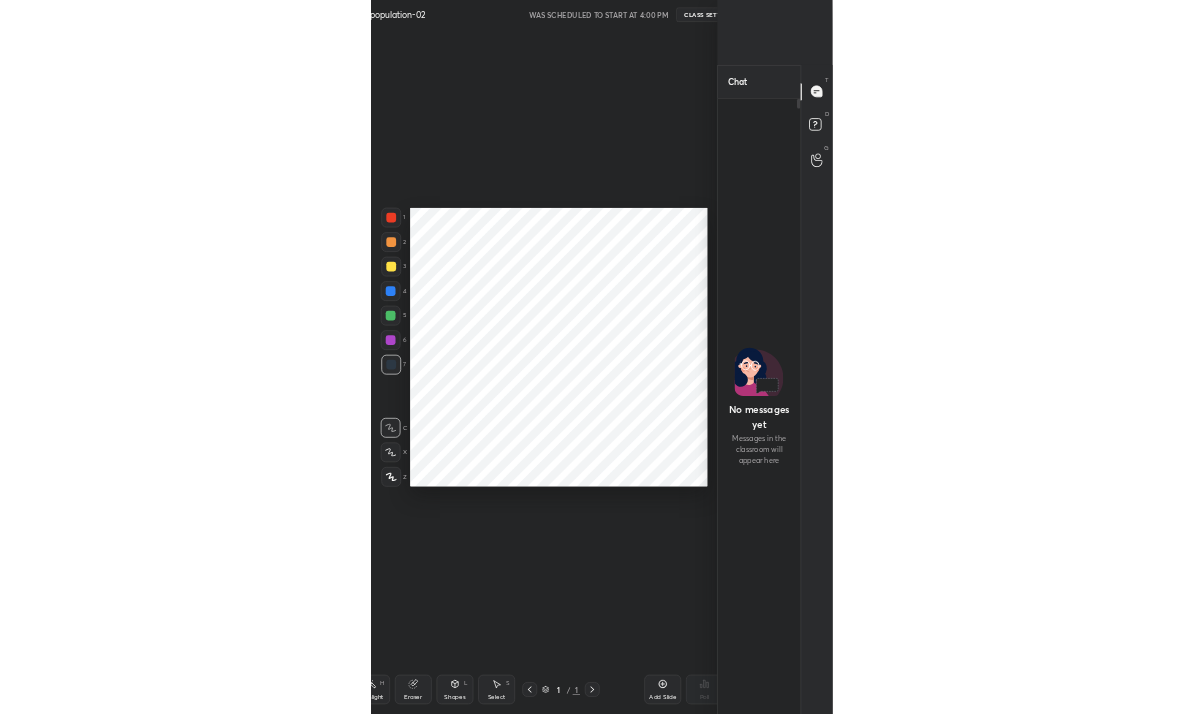 scroll, scrollTop: 0, scrollLeft: 0, axis: both 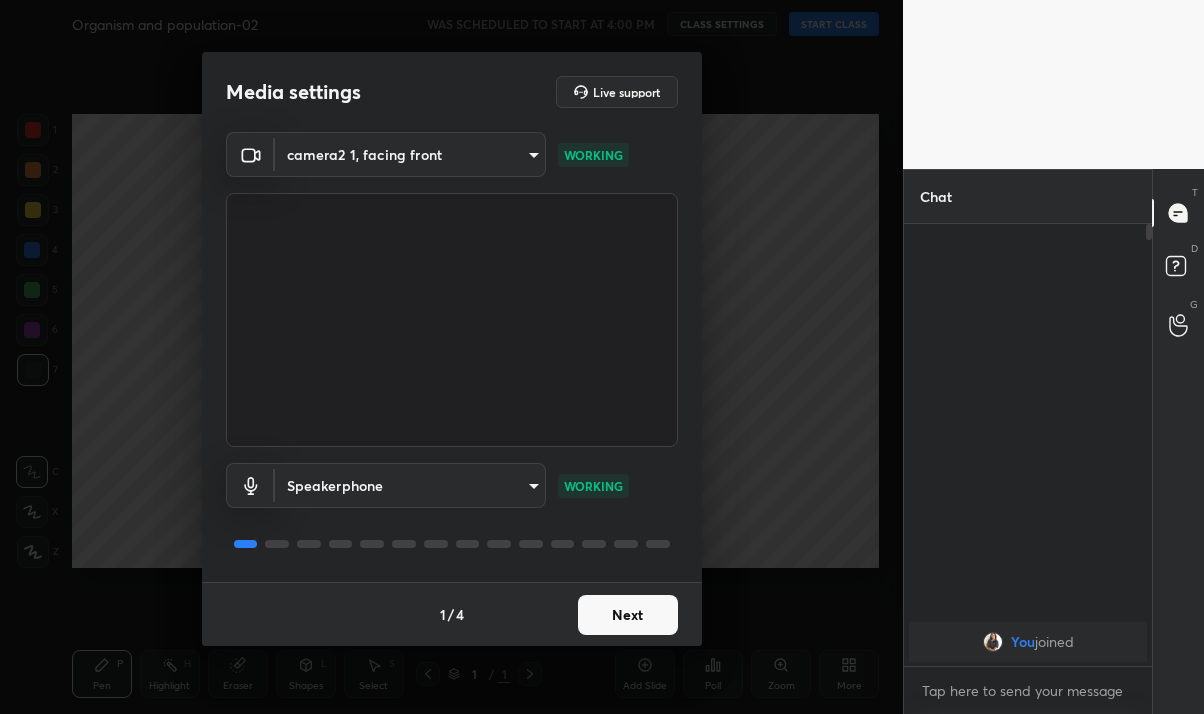 click on "Next" at bounding box center [628, 615] 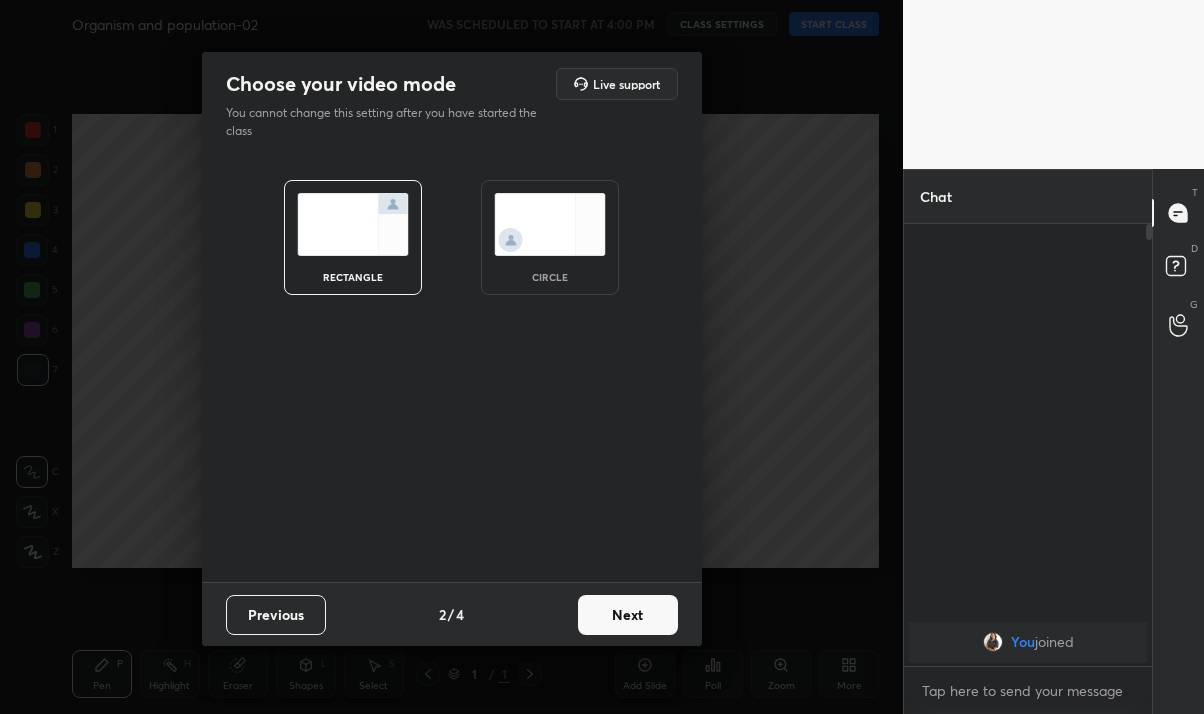 click on "Next" at bounding box center [628, 615] 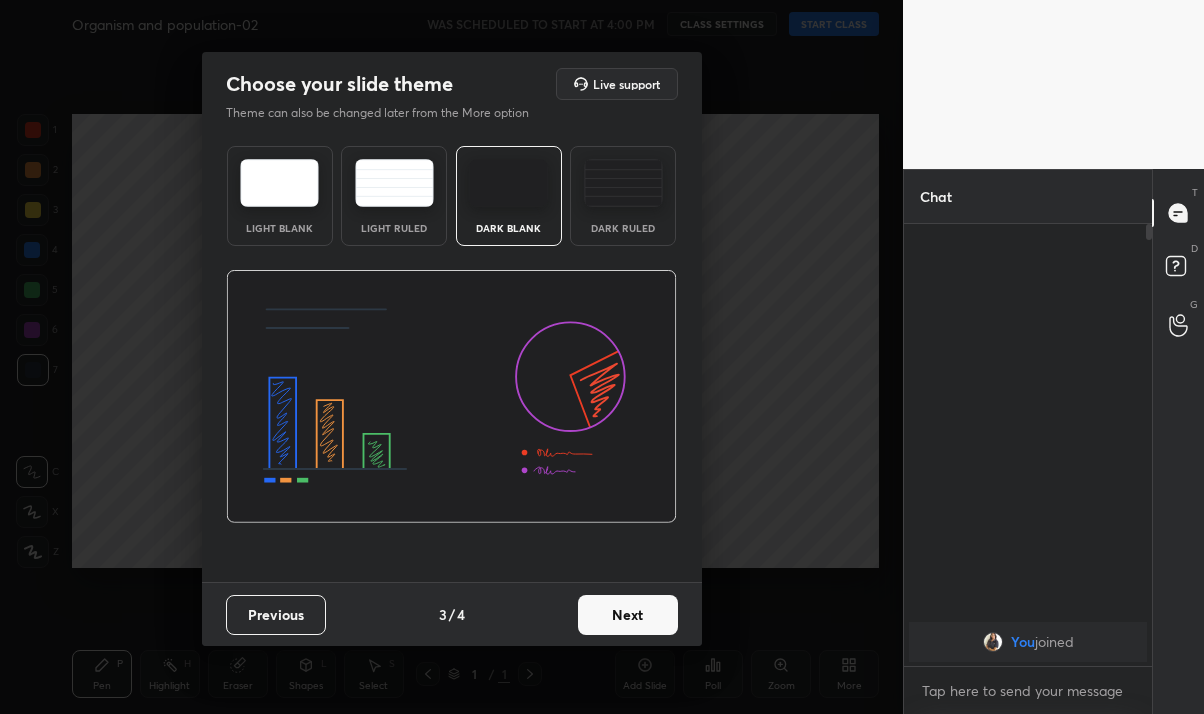 click on "Next" at bounding box center [628, 615] 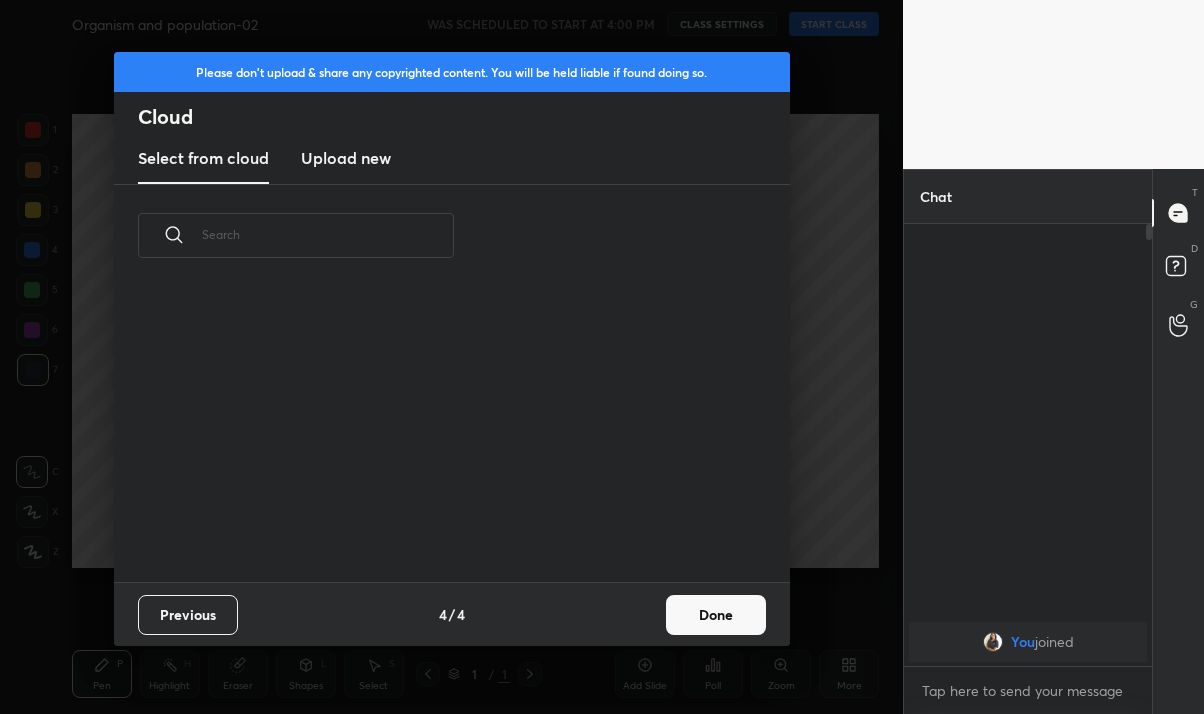 click on "Done" at bounding box center [716, 615] 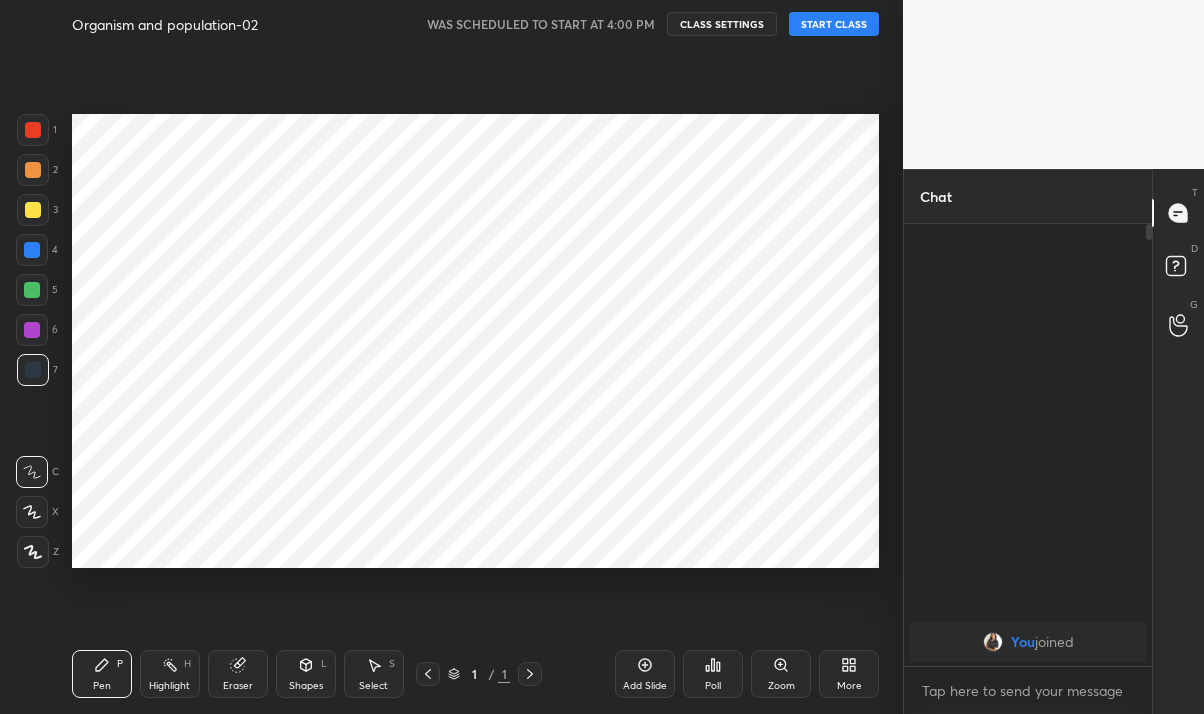 scroll, scrollTop: 0, scrollLeft: 0, axis: both 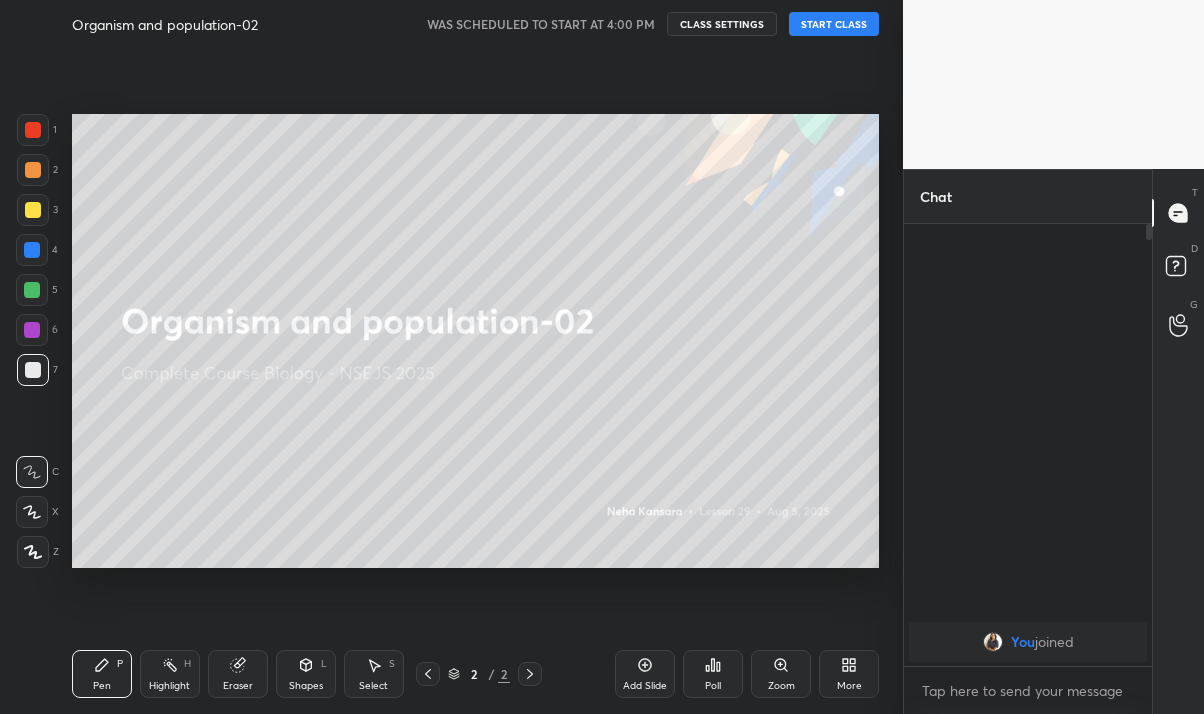 click on "More" at bounding box center (849, 674) 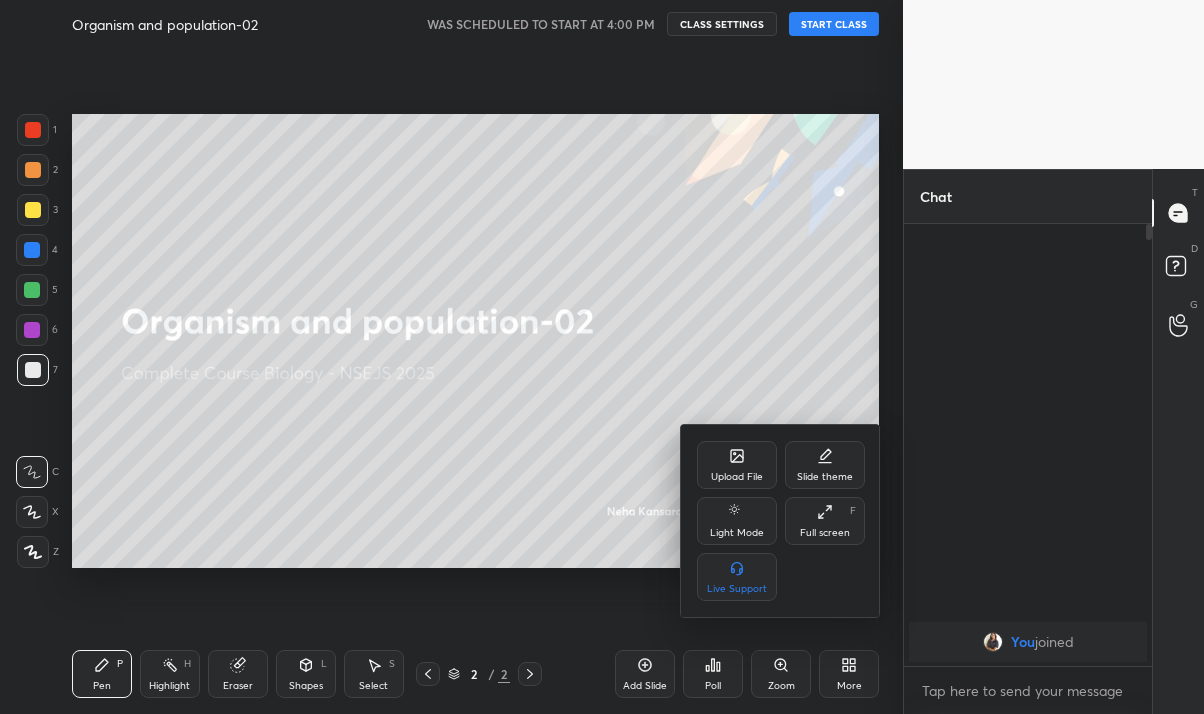 click on "Full screen F" at bounding box center [825, 521] 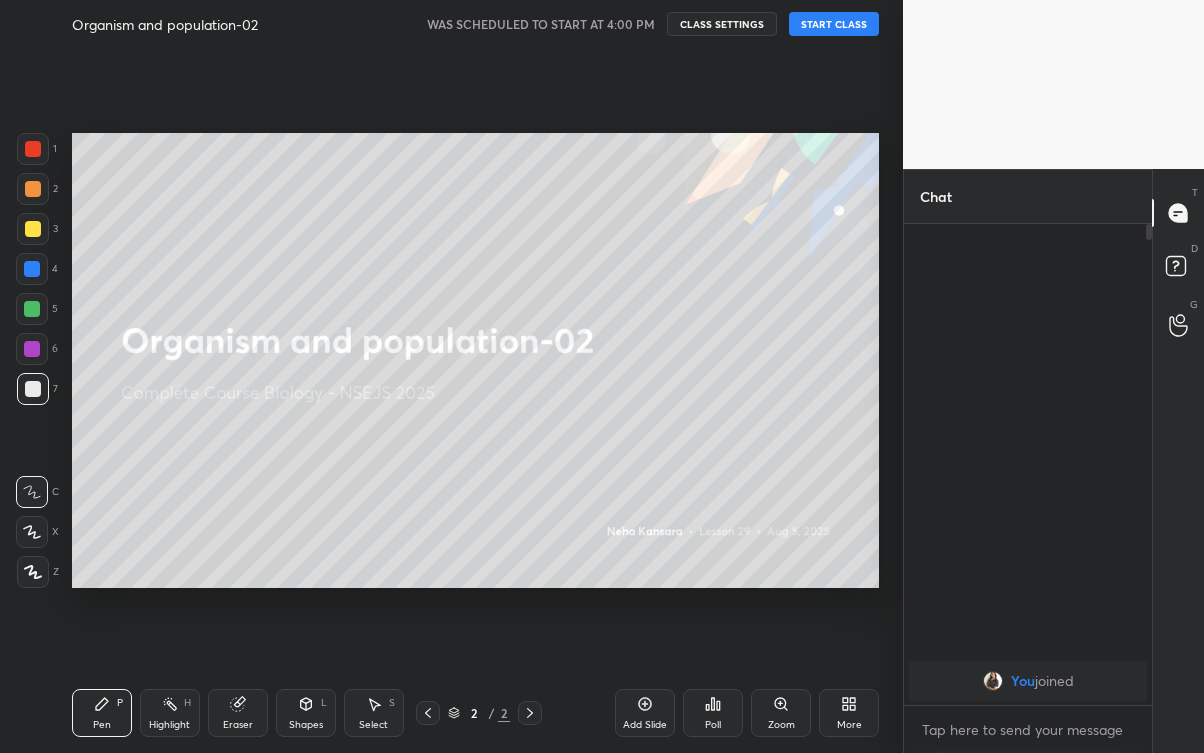 scroll, scrollTop: 99375, scrollLeft: 99176, axis: both 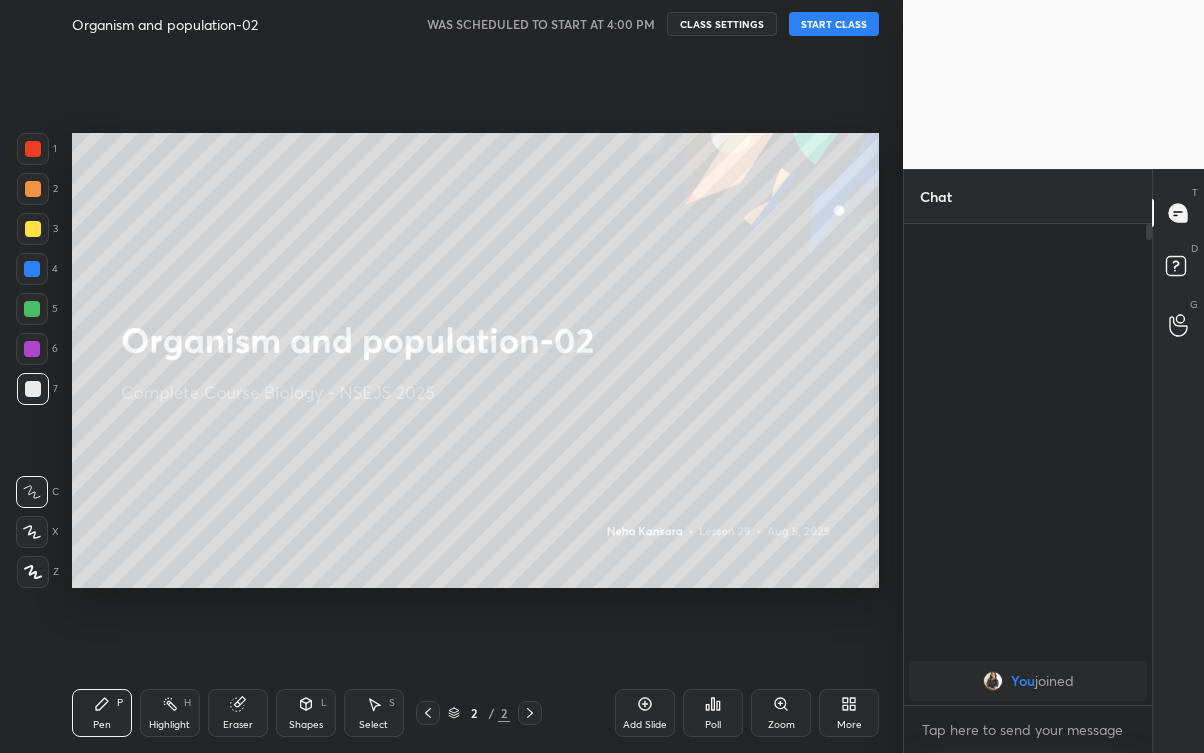 click on "START CLASS" at bounding box center (834, 24) 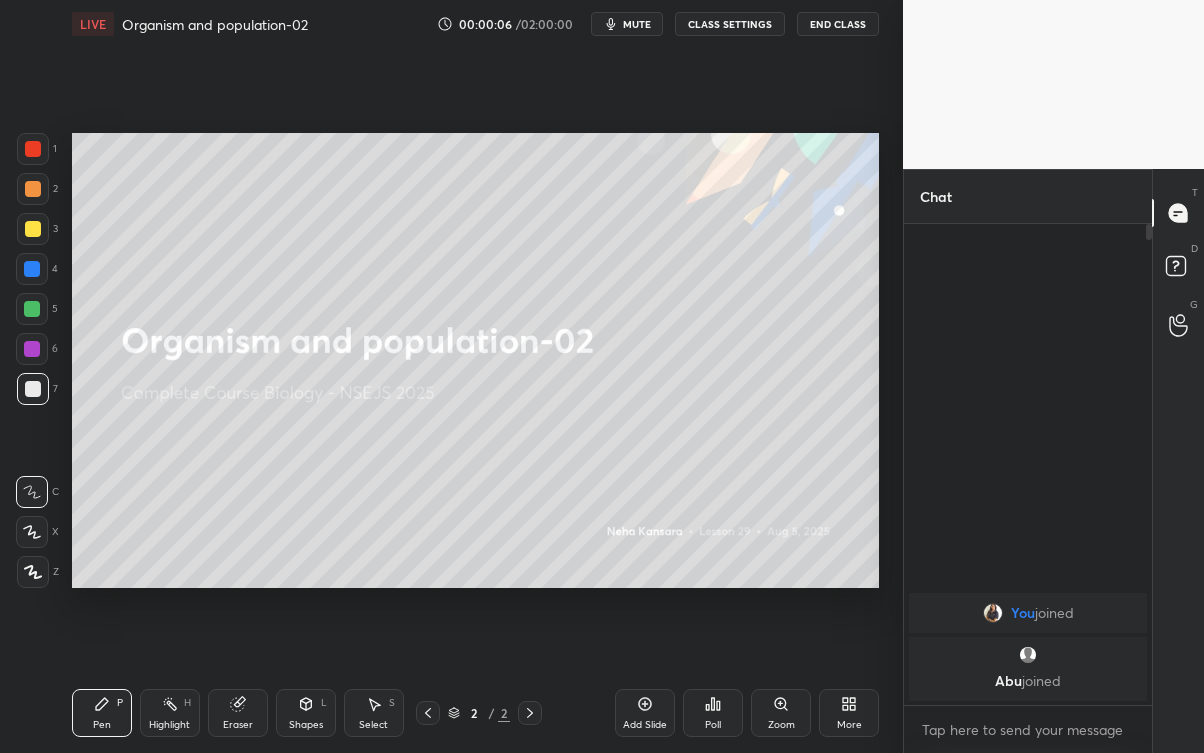 click on "mute" at bounding box center [627, 24] 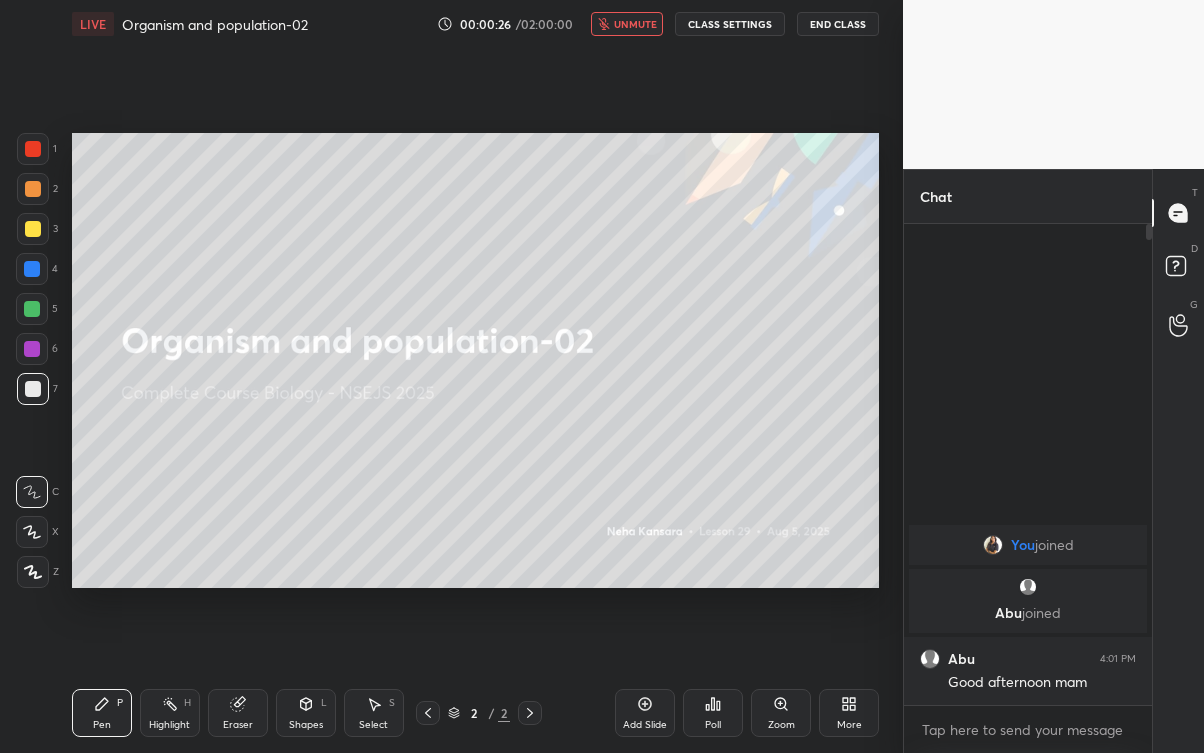 click on "unmute" at bounding box center (627, 24) 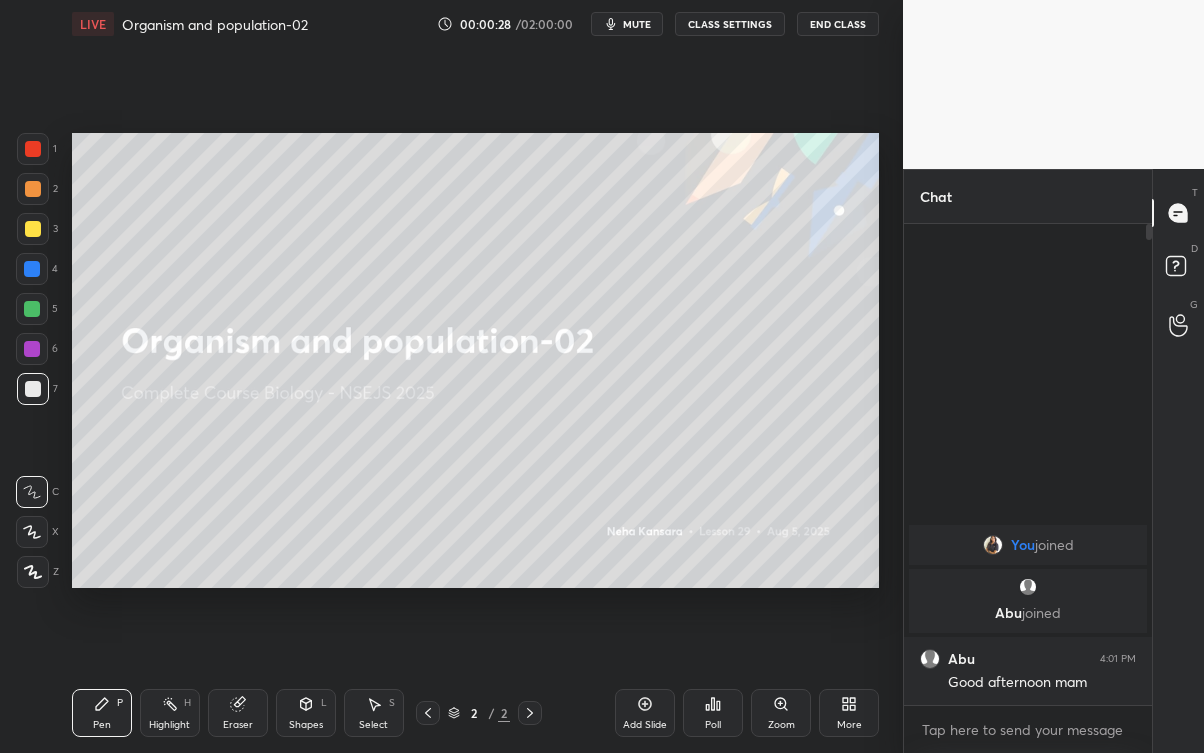 click on "mute" at bounding box center [627, 24] 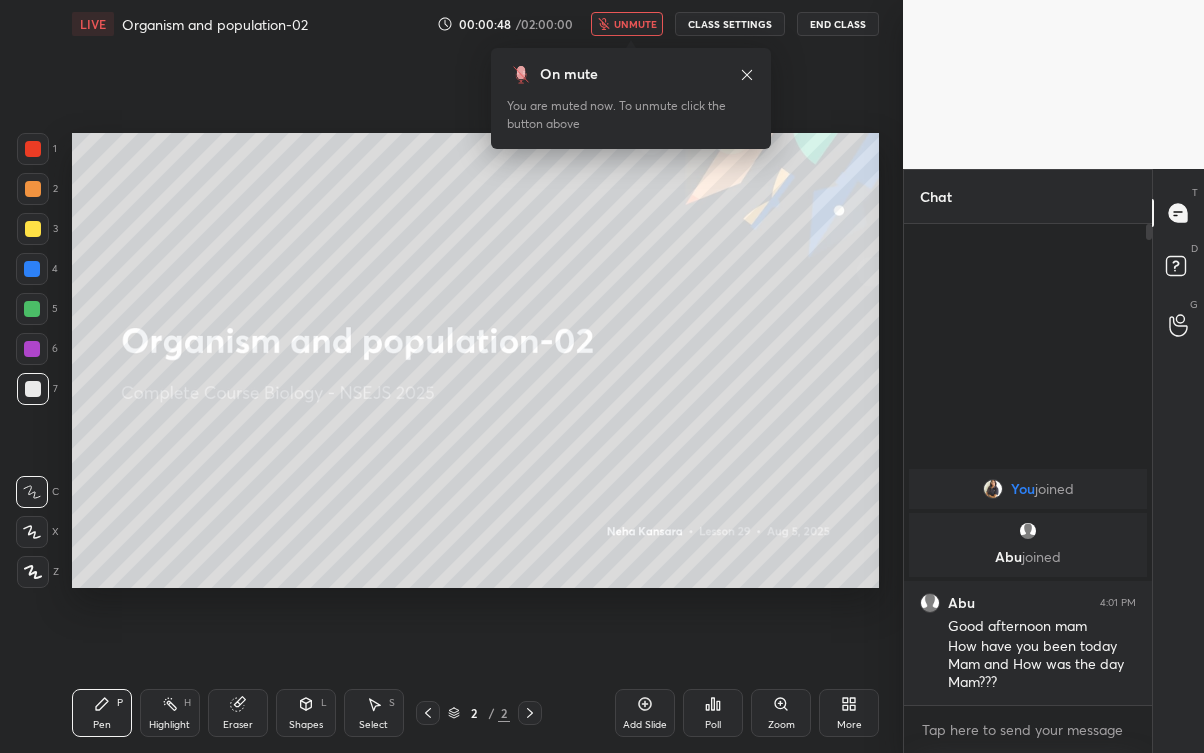 click on "unmute" at bounding box center [627, 24] 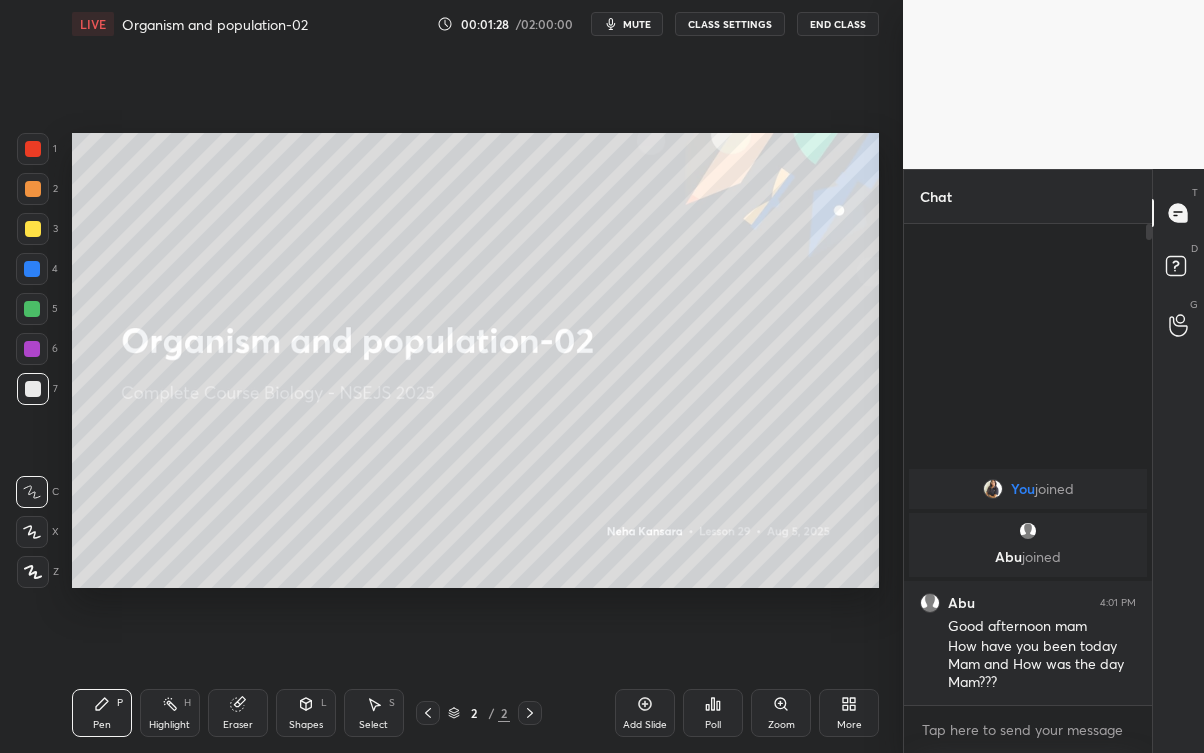 click on "Pen P Highlight H Eraser Shapes L Select S 2 / 2 Add Slide Poll Zoom More" at bounding box center [476, 713] 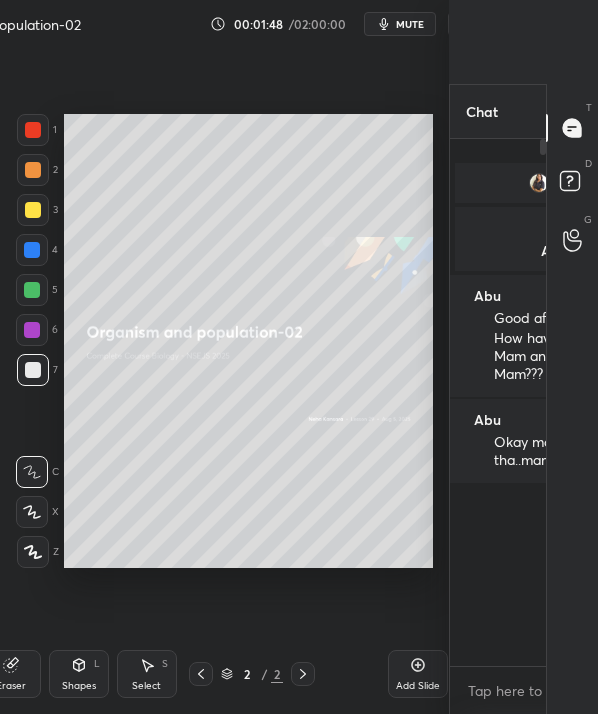 scroll, scrollTop: 585, scrollLeft: 368, axis: both 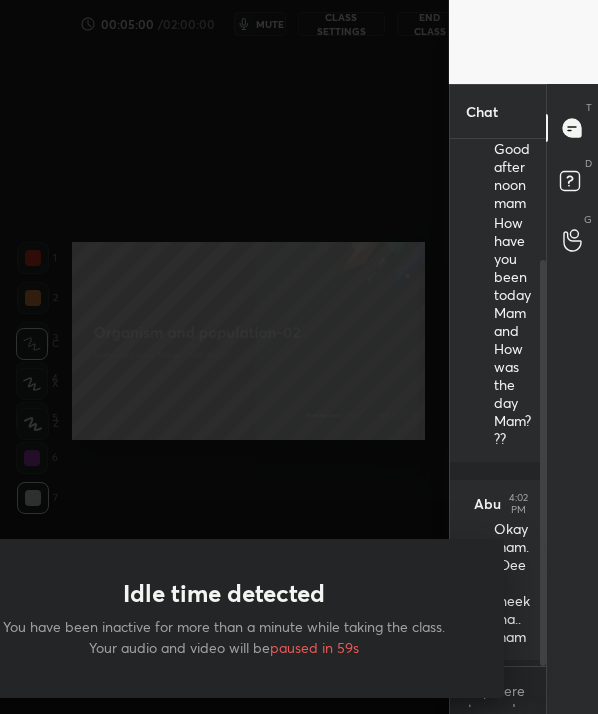 click on "Idle time detected You have been inactive for more than a minute while taking the class. Your audio and video will be  paused in 59s" at bounding box center [224, 357] 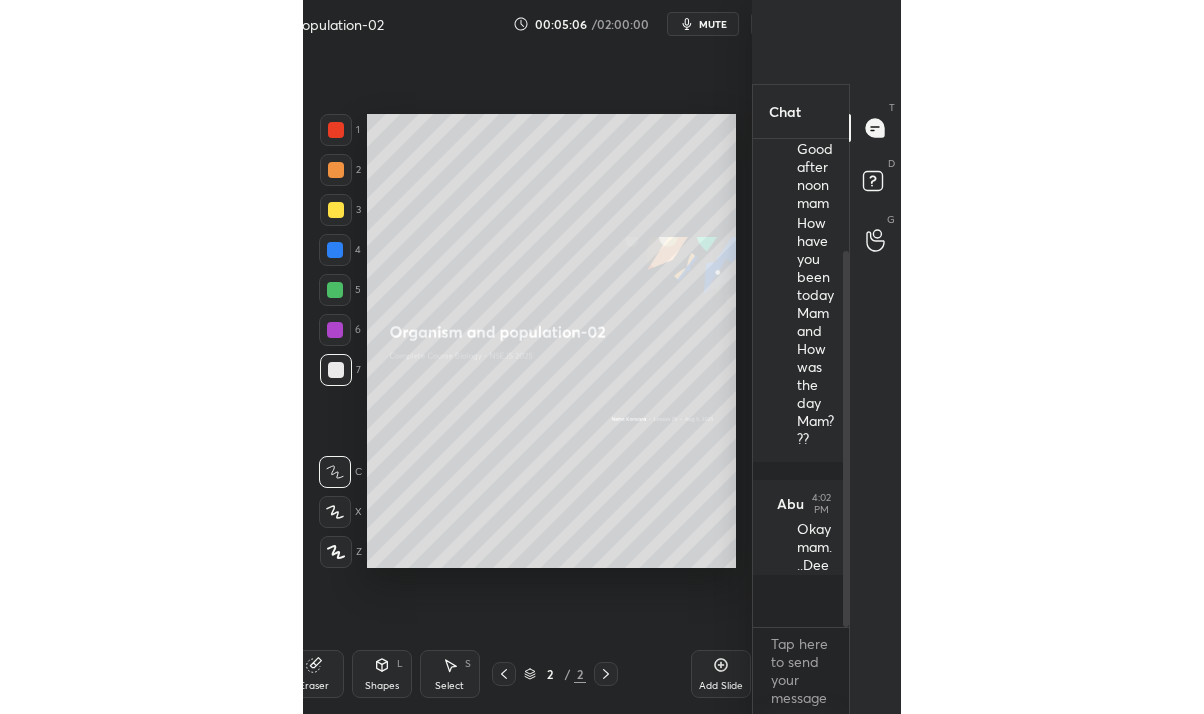 scroll, scrollTop: 99414, scrollLeft: 99176, axis: both 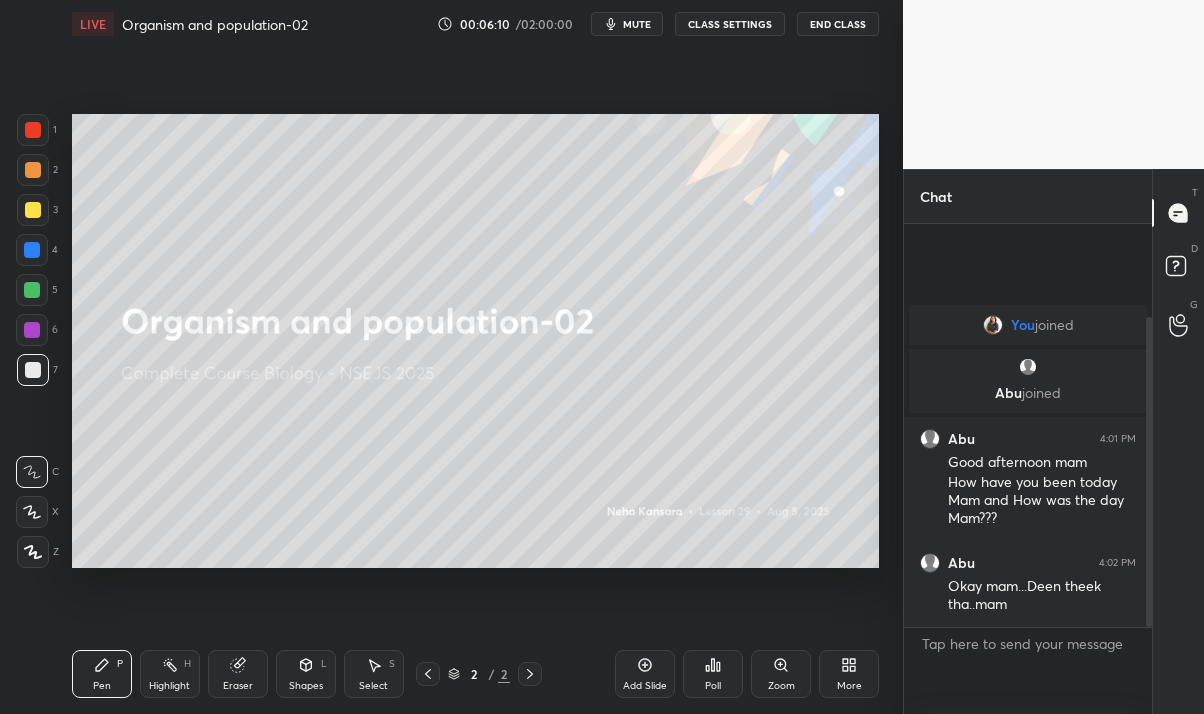 click on "More" at bounding box center (849, 686) 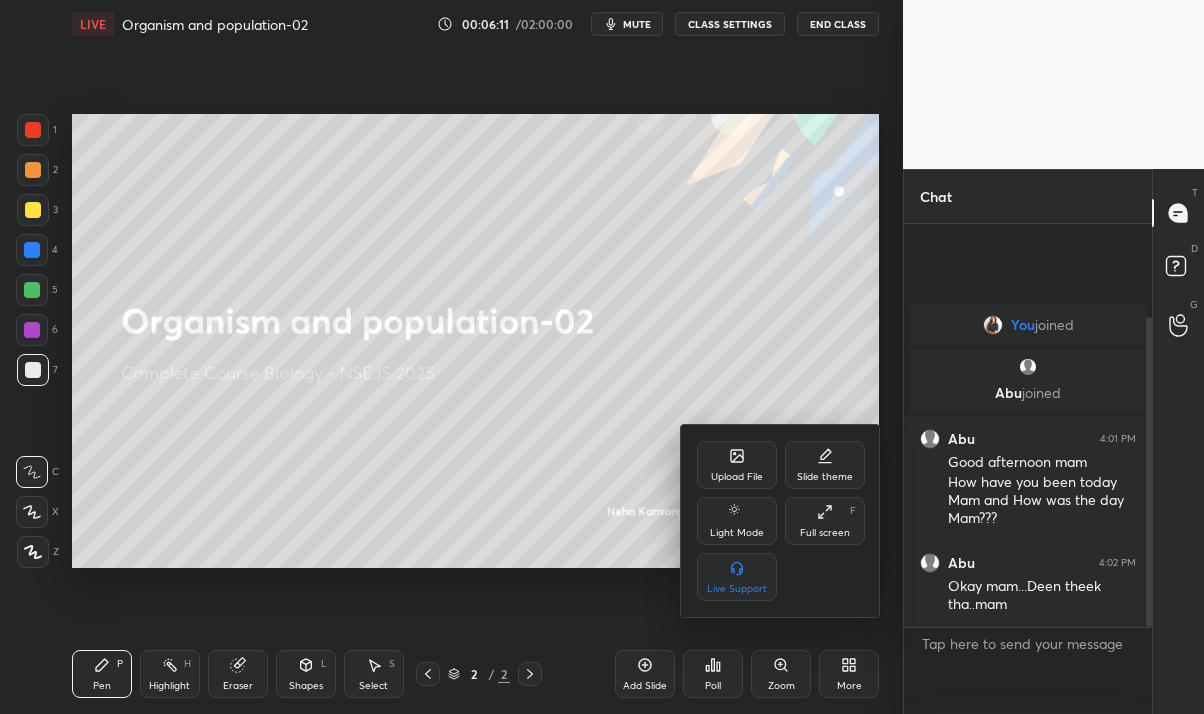 click on "Full screen" at bounding box center [825, 533] 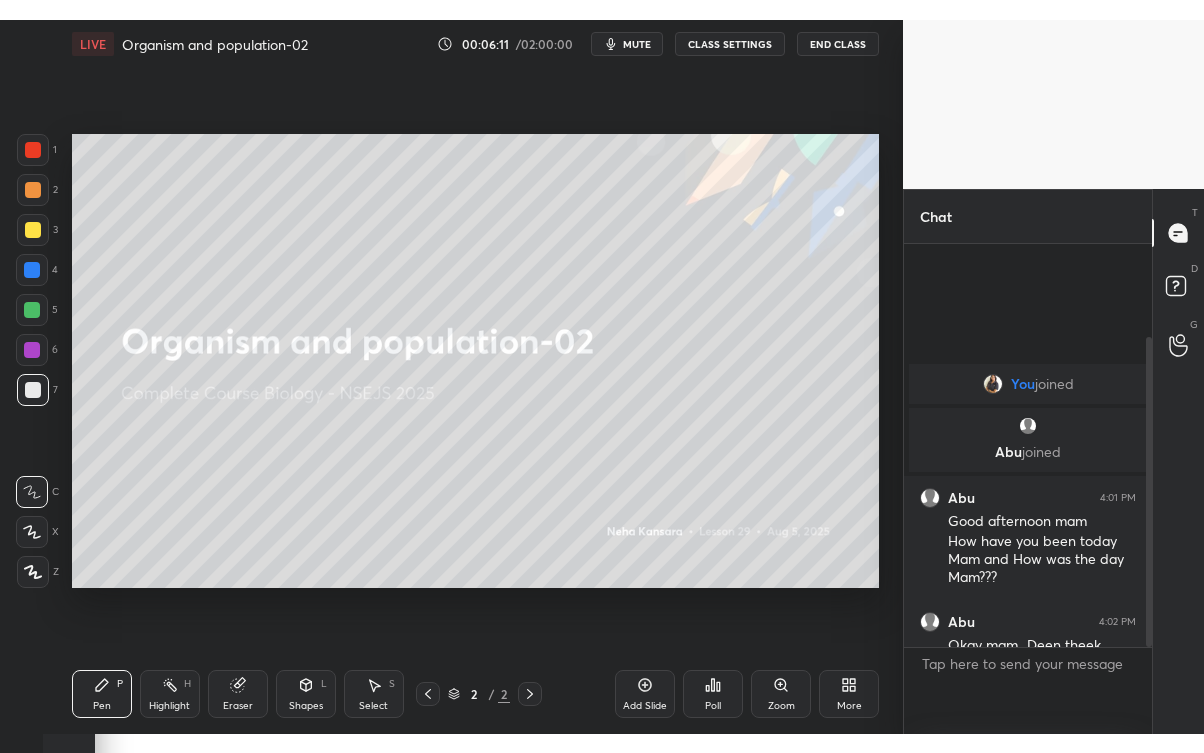 scroll, scrollTop: 99375, scrollLeft: 99176, axis: both 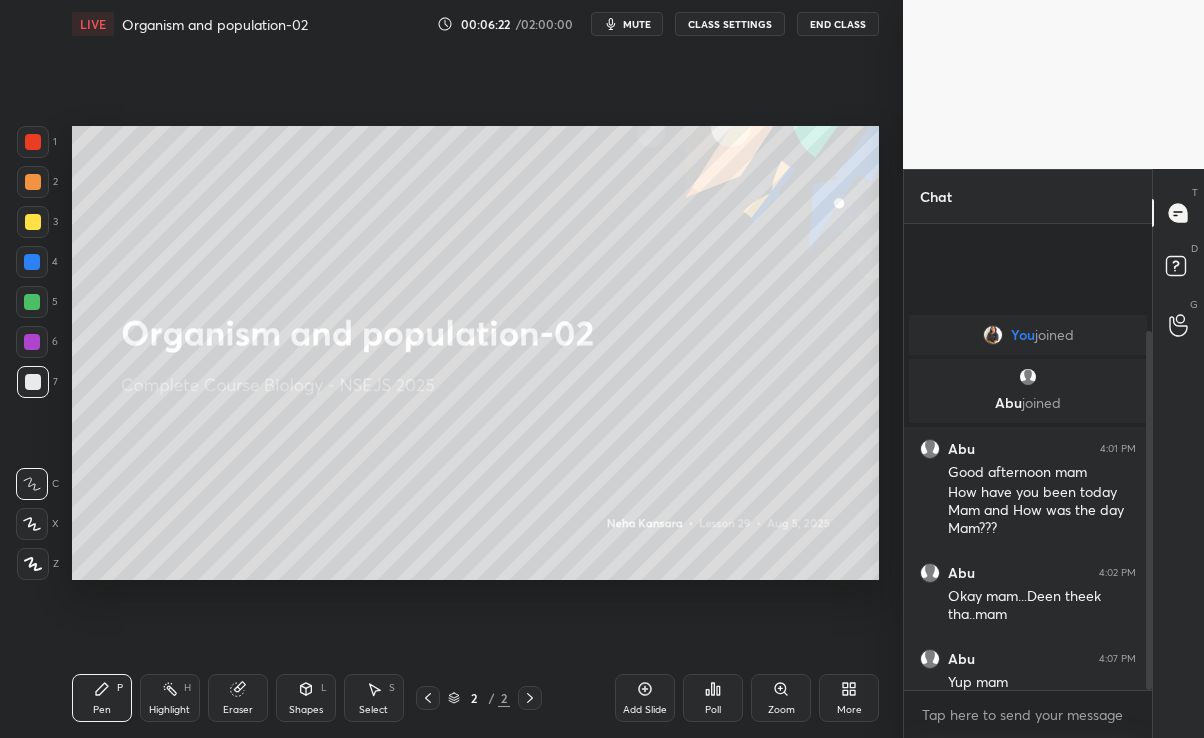click 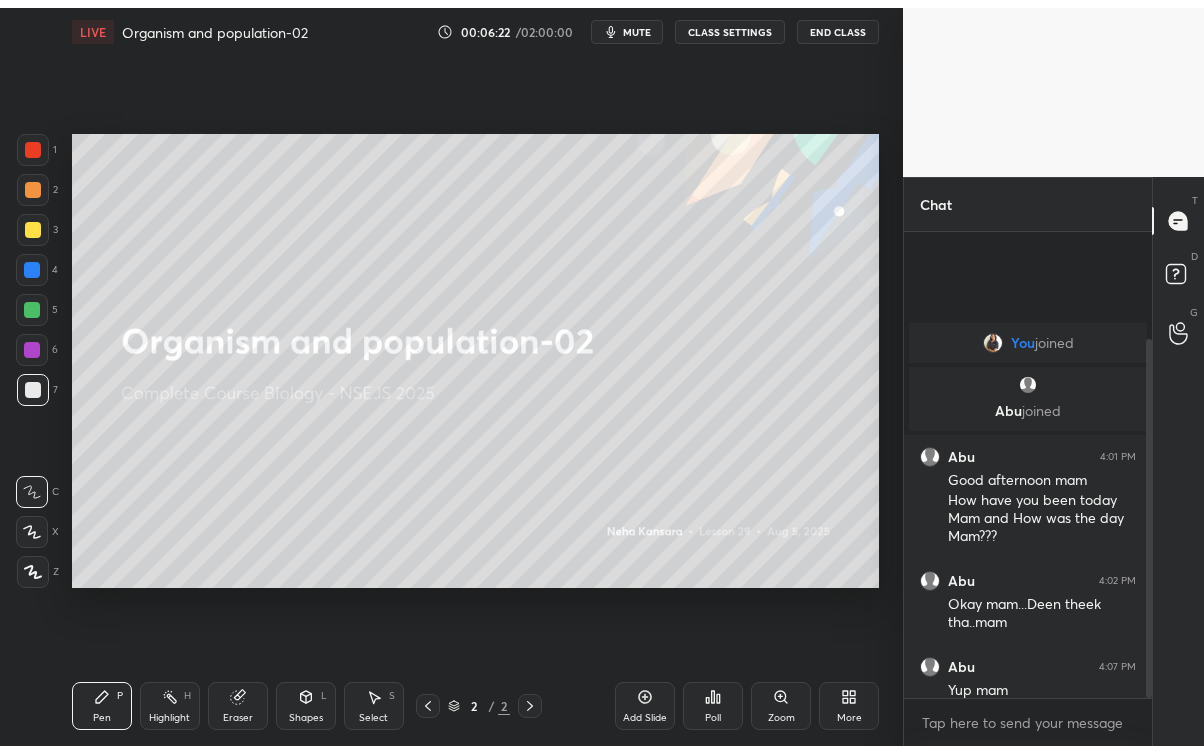scroll, scrollTop: 99375, scrollLeft: 99176, axis: both 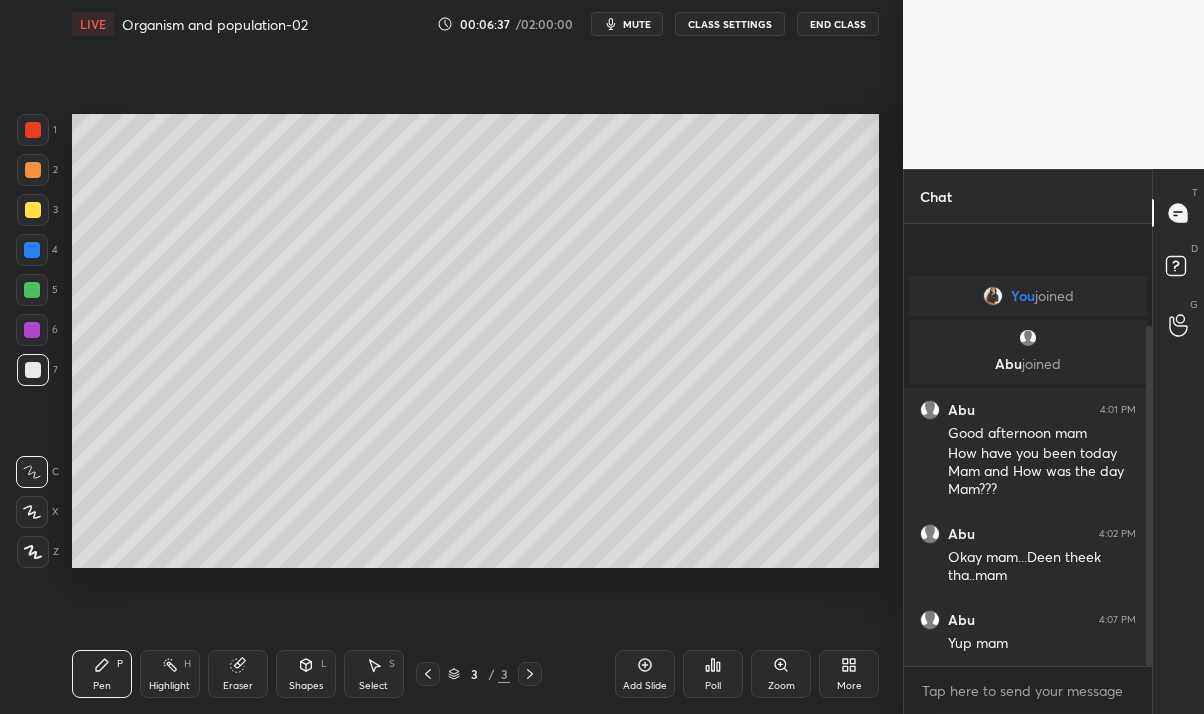 click 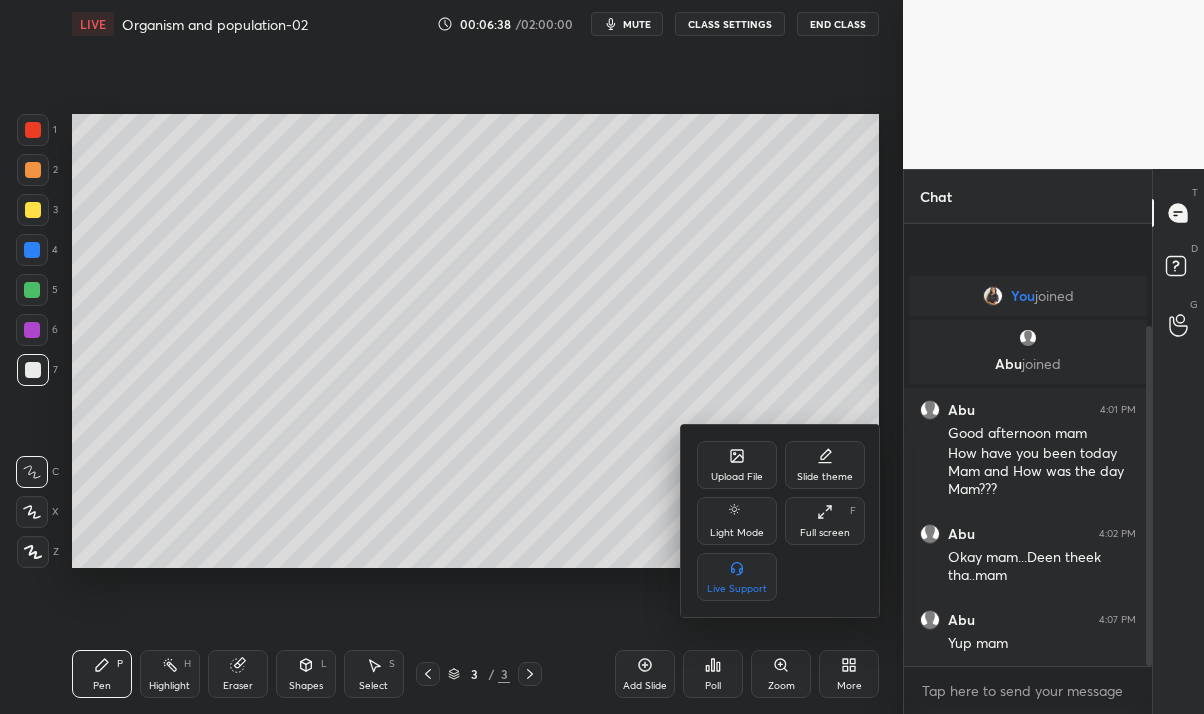 click on "Full screen" at bounding box center (825, 533) 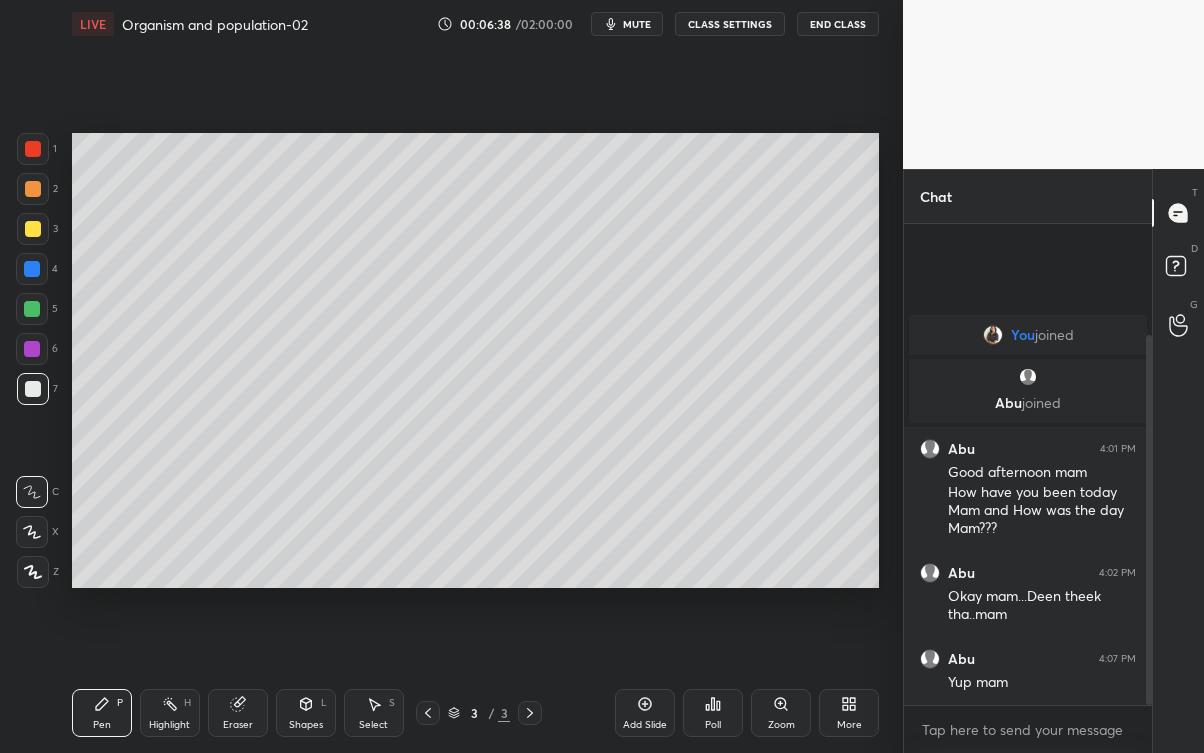 scroll, scrollTop: 99375, scrollLeft: 99176, axis: both 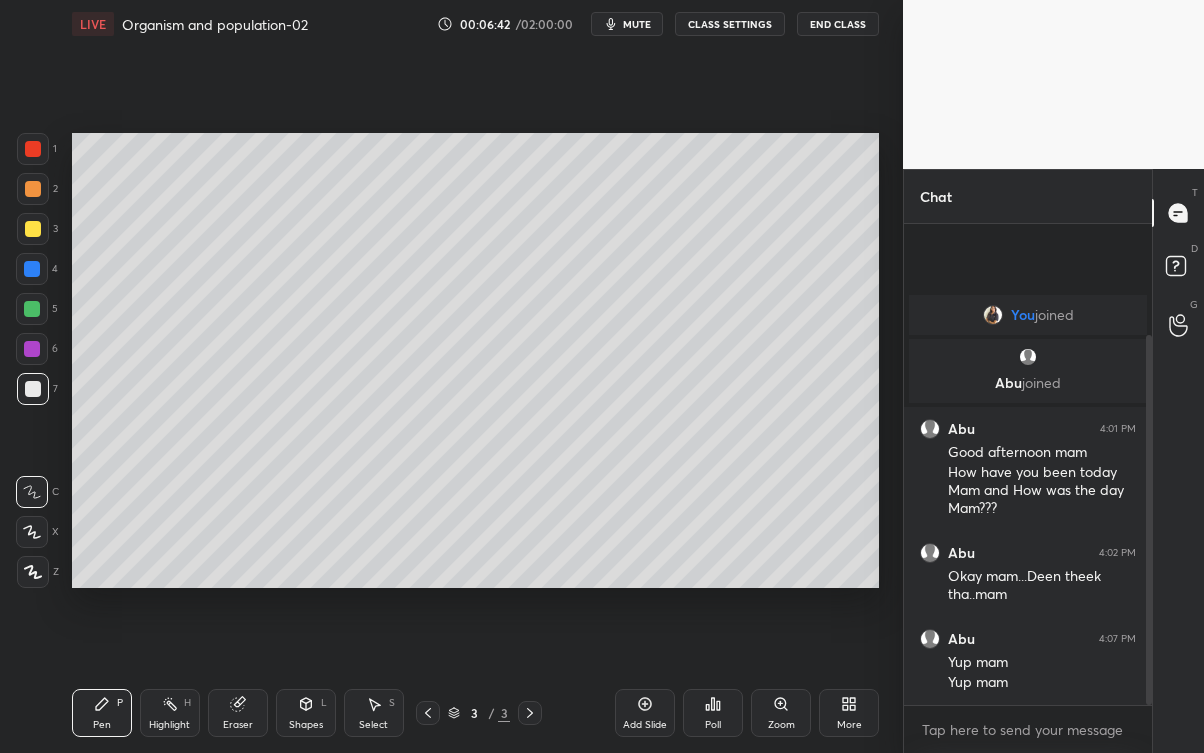 click on "Eraser" at bounding box center [238, 713] 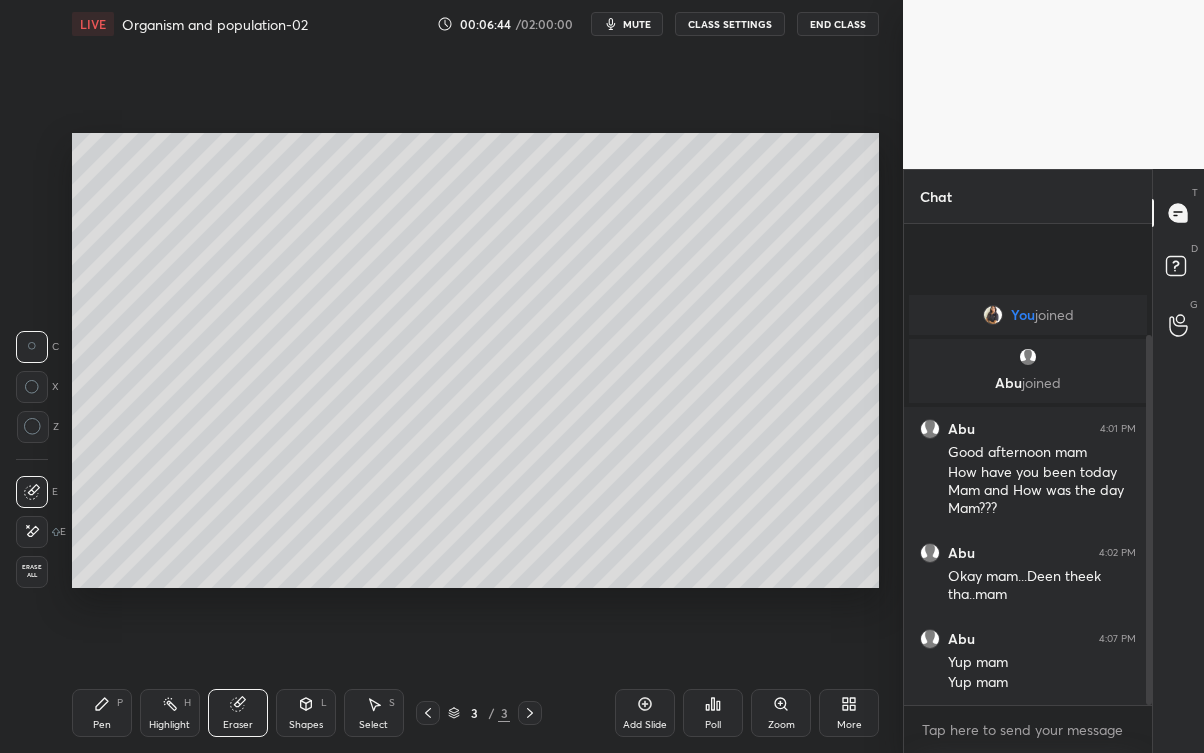 click on "Highlight H" at bounding box center (170, 713) 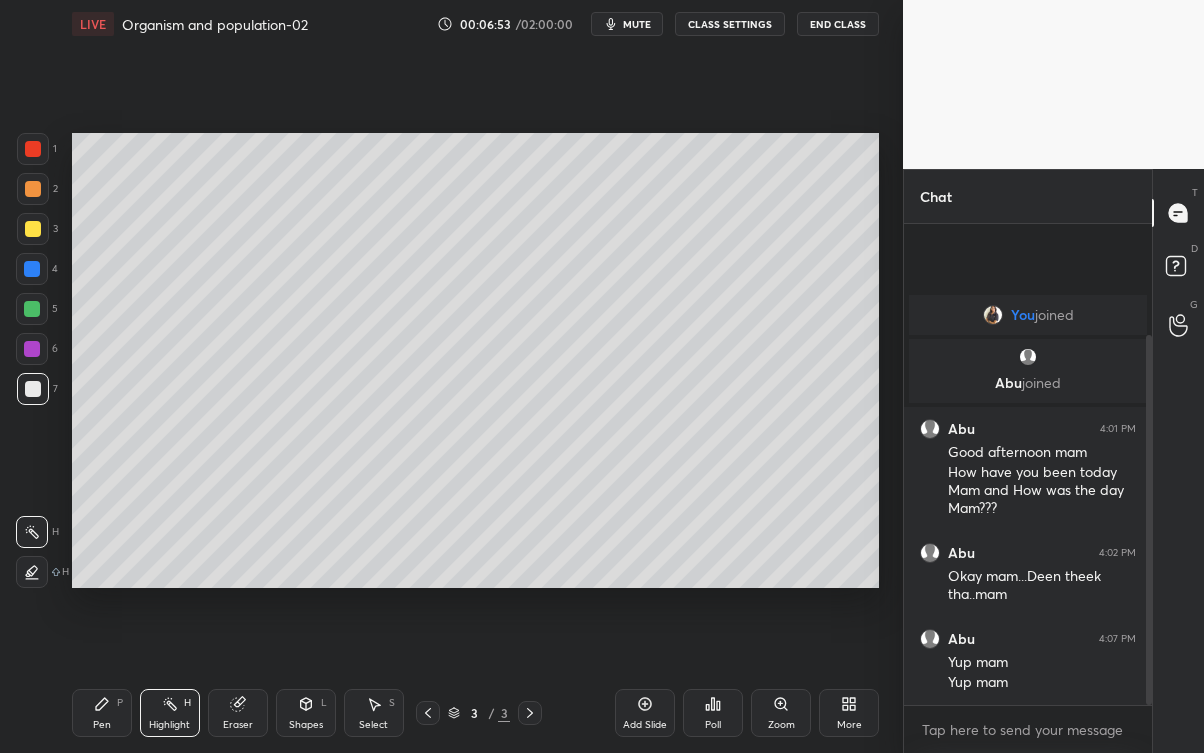 click on "Pen P" at bounding box center [102, 713] 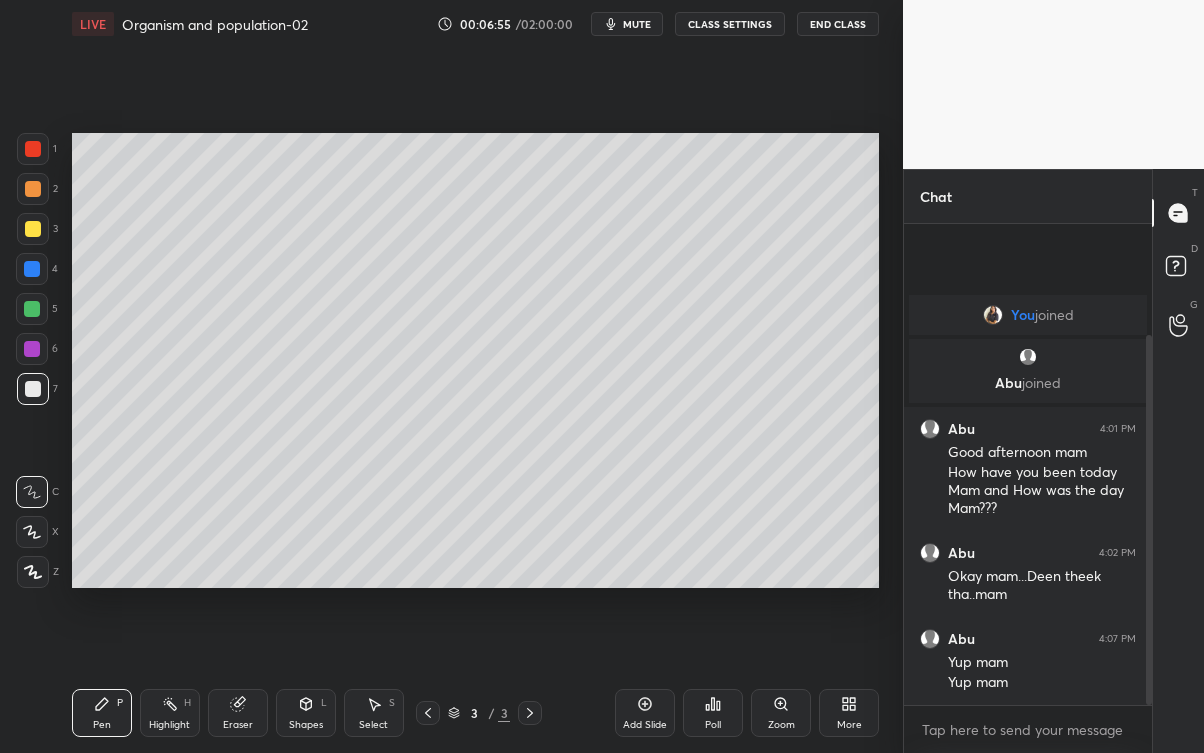 click at bounding box center [32, 532] 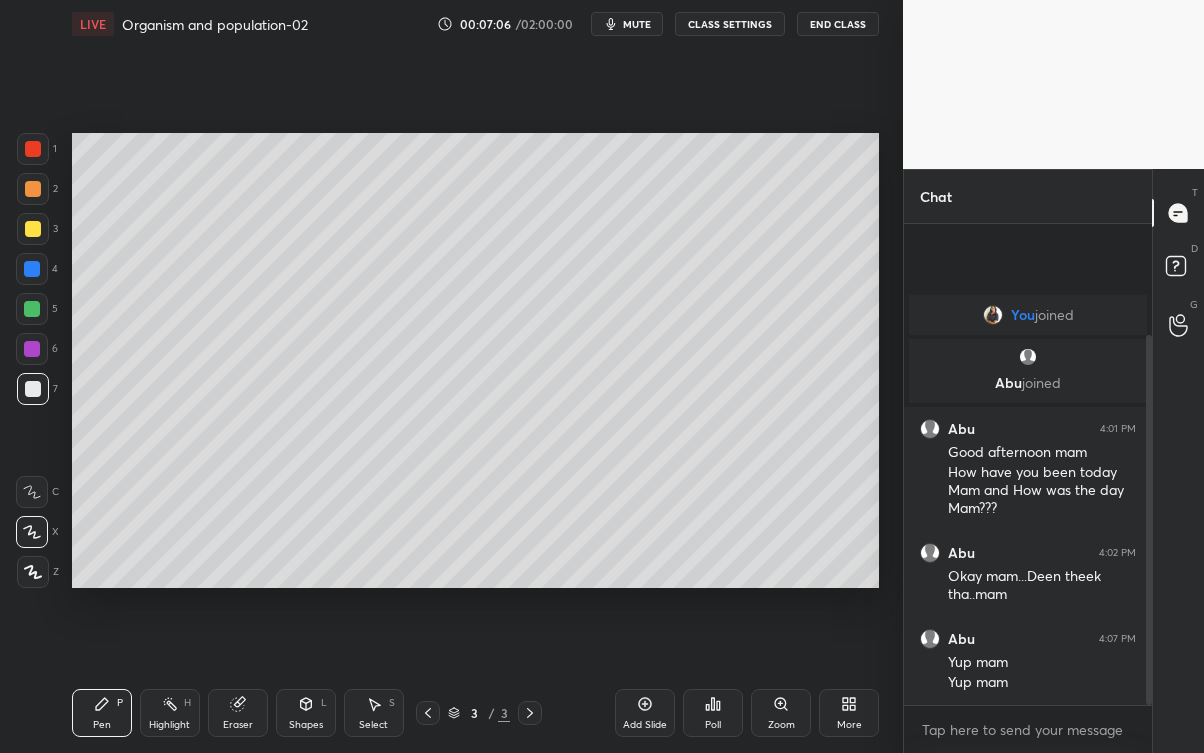 click at bounding box center [33, 229] 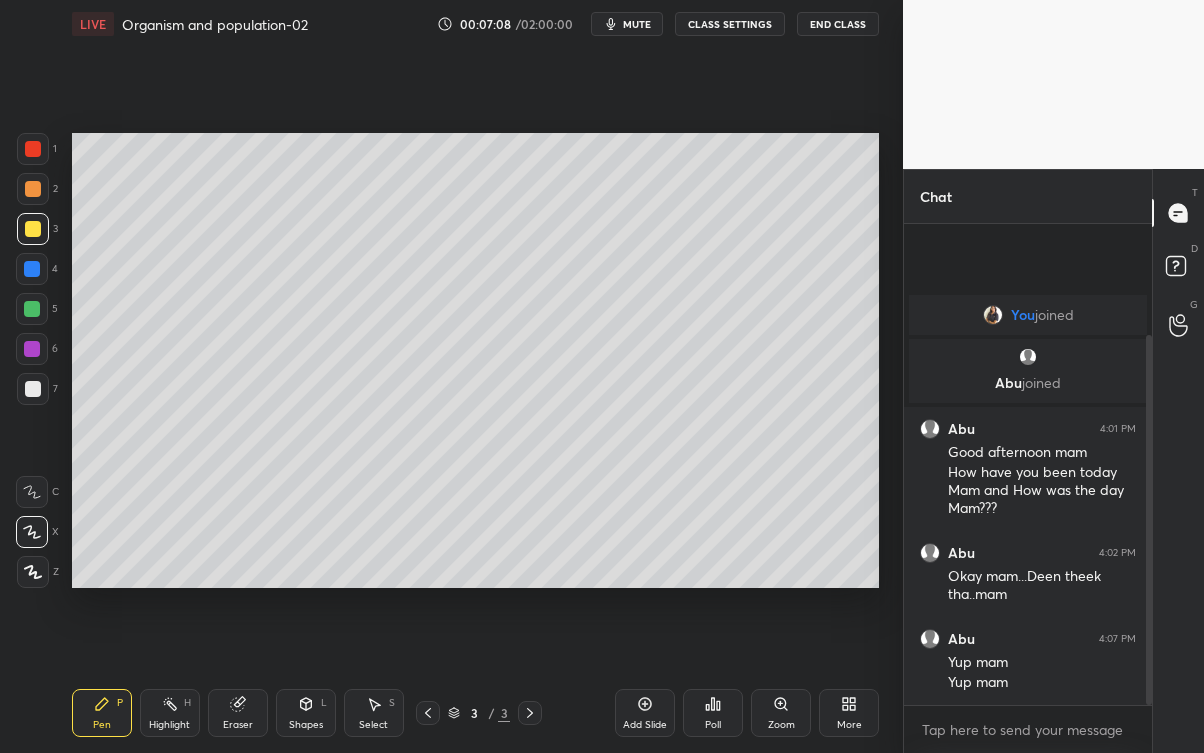 click at bounding box center [33, 572] 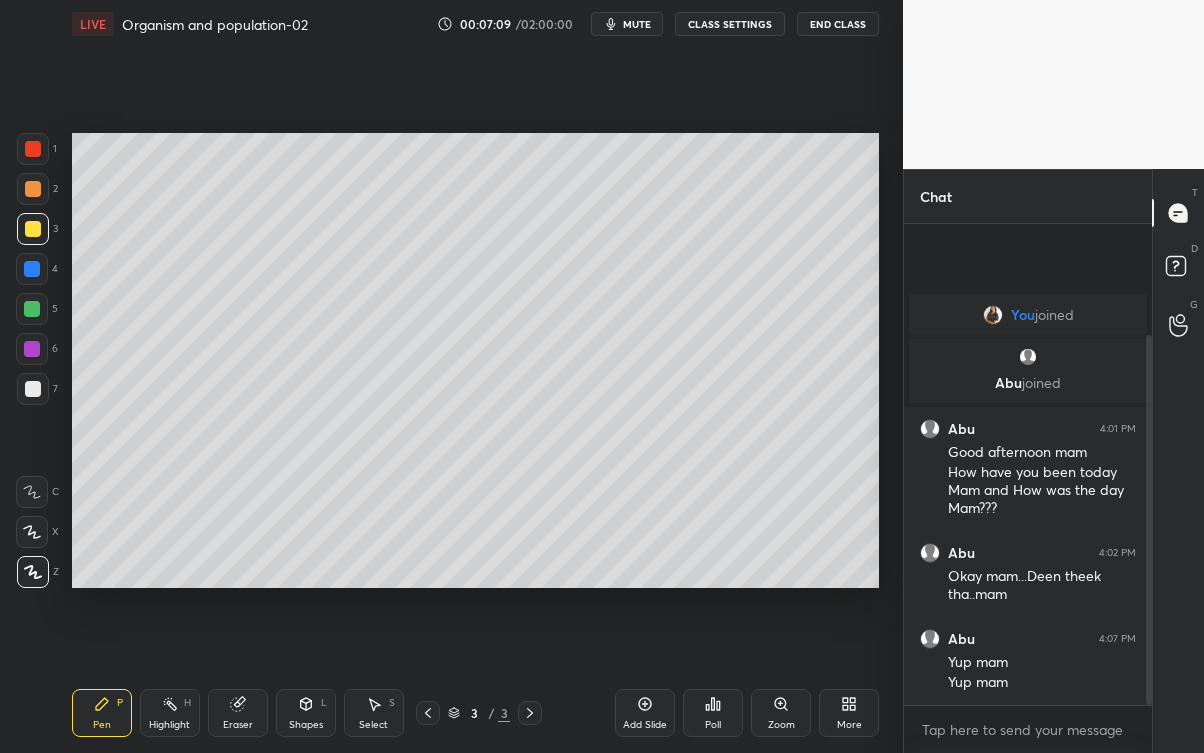 click on "Eraser" at bounding box center (238, 725) 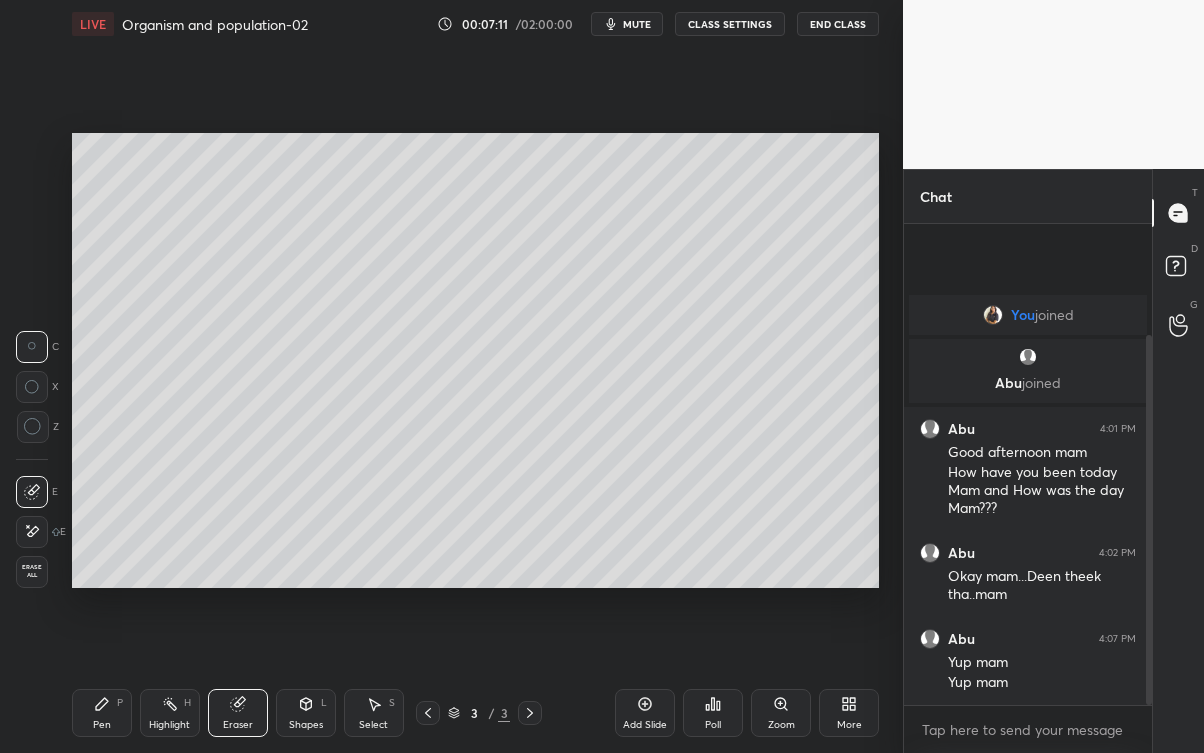 click on "Pen P" at bounding box center [102, 713] 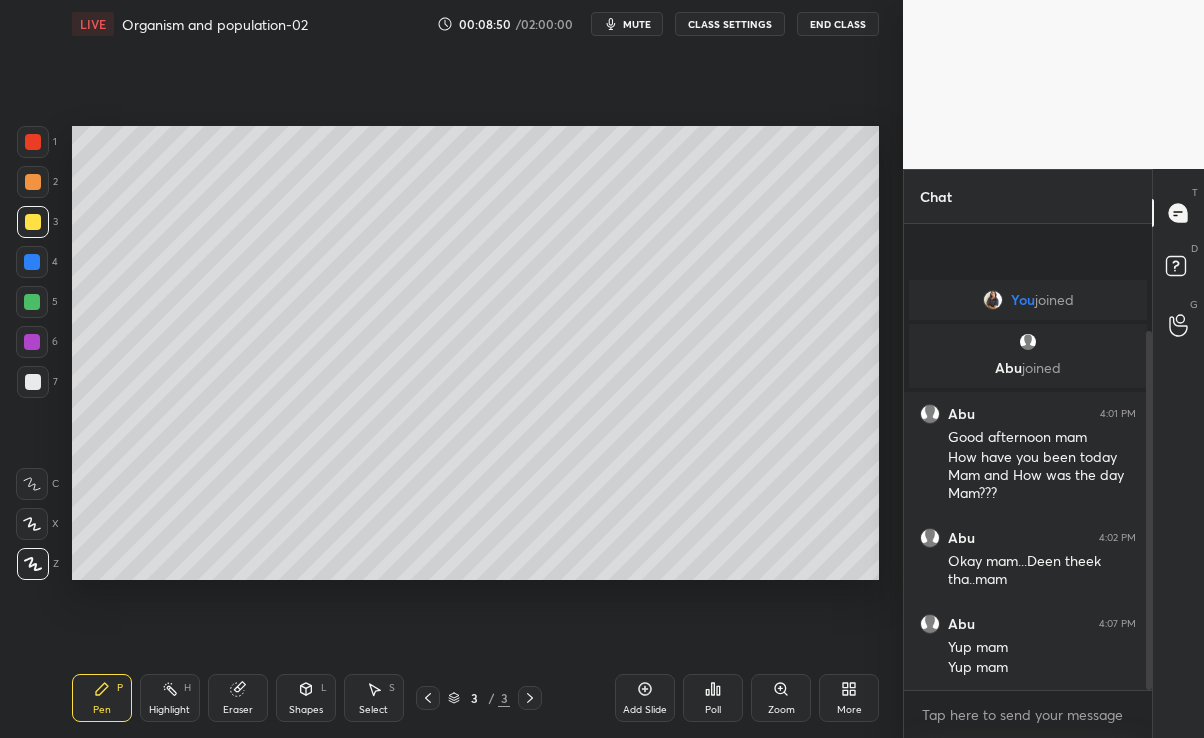 scroll, scrollTop: 609, scrollLeft: 823, axis: both 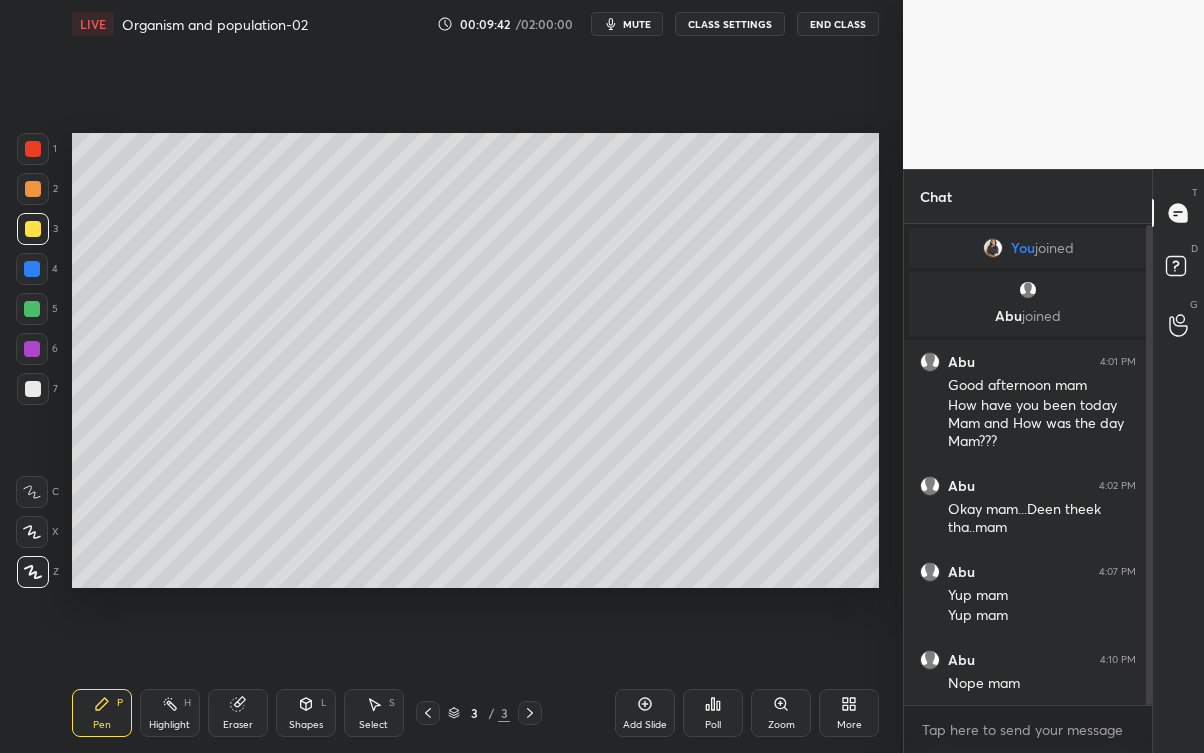 click at bounding box center (33, 389) 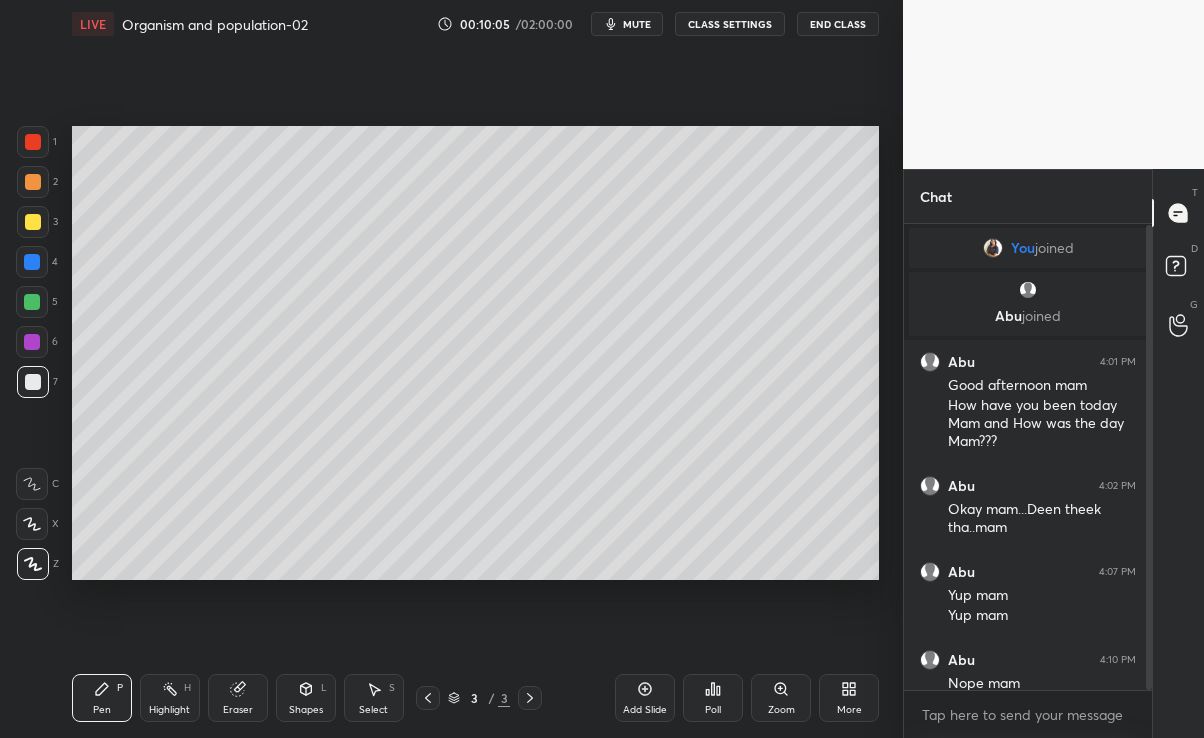 scroll, scrollTop: 609, scrollLeft: 823, axis: both 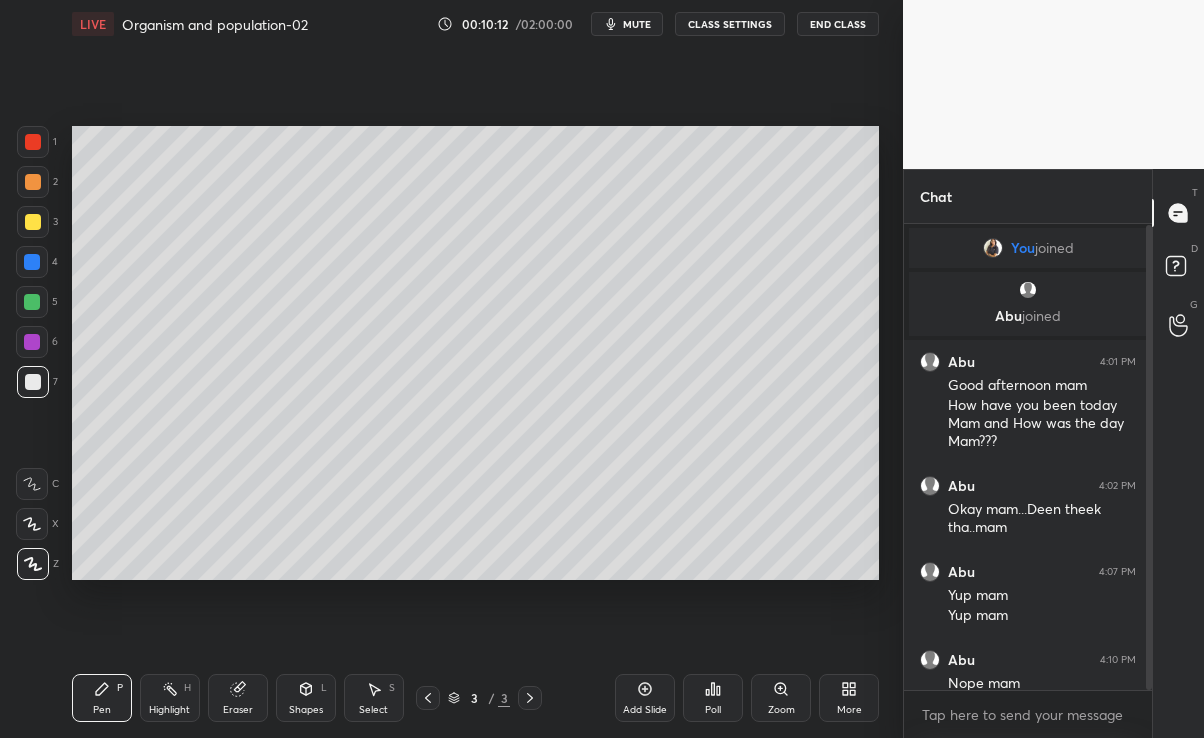 click at bounding box center [33, 222] 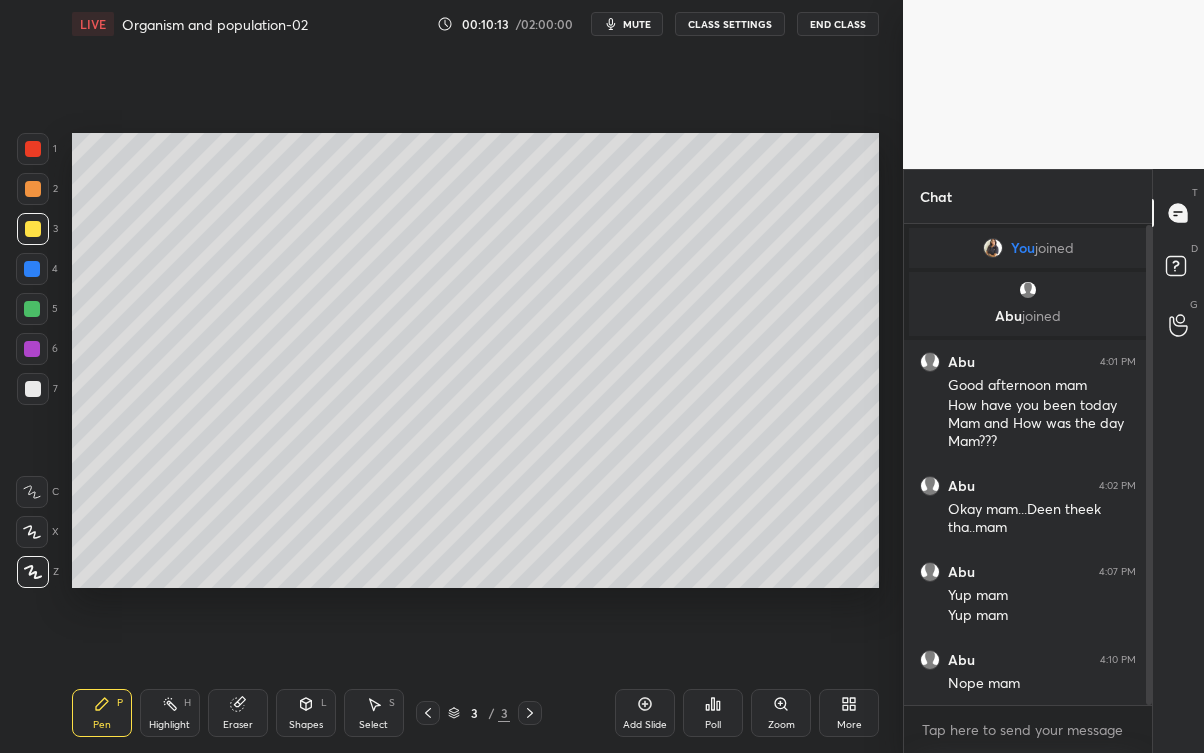 scroll, scrollTop: 99375, scrollLeft: 99176, axis: both 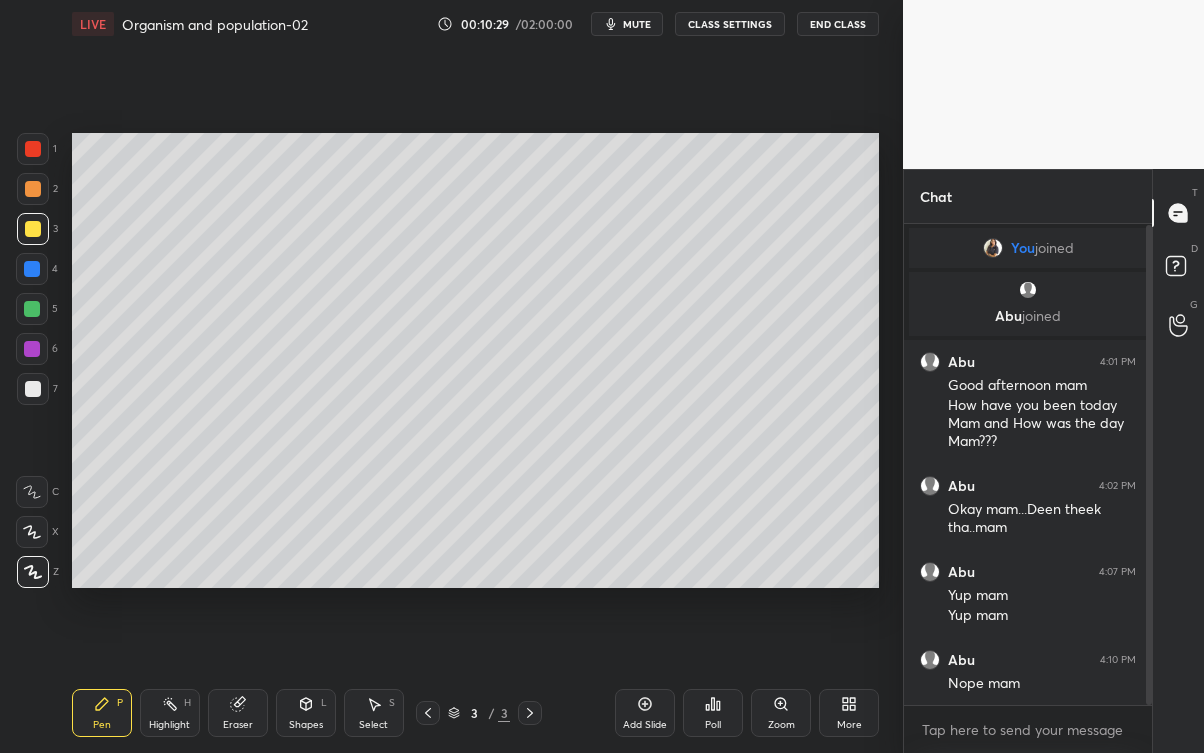 click on "Eraser" at bounding box center (238, 713) 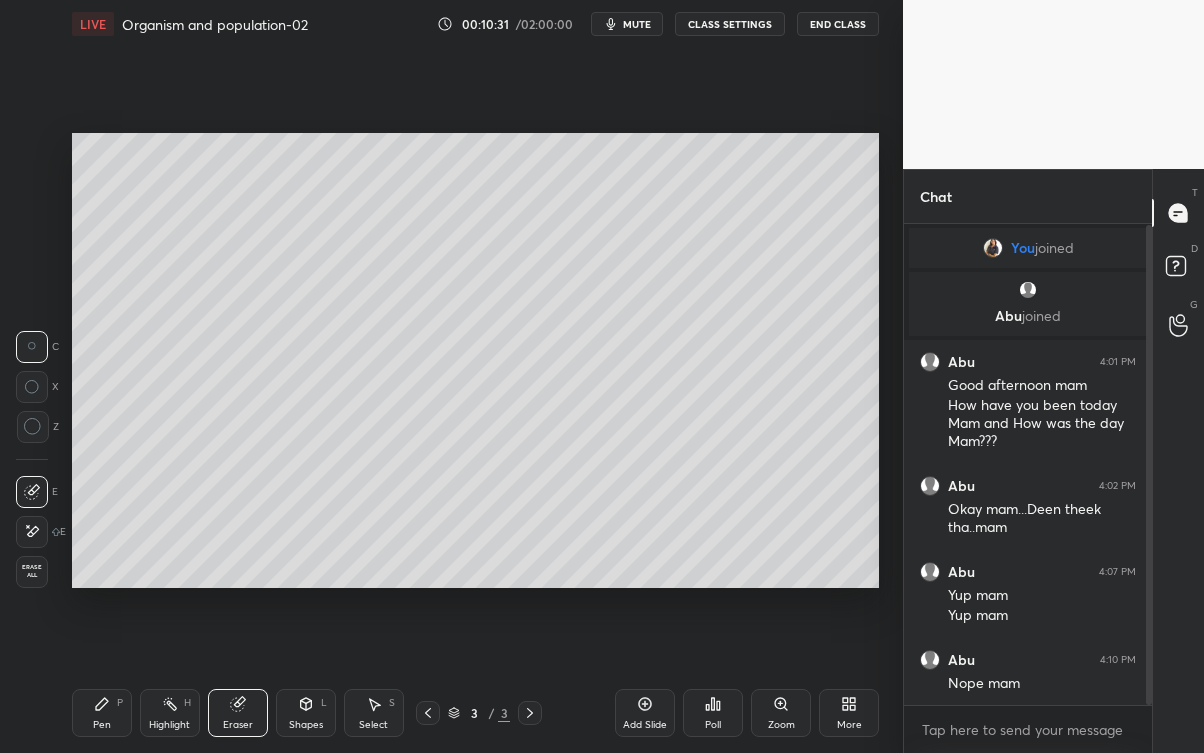 click 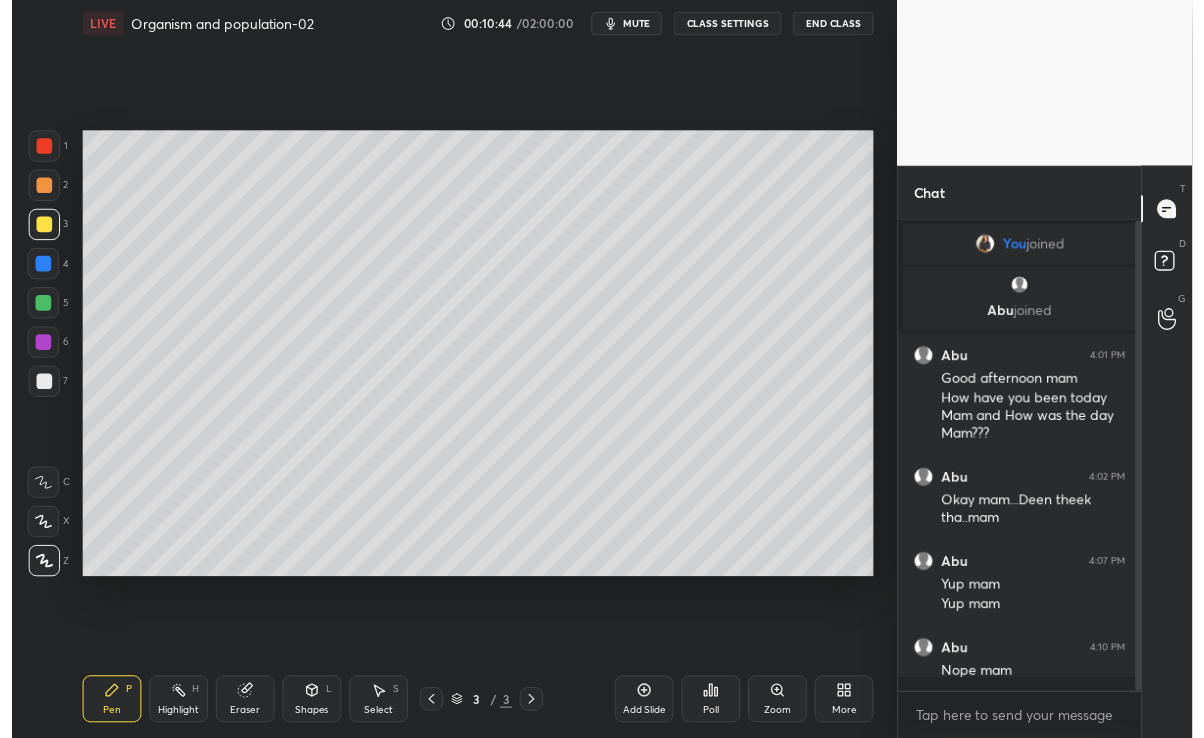scroll, scrollTop: 609, scrollLeft: 823, axis: both 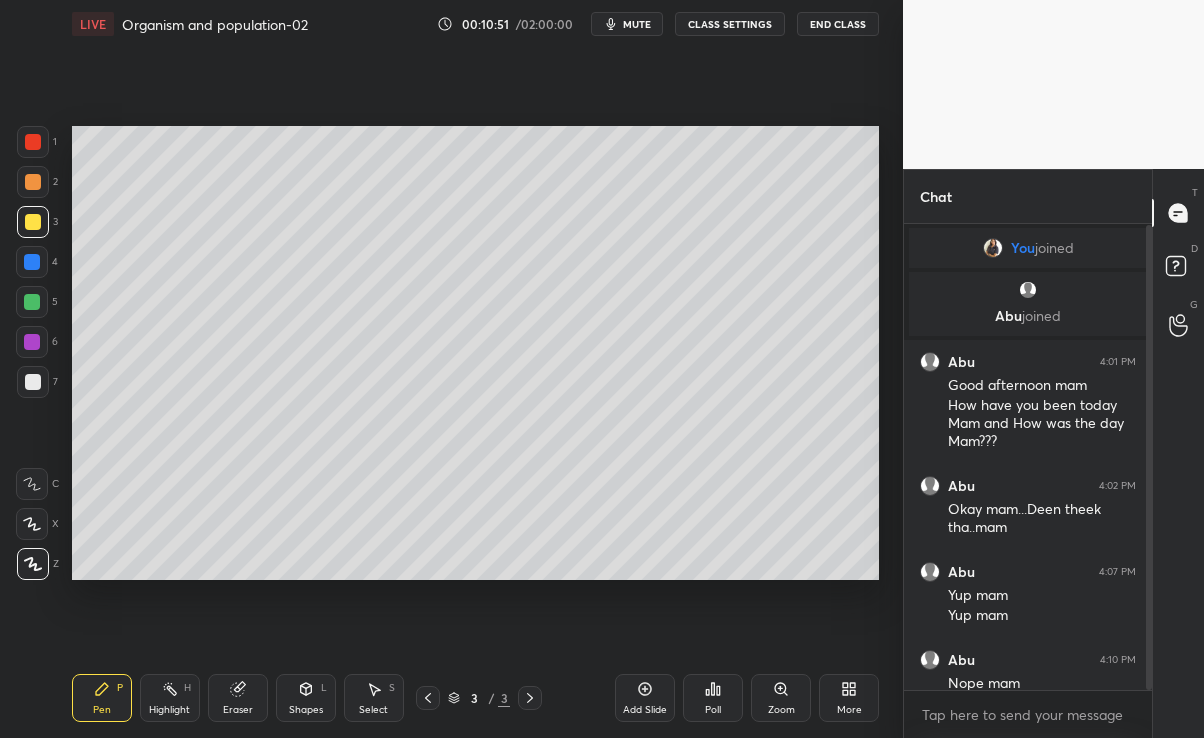 click at bounding box center (32, 262) 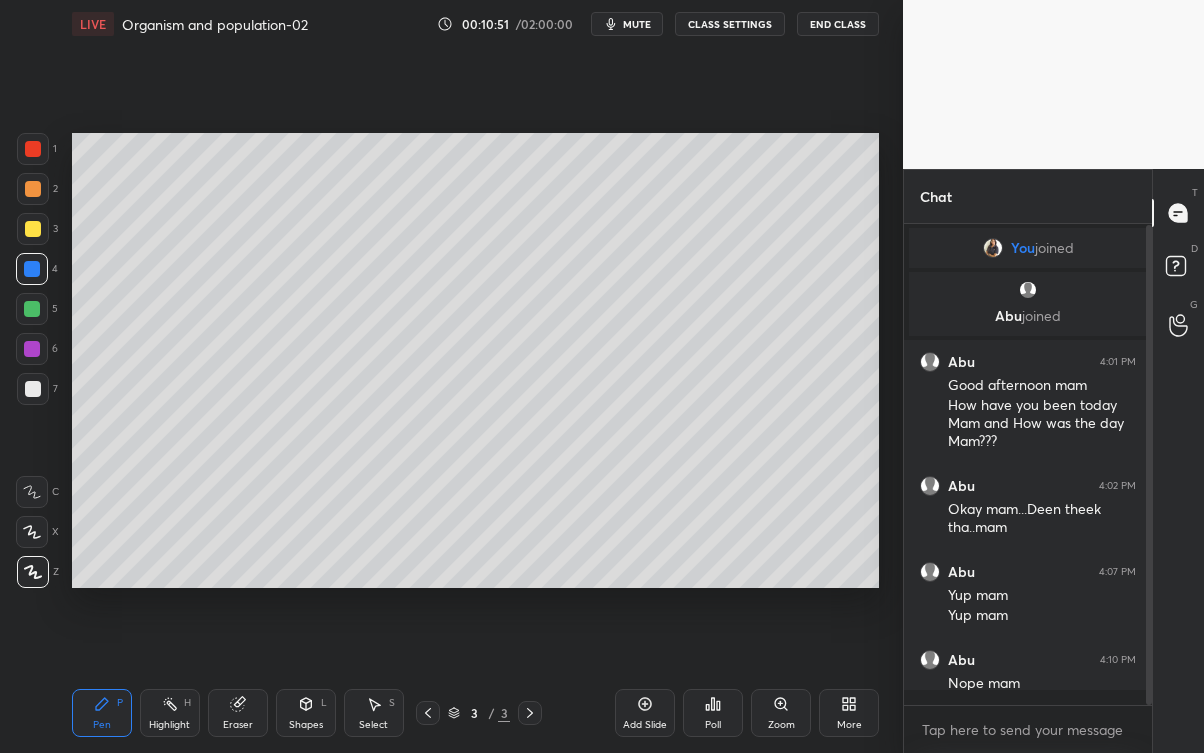 scroll, scrollTop: 99375, scrollLeft: 99176, axis: both 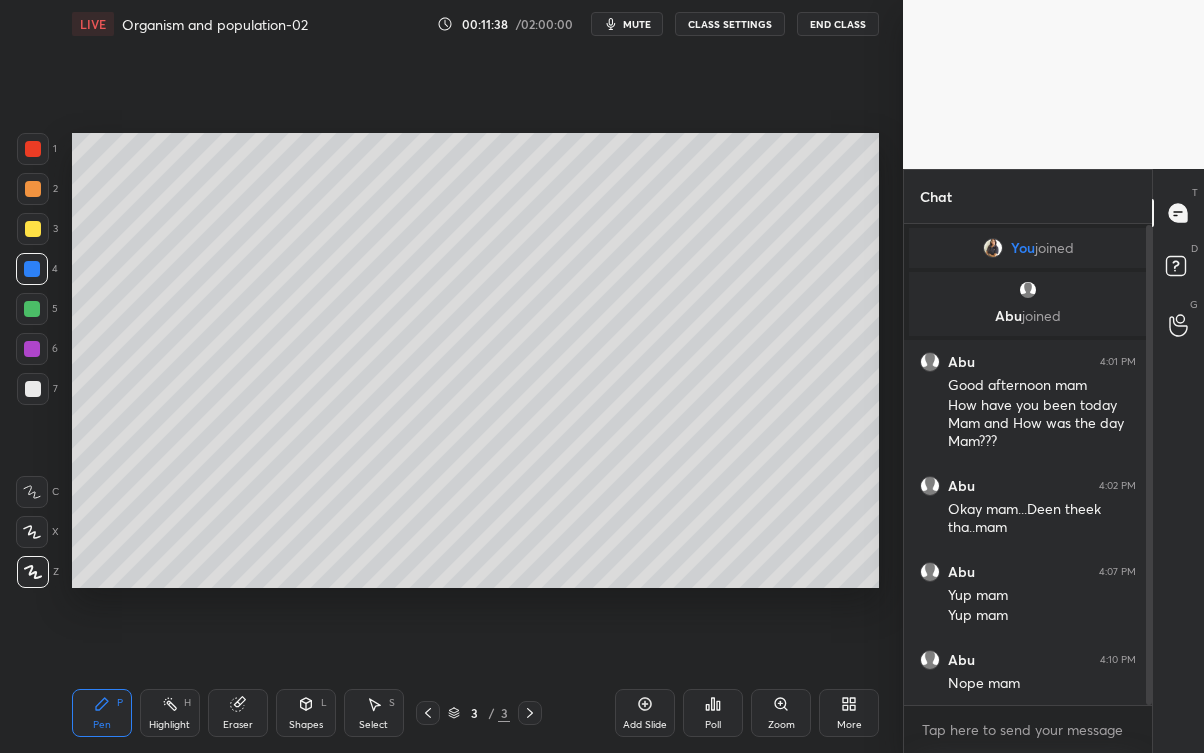 click on "Eraser" at bounding box center [238, 713] 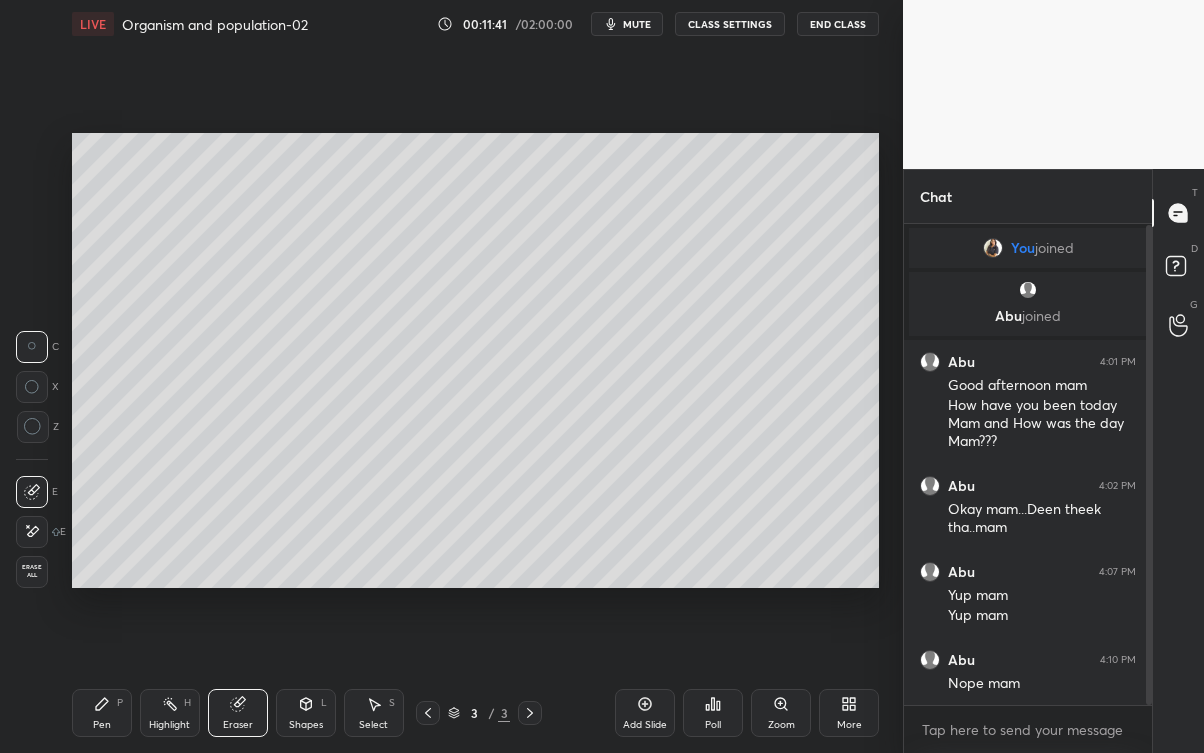 click on "Pen P" at bounding box center (102, 713) 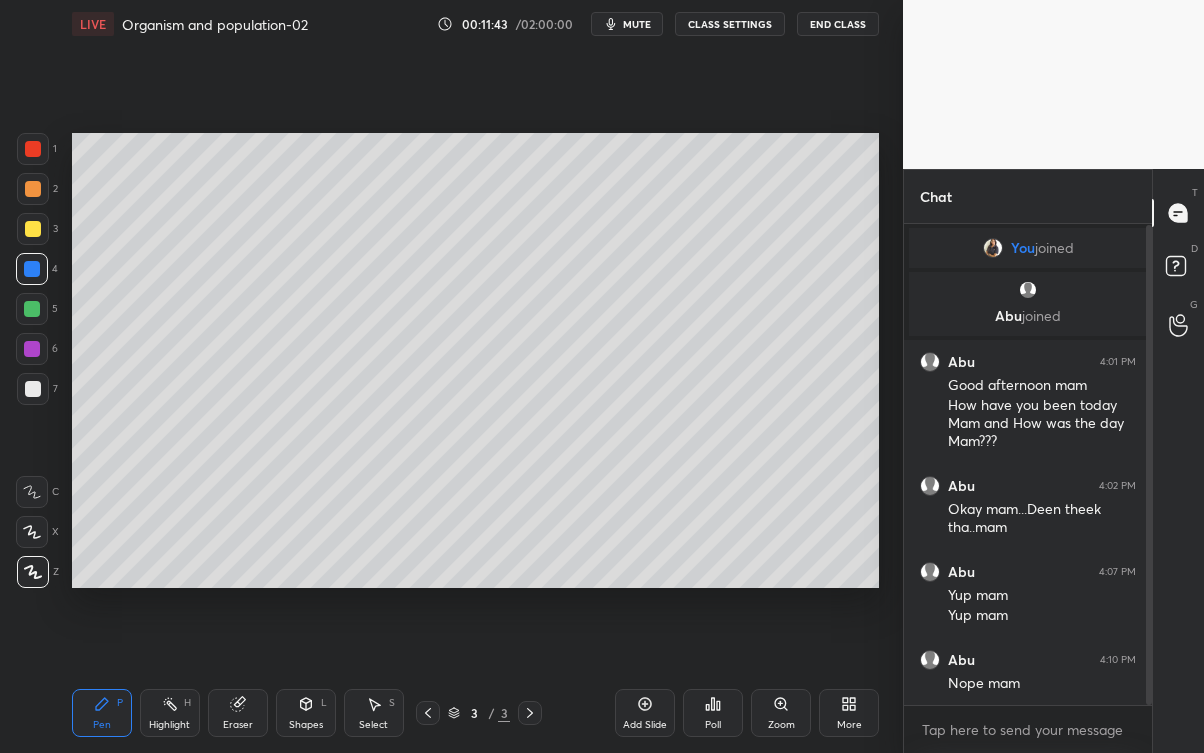 click on "1 2 3 4 5 6 7 C X Z C X Z E E Erase all   H H LIVE Organism and population-02 00:11:43 /  02:00:00 mute CLASS SETTINGS End Class Setting up your live class Poll for   secs No correct answer Start poll Back Organism and population-02 • L29 of Complete Course Biology - NSEJS 2025 [FIRST] [LAST] Pen P Highlight H Eraser Shapes L Select S 3 / 3 Add Slide Poll Zoom More" at bounding box center (451, 376) 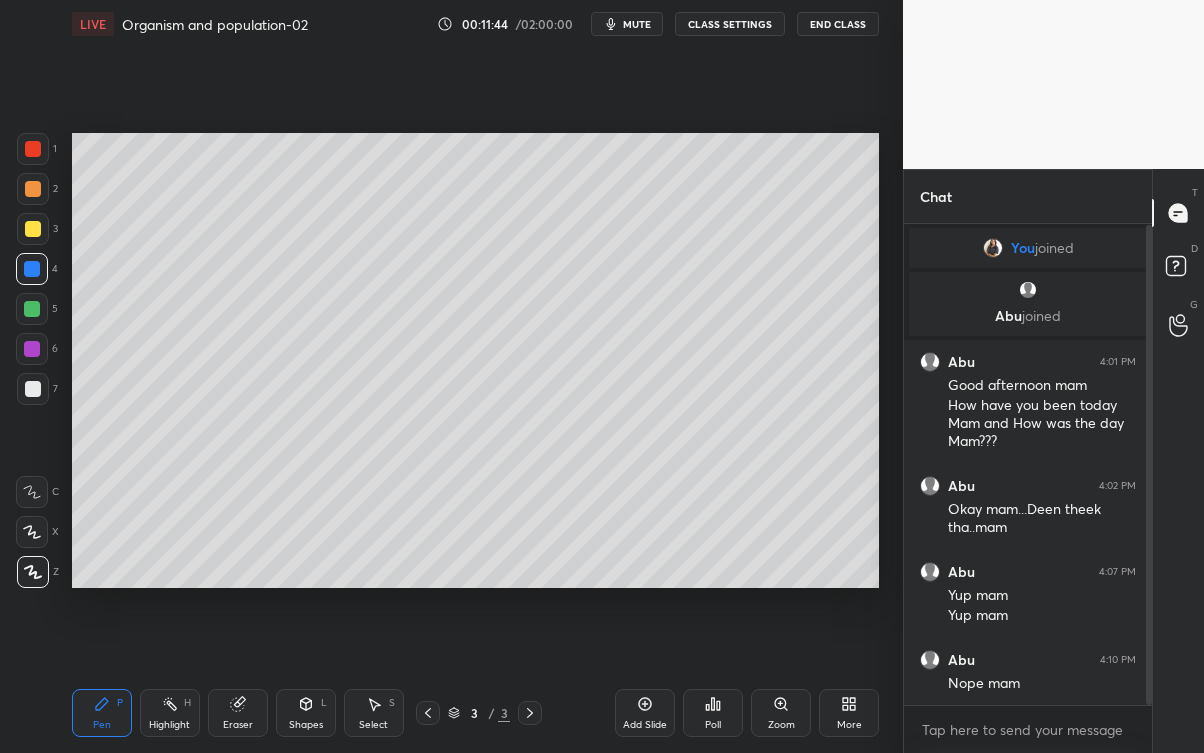 click on "Setting up your live class Poll for   secs No correct answer Start poll" at bounding box center [475, 360] 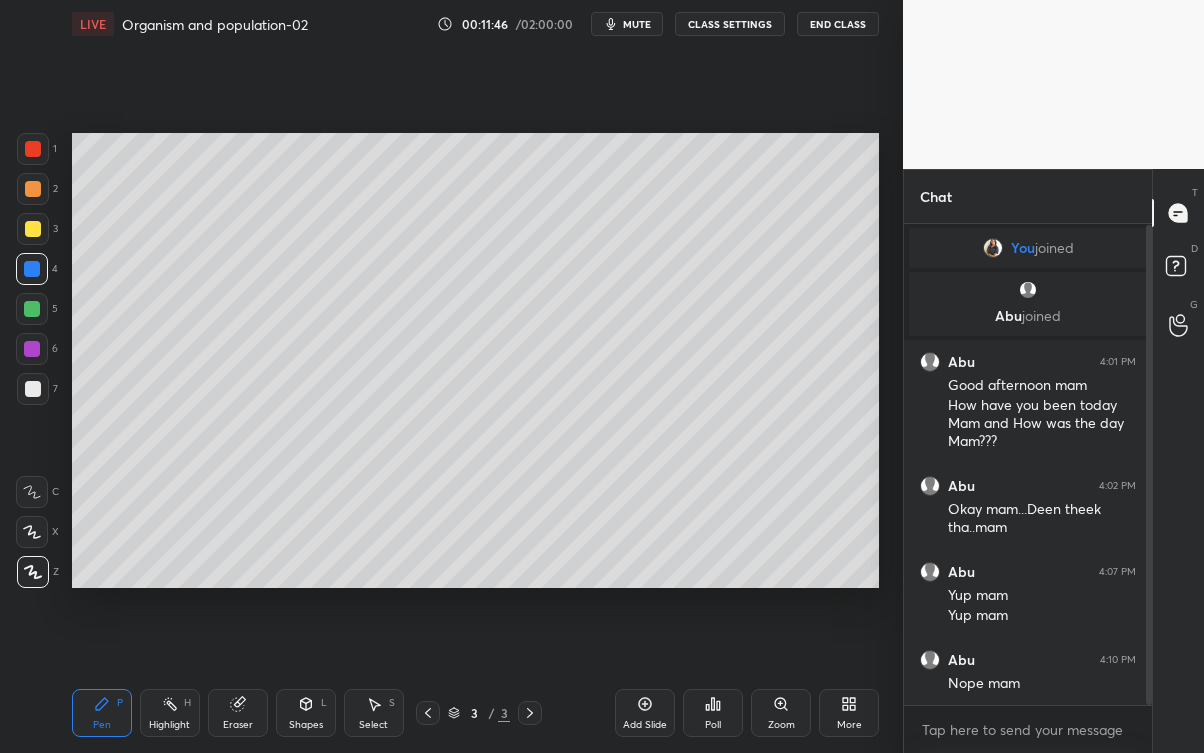 click on "Eraser" at bounding box center [238, 725] 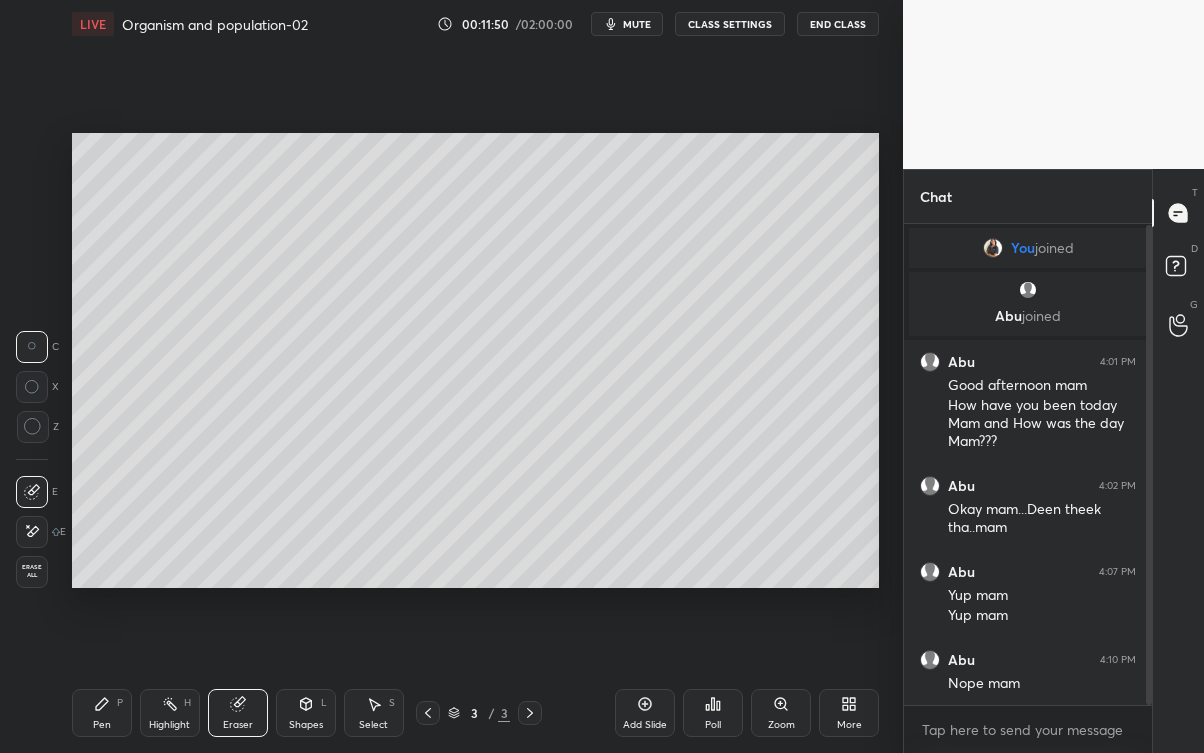 click on "Pen" at bounding box center (102, 725) 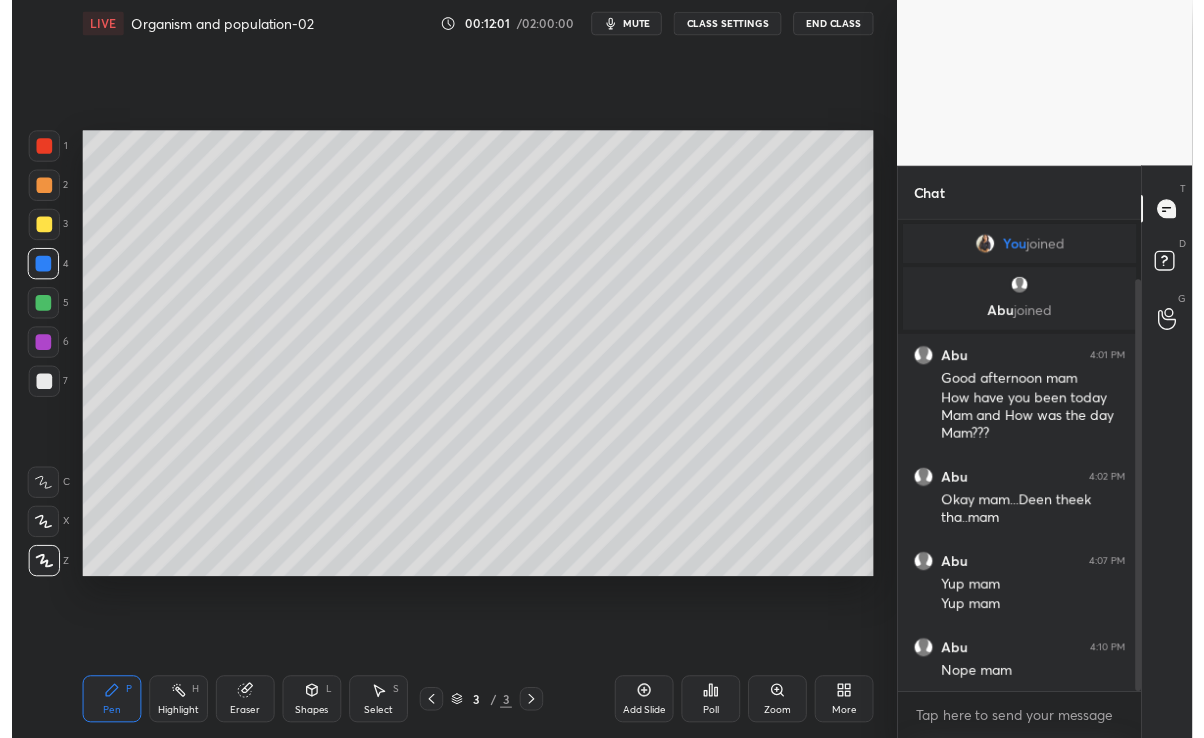 scroll, scrollTop: 69, scrollLeft: 0, axis: vertical 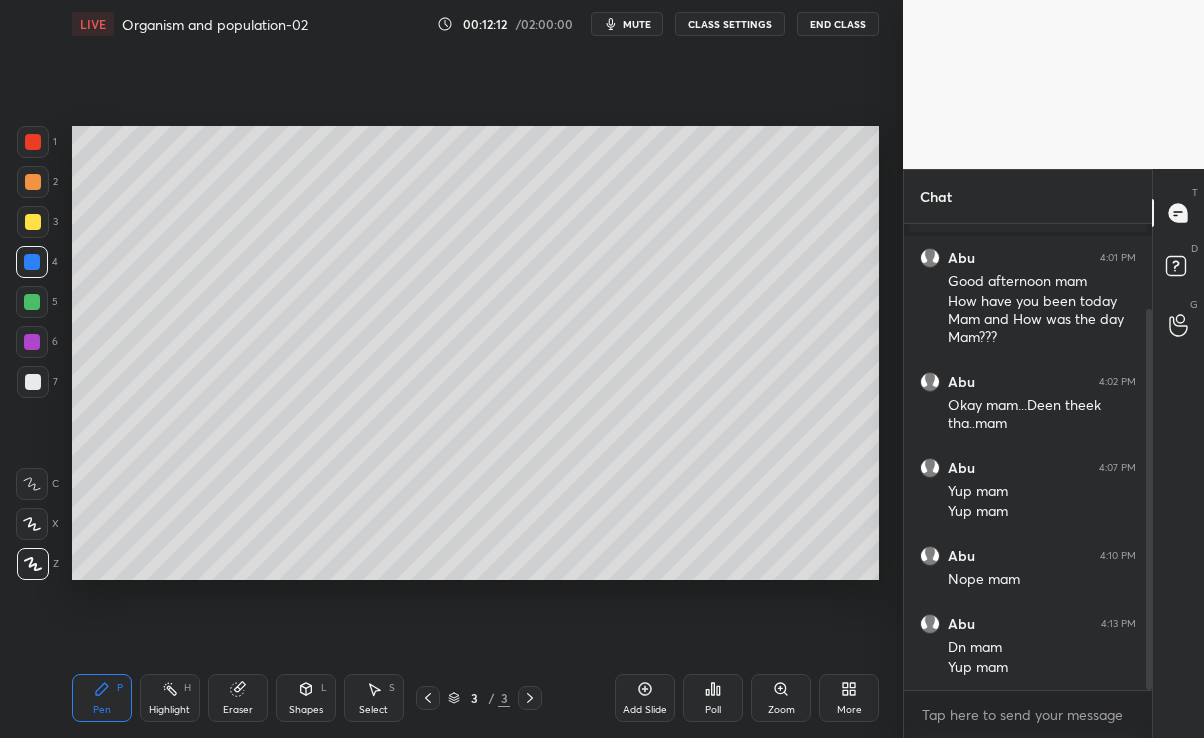 click on "Add Slide" at bounding box center [645, 698] 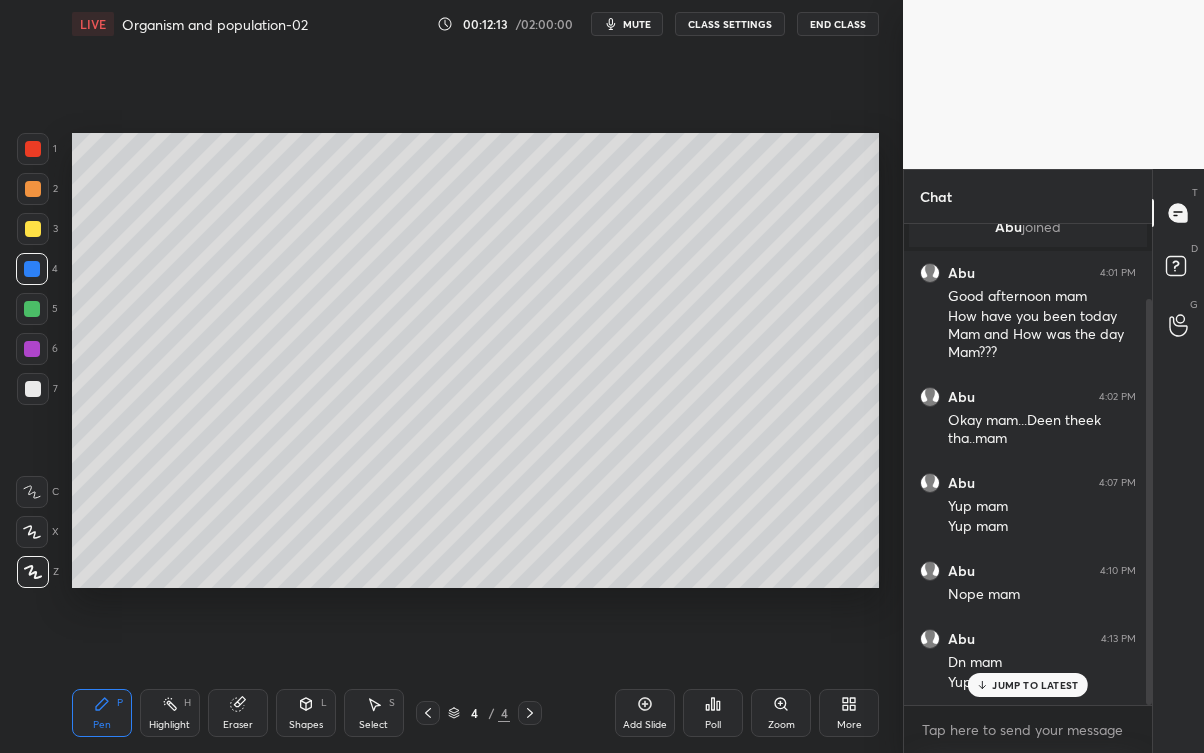 scroll, scrollTop: 99375, scrollLeft: 99176, axis: both 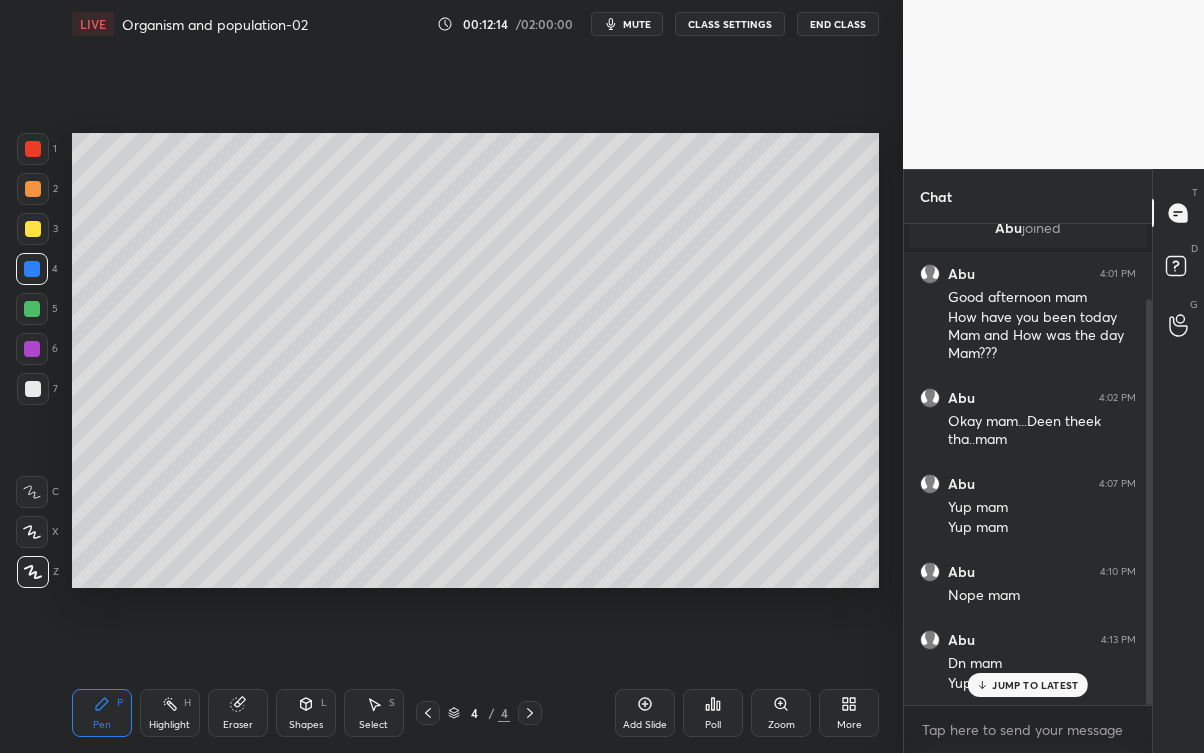 click on "JUMP TO LATEST" at bounding box center [1035, 685] 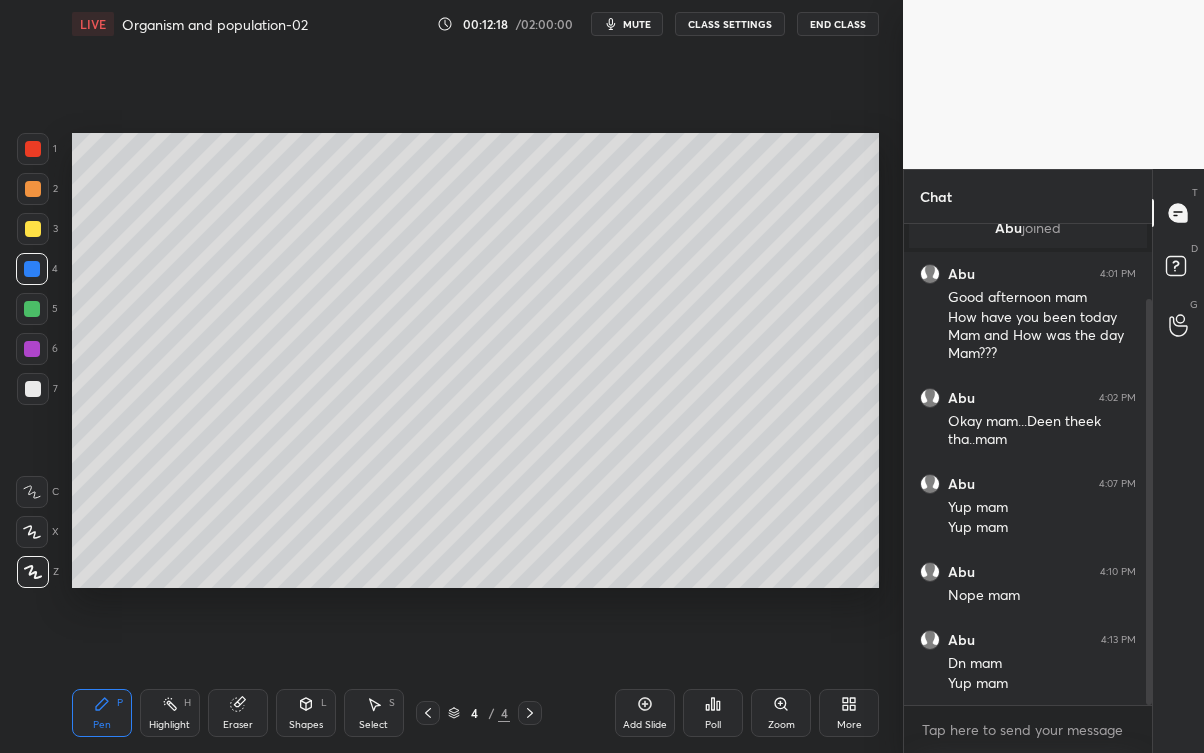 click at bounding box center [32, 309] 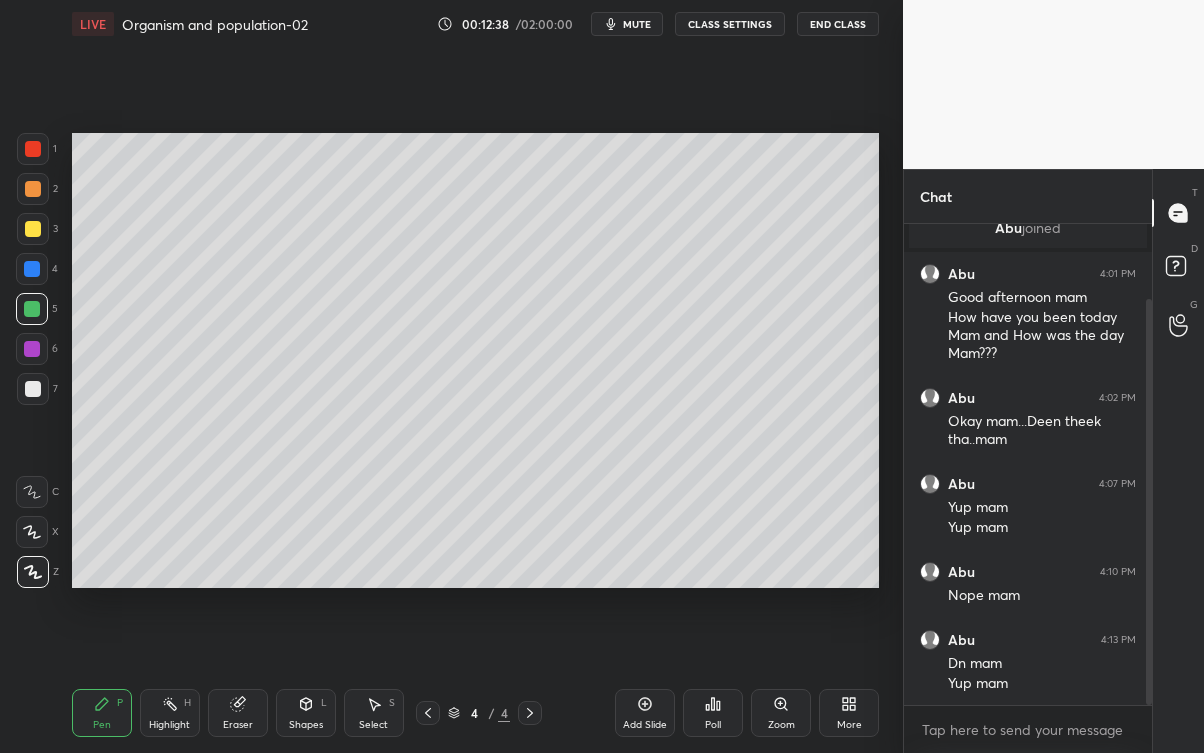 click on "Select" at bounding box center (373, 725) 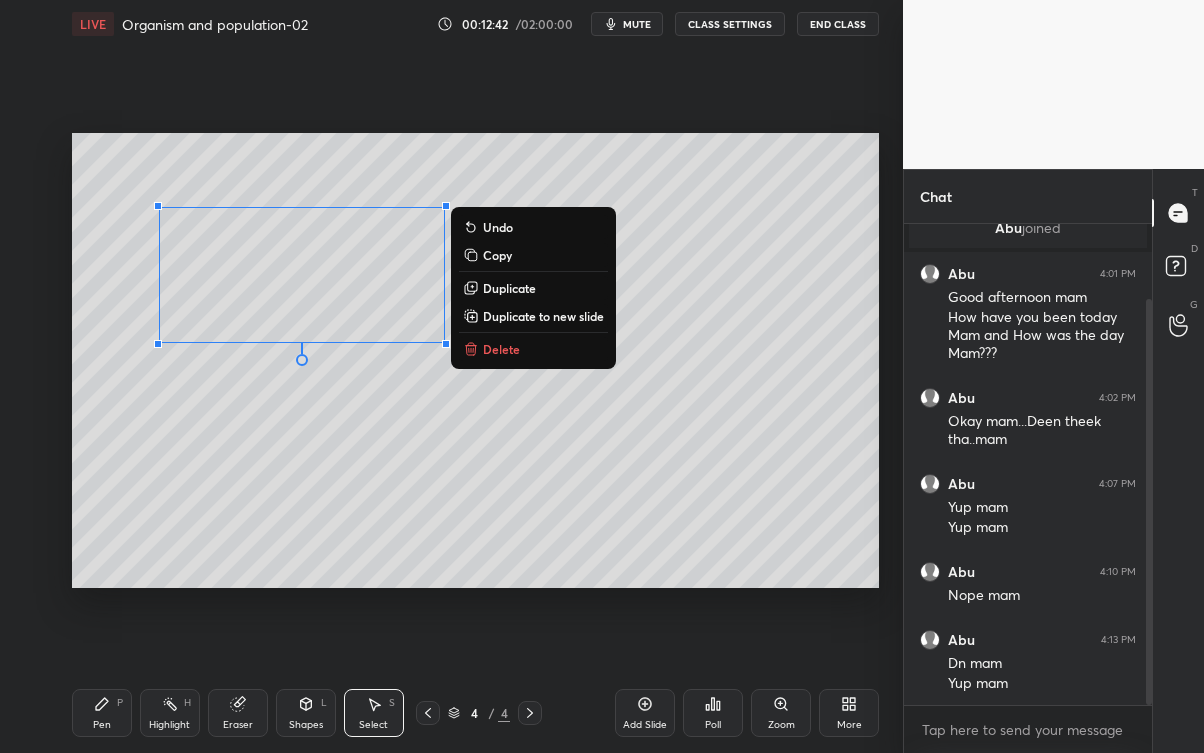 click on "0 ° Undo Copy Duplicate Duplicate to new slide Delete" at bounding box center [476, 360] 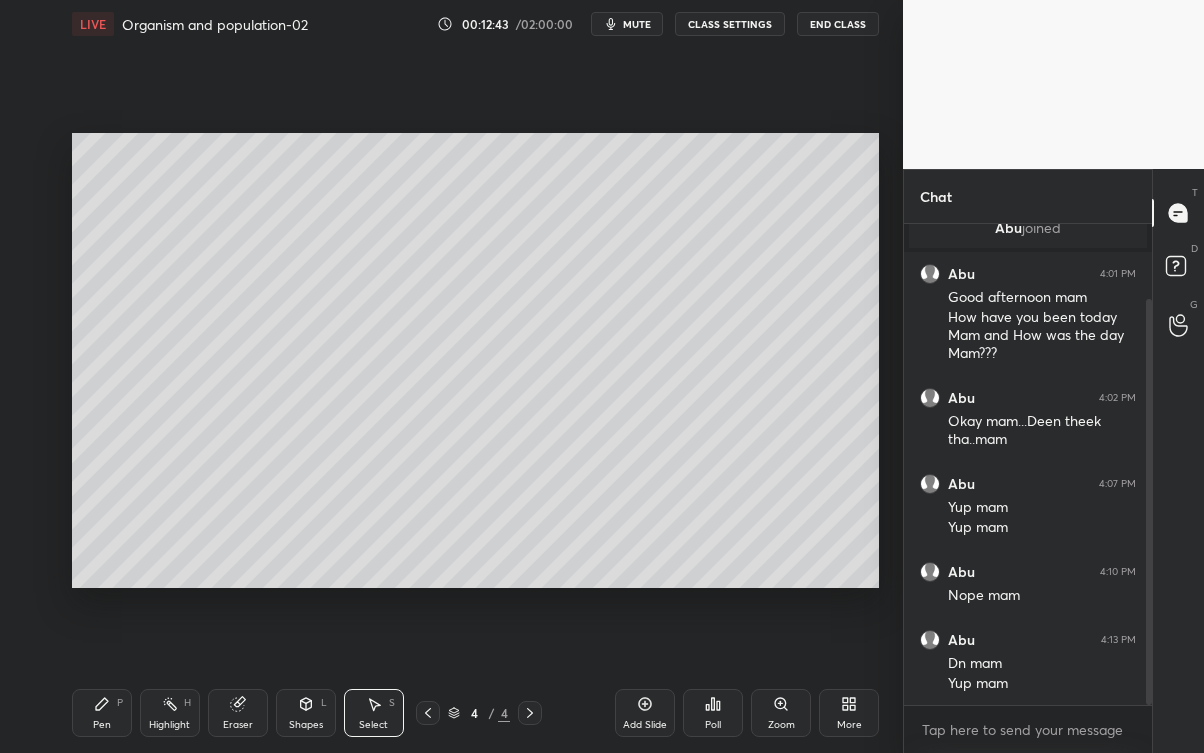 click 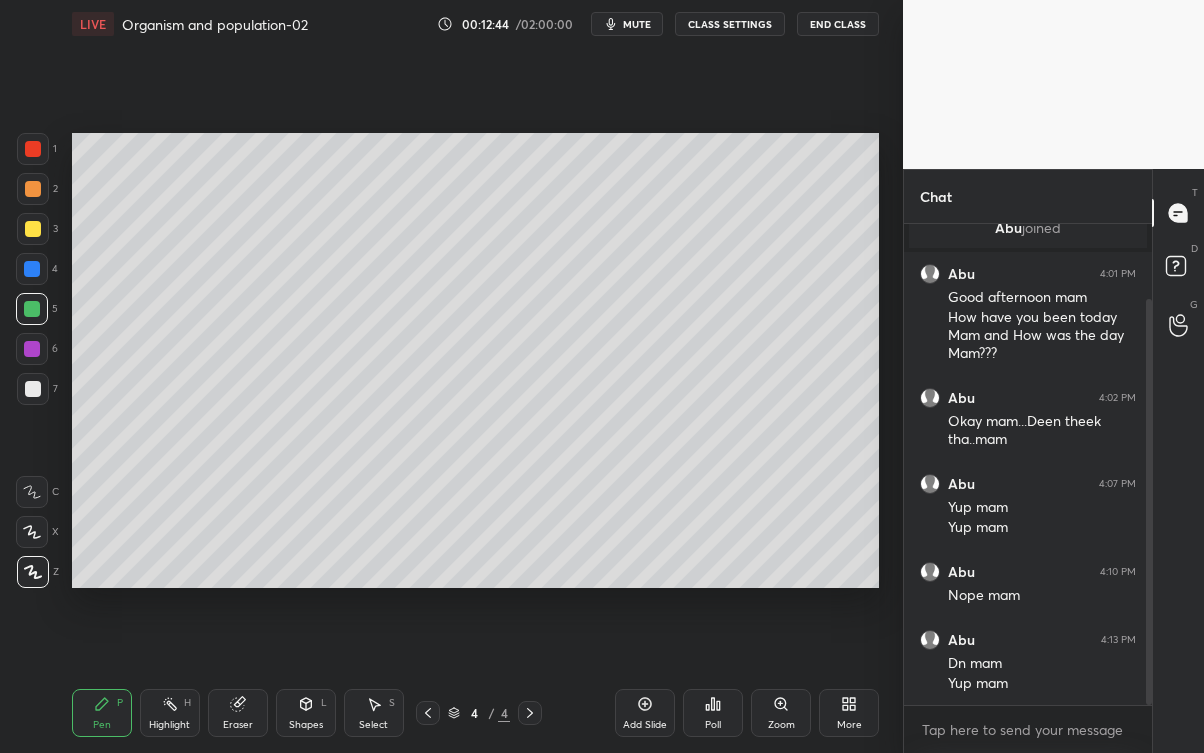 click at bounding box center [32, 349] 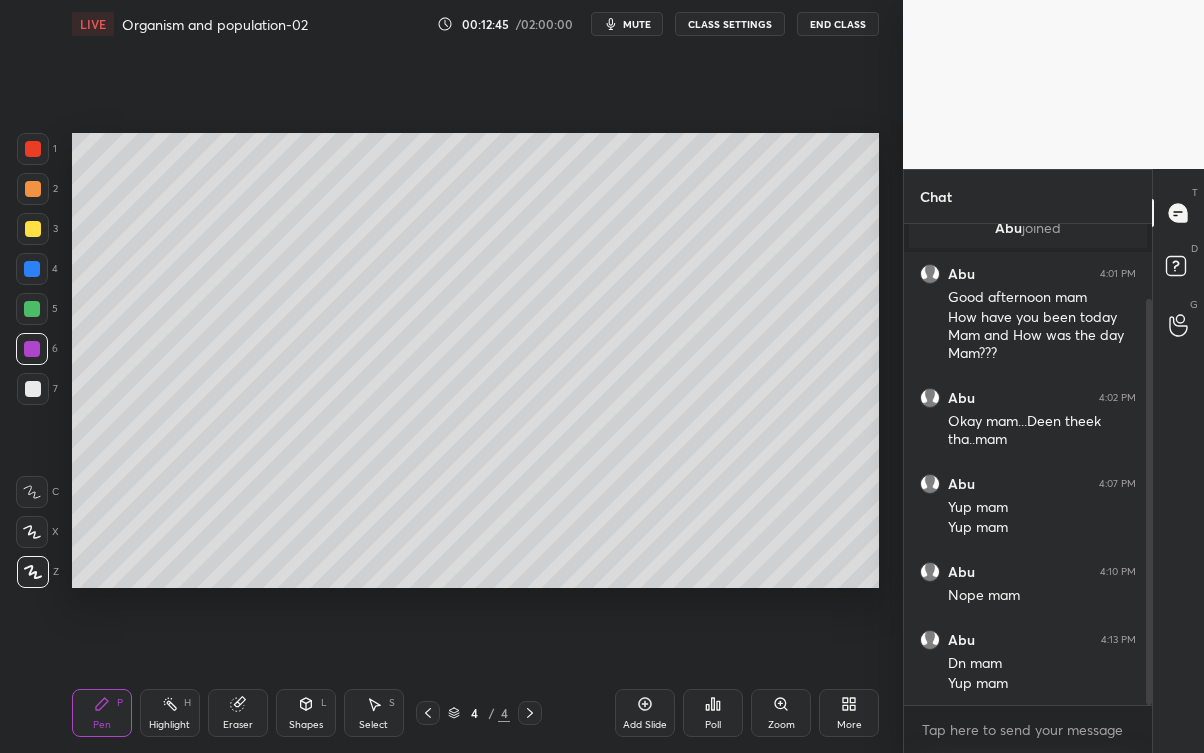 click at bounding box center (33, 389) 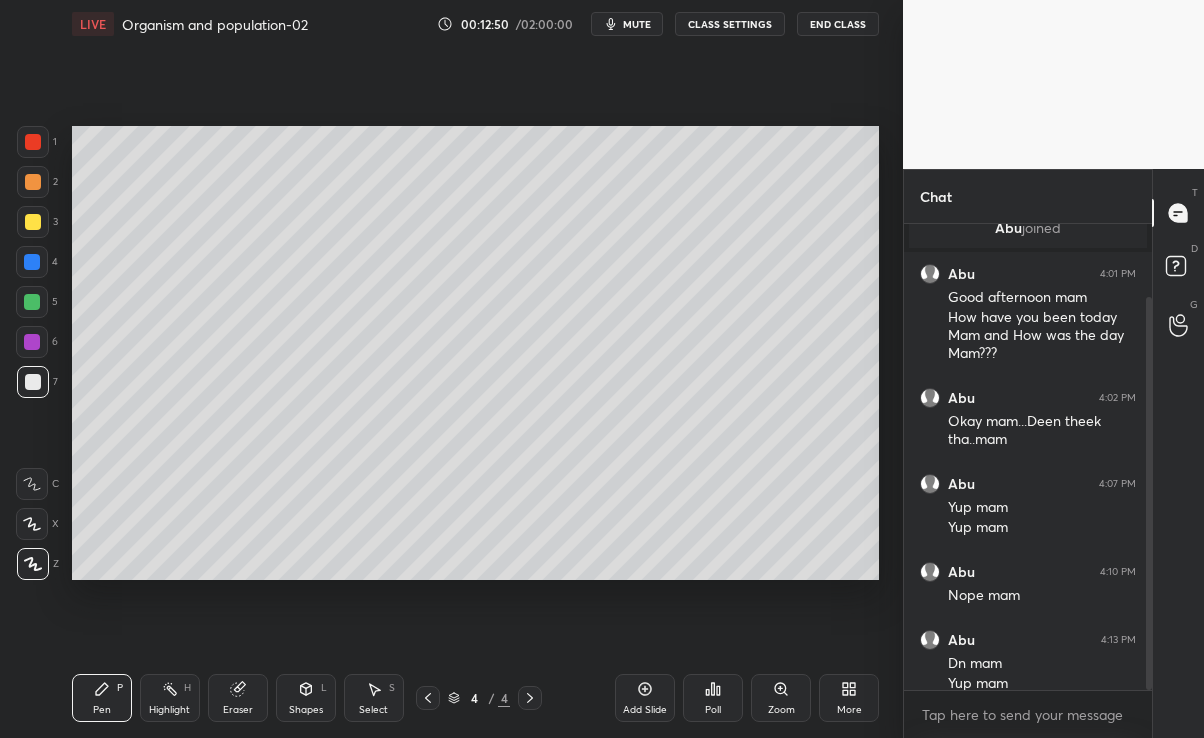 scroll, scrollTop: 609, scrollLeft: 823, axis: both 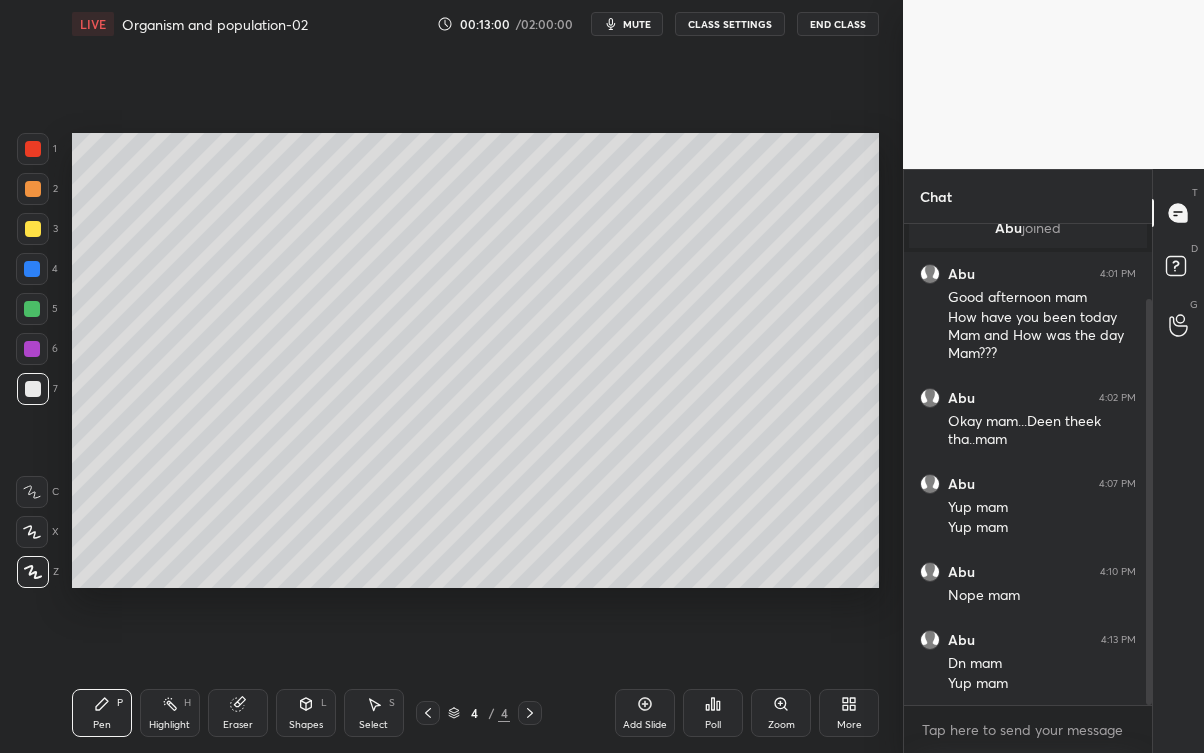 click at bounding box center [32, 269] 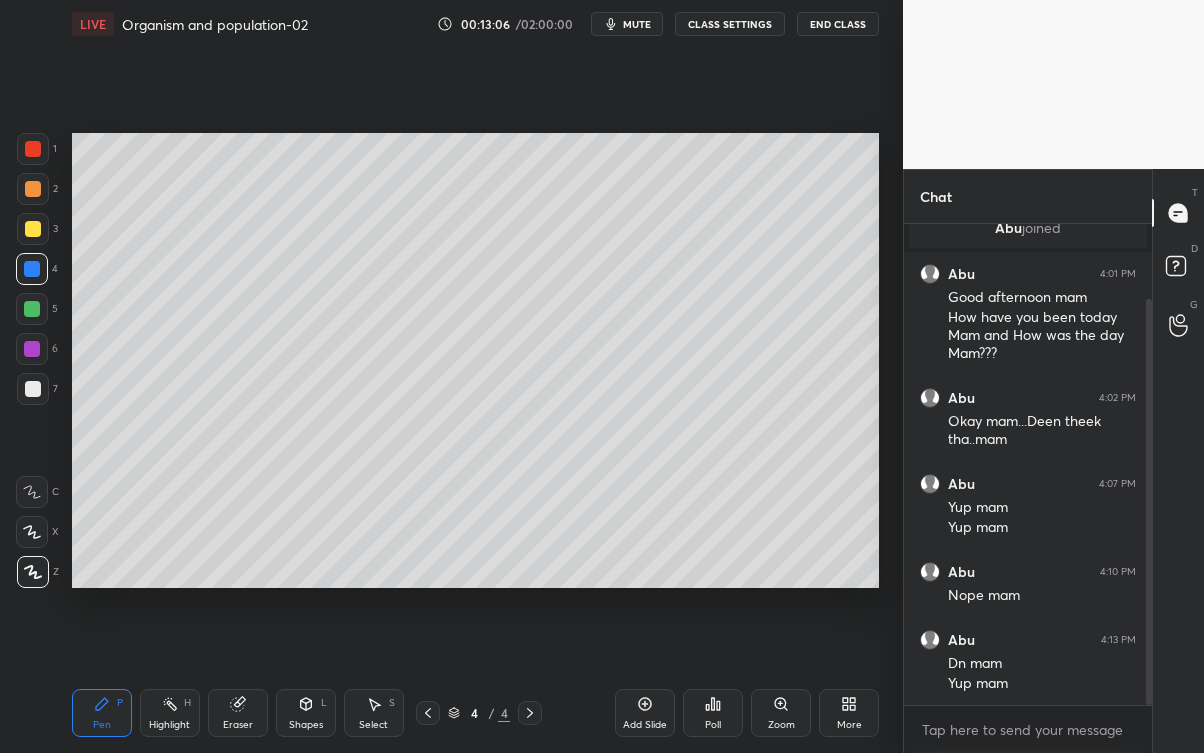 click on "Eraser" at bounding box center (238, 713) 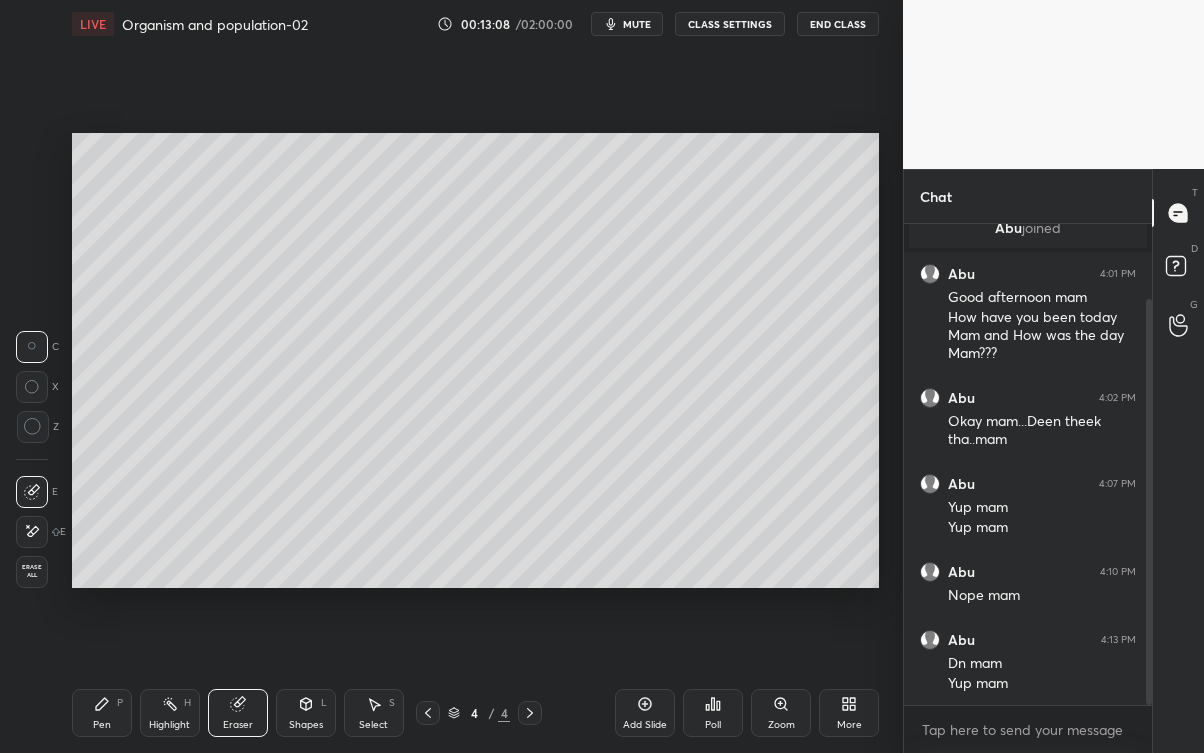 click on "Pen P" at bounding box center [102, 713] 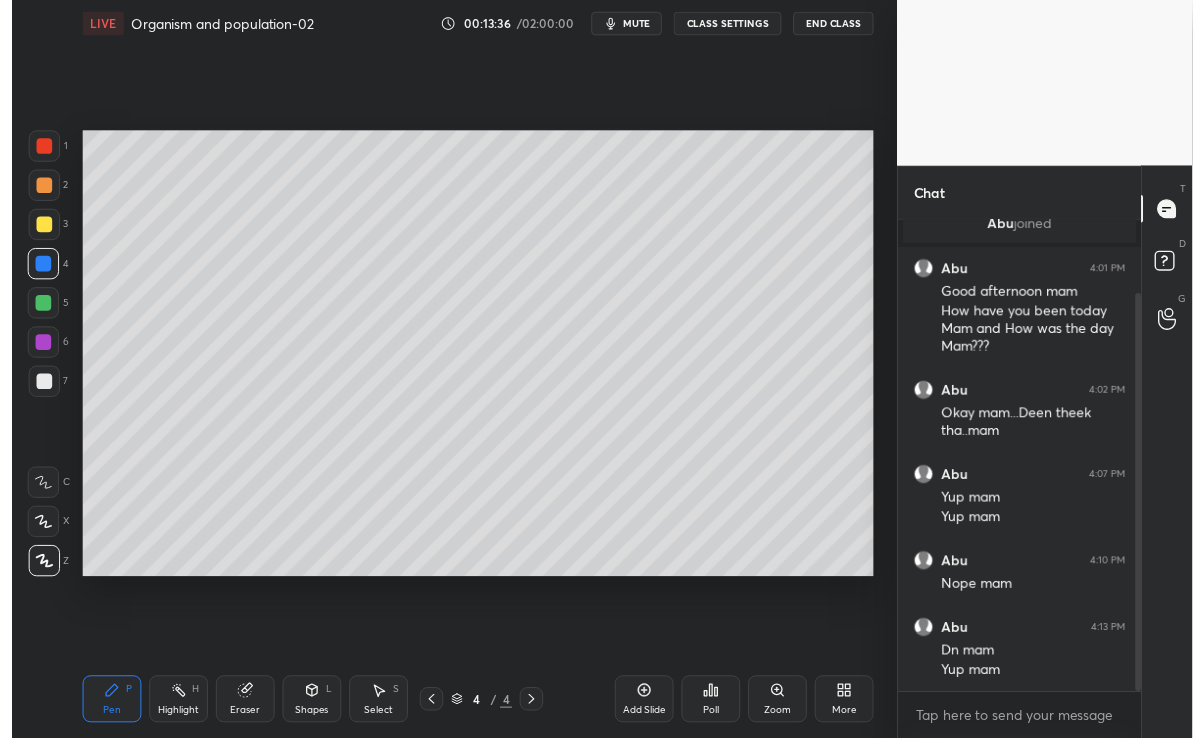 scroll, scrollTop: 157, scrollLeft: 0, axis: vertical 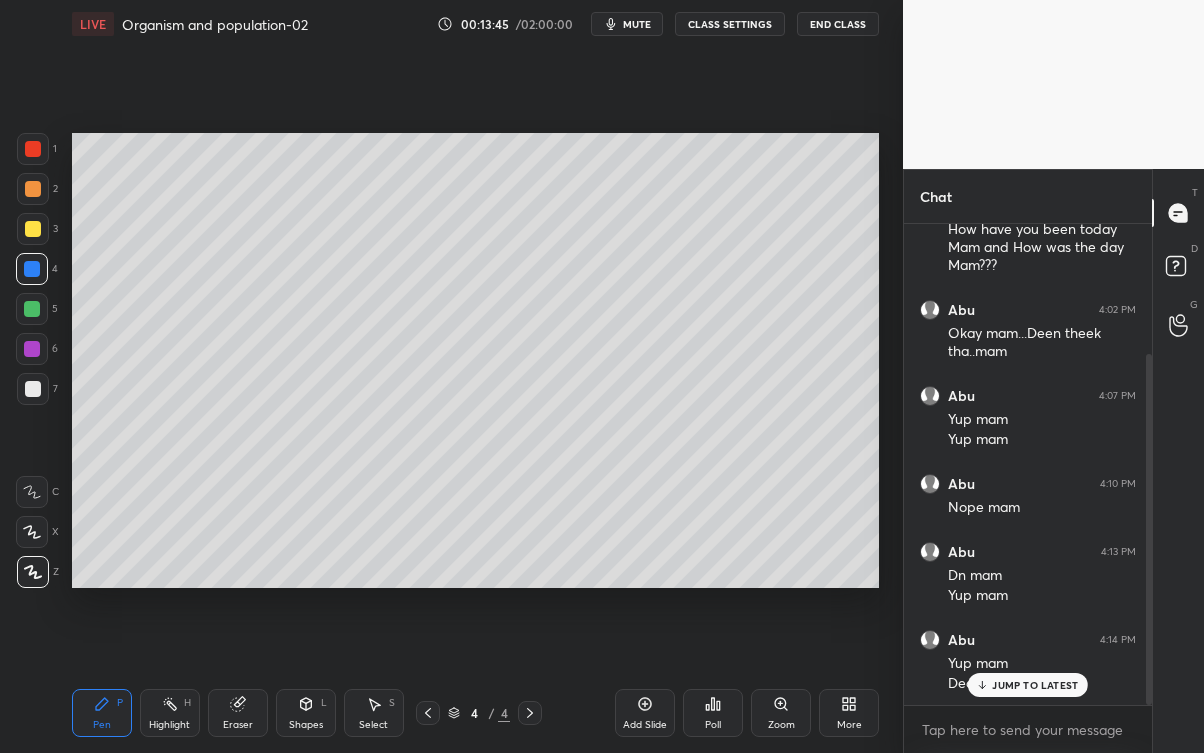 click on "JUMP TO LATEST" at bounding box center [1028, 685] 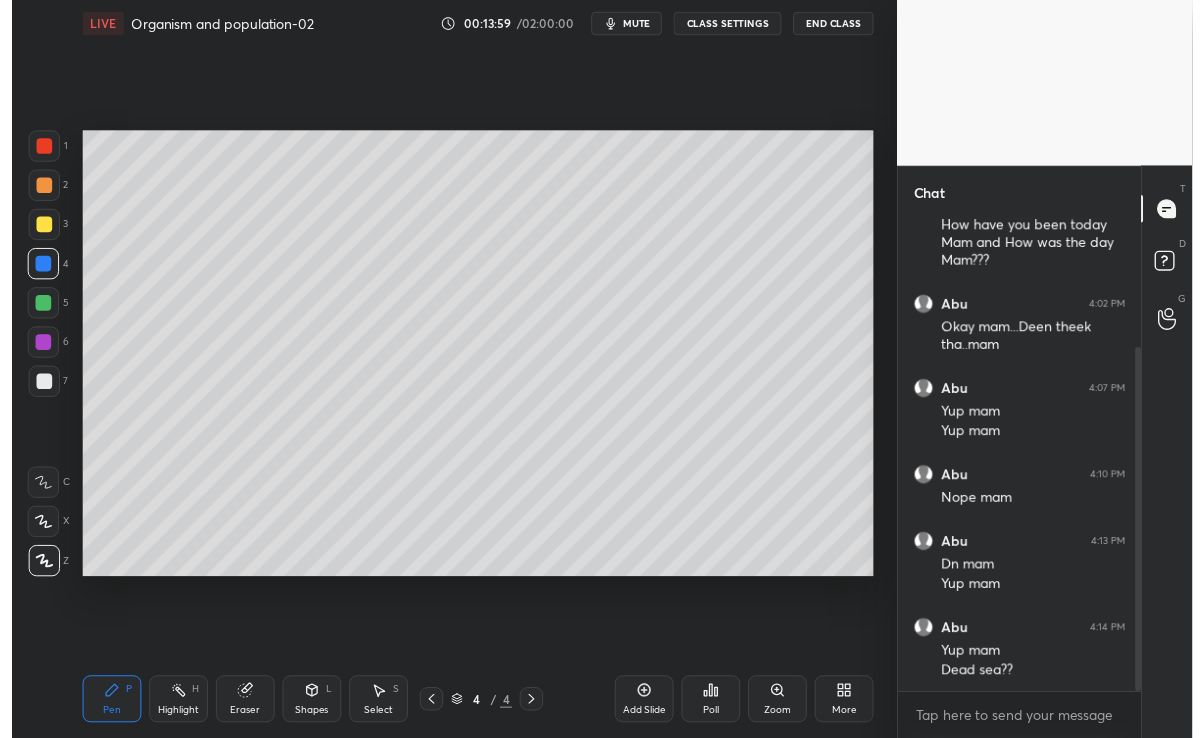 scroll, scrollTop: 245, scrollLeft: 0, axis: vertical 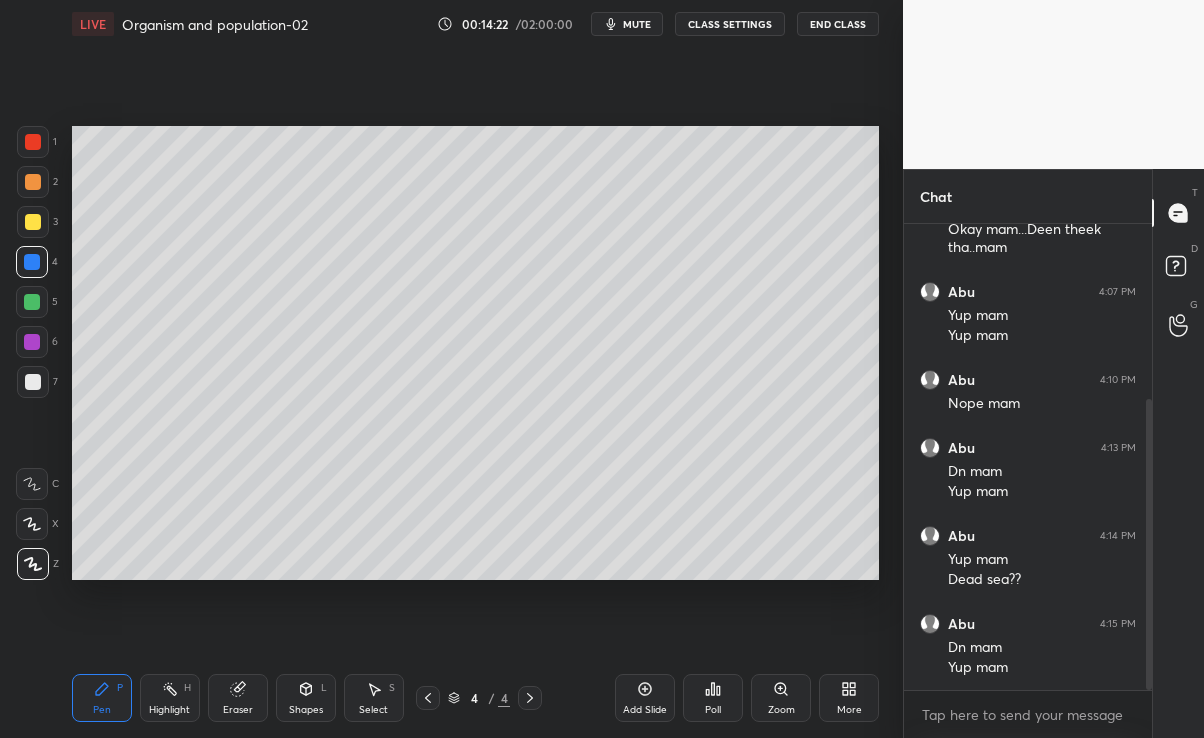 click on "Add Slide" at bounding box center [645, 698] 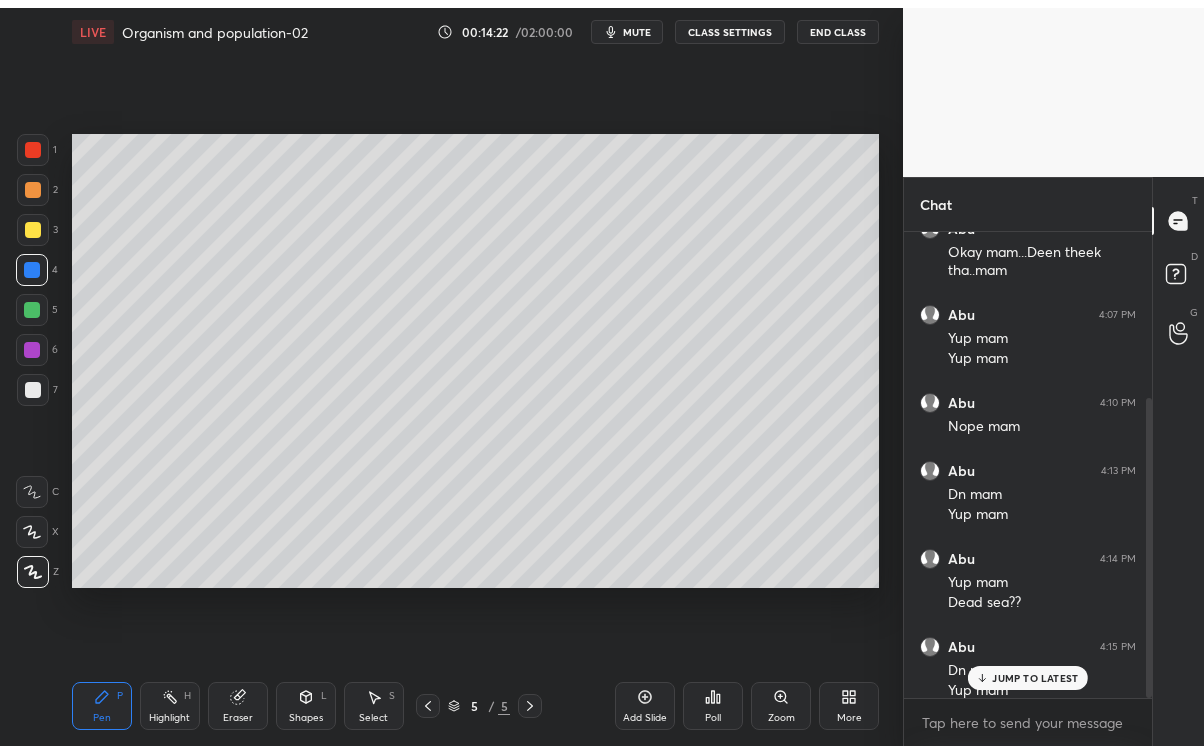 scroll, scrollTop: 99375, scrollLeft: 99176, axis: both 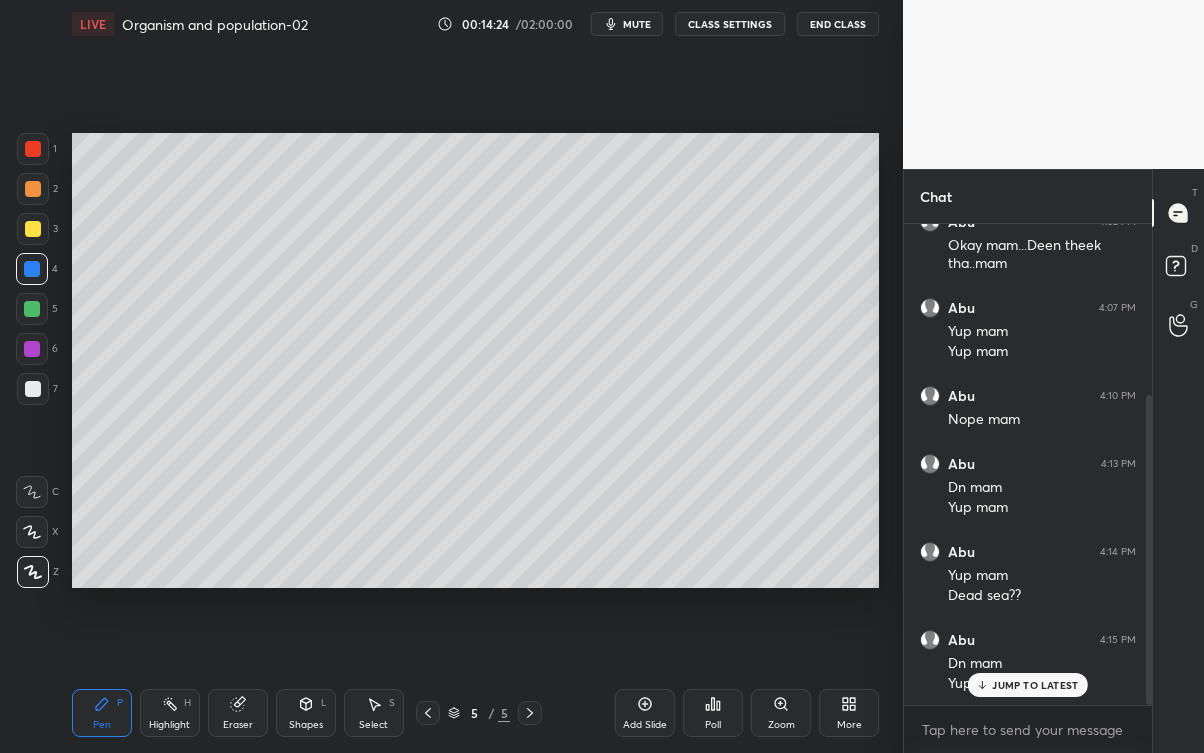 click on "JUMP TO LATEST" at bounding box center [1035, 685] 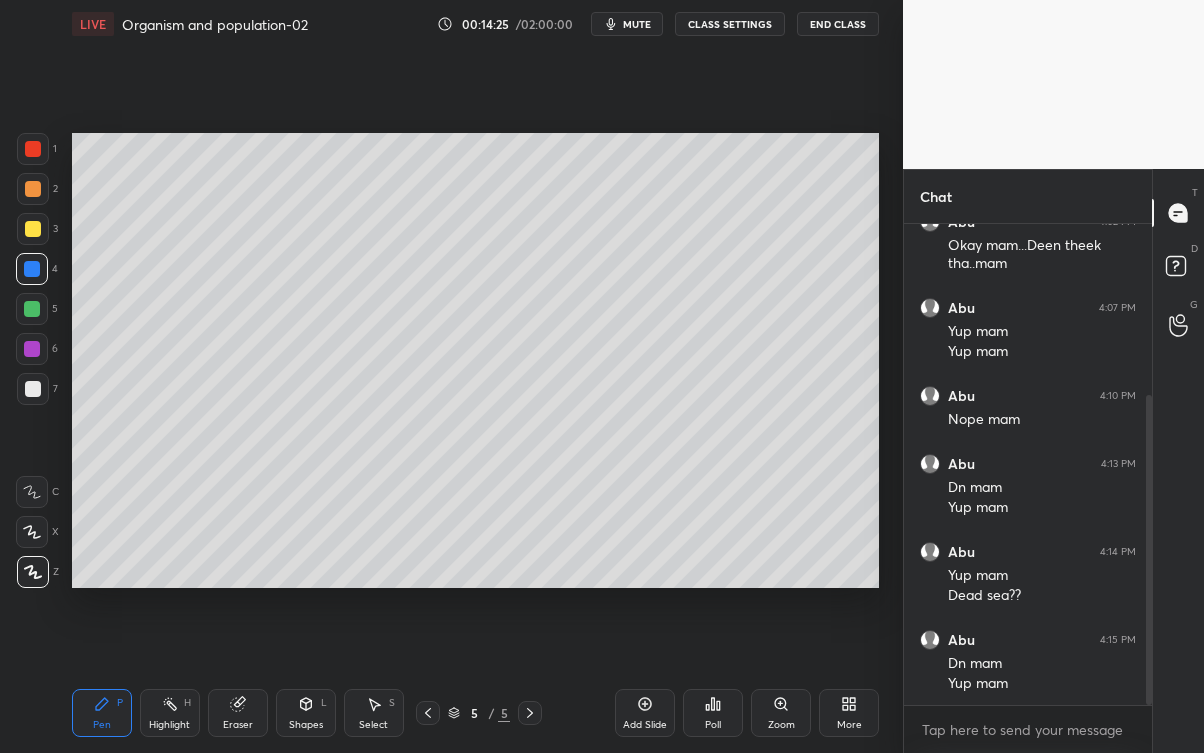 click at bounding box center [33, 389] 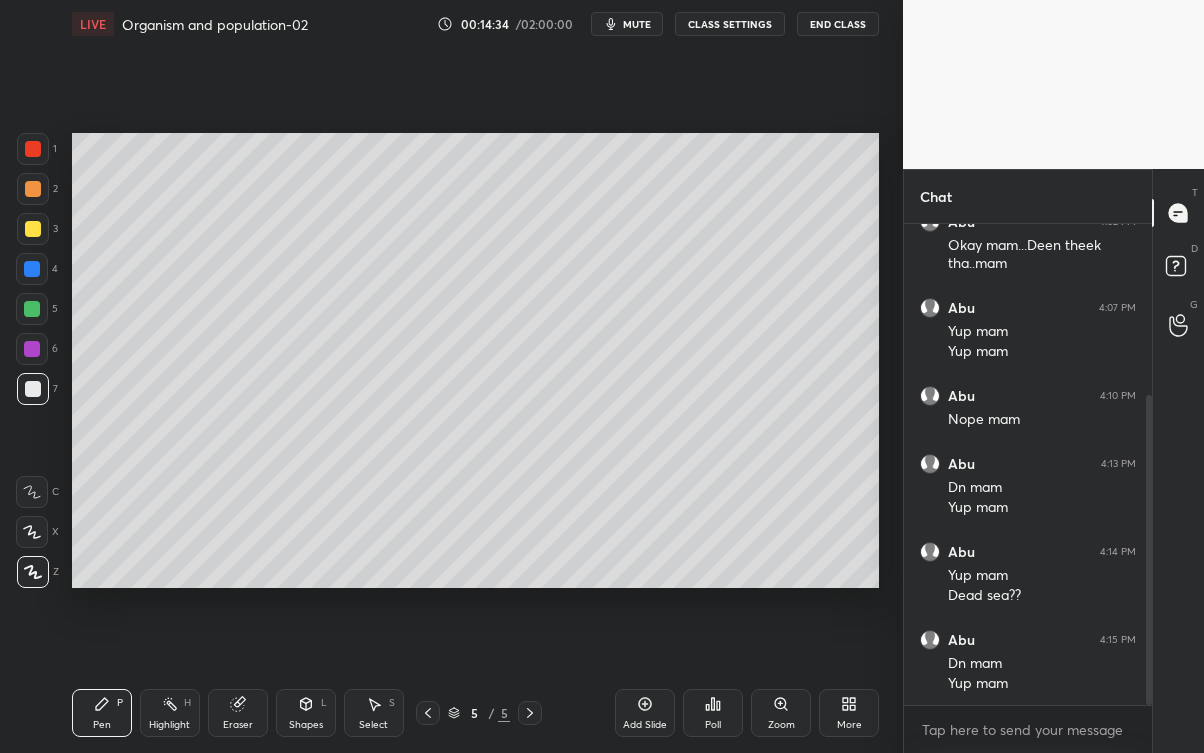 click at bounding box center [32, 349] 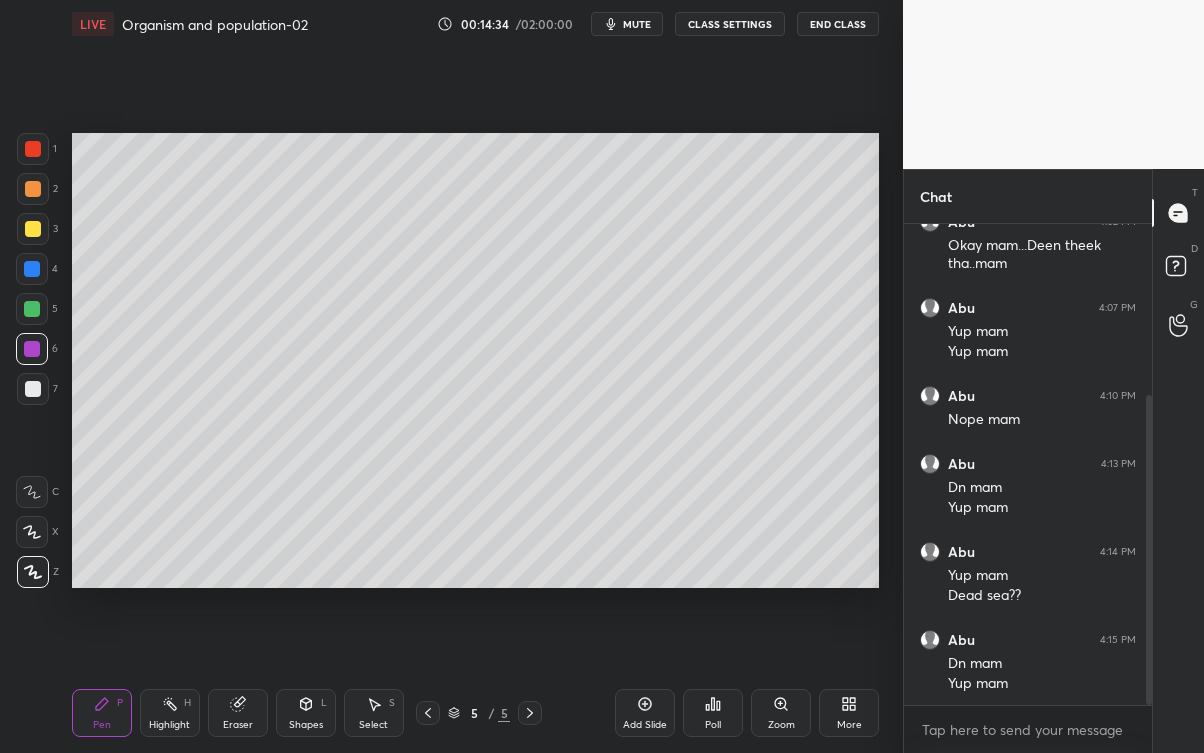 click at bounding box center (32, 309) 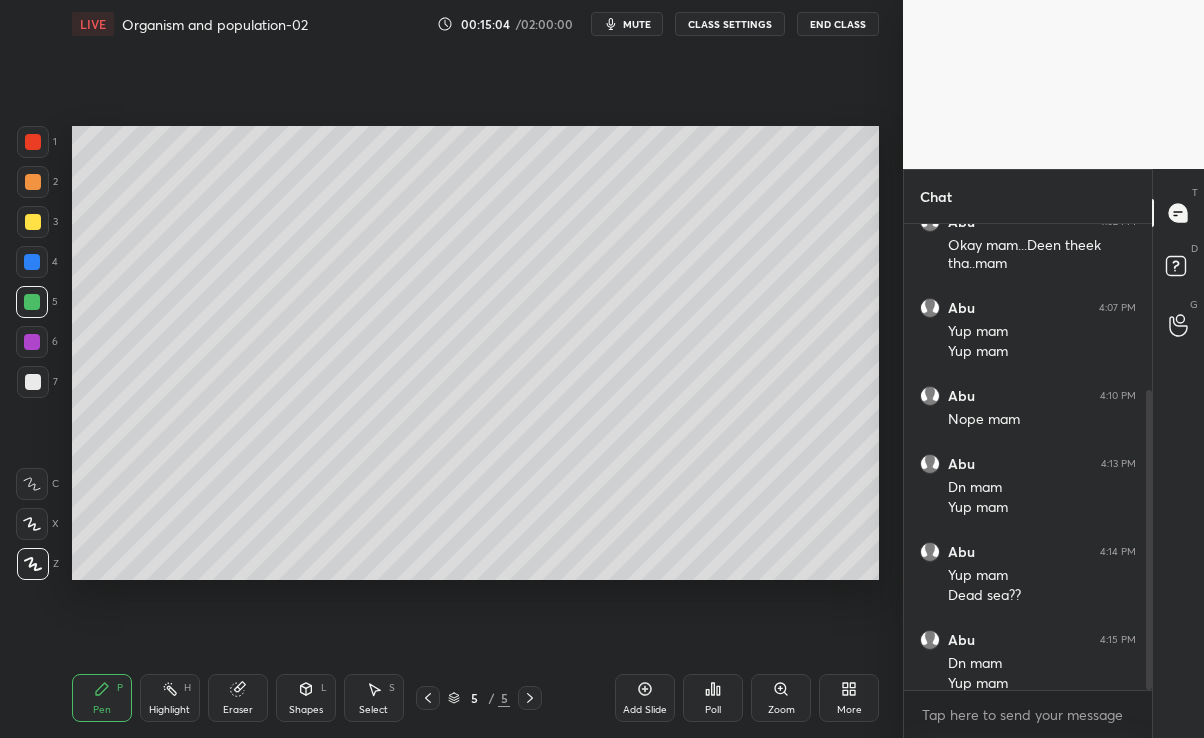 scroll, scrollTop: 609, scrollLeft: 823, axis: both 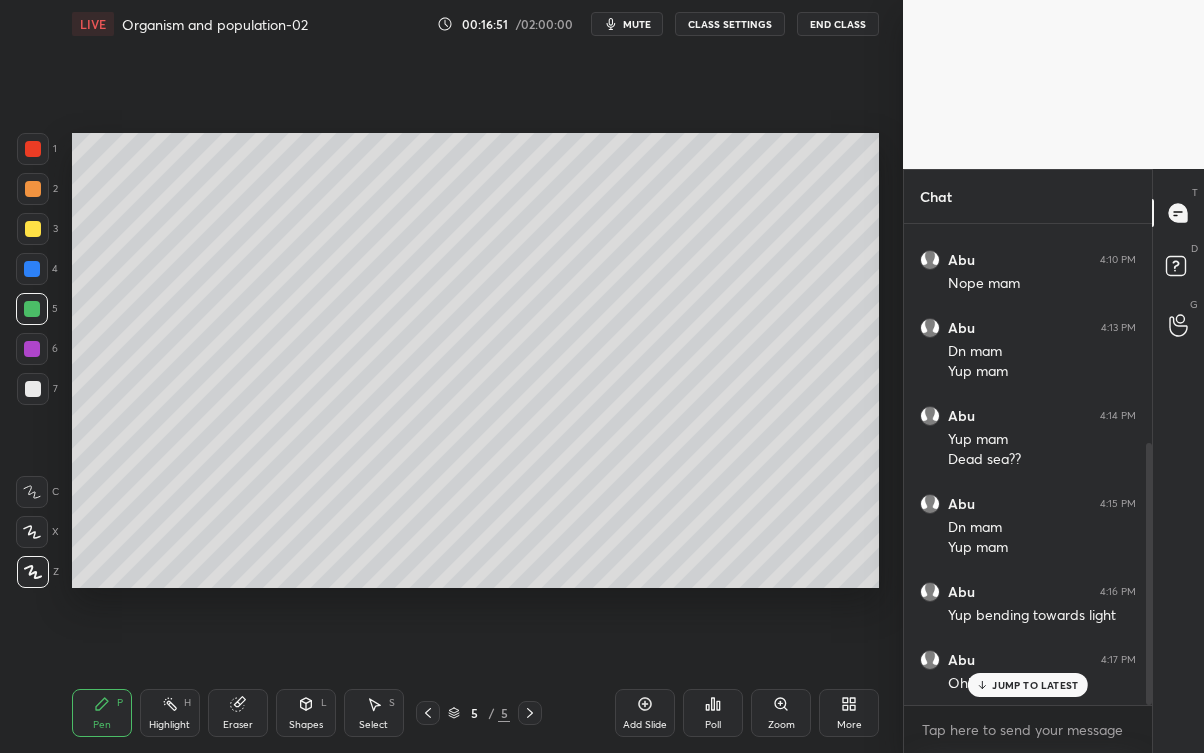 click on "JUMP TO LATEST" at bounding box center (1028, 685) 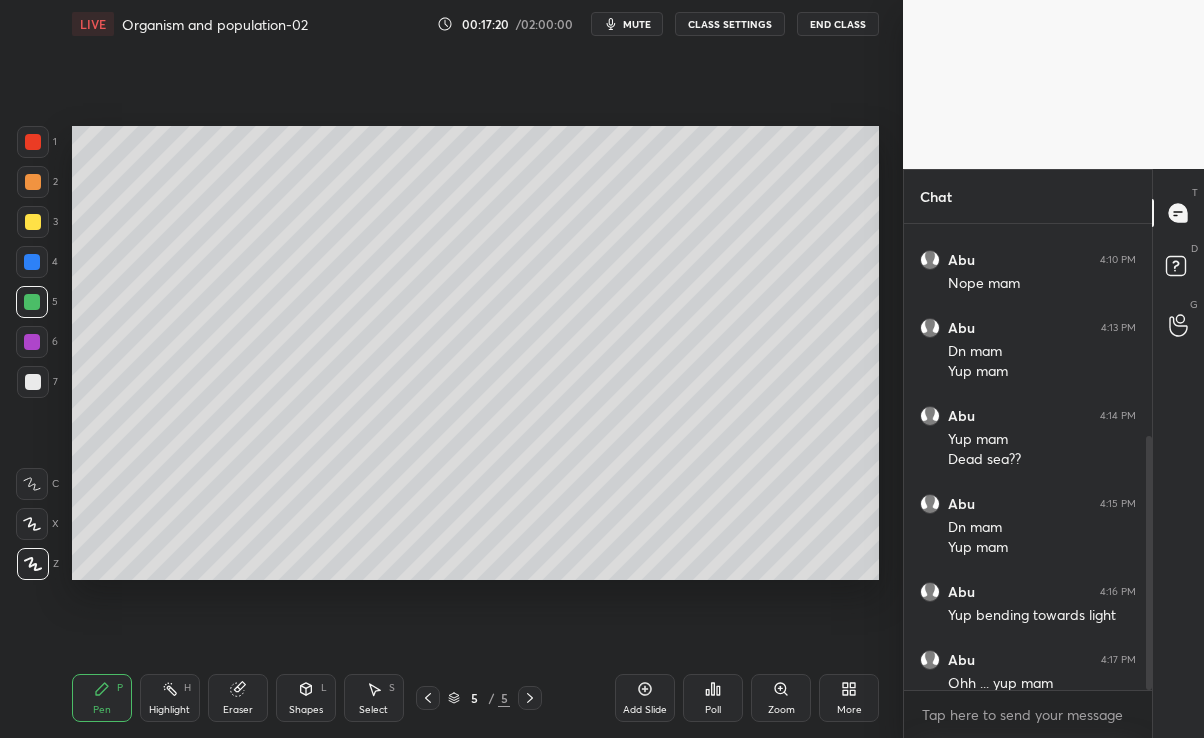 scroll, scrollTop: 609, scrollLeft: 823, axis: both 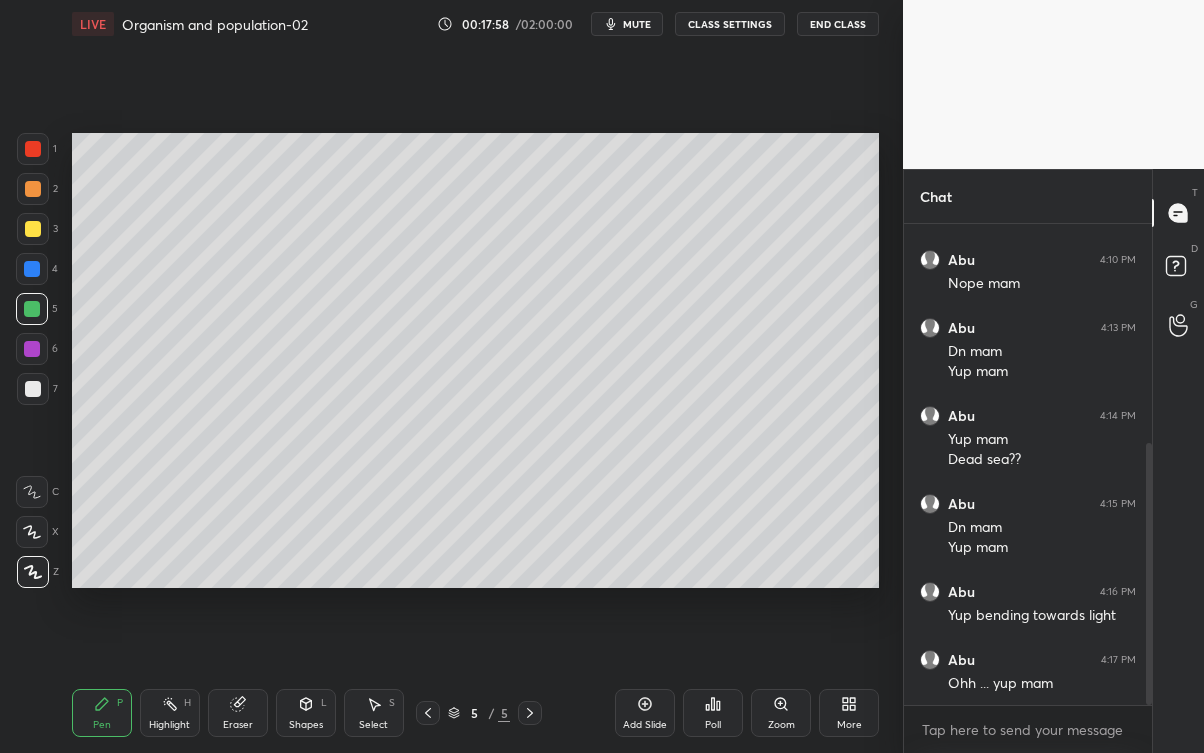 click at bounding box center [32, 349] 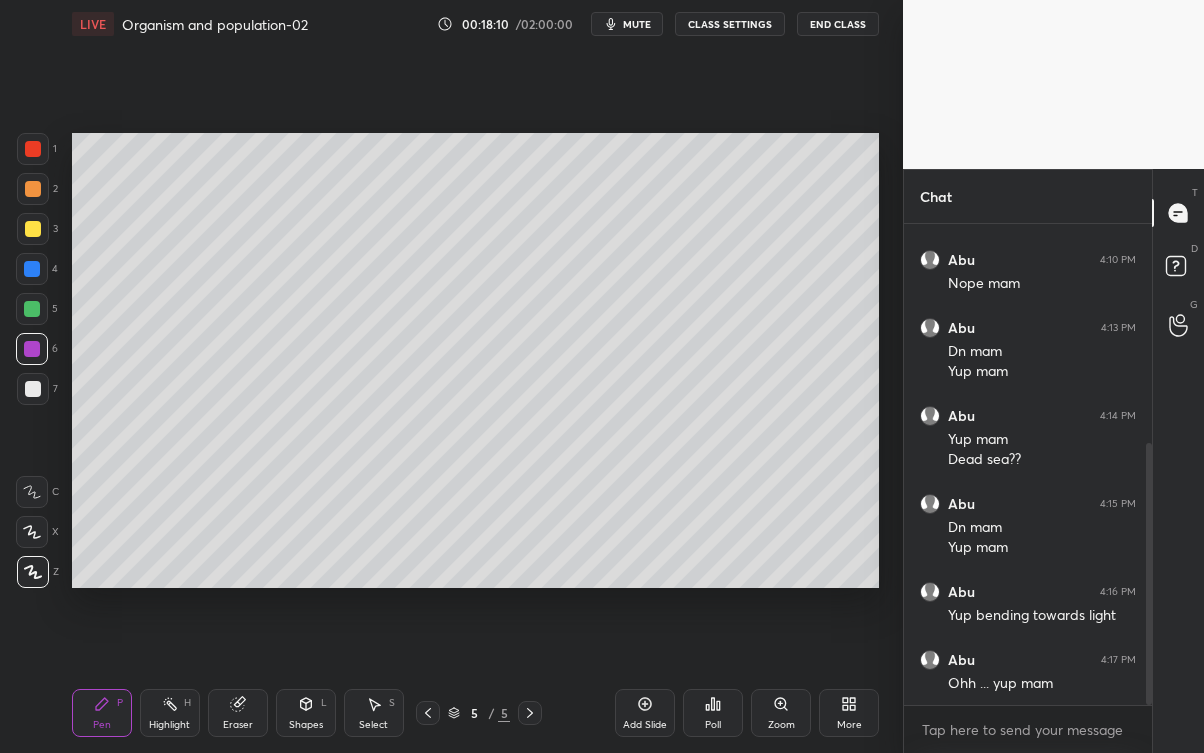 click on "Eraser" at bounding box center (238, 713) 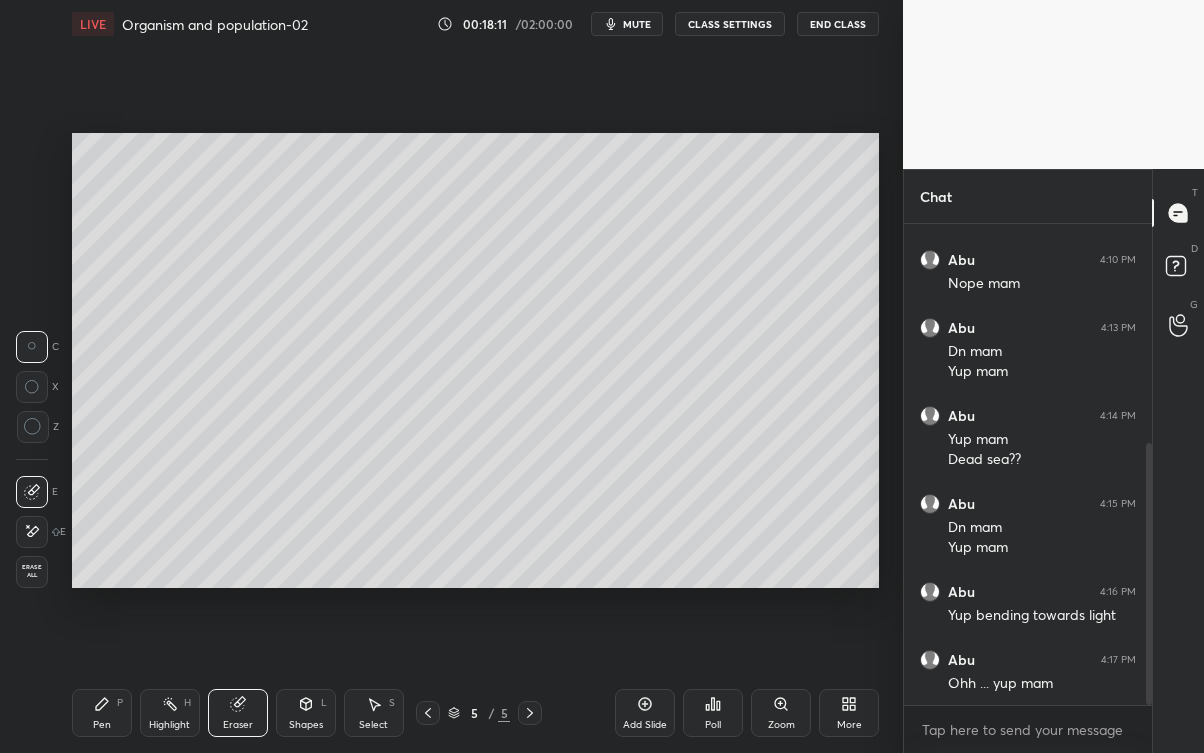click on "Pen P" at bounding box center (102, 713) 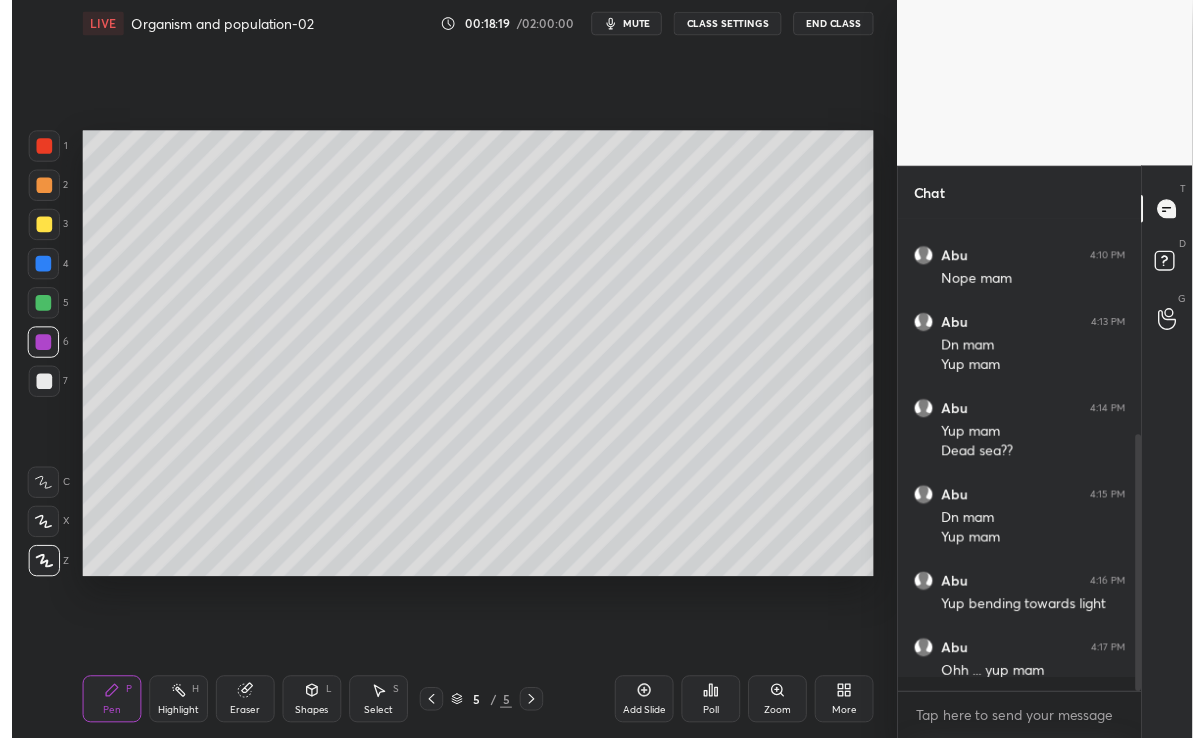 scroll, scrollTop: 609, scrollLeft: 823, axis: both 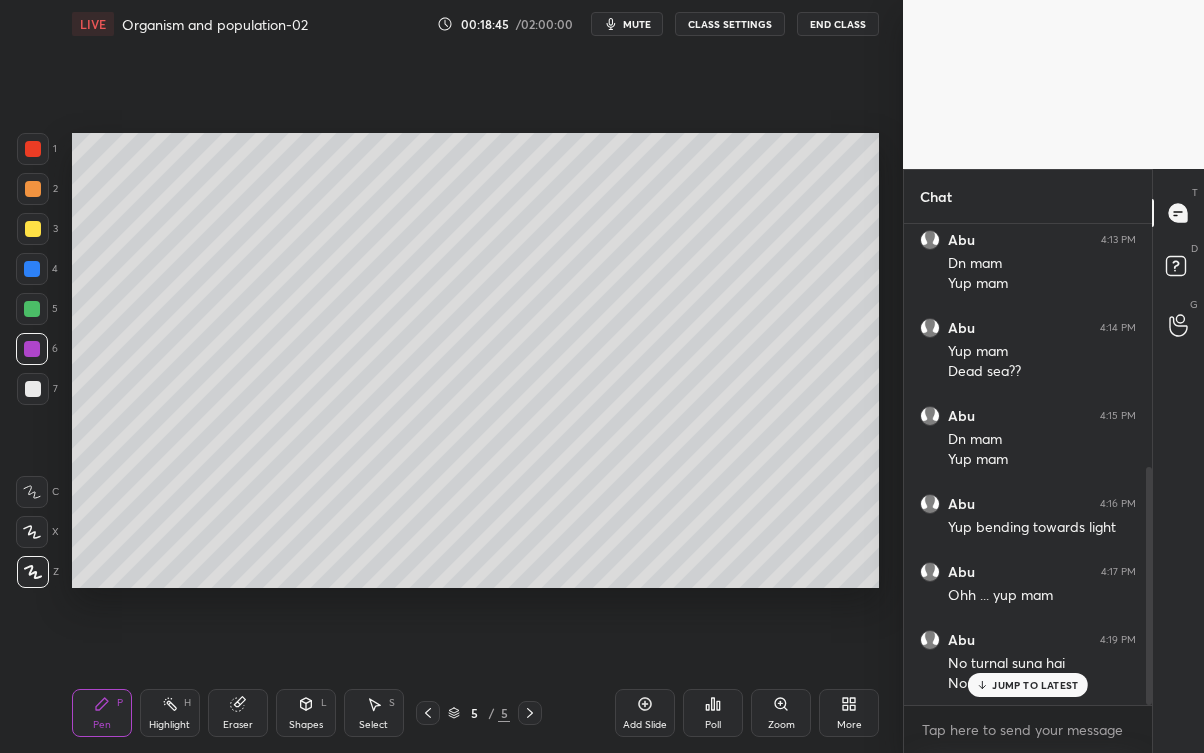 click on "No turnal suna hai" at bounding box center (1042, 664) 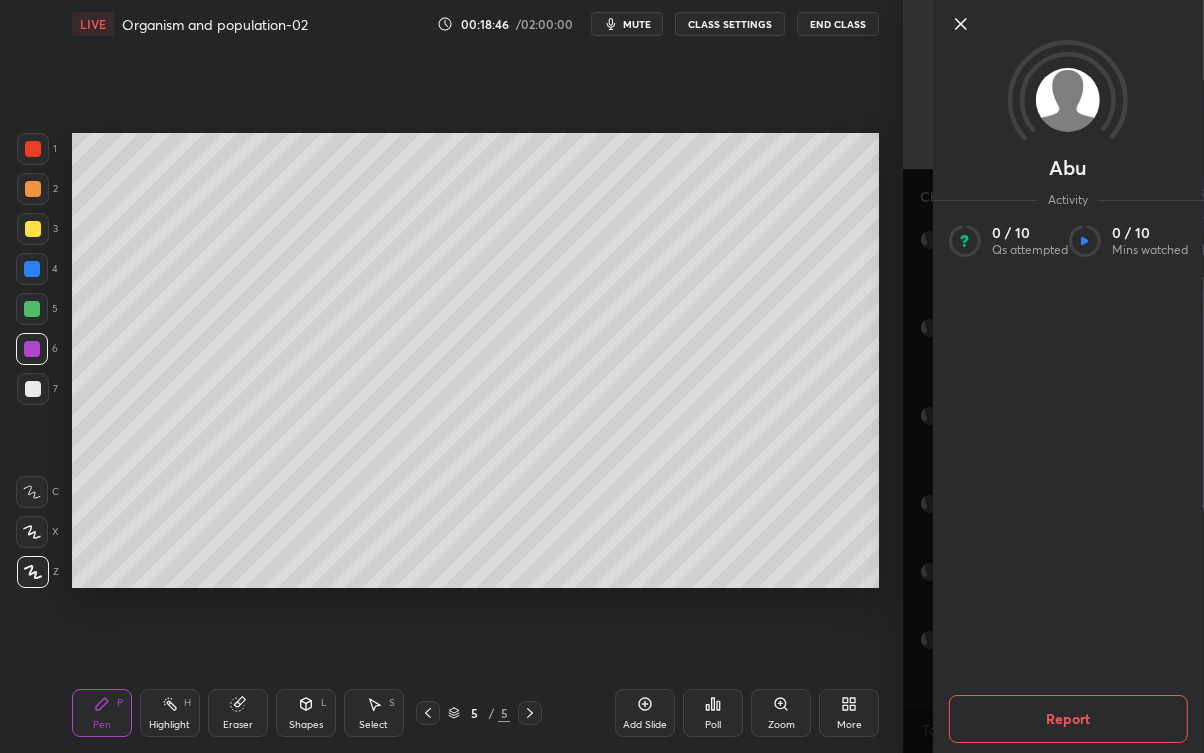 click on "Setting up your live class Poll for   secs No correct answer Start poll" at bounding box center (475, 360) 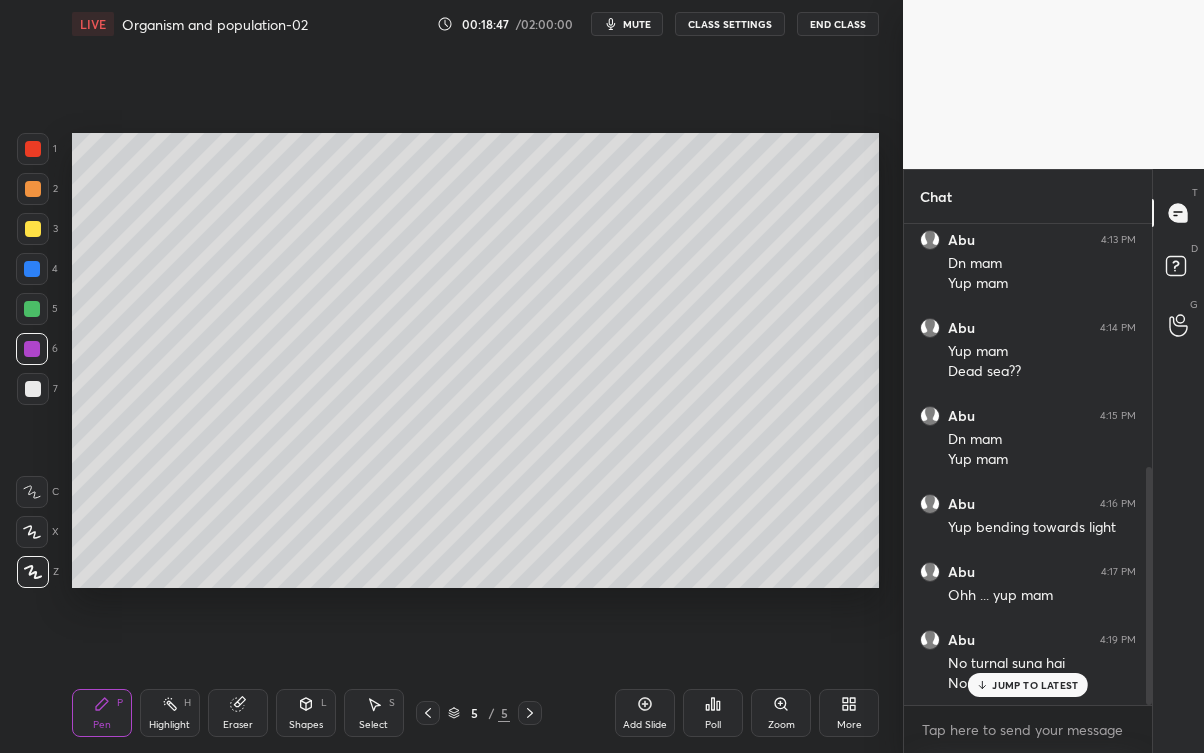 click on "JUMP TO LATEST" at bounding box center (1035, 685) 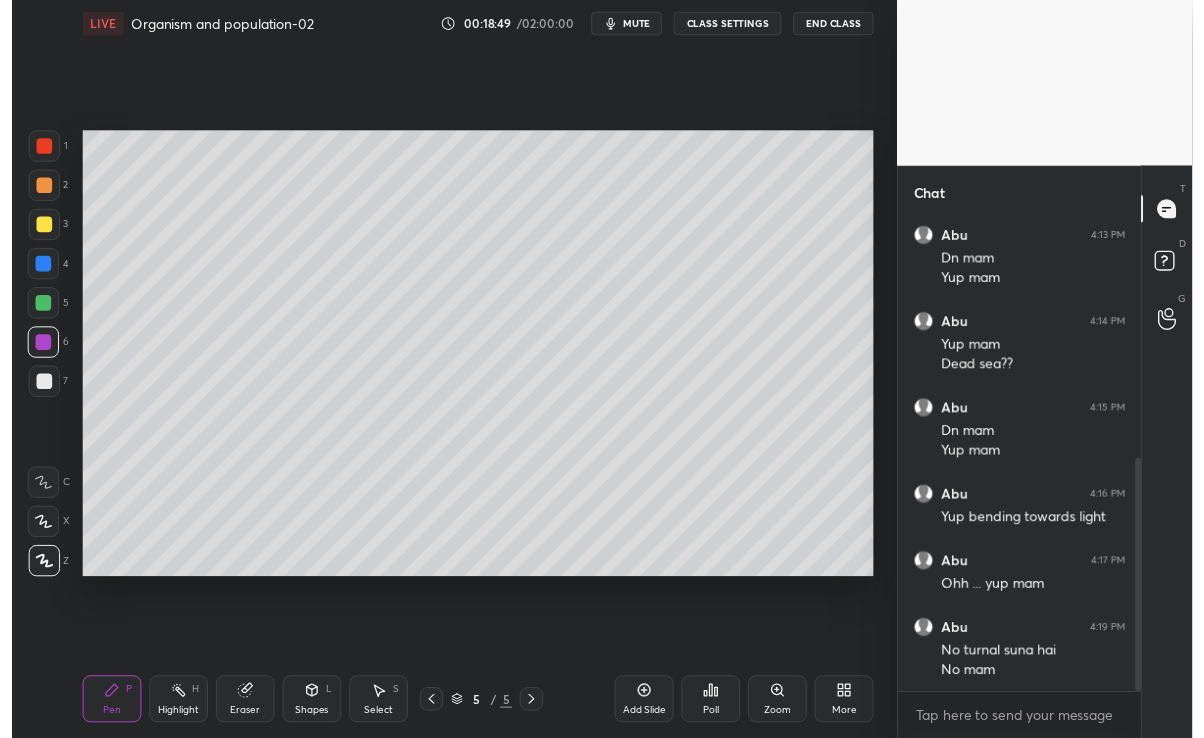 scroll, scrollTop: 509, scrollLeft: 0, axis: vertical 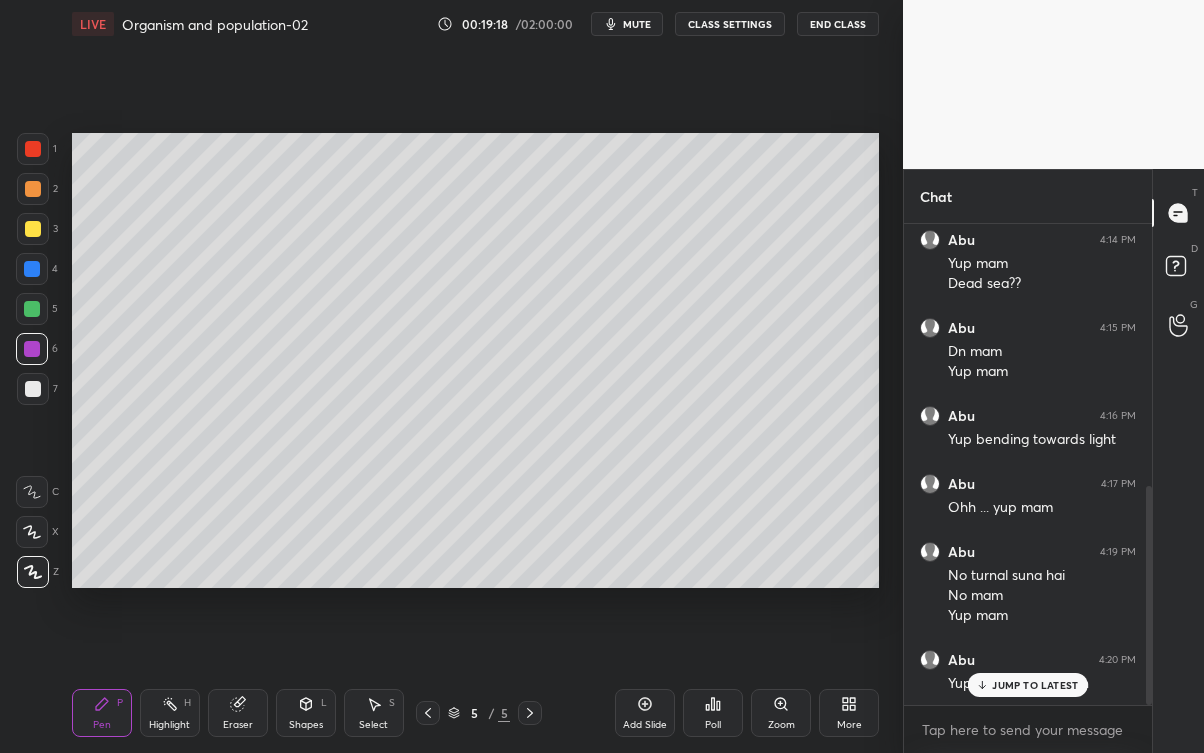 click on "JUMP TO LATEST" at bounding box center [1035, 685] 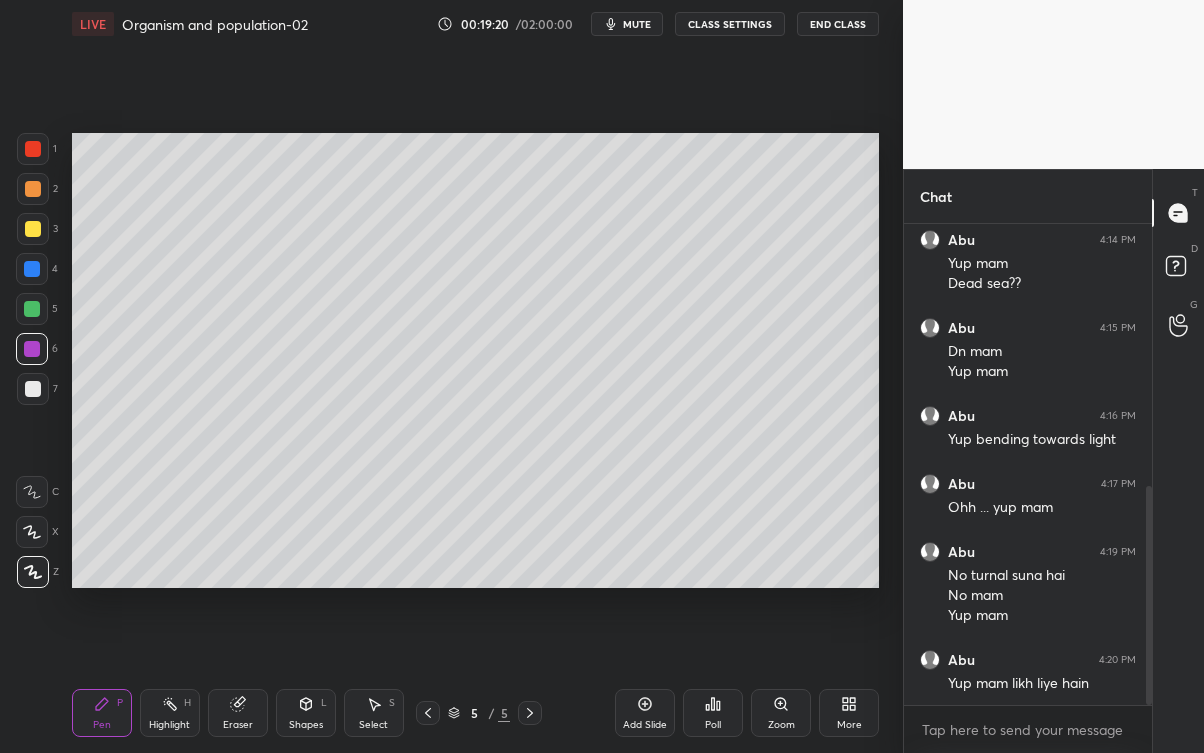 click 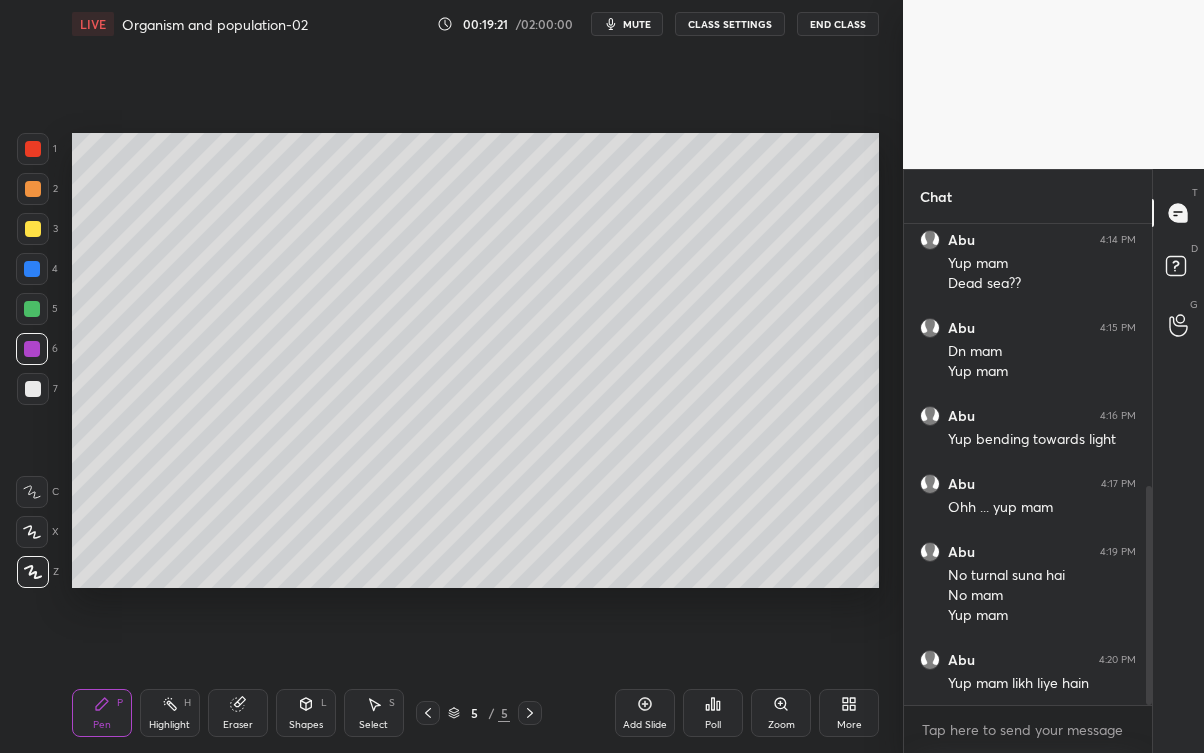click on "Add Slide" at bounding box center (645, 713) 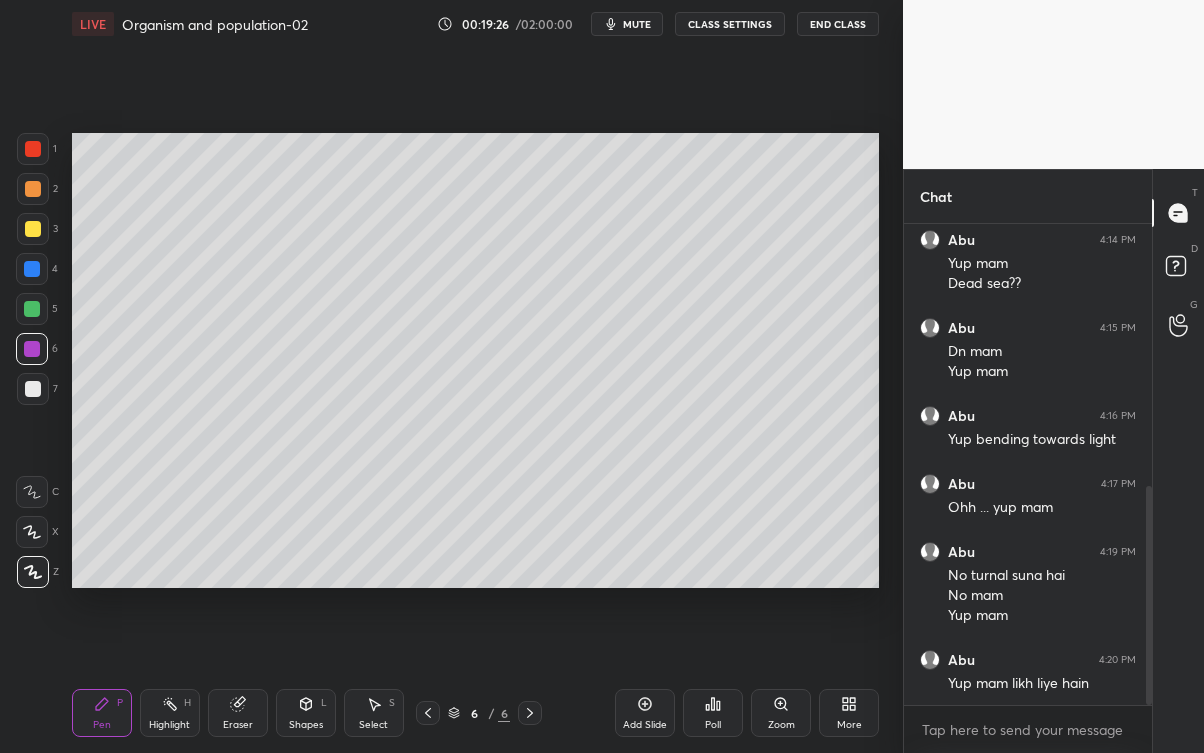 click on "Eraser" at bounding box center (238, 713) 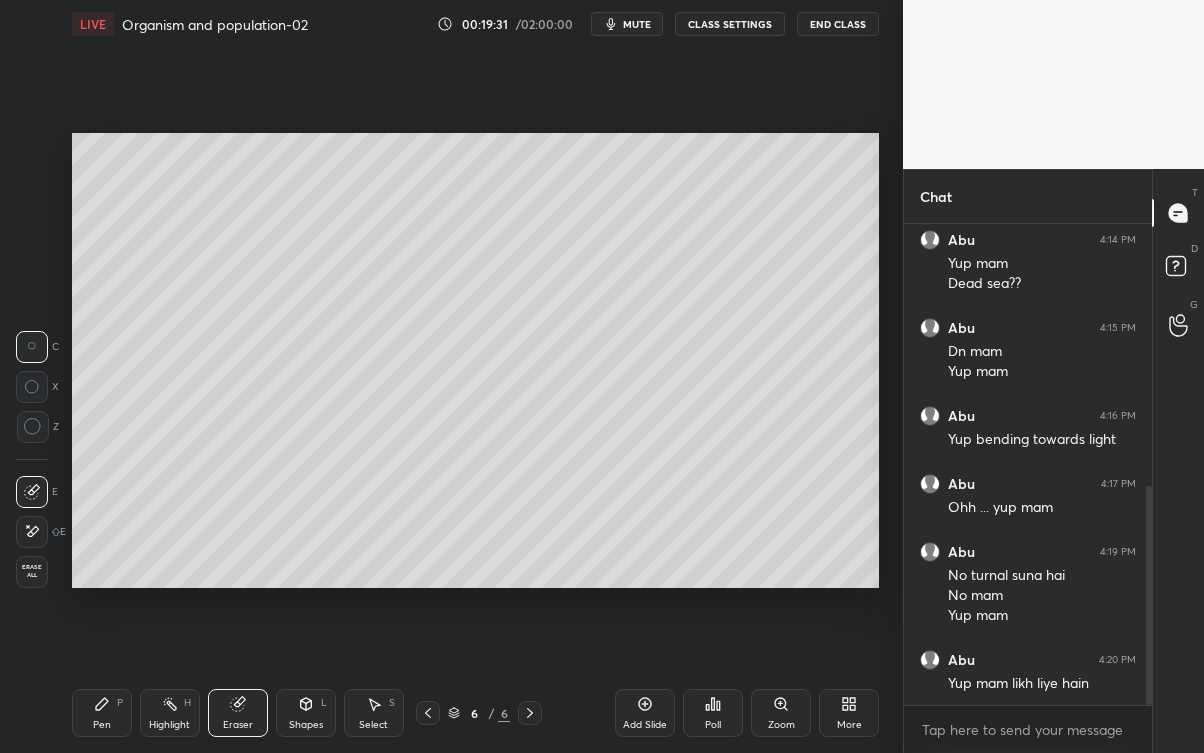 click on "Pen P" at bounding box center (102, 713) 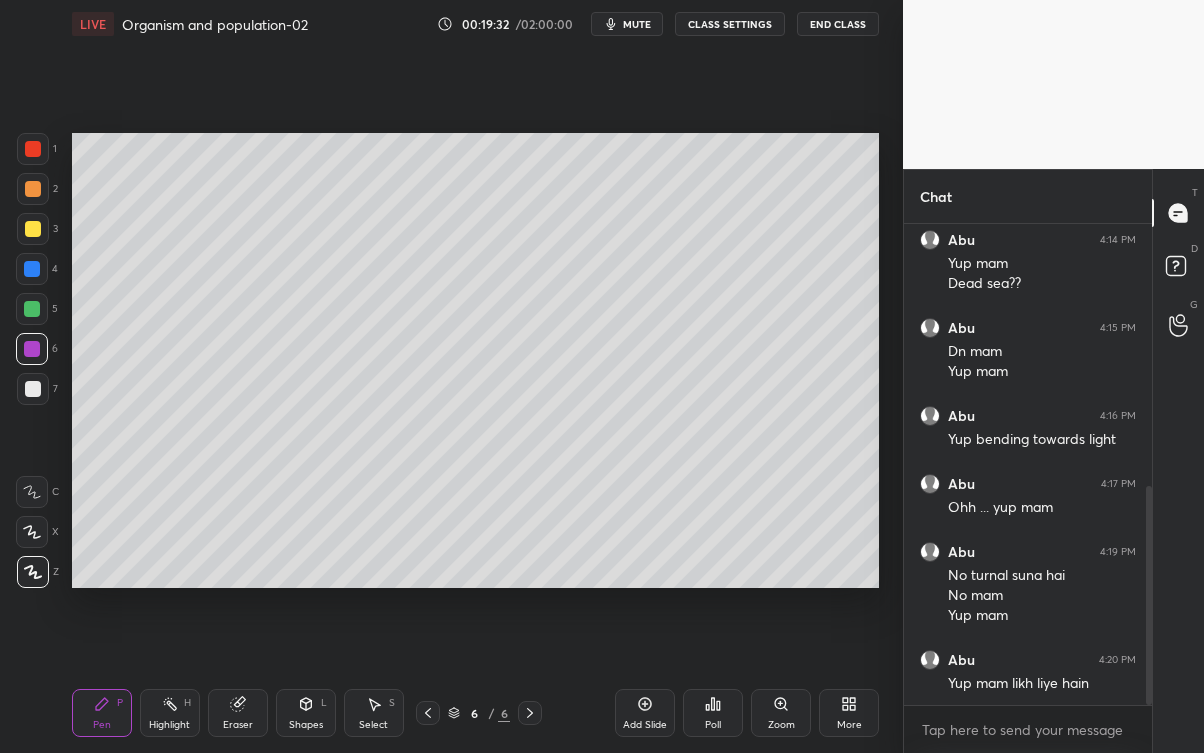 click at bounding box center (32, 269) 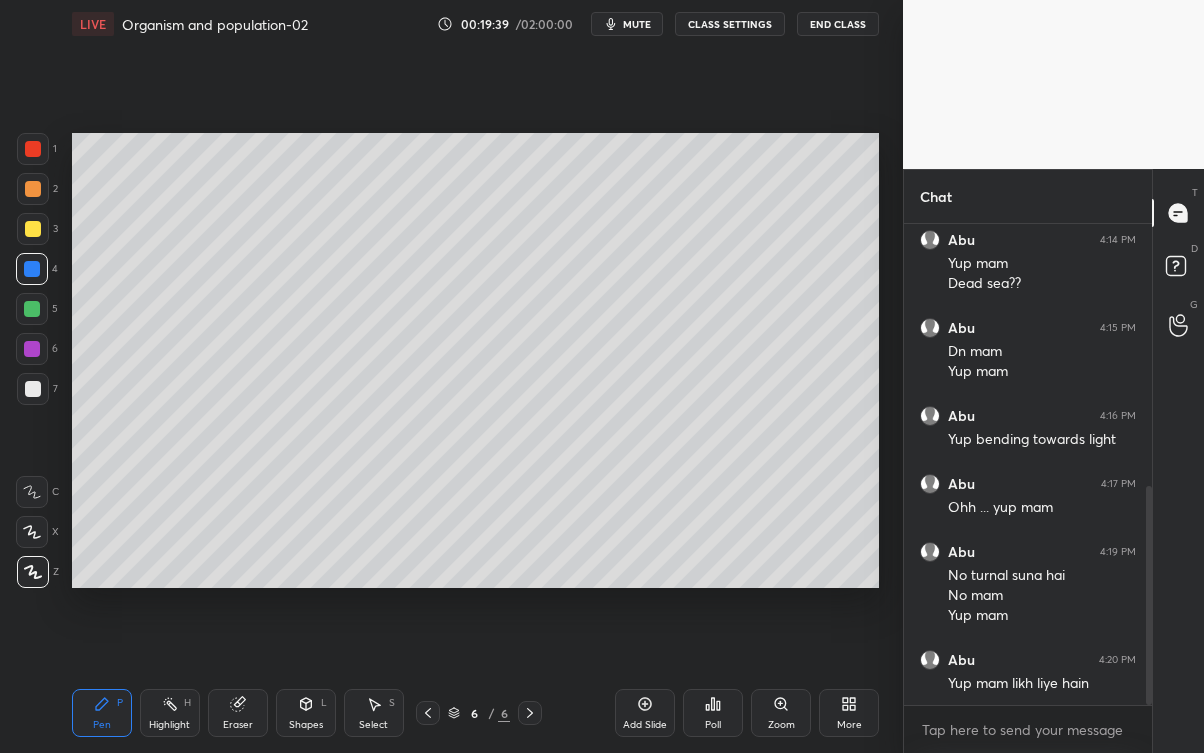 click at bounding box center [33, 389] 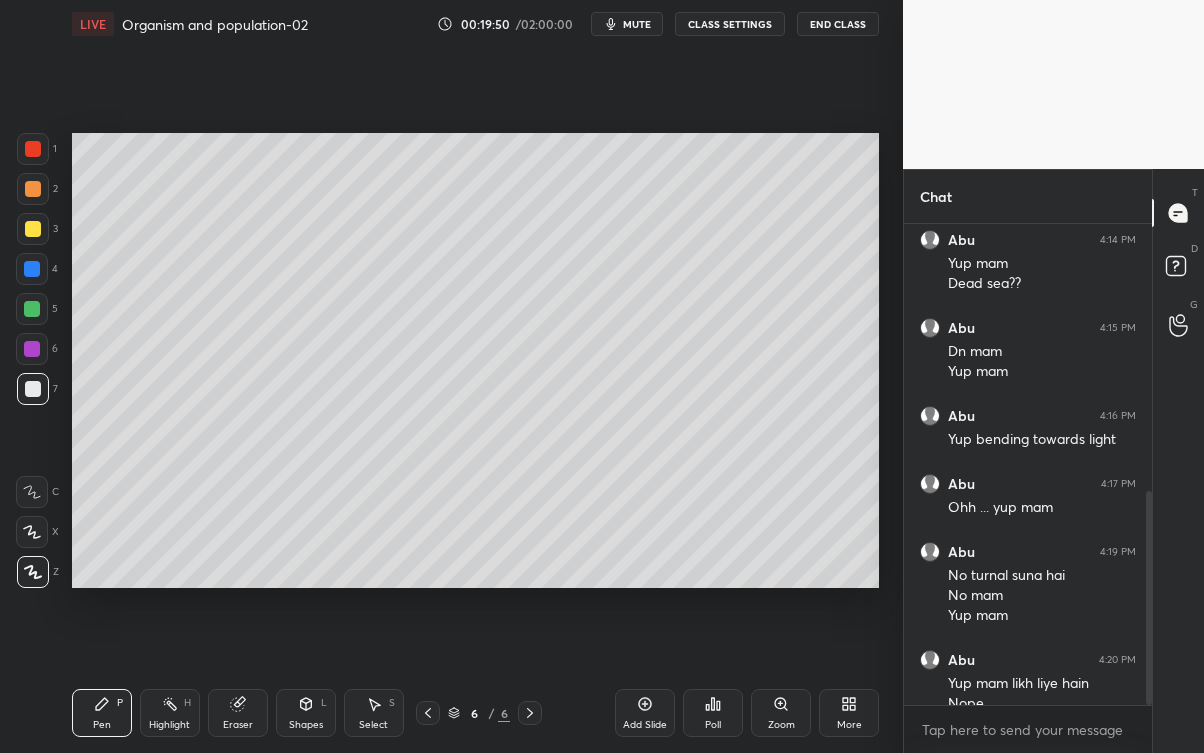 scroll, scrollTop: 597, scrollLeft: 0, axis: vertical 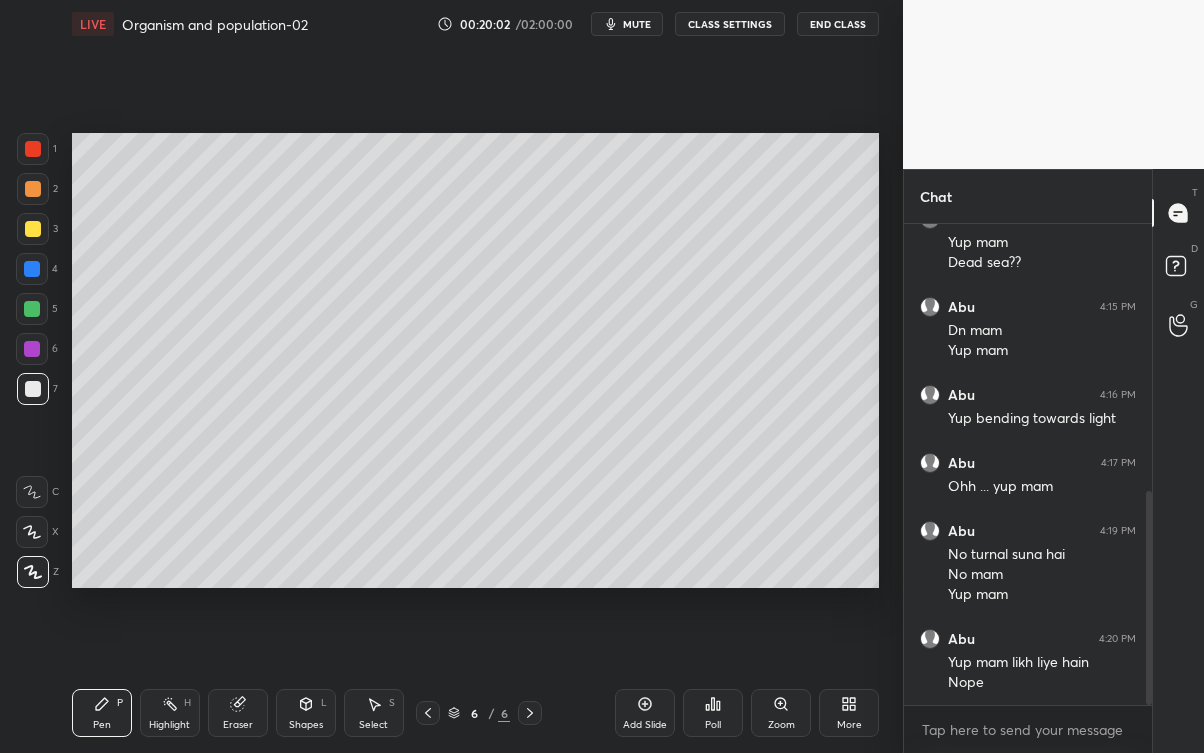 click on "Eraser" at bounding box center [238, 713] 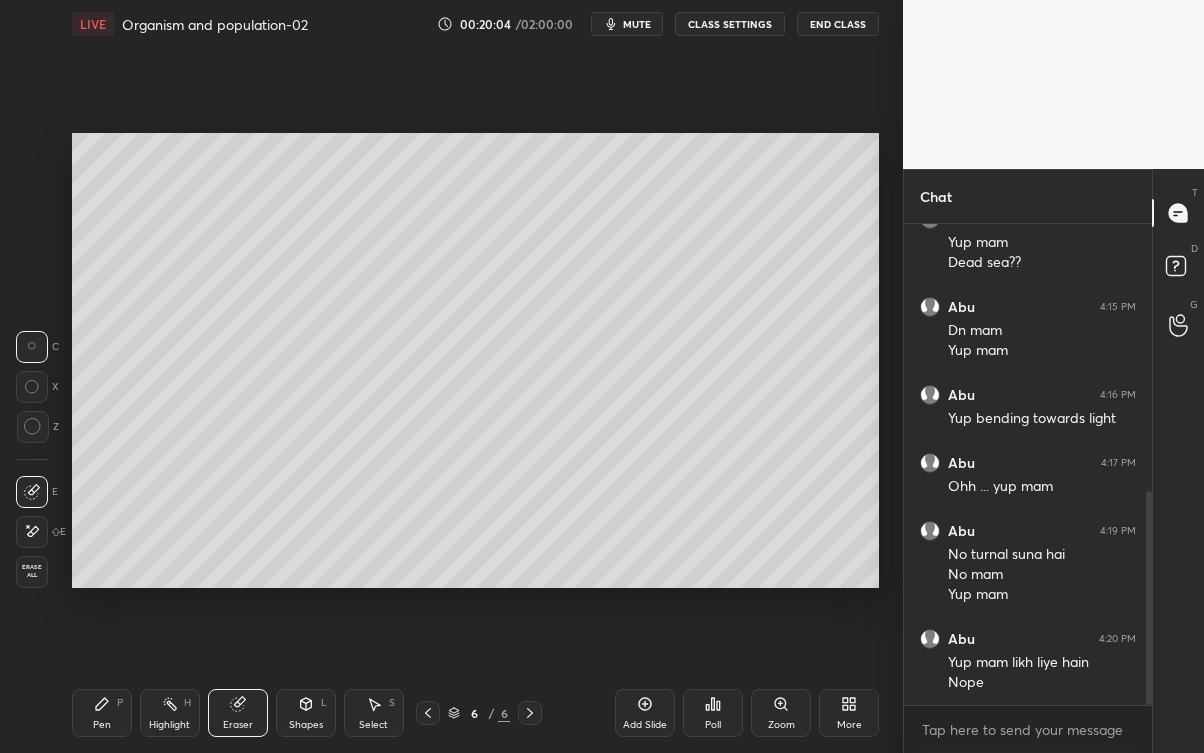 click 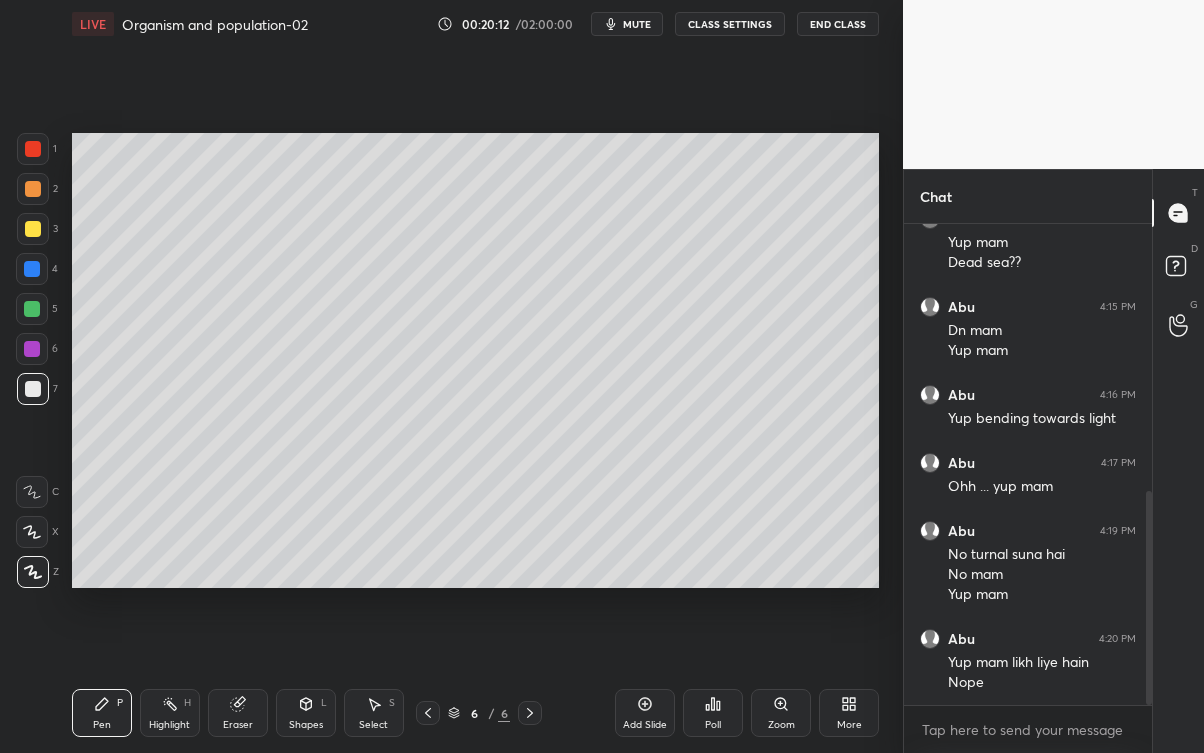 click at bounding box center (32, 309) 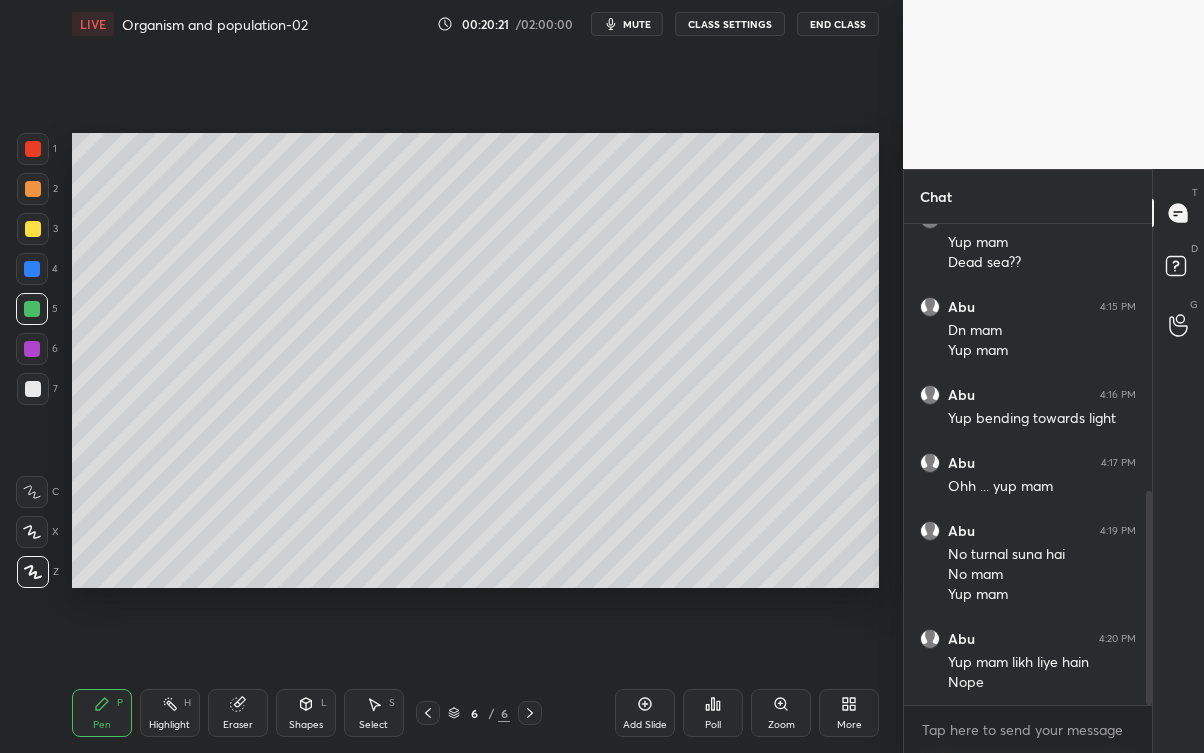 click at bounding box center [32, 269] 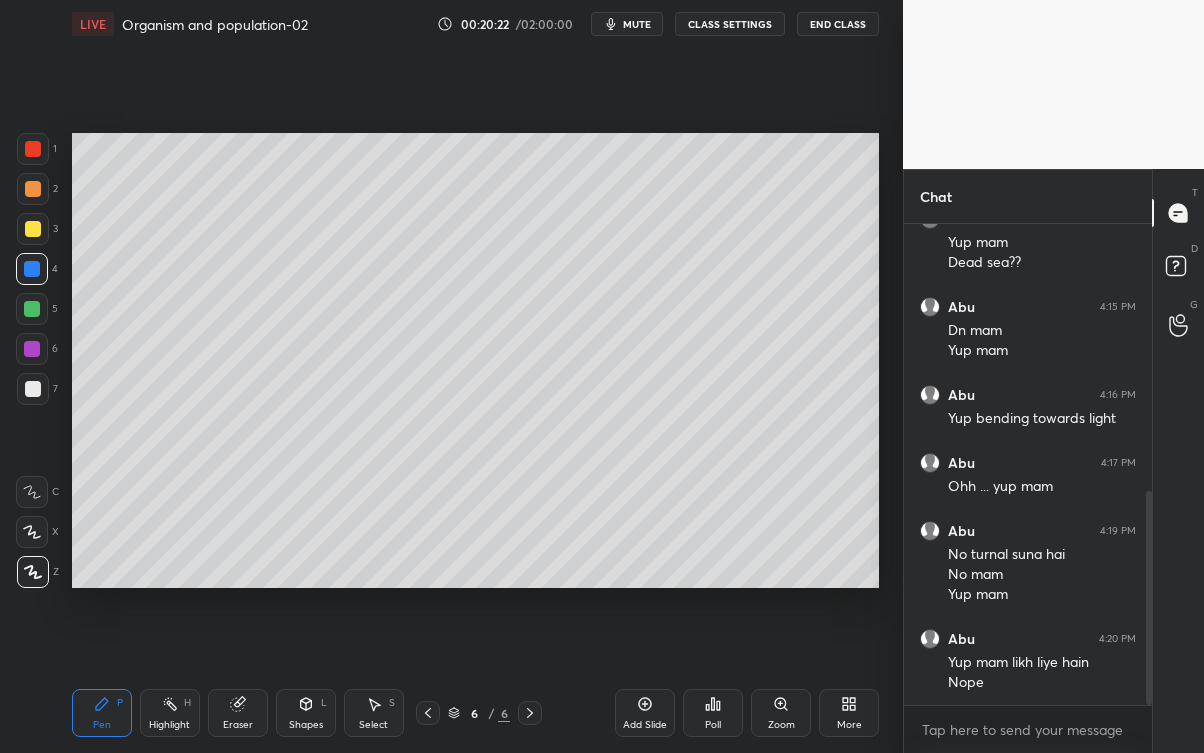 click at bounding box center (33, 229) 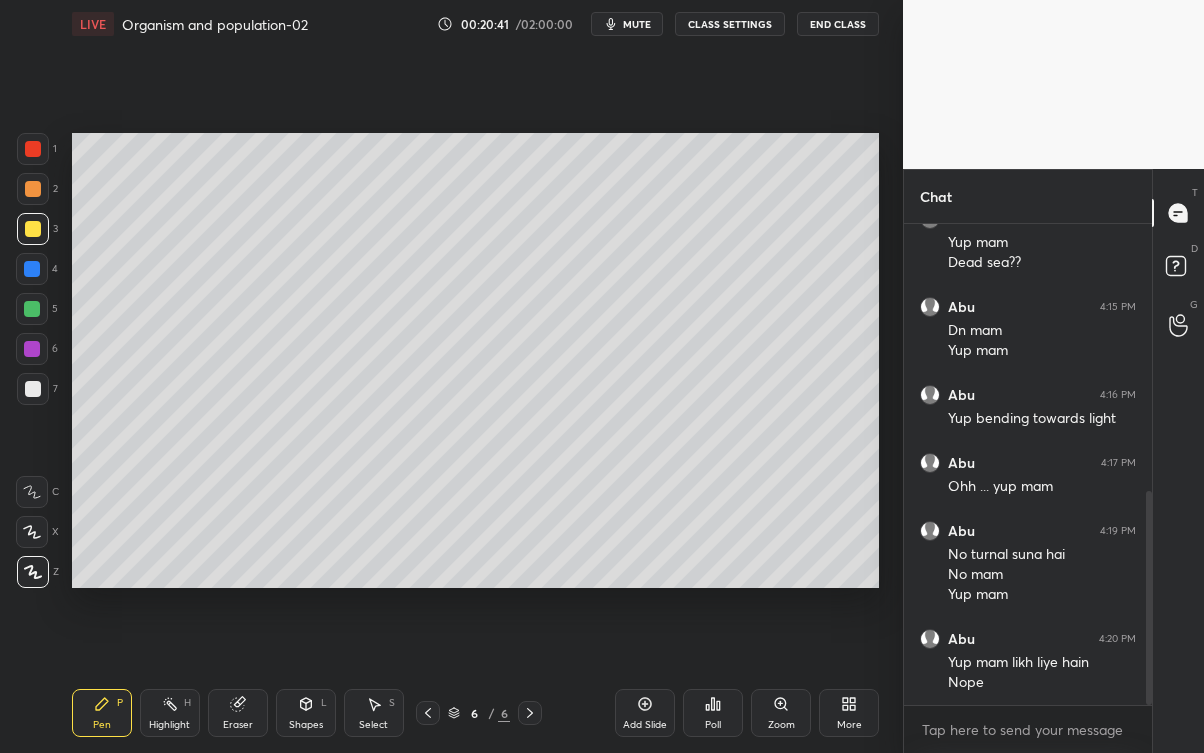 scroll, scrollTop: 664, scrollLeft: 0, axis: vertical 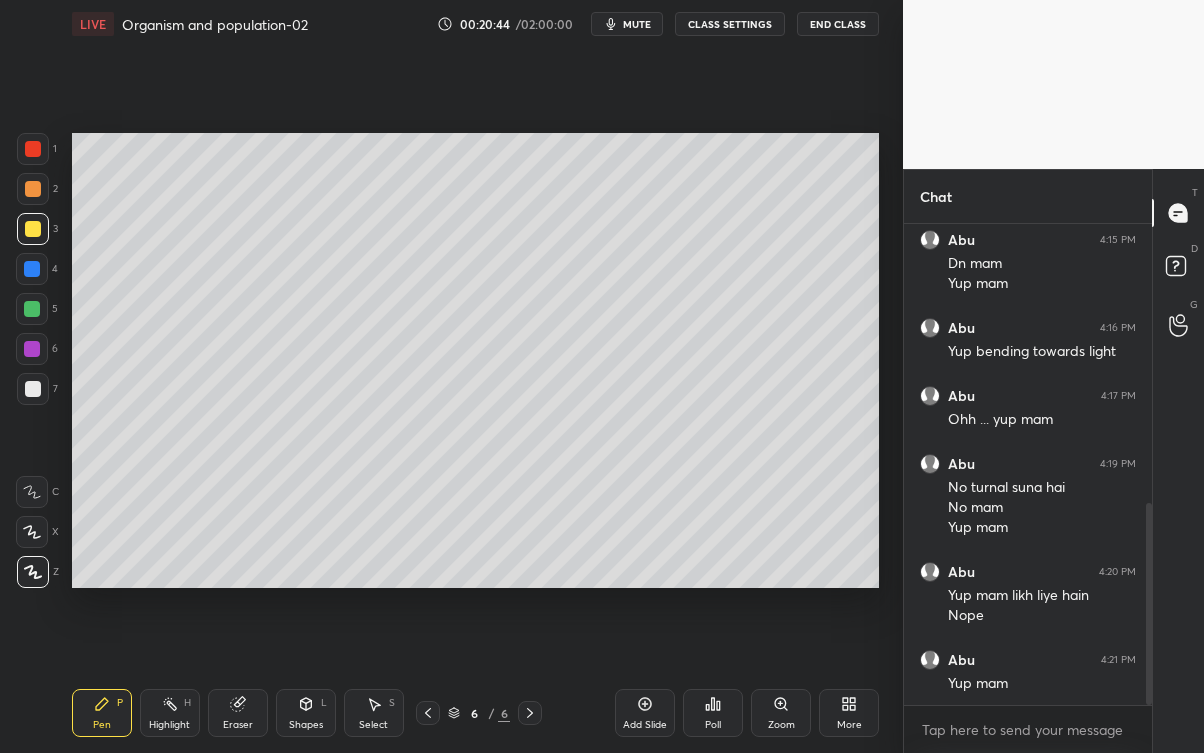 click at bounding box center (32, 269) 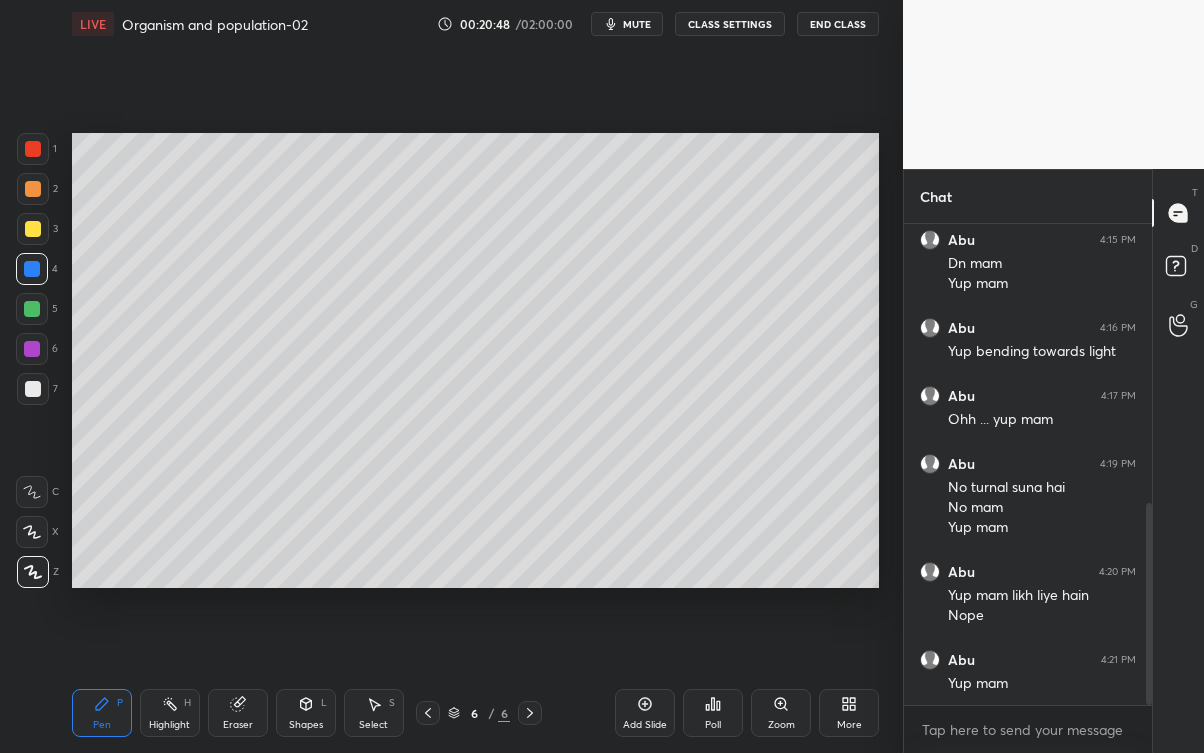 click at bounding box center (33, 149) 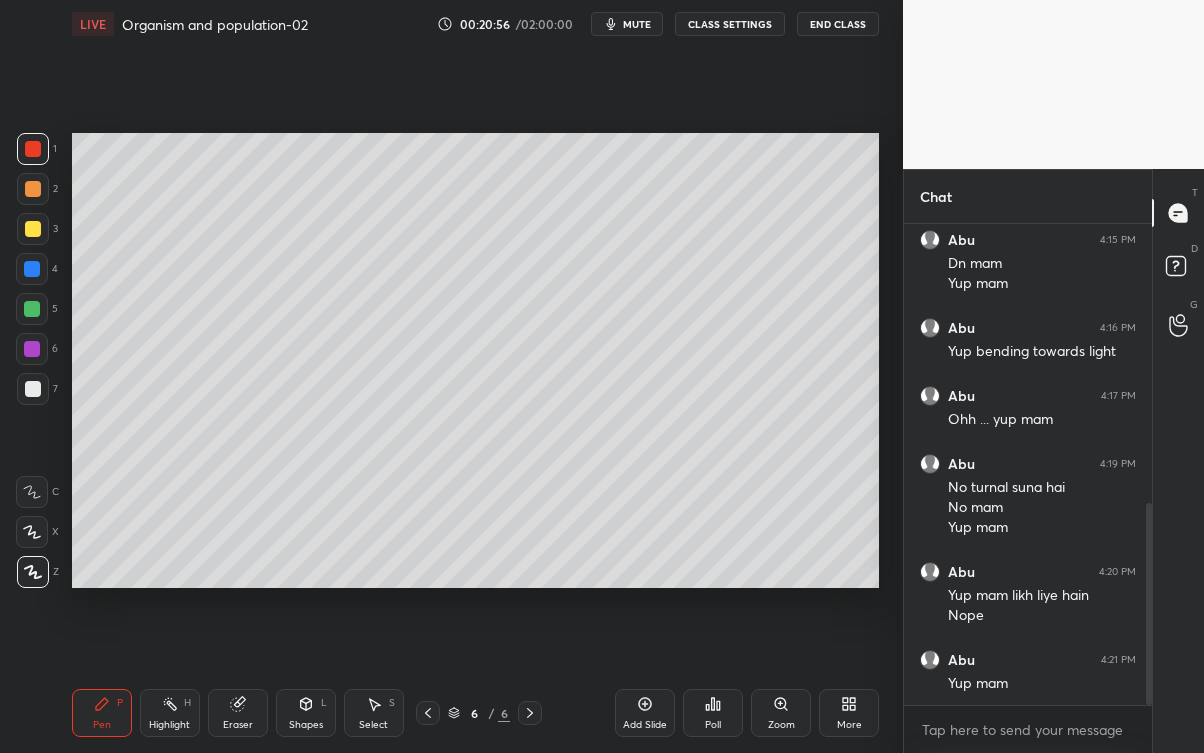 click on "Eraser" at bounding box center (238, 713) 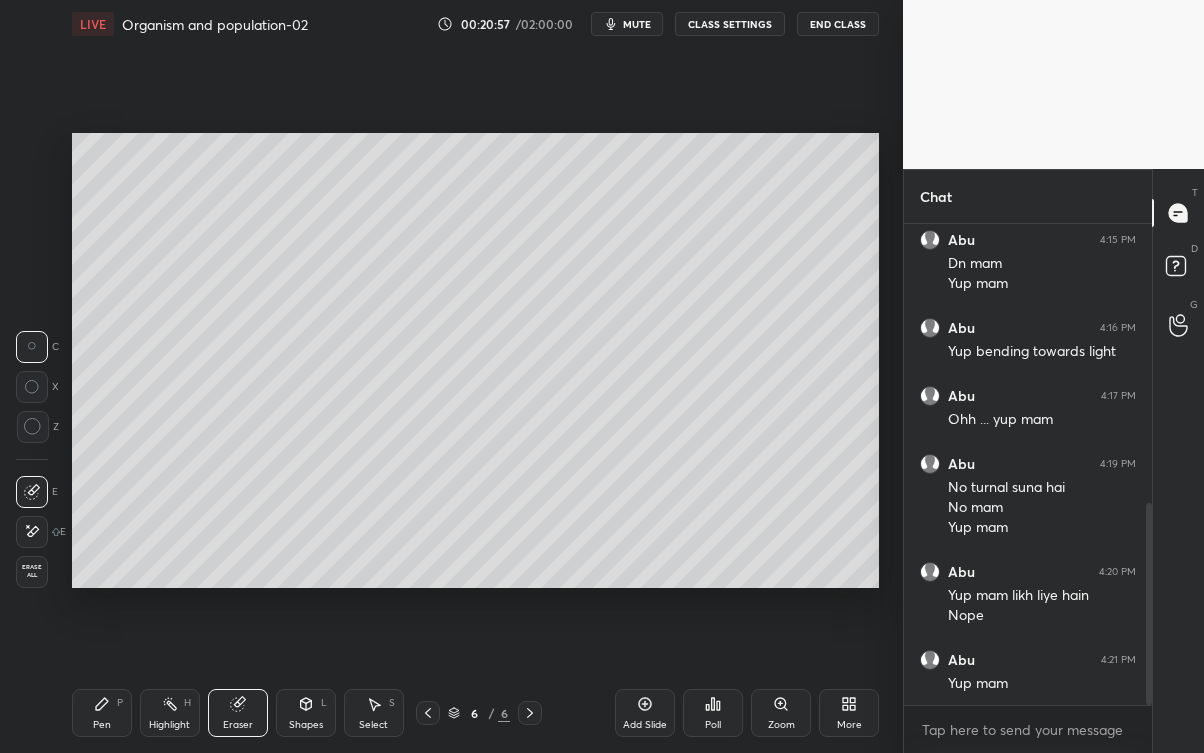 click 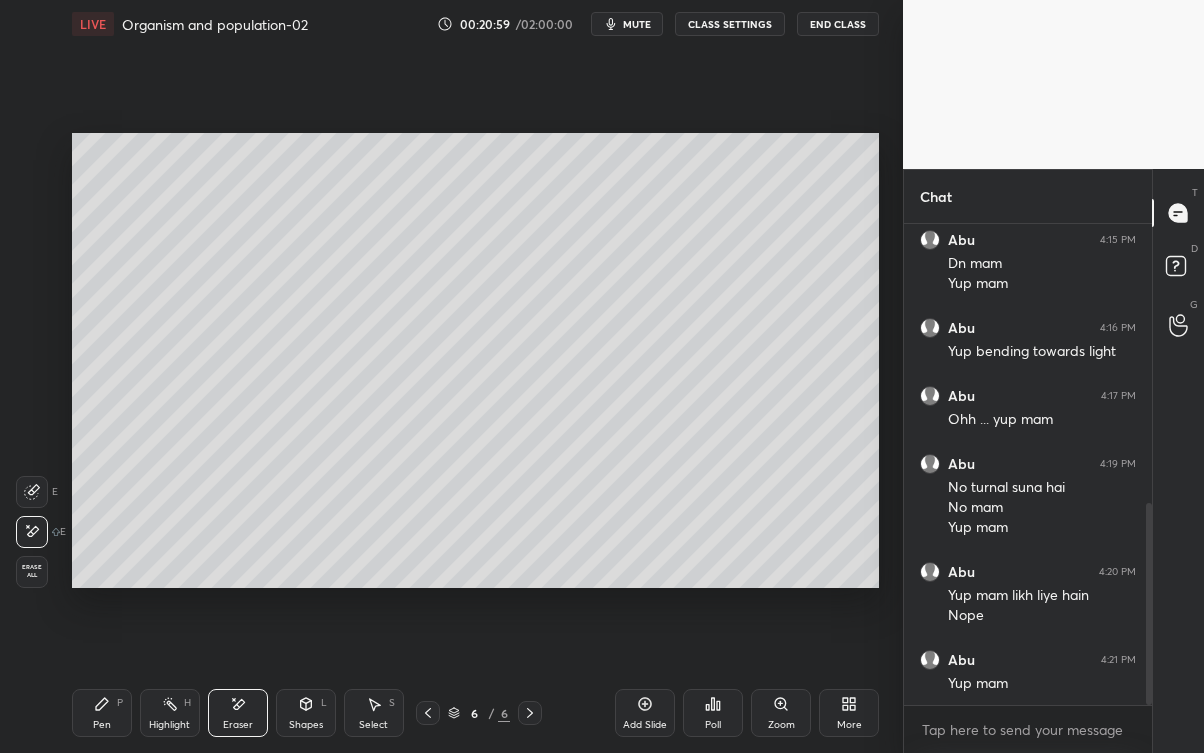 click on "Pen P" at bounding box center [102, 713] 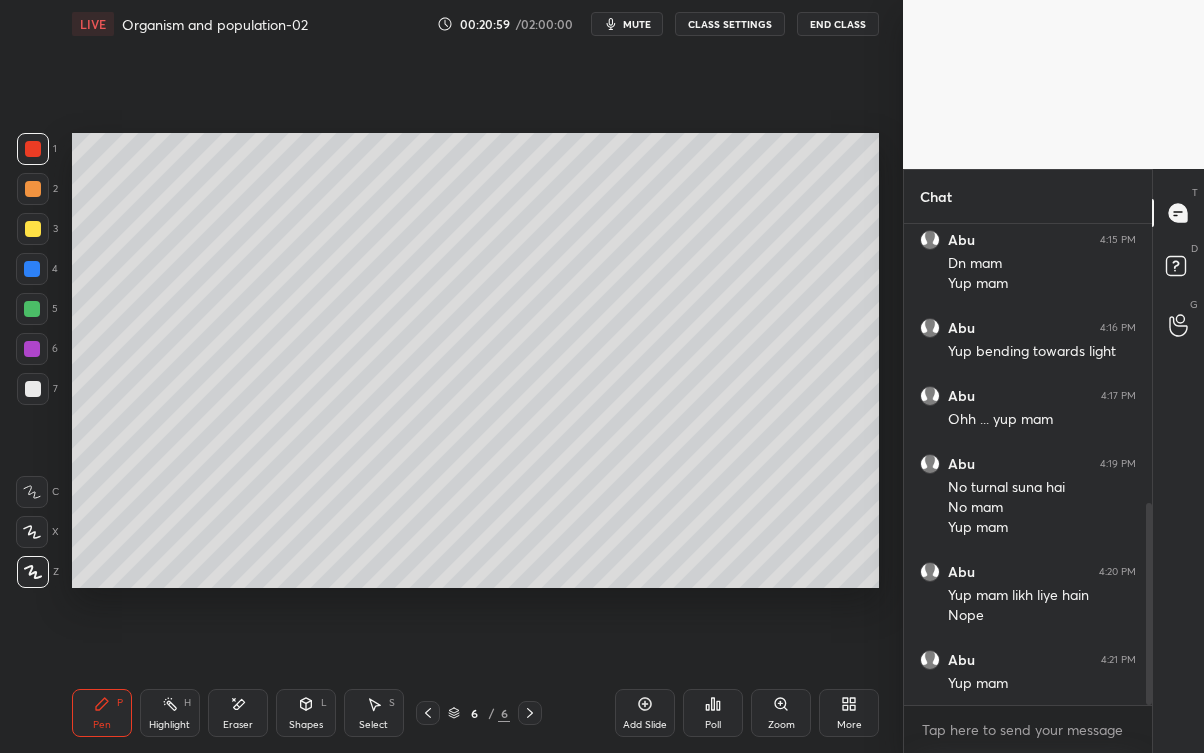 click at bounding box center [32, 349] 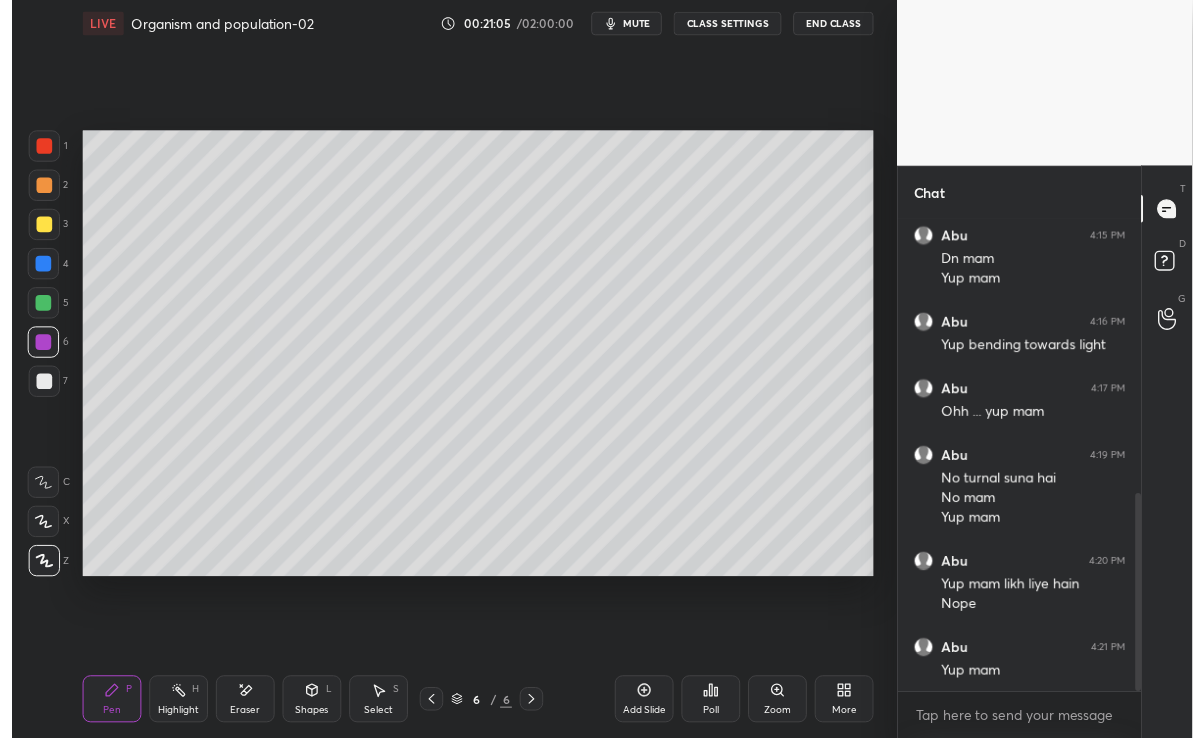 scroll, scrollTop: 733, scrollLeft: 0, axis: vertical 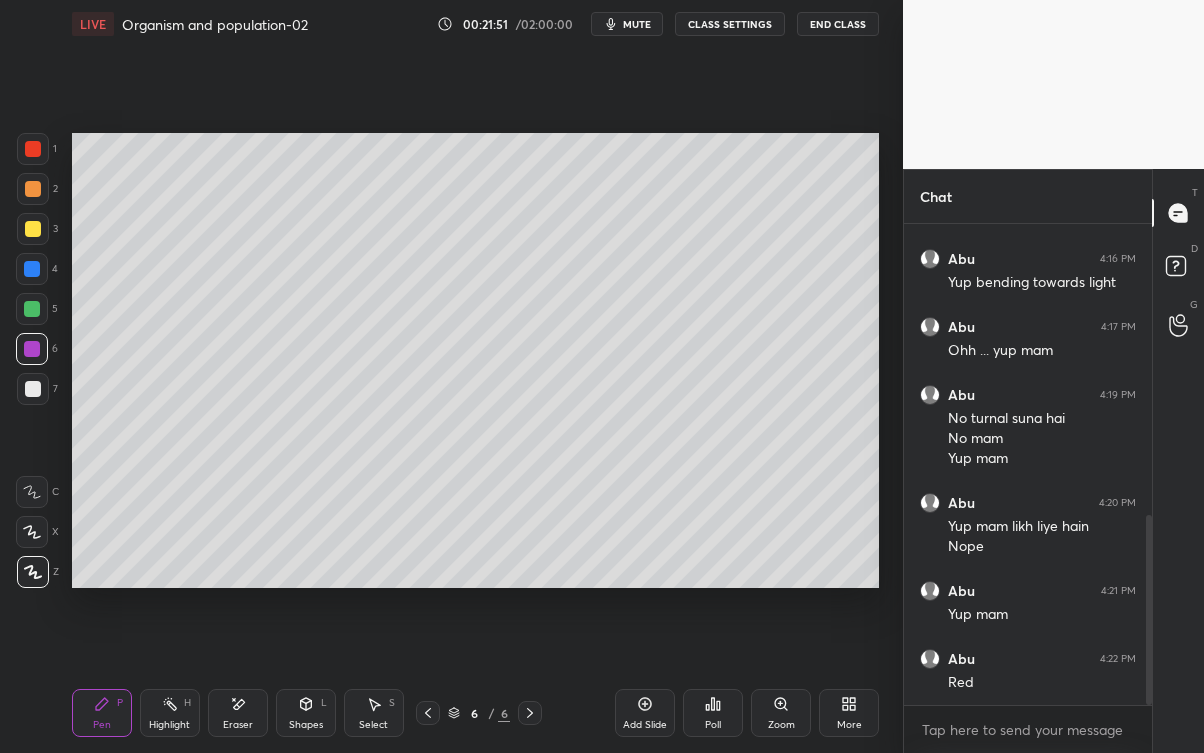 click 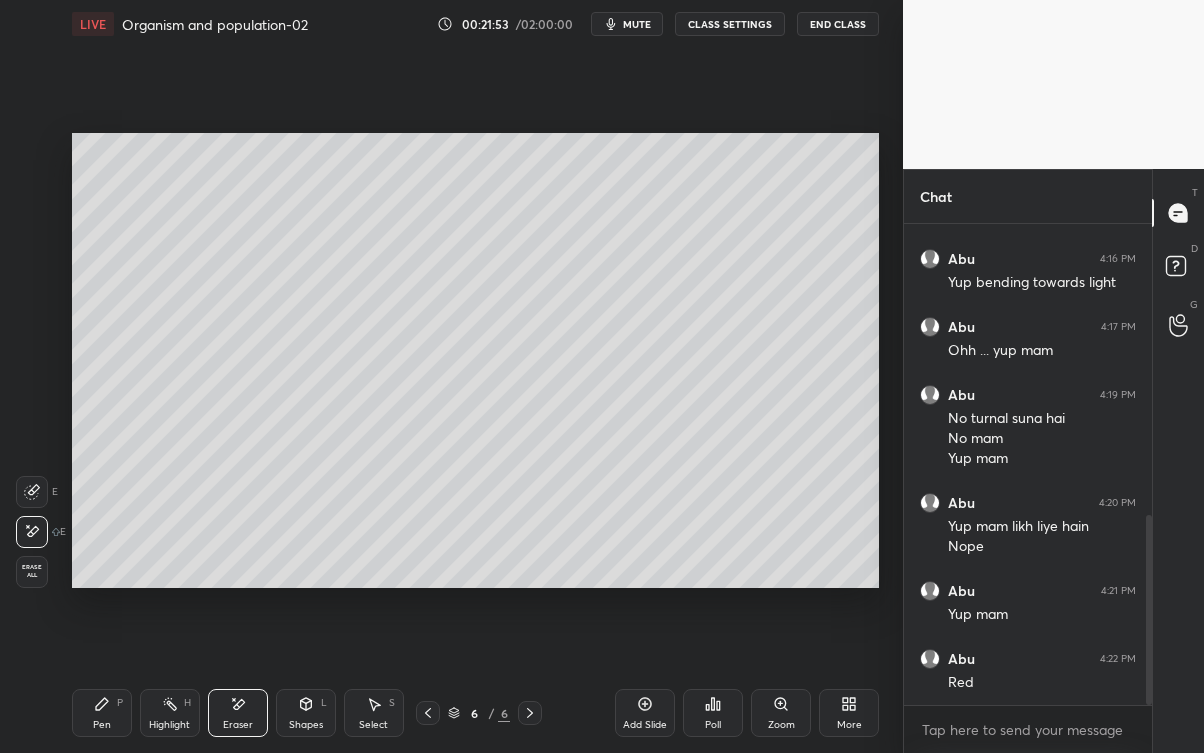 click on "Pen P" at bounding box center [102, 713] 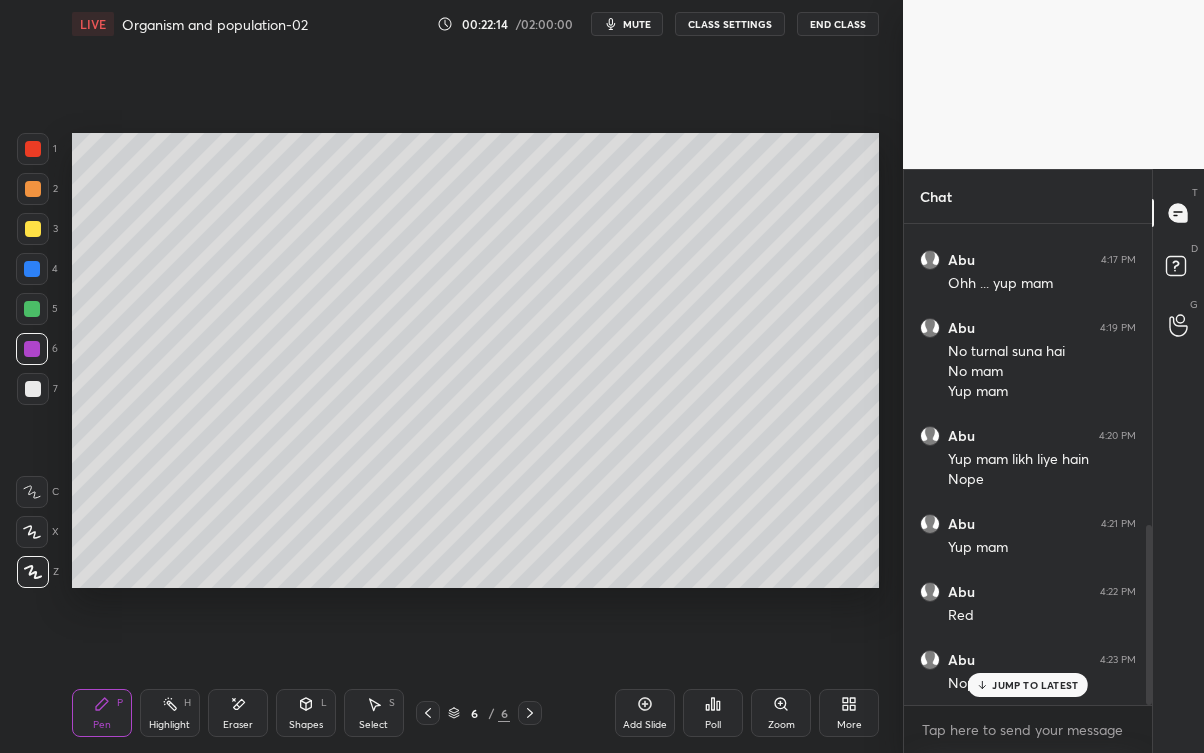 click 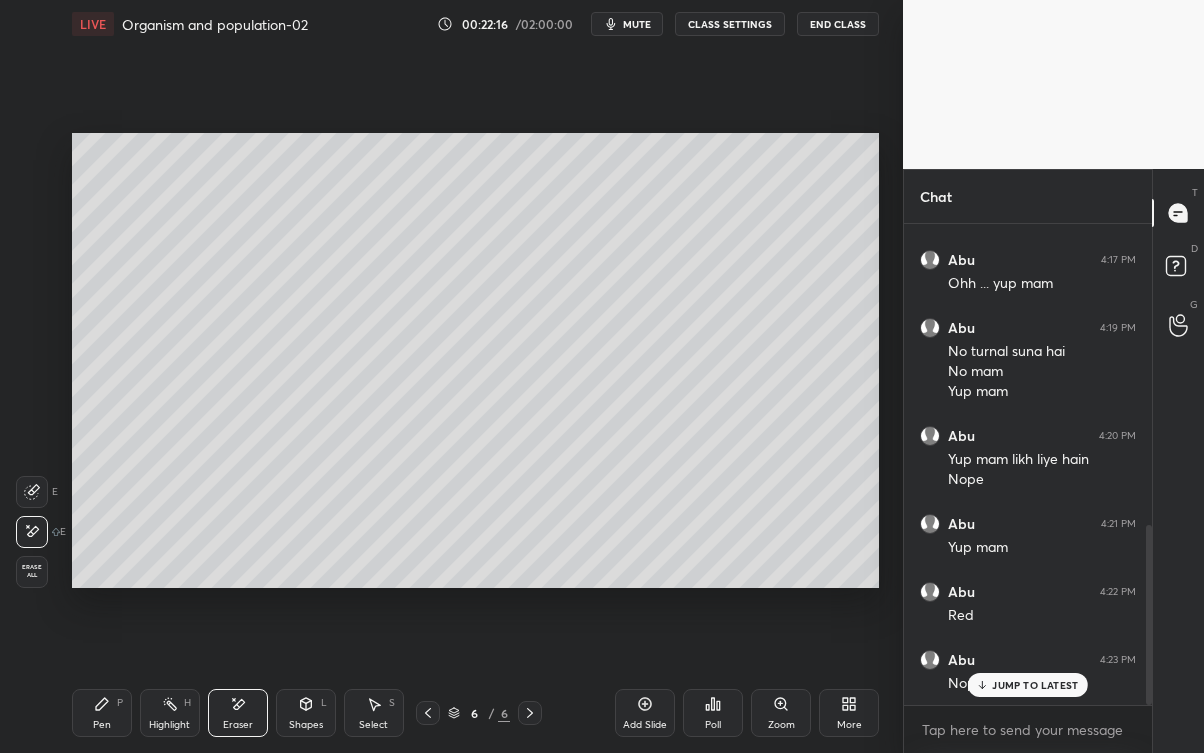 click on "Pen P" at bounding box center [102, 713] 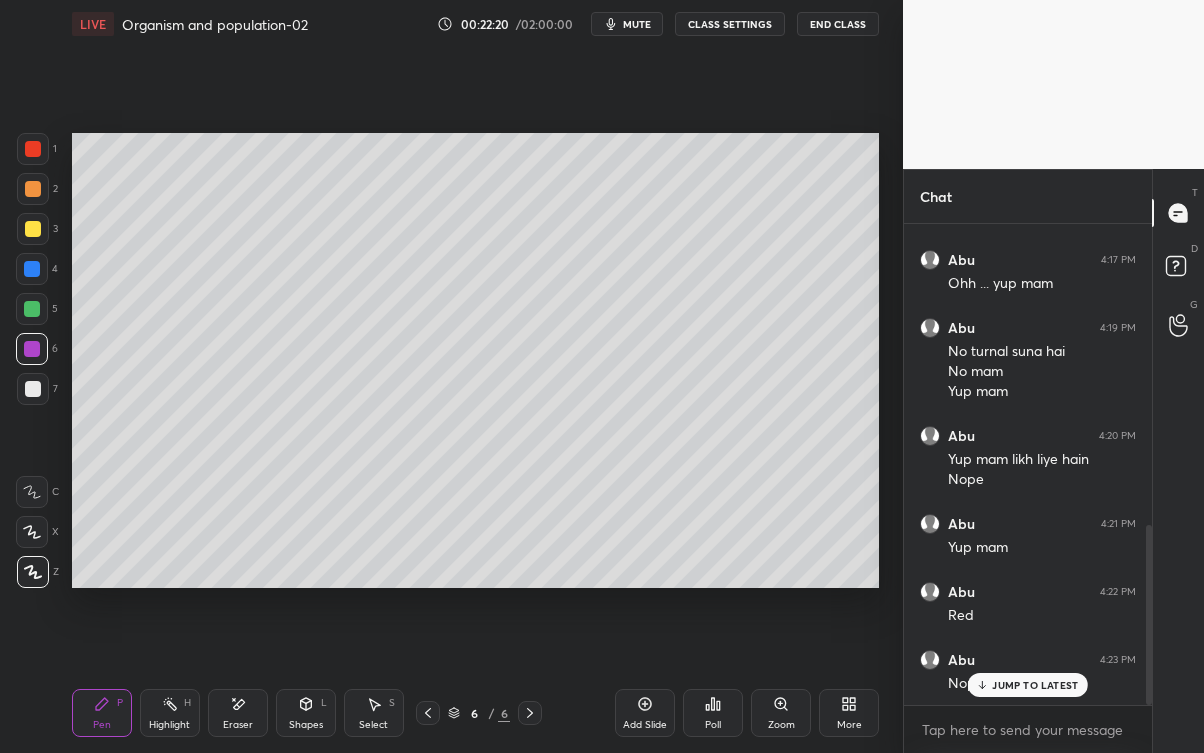 click on "JUMP TO LATEST" at bounding box center (1035, 685) 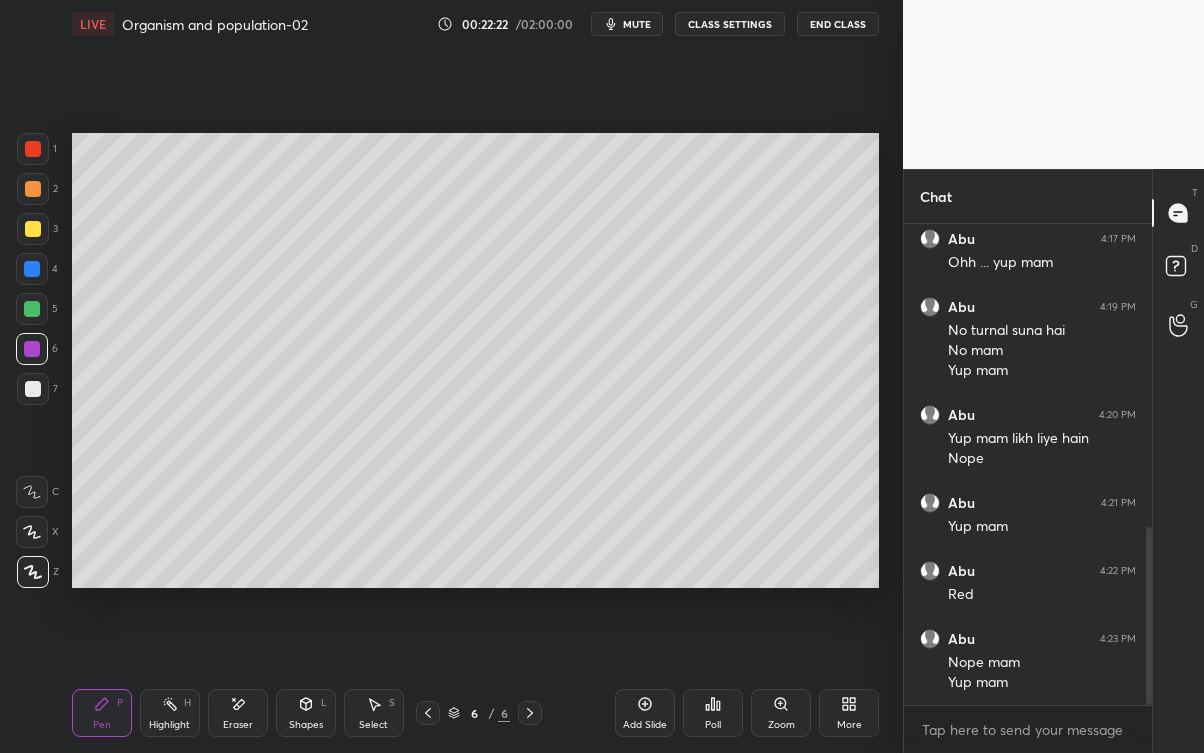 click 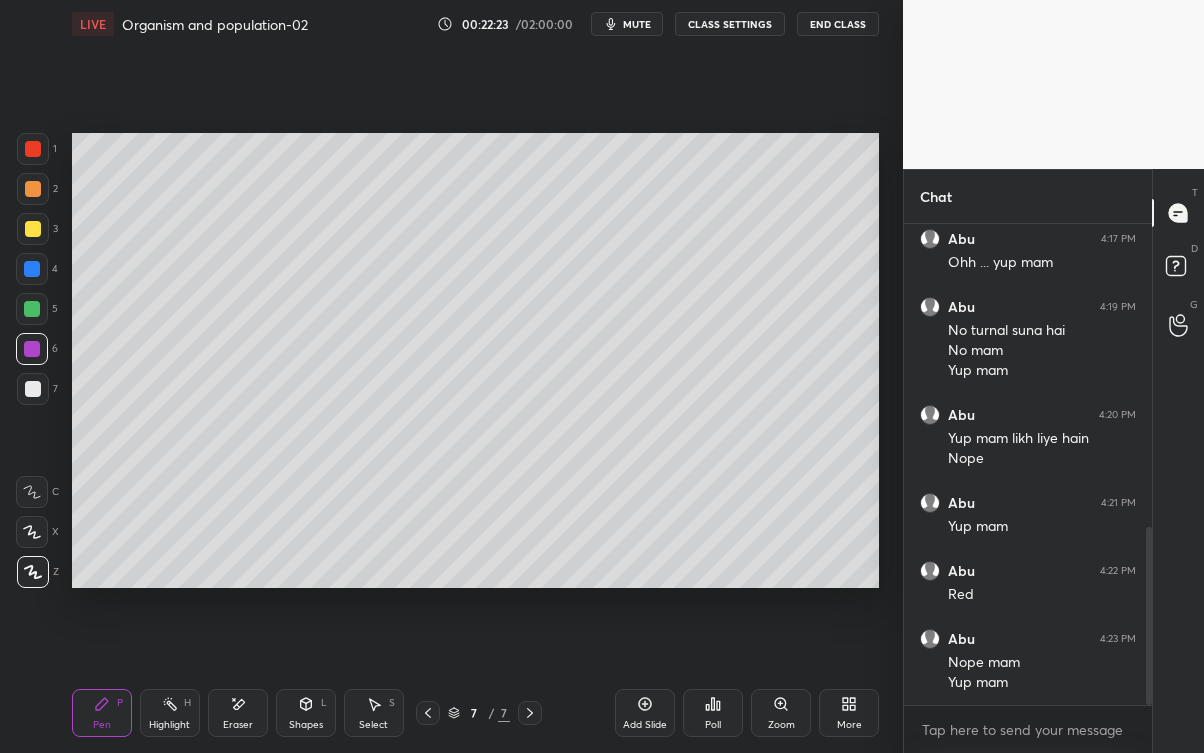 click at bounding box center [32, 309] 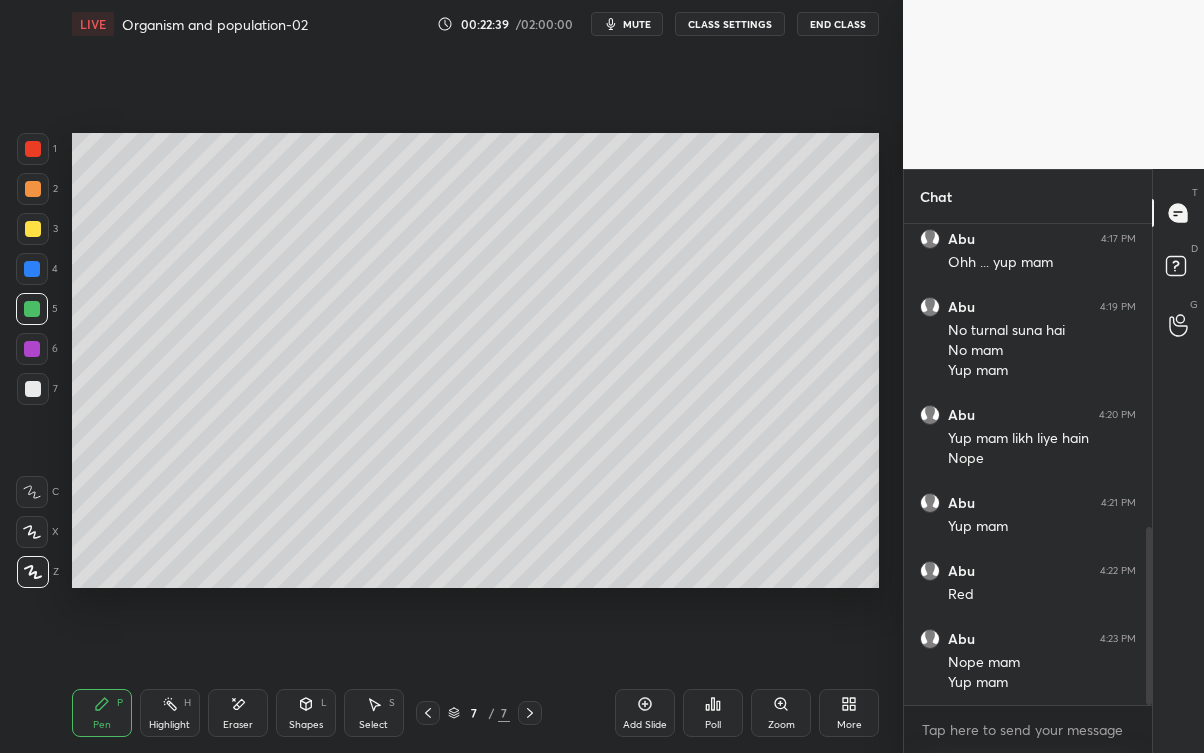 click on "Eraser" at bounding box center [238, 713] 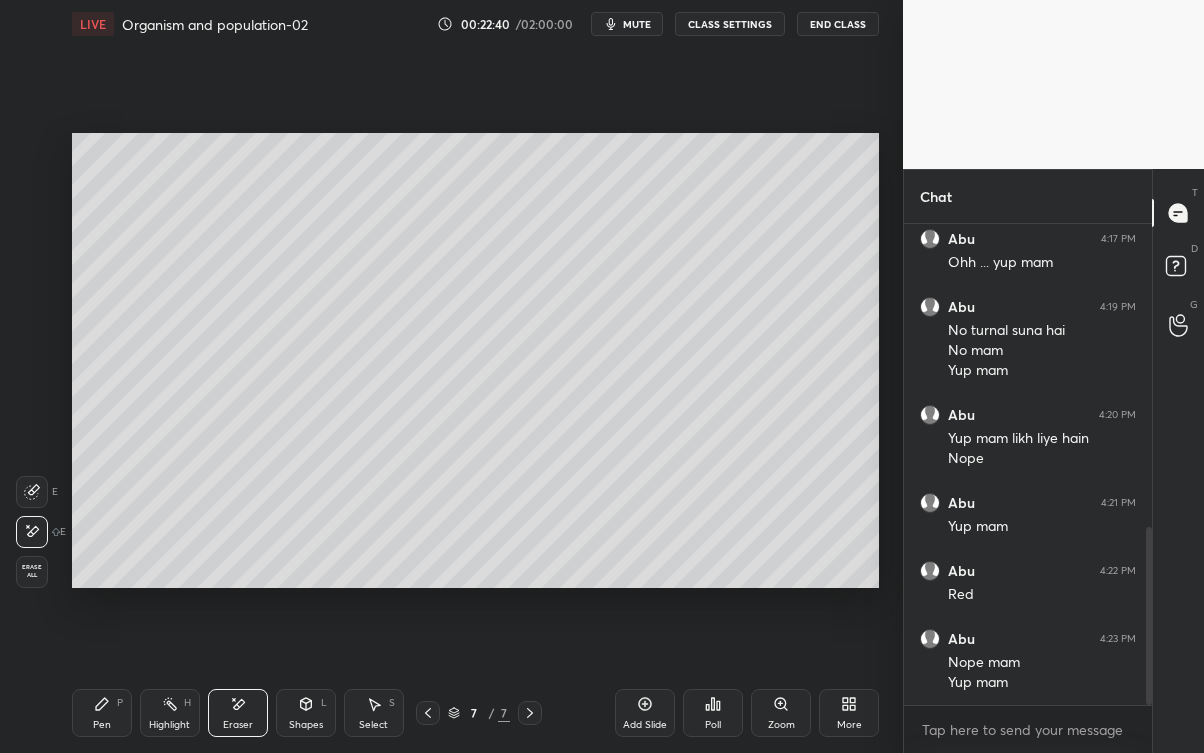 click on "Pen" at bounding box center (102, 725) 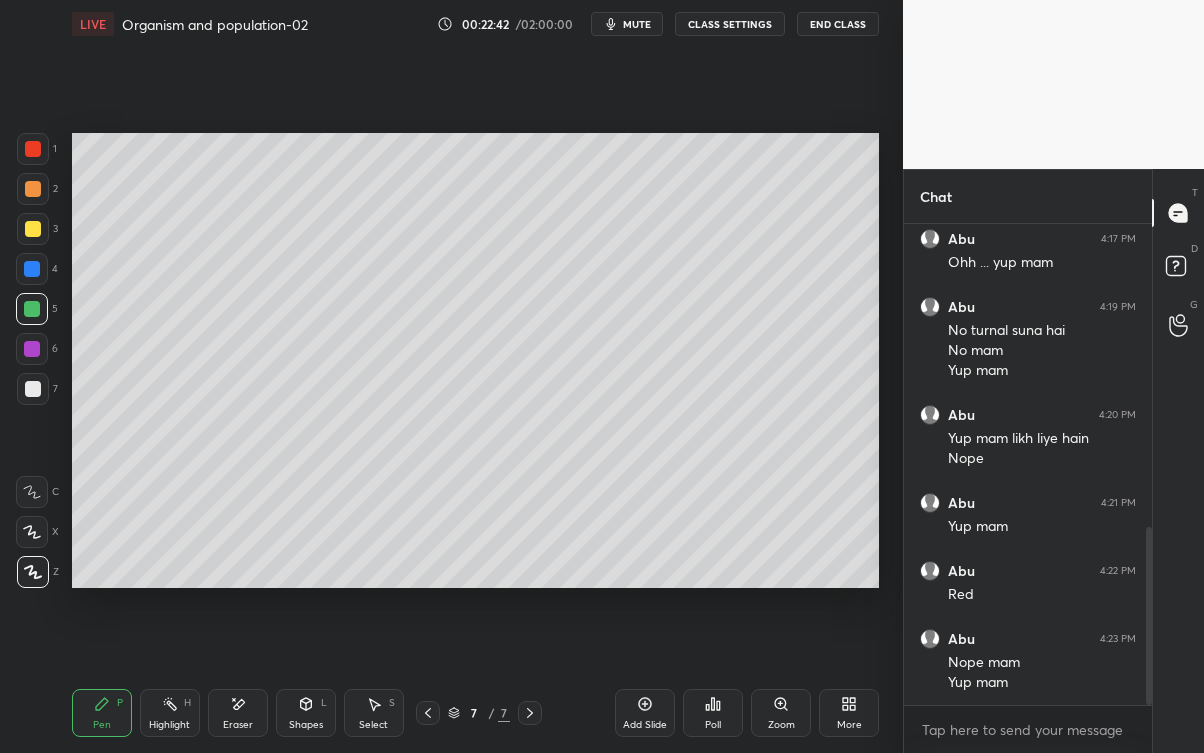 click at bounding box center (32, 349) 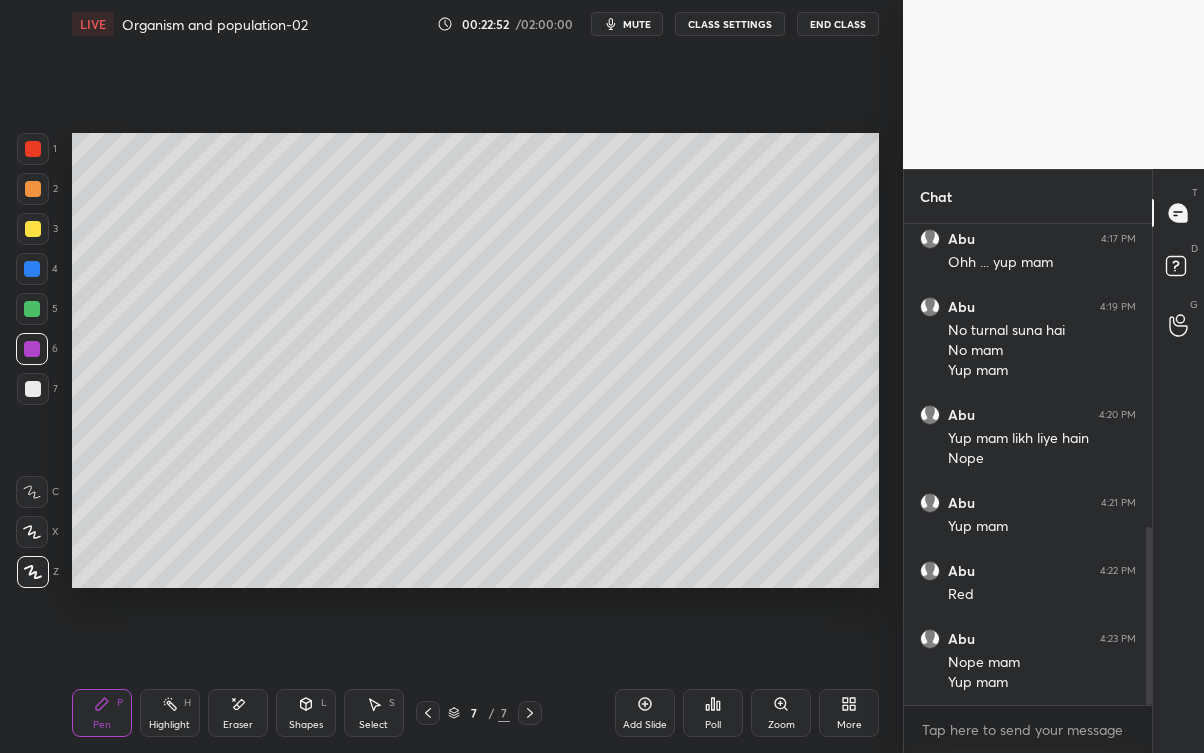 click at bounding box center (32, 309) 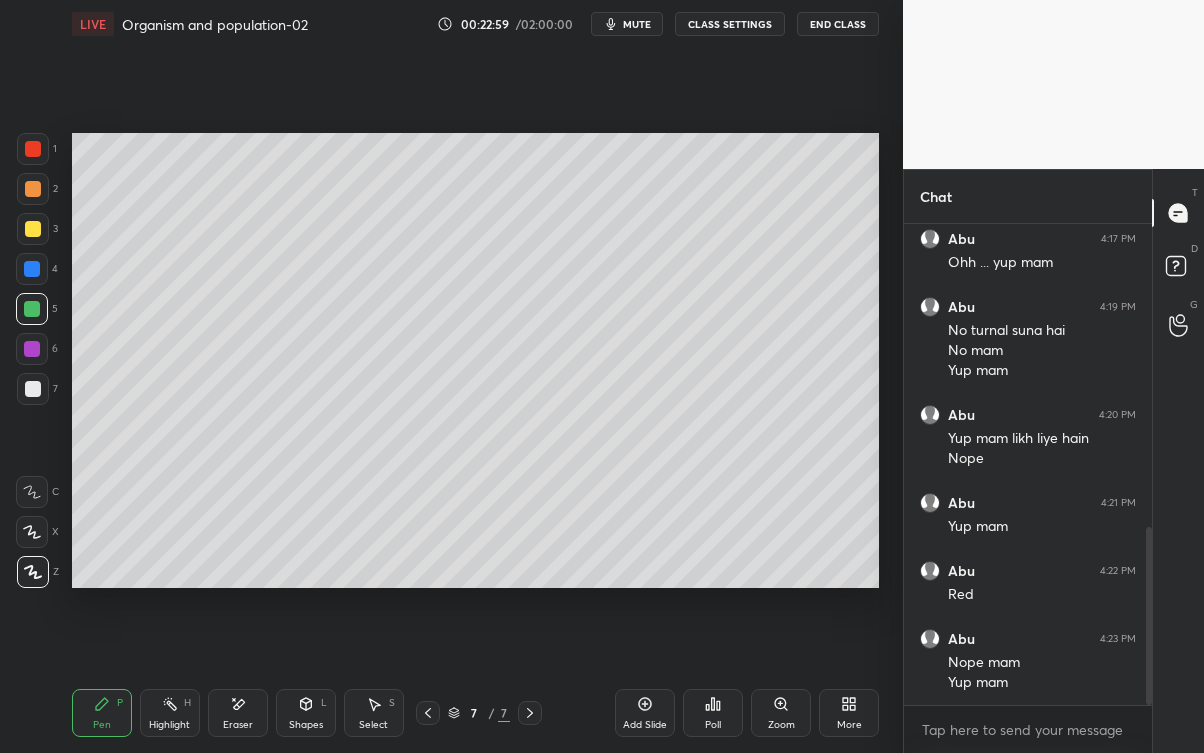 click at bounding box center (33, 229) 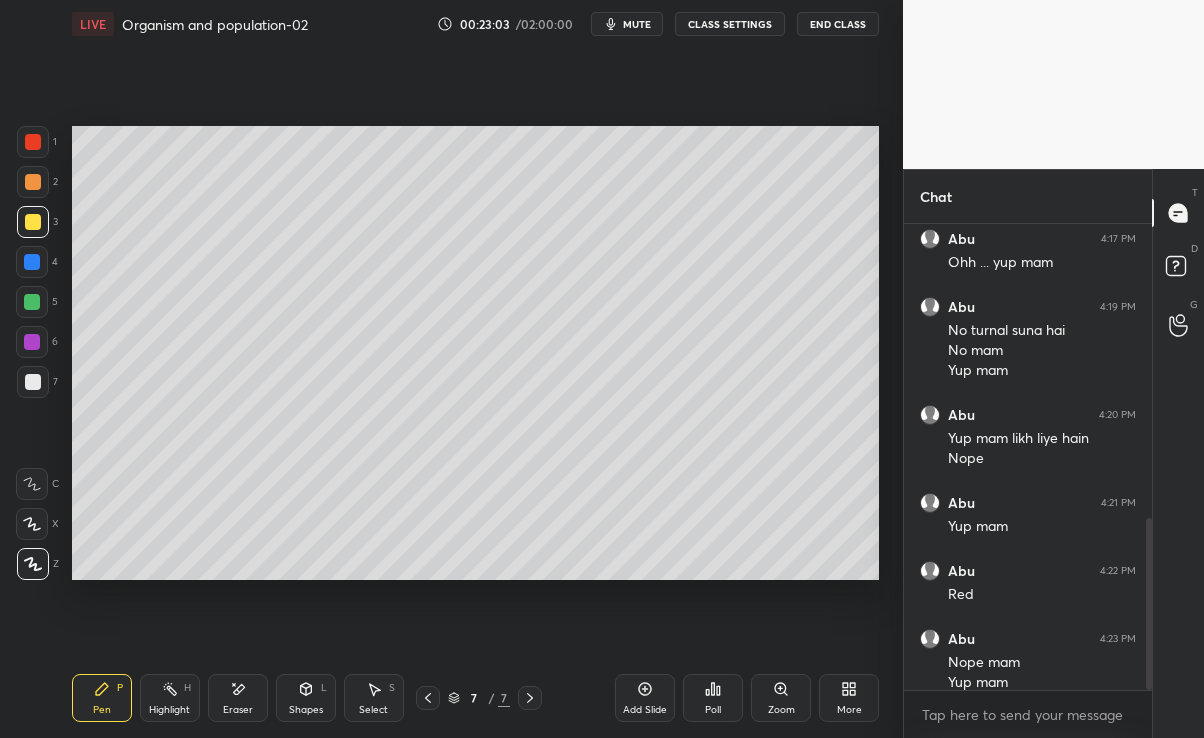 scroll, scrollTop: 609, scrollLeft: 823, axis: both 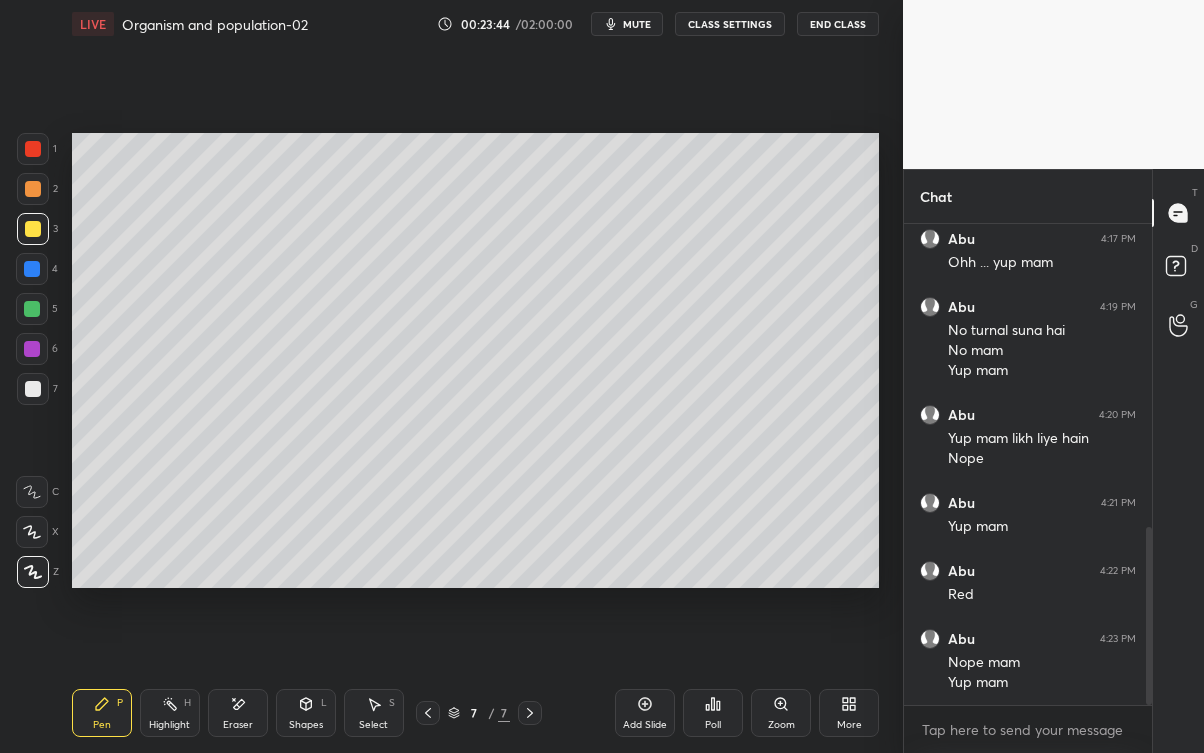 click on "Eraser" at bounding box center [238, 713] 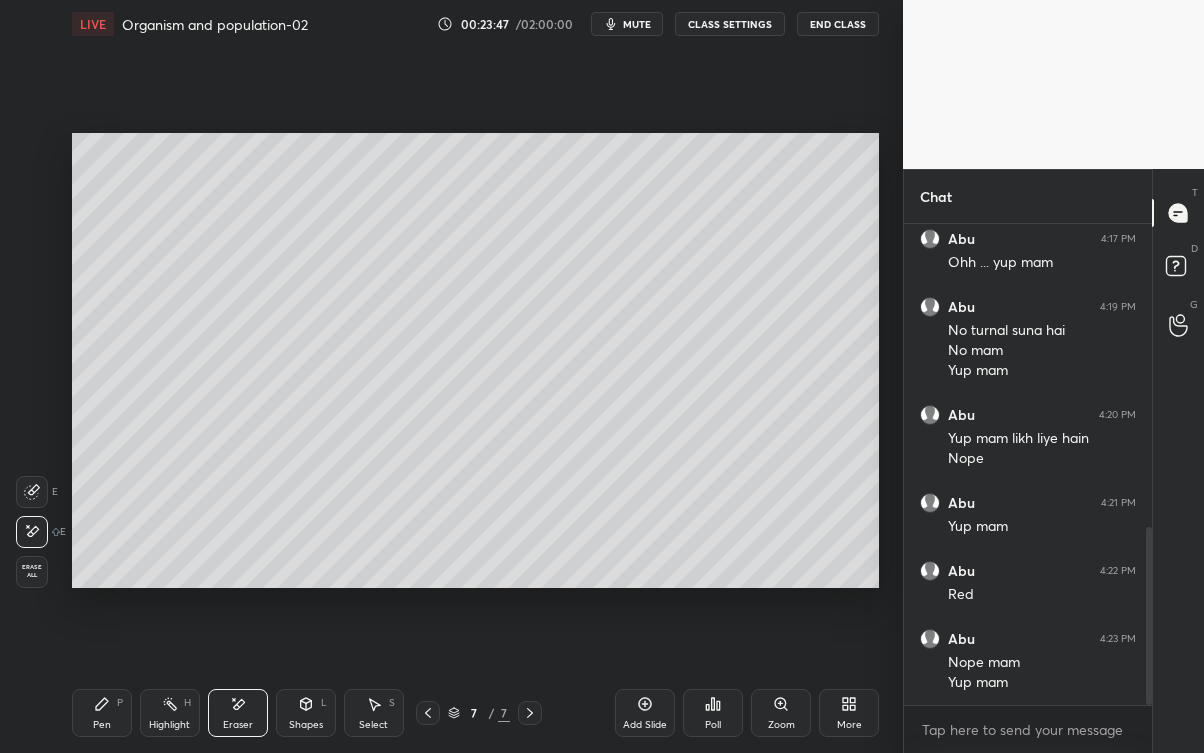 click on "Pen P" at bounding box center (102, 713) 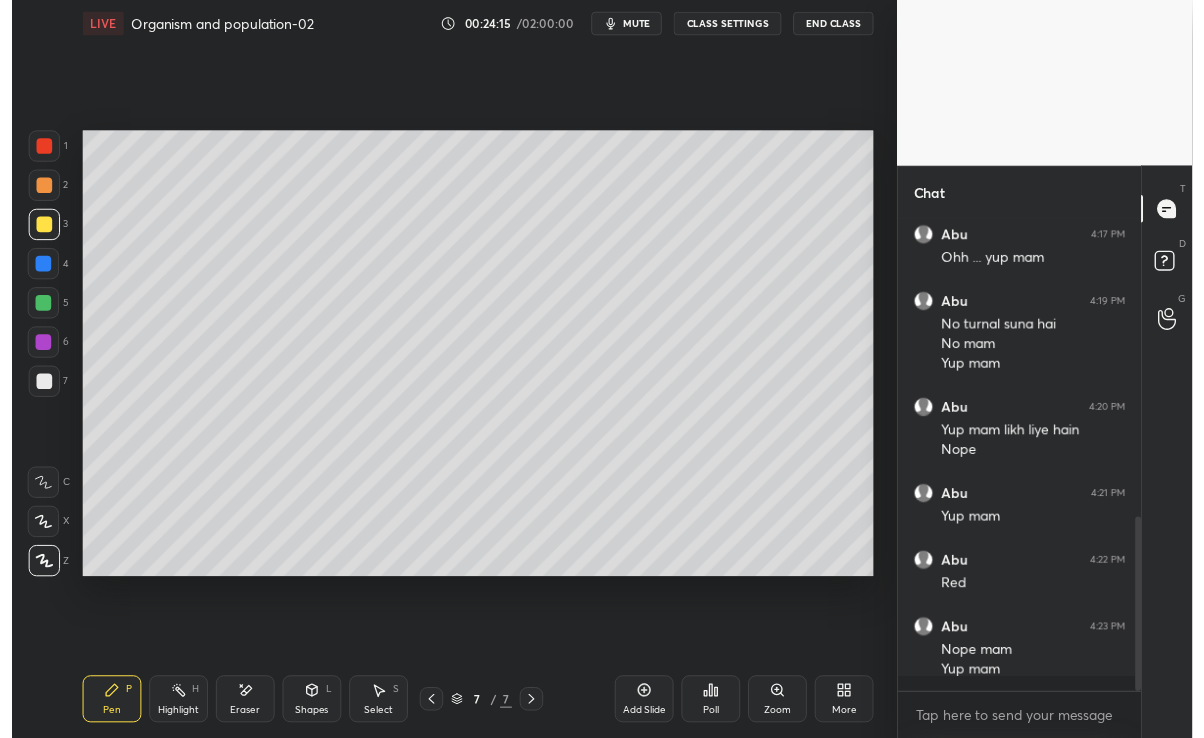 scroll, scrollTop: 609, scrollLeft: 823, axis: both 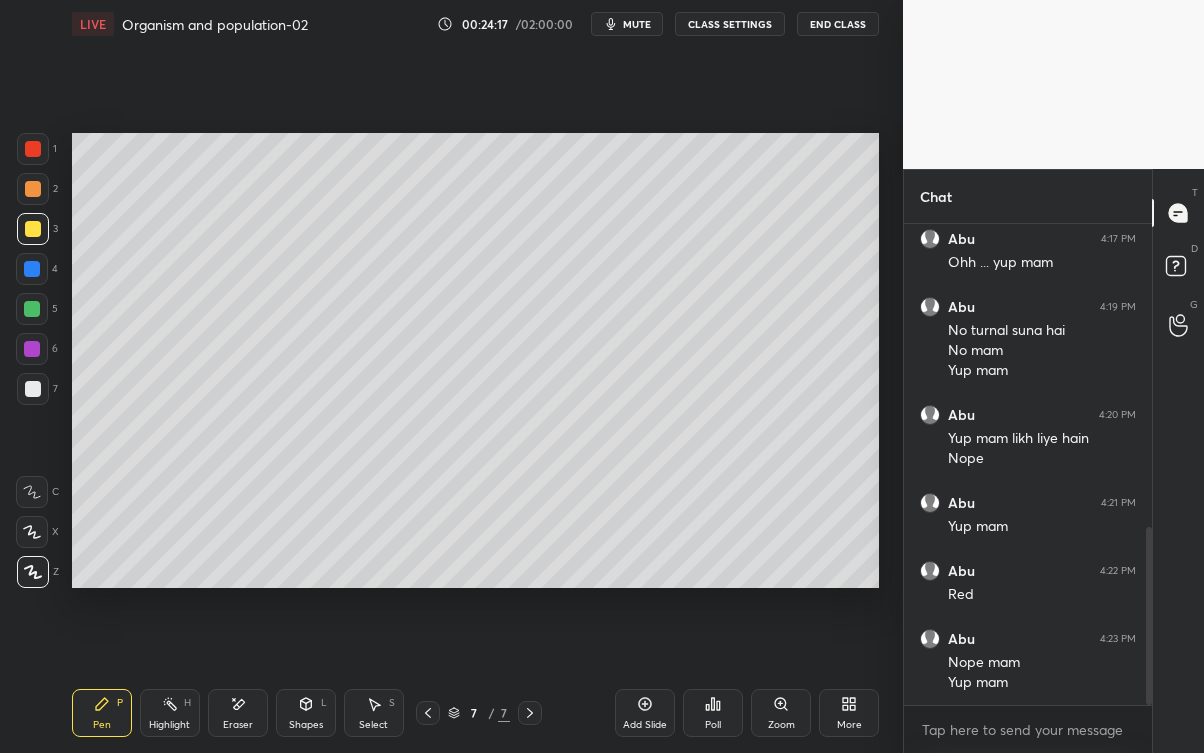 click on "More" at bounding box center (849, 713) 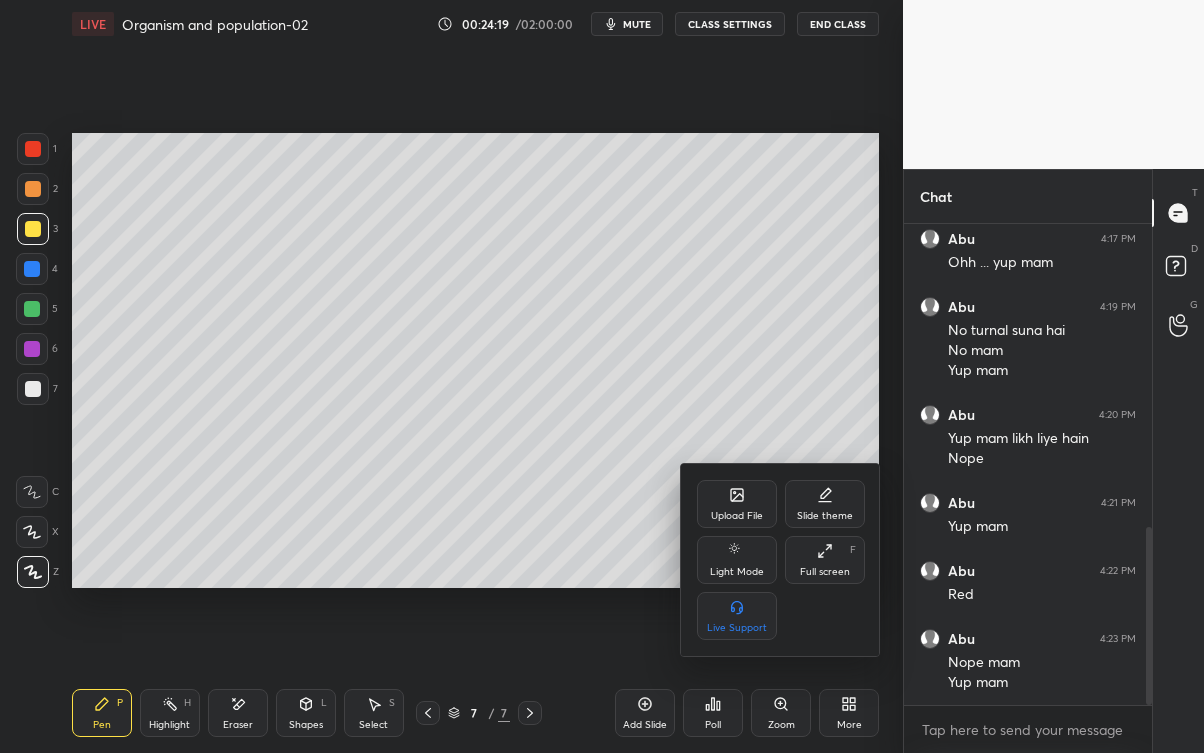 click at bounding box center (602, 376) 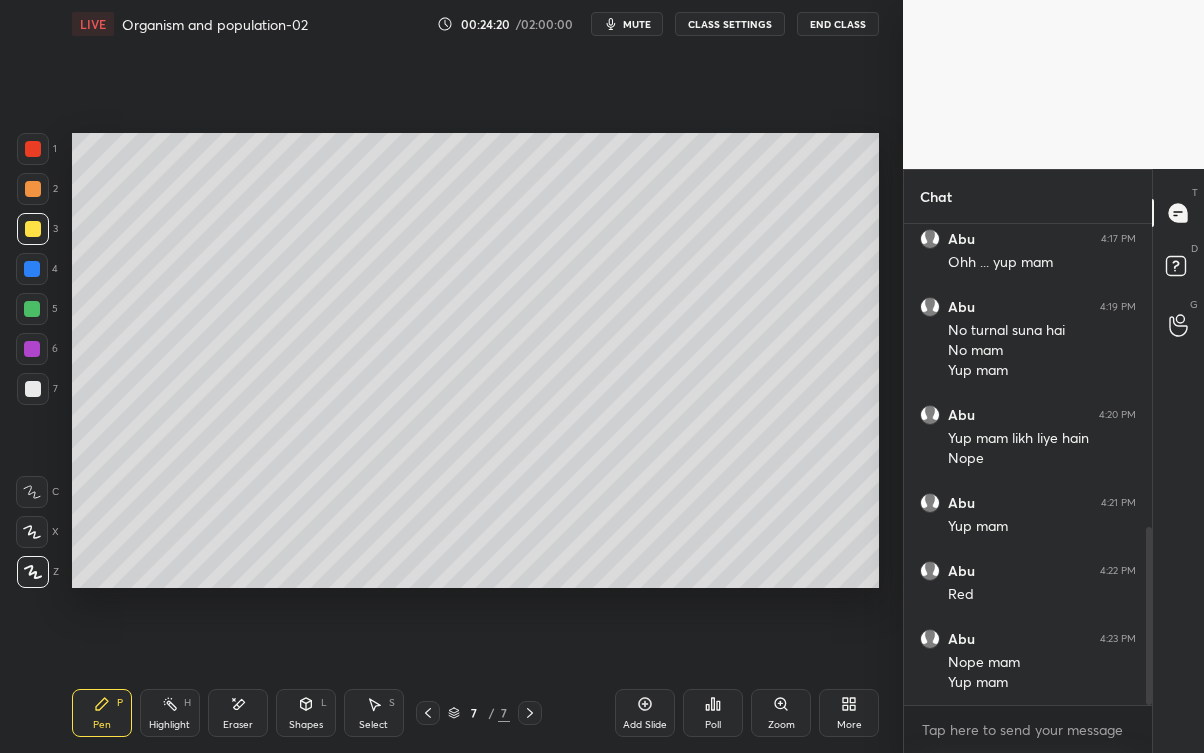 click 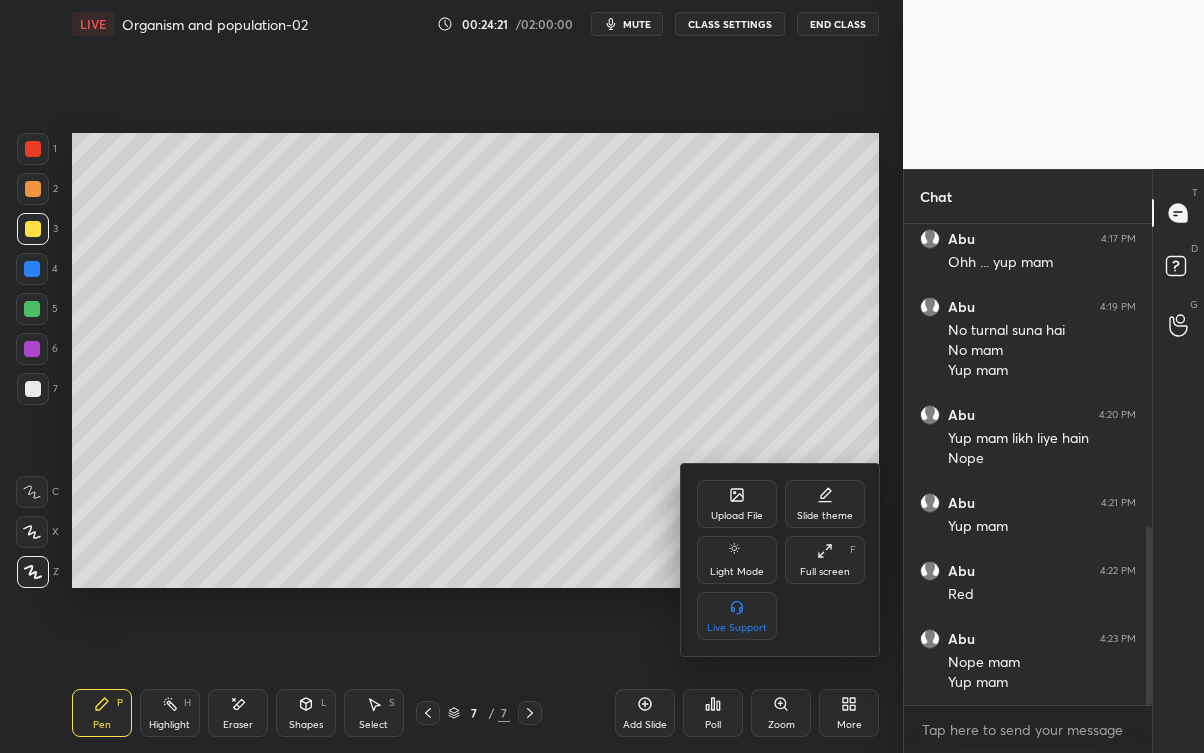 click 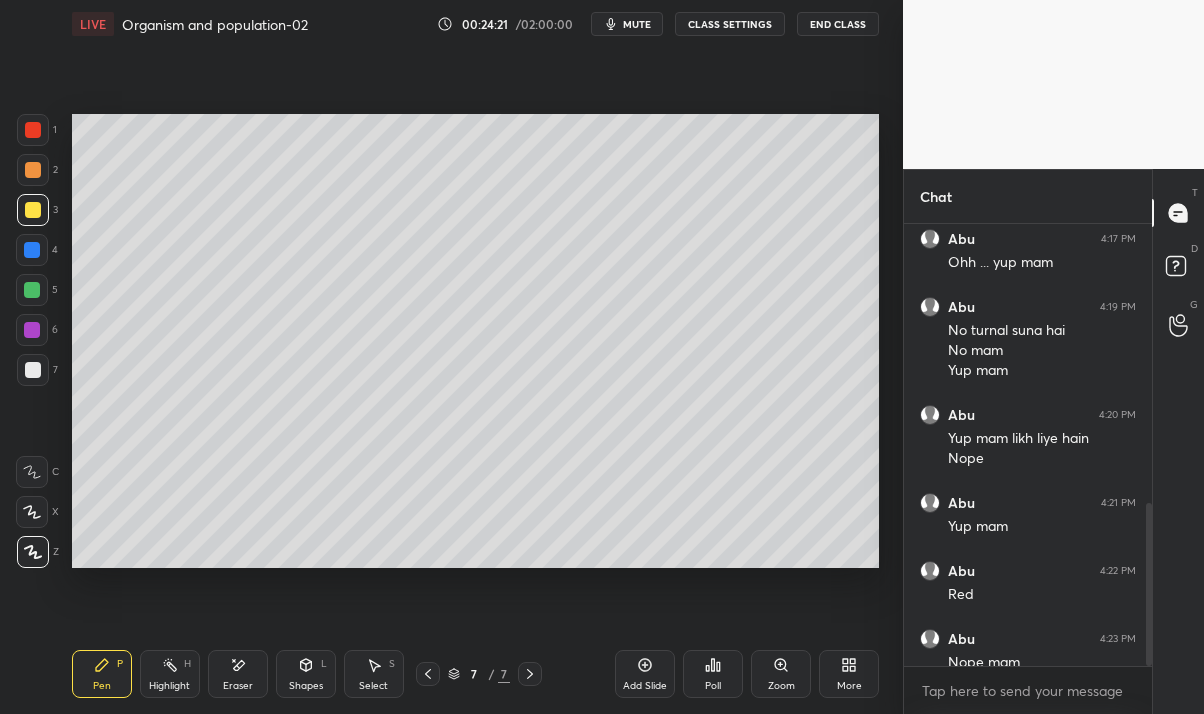 scroll, scrollTop: 585, scrollLeft: 823, axis: both 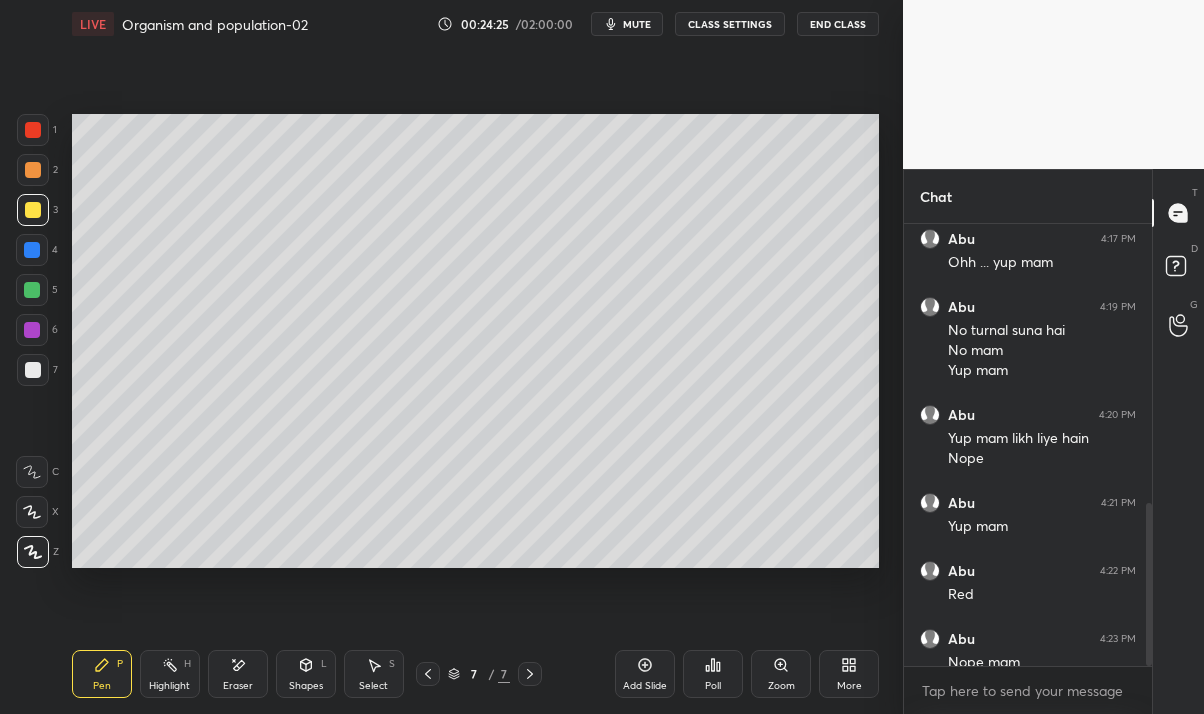 click on "More" at bounding box center [849, 674] 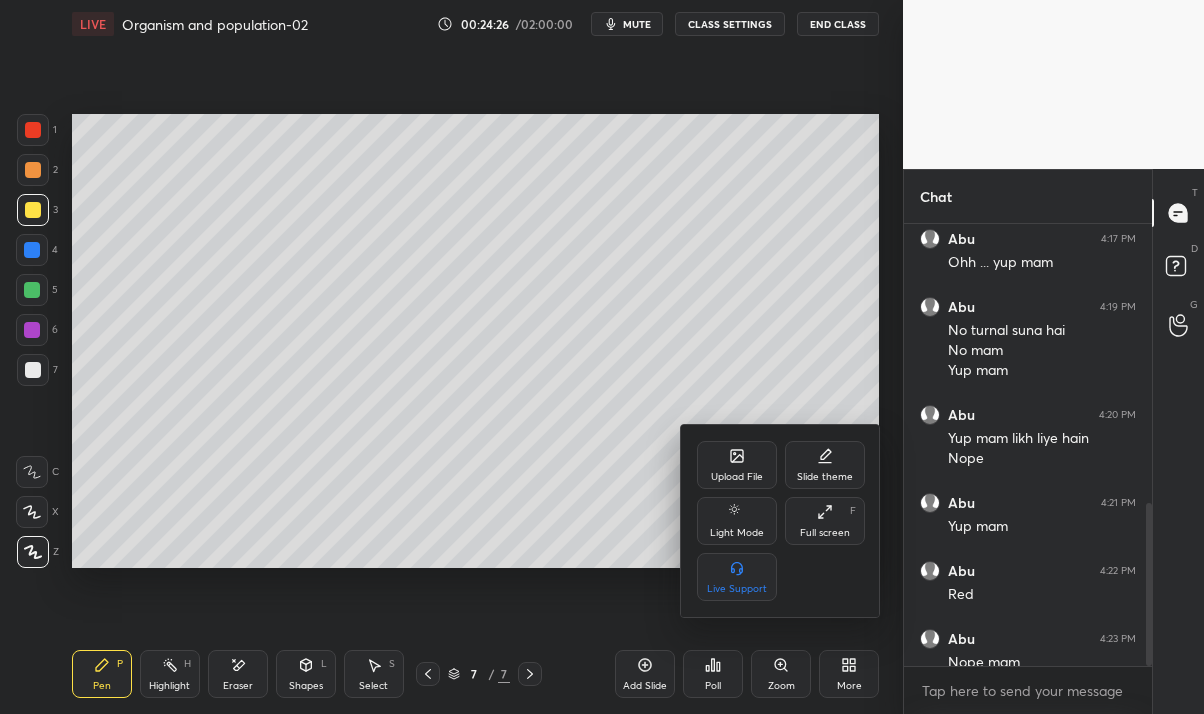 click on "Light Mode" at bounding box center (737, 533) 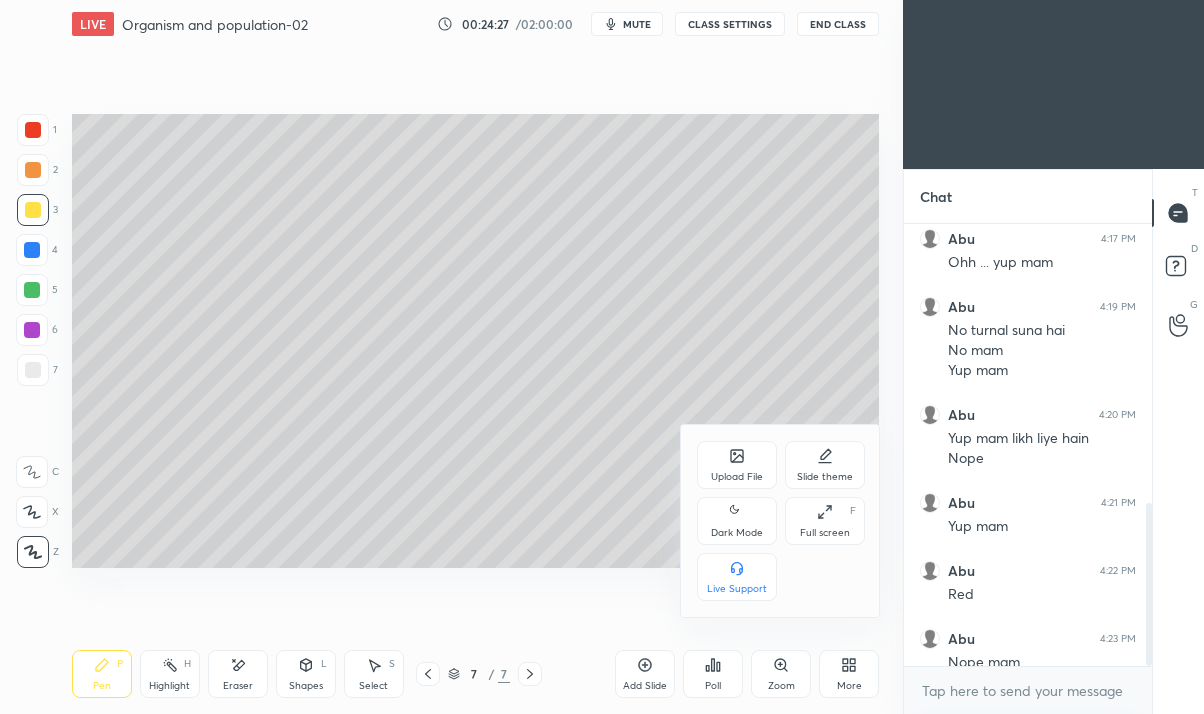 click on "Dark Mode" at bounding box center (737, 533) 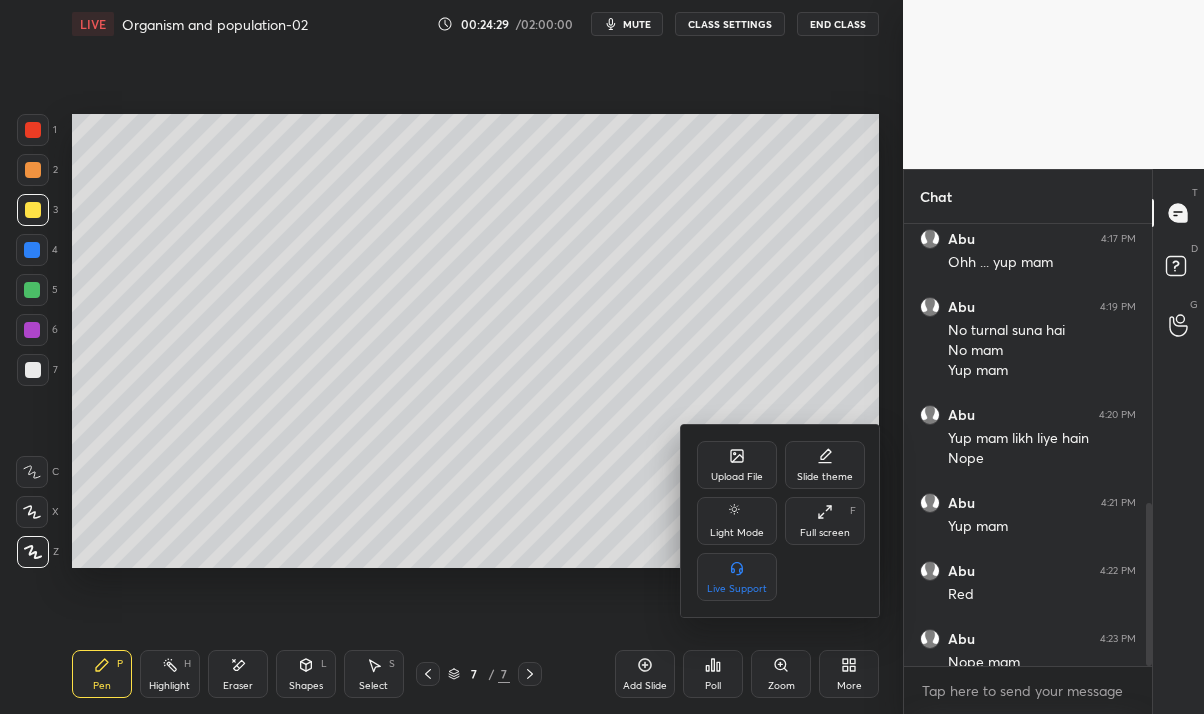 click on "Upload File" at bounding box center (737, 477) 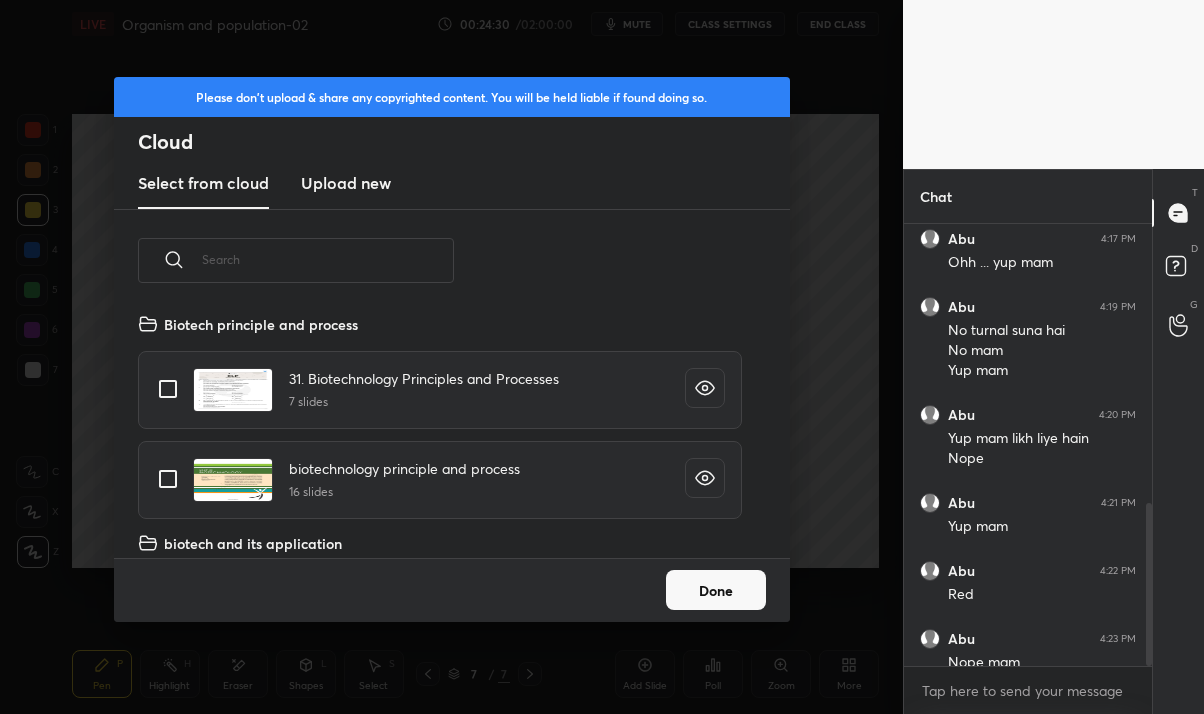 scroll, scrollTop: 6, scrollLeft: 10, axis: both 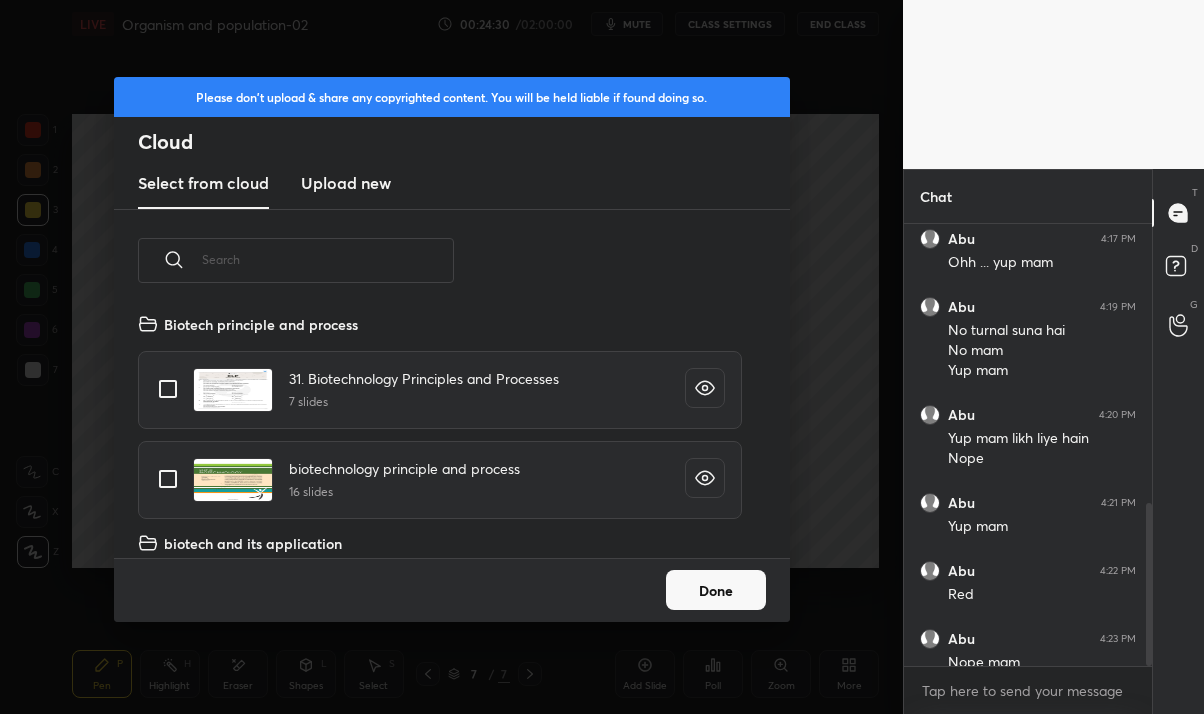 click on "Upload new" at bounding box center (346, 183) 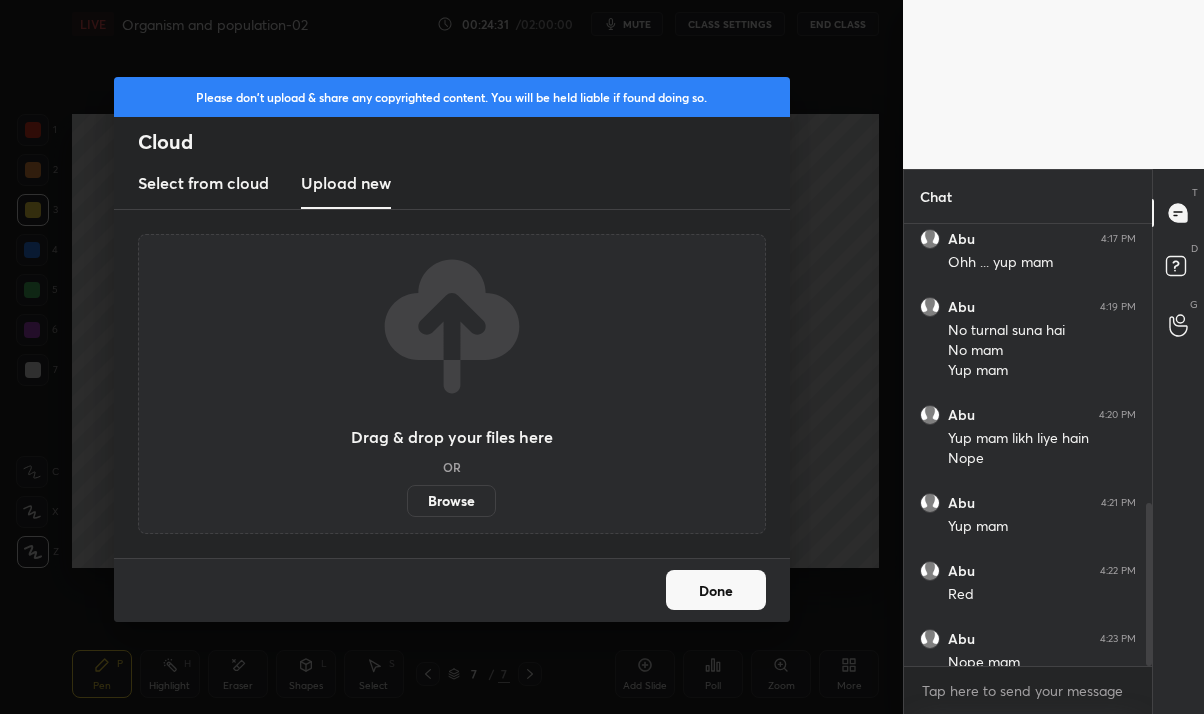 click on "Browse" at bounding box center [451, 501] 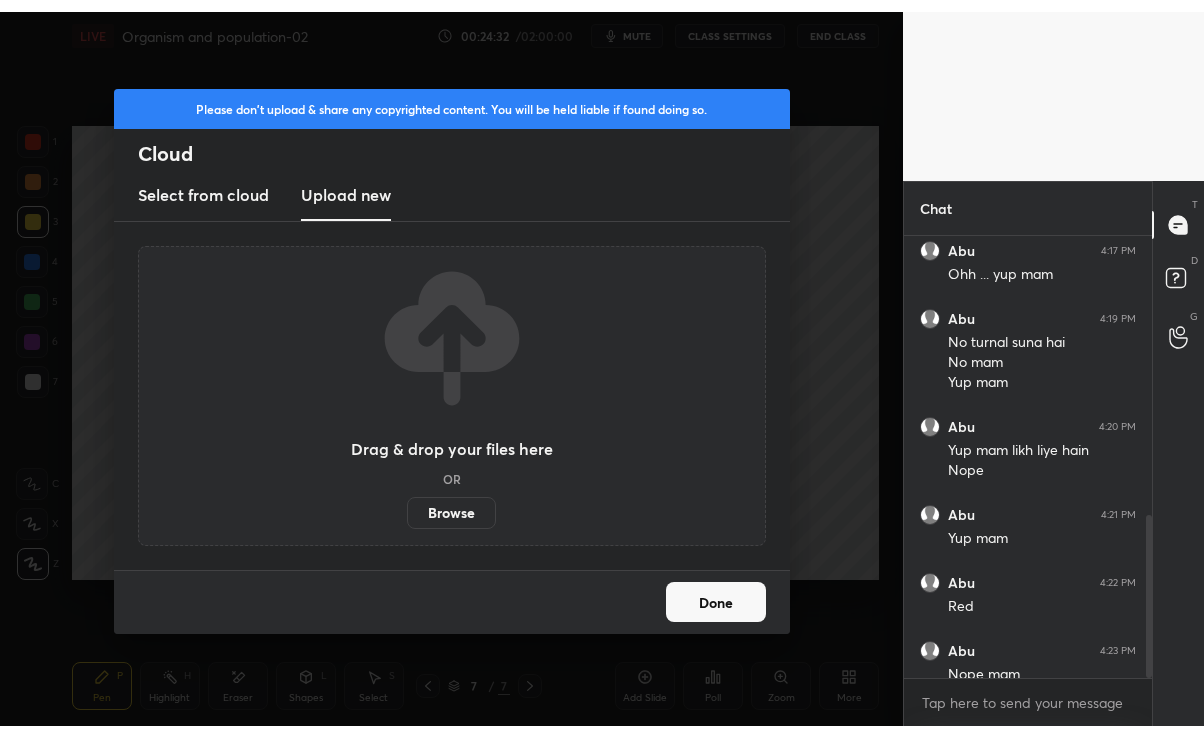 scroll, scrollTop: 99390, scrollLeft: 99176, axis: both 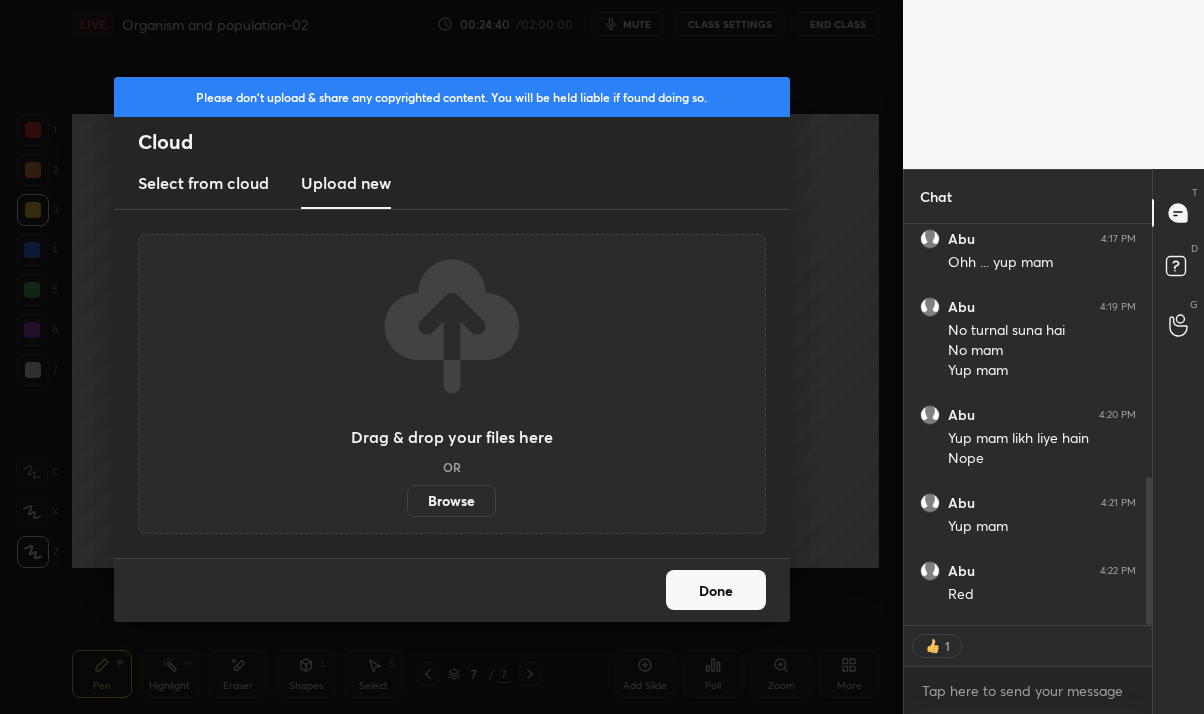 click on "Please don't upload & share any copyrighted content. You will be held liable if found doing so. Cloud Select from cloud Upload new Drag & drop your files here OR Browse Done" at bounding box center (451, 357) 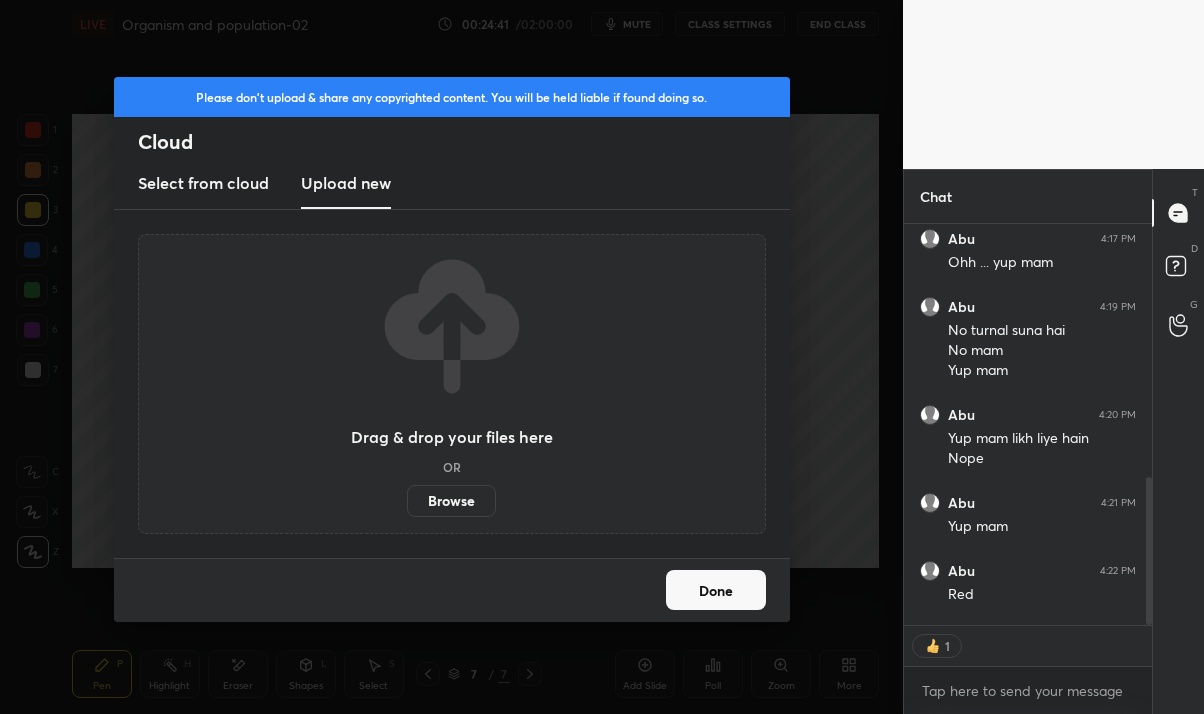 click on "Done" at bounding box center (716, 590) 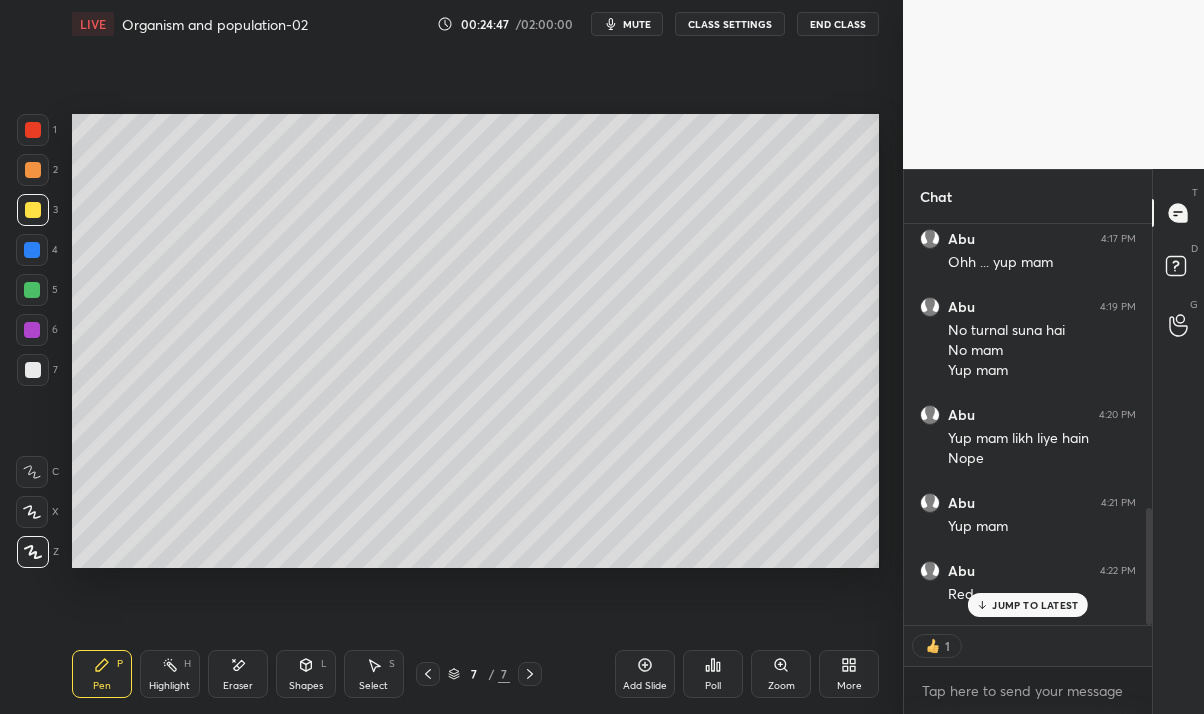 scroll, scrollTop: 968, scrollLeft: 0, axis: vertical 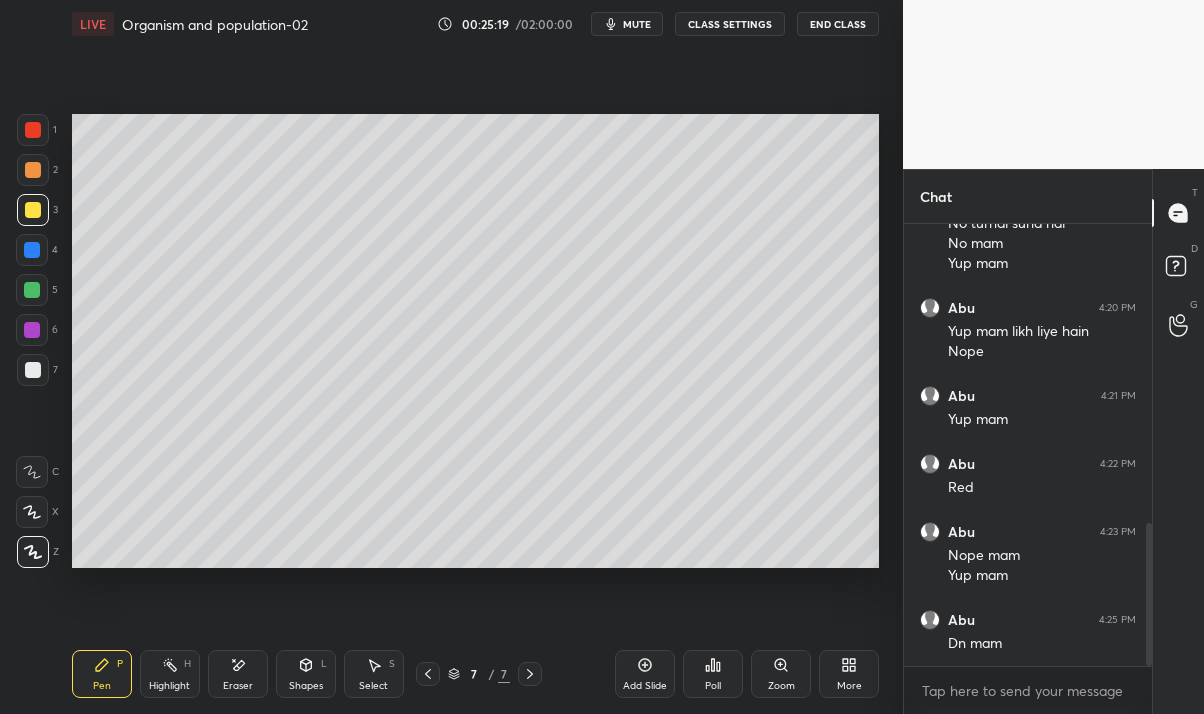click 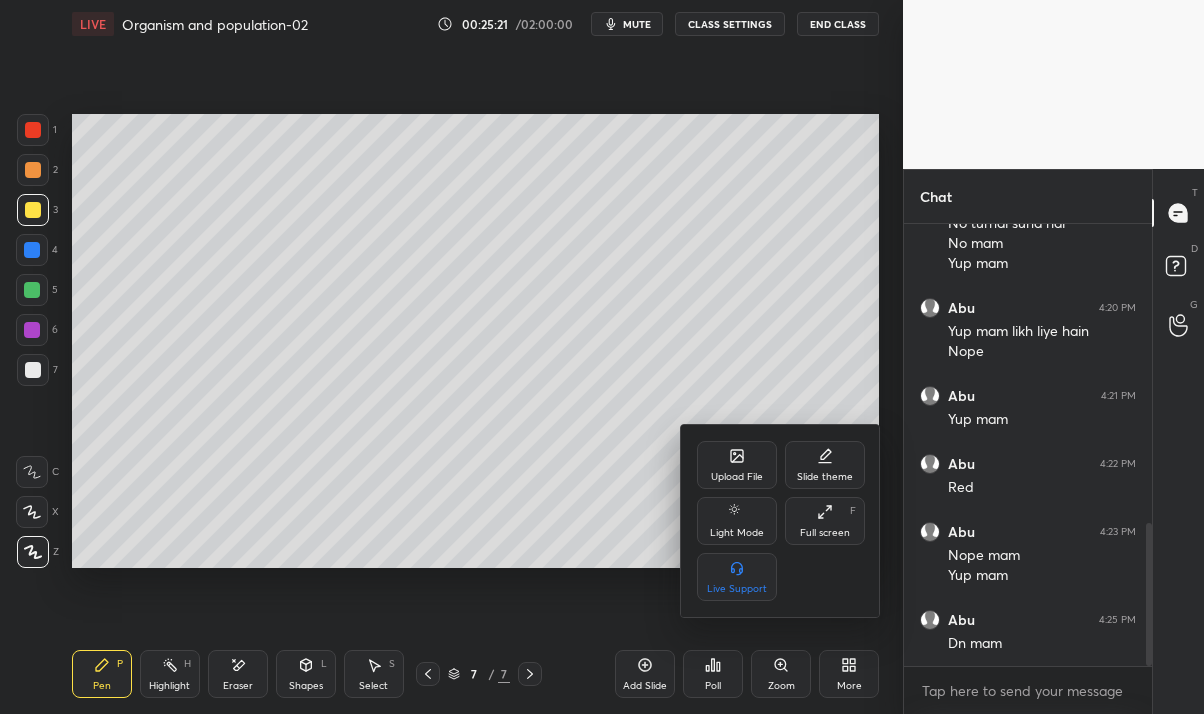 click on "Upload File" at bounding box center (737, 465) 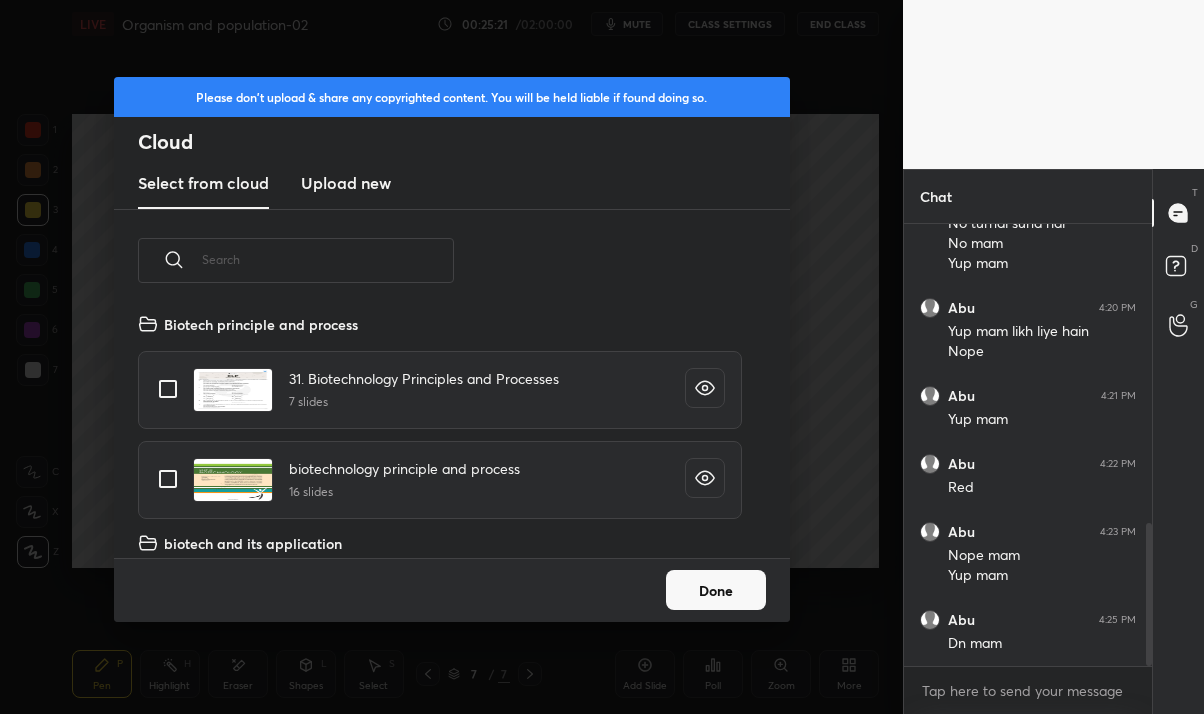scroll, scrollTop: 6, scrollLeft: 10, axis: both 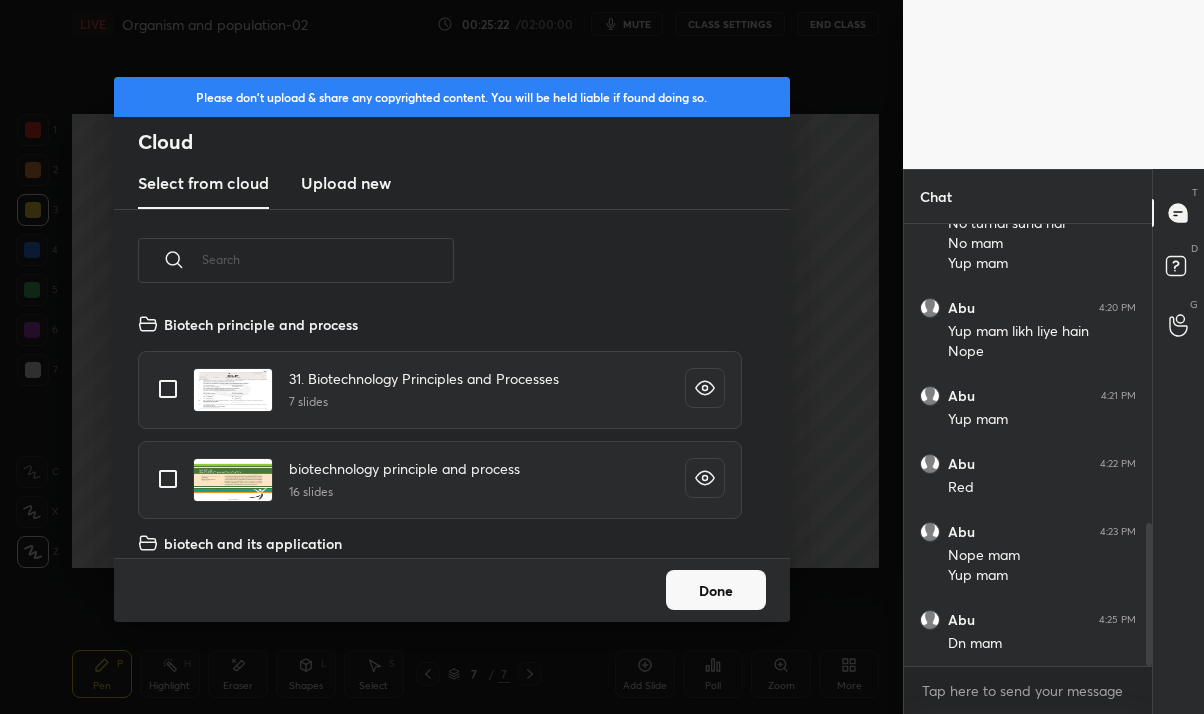 click on "Upload new" at bounding box center (346, 183) 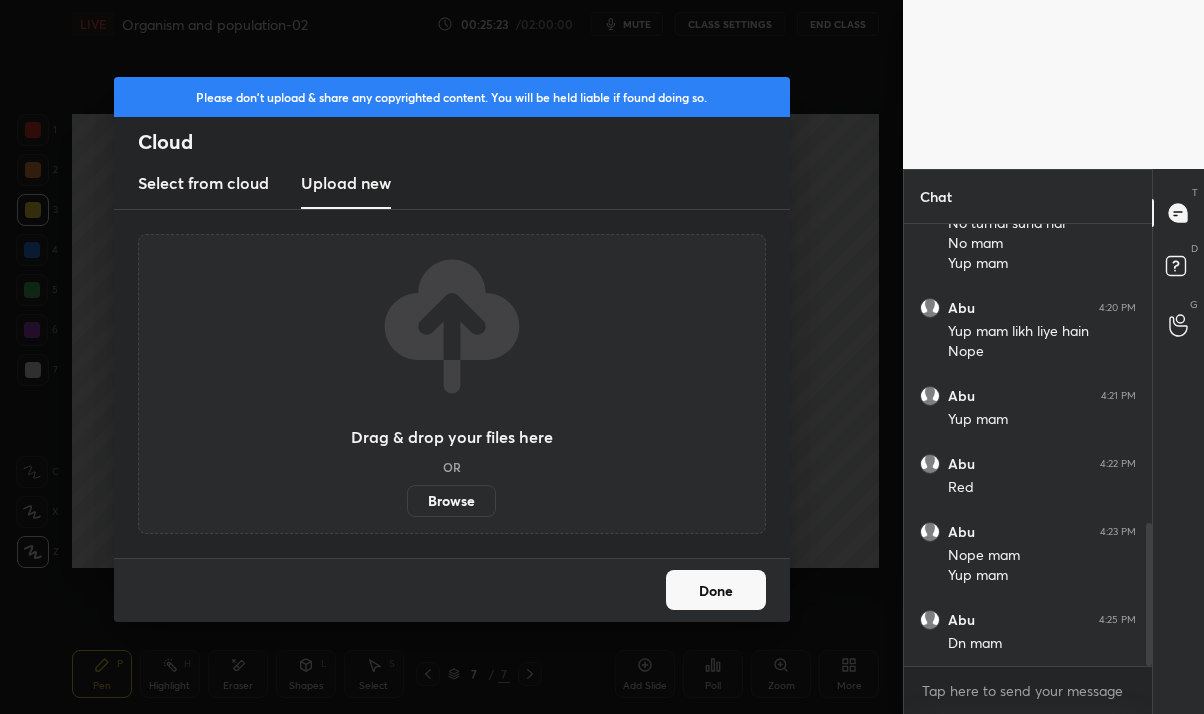 click on "Browse" at bounding box center [451, 501] 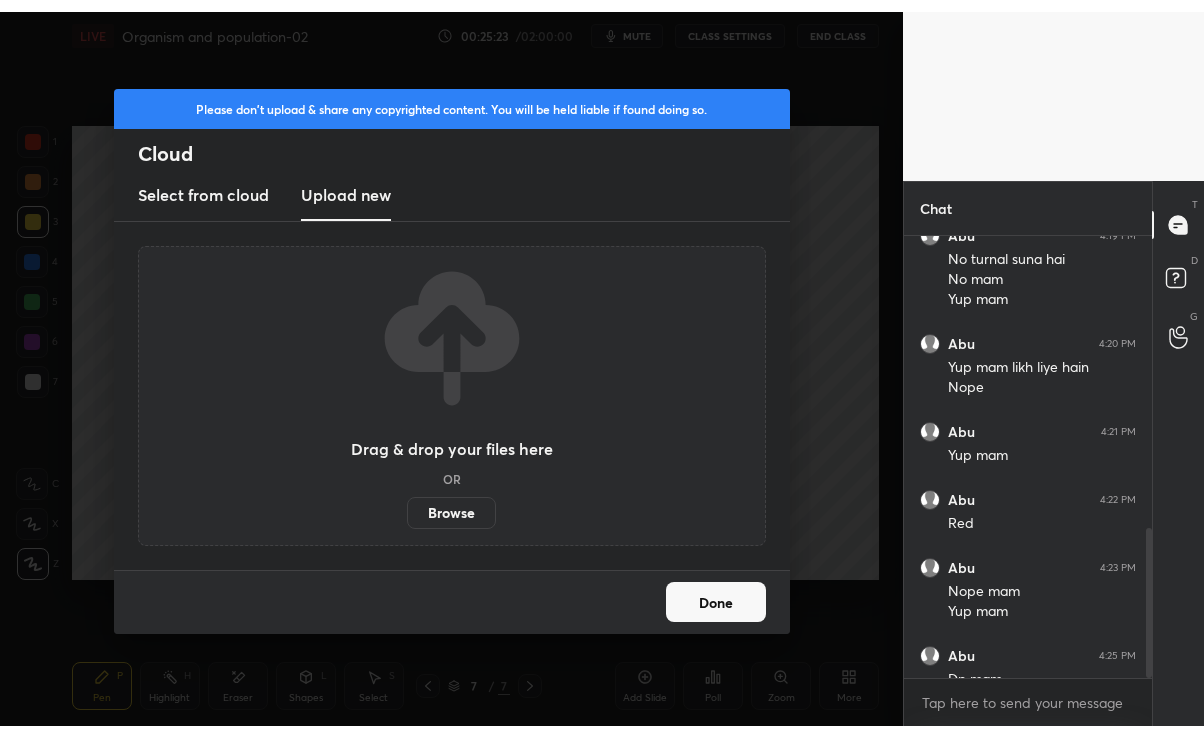 scroll, scrollTop: 99390, scrollLeft: 99176, axis: both 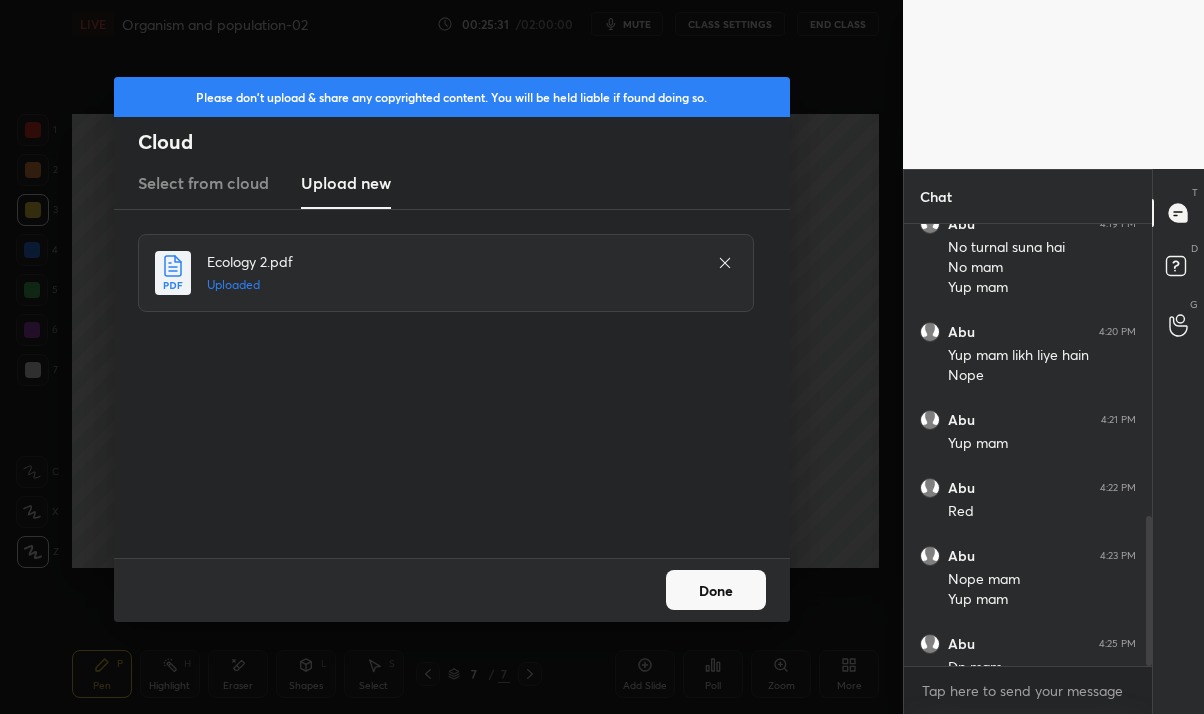 click on "Done" at bounding box center [716, 590] 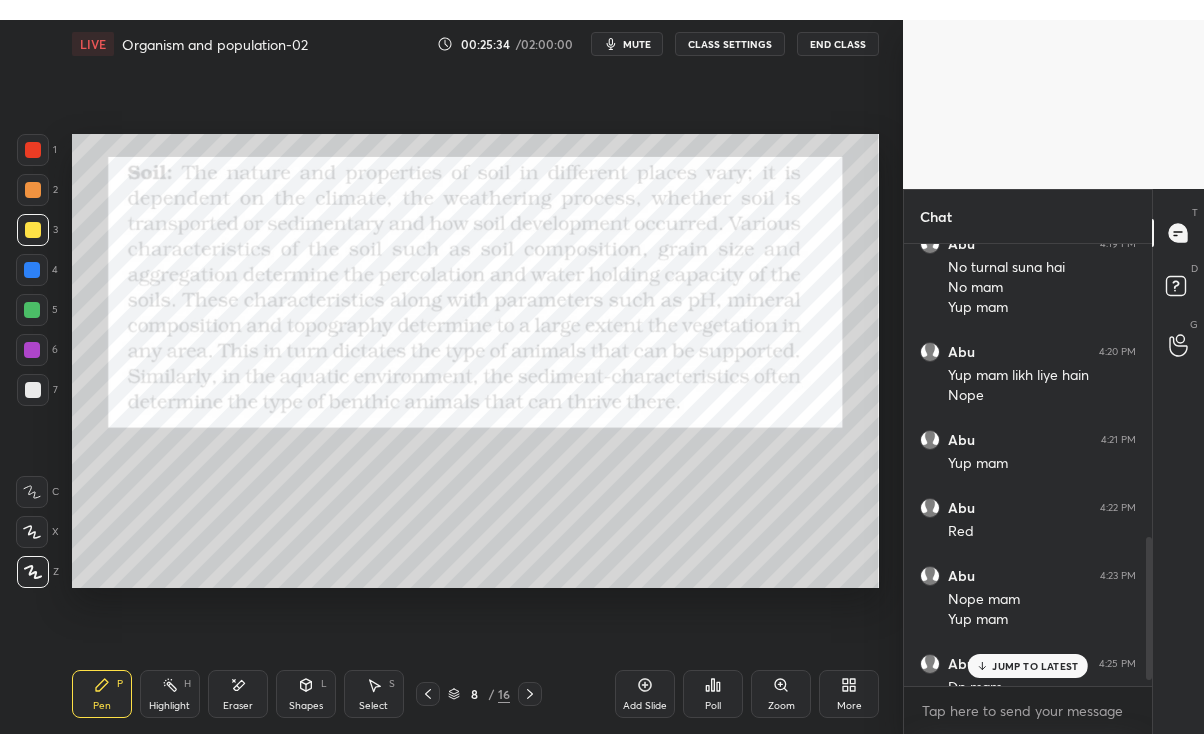 scroll, scrollTop: 928, scrollLeft: 0, axis: vertical 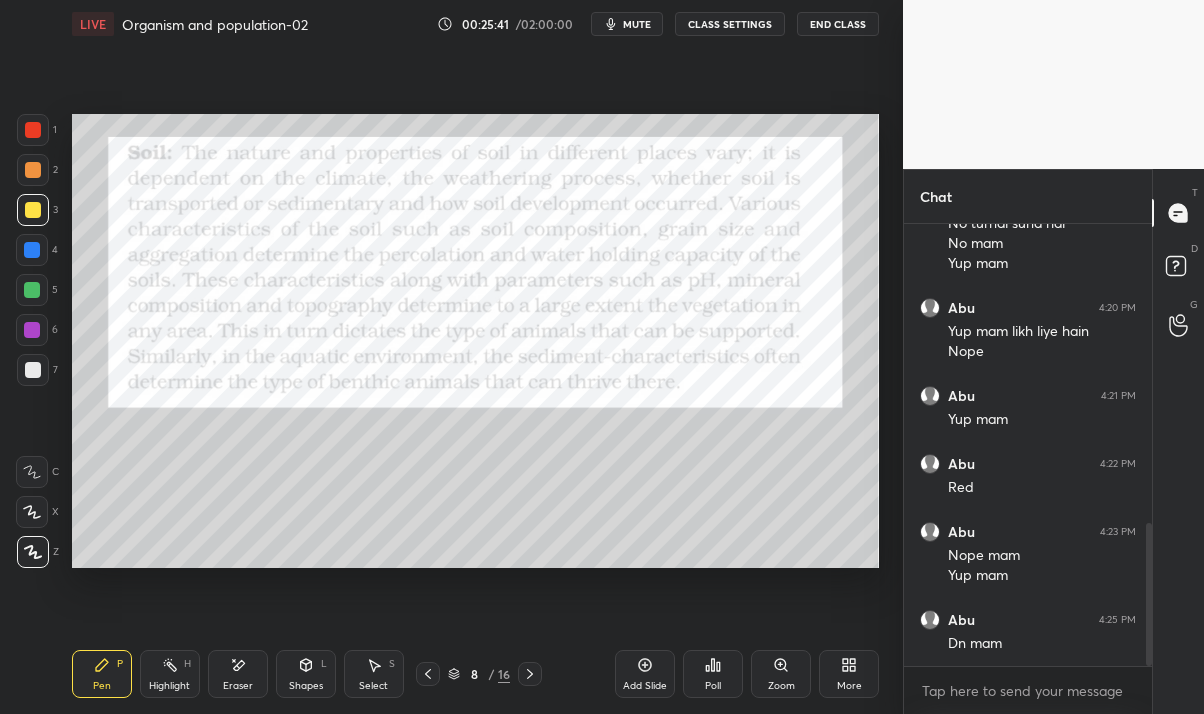 click 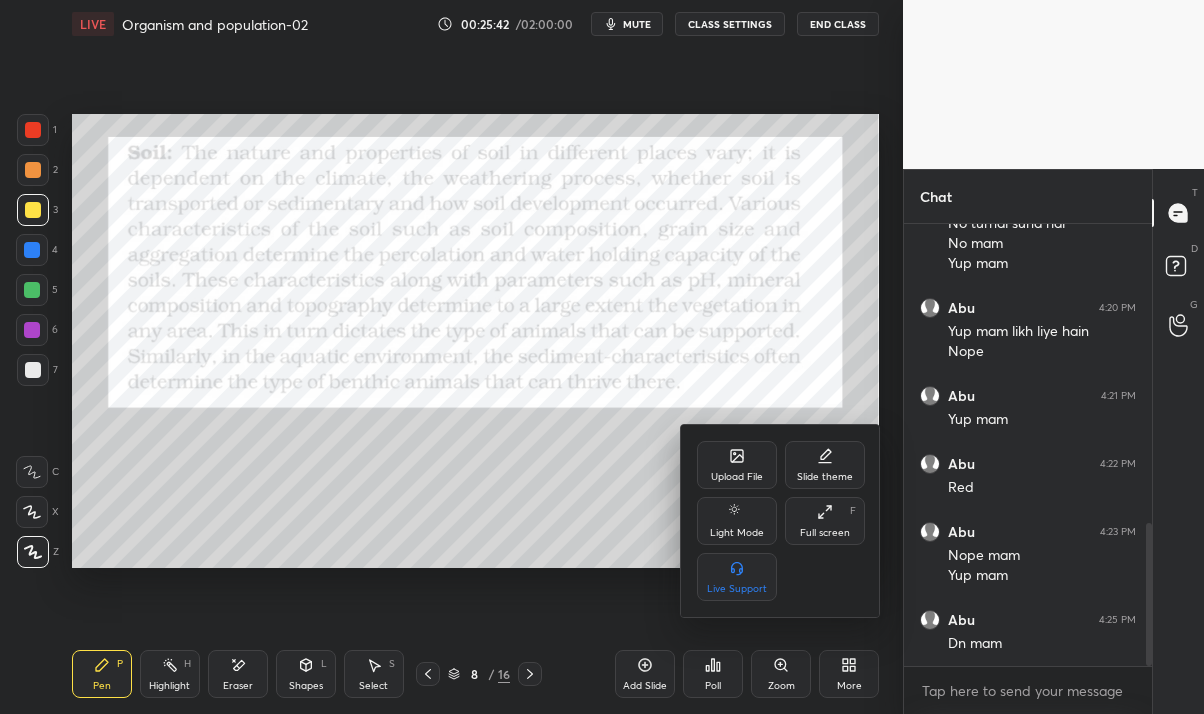 click on "Full screen" at bounding box center [825, 533] 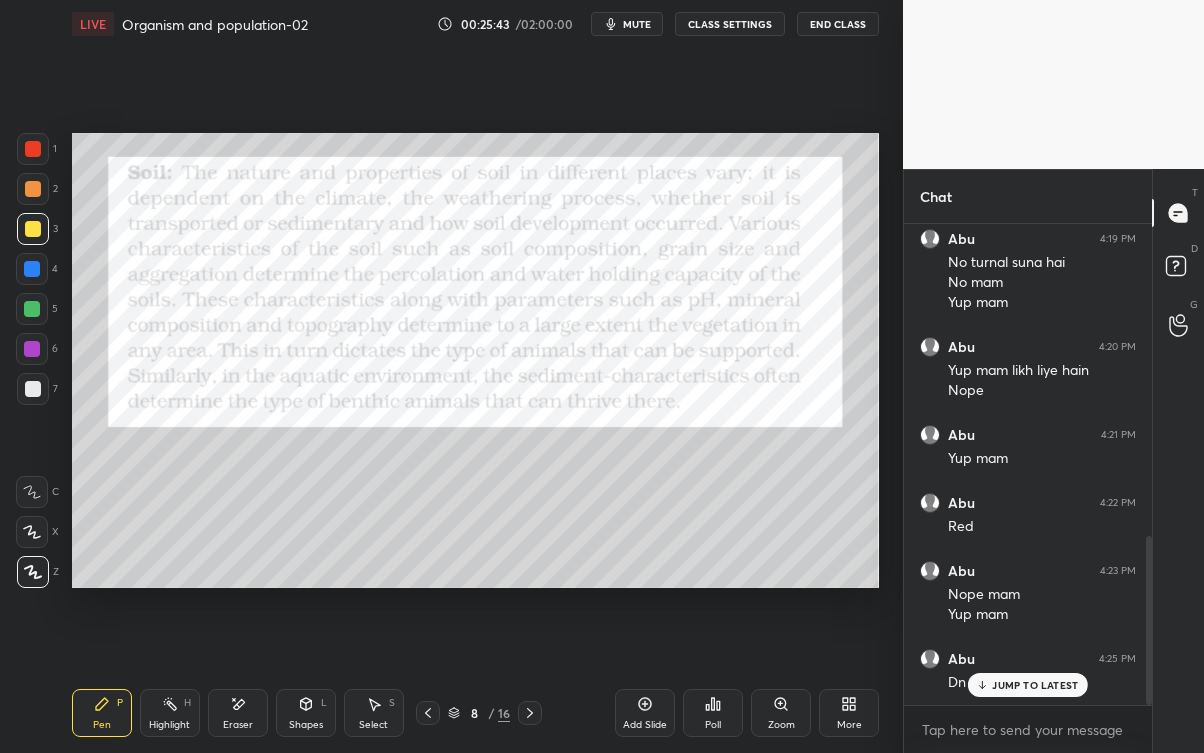 scroll, scrollTop: 99375, scrollLeft: 99176, axis: both 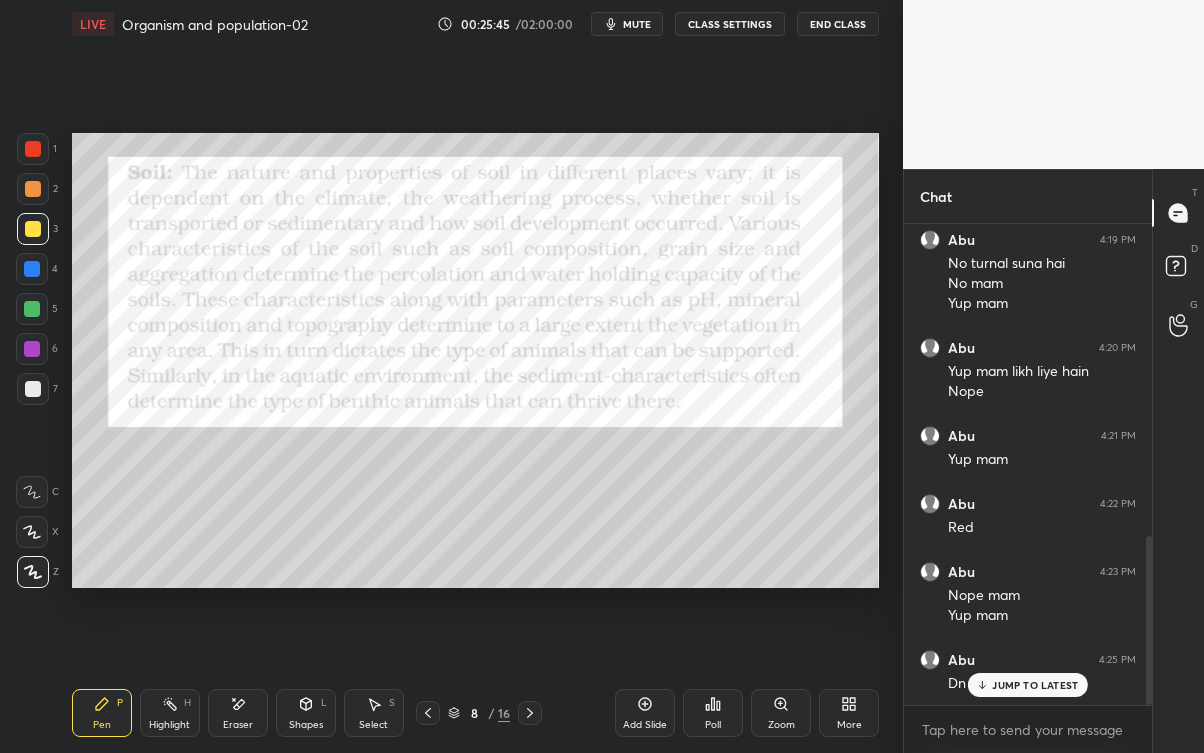 click 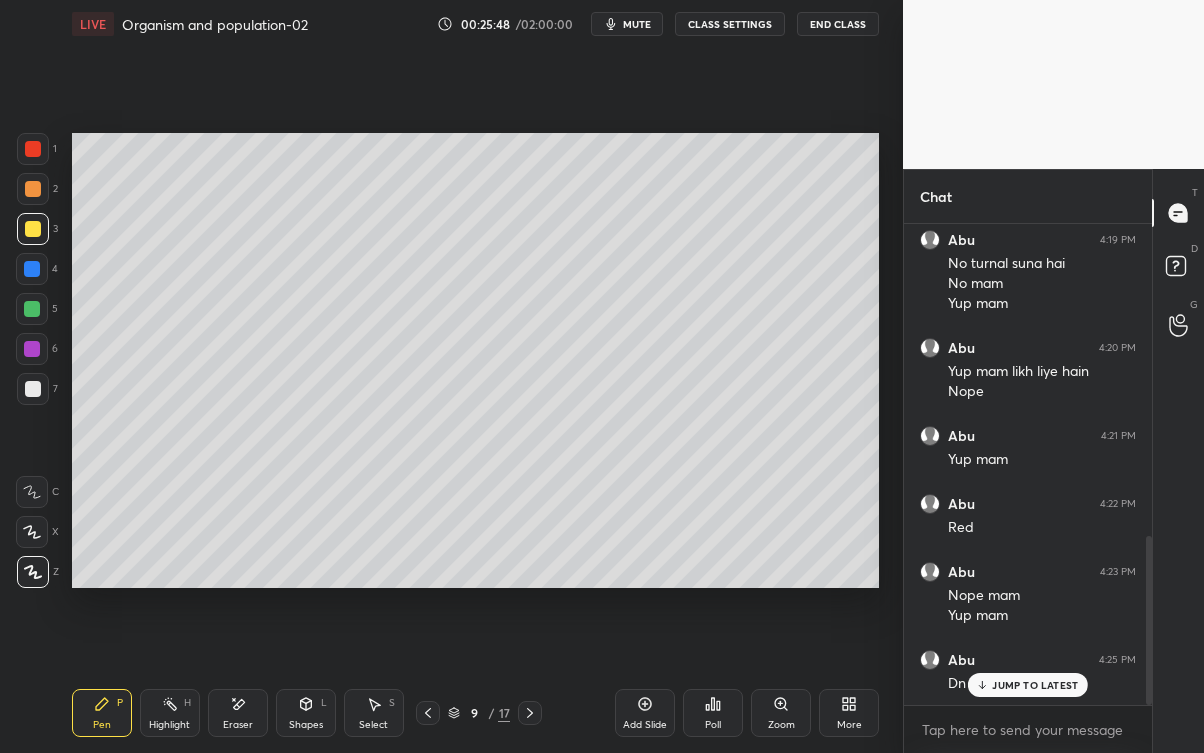 click at bounding box center (33, 389) 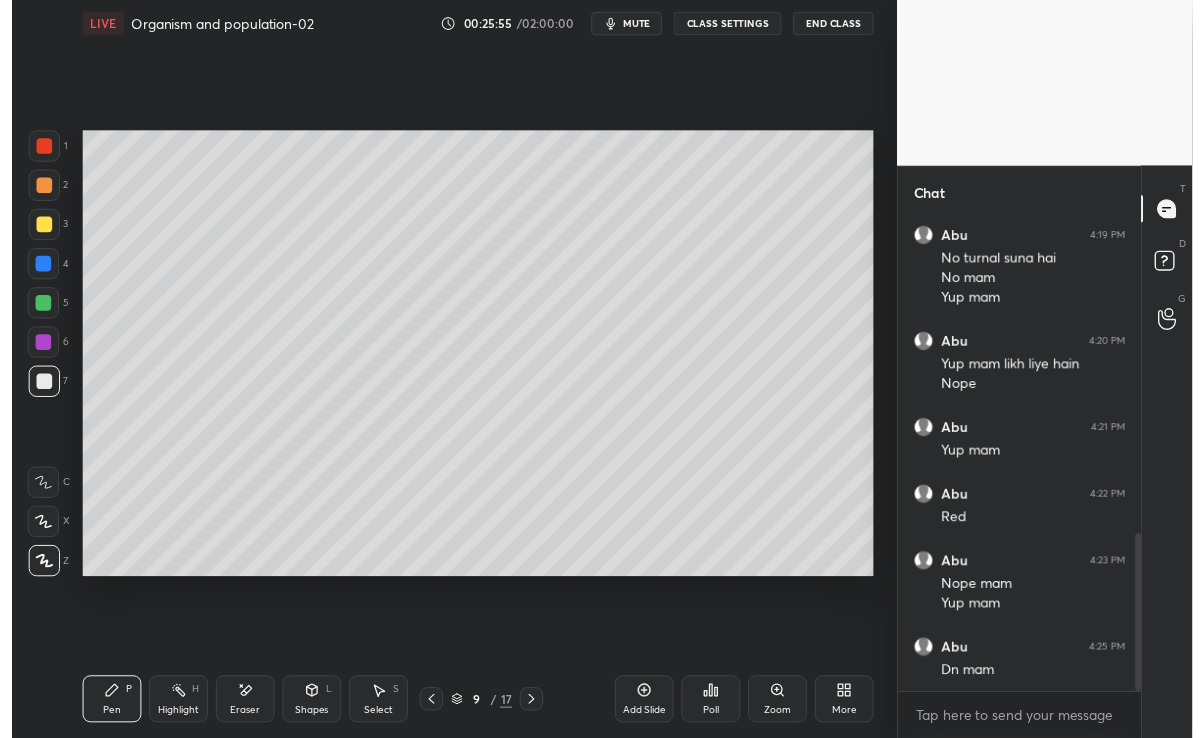 scroll, scrollTop: 957, scrollLeft: 0, axis: vertical 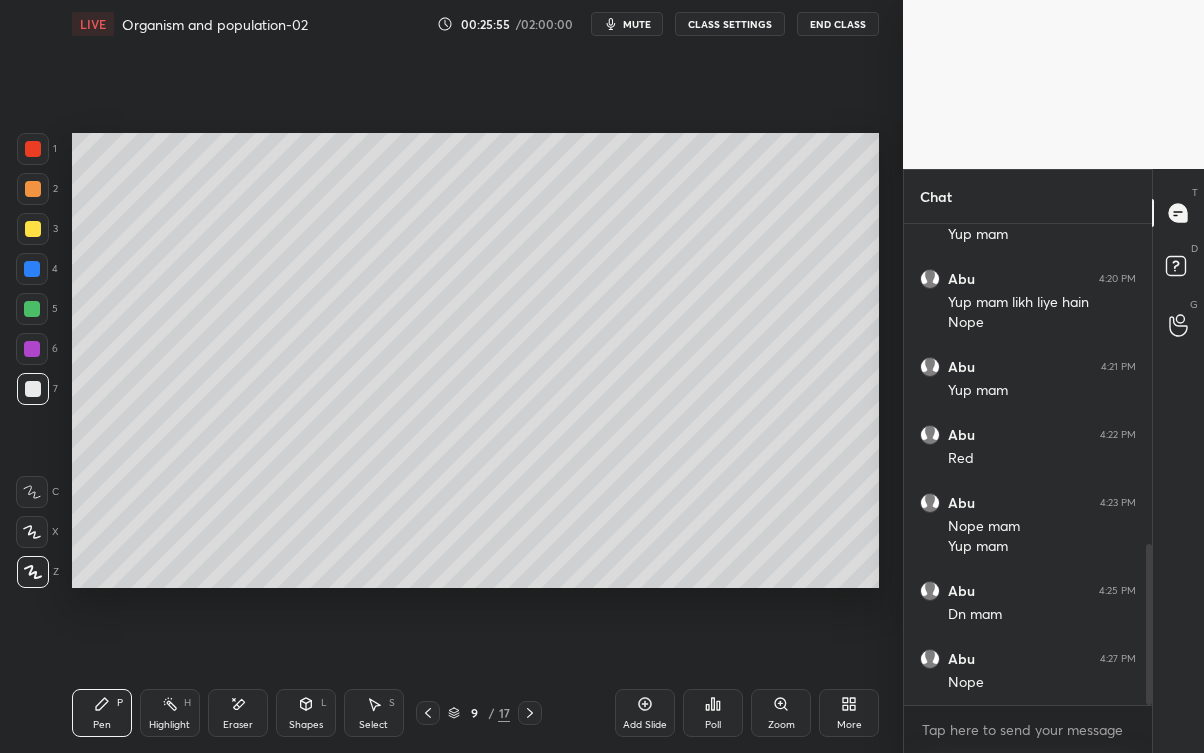click on "Abu 4:17 PM Ohh ... yup mam Abu 4:19 PM No turnal suna hai No mam Yup mam Abu 4:20 PM Yup mam likh liye hain Nope Abu 4:21 PM Yup mam Abu 4:22 PM Red Abu 4:23 PM Nope mam Yup mam Abu 4:25 PM Dn mam Abu 4:27 PM Nope" at bounding box center [1028, 464] 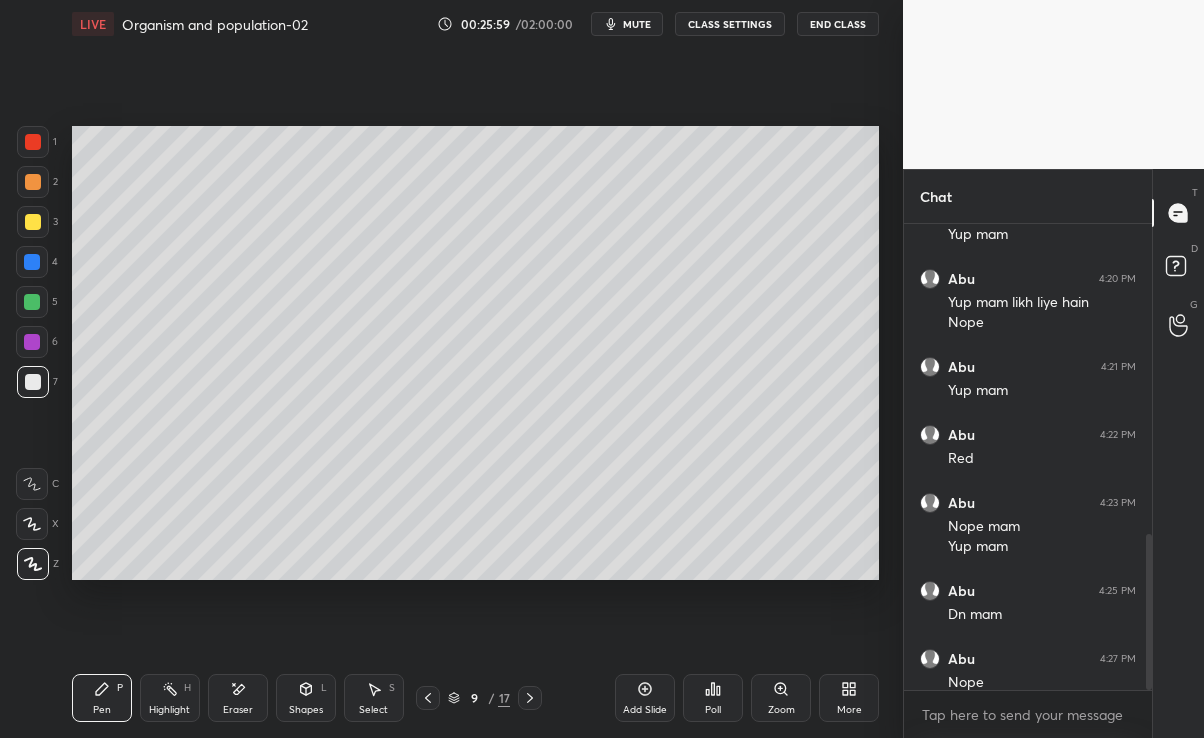scroll, scrollTop: 609, scrollLeft: 823, axis: both 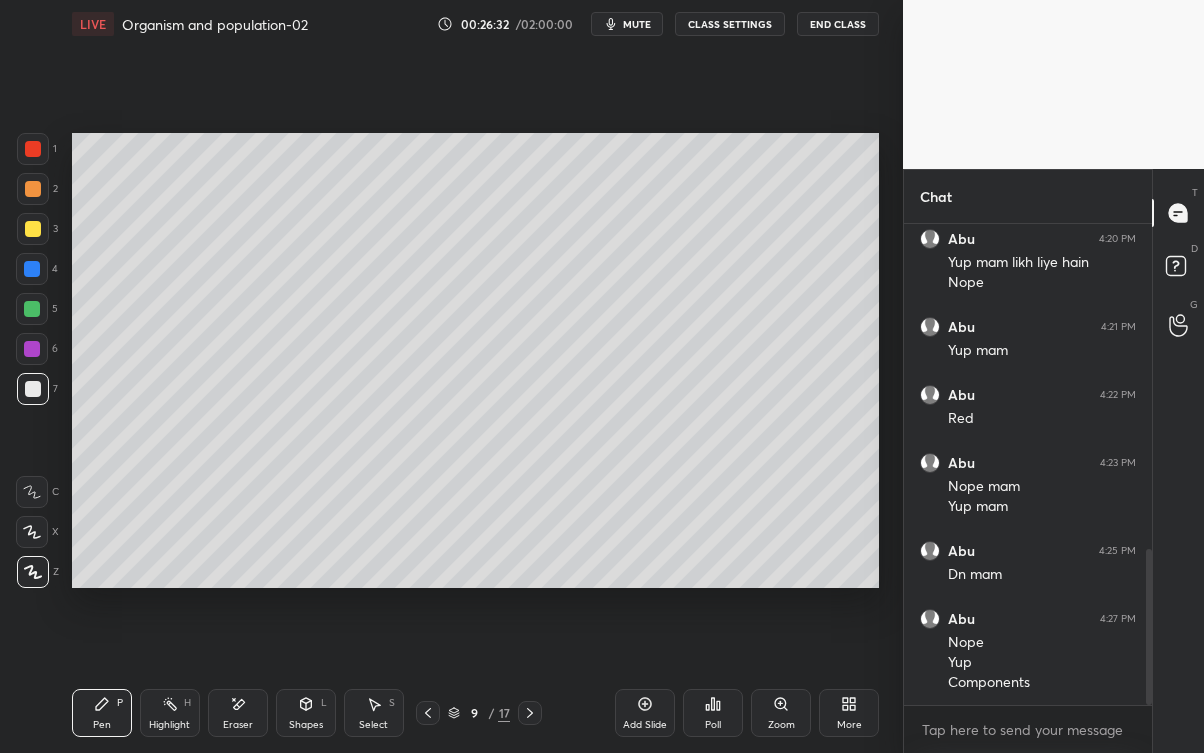 click at bounding box center (33, 229) 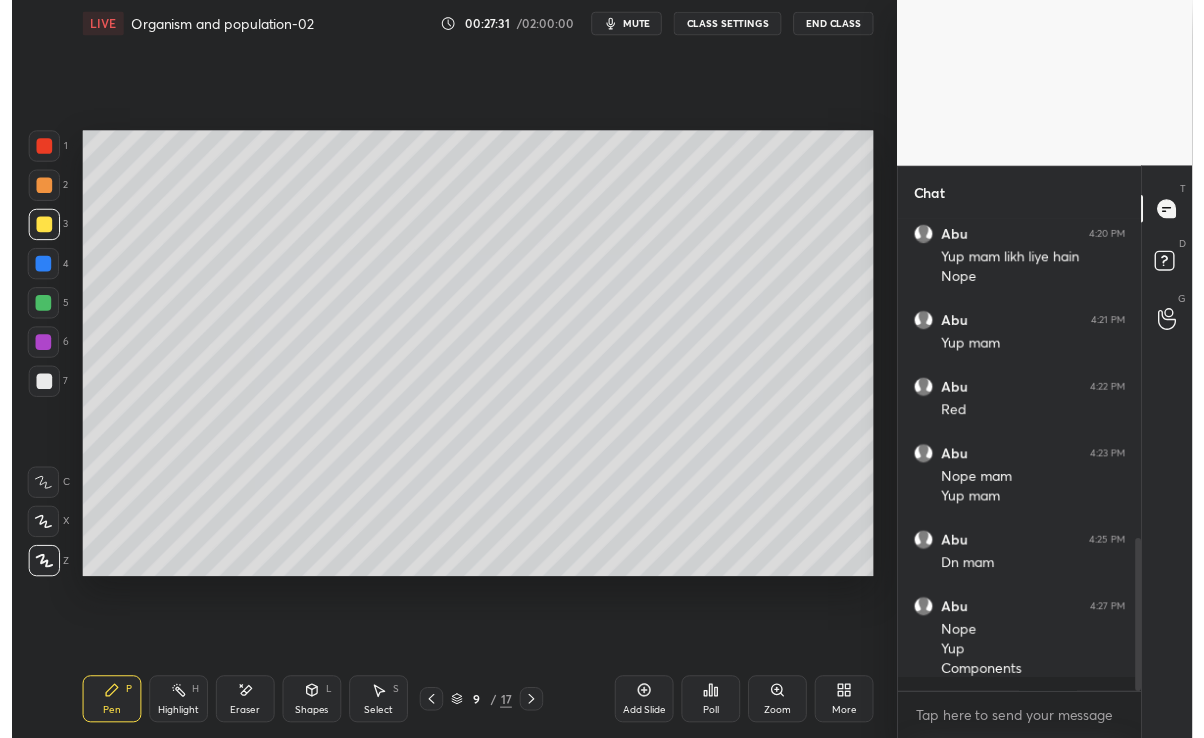 scroll, scrollTop: 609, scrollLeft: 823, axis: both 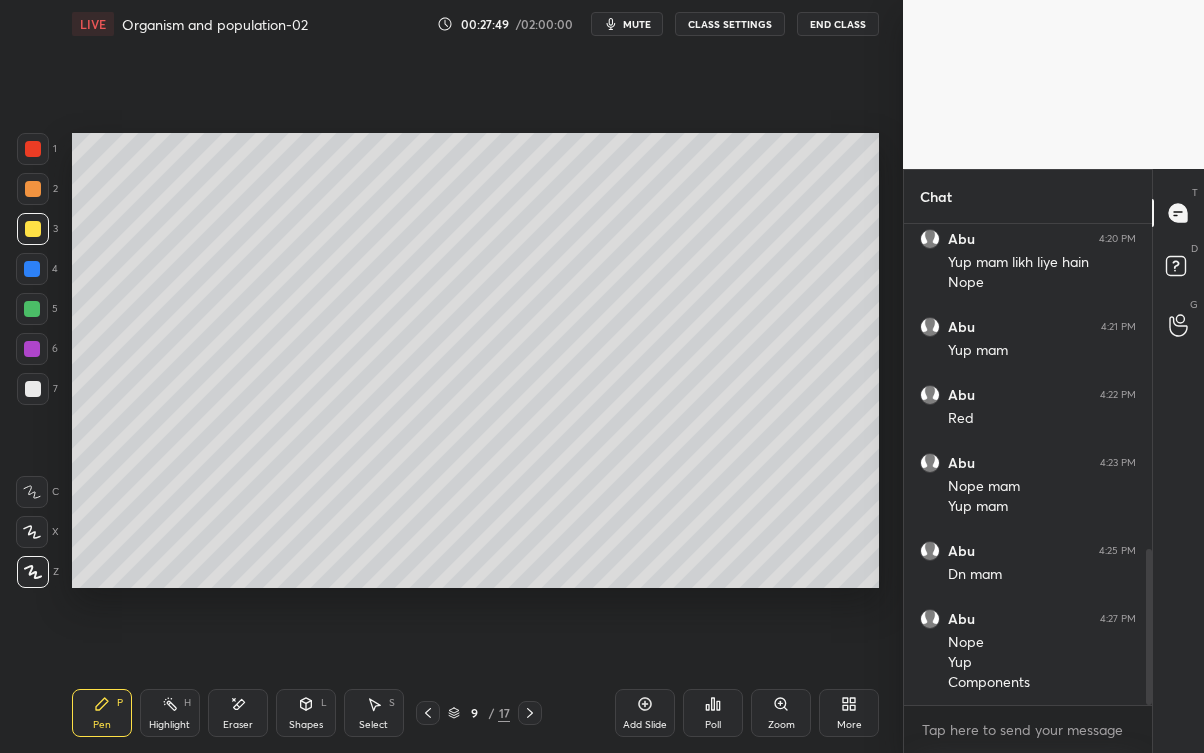 click at bounding box center [33, 389] 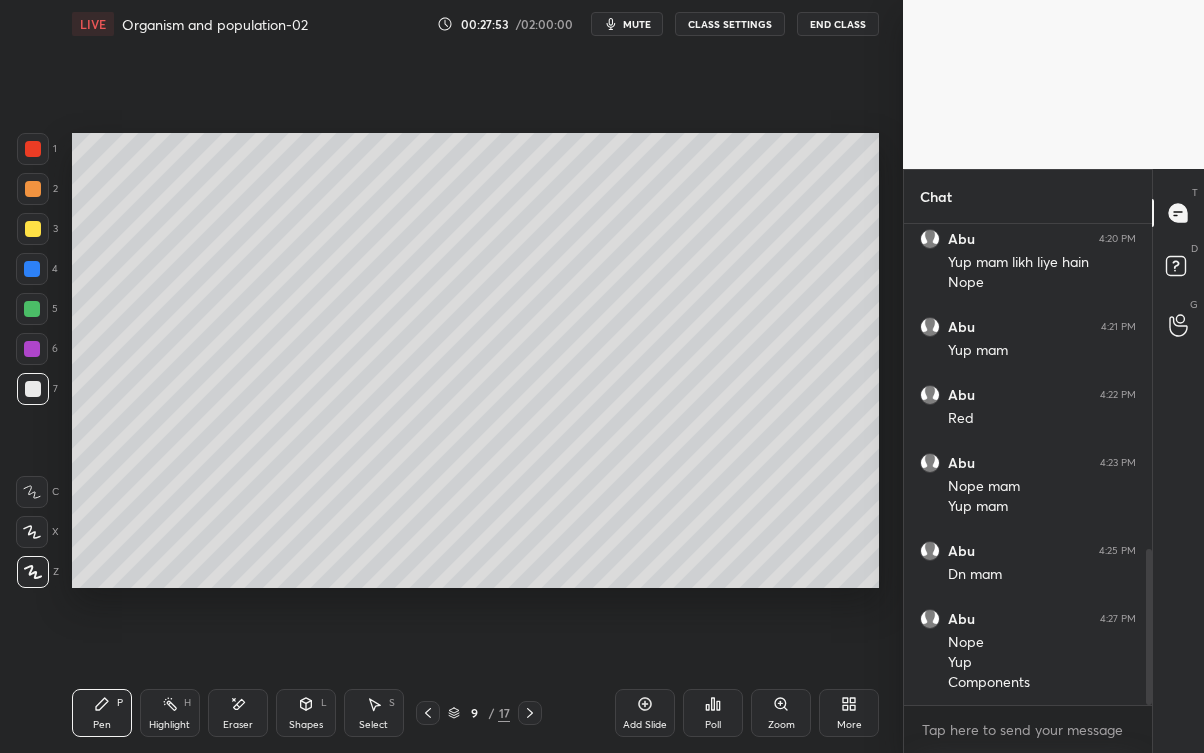 click on "Eraser" at bounding box center [238, 713] 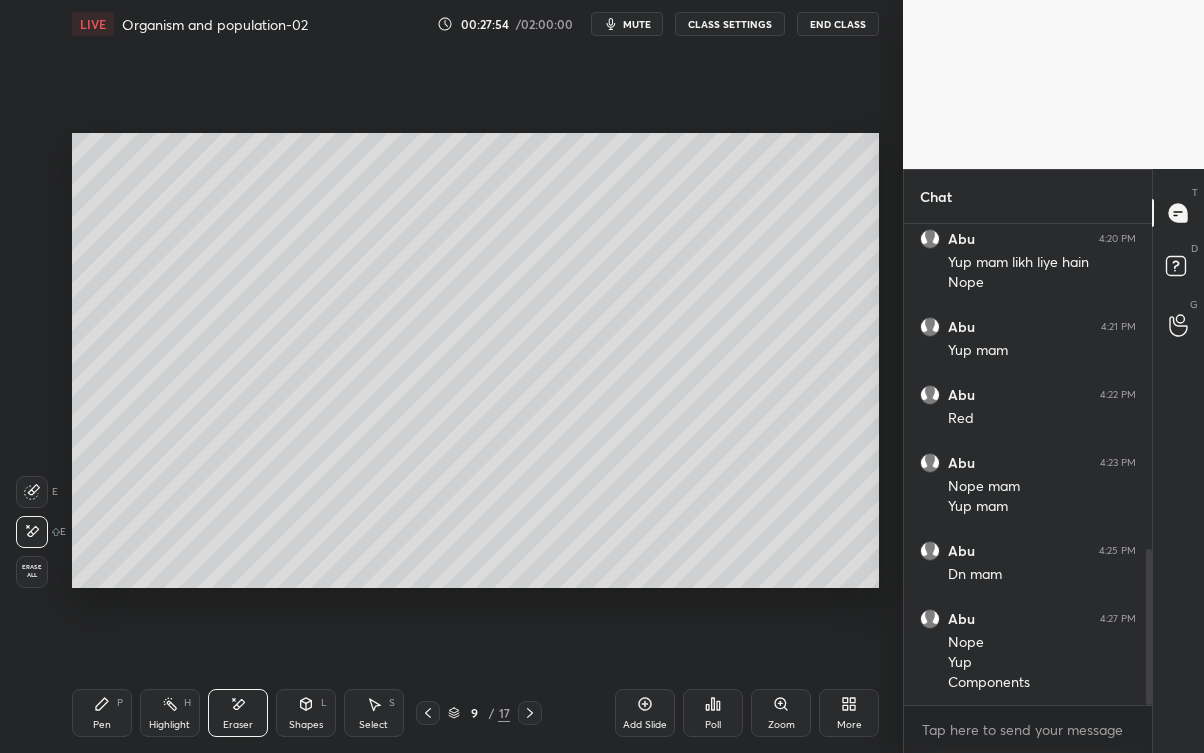 click on "Pen P" at bounding box center [102, 713] 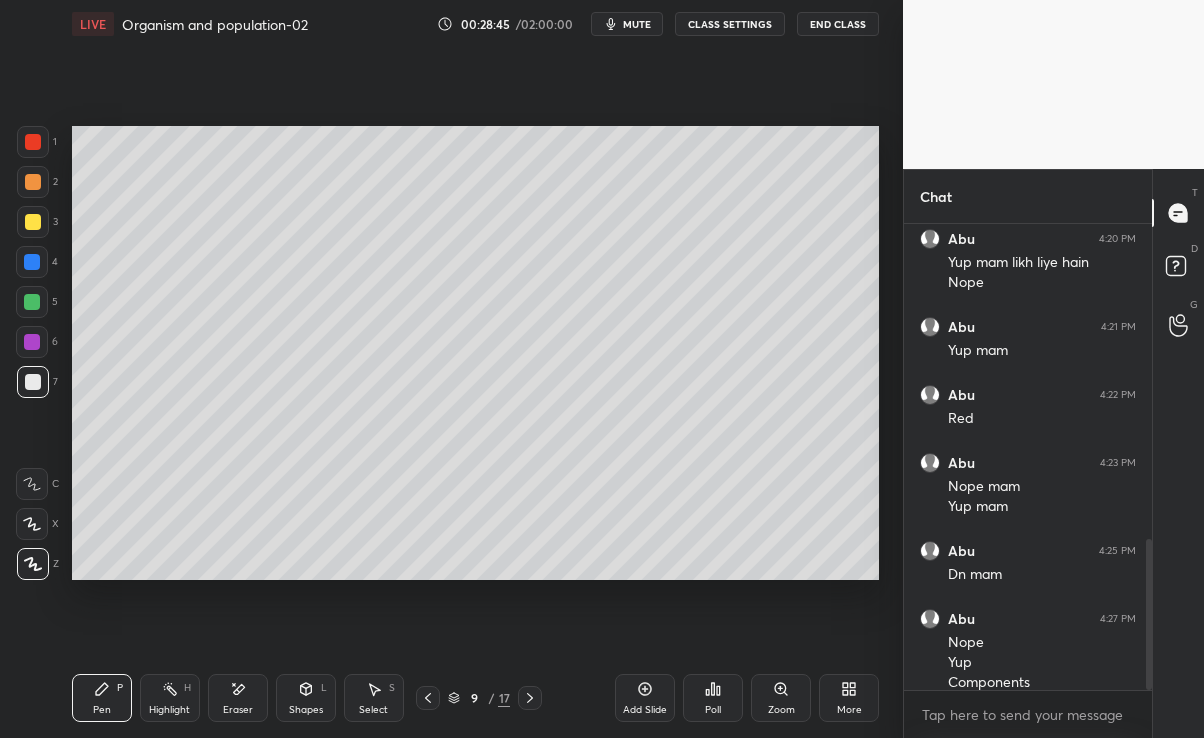 scroll, scrollTop: 609, scrollLeft: 823, axis: both 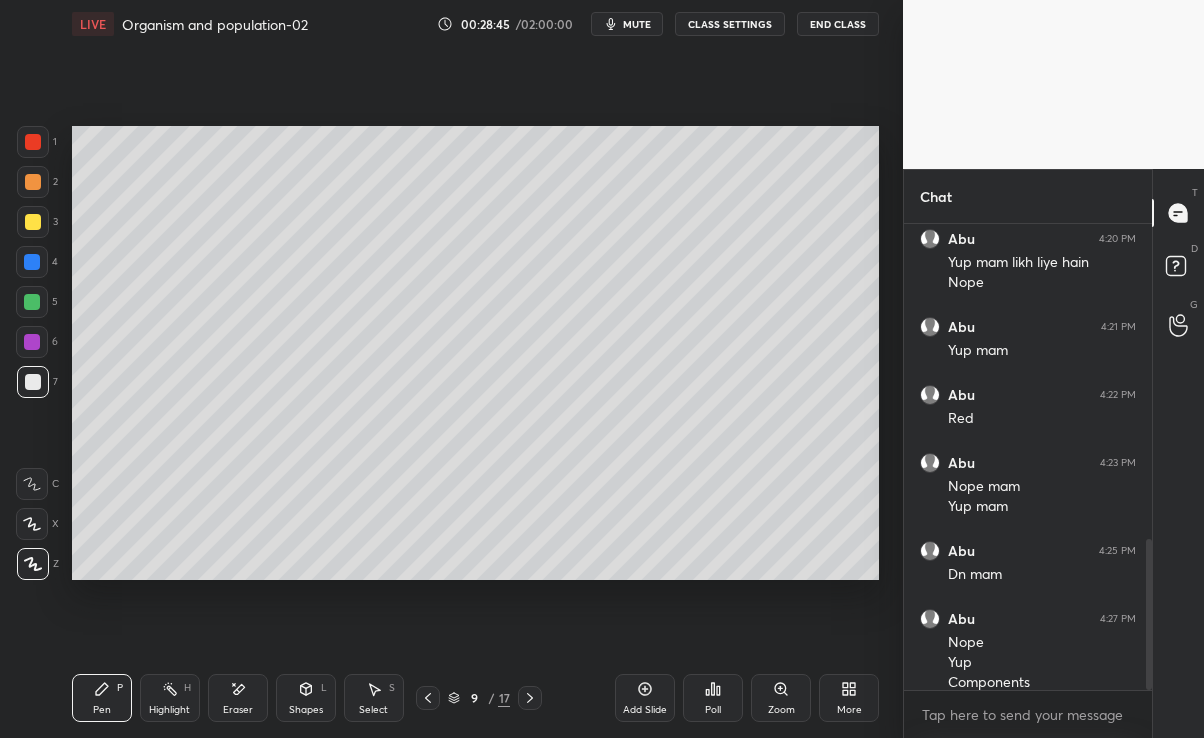 click at bounding box center (33, 222) 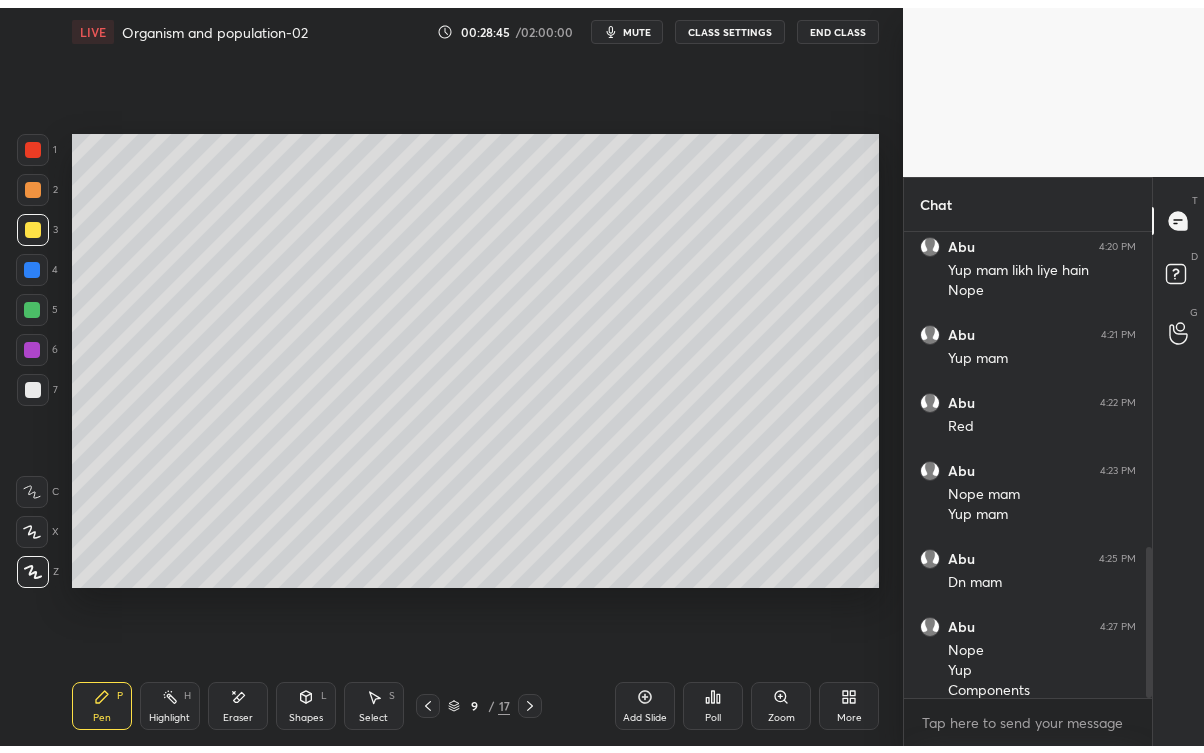 scroll, scrollTop: 99375, scrollLeft: 99176, axis: both 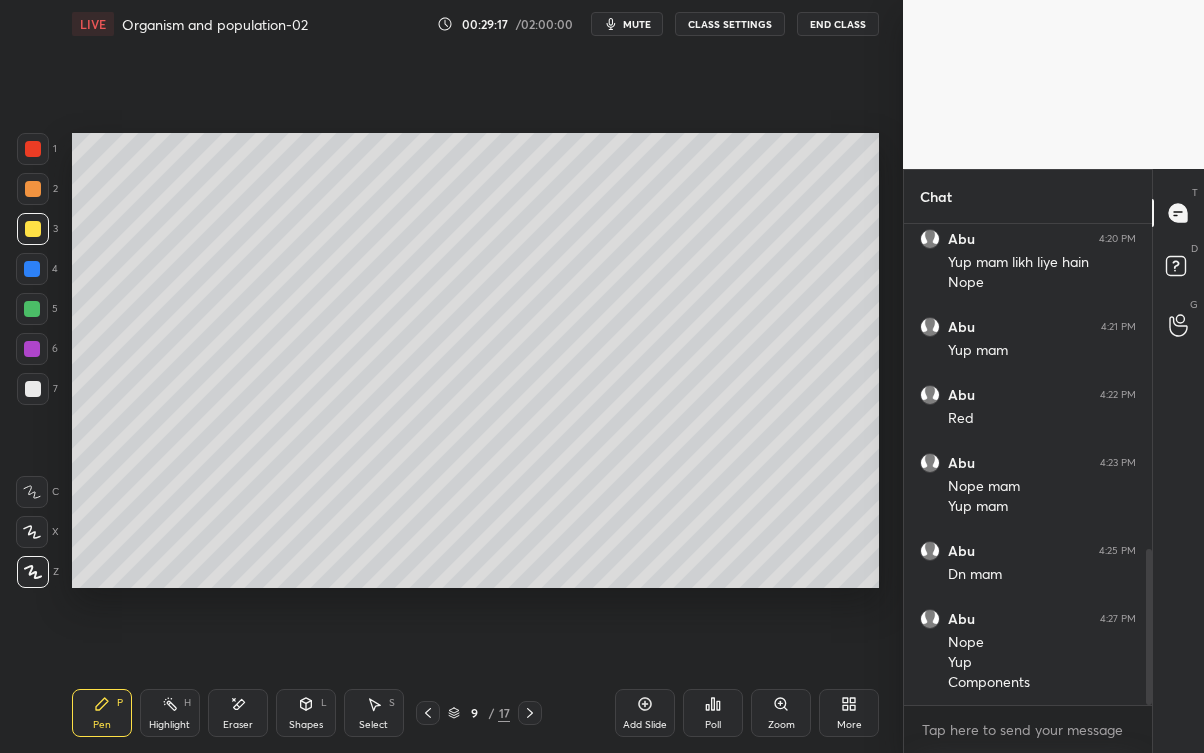 click 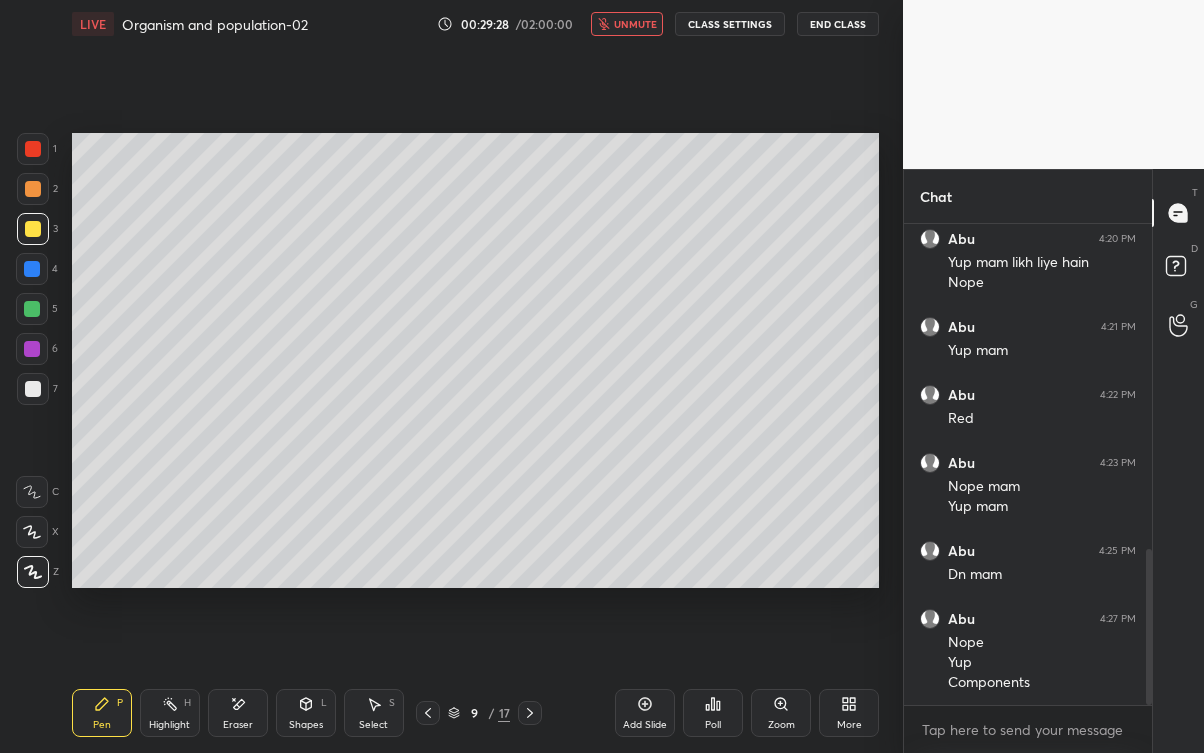 click on "unmute" at bounding box center (635, 24) 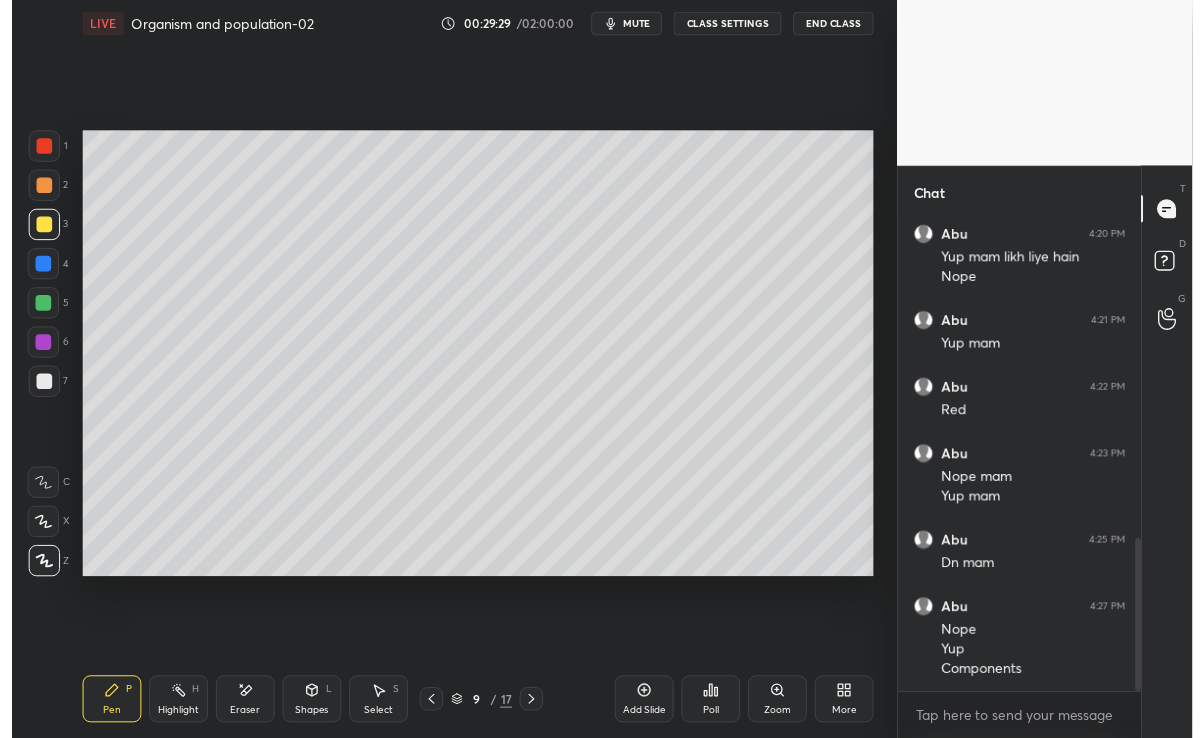 scroll, scrollTop: 609, scrollLeft: 823, axis: both 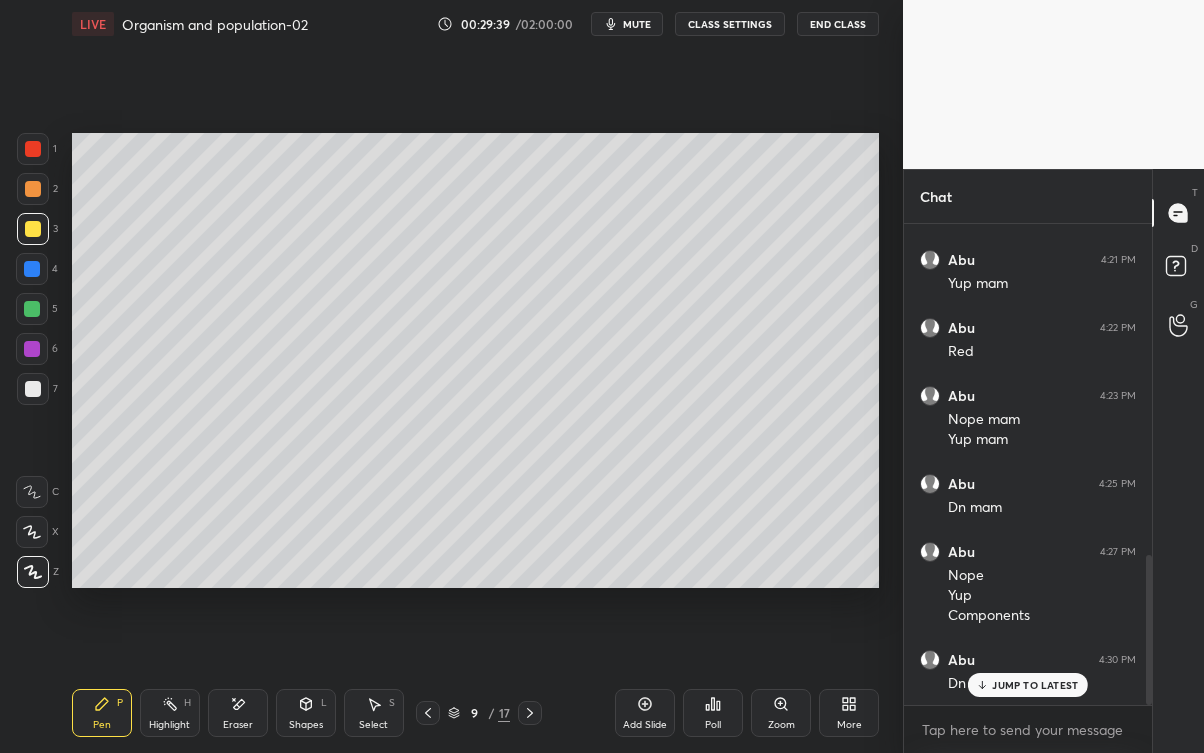 click on "JUMP TO LATEST" at bounding box center [1035, 685] 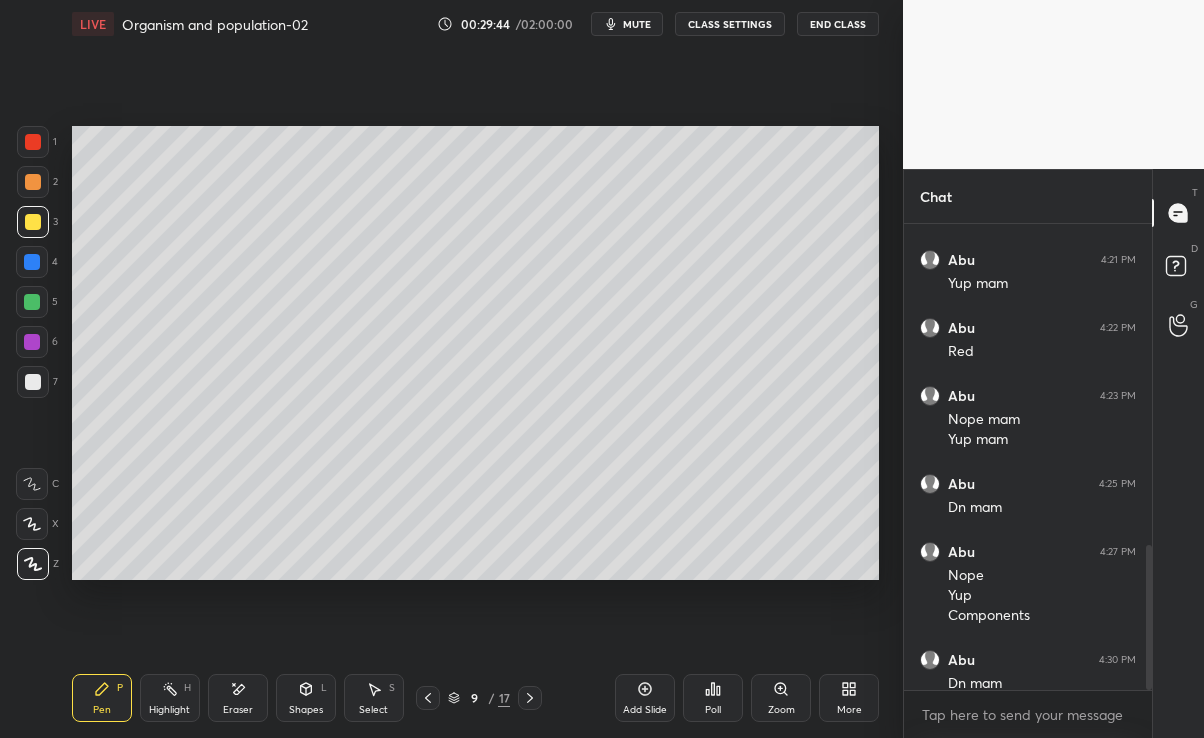 click 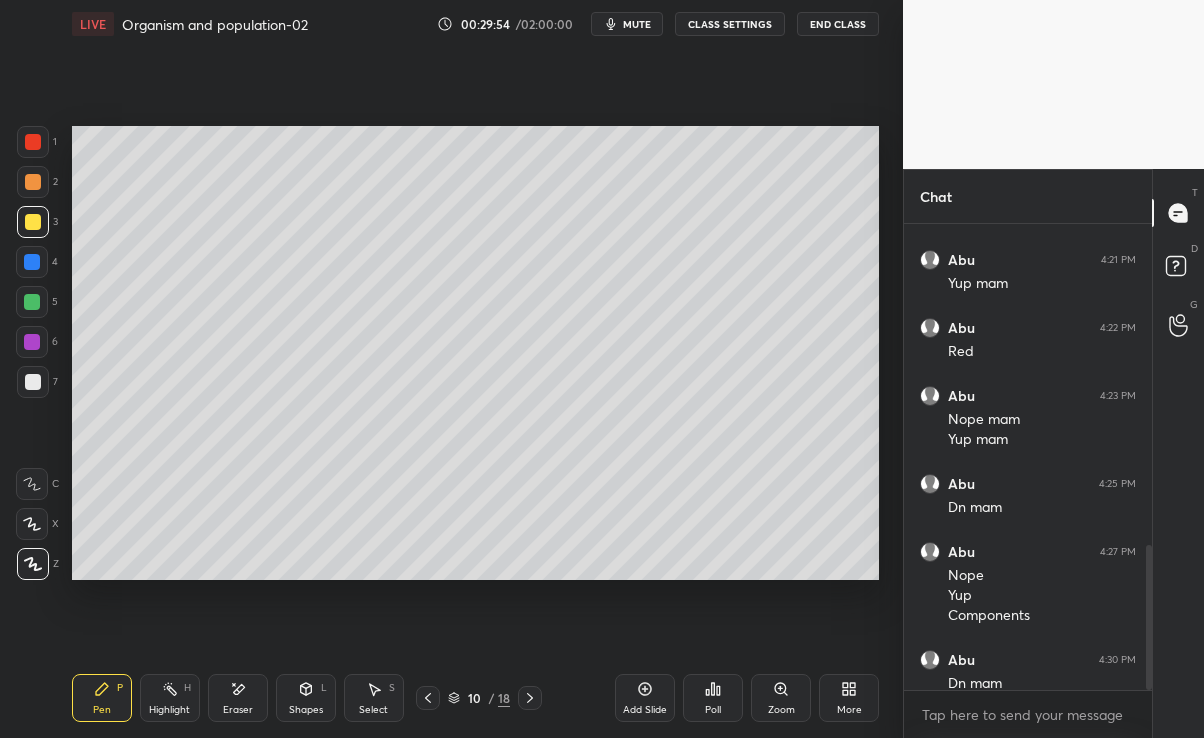 click on "6" at bounding box center (37, 346) 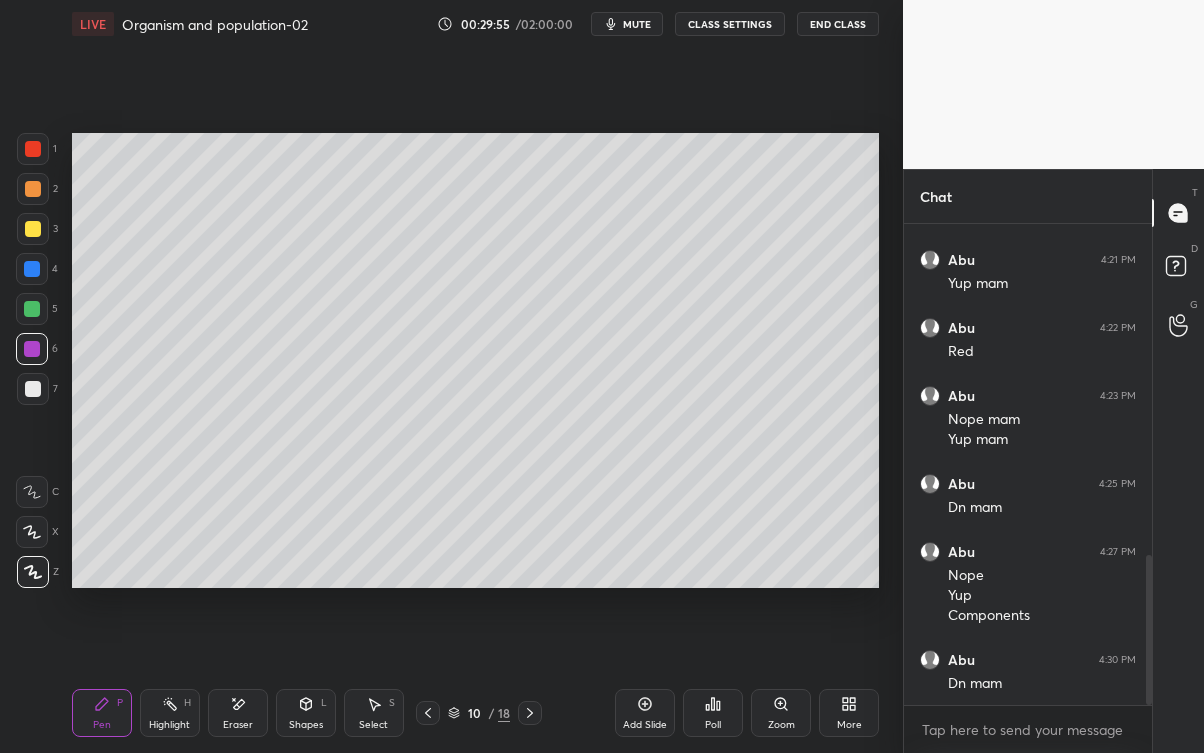 click at bounding box center [33, 389] 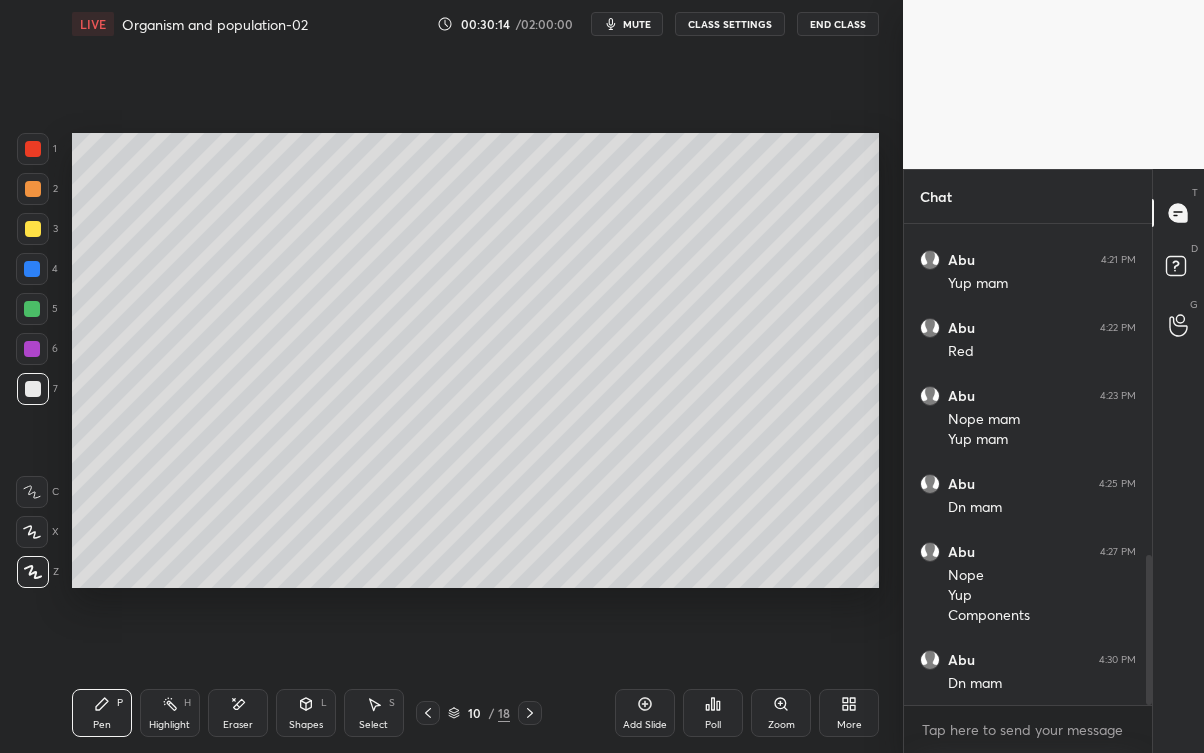 click on "Eraser" at bounding box center (238, 713) 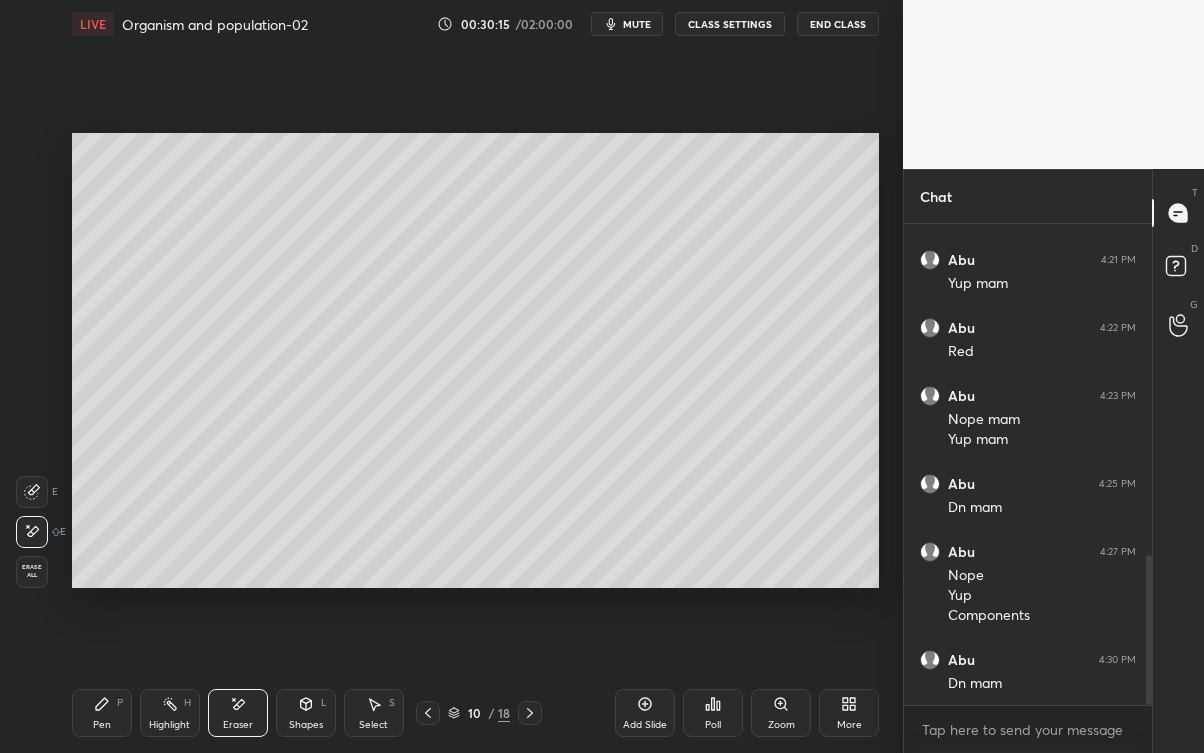click 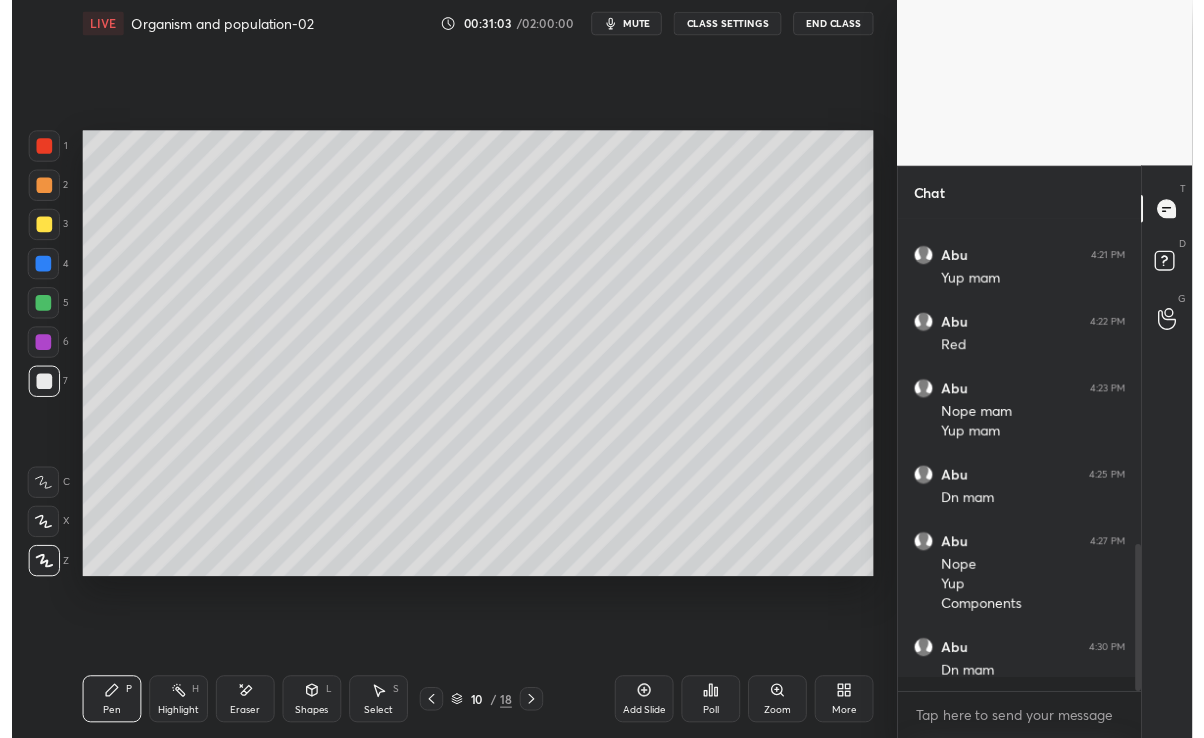 scroll, scrollTop: 609, scrollLeft: 823, axis: both 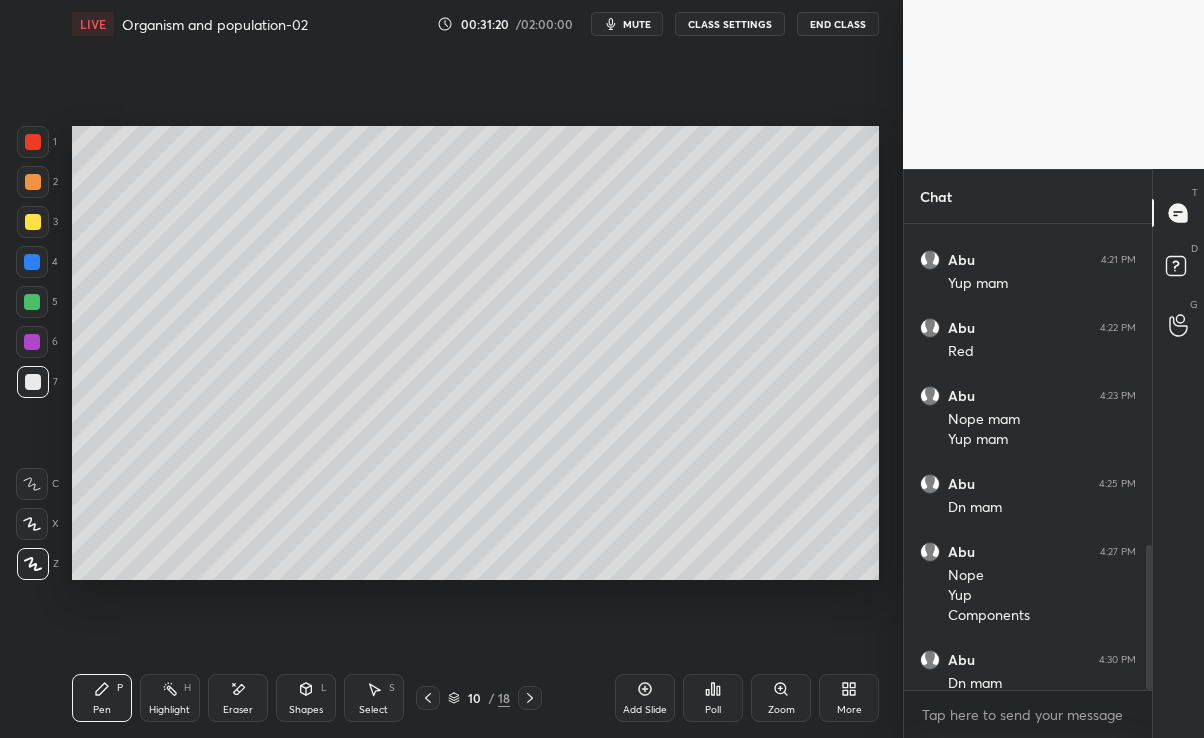click on "Pen P Highlight H Eraser Shapes L Select S 10 / 18 Add Slide Poll Zoom More" at bounding box center [476, 698] 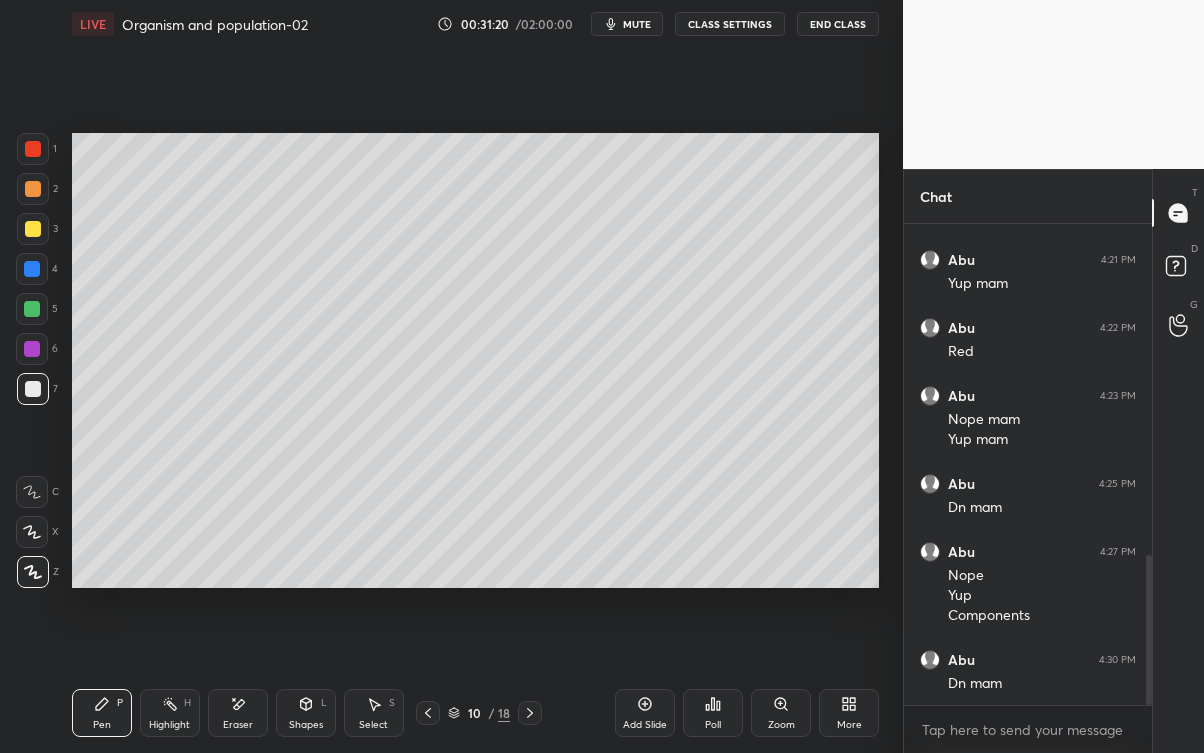 scroll, scrollTop: 99375, scrollLeft: 99176, axis: both 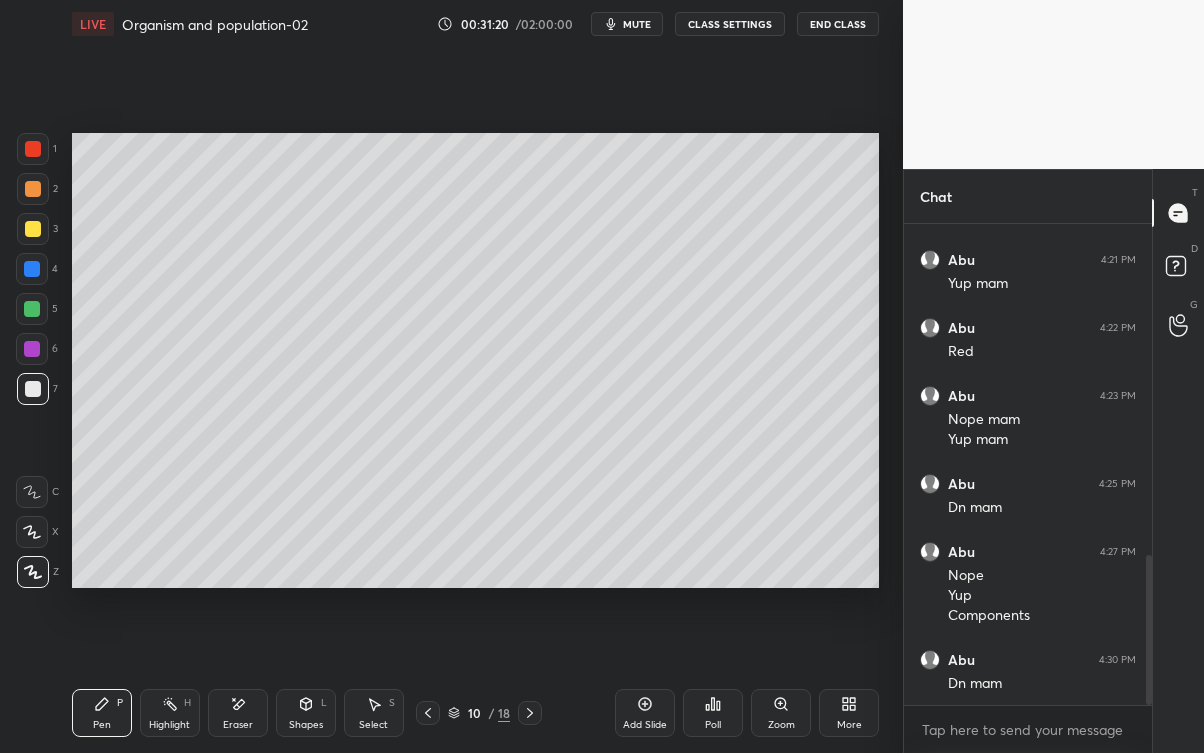 click at bounding box center (428, 713) 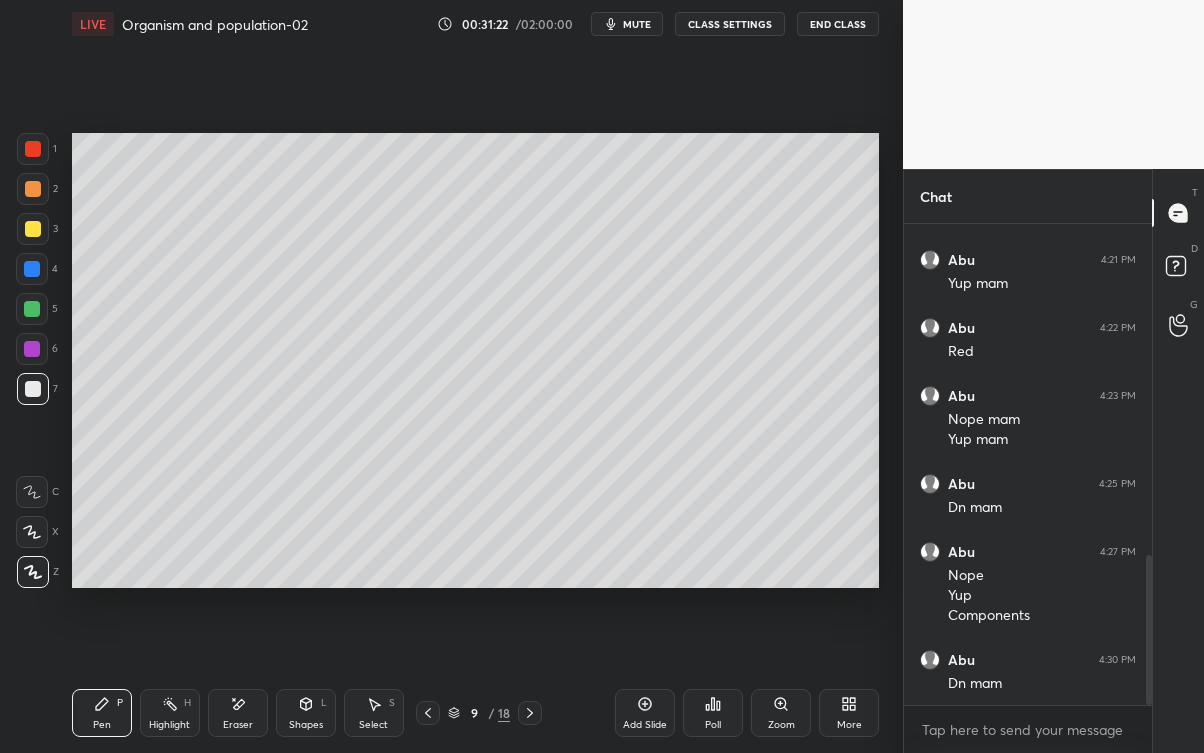 click on "9" at bounding box center (474, 713) 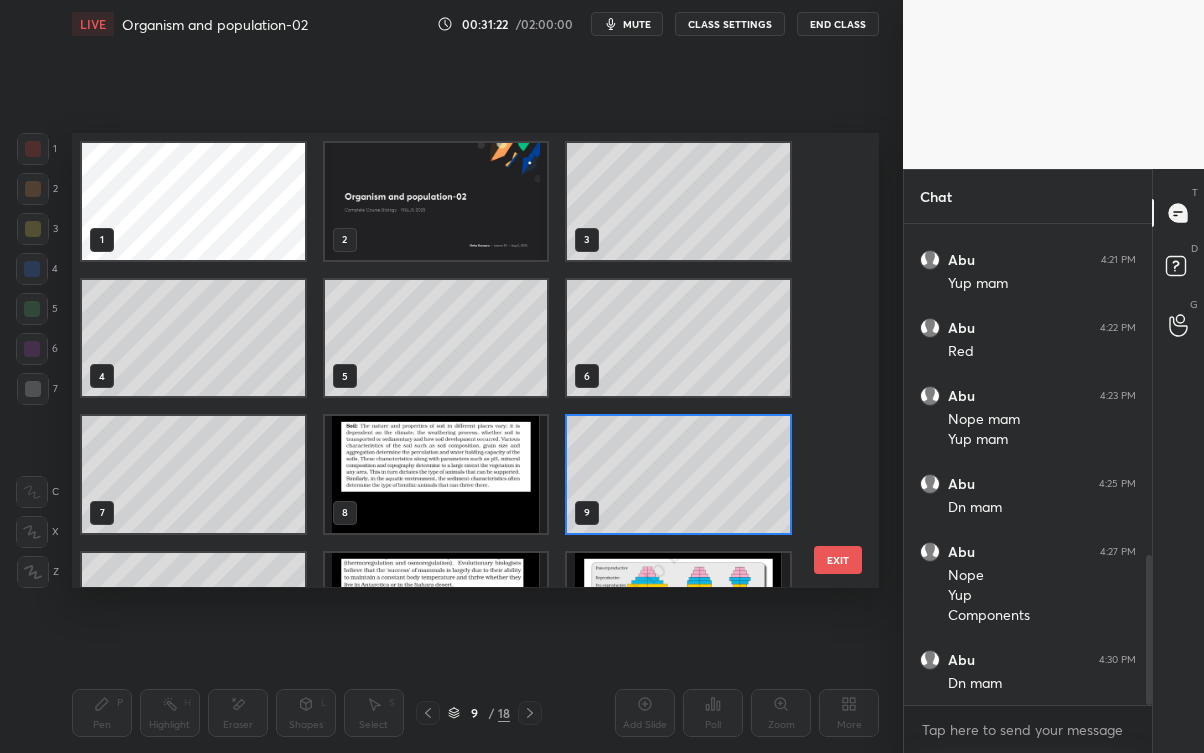 scroll, scrollTop: 6, scrollLeft: 11, axis: both 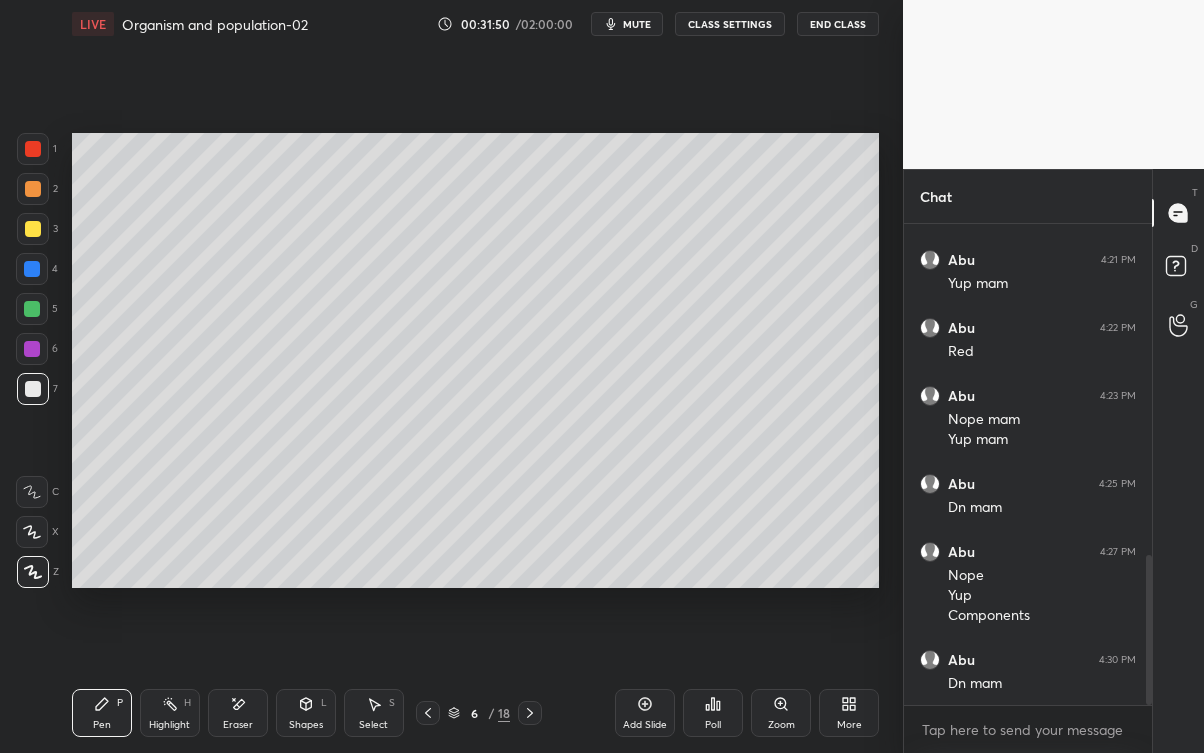 click at bounding box center (530, 713) 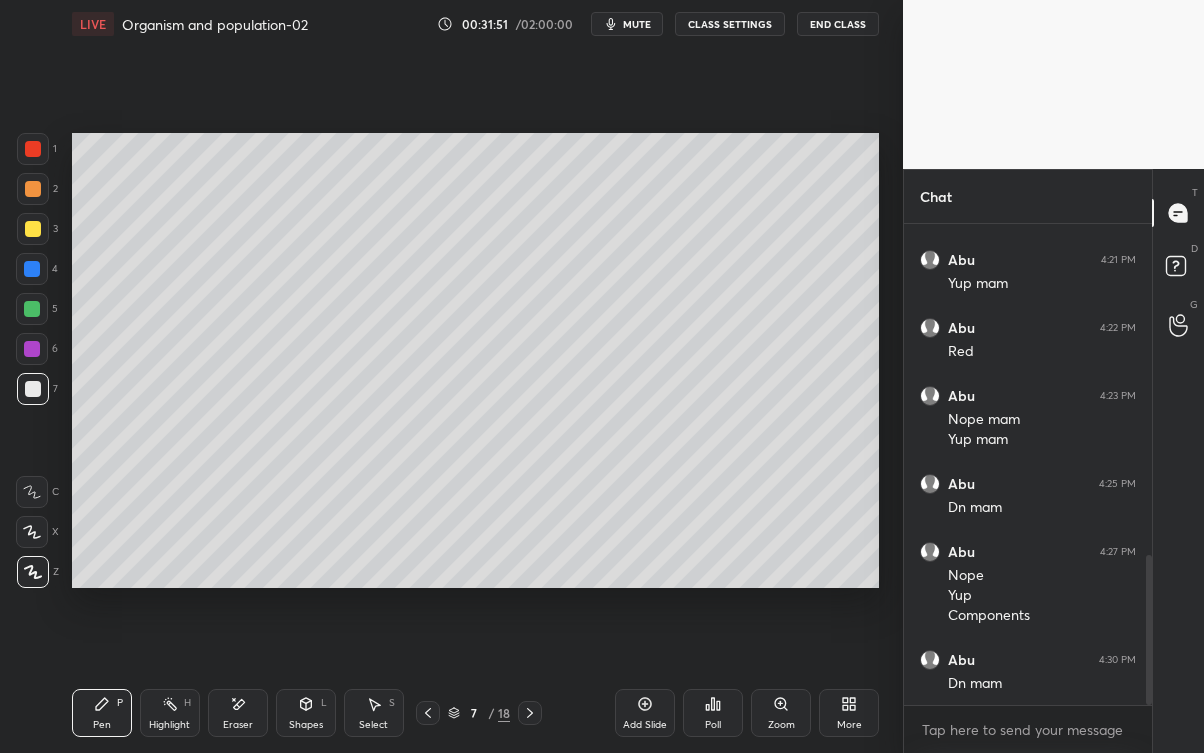 click 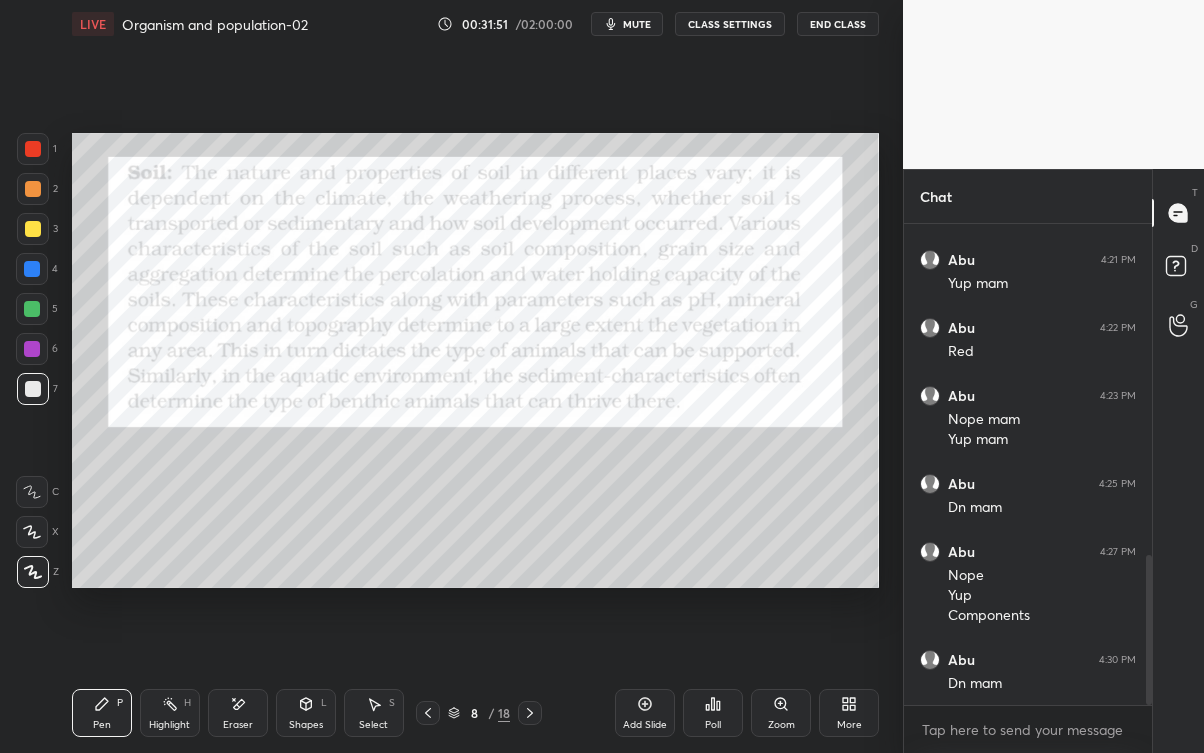 click 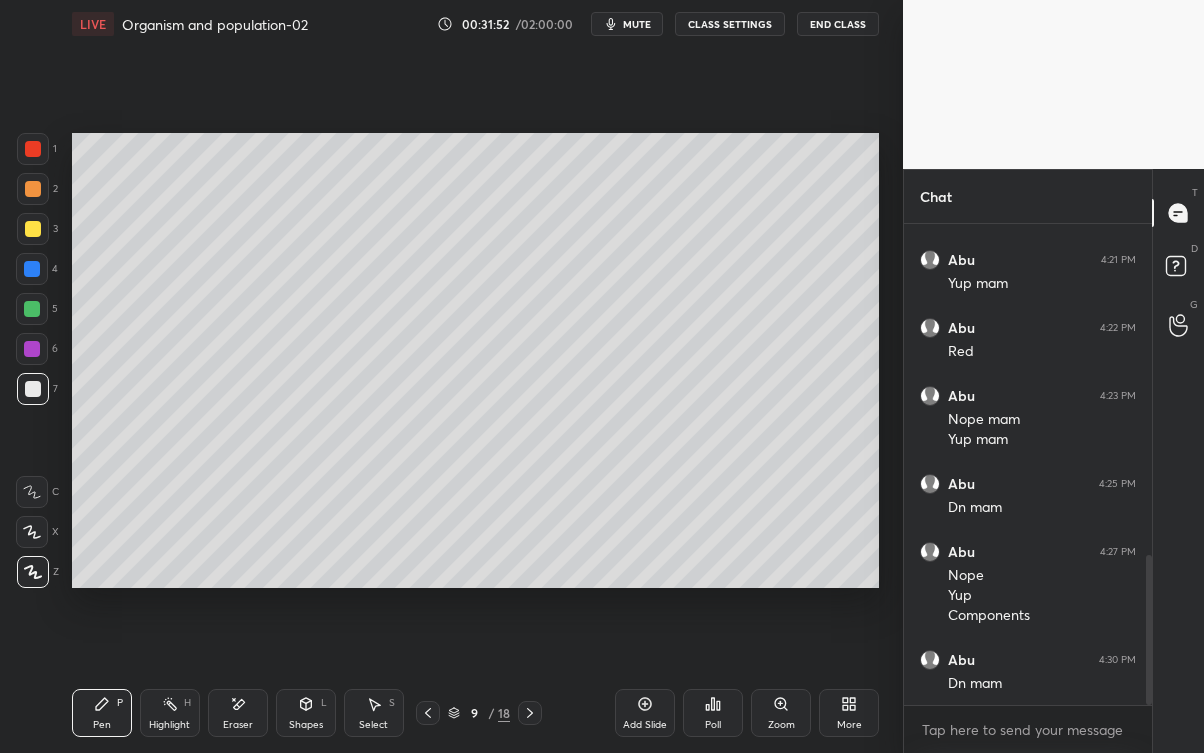 click 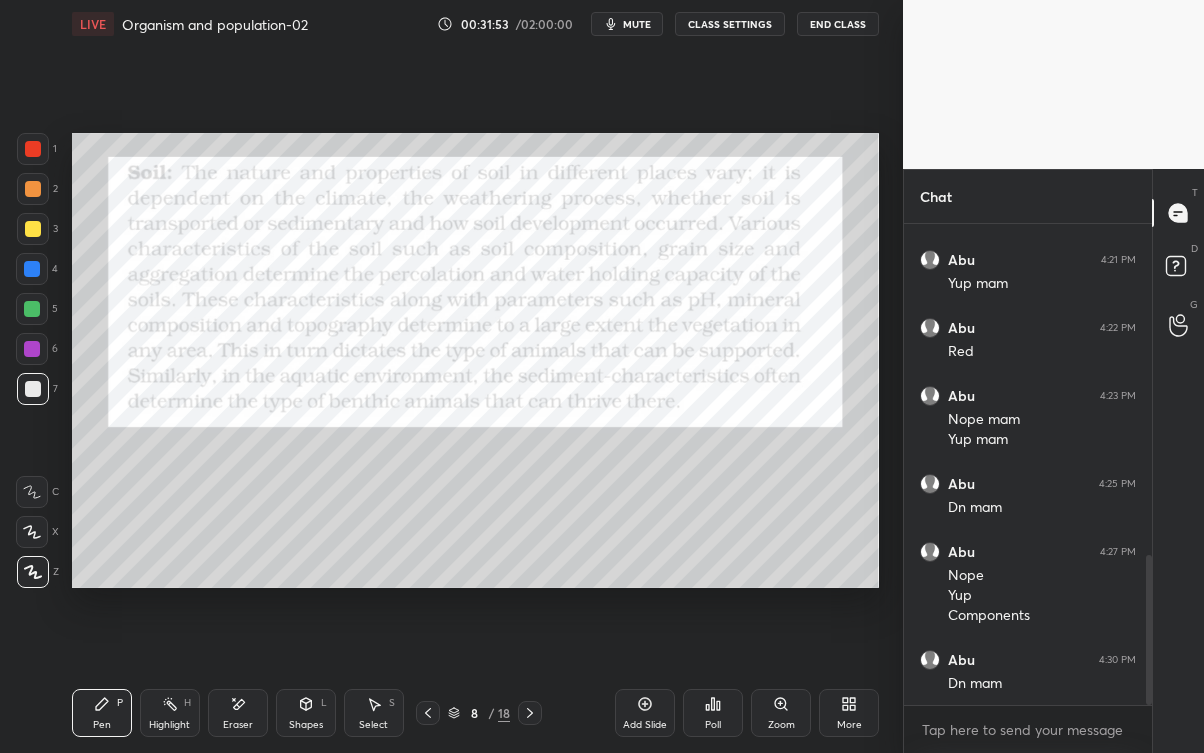 click 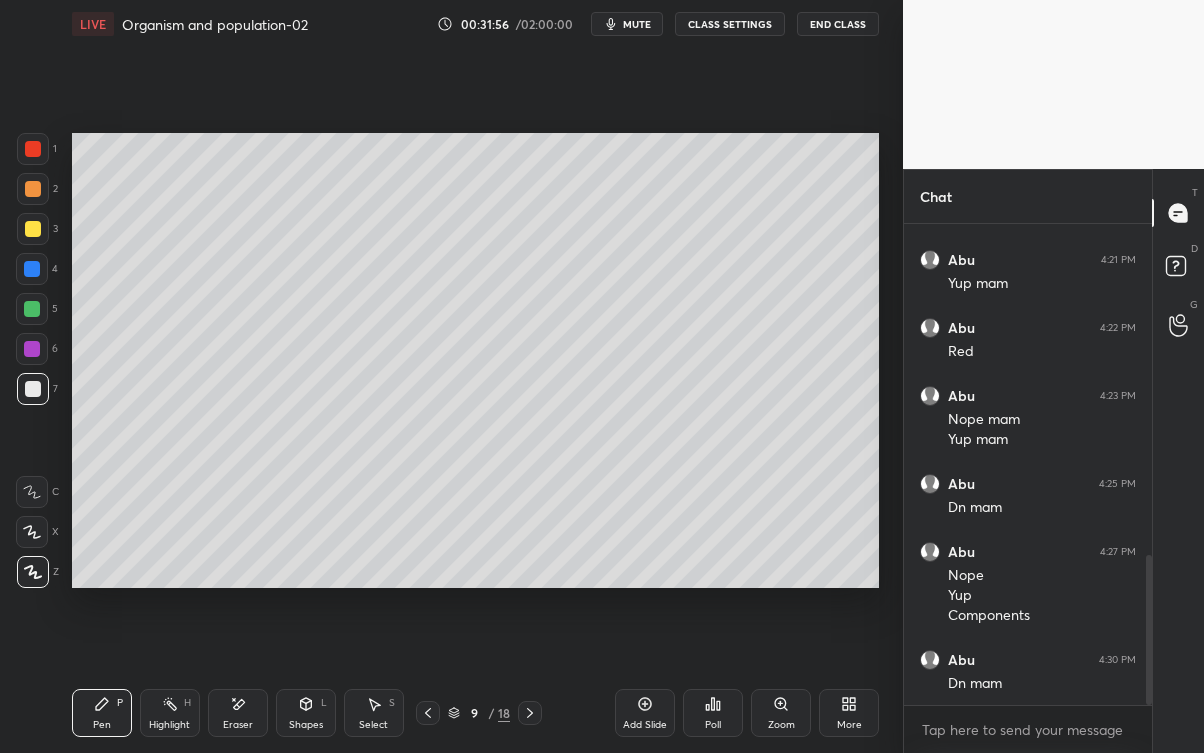 click on "Add Slide" at bounding box center (645, 713) 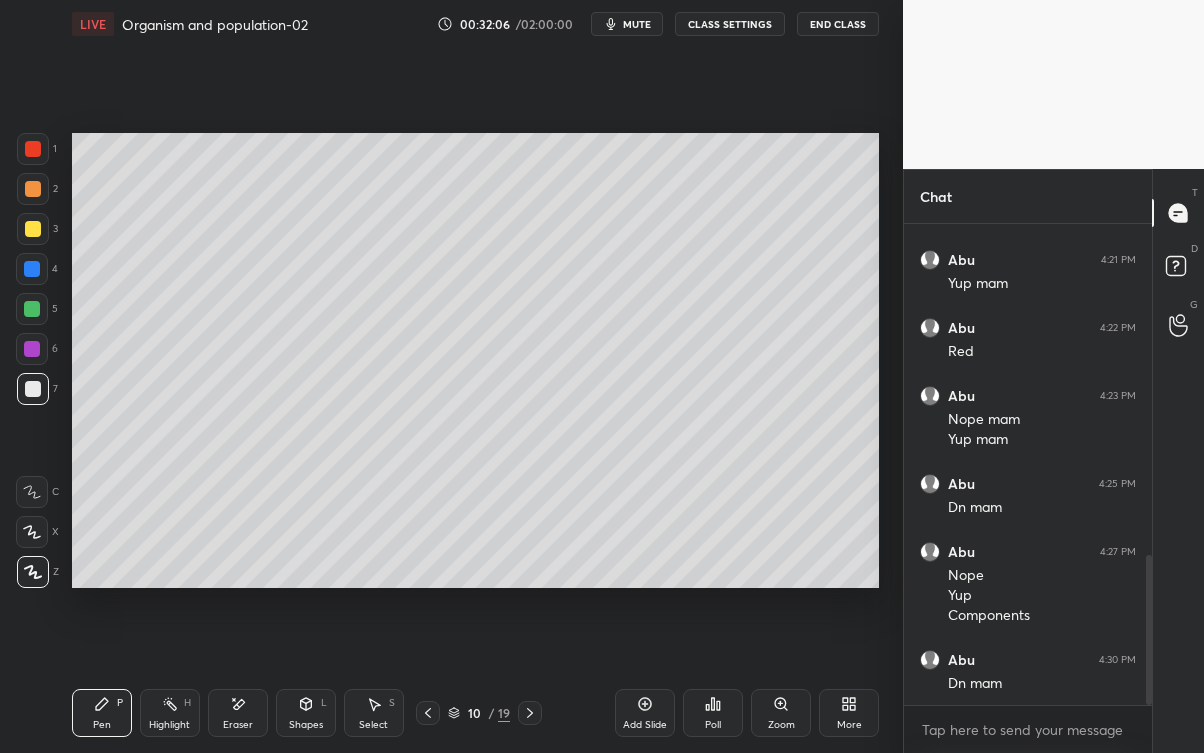 click on "mute" at bounding box center (637, 24) 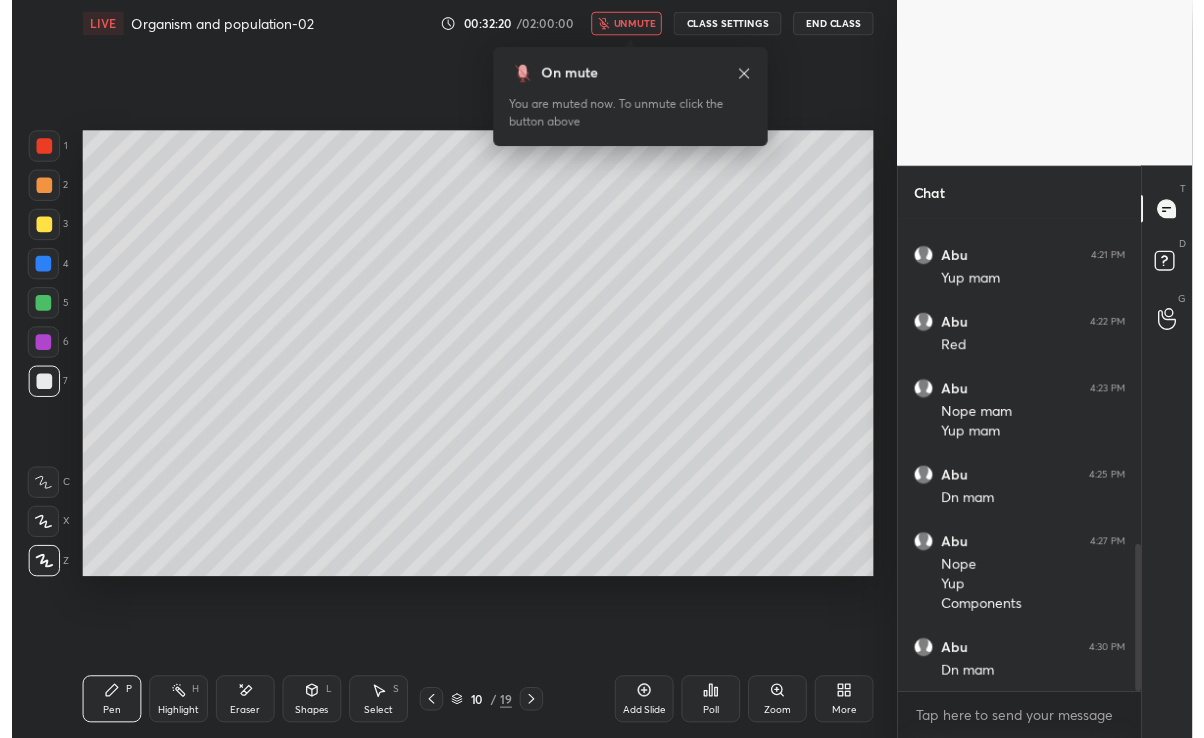 scroll, scrollTop: 609, scrollLeft: 823, axis: both 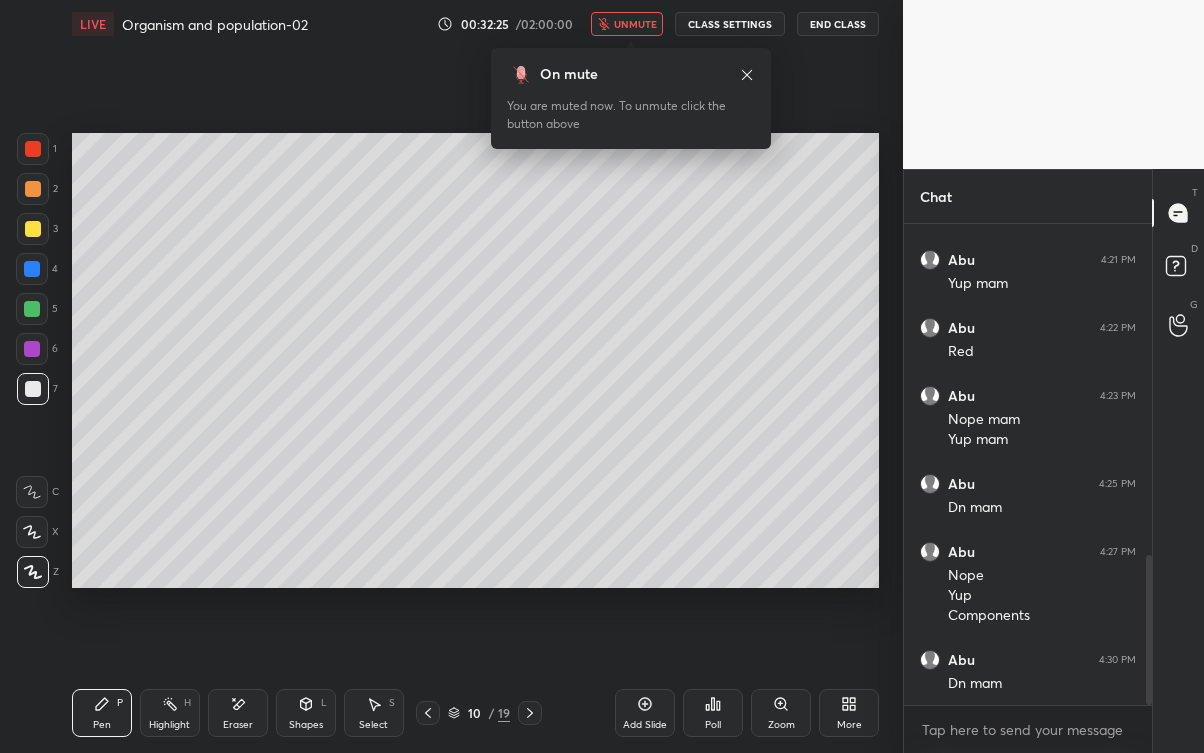 click on "Eraser" at bounding box center [238, 713] 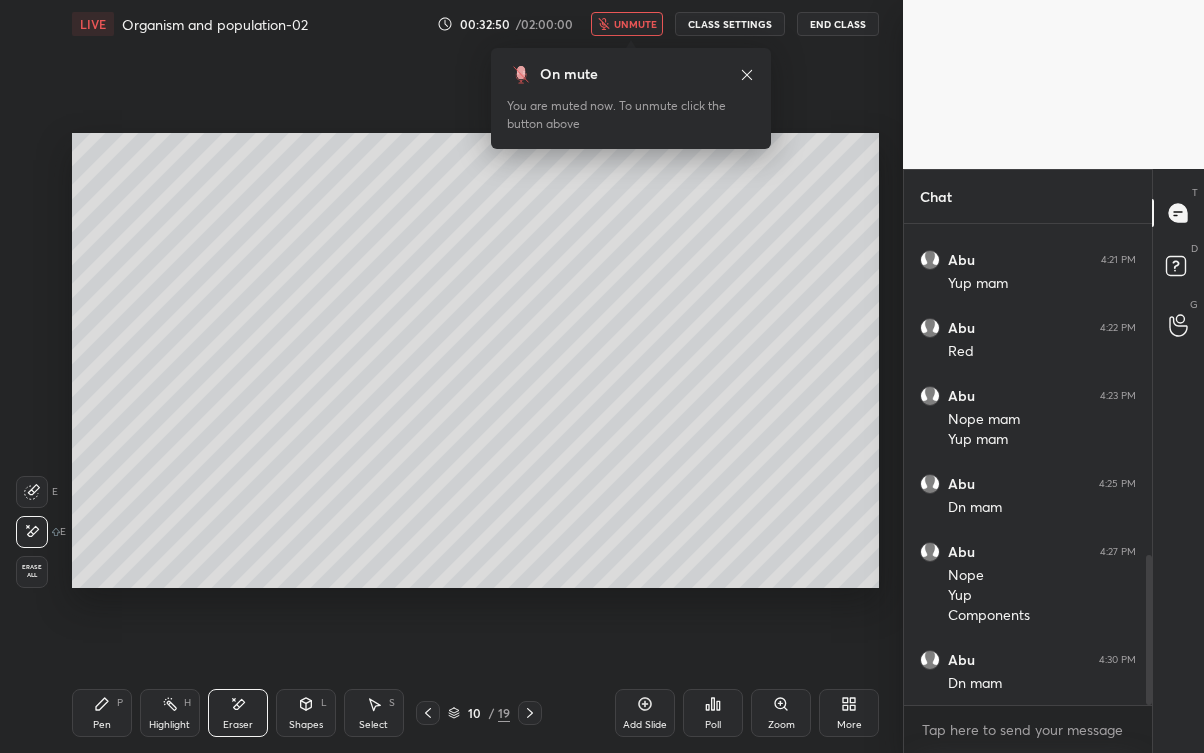click on "1 2 3 4 5 6 7 C X Z E E Erase all   H H" at bounding box center [32, 360] 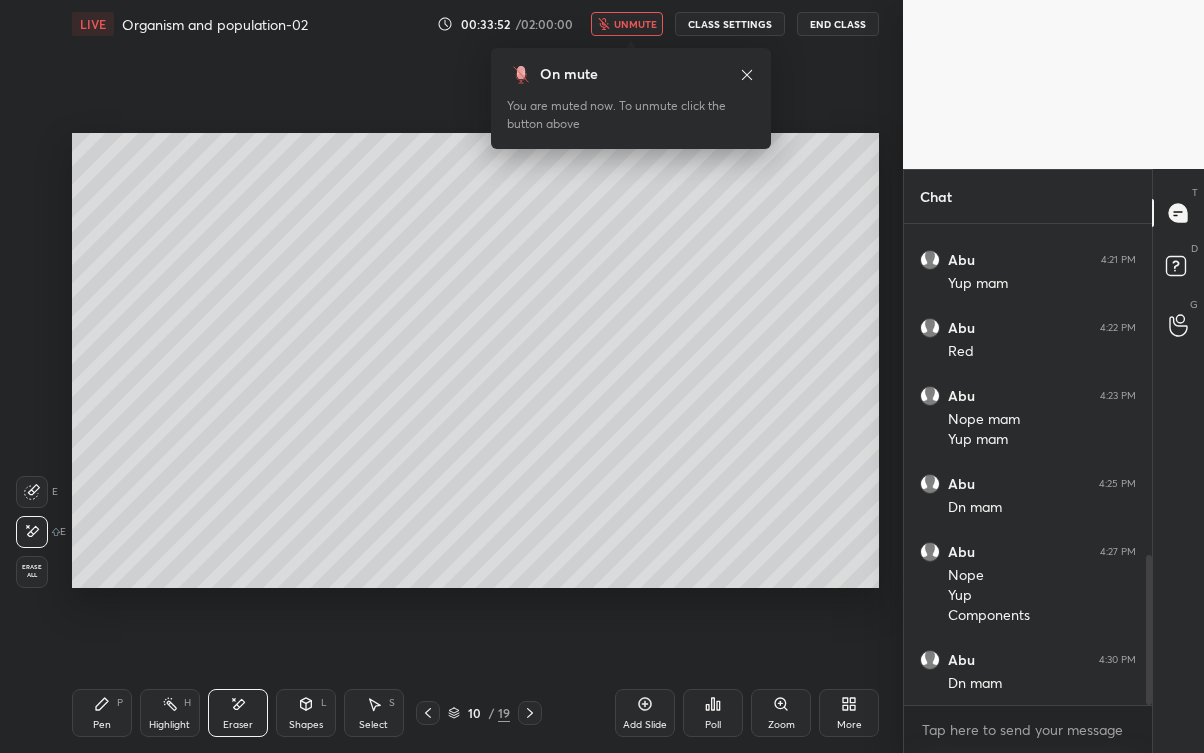 click on "unmute" at bounding box center [635, 24] 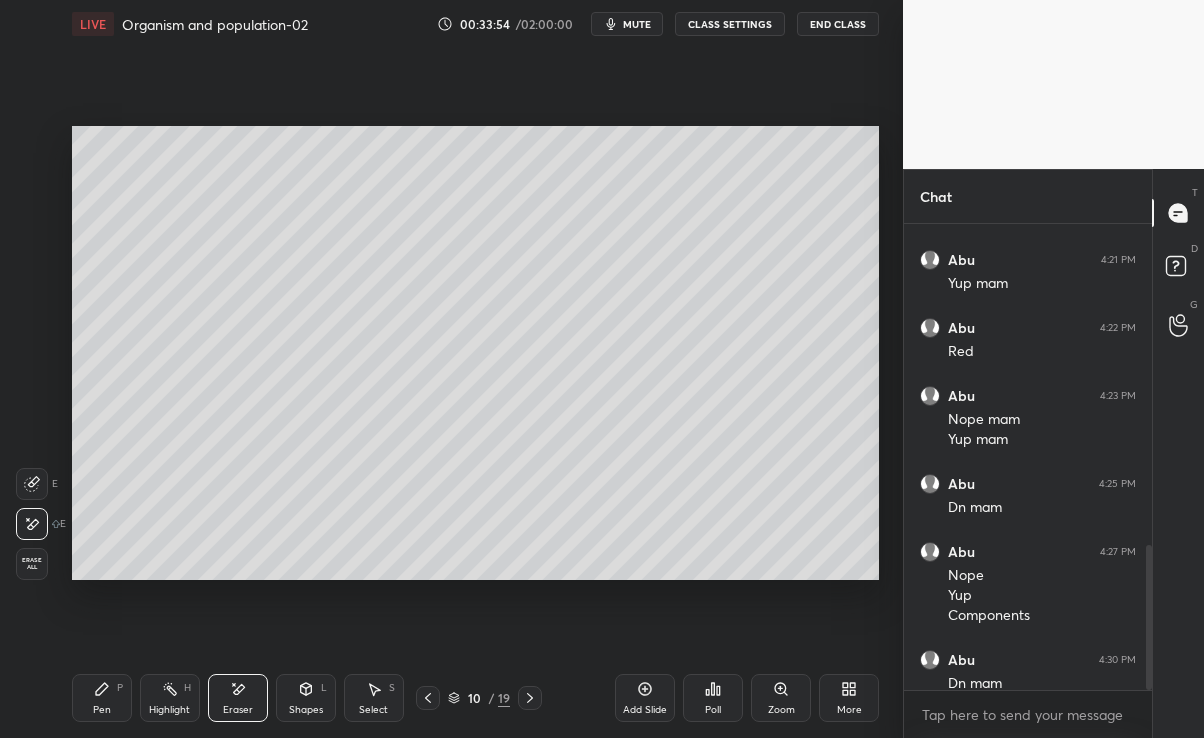 scroll, scrollTop: 609, scrollLeft: 823, axis: both 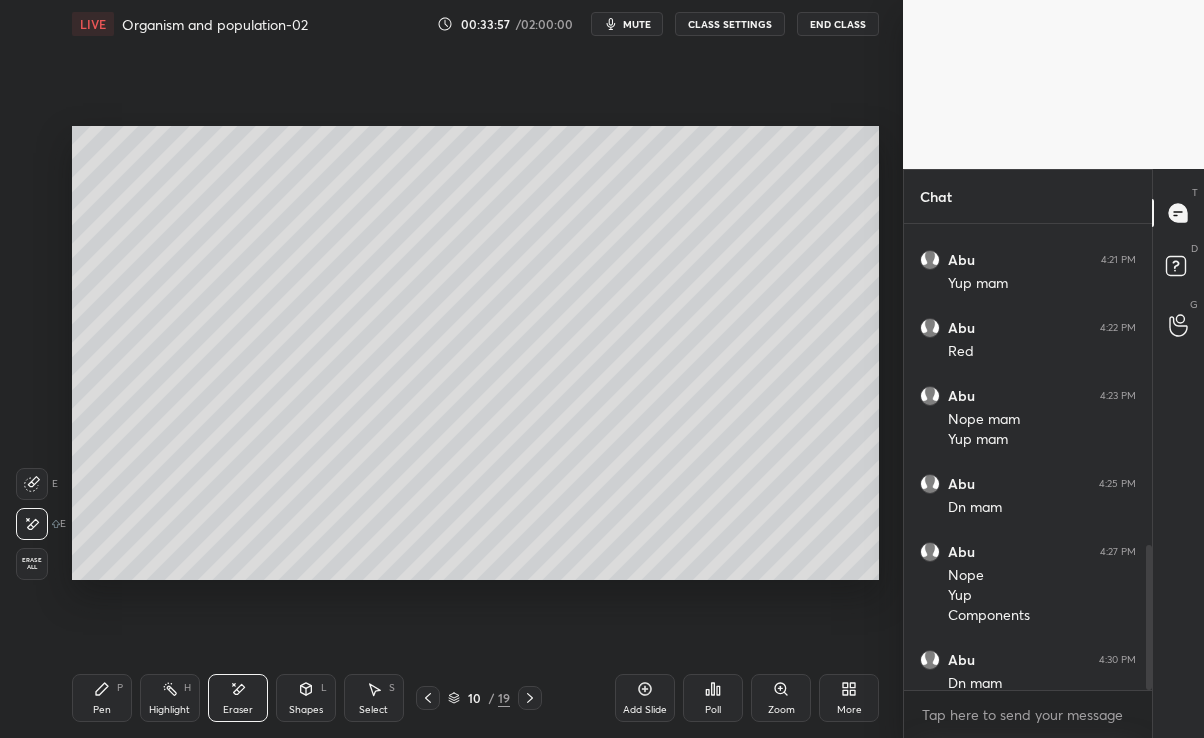 click on "Pen P" at bounding box center (102, 698) 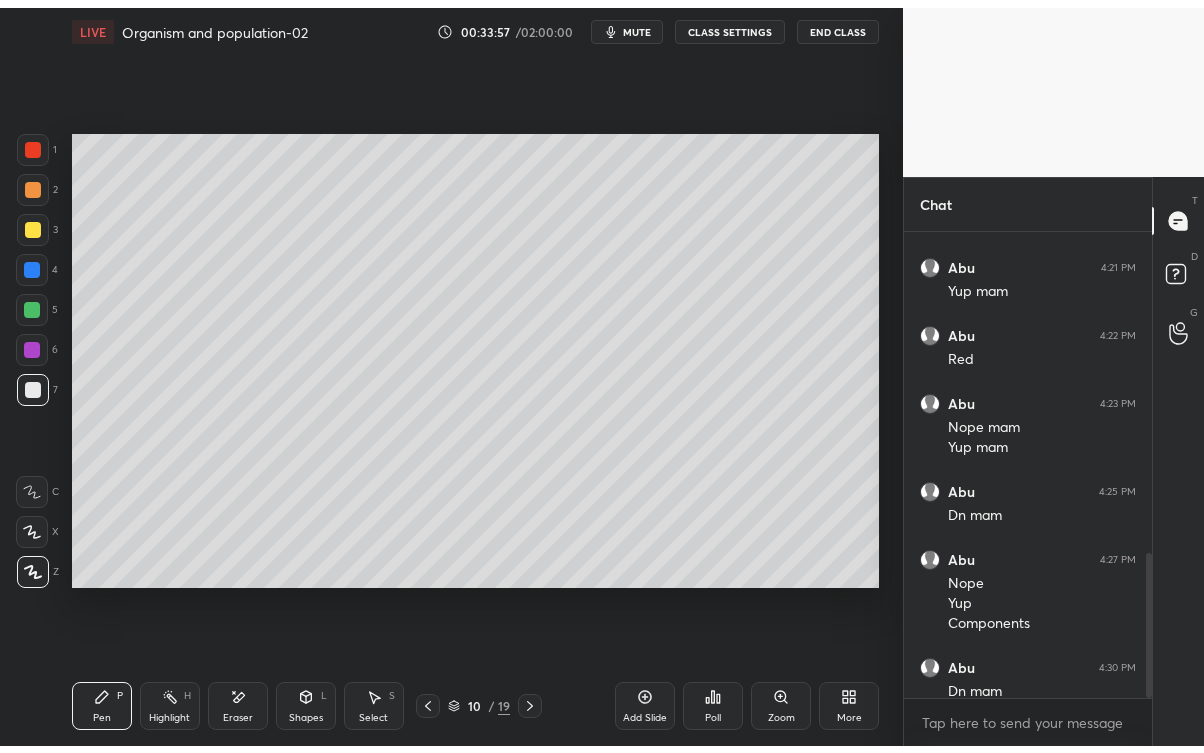 scroll, scrollTop: 99375, scrollLeft: 99176, axis: both 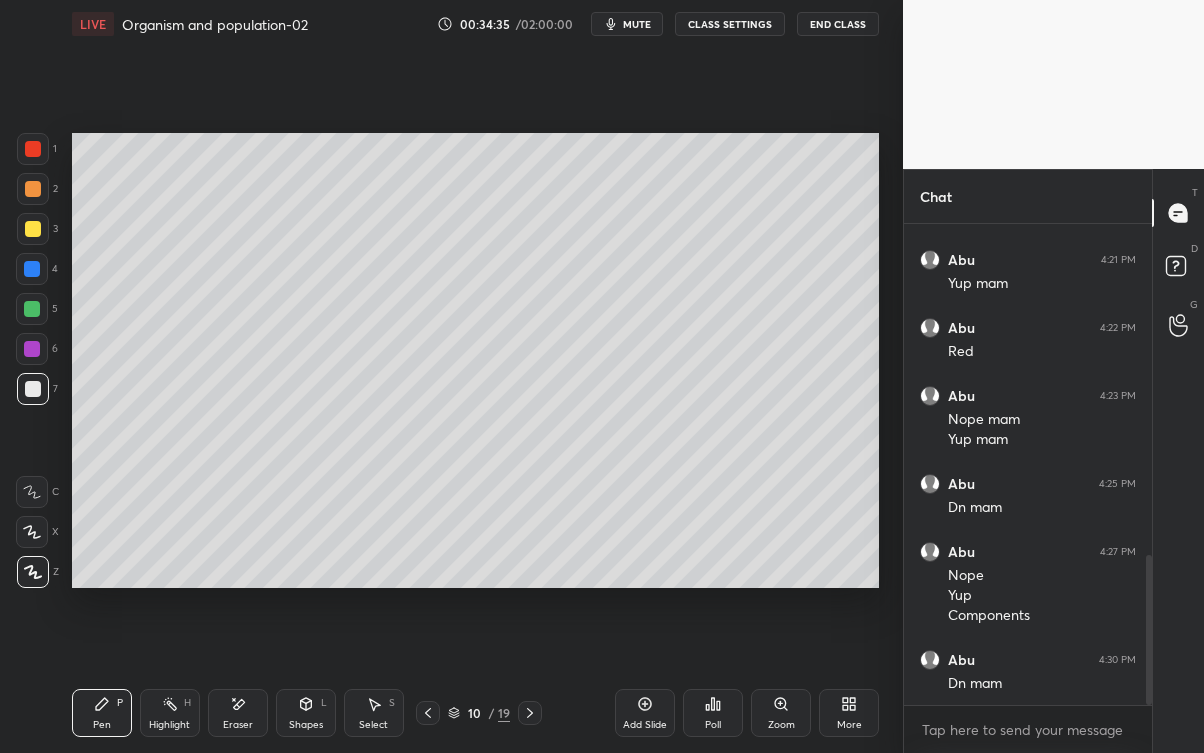 click on "Eraser" at bounding box center [238, 713] 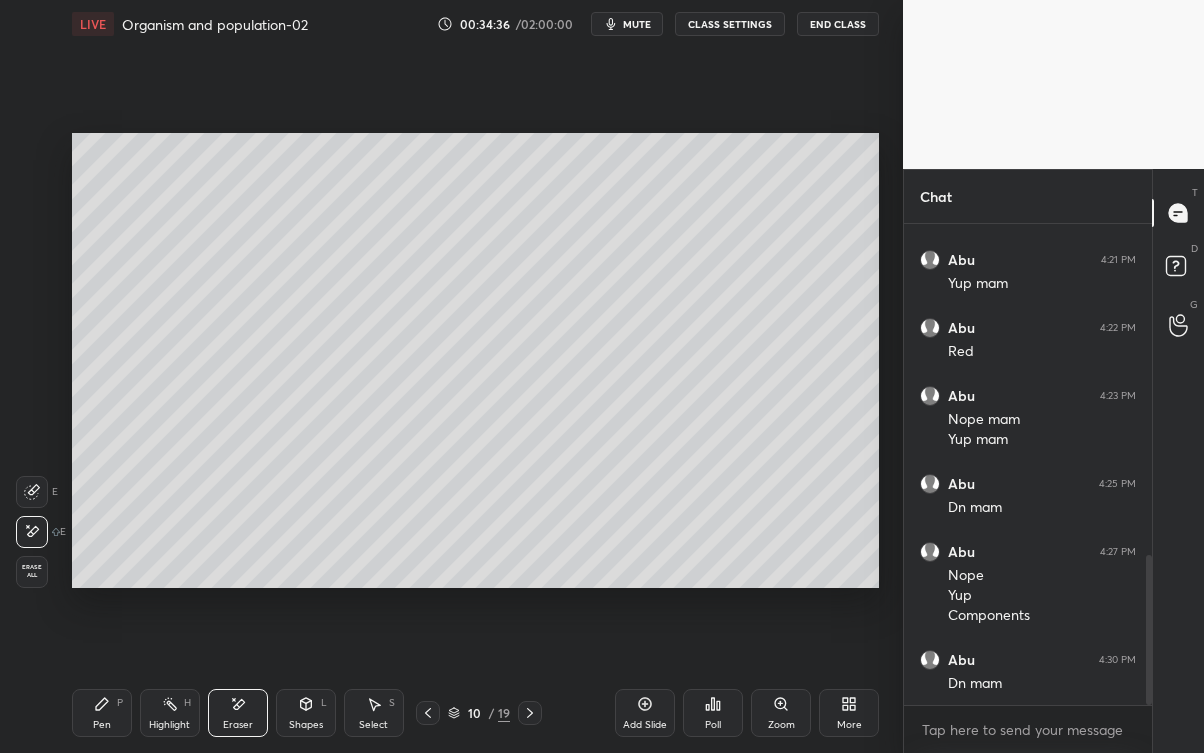 click on "Pen" at bounding box center [102, 725] 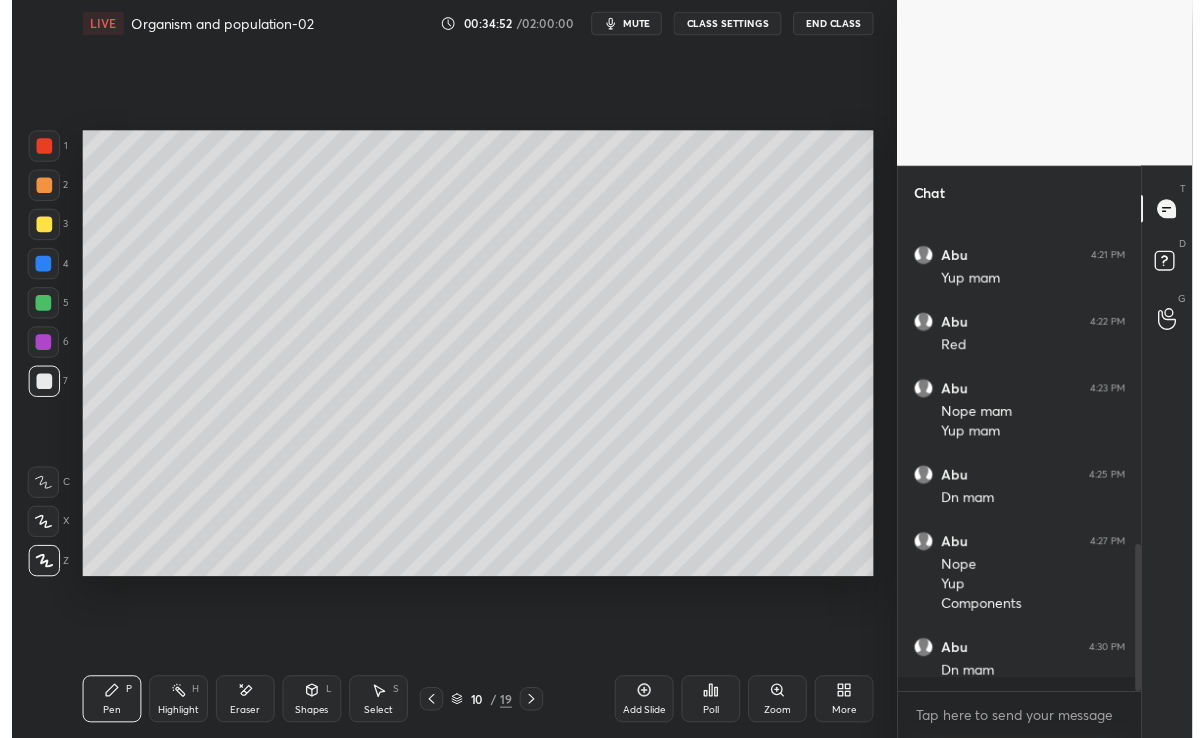 scroll, scrollTop: 609, scrollLeft: 823, axis: both 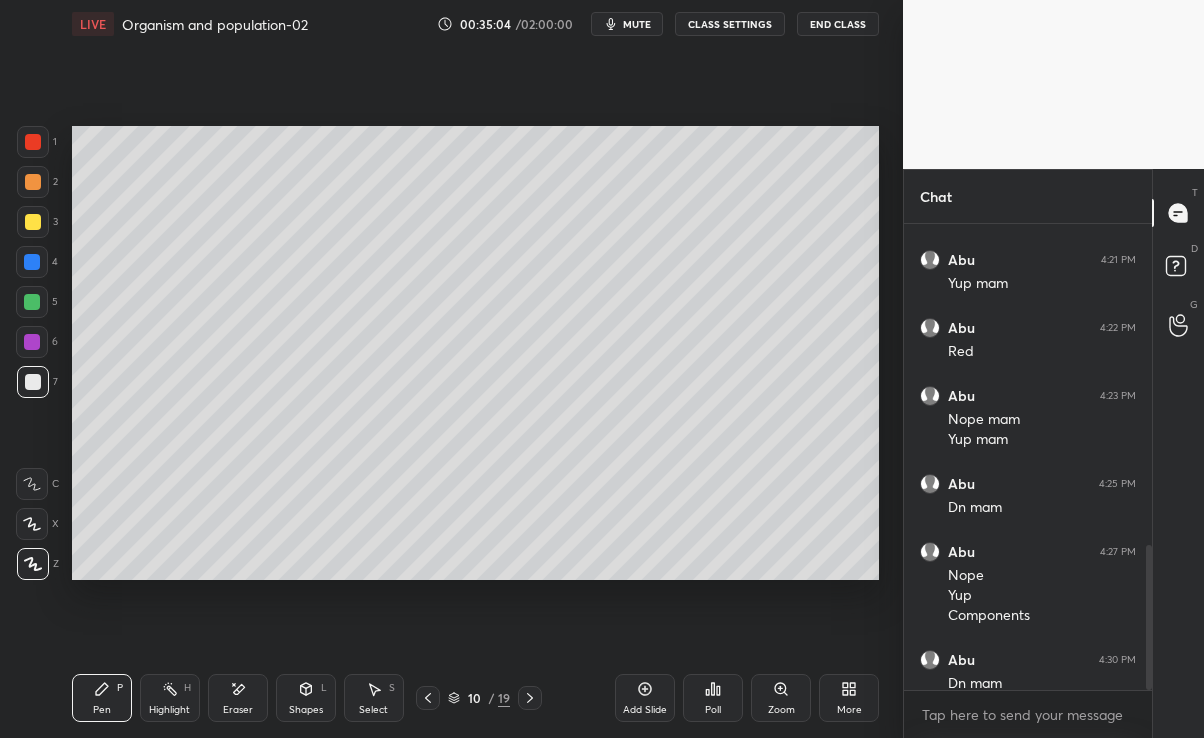 click on "Pen P Highlight H Eraser Shapes L Select S 10 / 19 Add Slide Poll Zoom More" at bounding box center (476, 698) 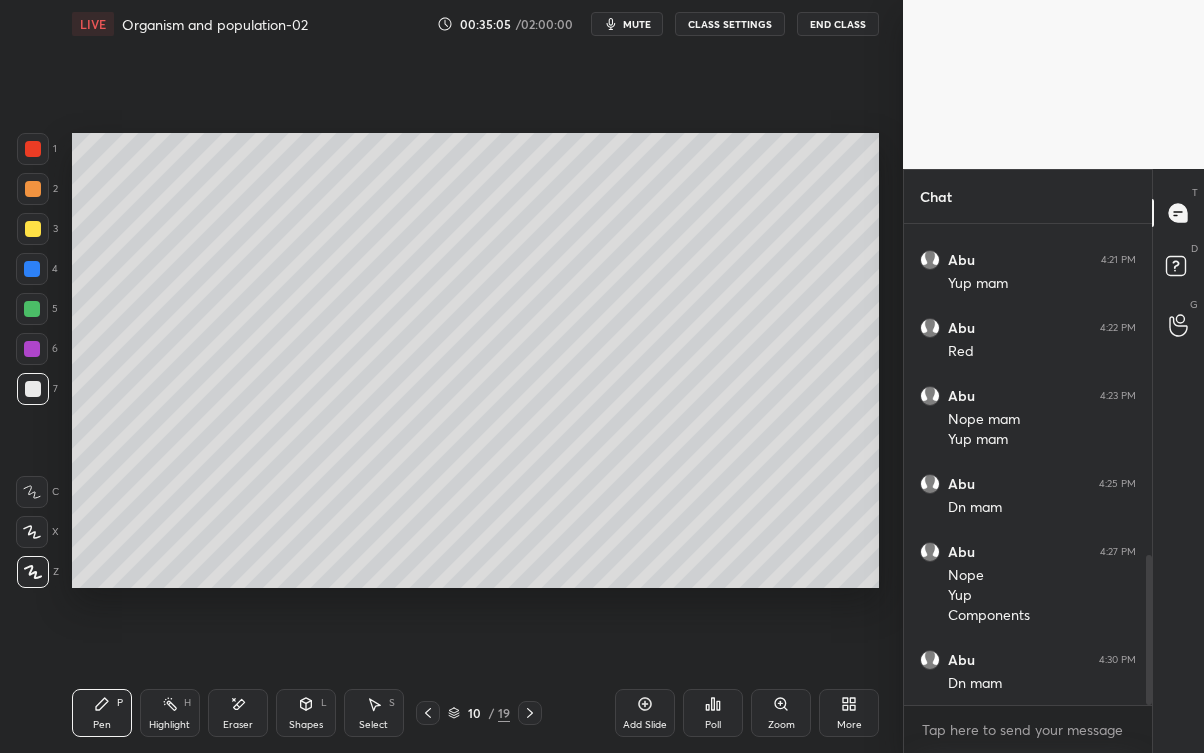 click on "Setting up your live class Poll for   secs No correct answer Start poll" at bounding box center [475, 360] 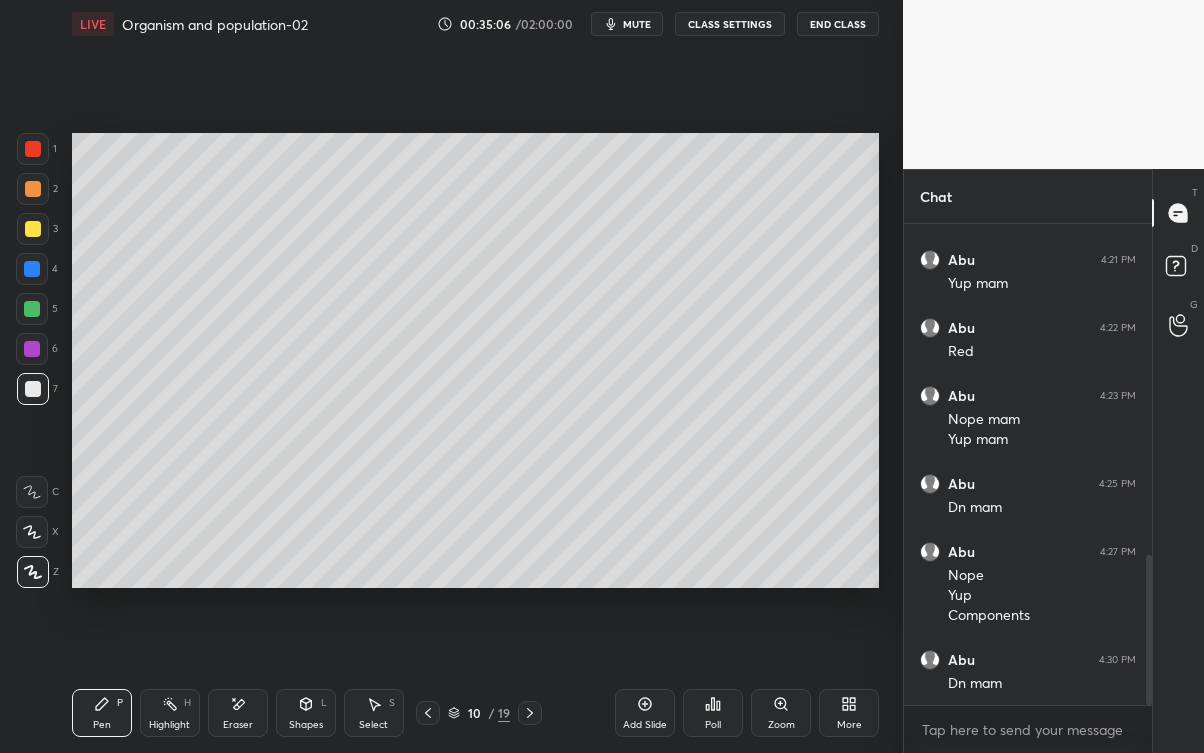 click 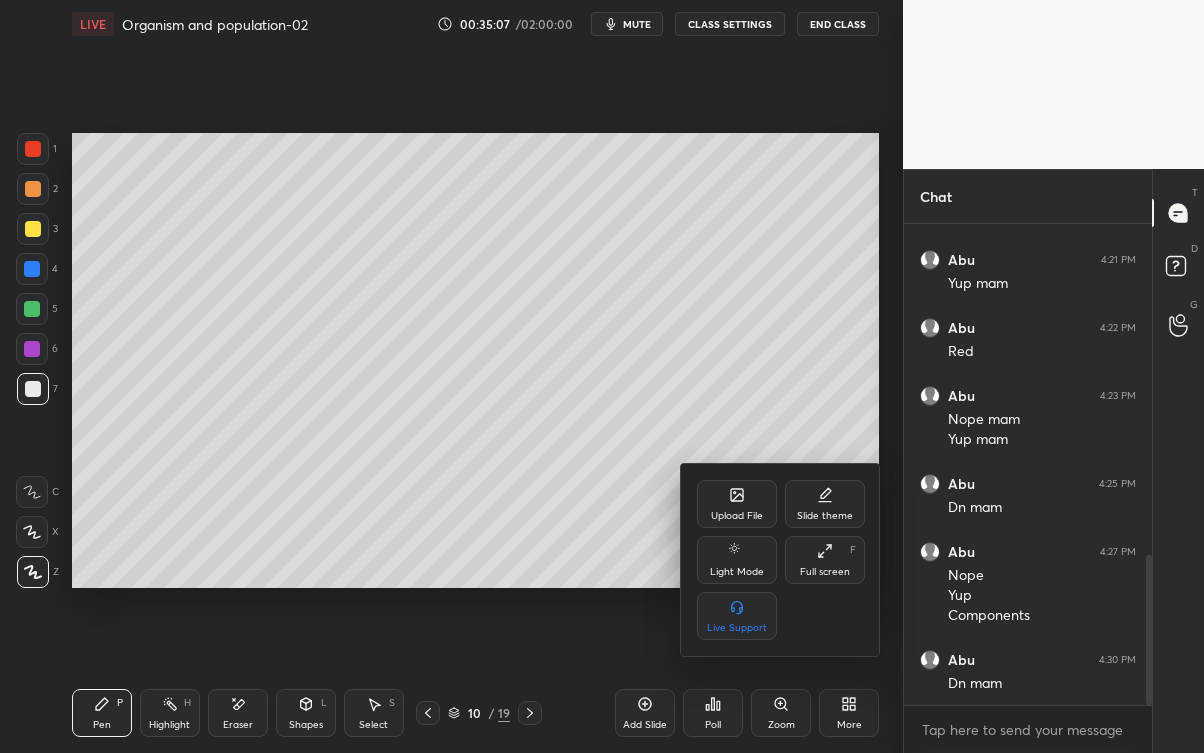 click on "Full screen" at bounding box center [825, 572] 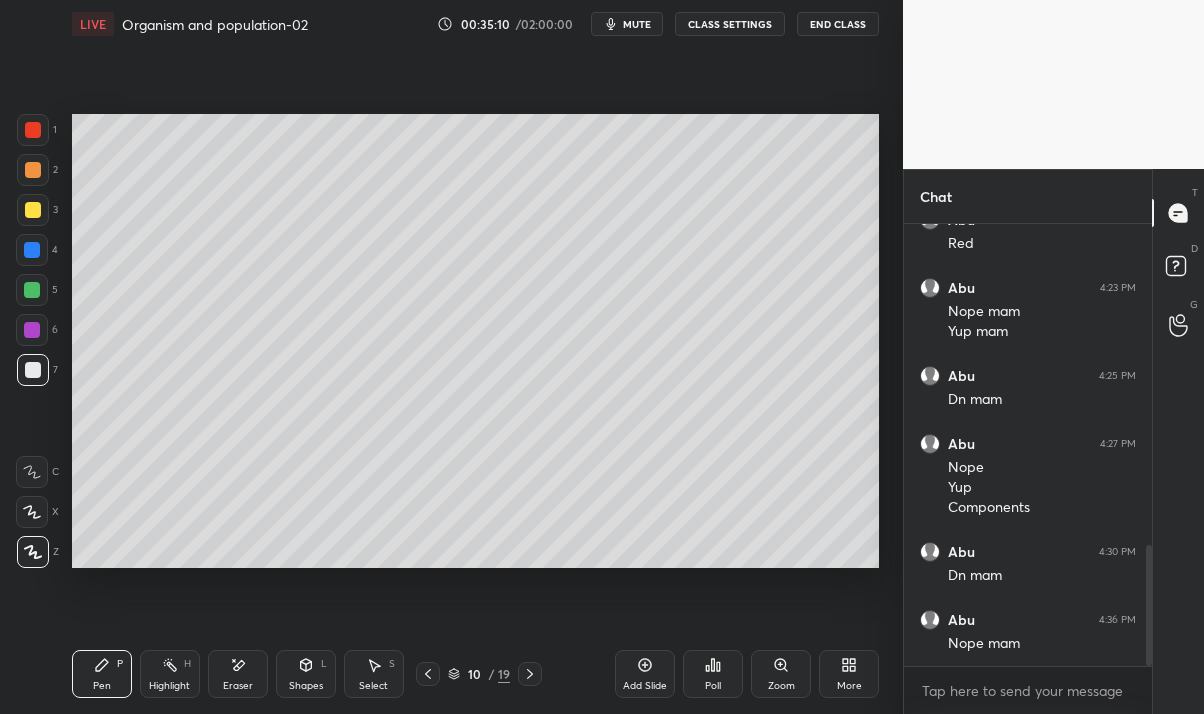 click 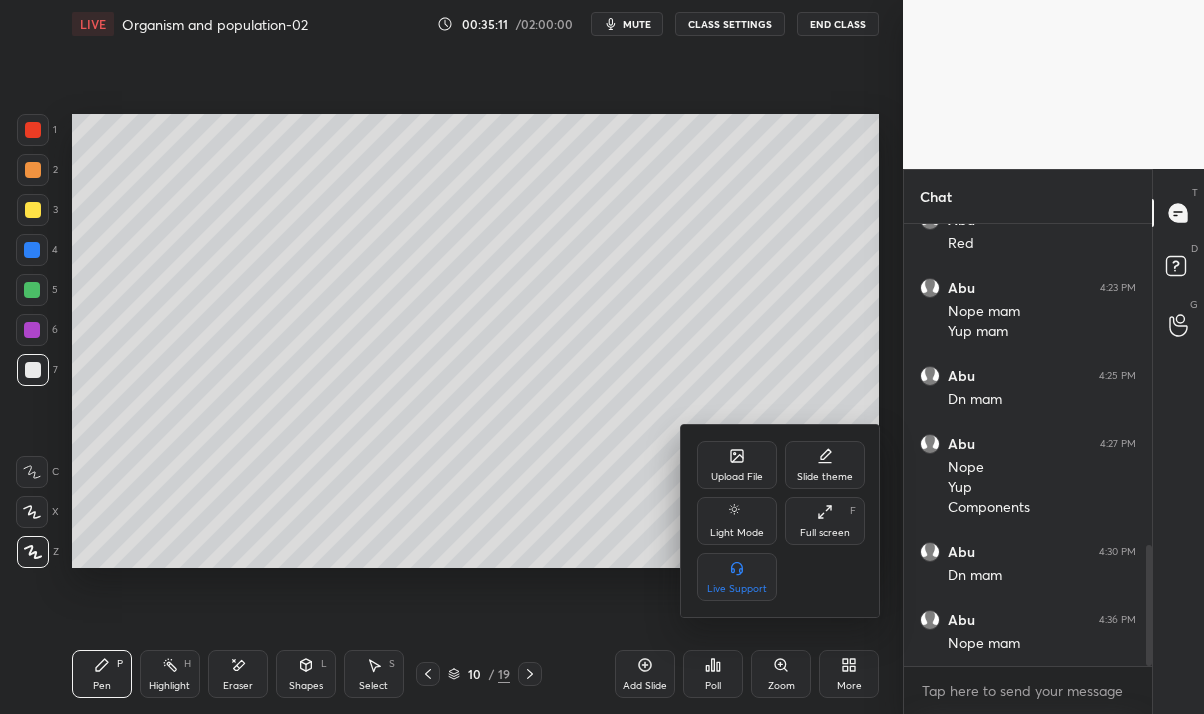 click on "Full screen F" at bounding box center (825, 521) 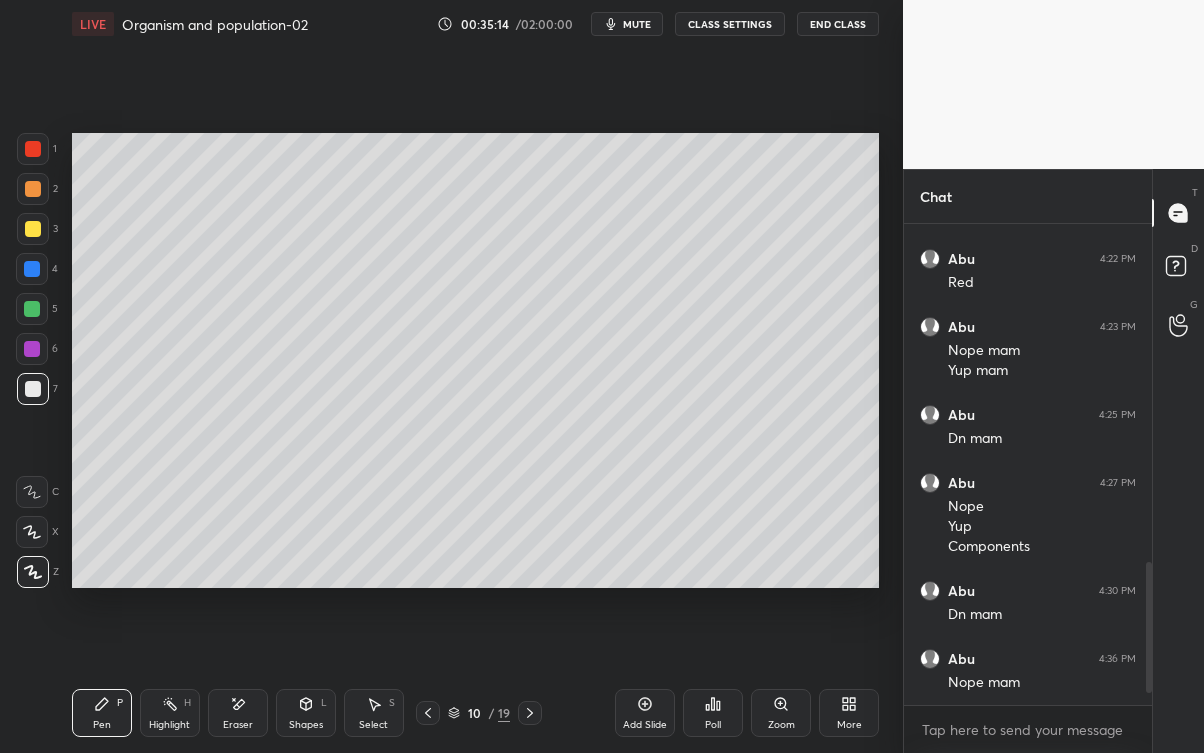 click on "/" at bounding box center [491, 713] 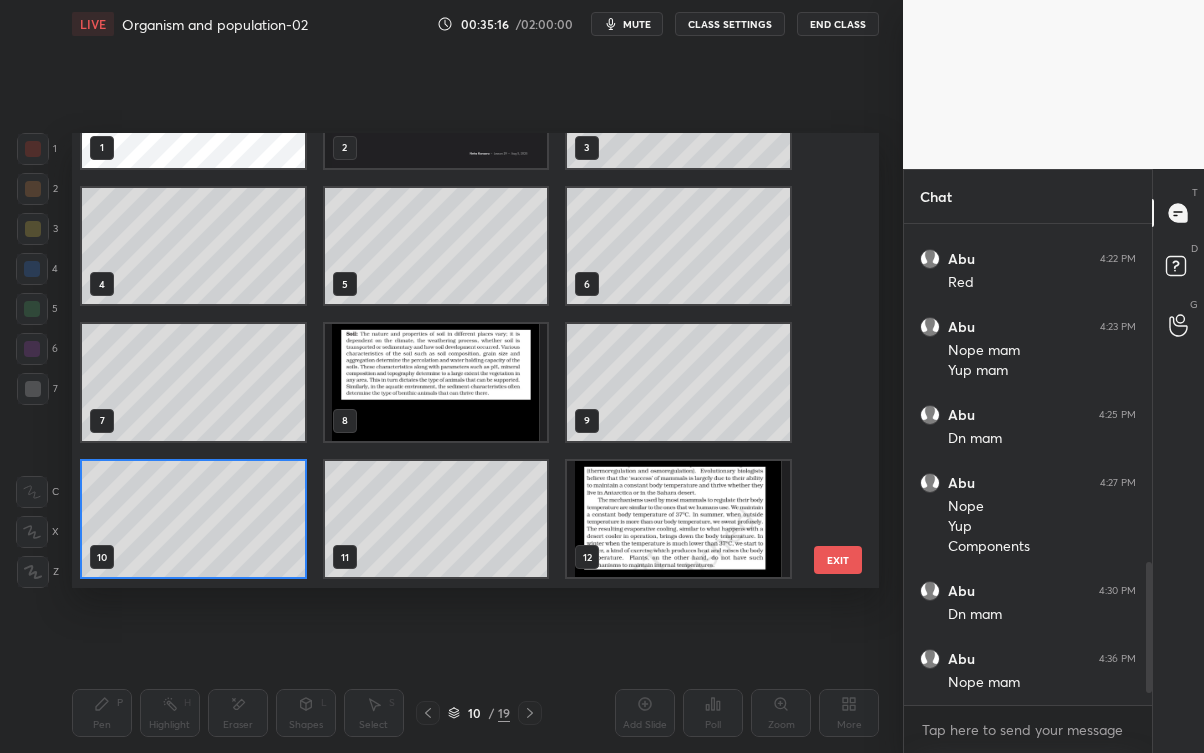 click at bounding box center (435, 382) 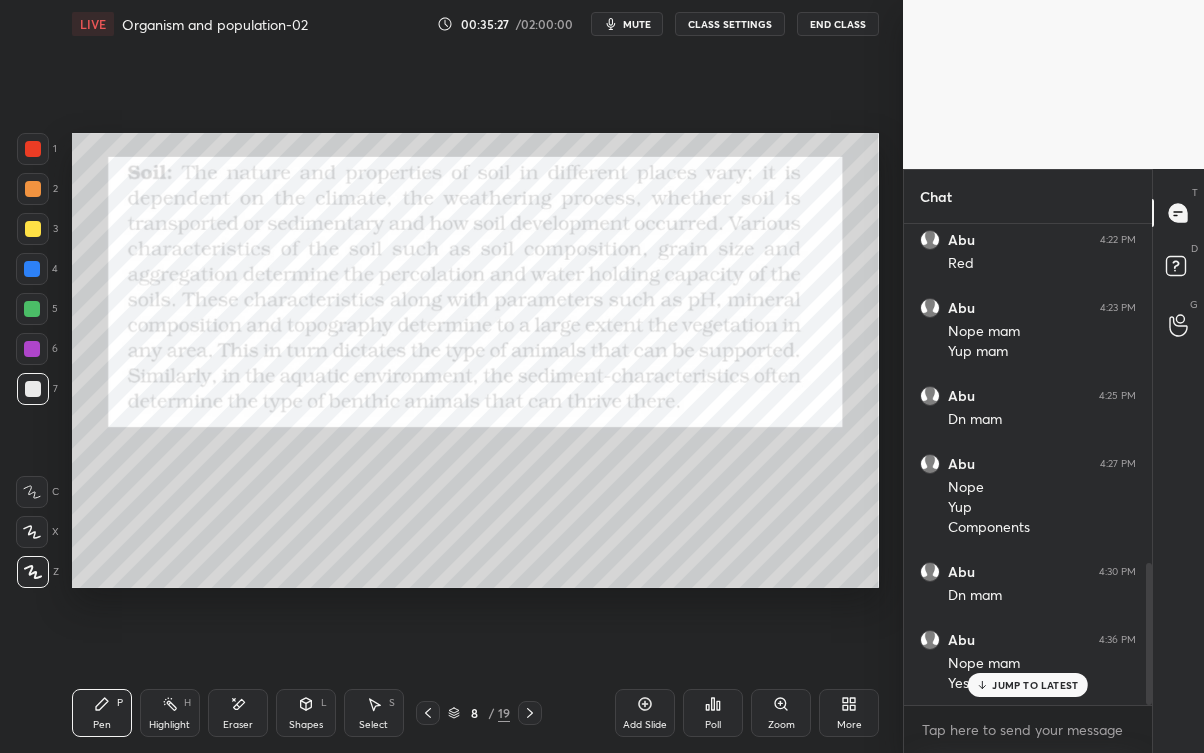 click at bounding box center [32, 309] 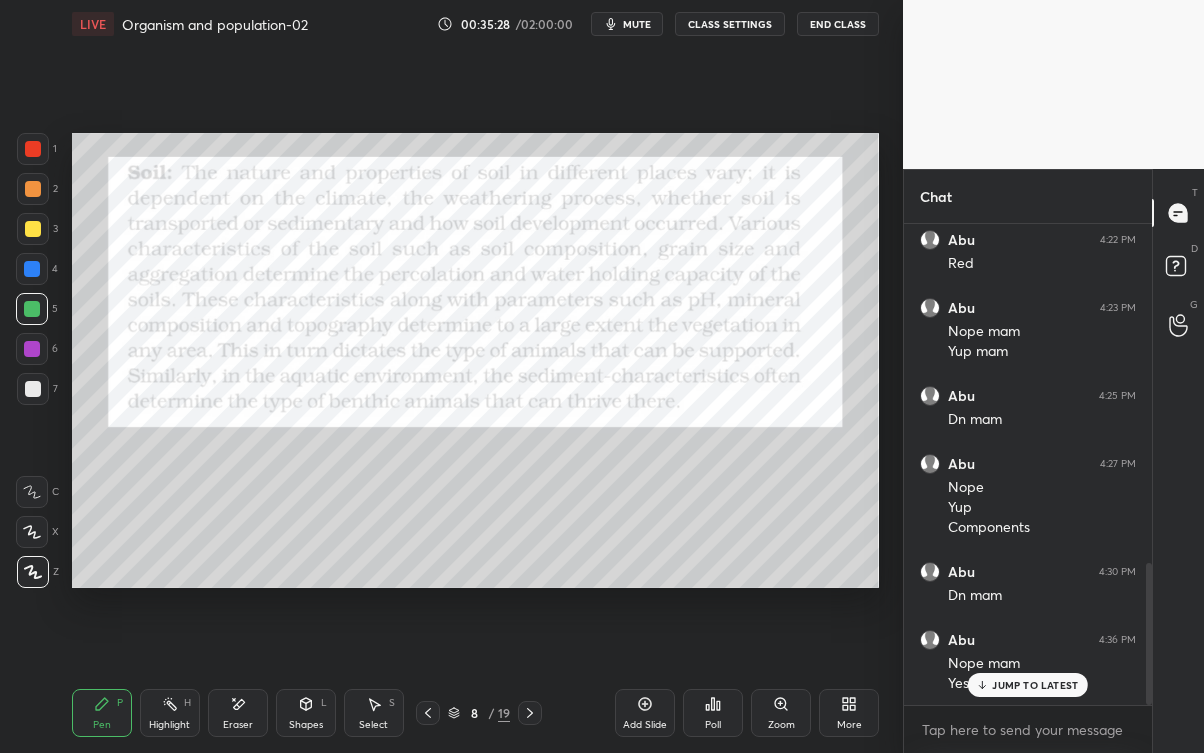 click on "Eraser" at bounding box center (238, 725) 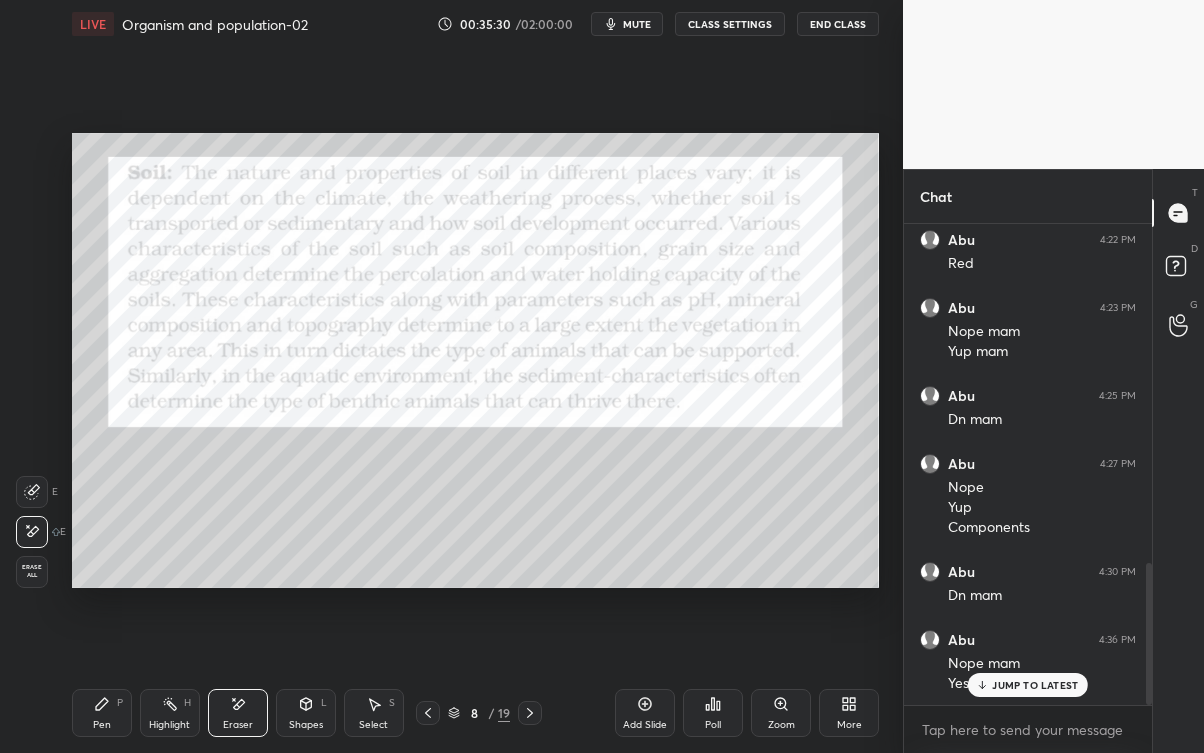 click on "Pen P" at bounding box center [102, 713] 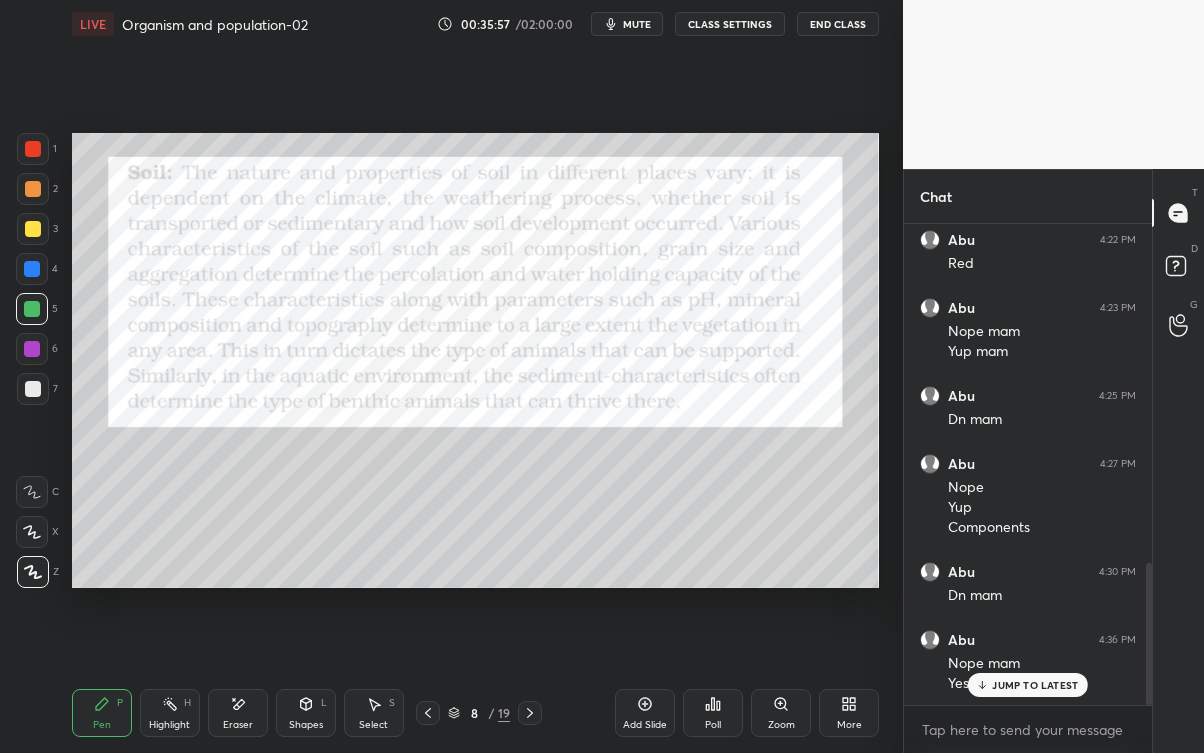 click 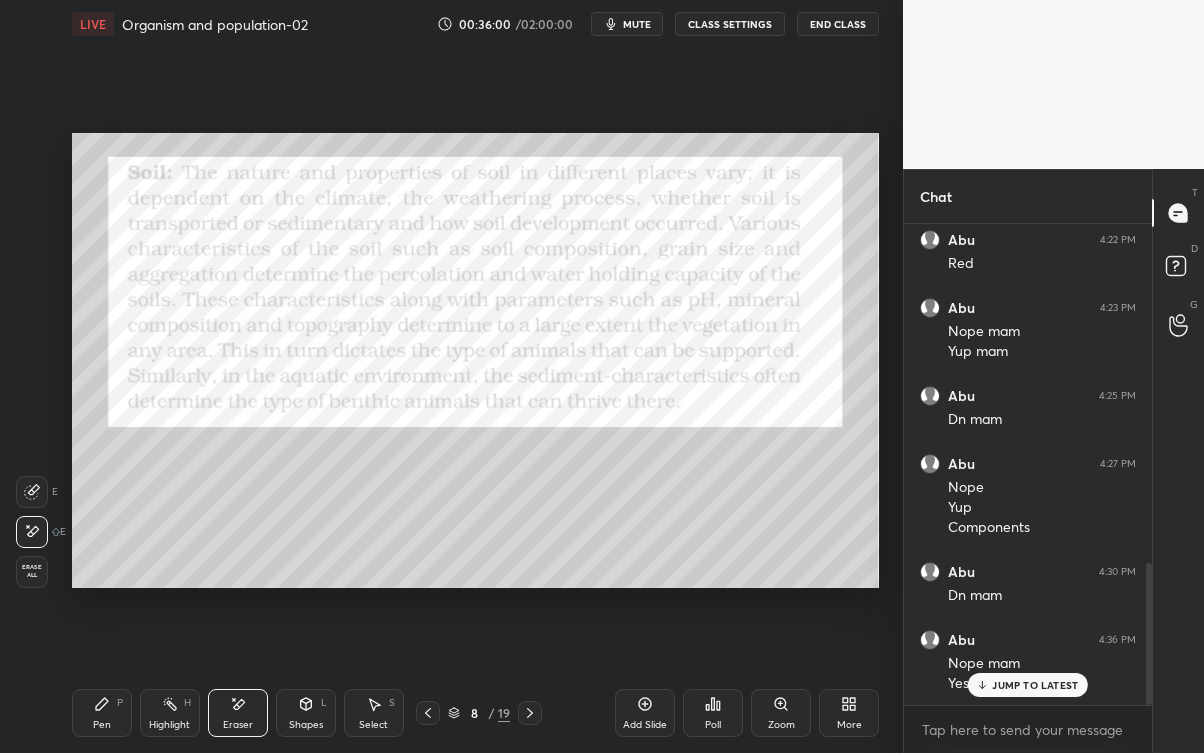 click on "Pen P" at bounding box center (102, 713) 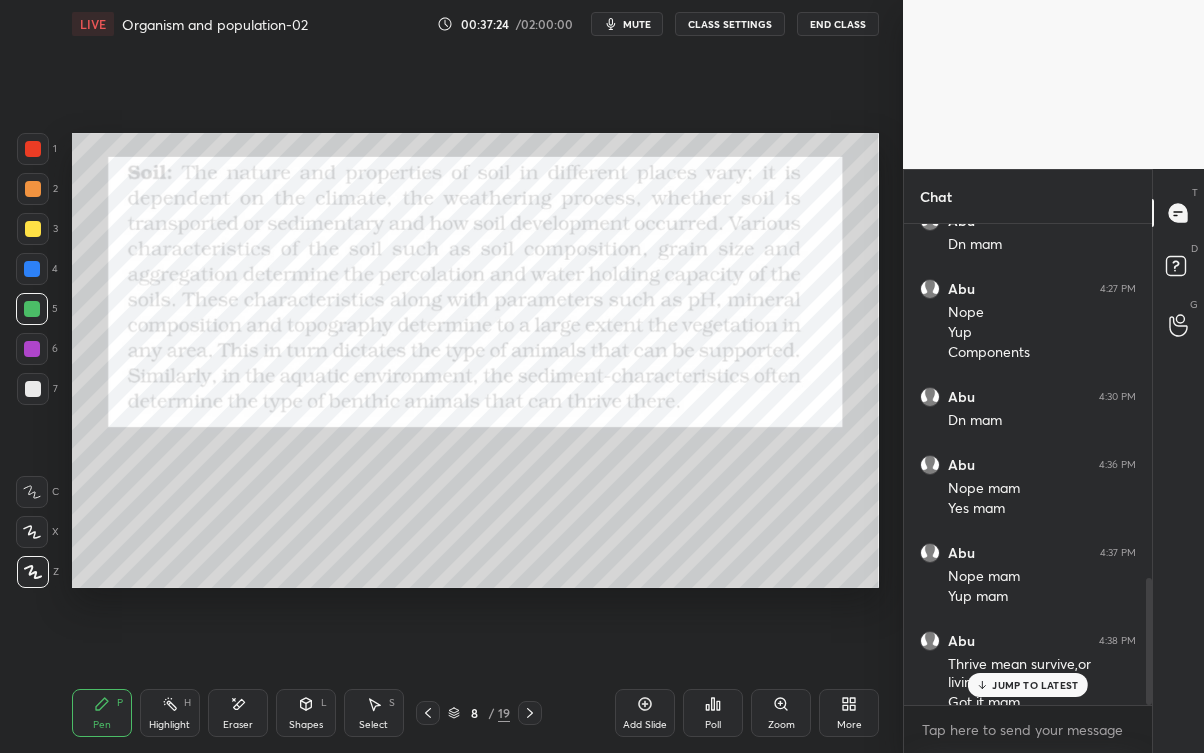 scroll, scrollTop: 1346, scrollLeft: 0, axis: vertical 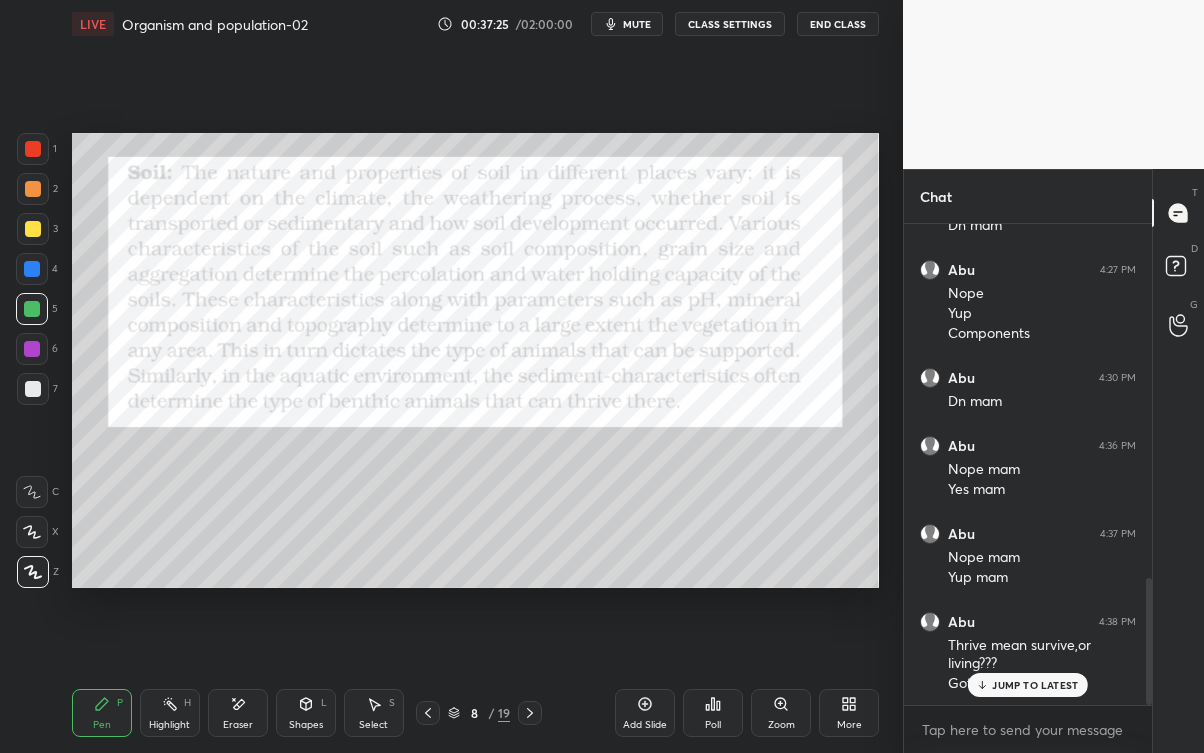 click on "JUMP TO LATEST" at bounding box center [1035, 685] 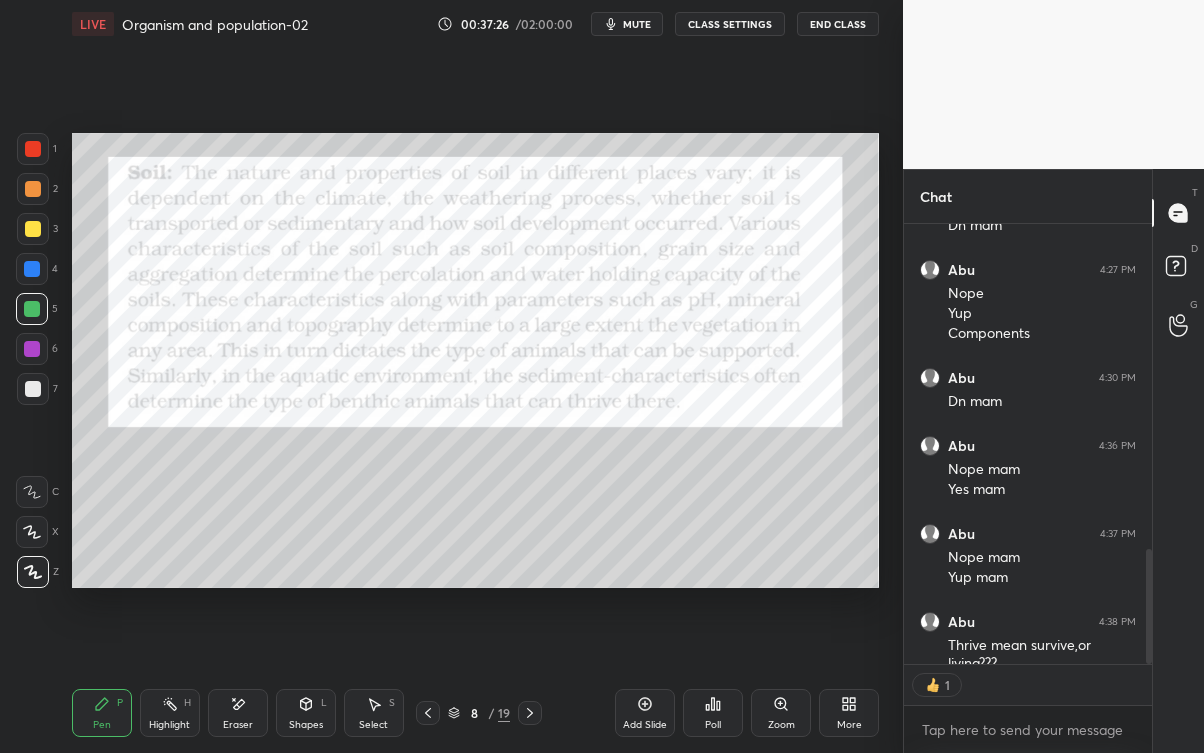 scroll, scrollTop: 433, scrollLeft: 242, axis: both 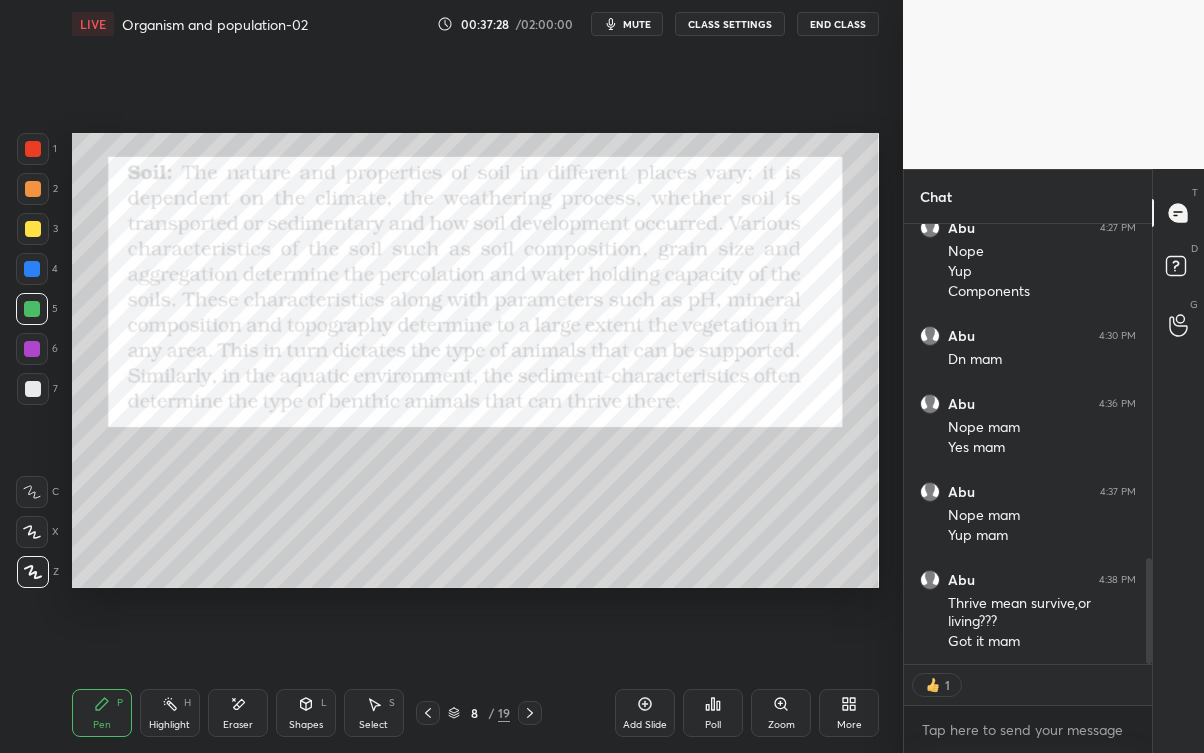 click 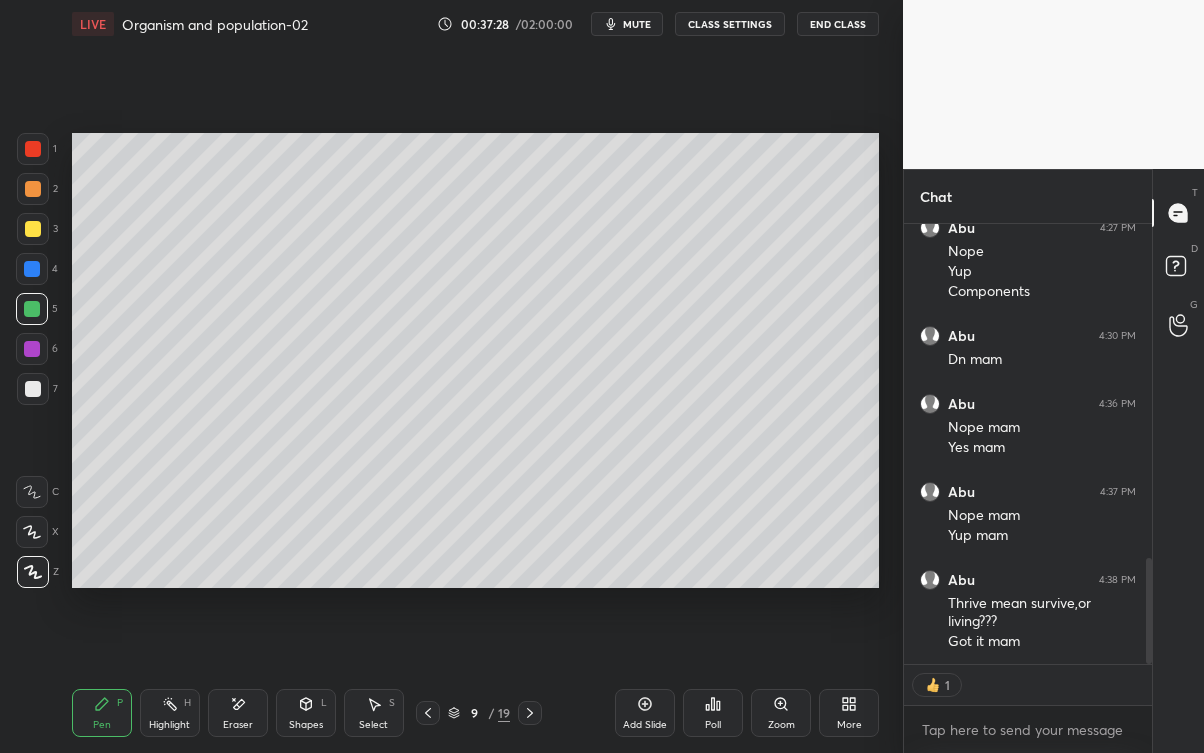 click at bounding box center (530, 713) 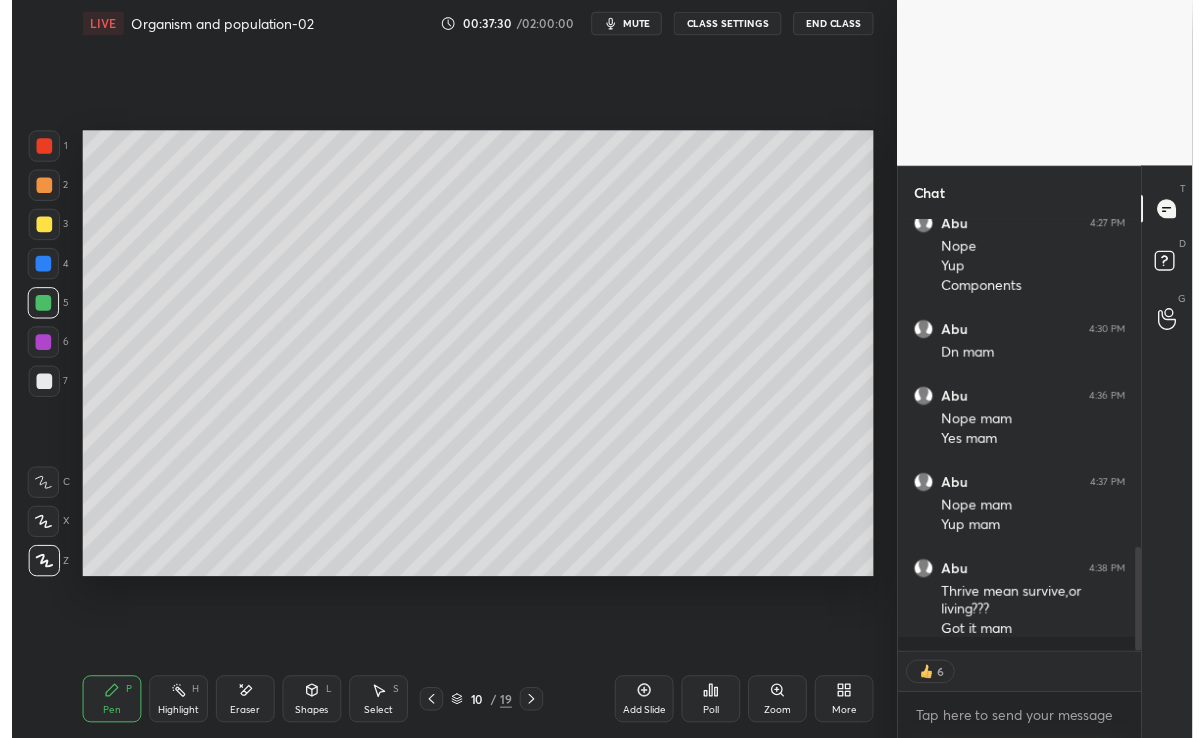 scroll, scrollTop: 609, scrollLeft: 823, axis: both 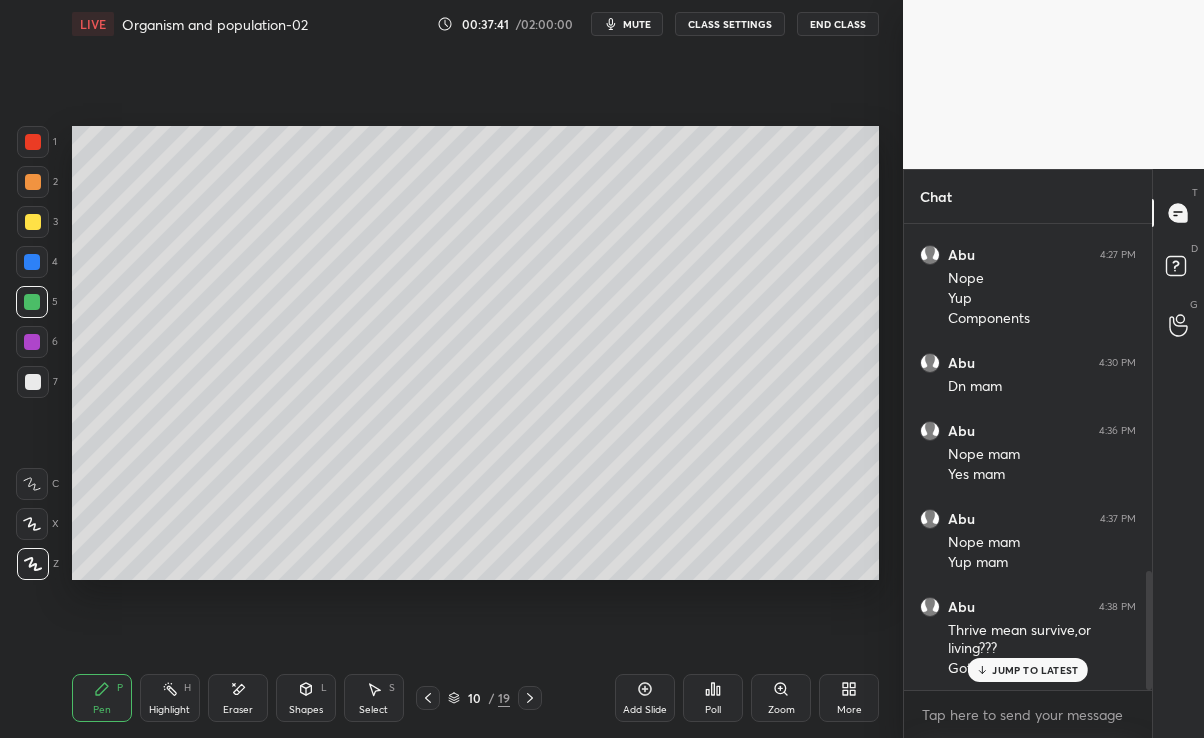 click on "Got it mam" at bounding box center [1042, 669] 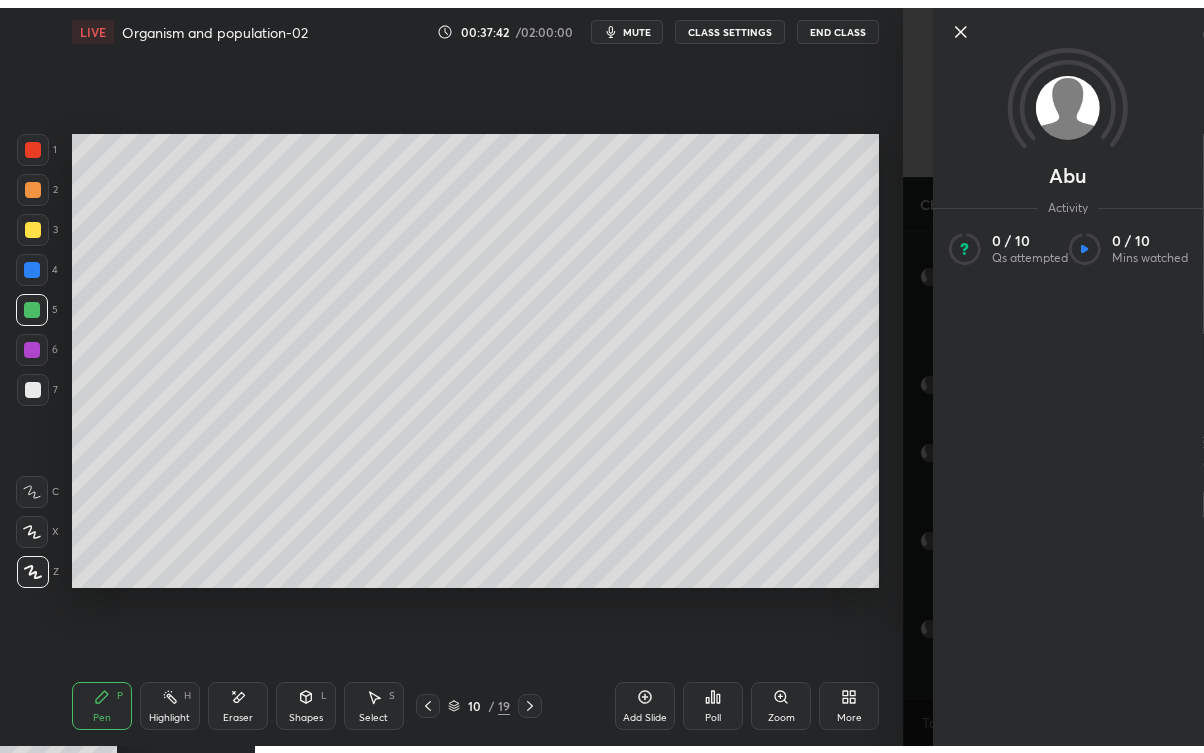 scroll, scrollTop: 99375, scrollLeft: 99176, axis: both 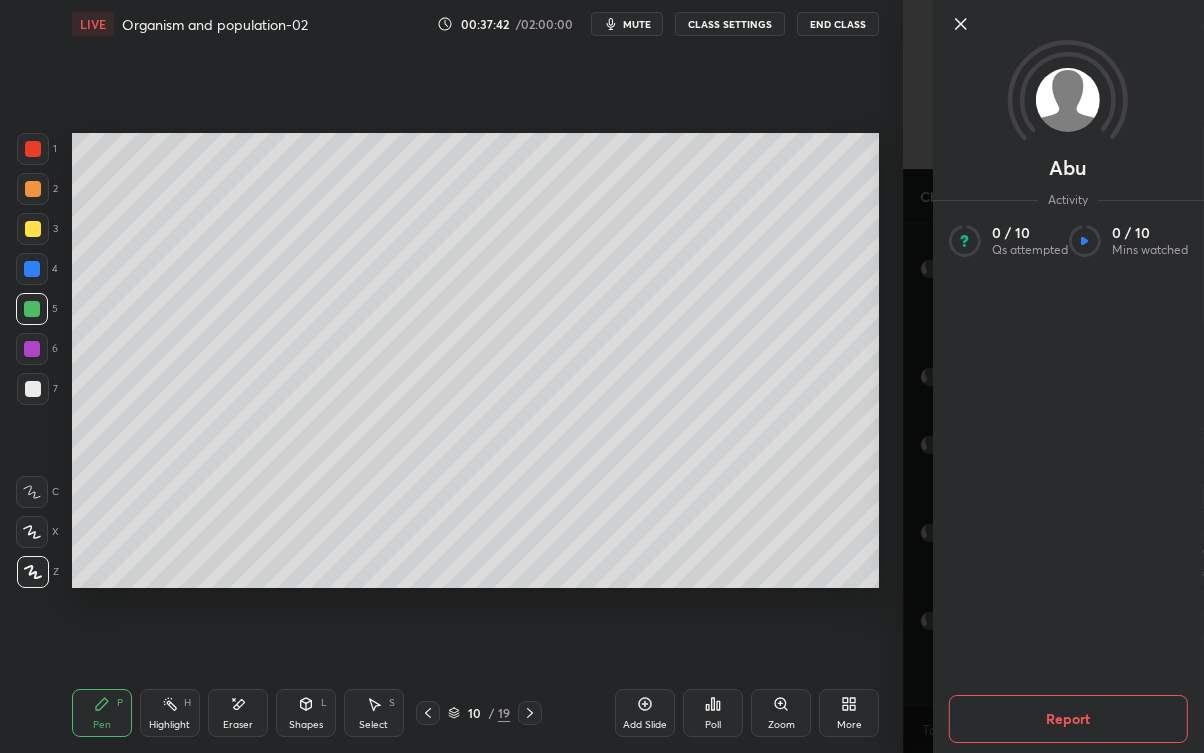 click on "1 2 3 4 5 6 7 C X Z E E Erase all   H H LIVE Organism and population-02 00:37:42 /  02:00:00 mute CLASS SETTINGS End Class Setting up your live class Poll for   secs No correct answer Start poll Back Organism and population-02 • L29 of Complete Course Biology - NSEJS 2025 Neha Kansara Pen P Highlight H Eraser Shapes L Select S 10 / 19 Add Slide Poll Zoom More" at bounding box center (451, 376) 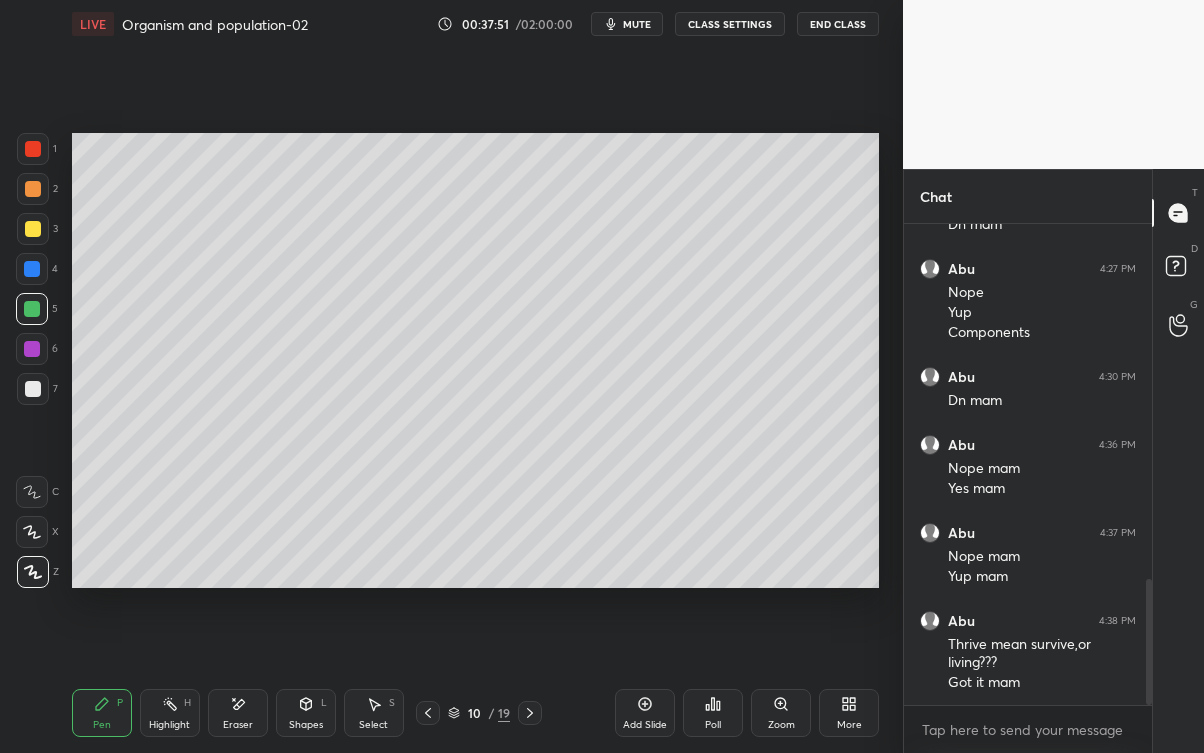 click on "Shapes" at bounding box center [306, 725] 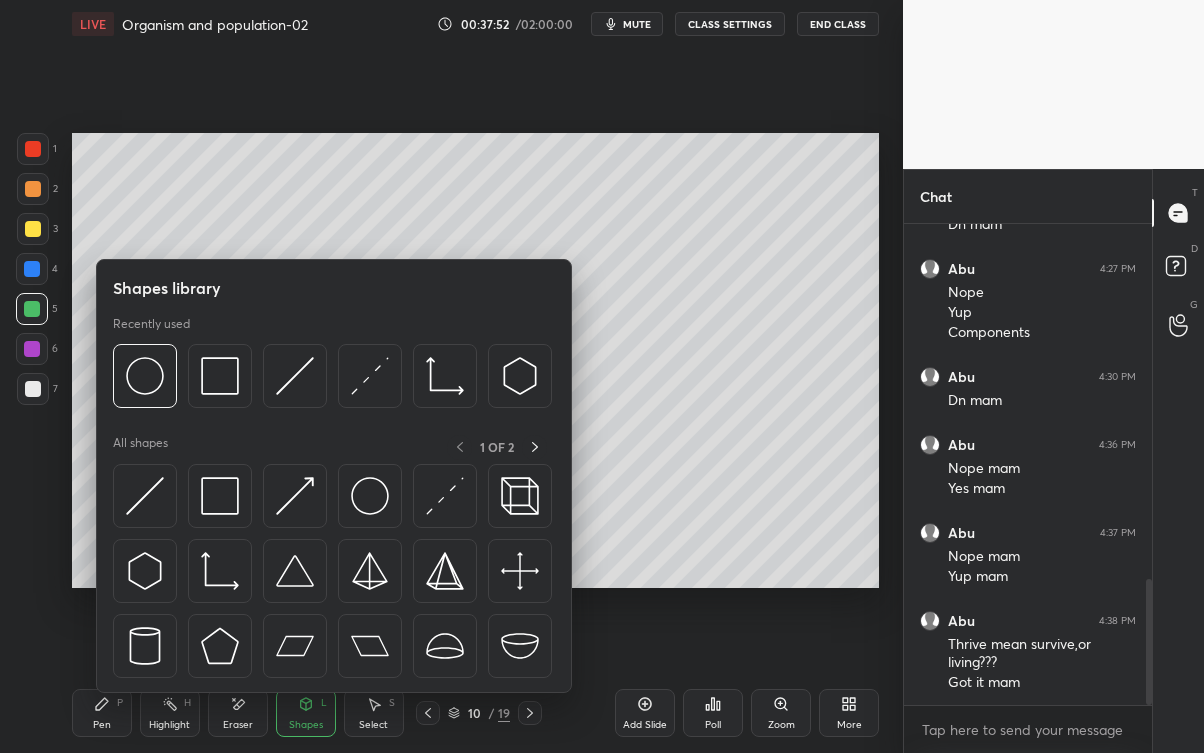 click at bounding box center (145, 376) 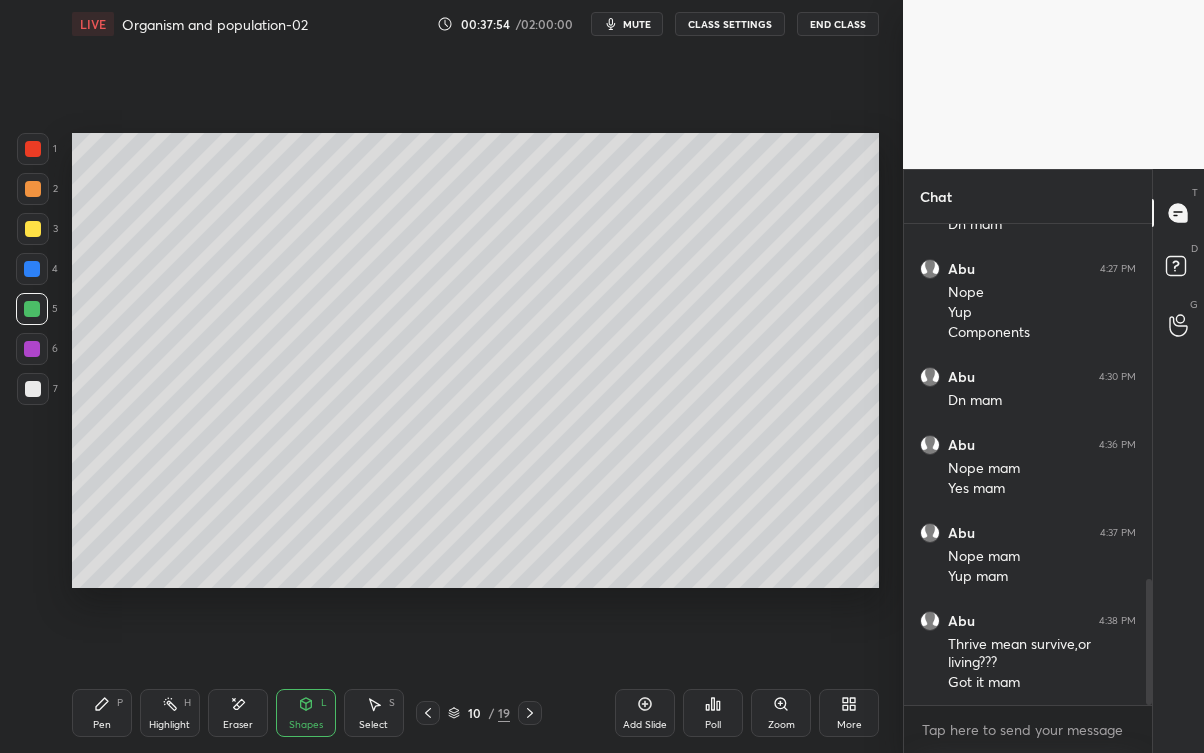 click 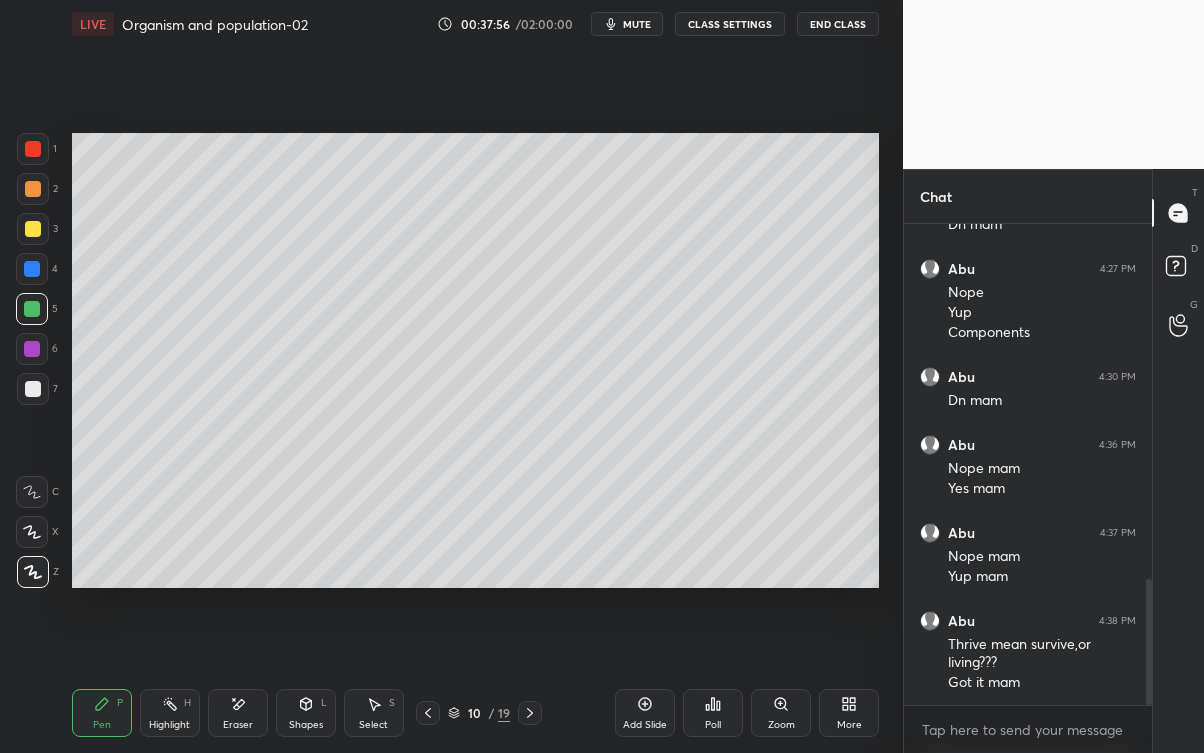 click at bounding box center [33, 389] 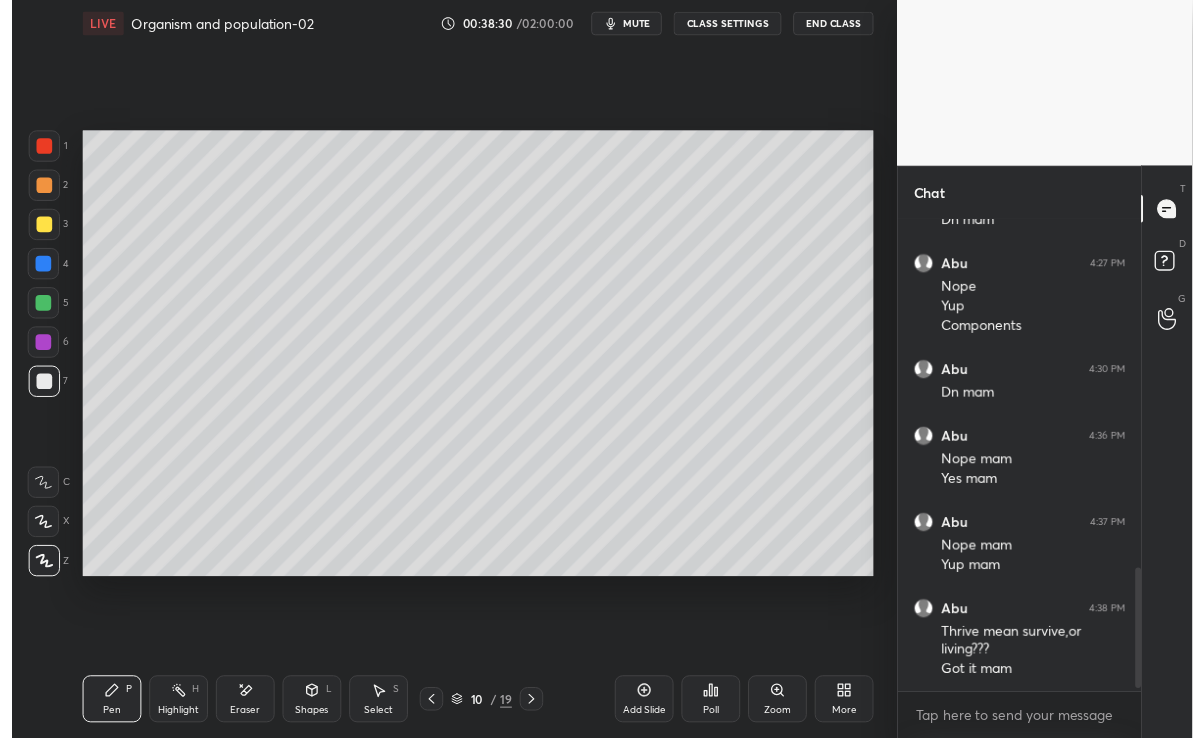 scroll, scrollTop: 1415, scrollLeft: 0, axis: vertical 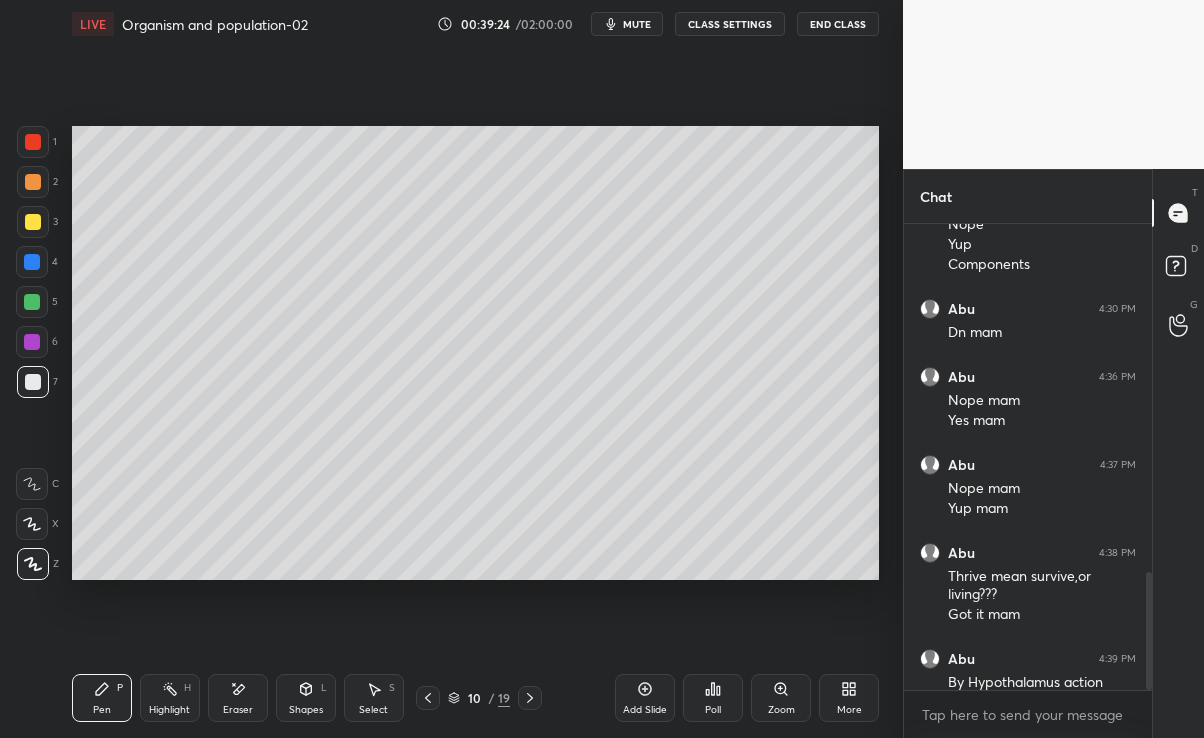 click at bounding box center [32, 262] 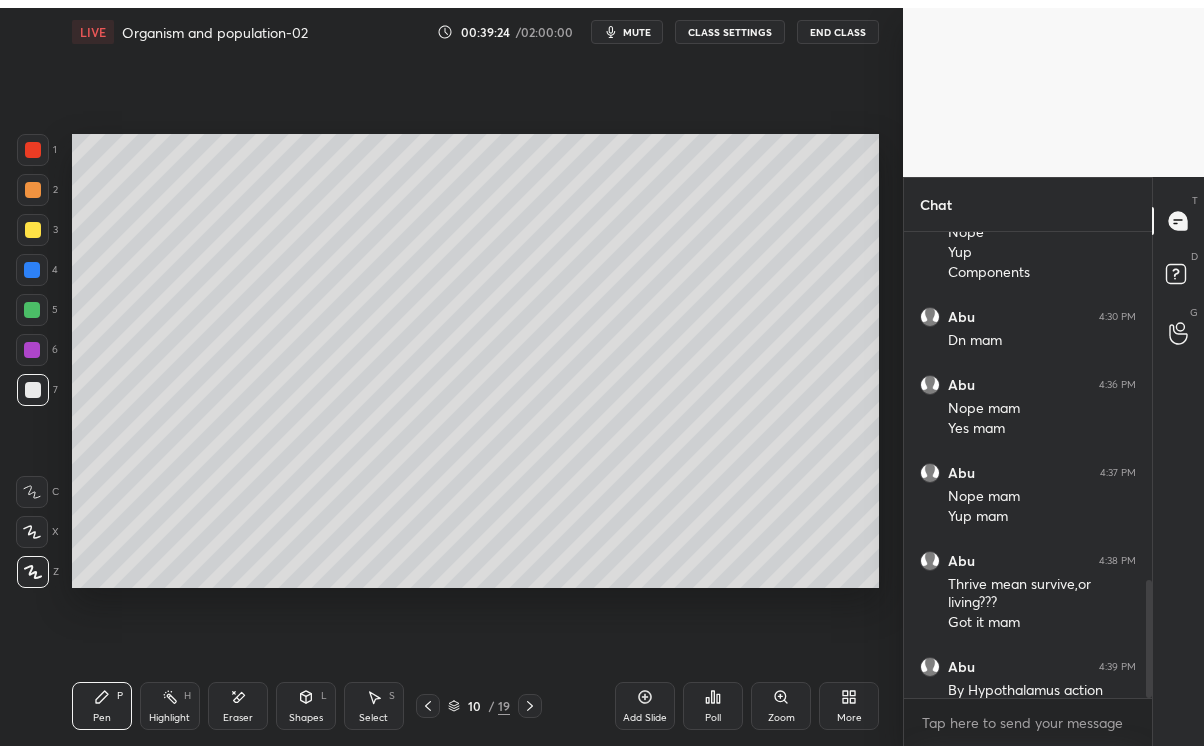 scroll, scrollTop: 99375, scrollLeft: 99176, axis: both 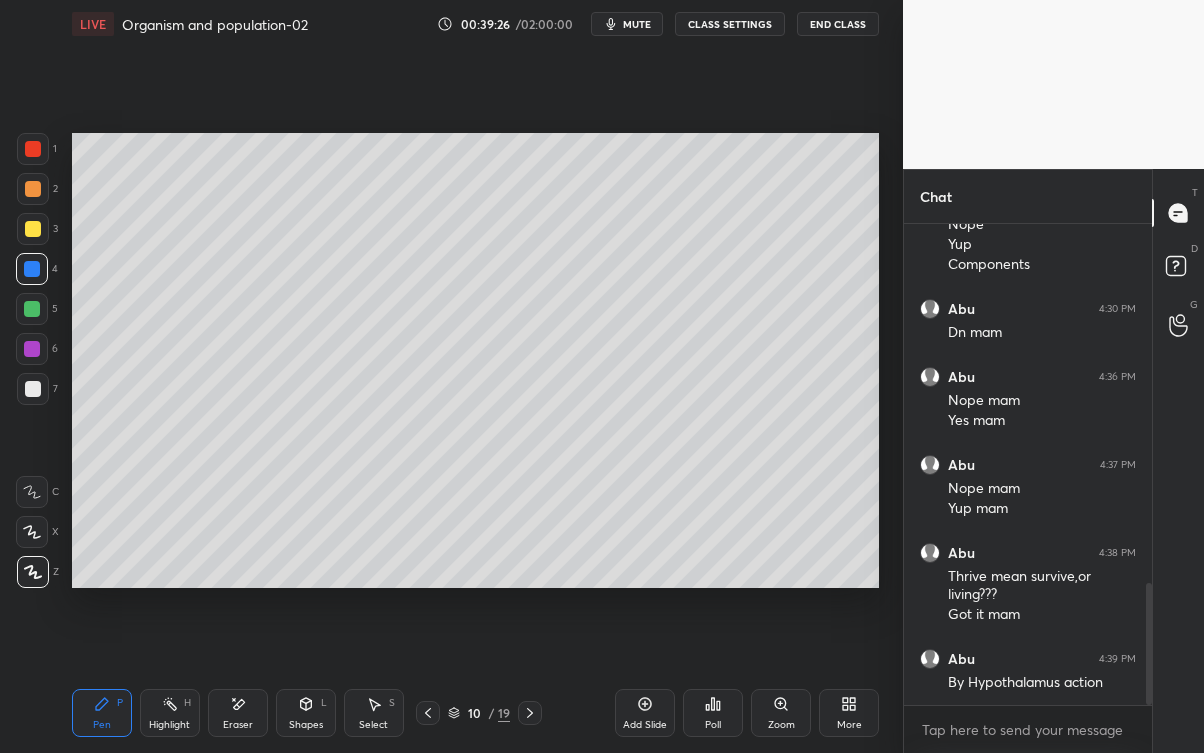 click on "Eraser" at bounding box center (238, 725) 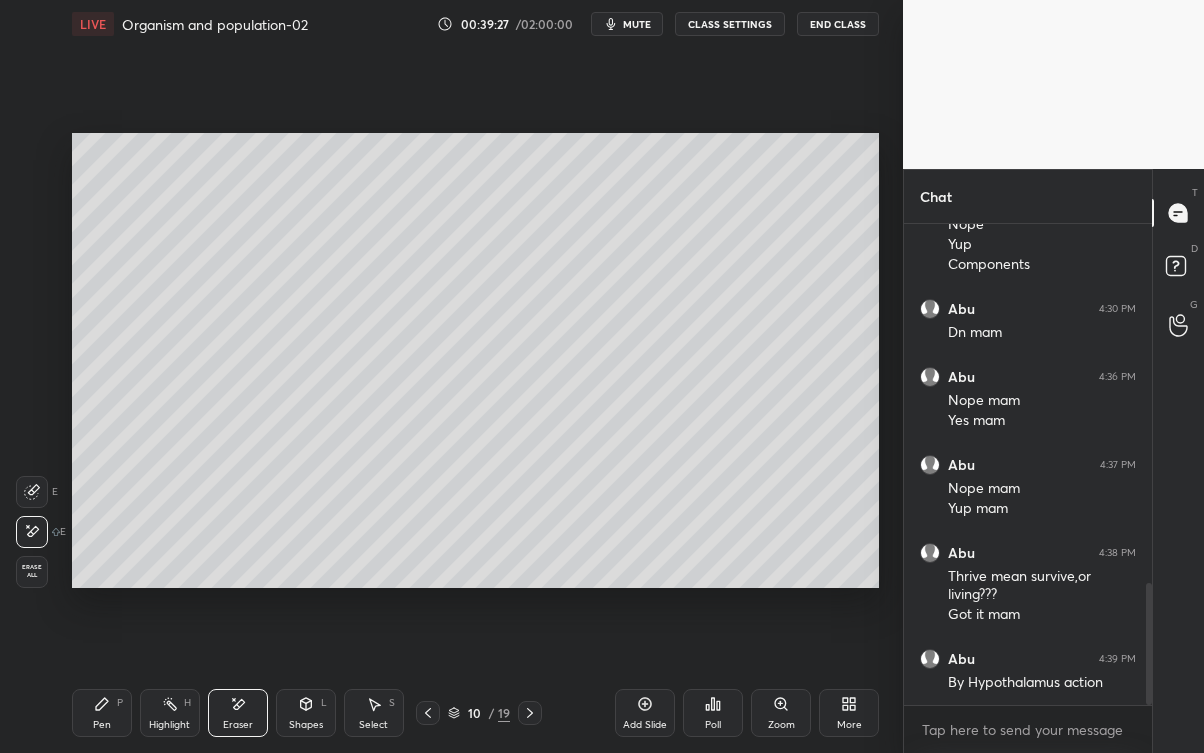 click on "Pen P" at bounding box center [102, 713] 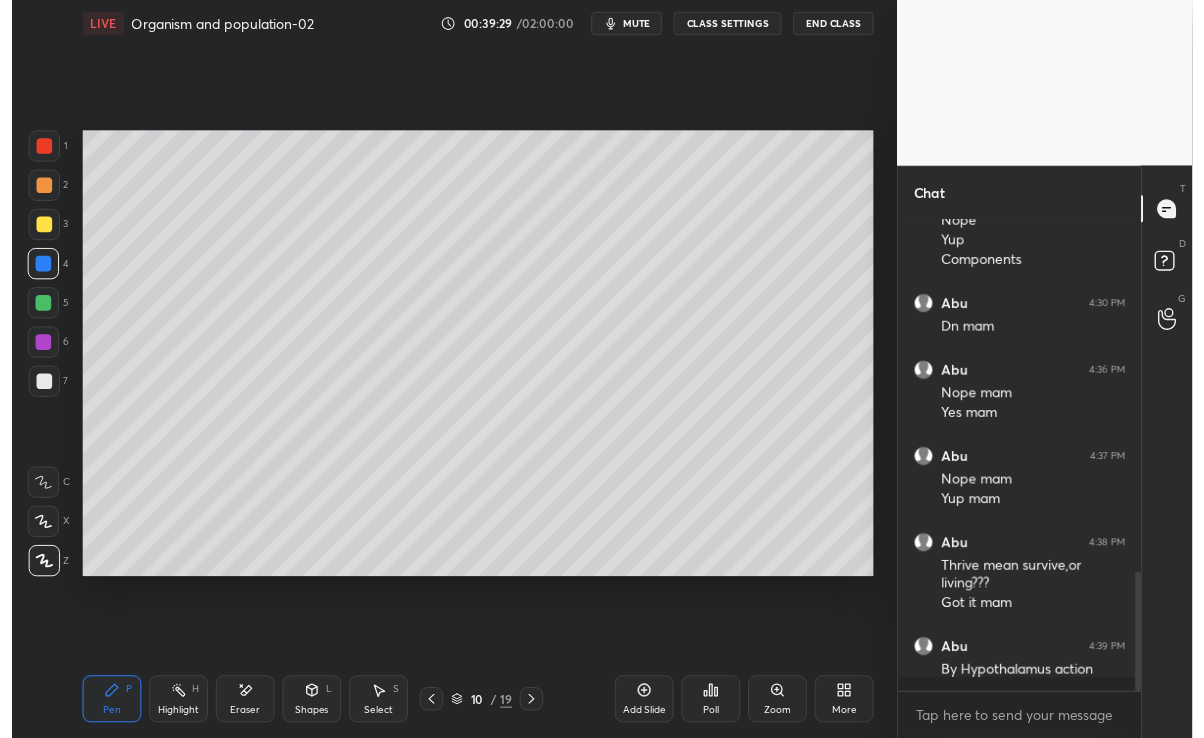 scroll, scrollTop: 609, scrollLeft: 823, axis: both 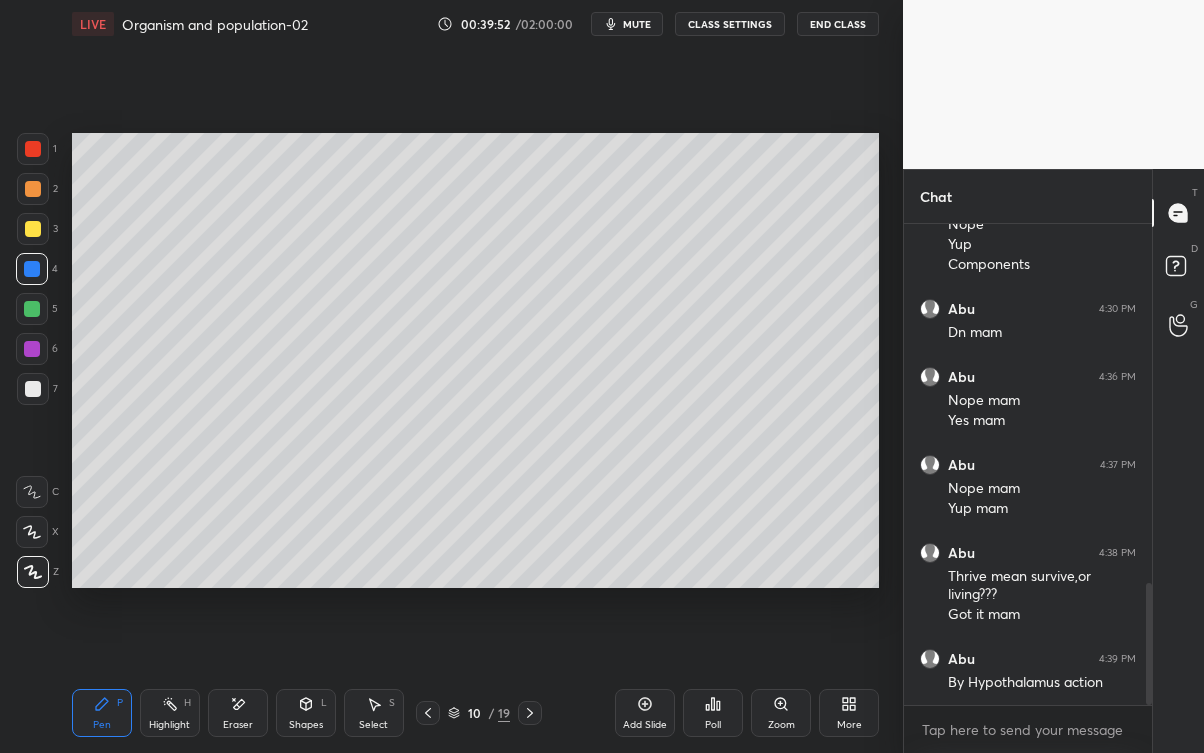 click on "Eraser" at bounding box center (238, 713) 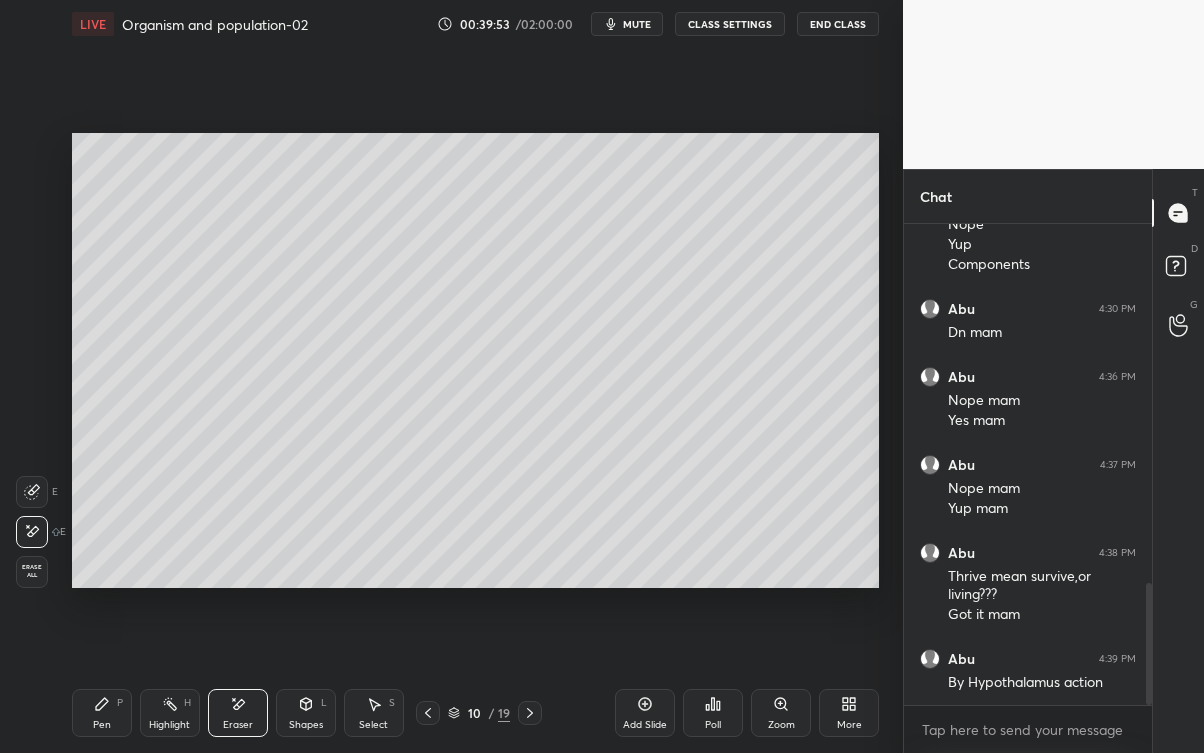 click 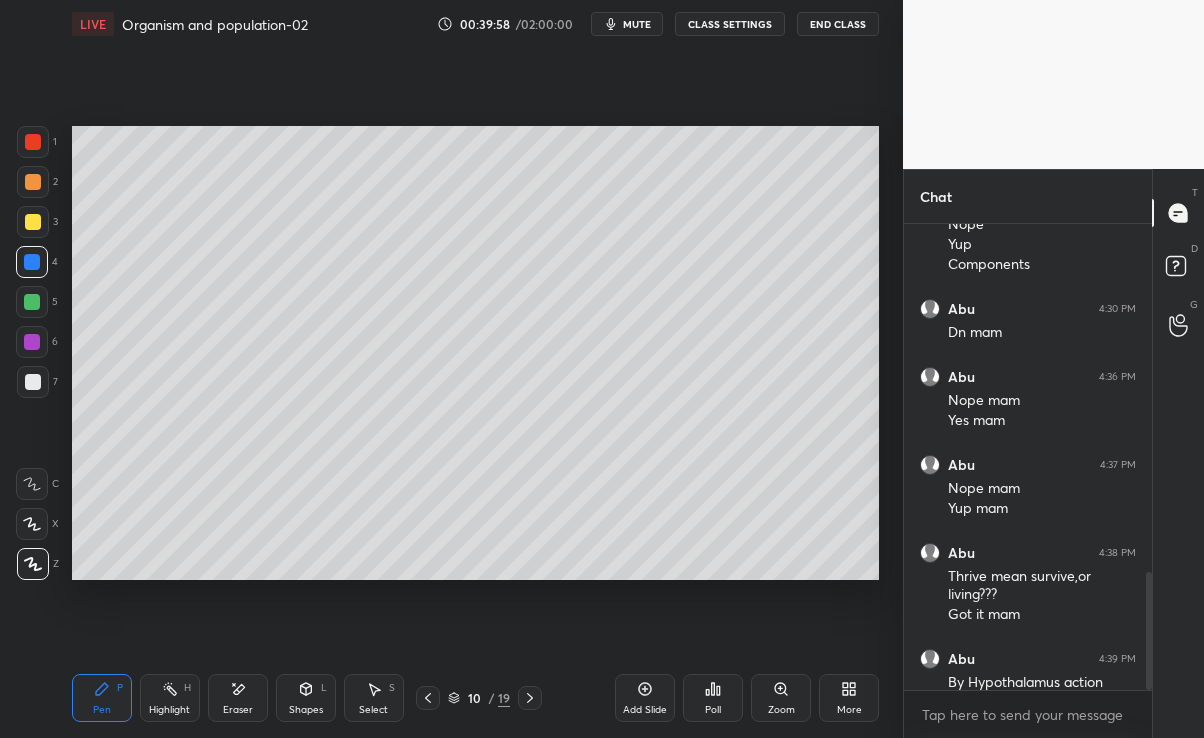 scroll, scrollTop: 609, scrollLeft: 823, axis: both 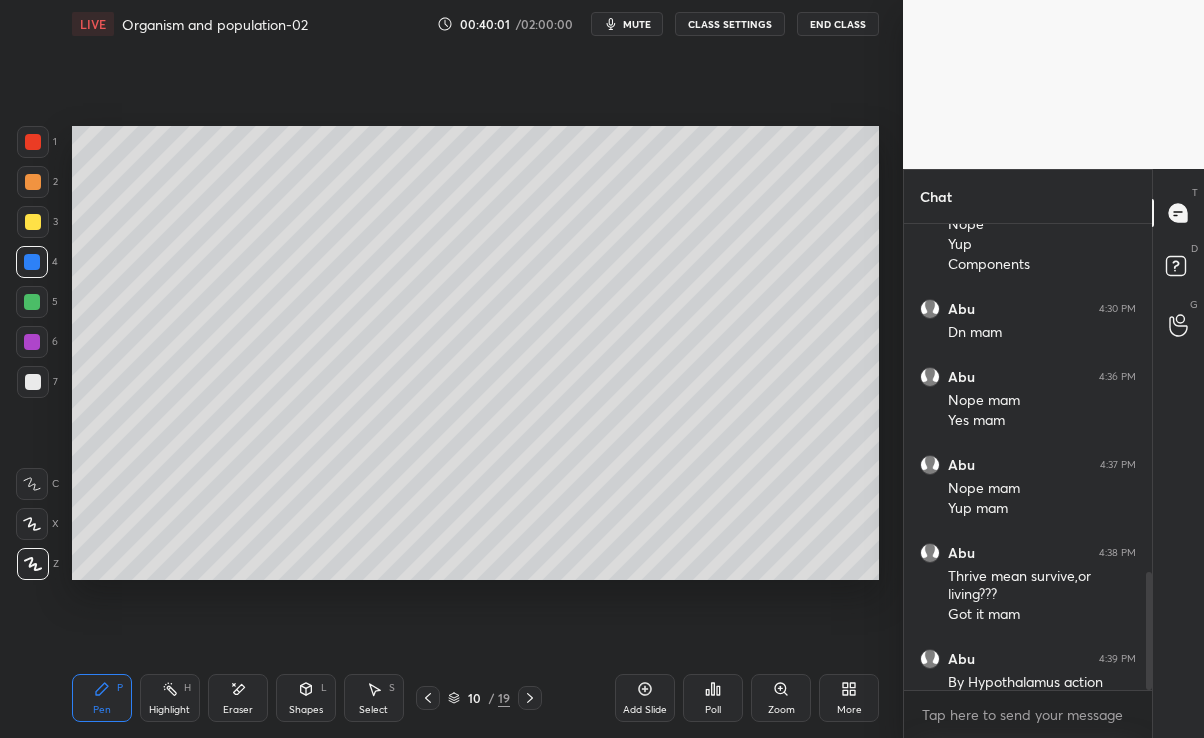 click at bounding box center [32, 302] 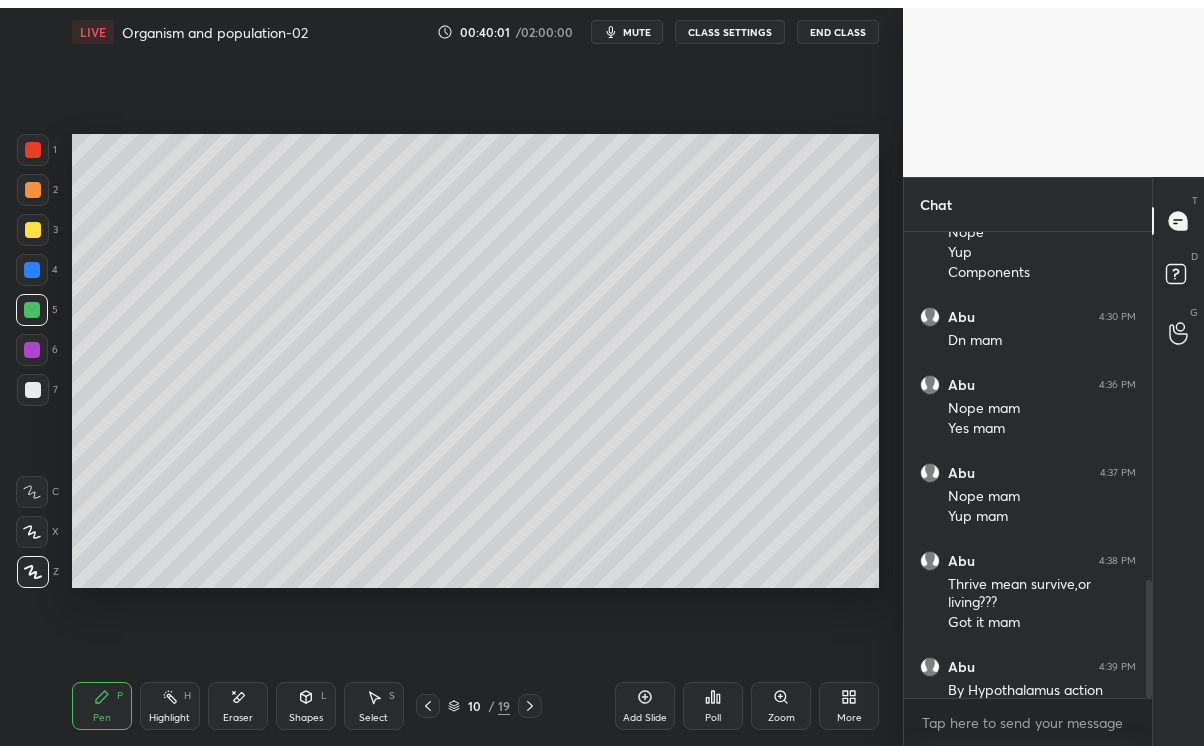 scroll, scrollTop: 99375, scrollLeft: 99176, axis: both 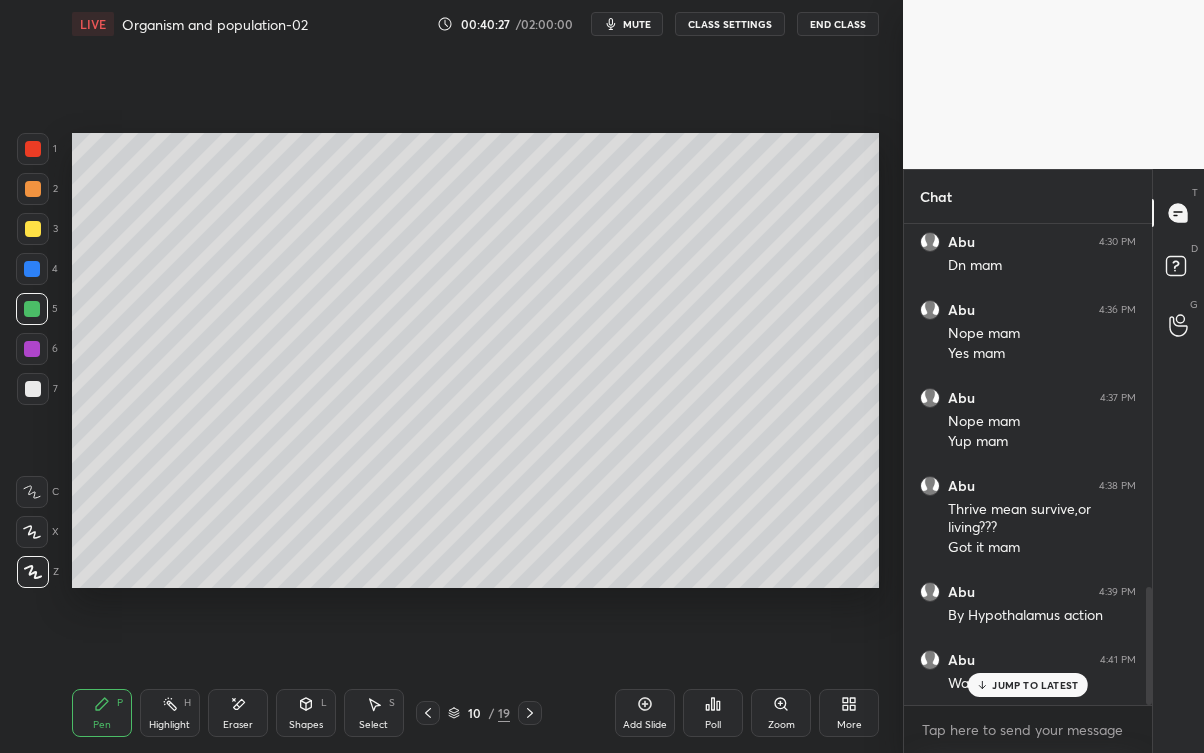 click on "JUMP TO LATEST" at bounding box center [1035, 685] 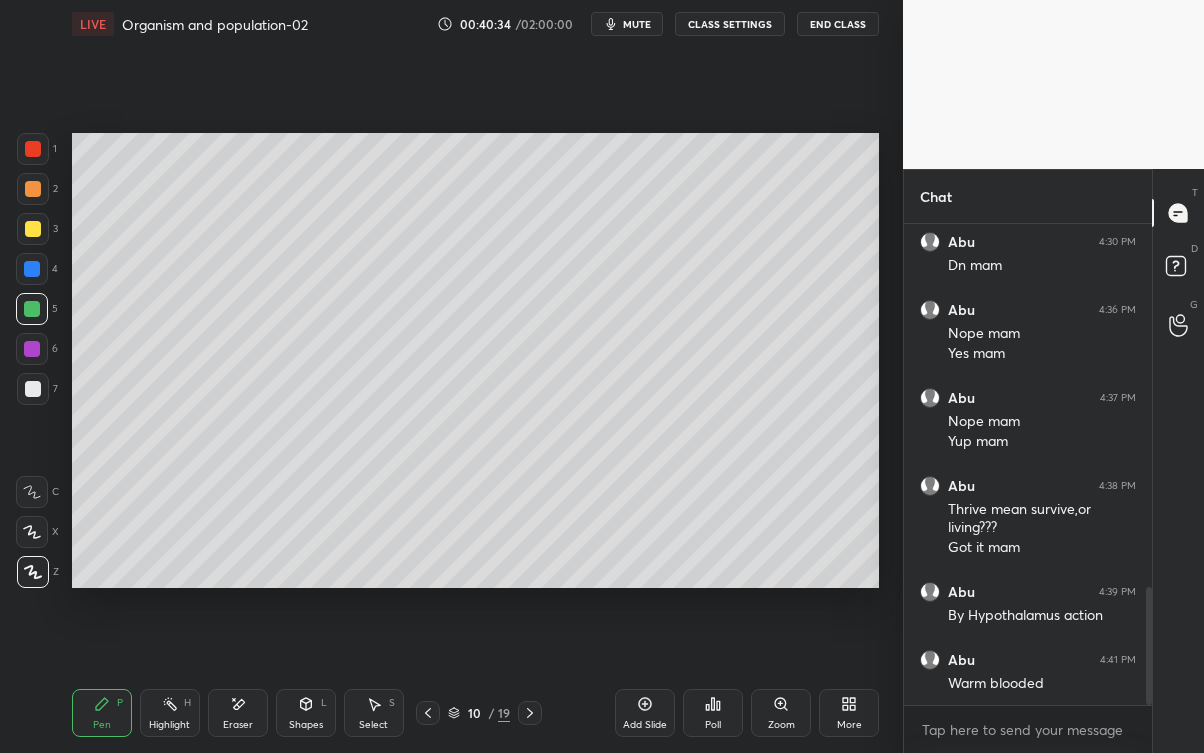 click on "Eraser" at bounding box center (238, 725) 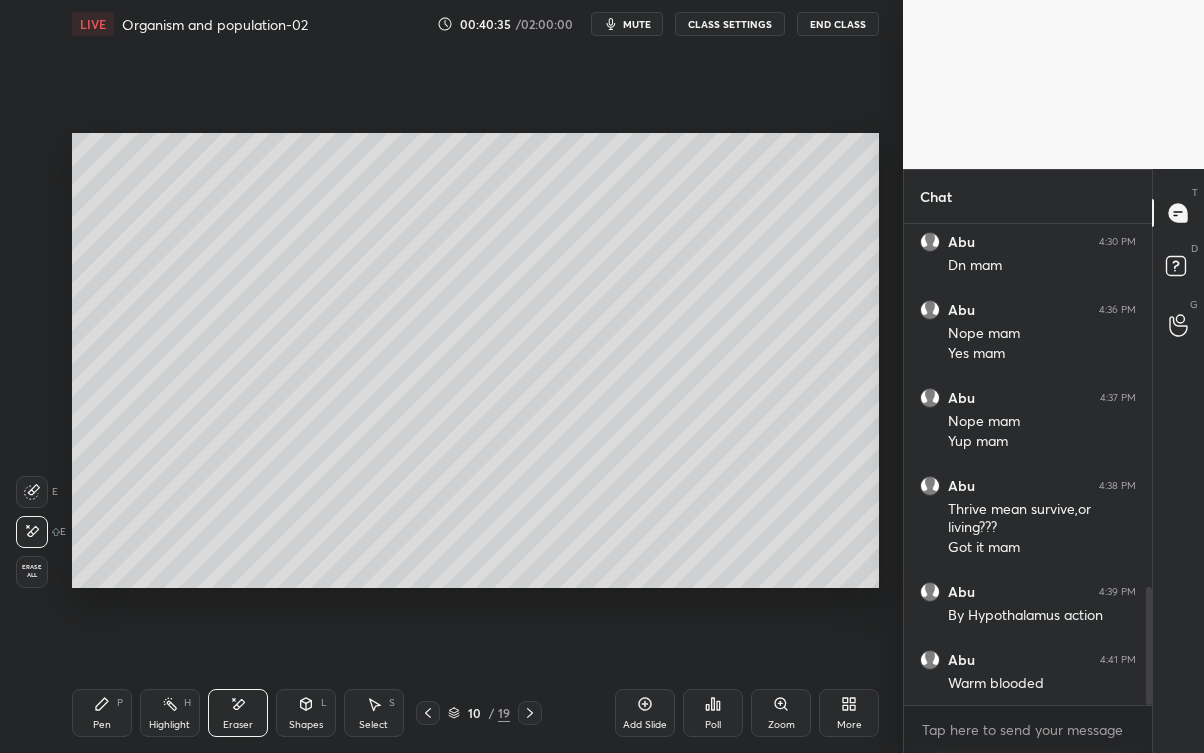 click on "Shapes L" at bounding box center [306, 713] 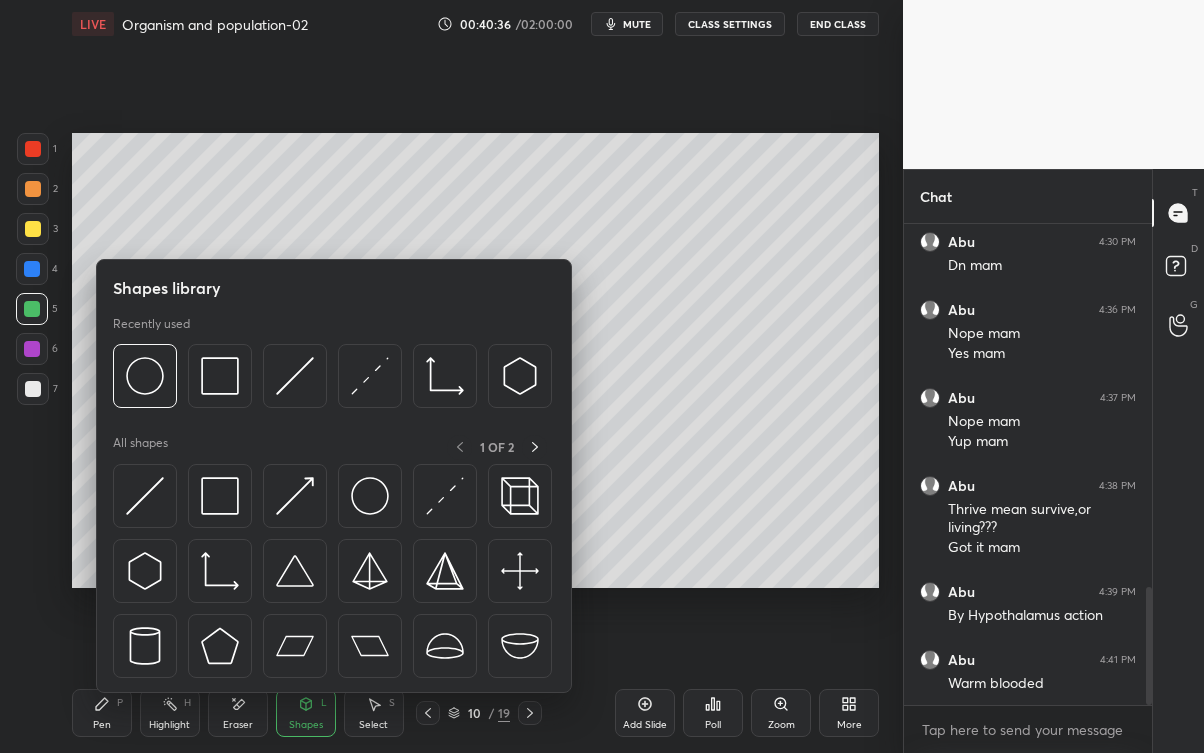 click at bounding box center [220, 376] 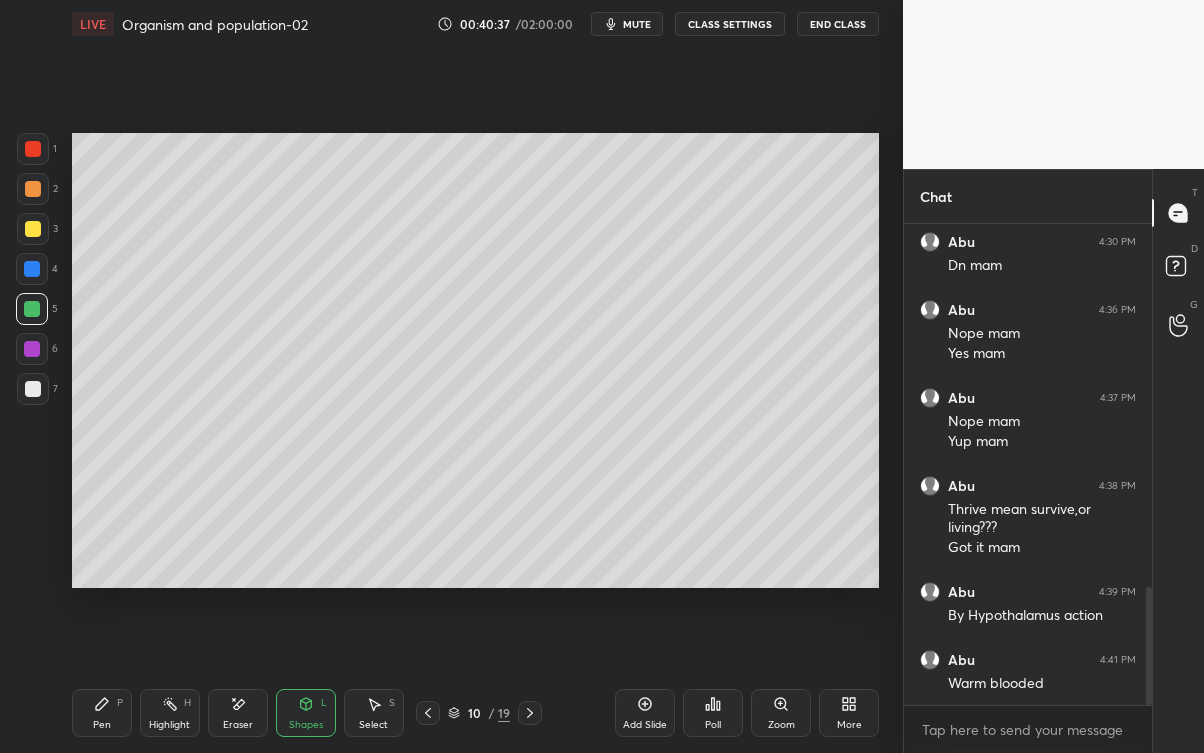 click at bounding box center (32, 269) 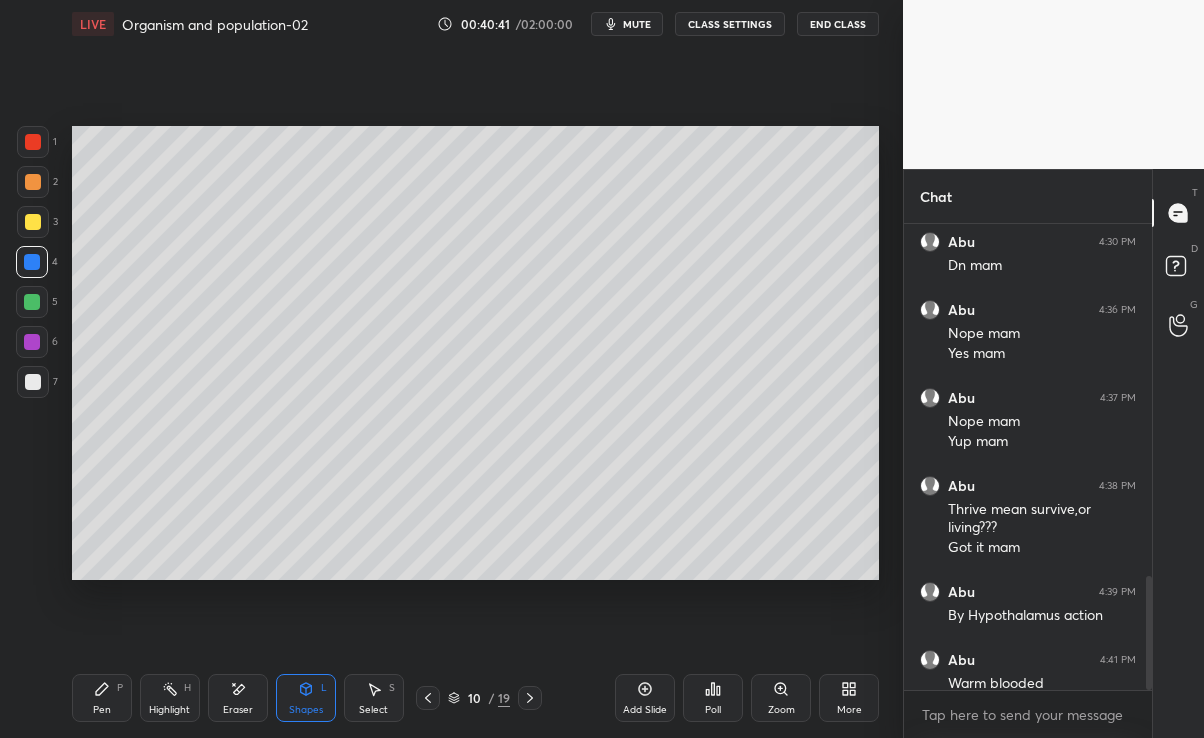 scroll, scrollTop: 609, scrollLeft: 823, axis: both 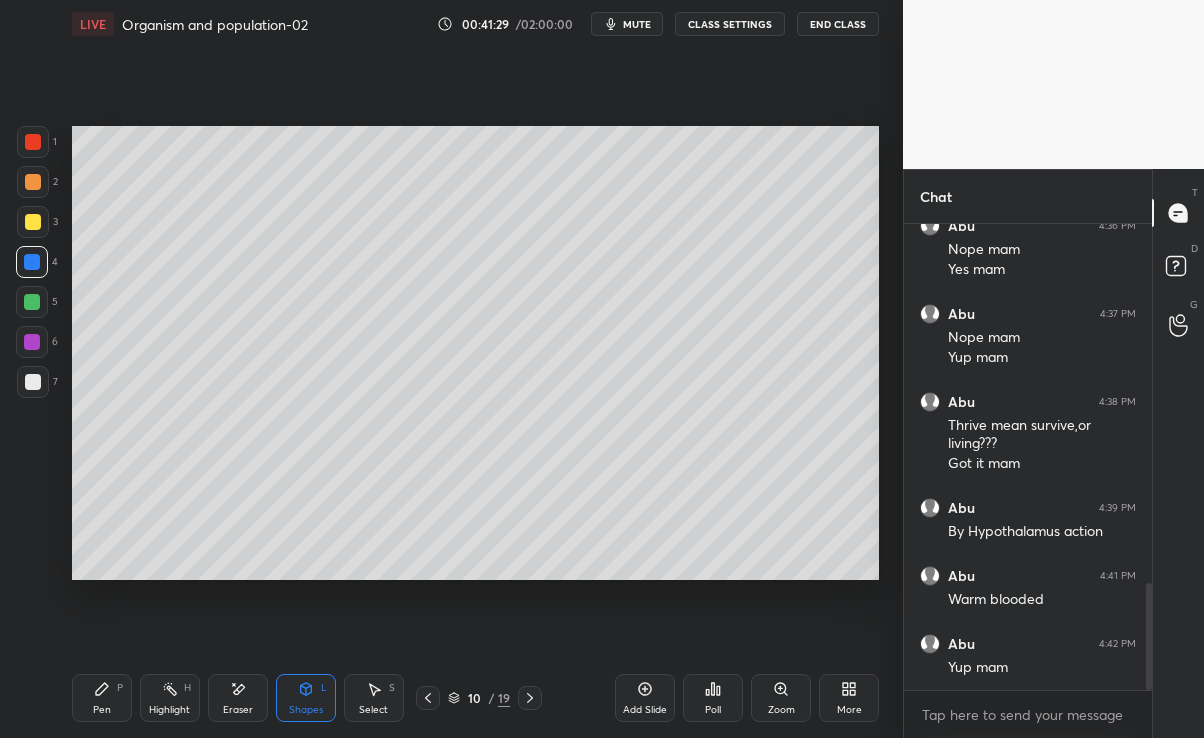 click on "Add Slide" at bounding box center (645, 710) 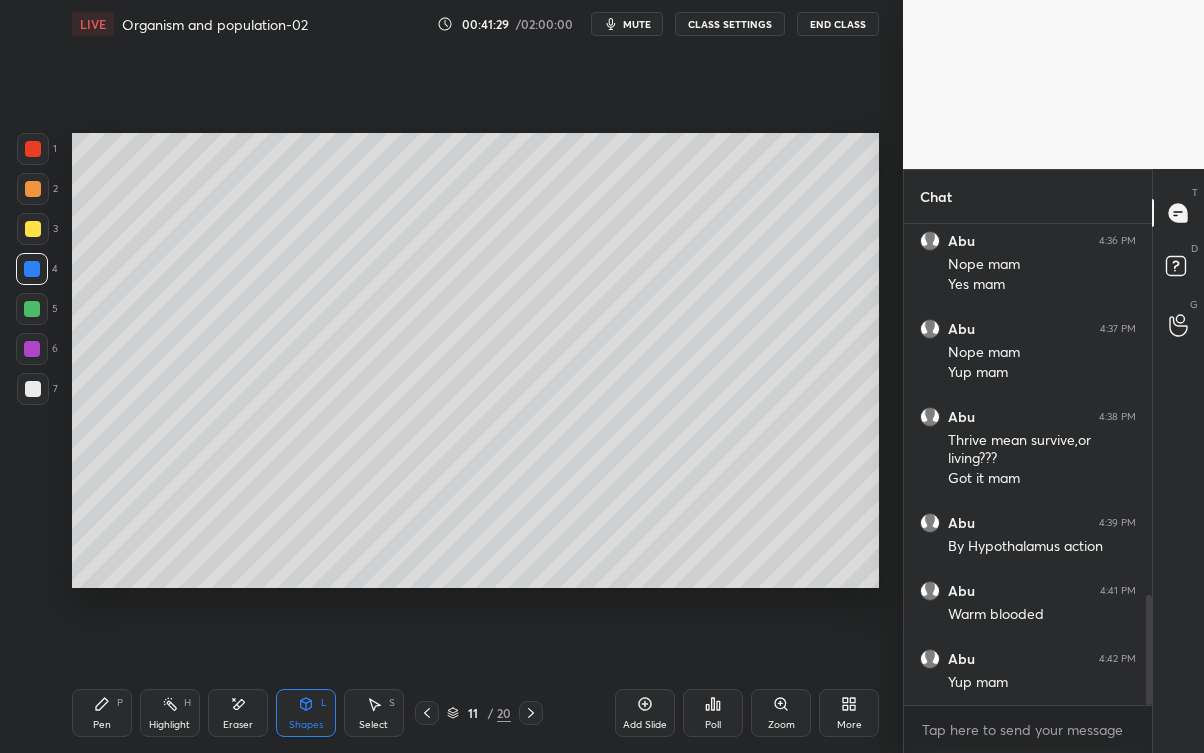 scroll, scrollTop: 99375, scrollLeft: 99176, axis: both 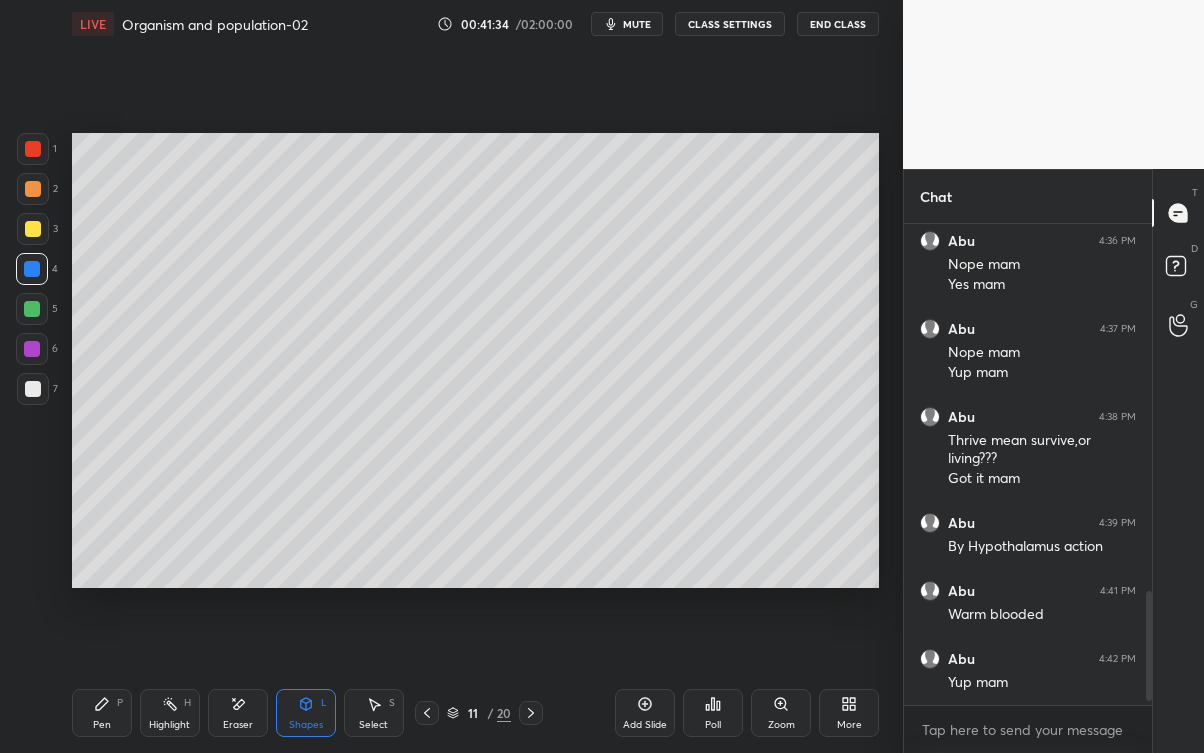 click on "2" at bounding box center (37, 193) 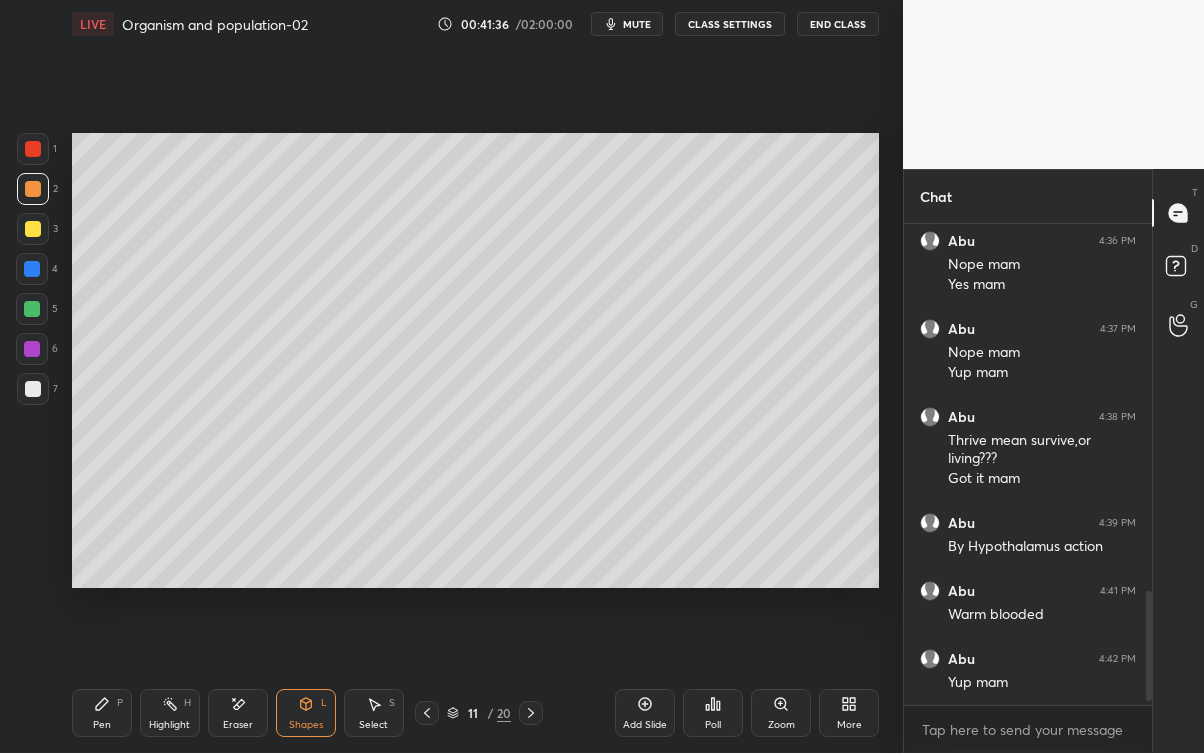 click on "Eraser" at bounding box center (238, 713) 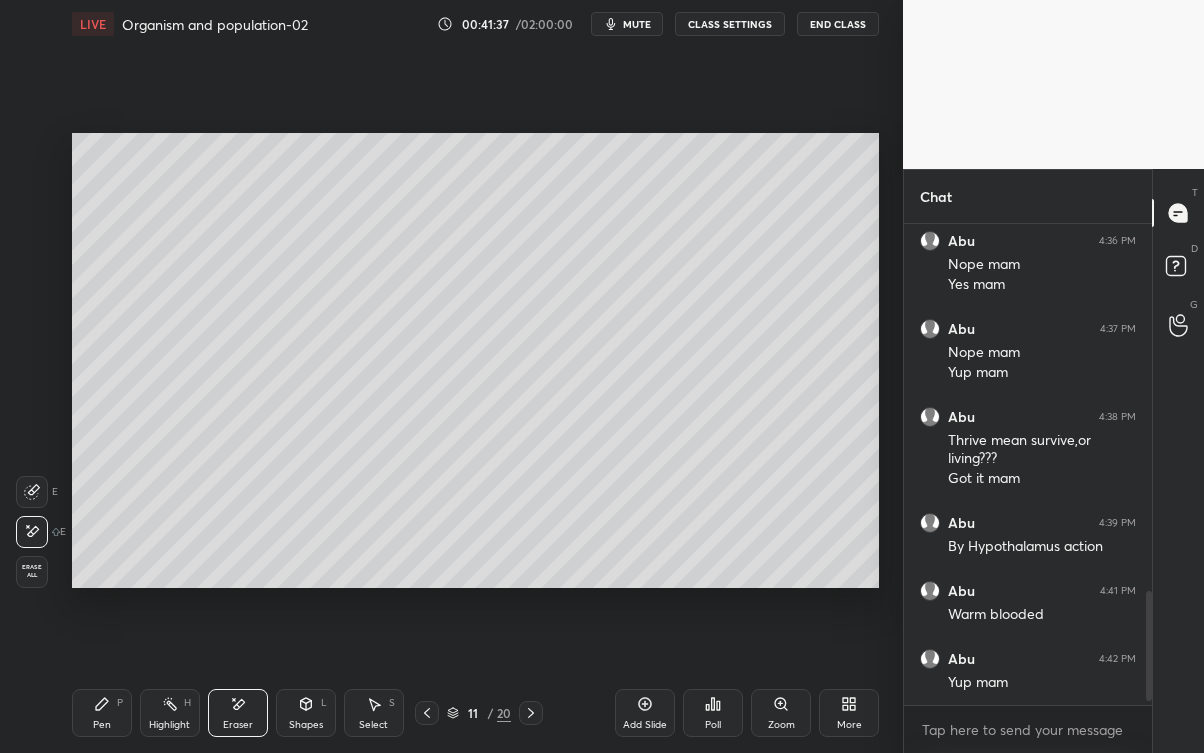 click on "Highlight H" at bounding box center (170, 713) 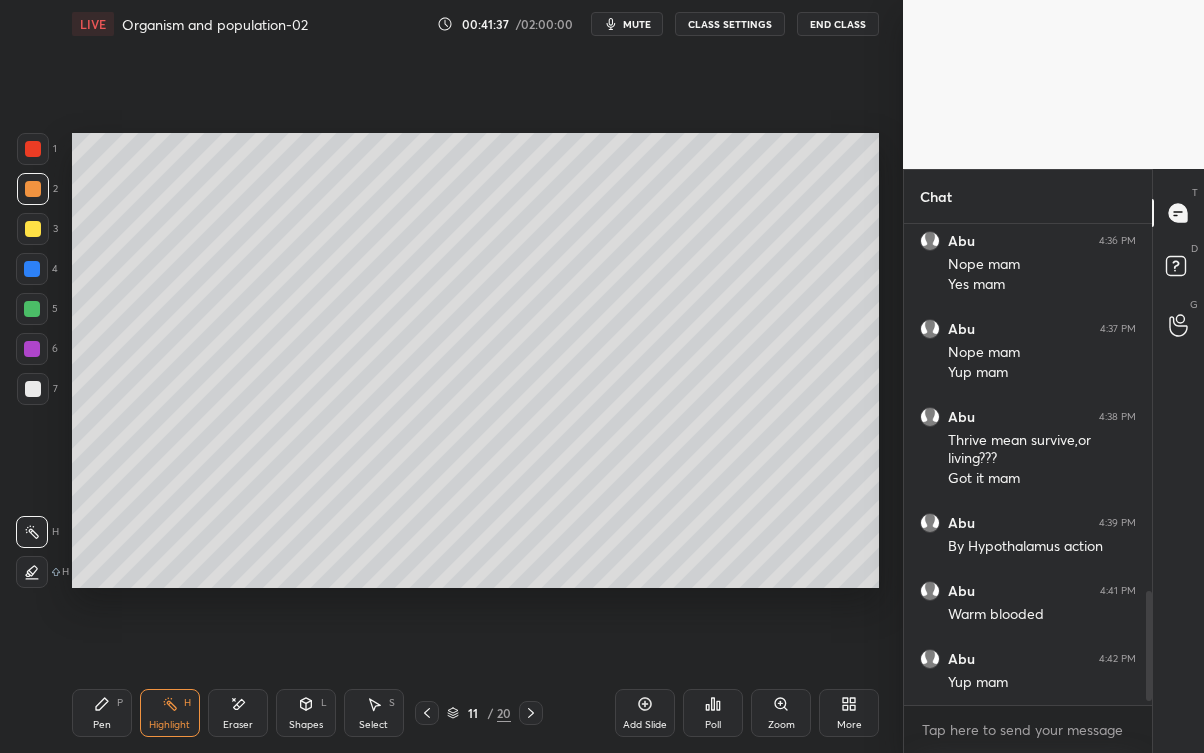 click 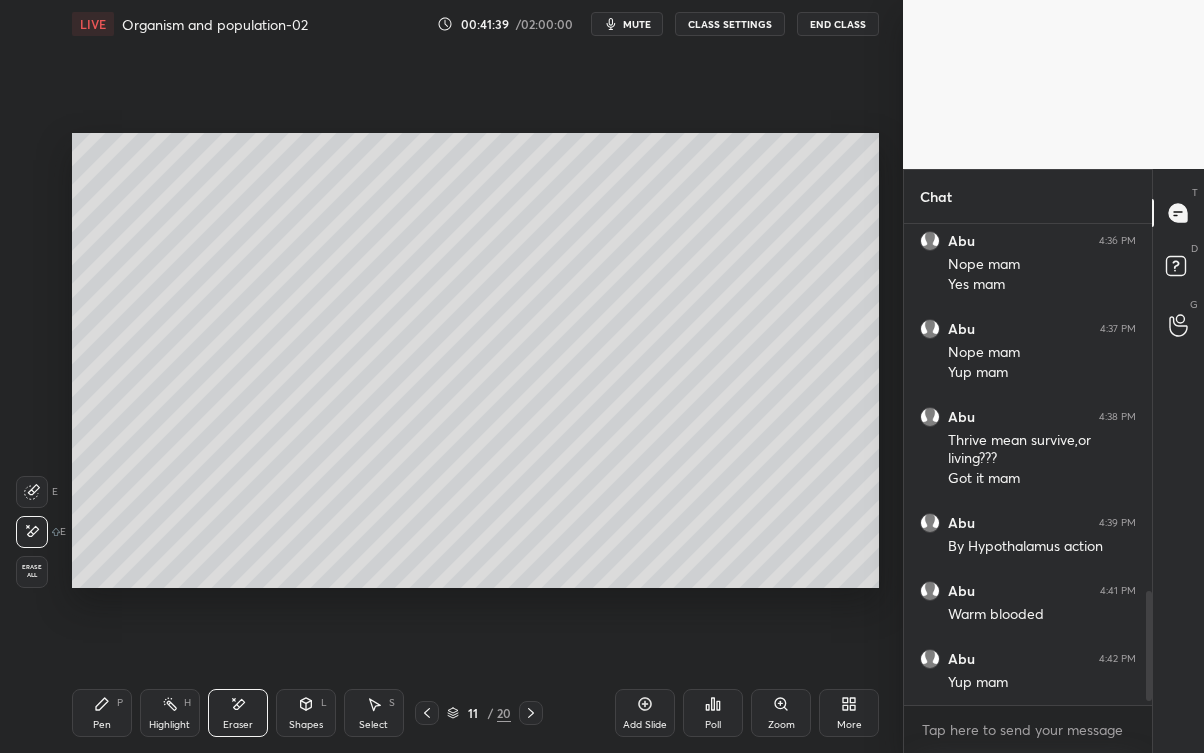click on "Pen P" at bounding box center [102, 713] 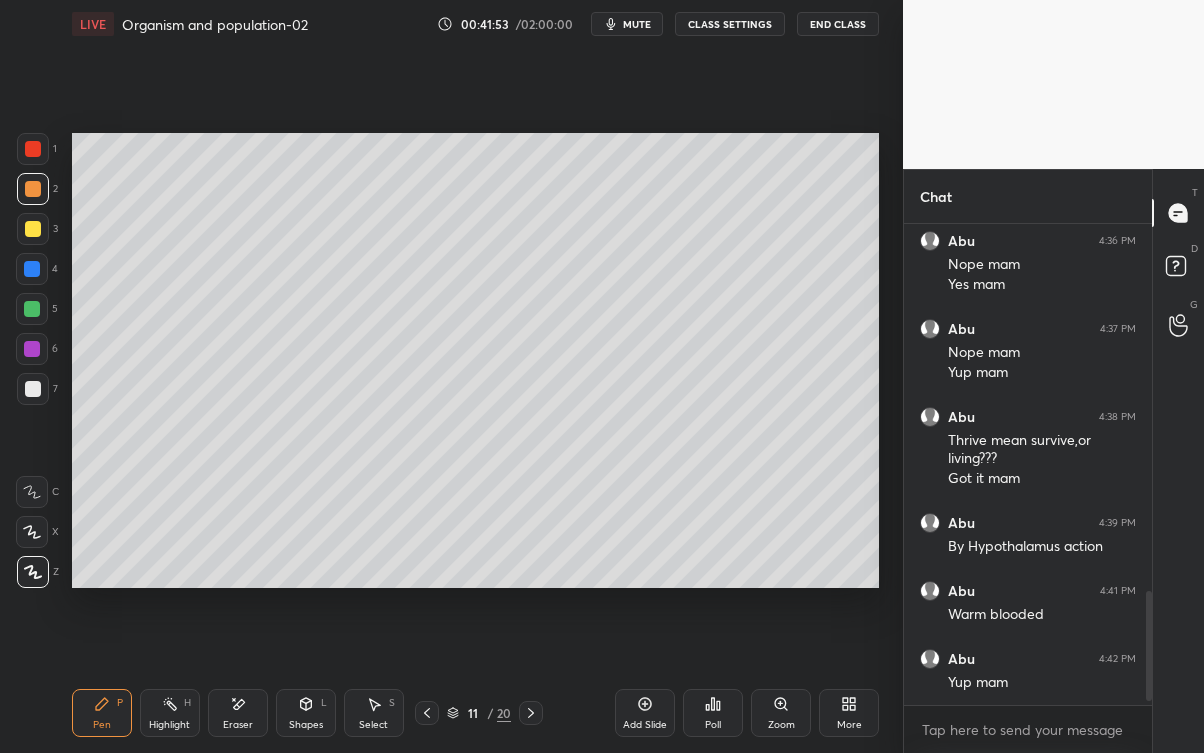click on "Eraser" at bounding box center [238, 713] 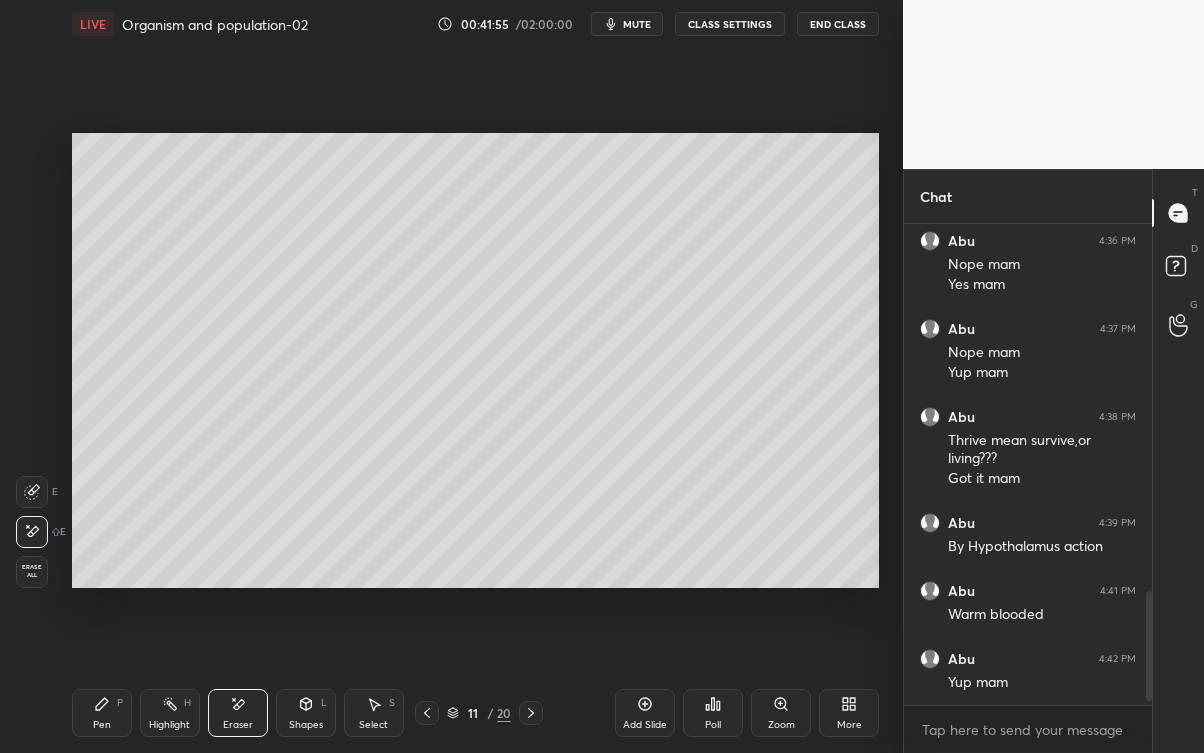 click on "Pen P" at bounding box center (102, 713) 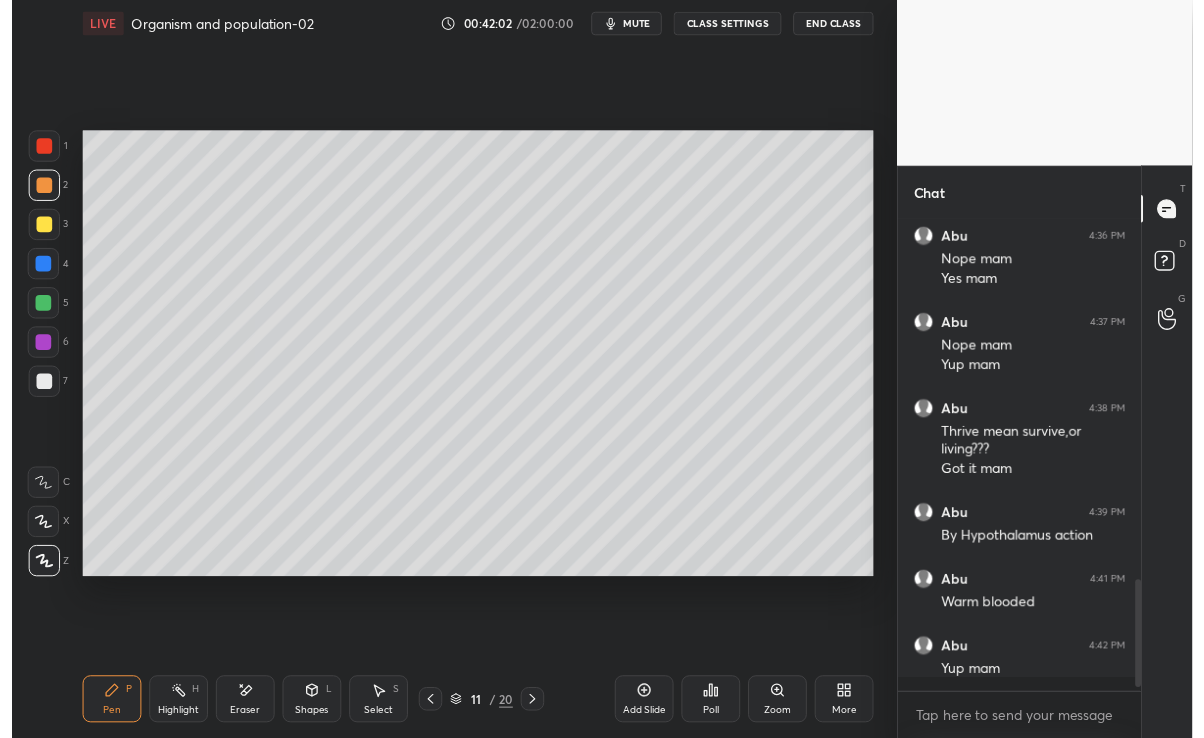 scroll, scrollTop: 609, scrollLeft: 823, axis: both 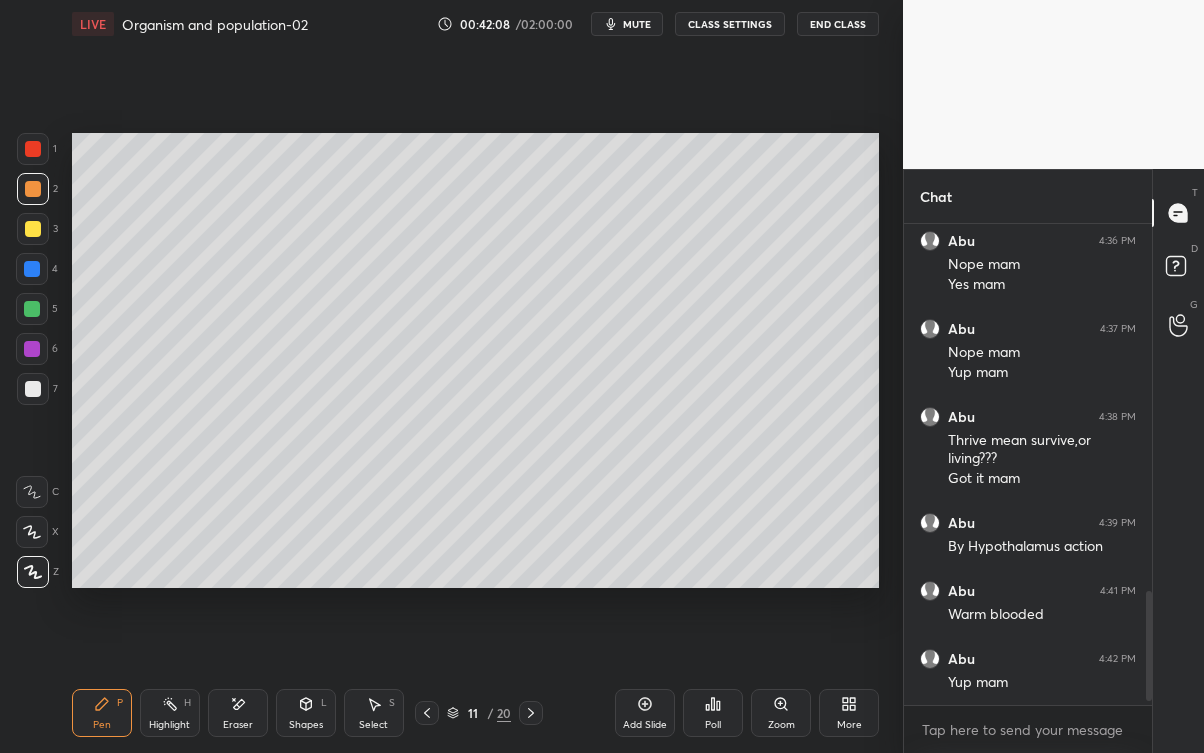 click 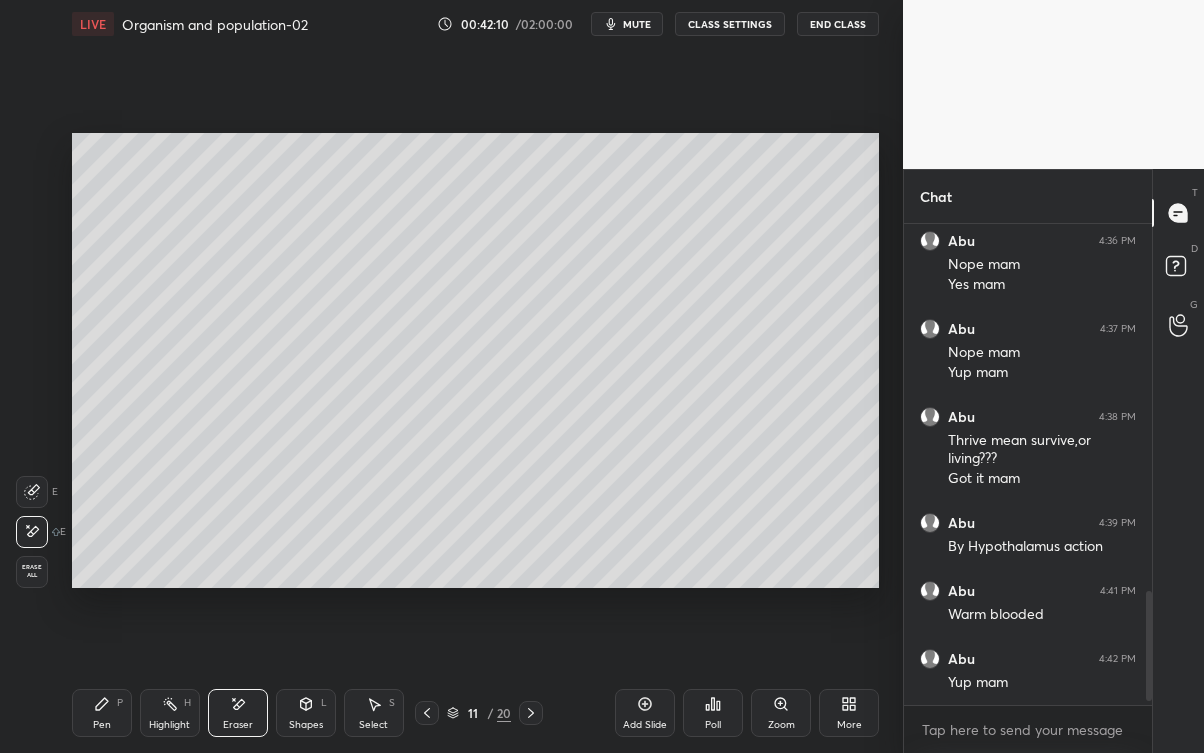 click on "Pen P" at bounding box center (102, 713) 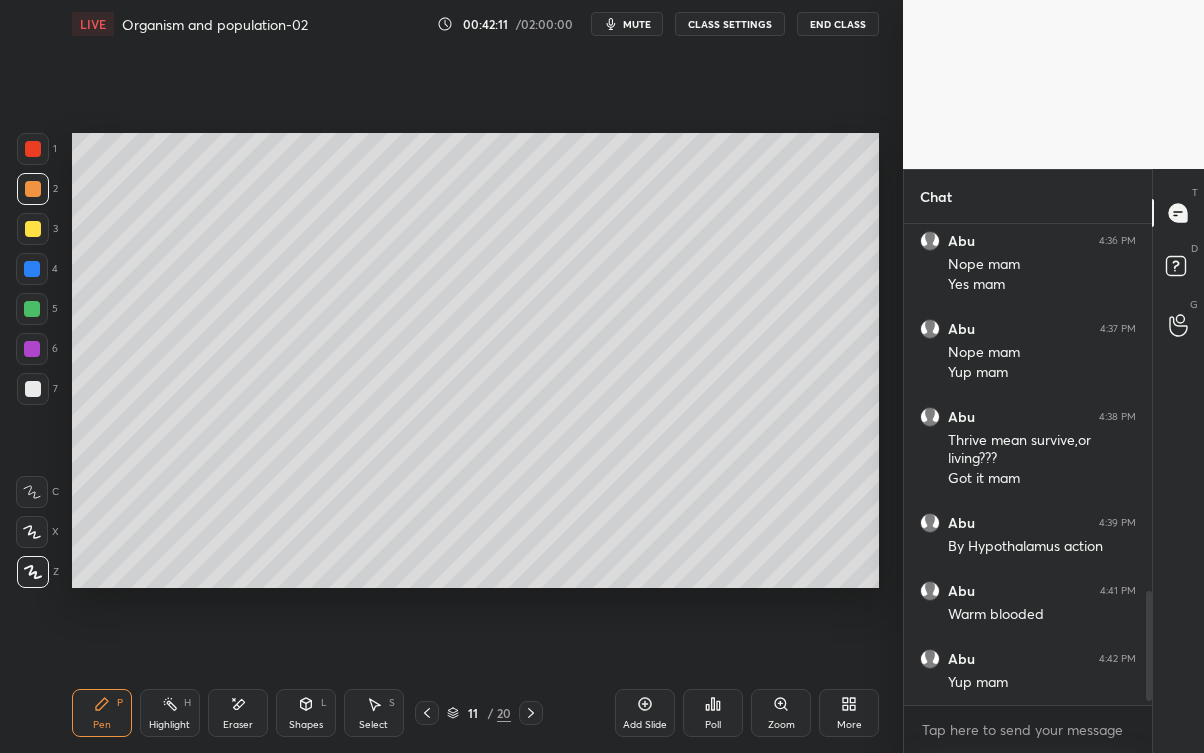 scroll, scrollTop: 624, scrollLeft: 823, axis: both 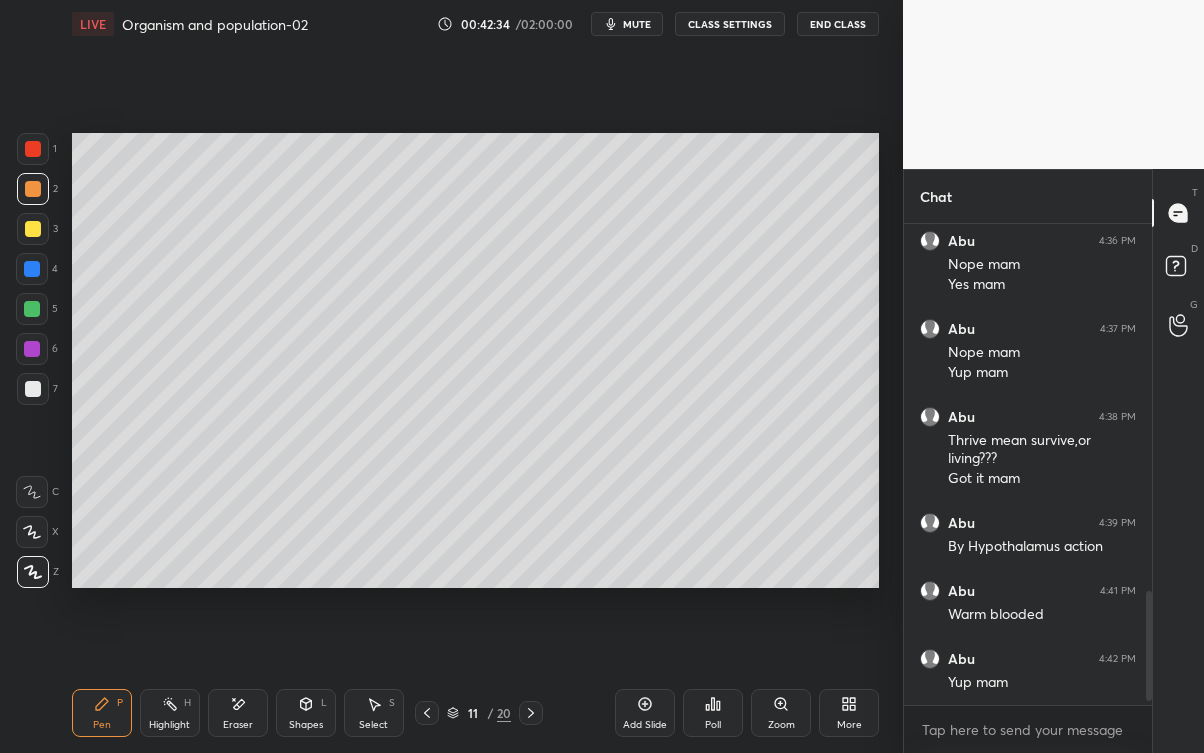 click at bounding box center (32, 309) 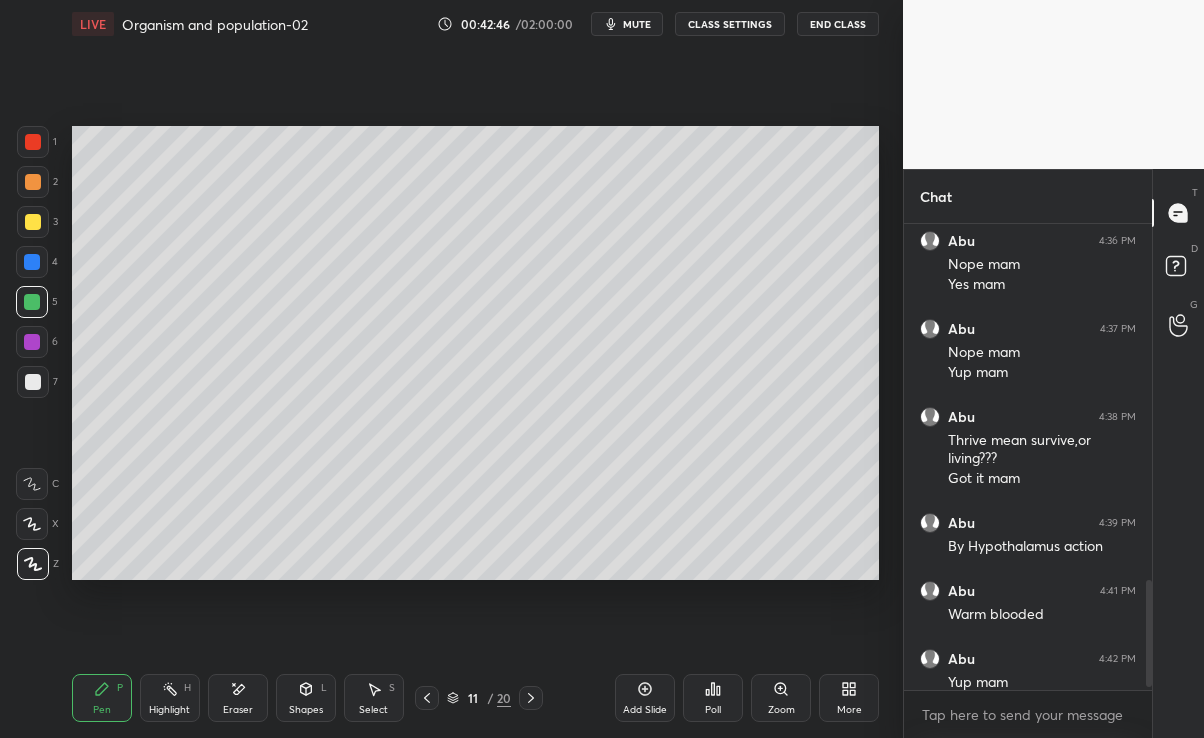click at bounding box center (32, 262) 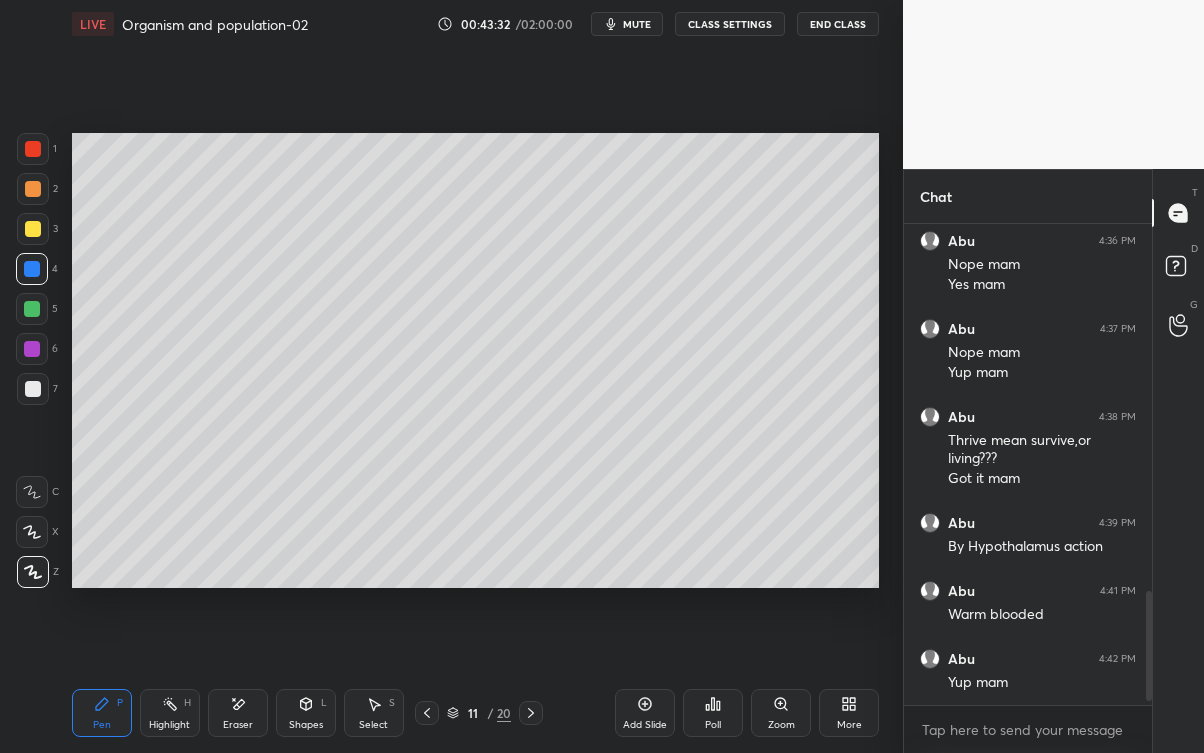 click on "Eraser" at bounding box center (238, 725) 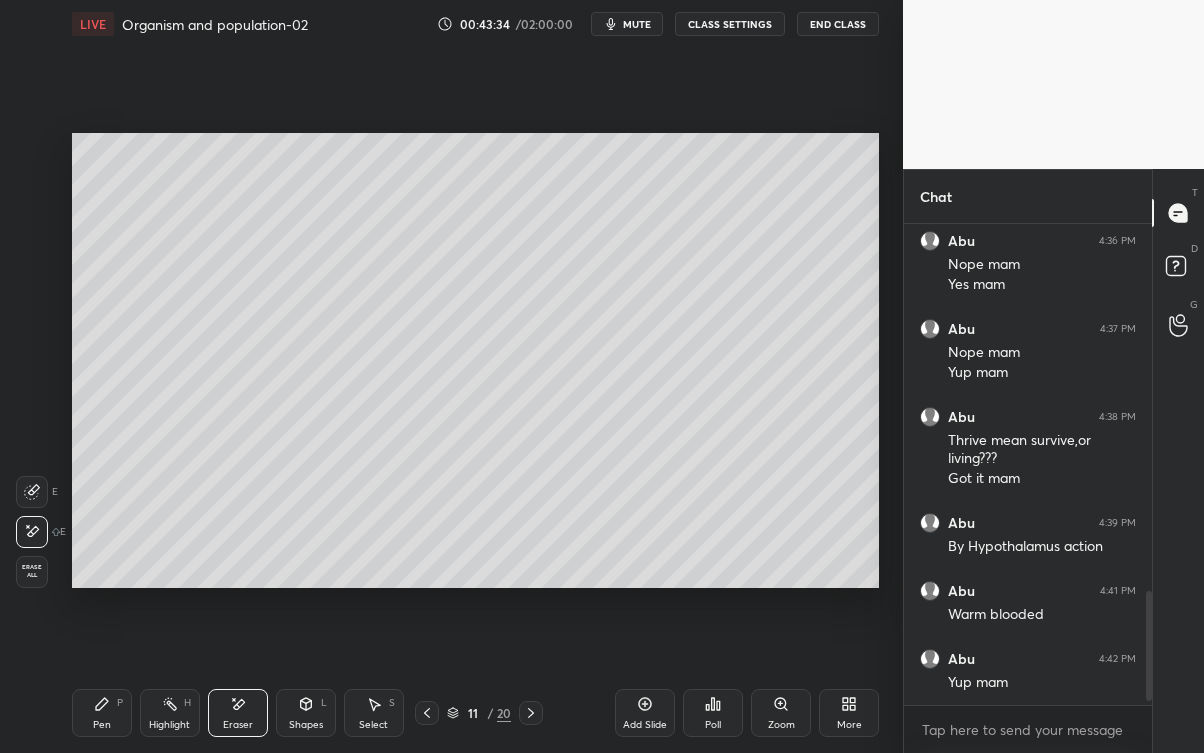 click on "Pen P" at bounding box center (102, 713) 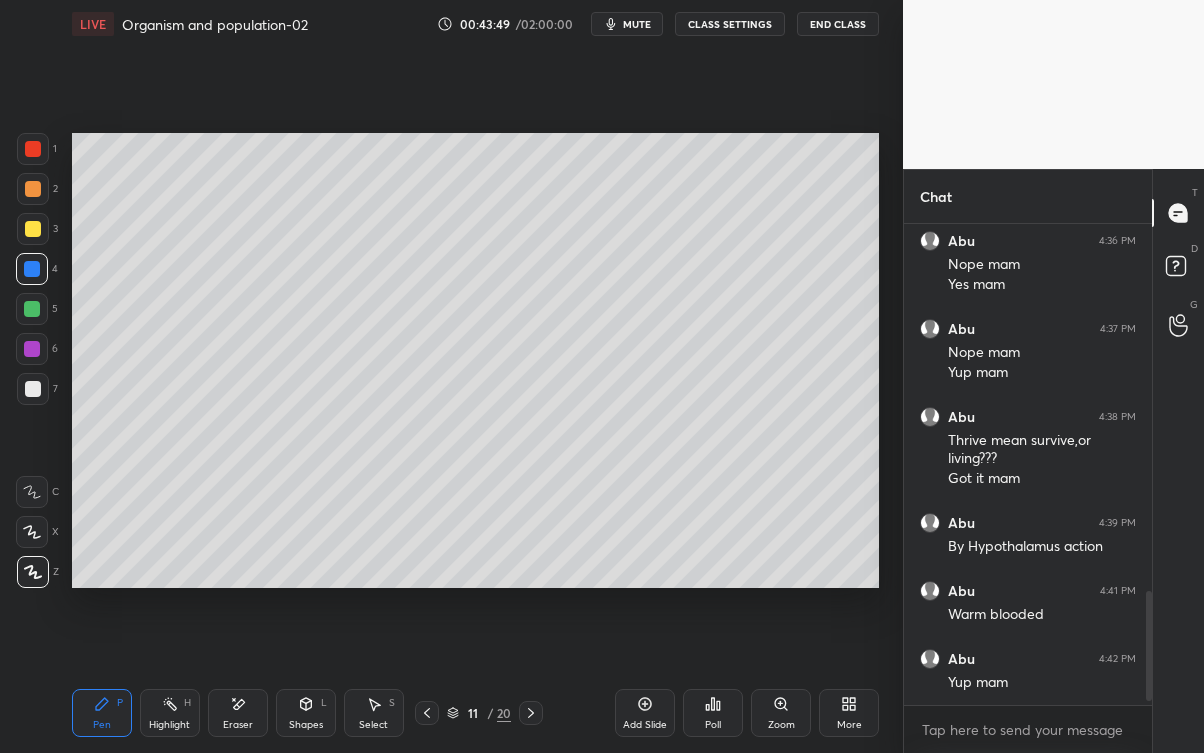 click on "Eraser" at bounding box center [238, 713] 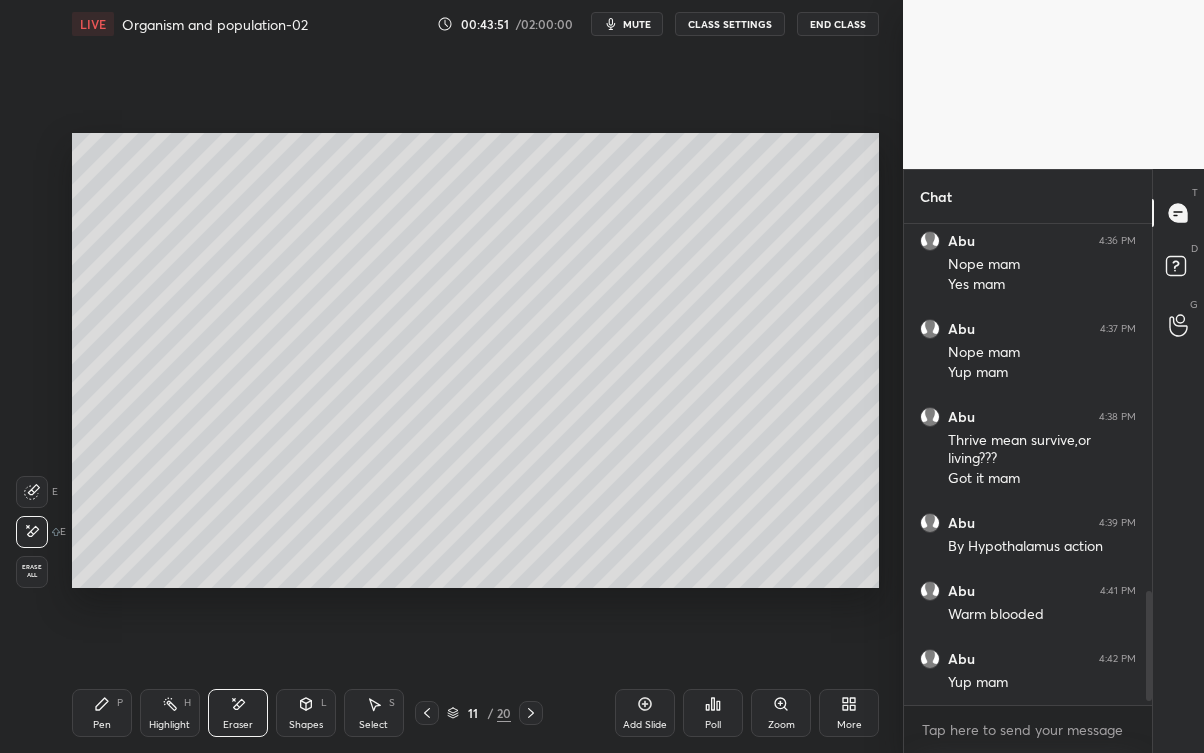 click on "Pen P" at bounding box center [102, 713] 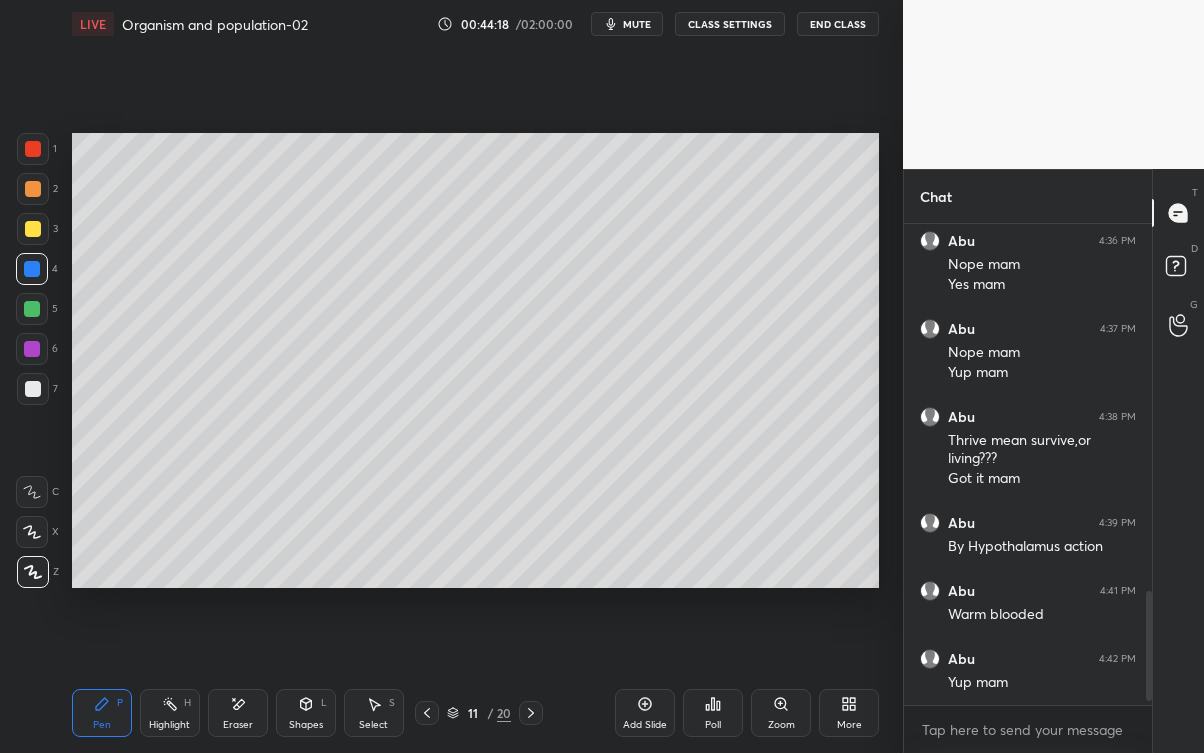 click on "Eraser" at bounding box center [238, 725] 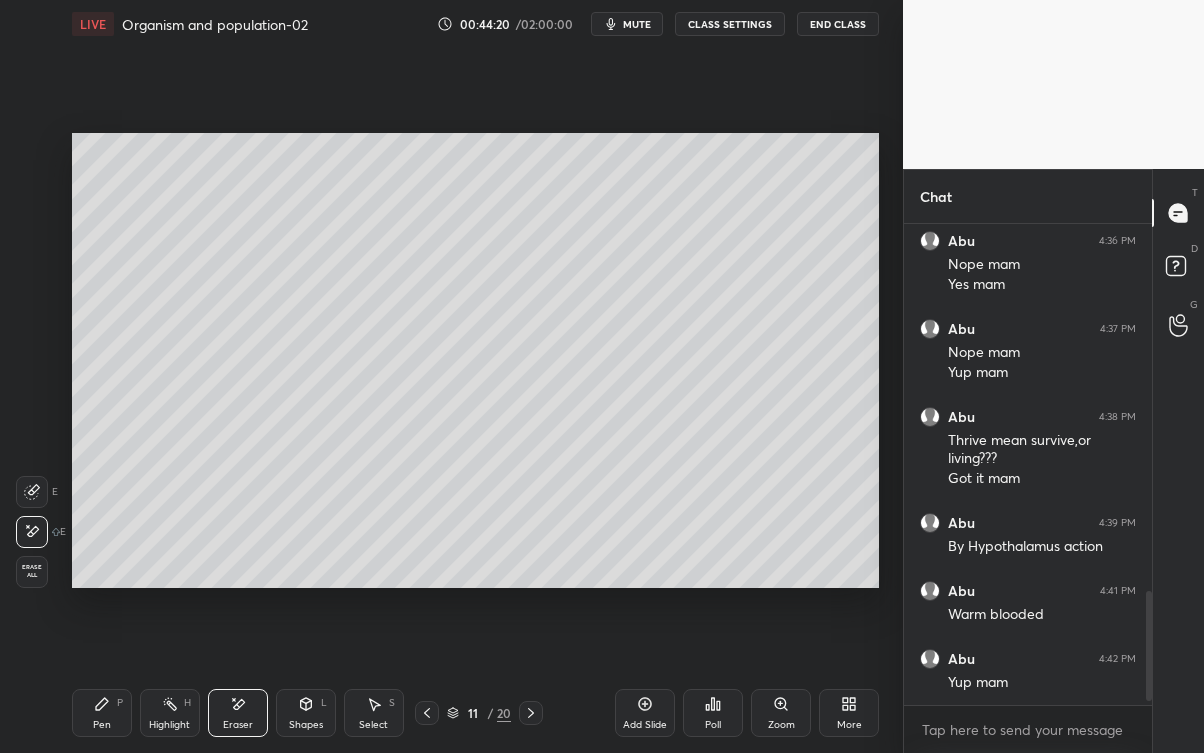 click on "P" at bounding box center [120, 703] 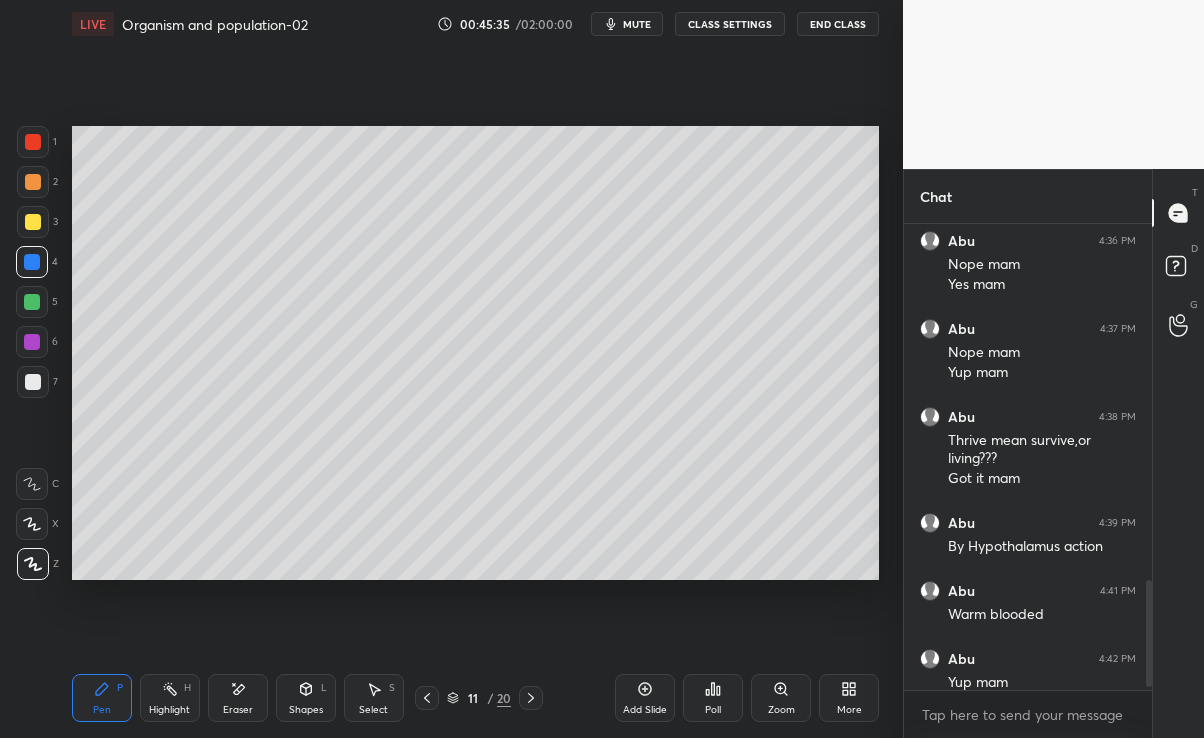 scroll, scrollTop: 609, scrollLeft: 823, axis: both 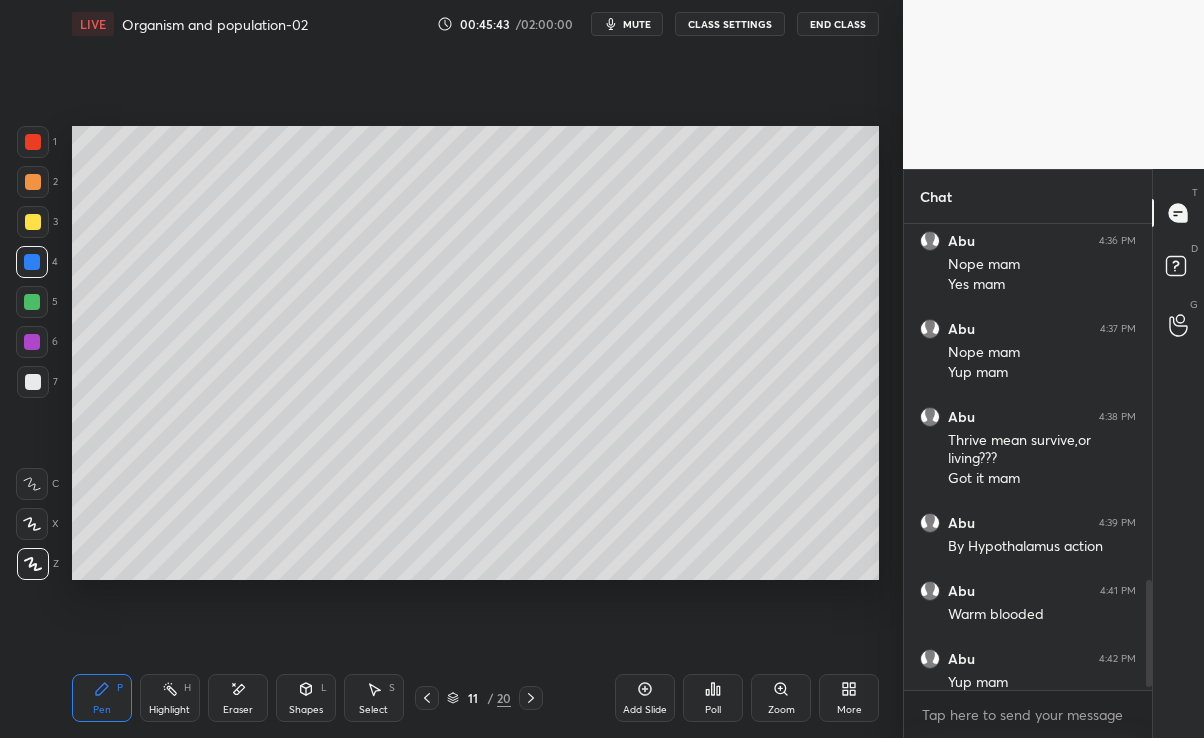 click on "Pen P Highlight H Eraser Shapes L Select S 11 / 20 Add Slide Poll Zoom More" at bounding box center [476, 698] 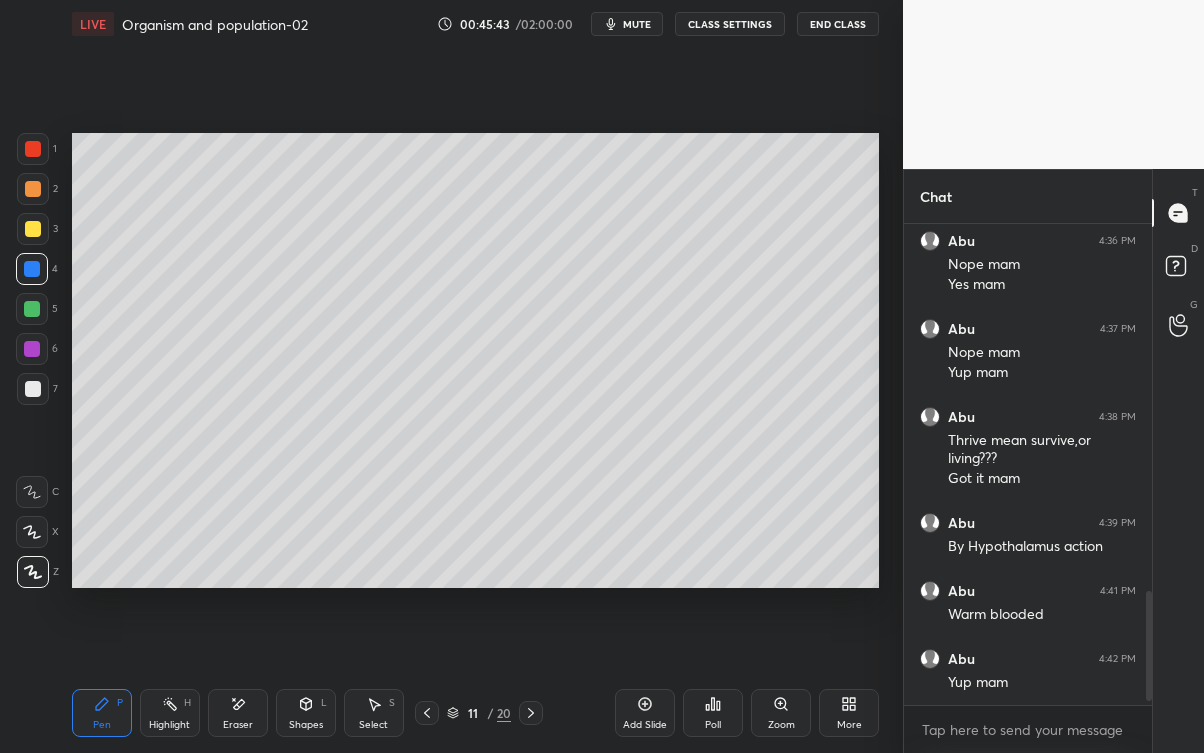 scroll, scrollTop: 99375, scrollLeft: 99176, axis: both 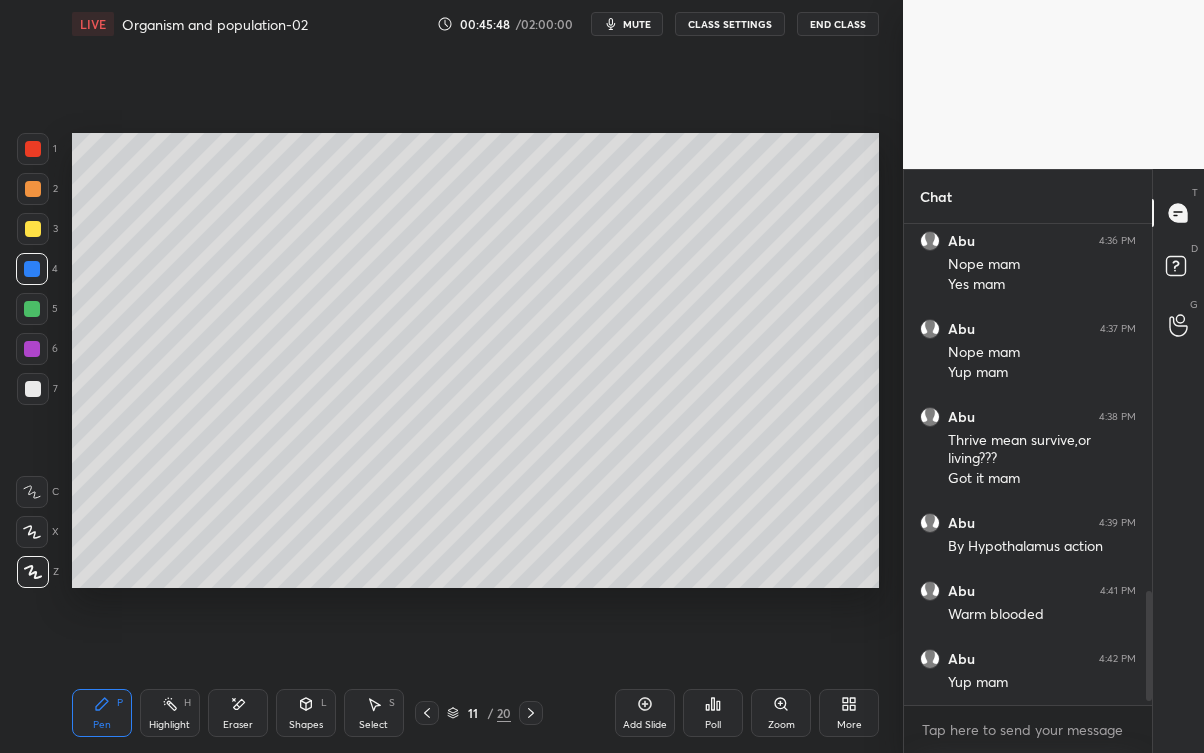 click 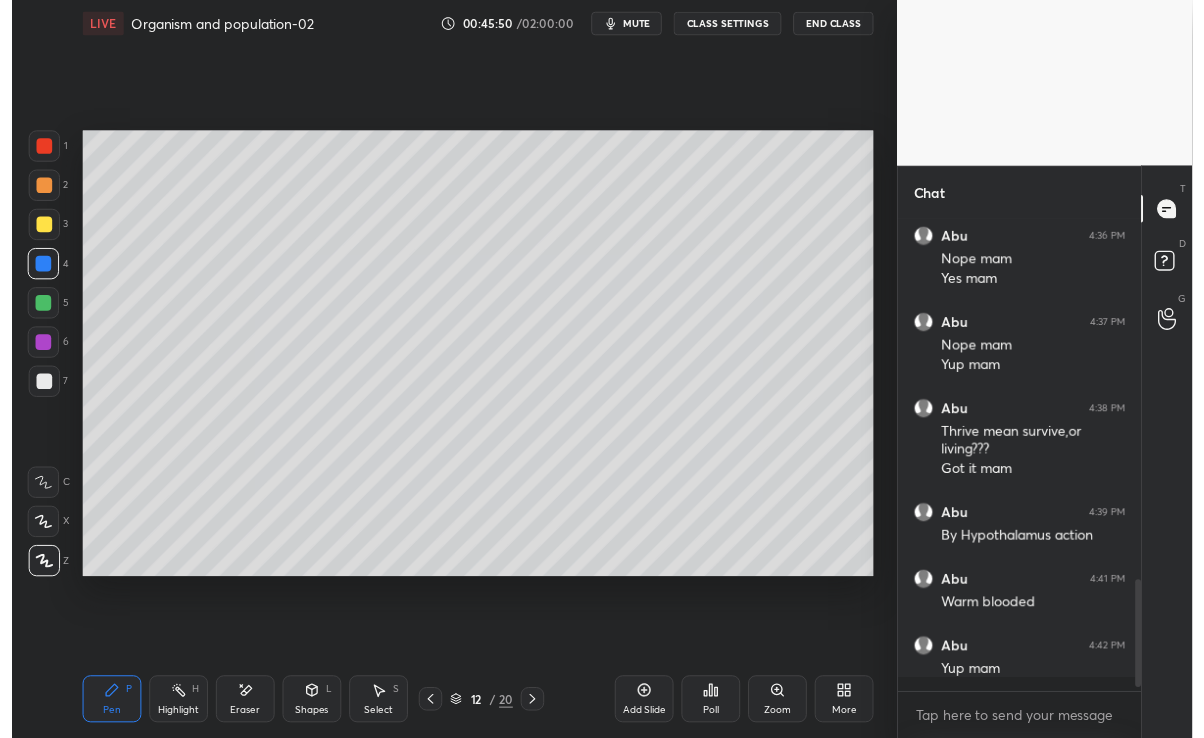scroll, scrollTop: 609, scrollLeft: 823, axis: both 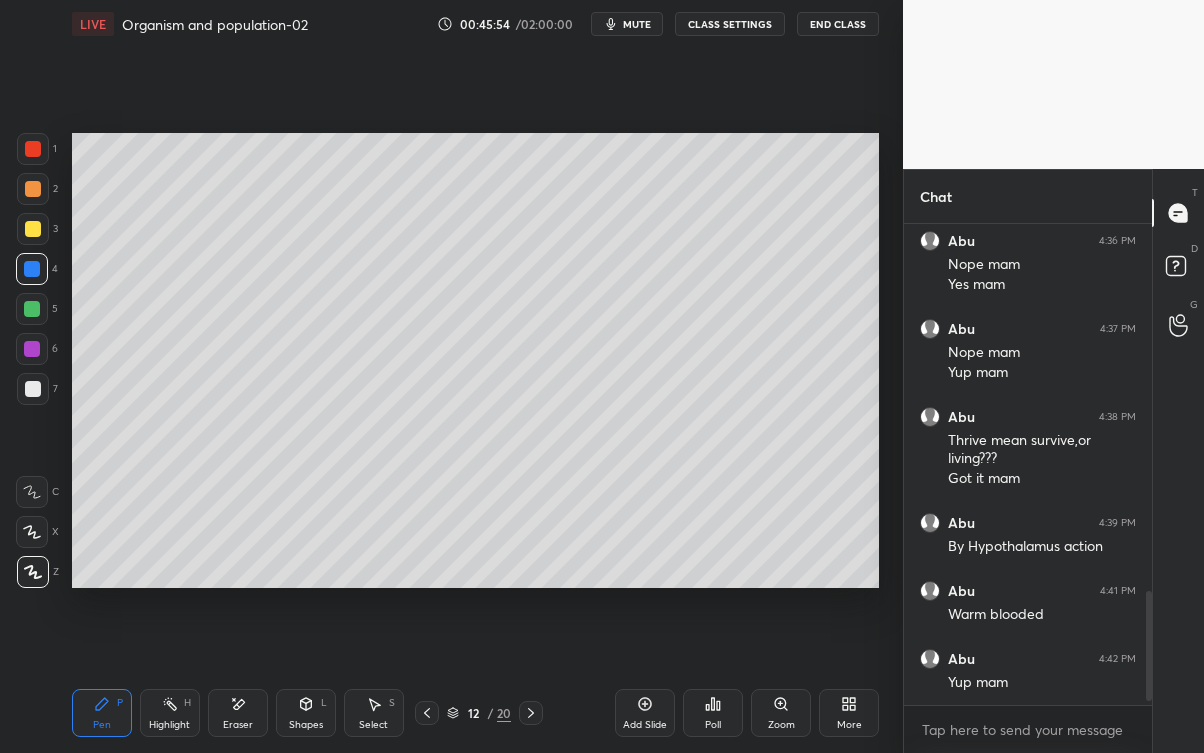 click on "Setting up your live class Poll for   secs No correct answer Start poll" at bounding box center [475, 360] 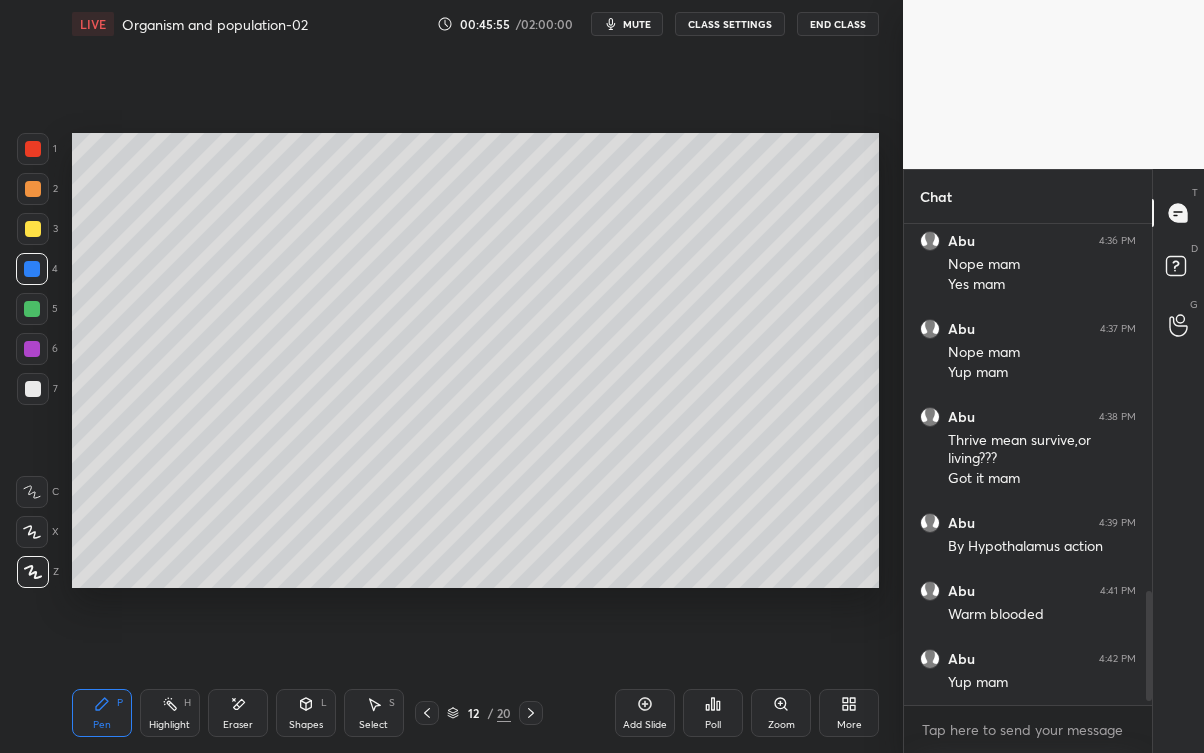 click on "Pen P Highlight H Eraser Shapes L Select S 12 / 20 Add Slide Poll Zoom More" at bounding box center [476, 713] 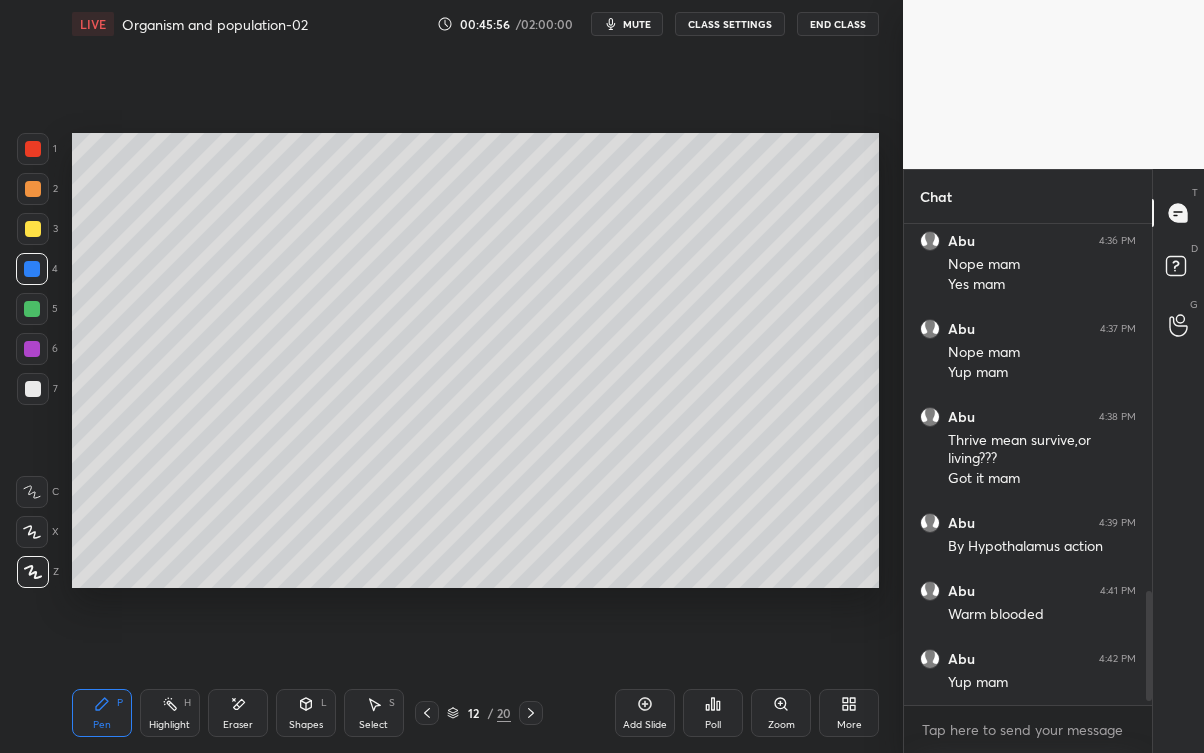 click 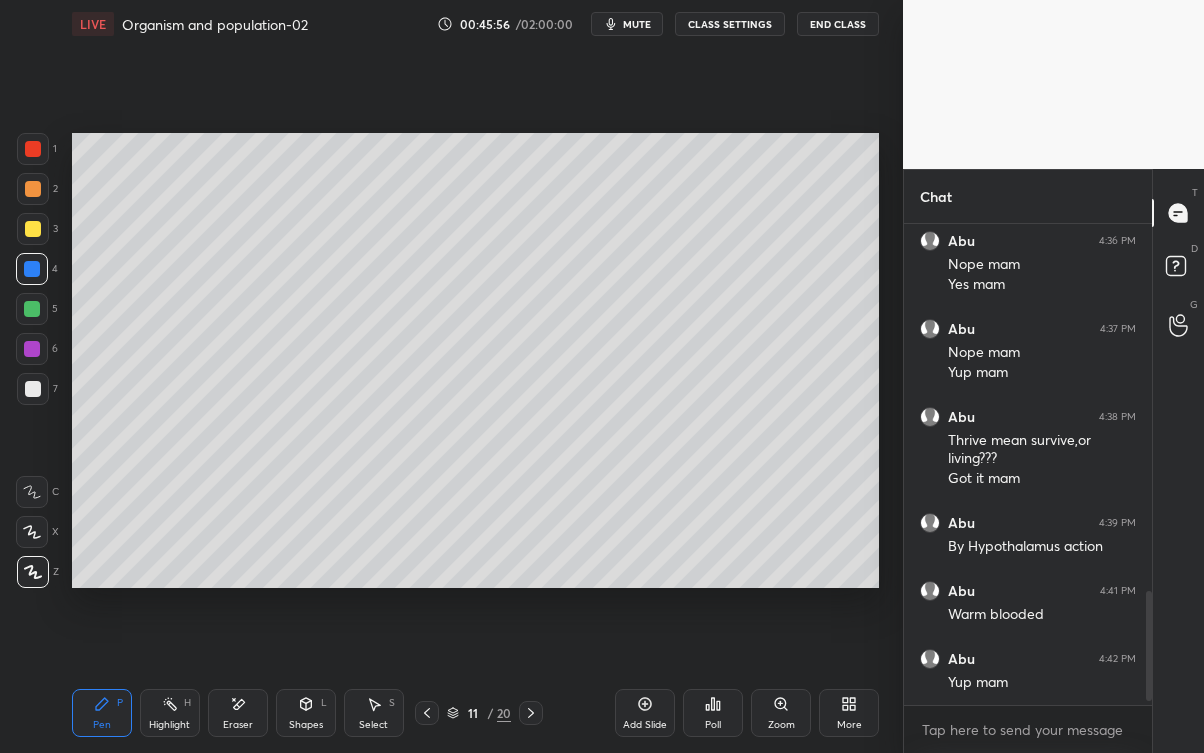 scroll, scrollTop: 1618, scrollLeft: 0, axis: vertical 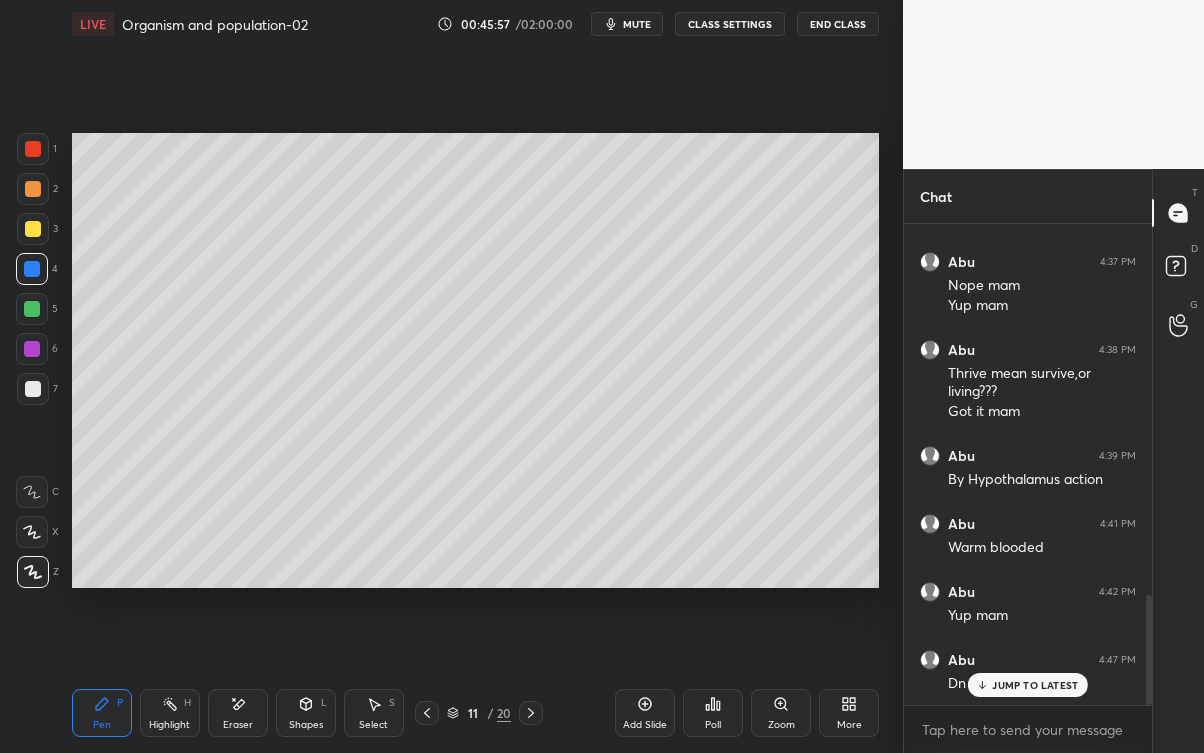 click 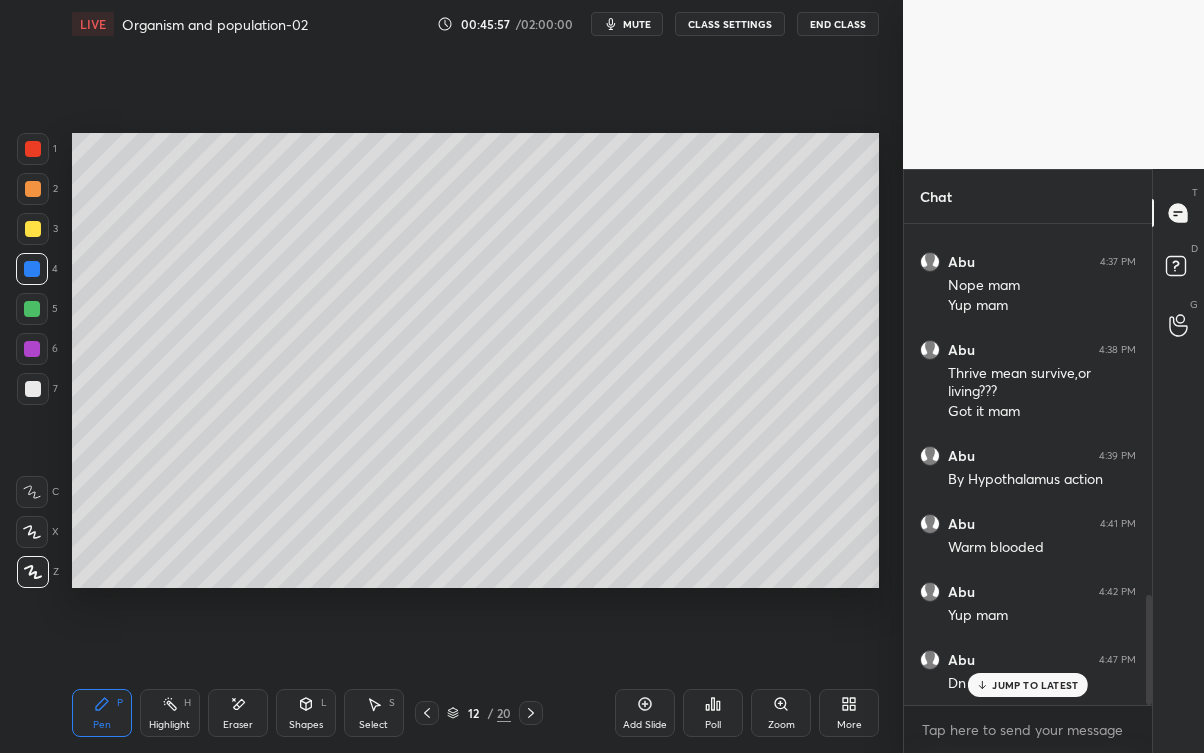 click 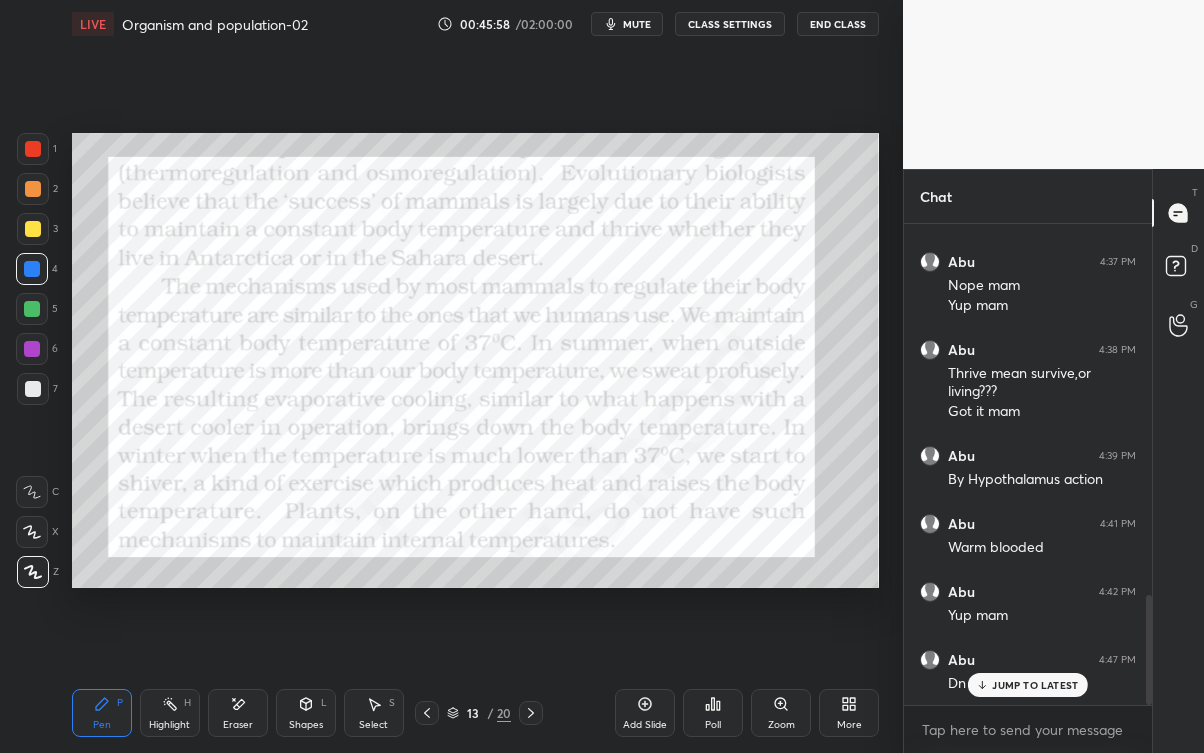 click at bounding box center (427, 713) 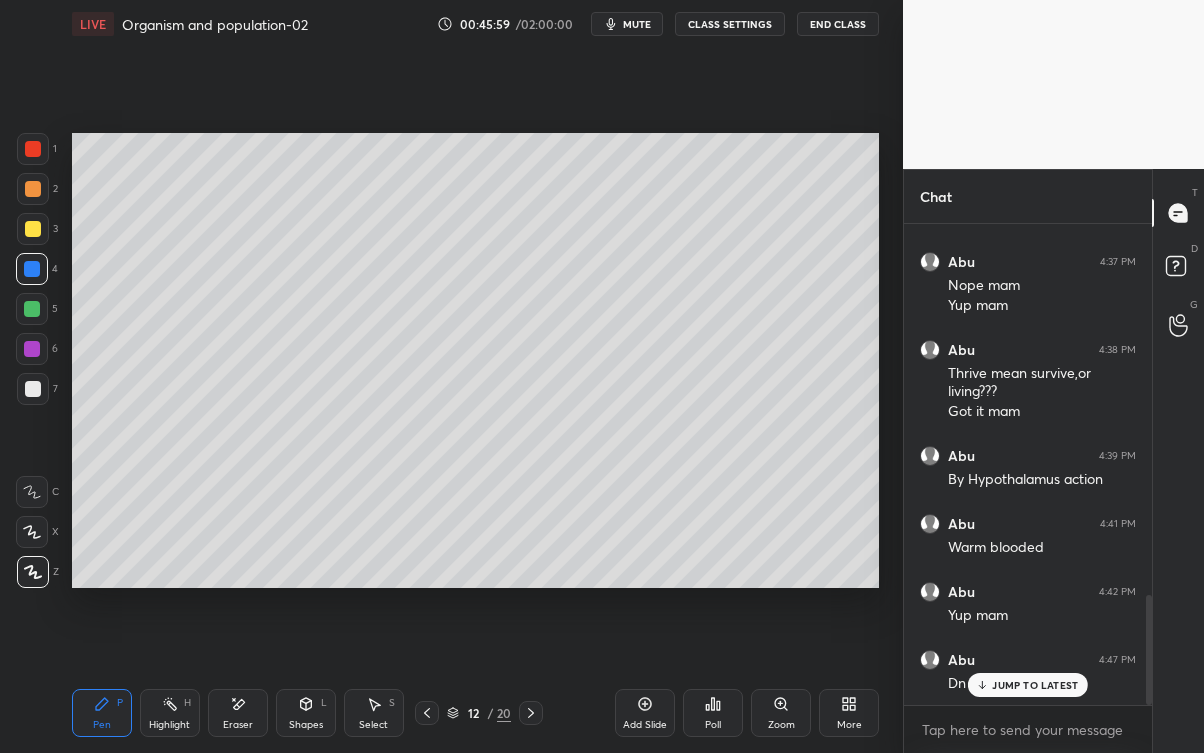click 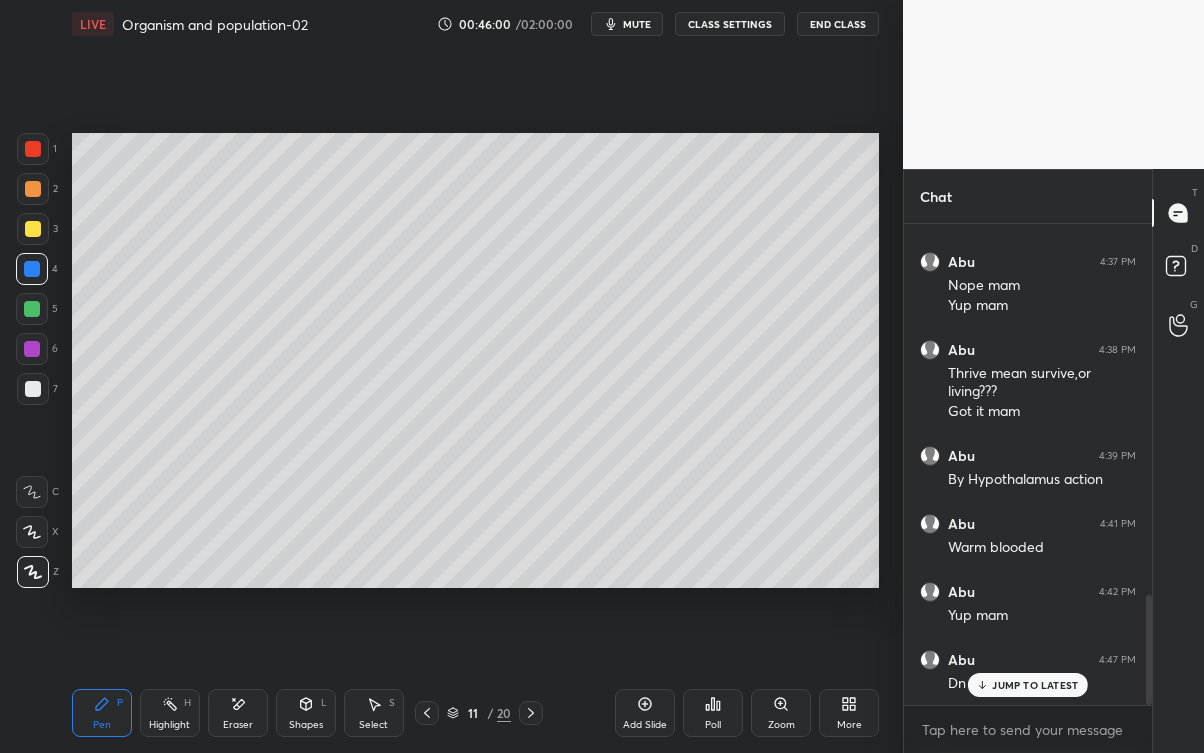 click on "More" at bounding box center [849, 713] 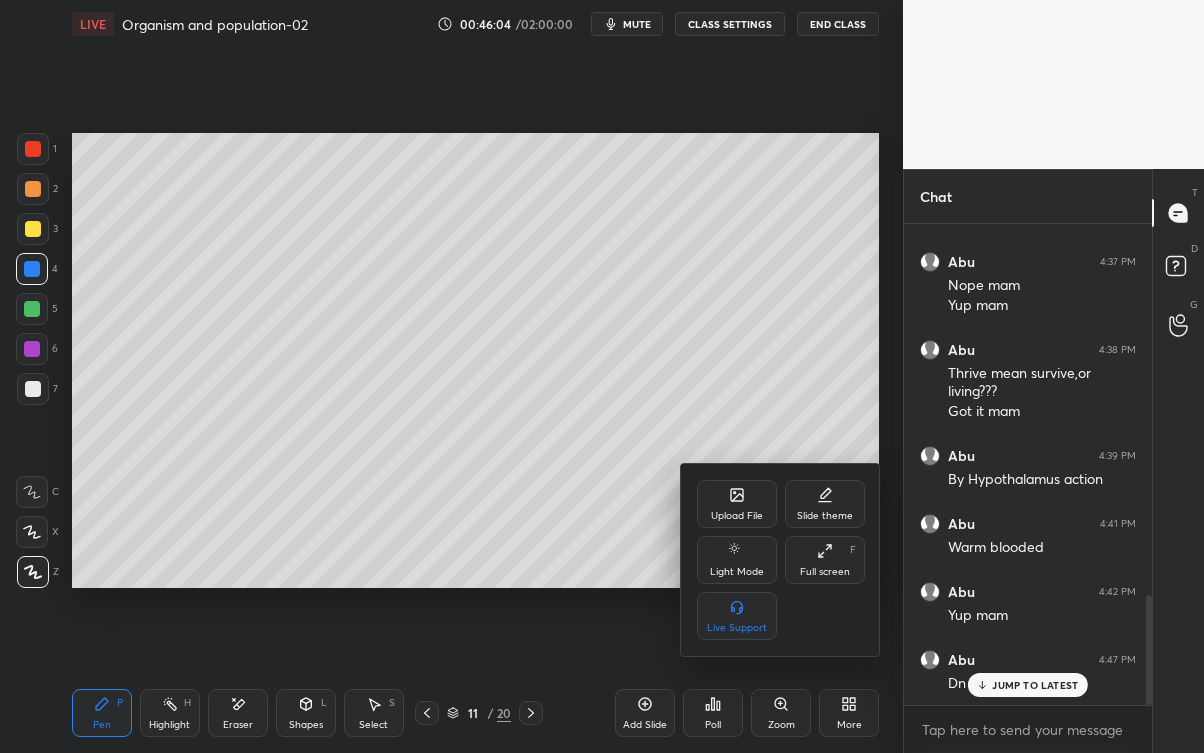 click at bounding box center [602, 376] 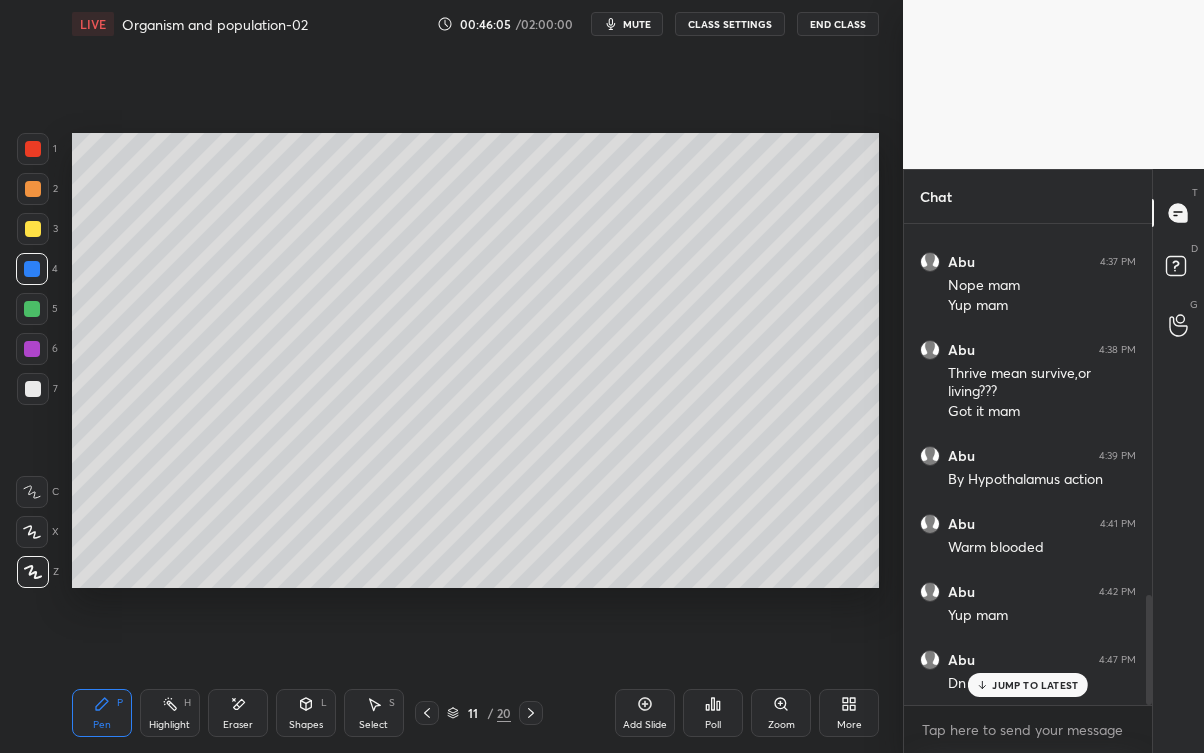 click on "11 / 20" at bounding box center (479, 713) 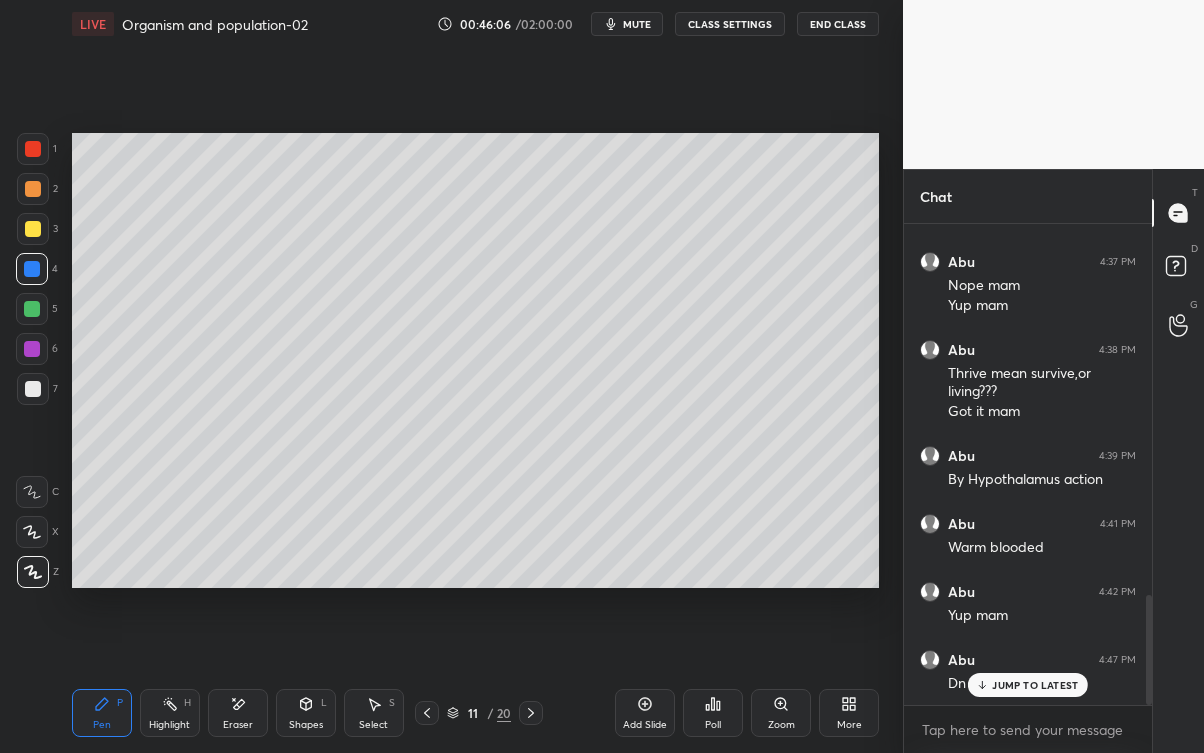 click on "11" at bounding box center [473, 713] 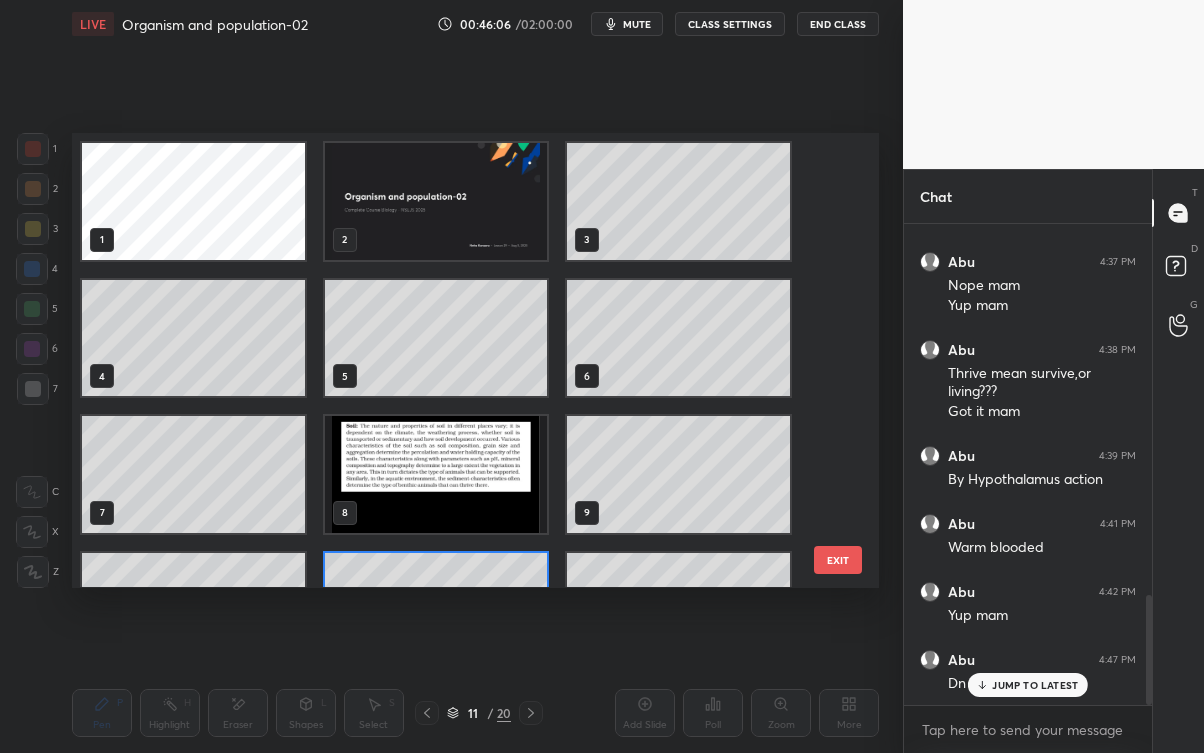 scroll, scrollTop: 92, scrollLeft: 0, axis: vertical 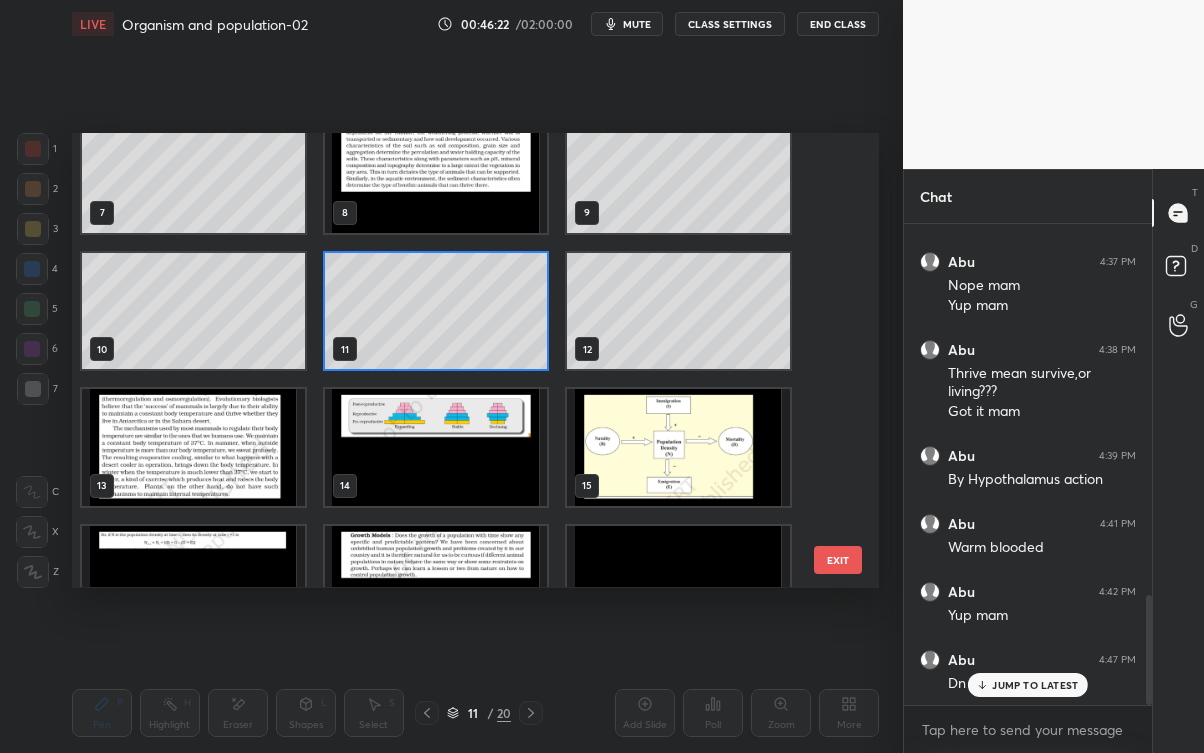 click at bounding box center (193, 447) 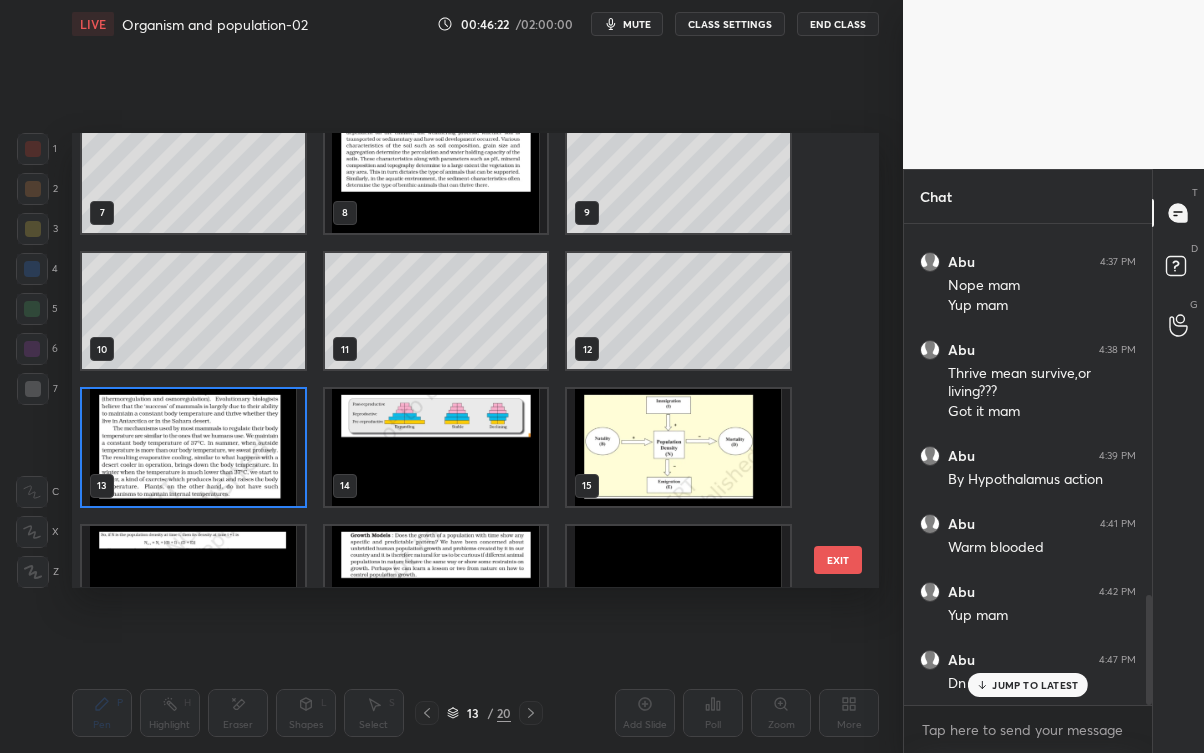 click at bounding box center (193, 447) 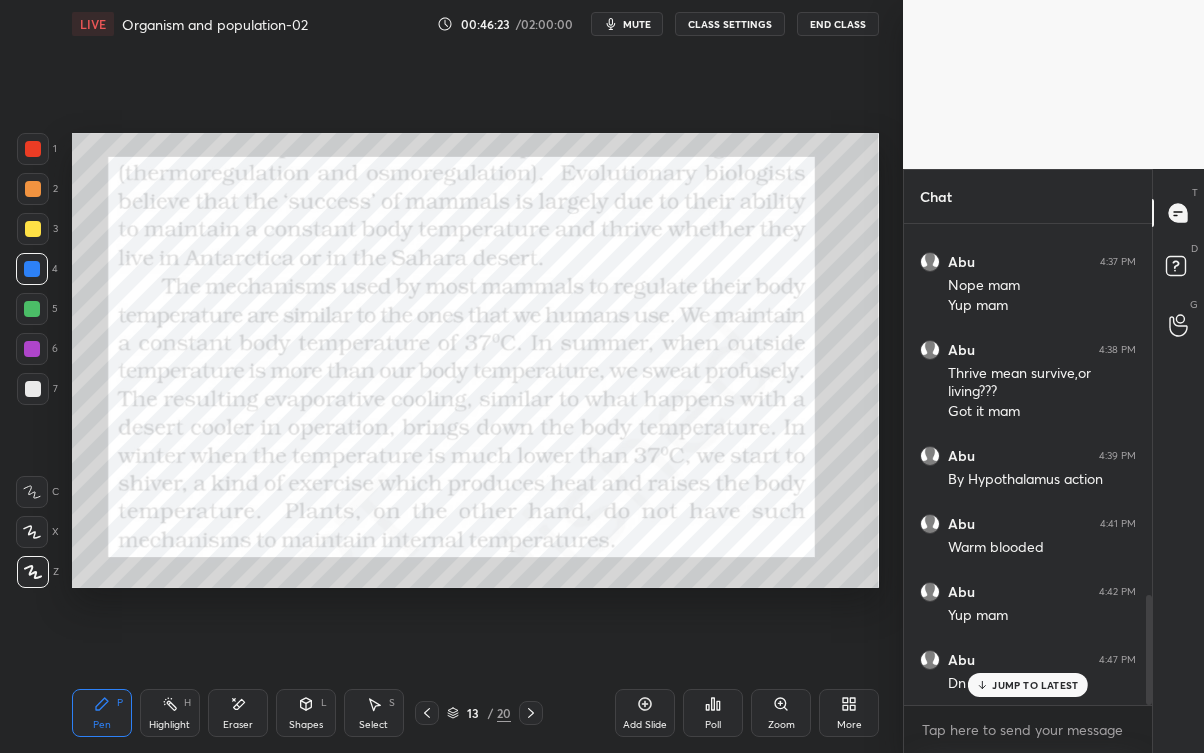 click on "JUMP TO LATEST" at bounding box center (1035, 685) 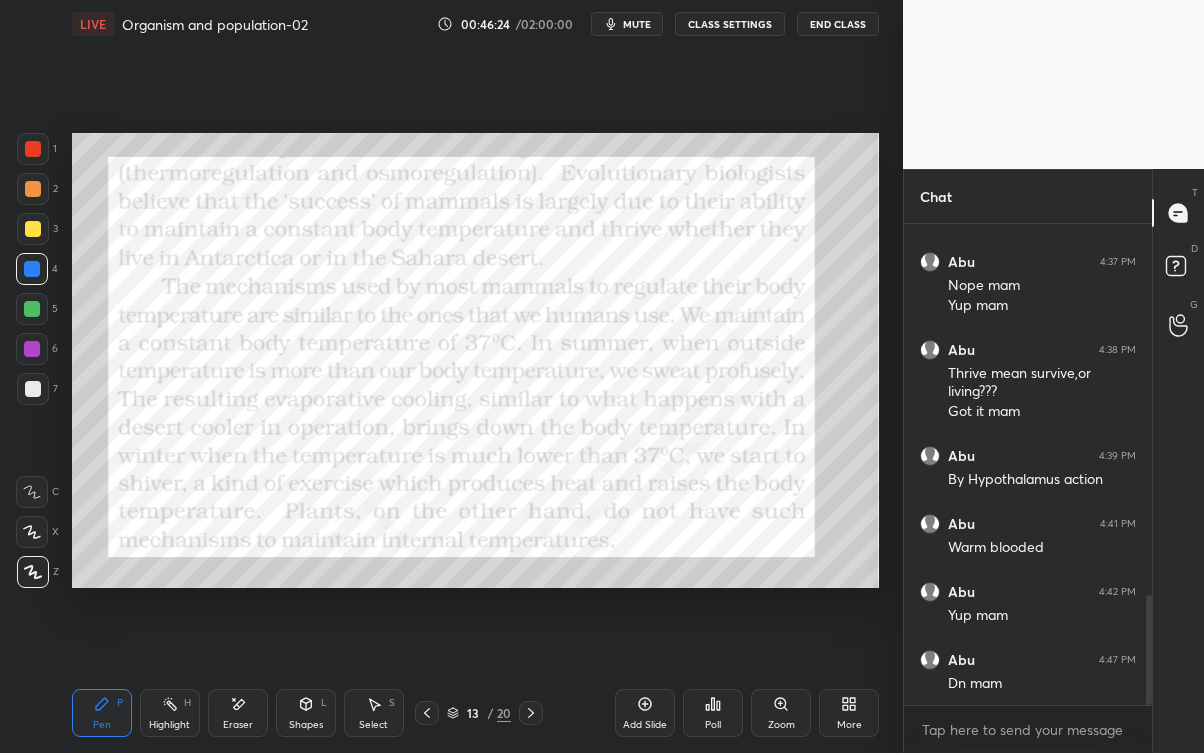 scroll, scrollTop: 1619, scrollLeft: 0, axis: vertical 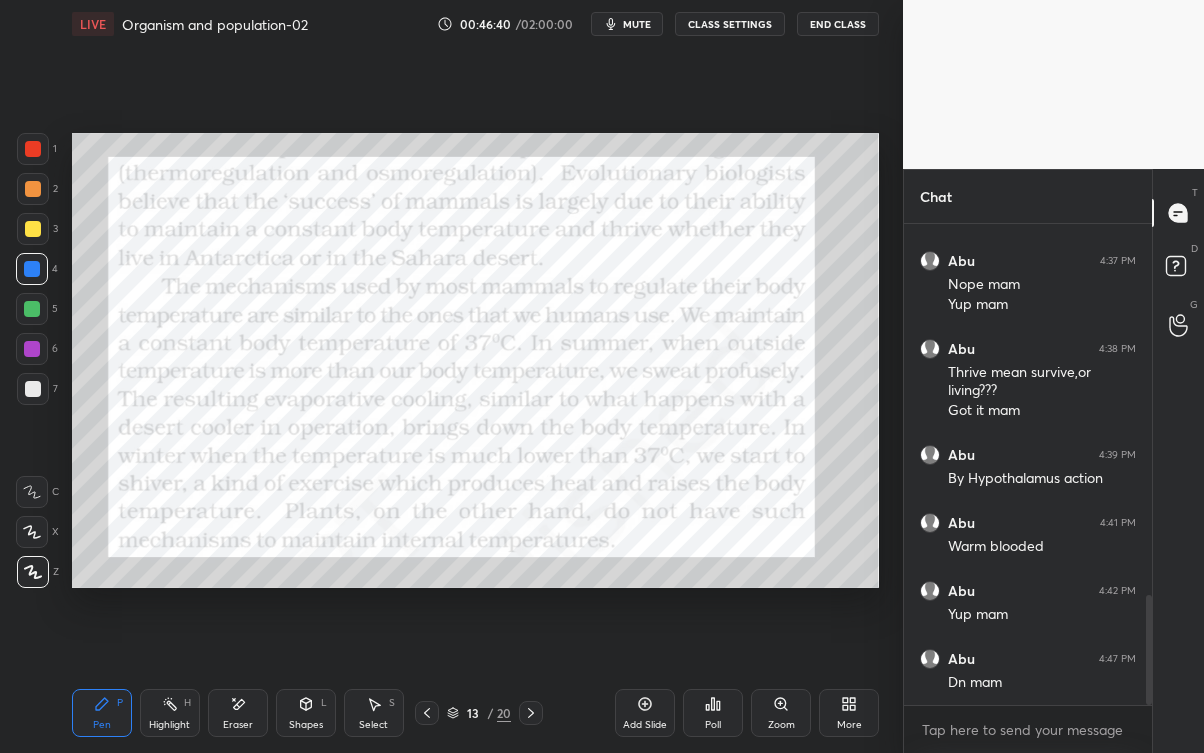 click on "Eraser" at bounding box center [238, 713] 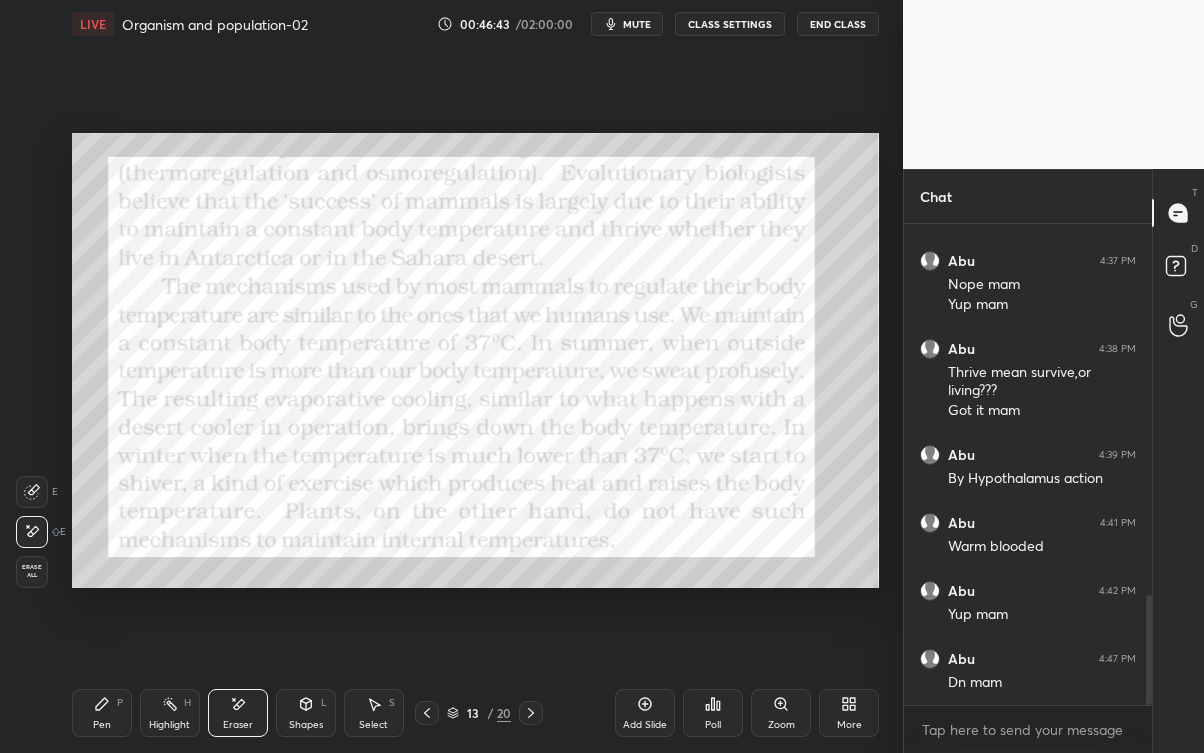 click on "Pen P" at bounding box center (102, 713) 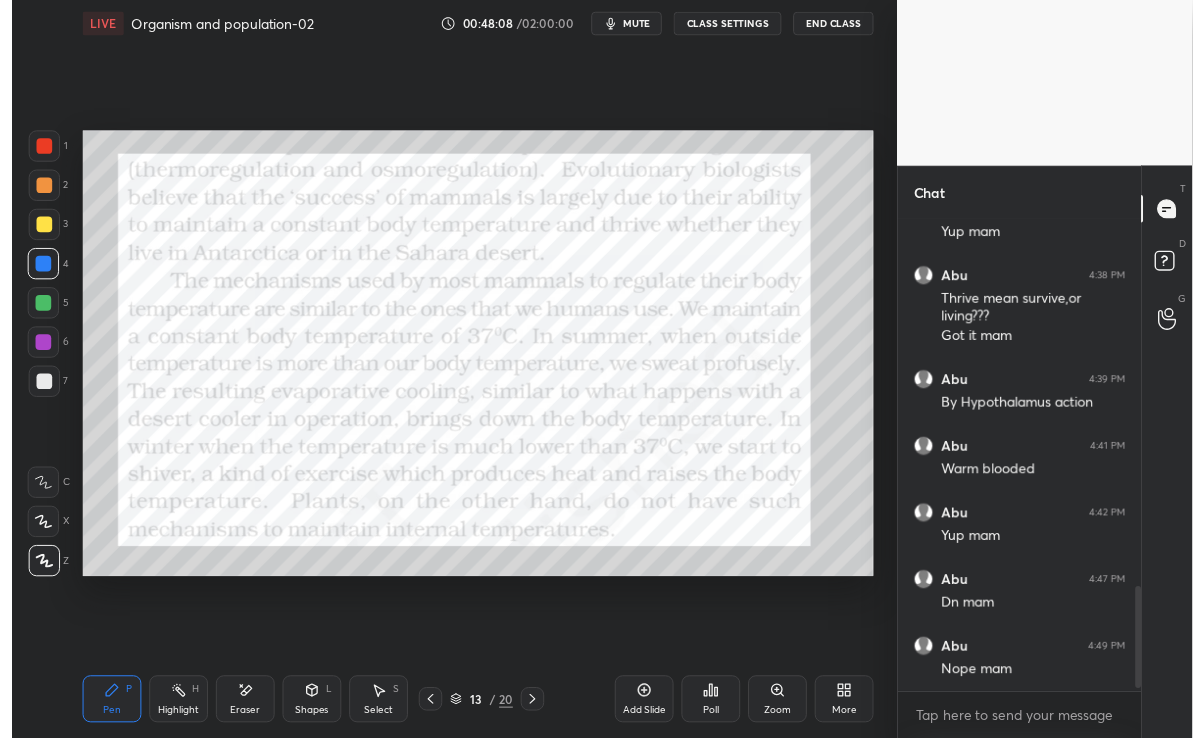 scroll, scrollTop: 1759, scrollLeft: 0, axis: vertical 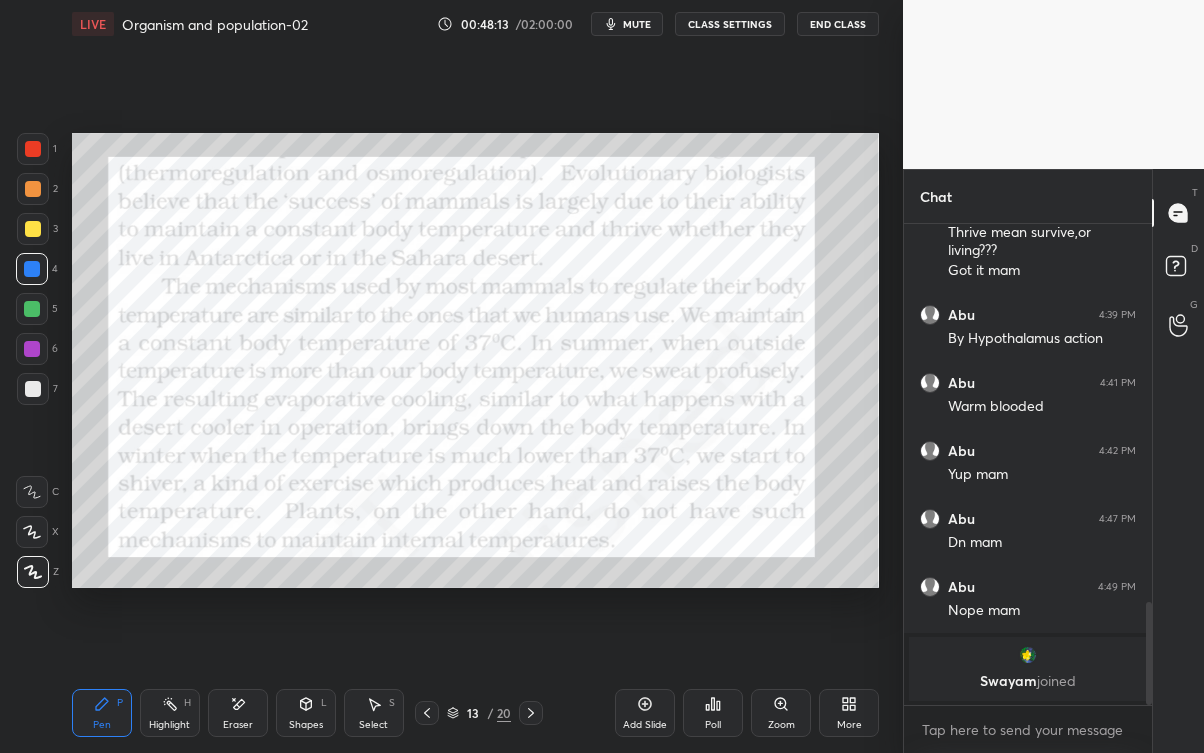 click at bounding box center (531, 713) 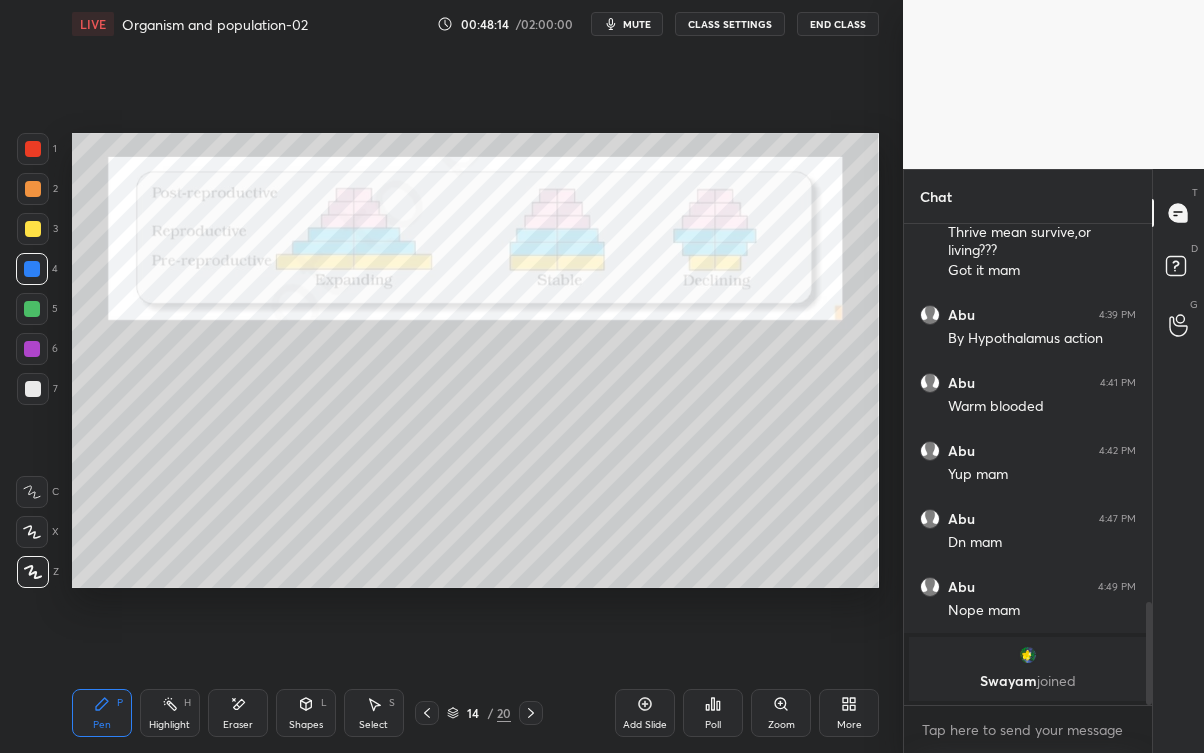 click 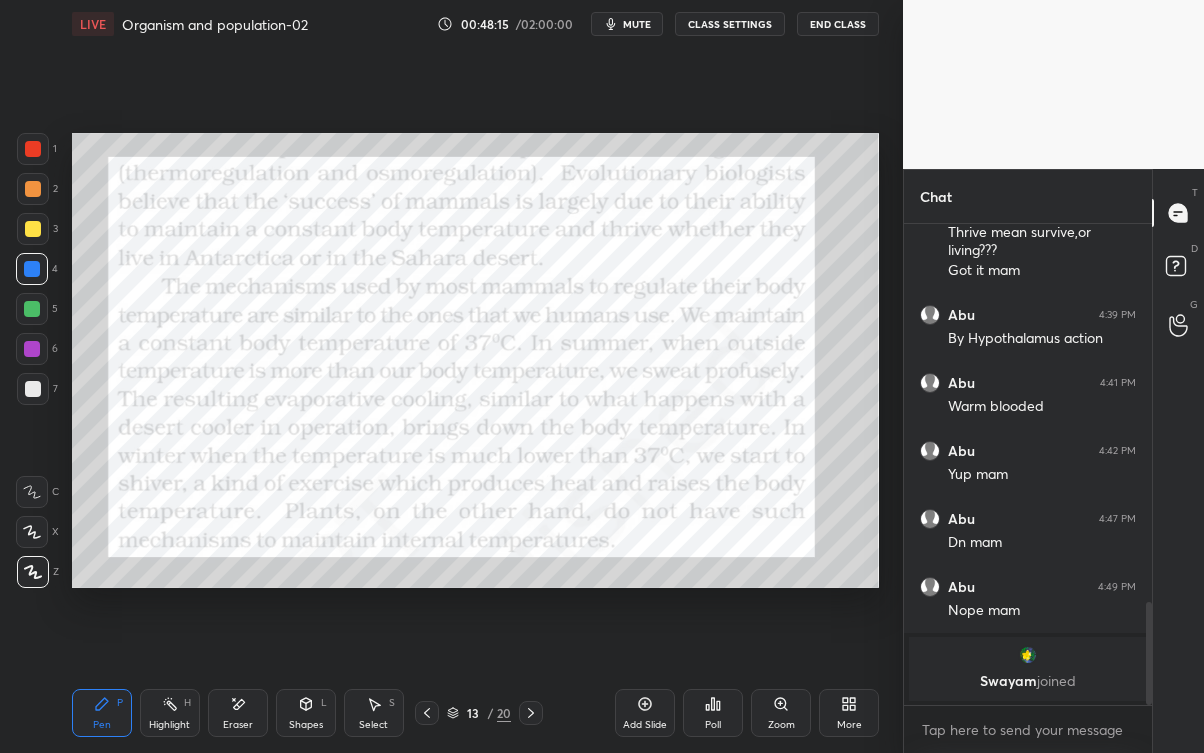 click 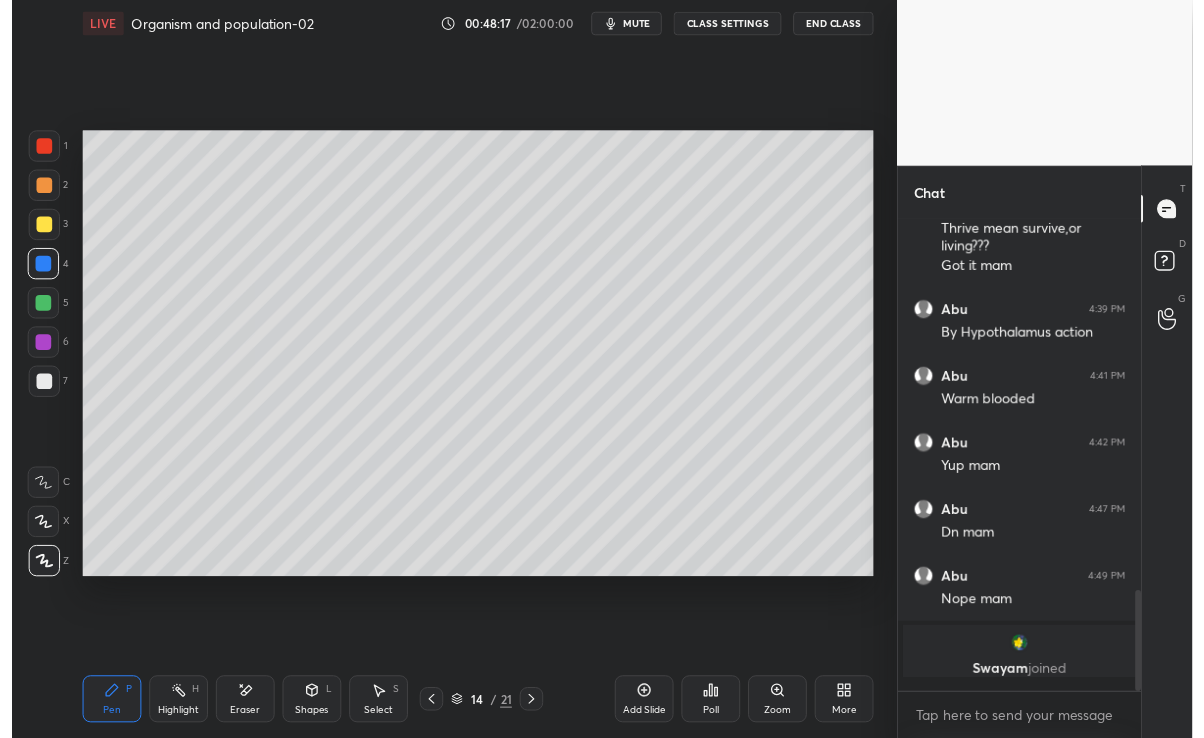 scroll, scrollTop: 609, scrollLeft: 823, axis: both 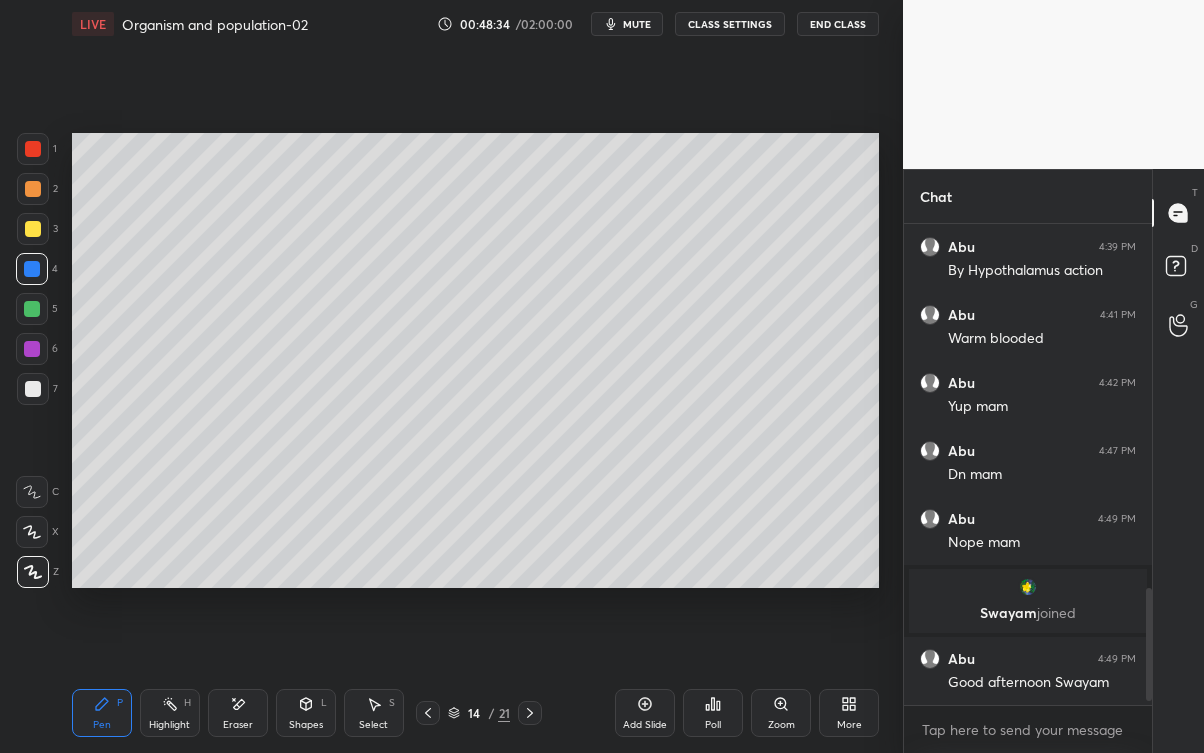 click at bounding box center (32, 309) 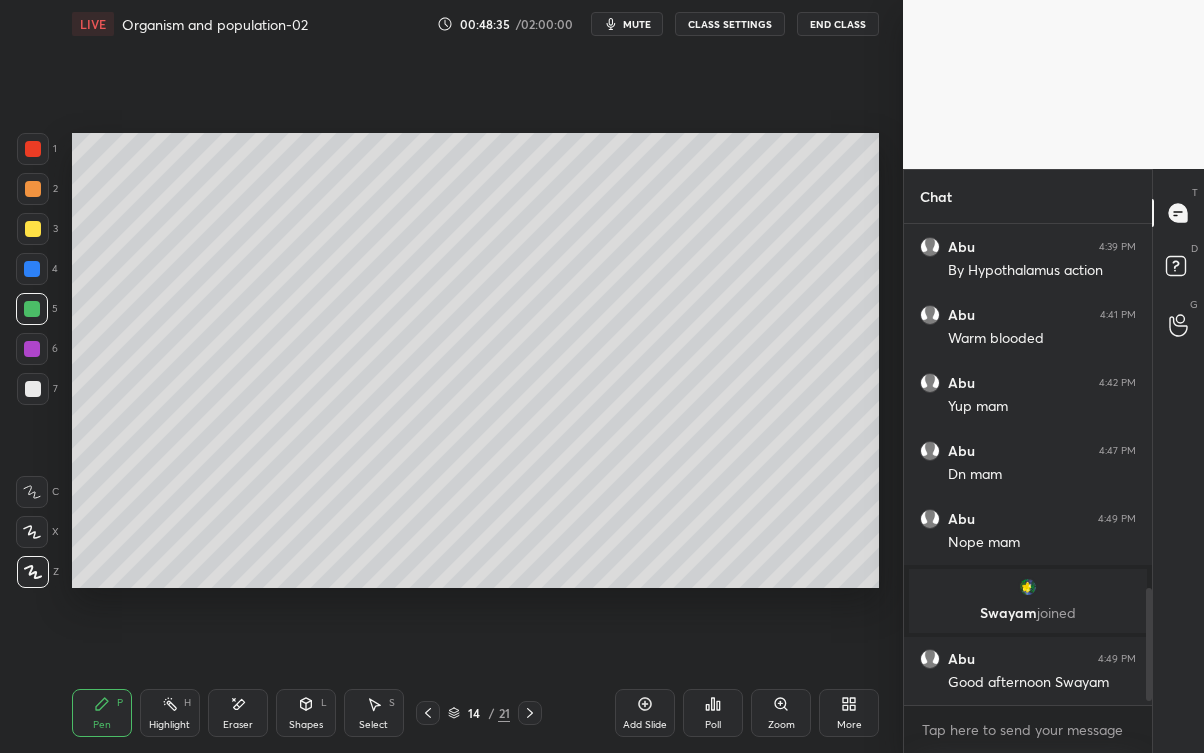 click at bounding box center (33, 389) 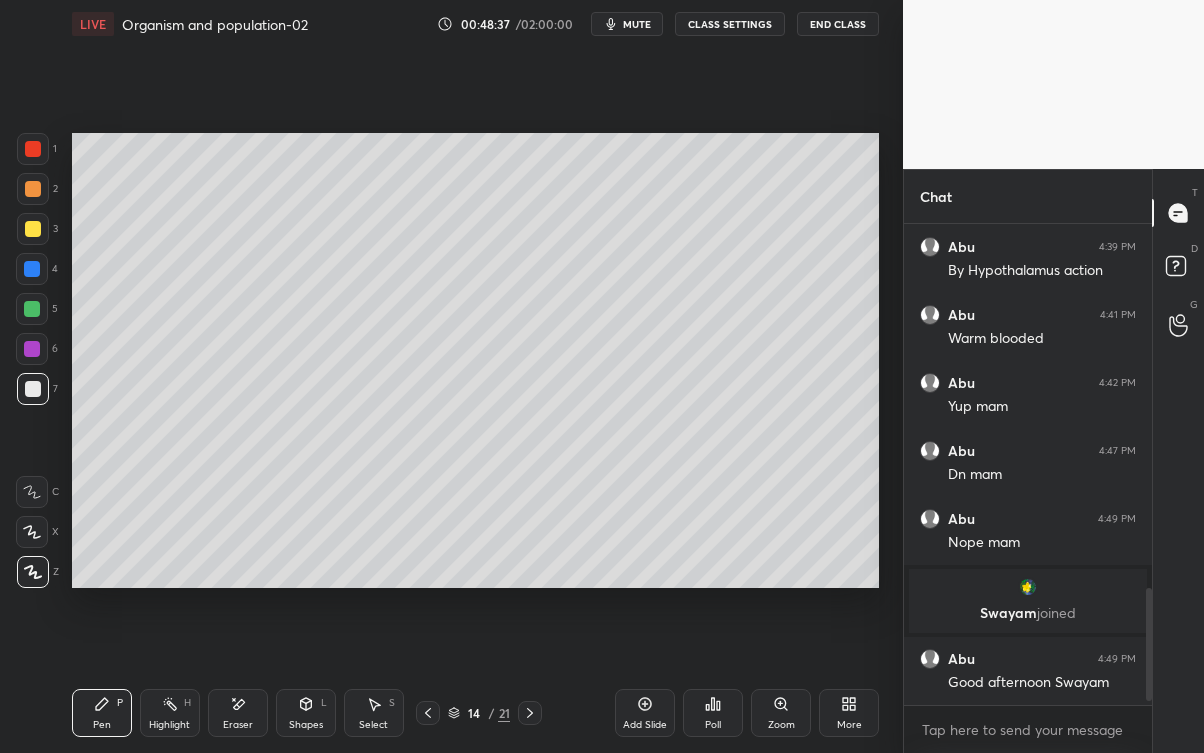 click at bounding box center (33, 229) 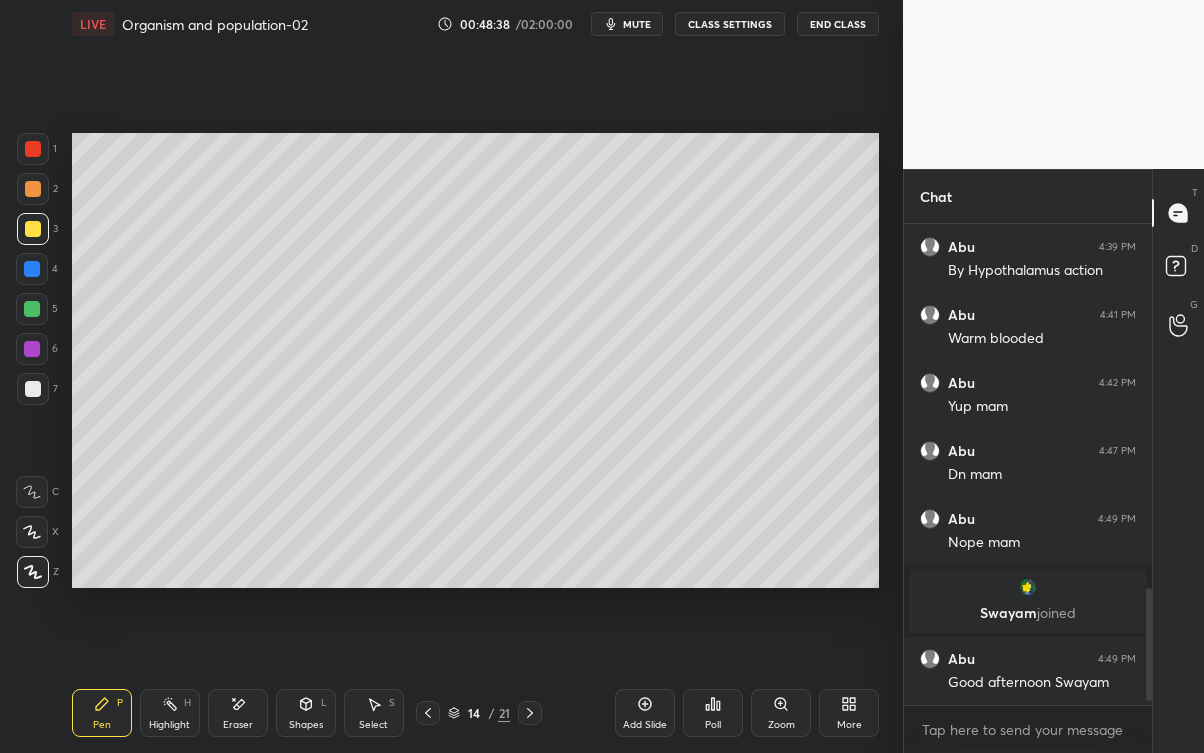 click at bounding box center (33, 189) 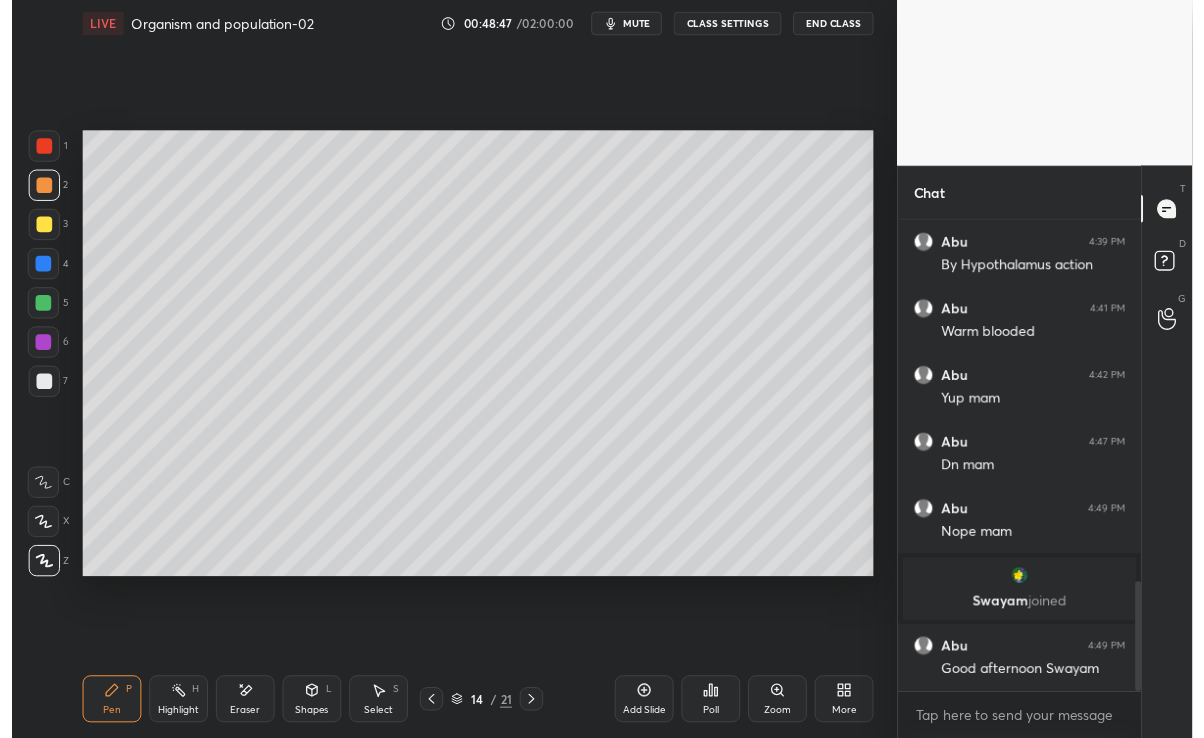 scroll, scrollTop: 1581, scrollLeft: 0, axis: vertical 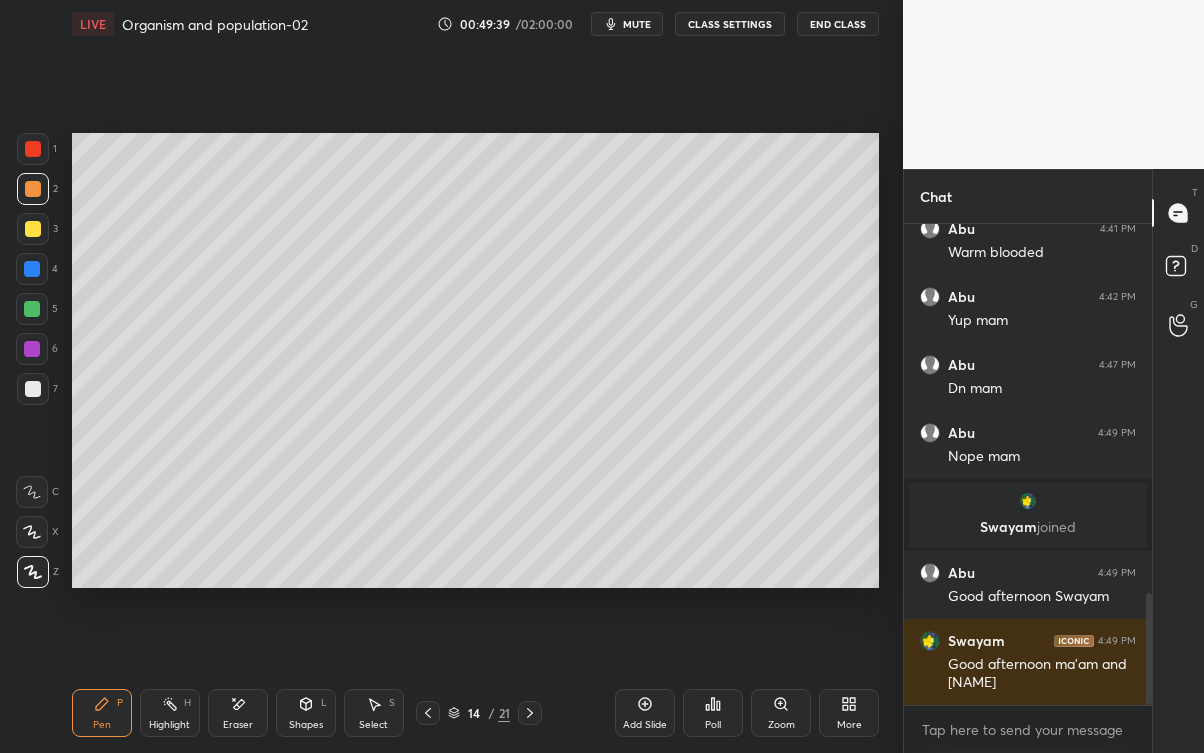 click at bounding box center [33, 389] 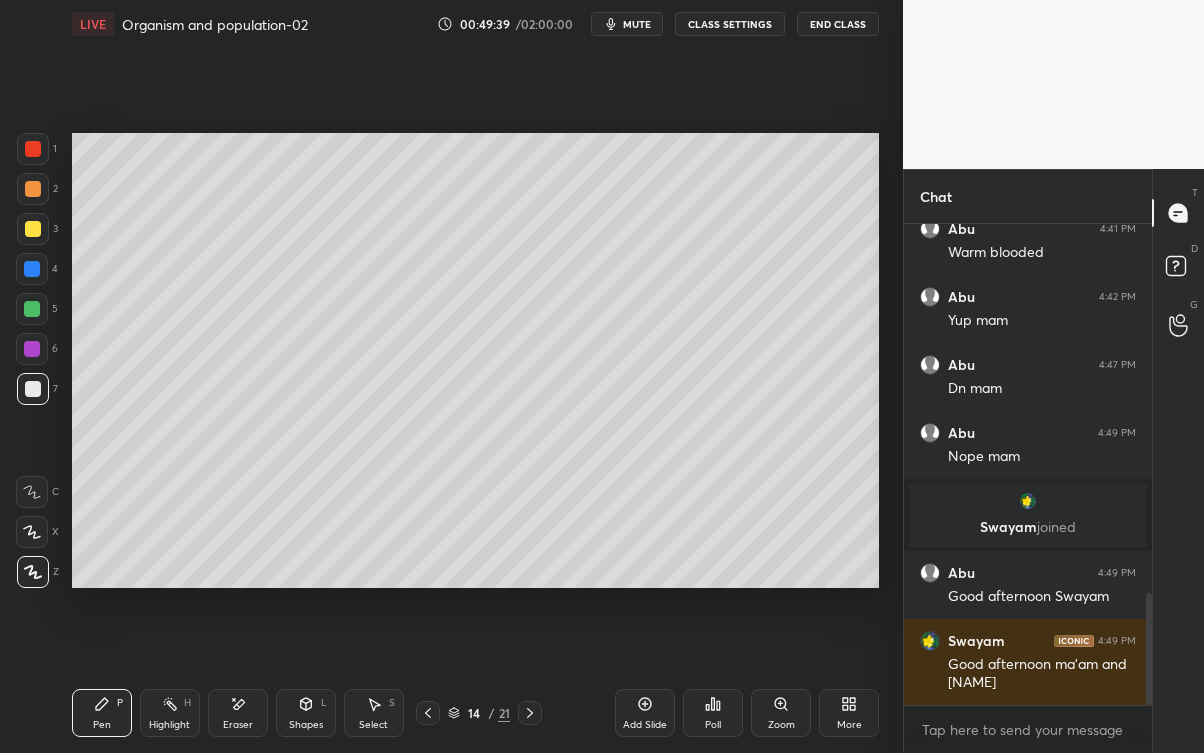 scroll, scrollTop: 1685, scrollLeft: 0, axis: vertical 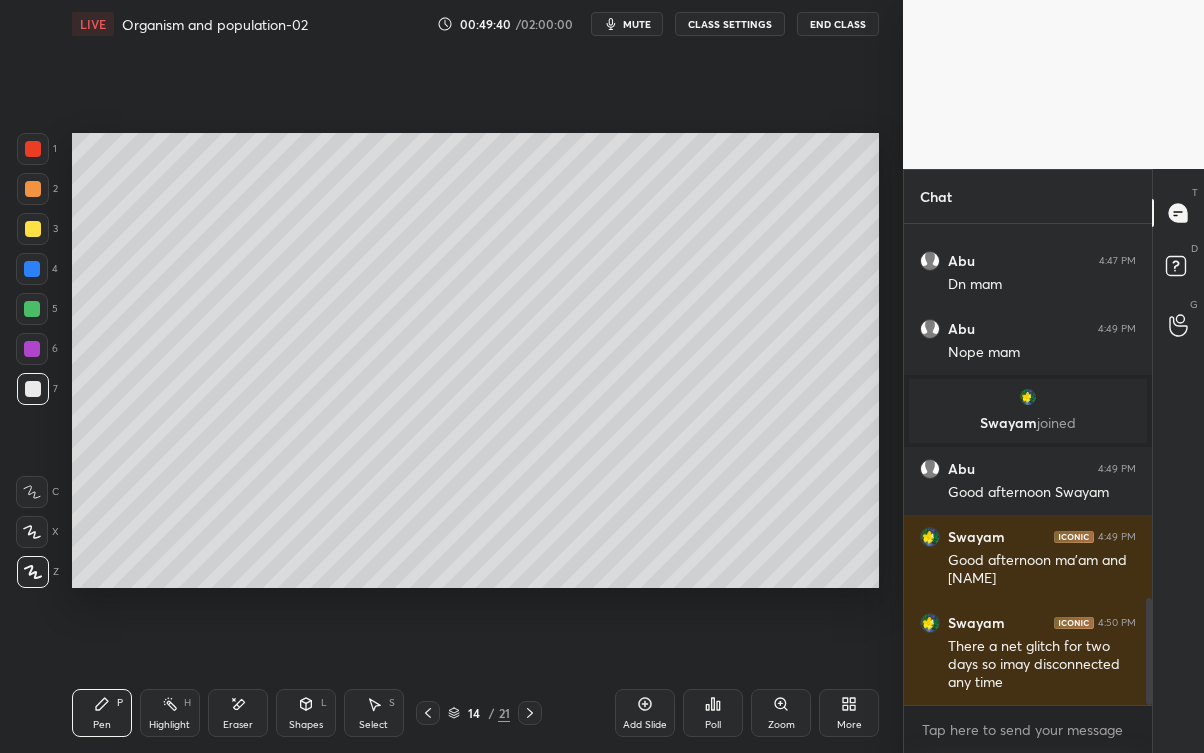 click on "Eraser" at bounding box center [238, 725] 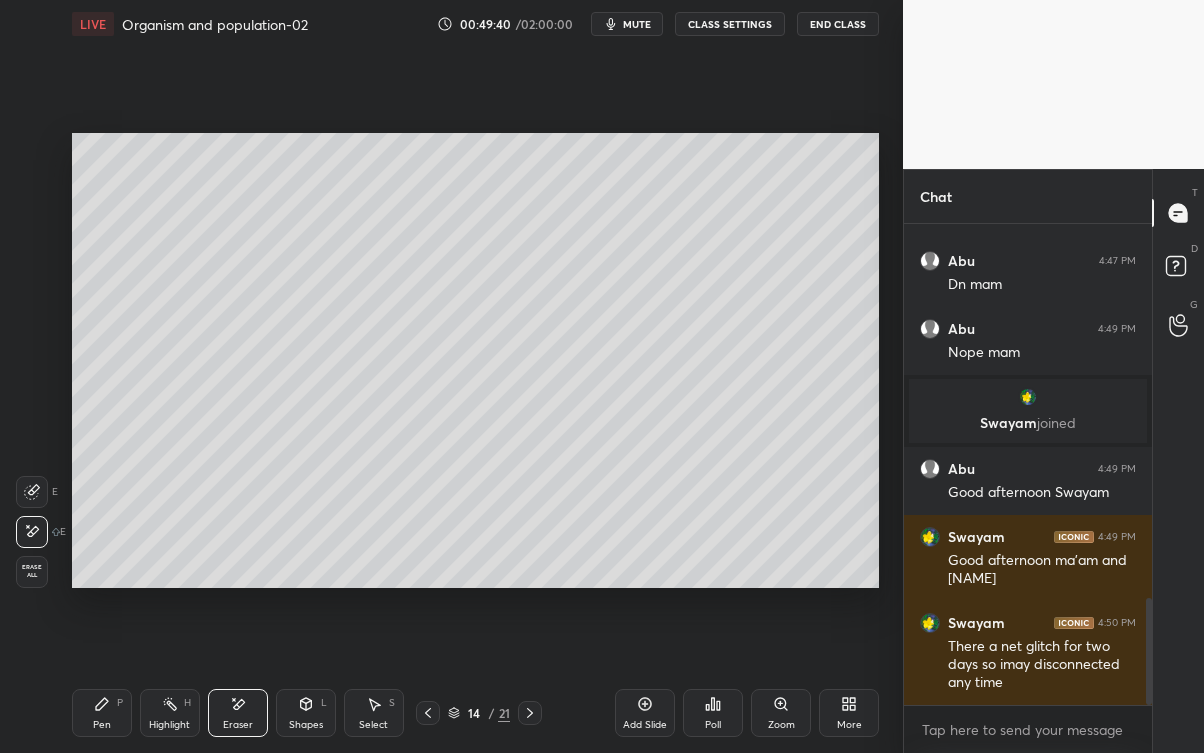 scroll, scrollTop: 1752, scrollLeft: 0, axis: vertical 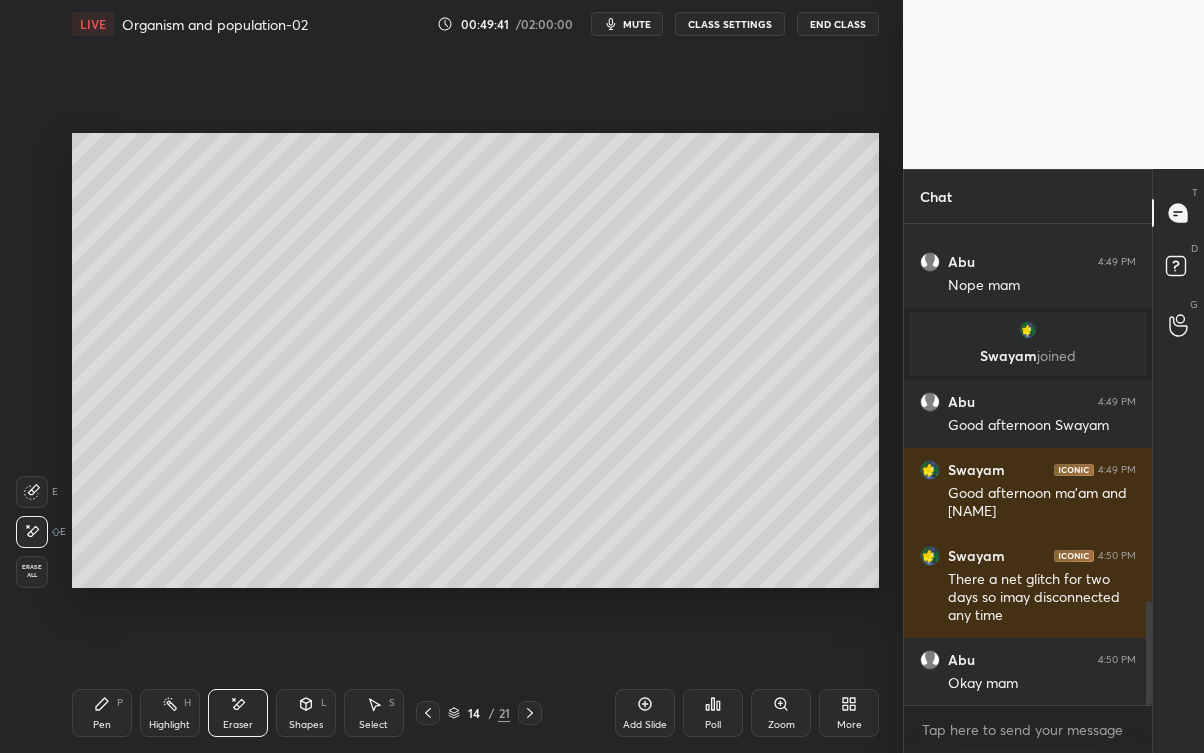 click 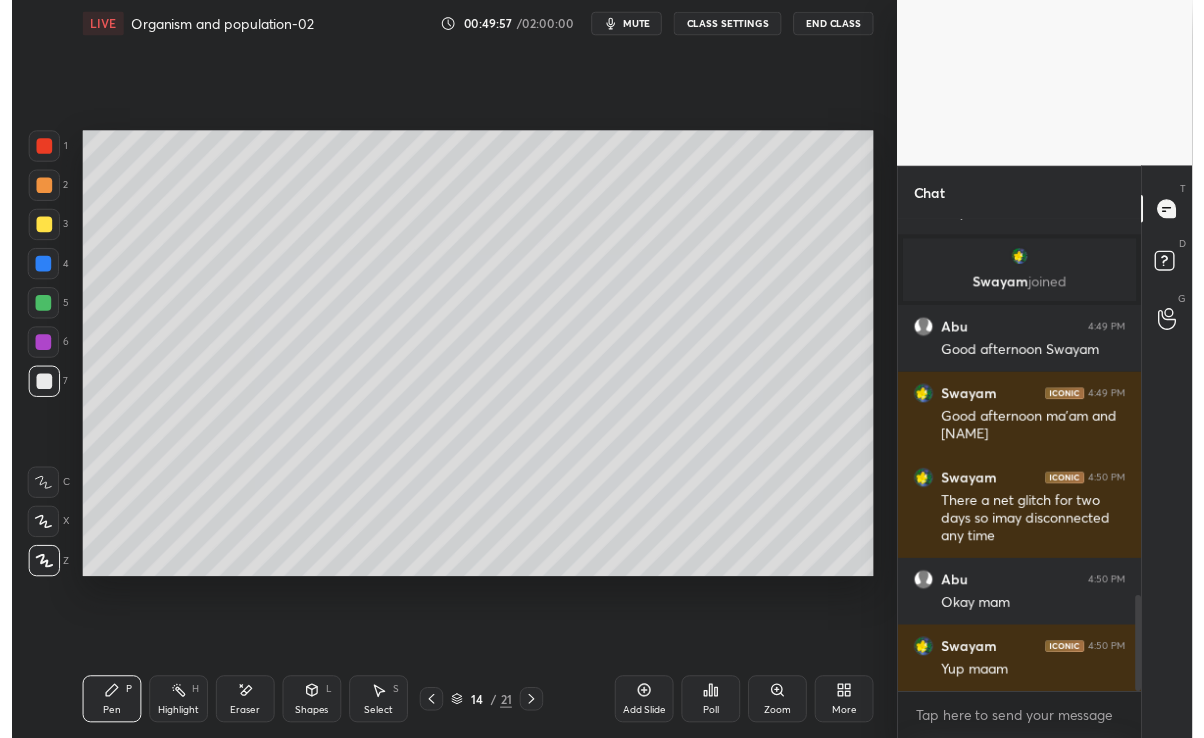 scroll, scrollTop: 1888, scrollLeft: 0, axis: vertical 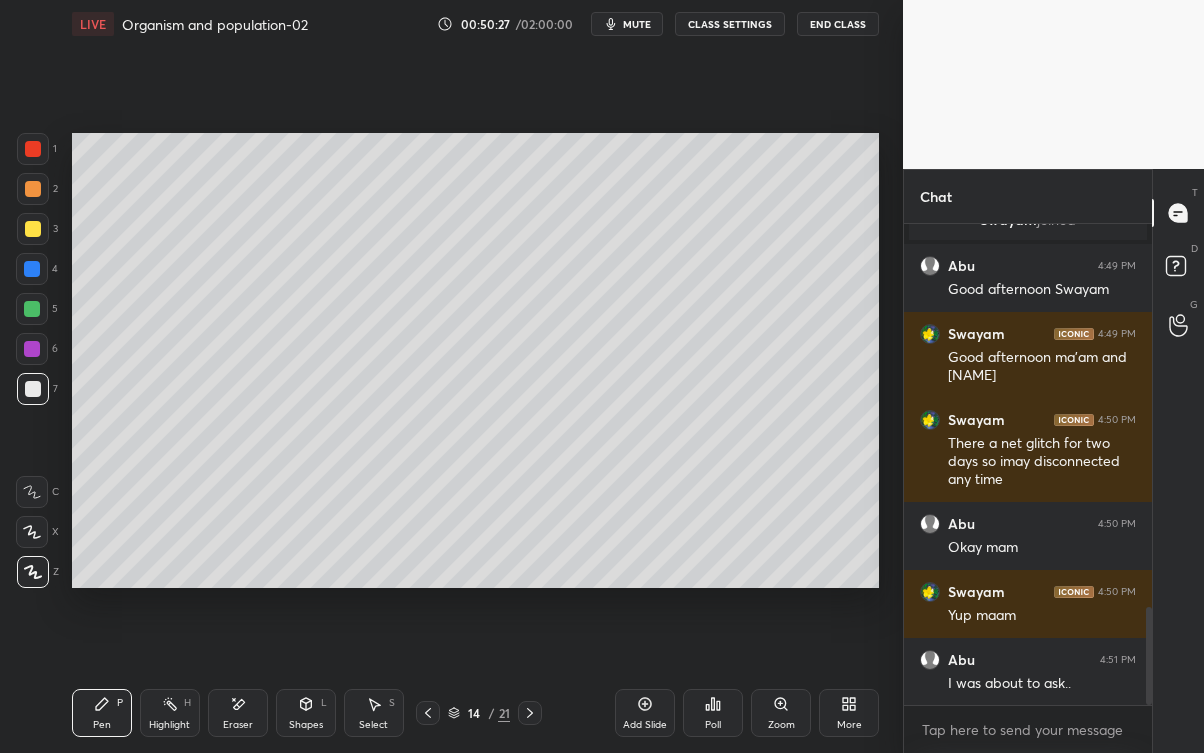 click on "Eraser" at bounding box center [238, 713] 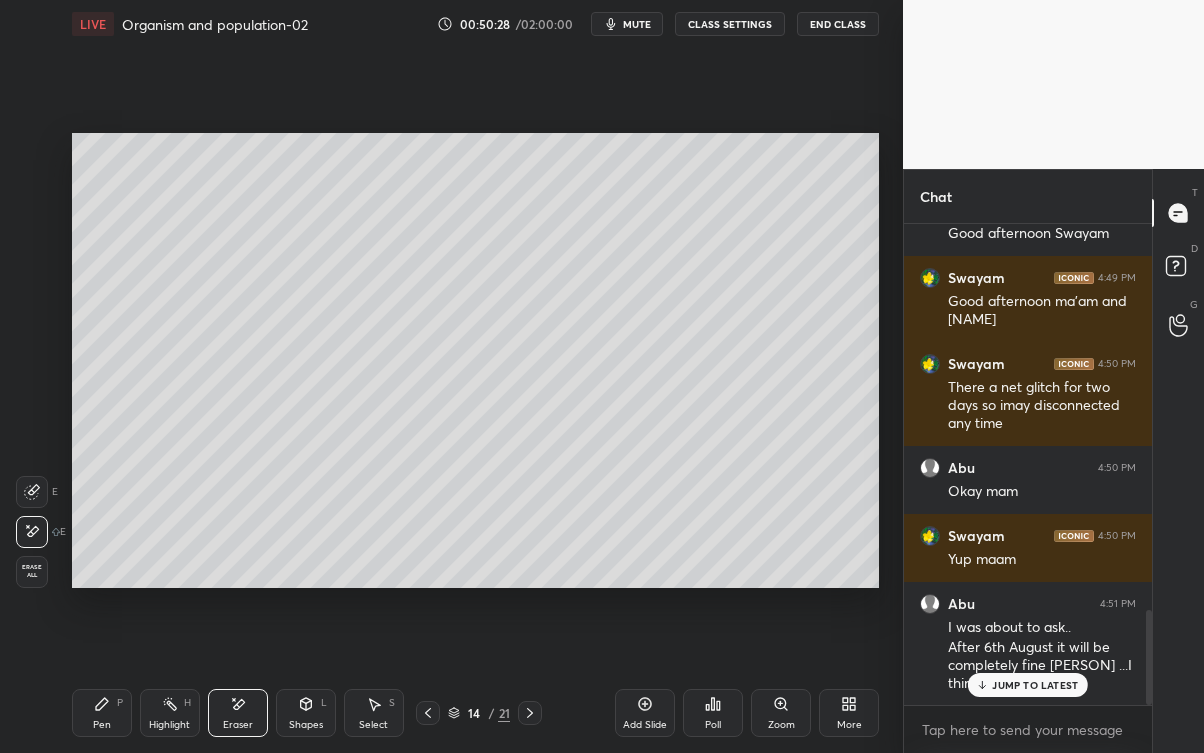 click on "Pen P" at bounding box center [102, 713] 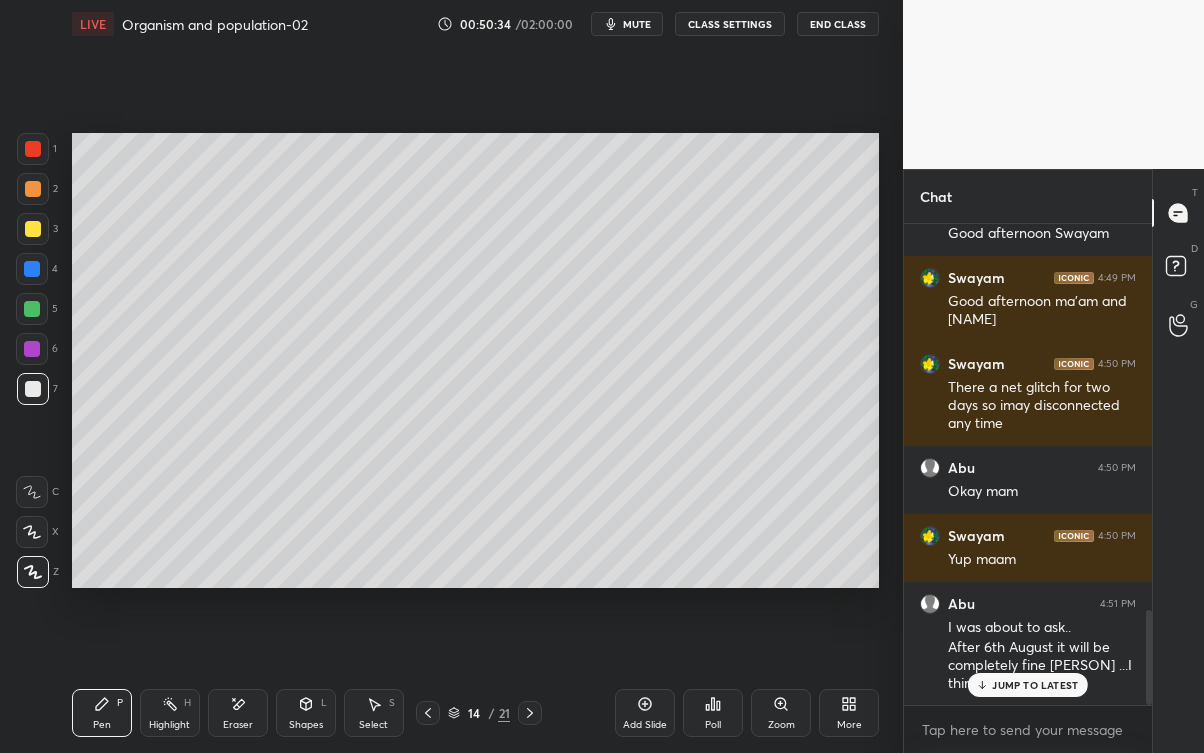 click 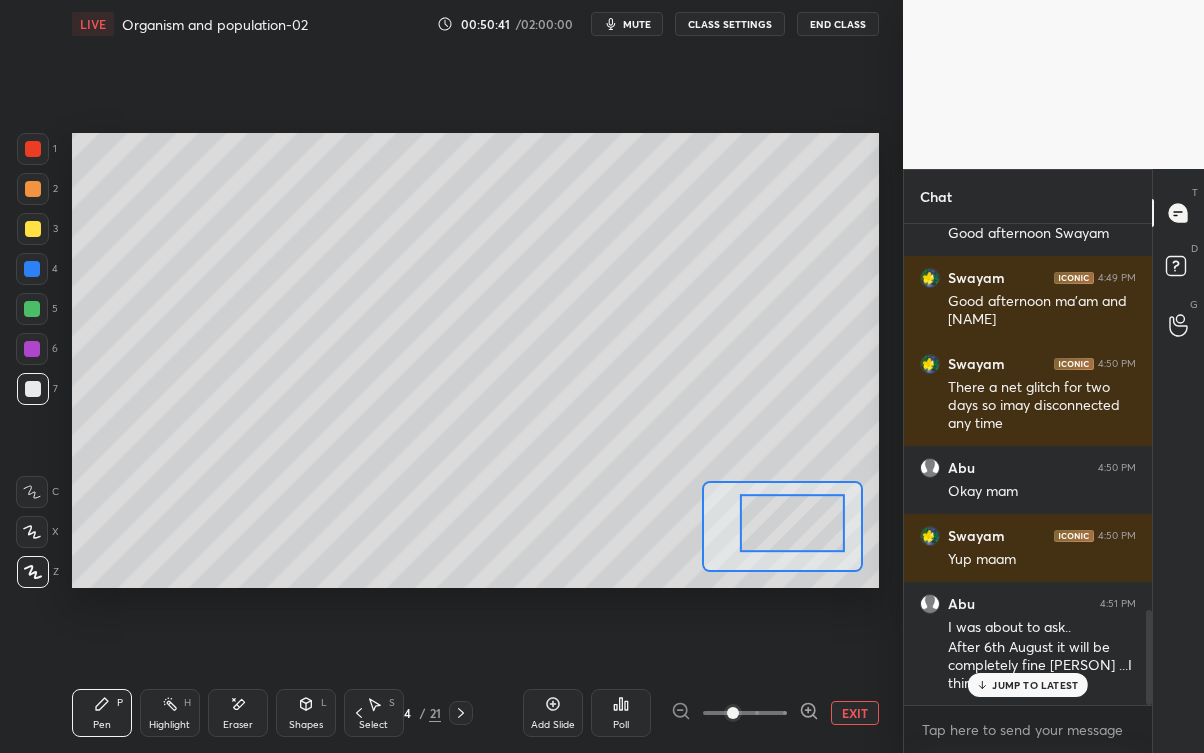 click on "EXIT" at bounding box center (855, 713) 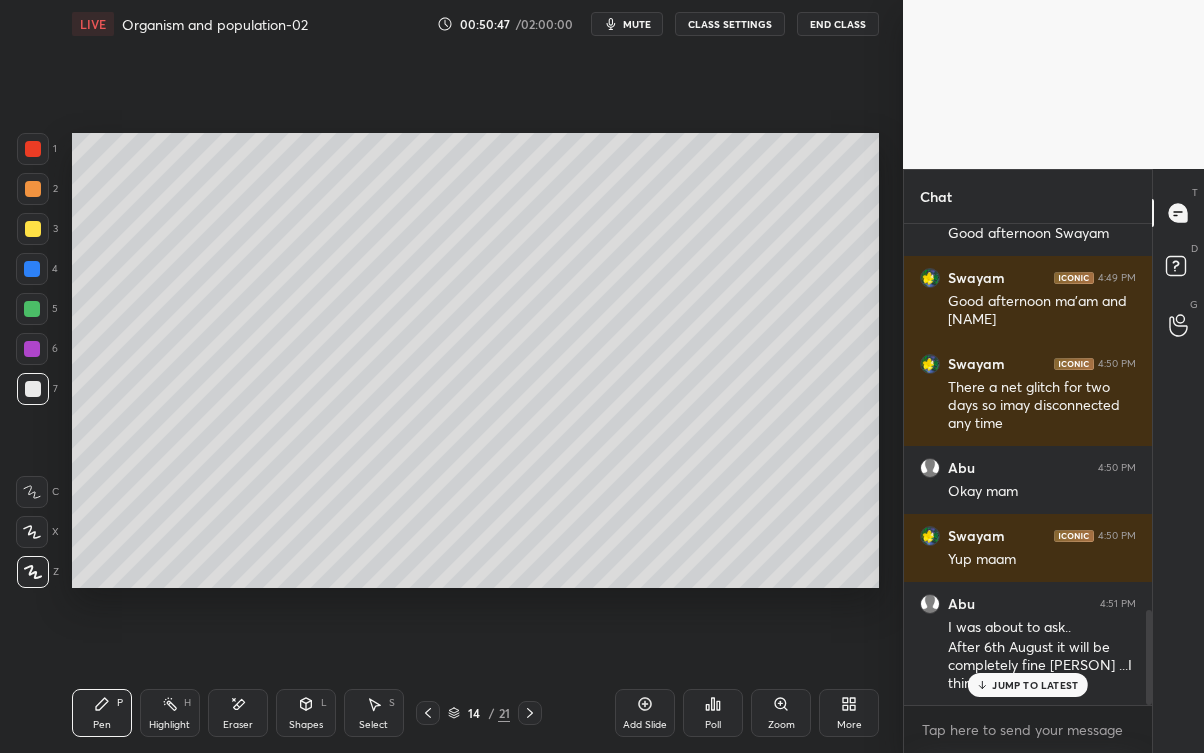click on "Eraser" at bounding box center (238, 713) 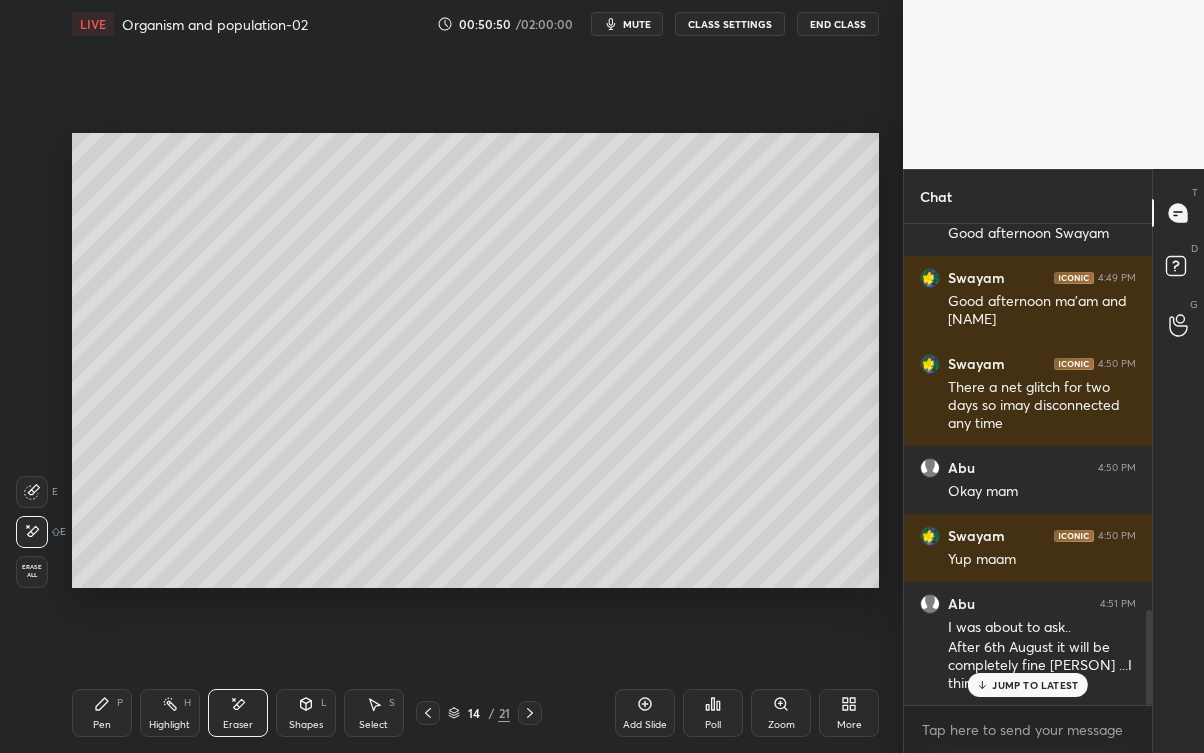 click on "Pen P" at bounding box center (102, 713) 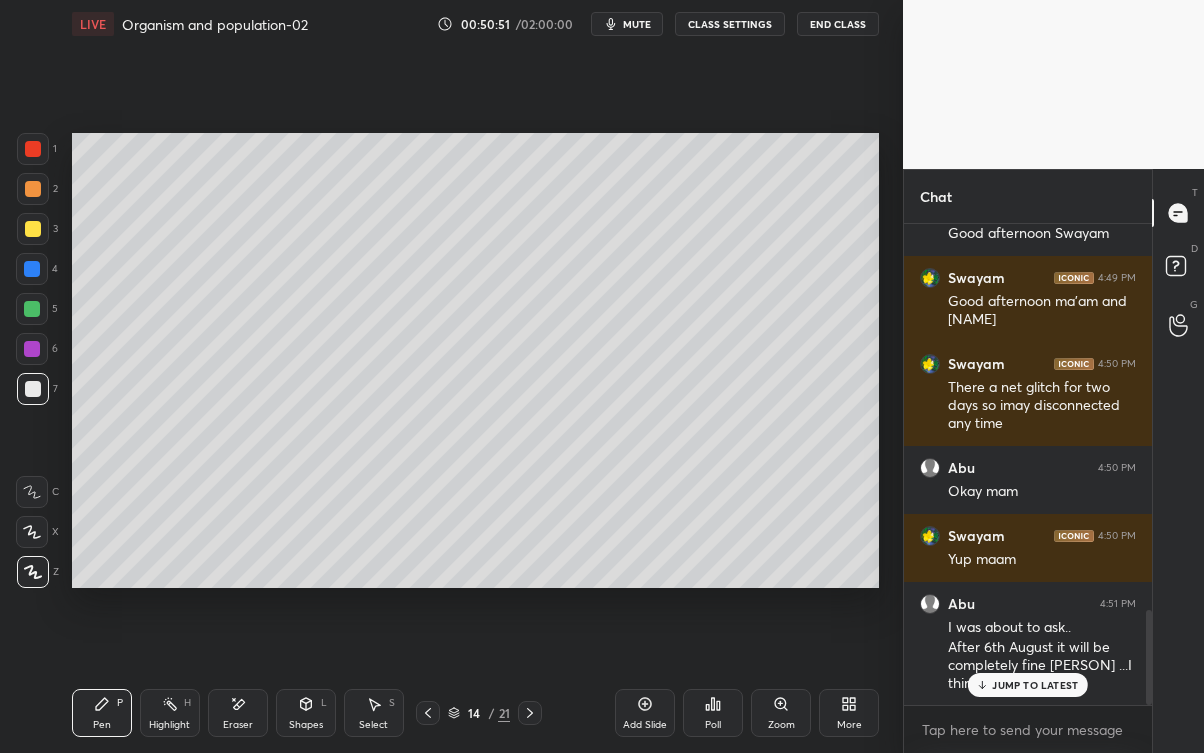 click on "JUMP TO LATEST" at bounding box center [1035, 685] 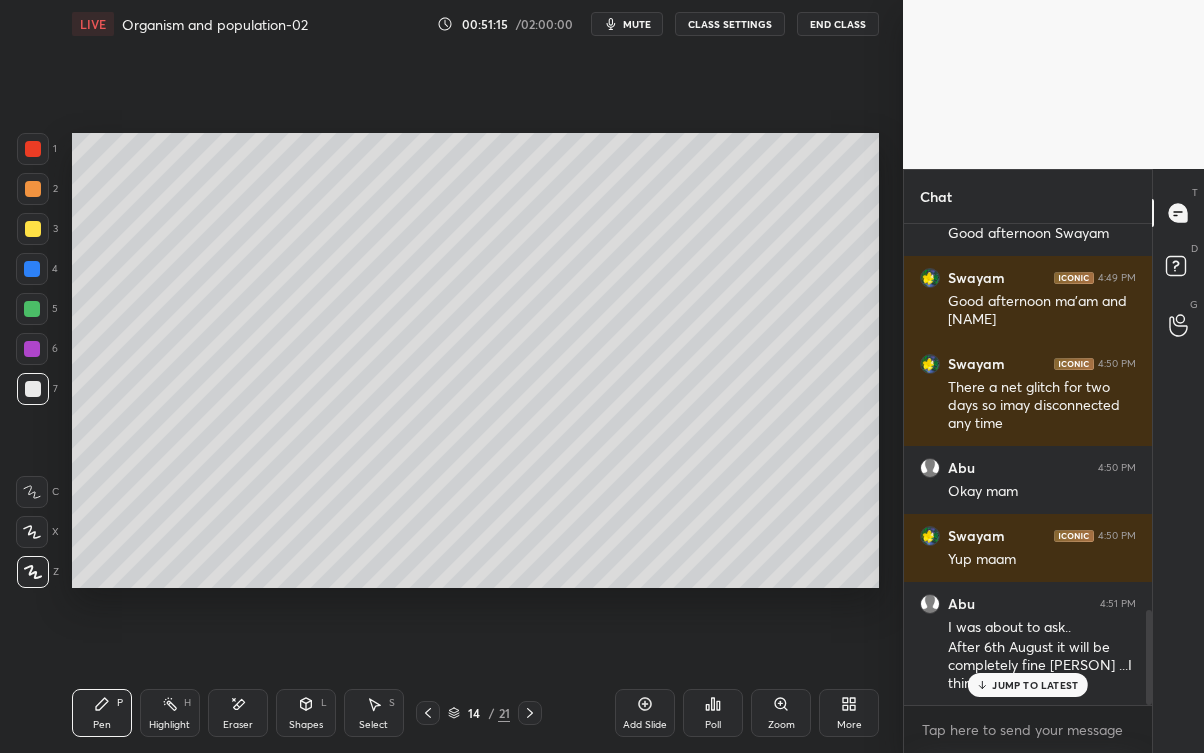 click on "JUMP TO LATEST" at bounding box center (1035, 685) 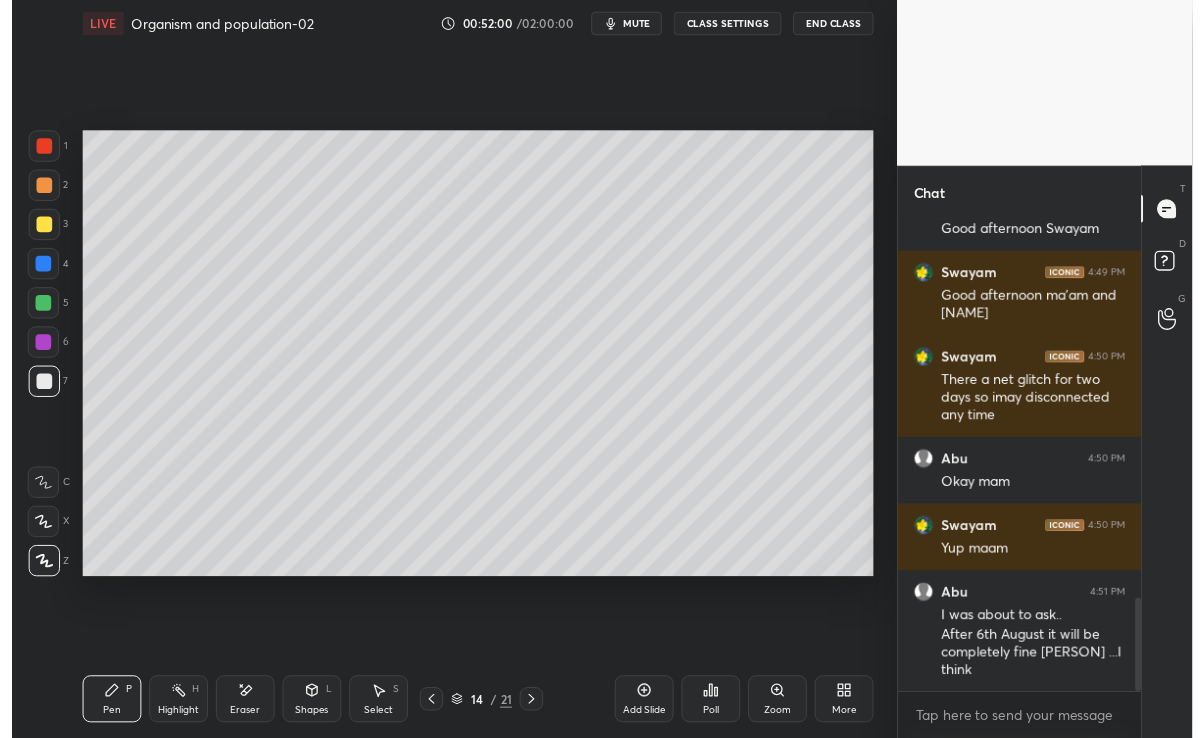scroll, scrollTop: 609, scrollLeft: 823, axis: both 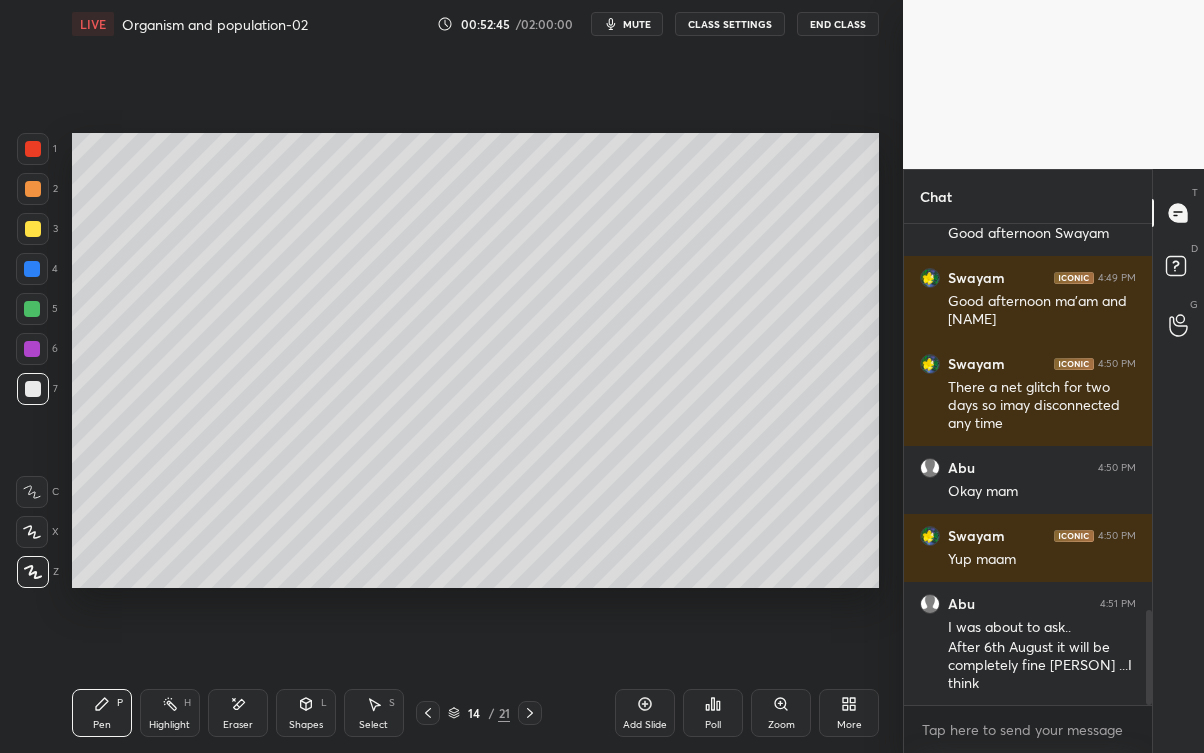 click on "Shapes" at bounding box center [306, 725] 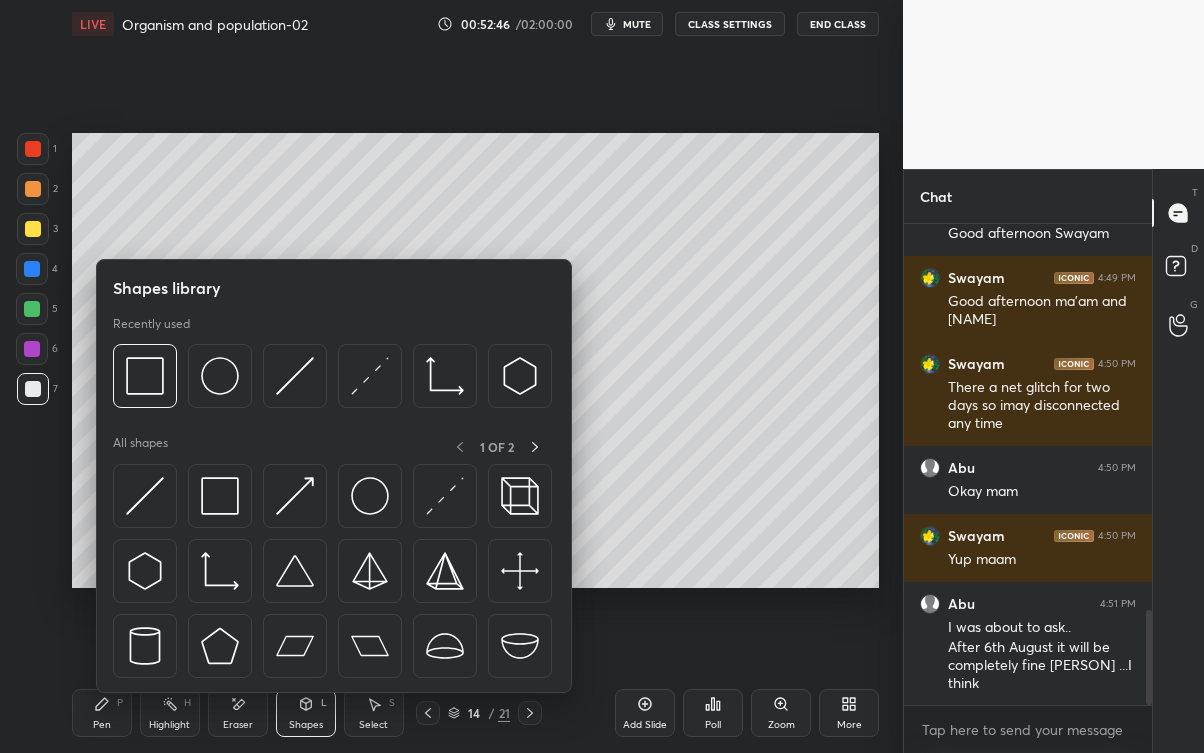 click at bounding box center [32, 269] 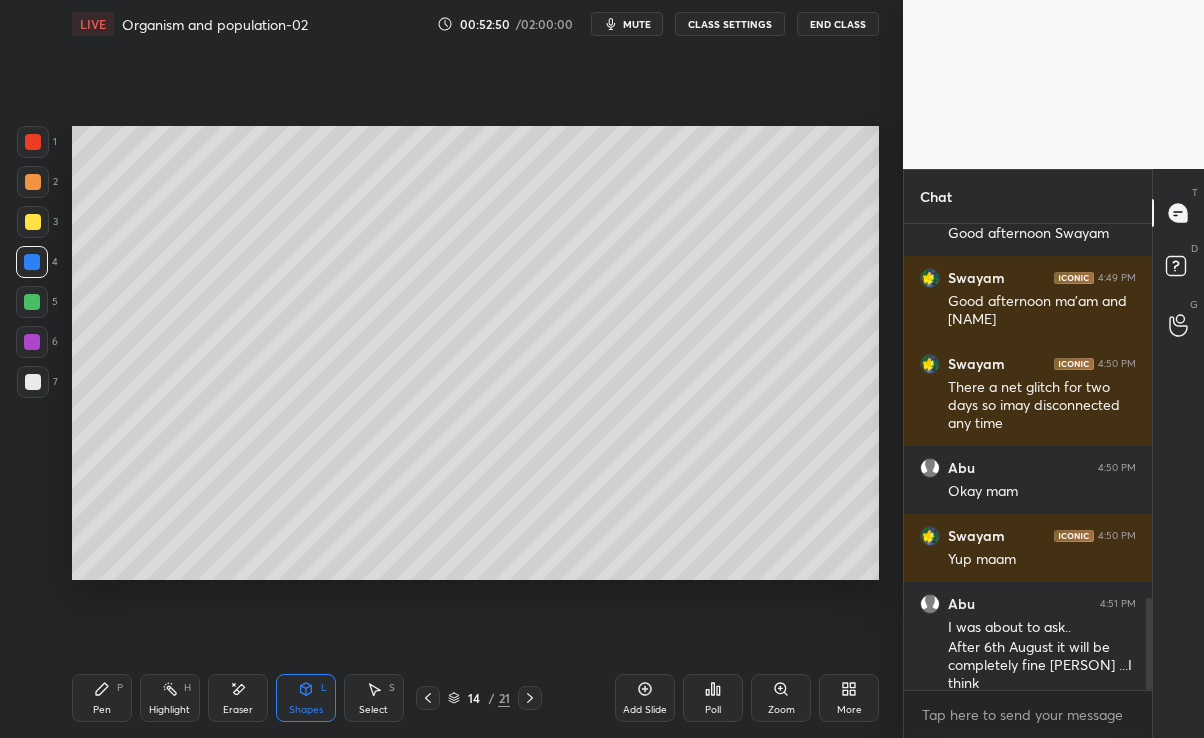 scroll, scrollTop: 609, scrollLeft: 823, axis: both 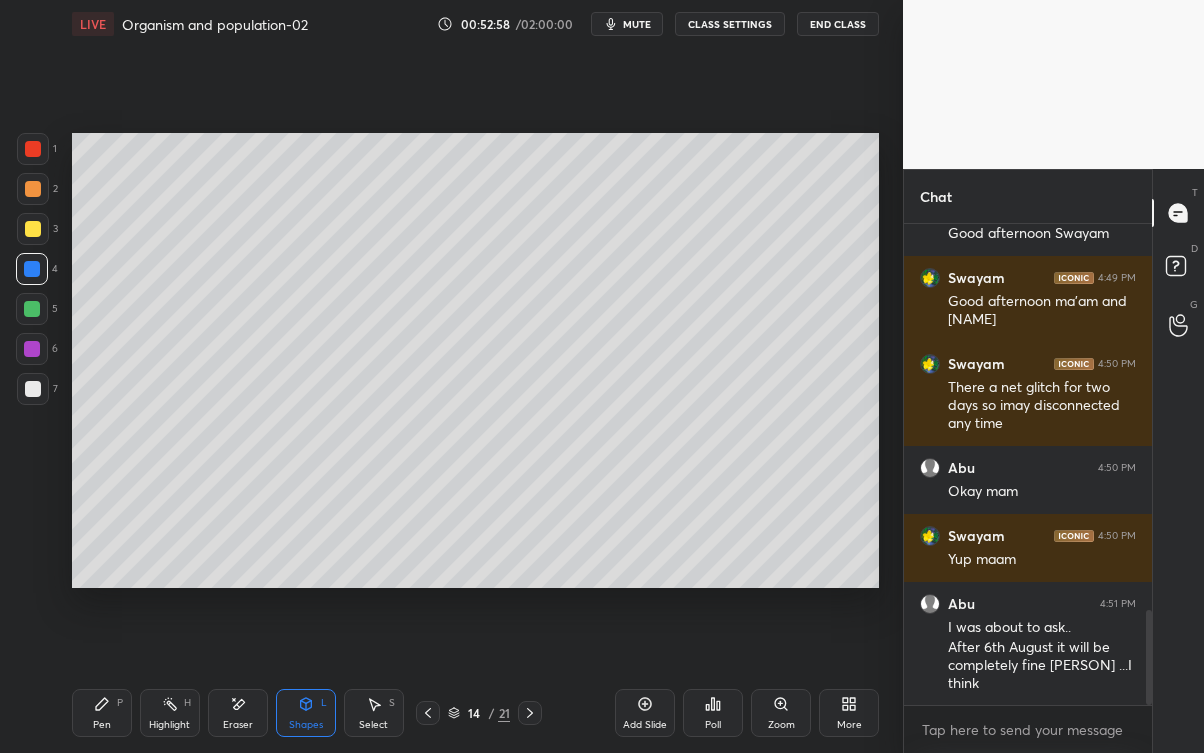 click at bounding box center (33, 389) 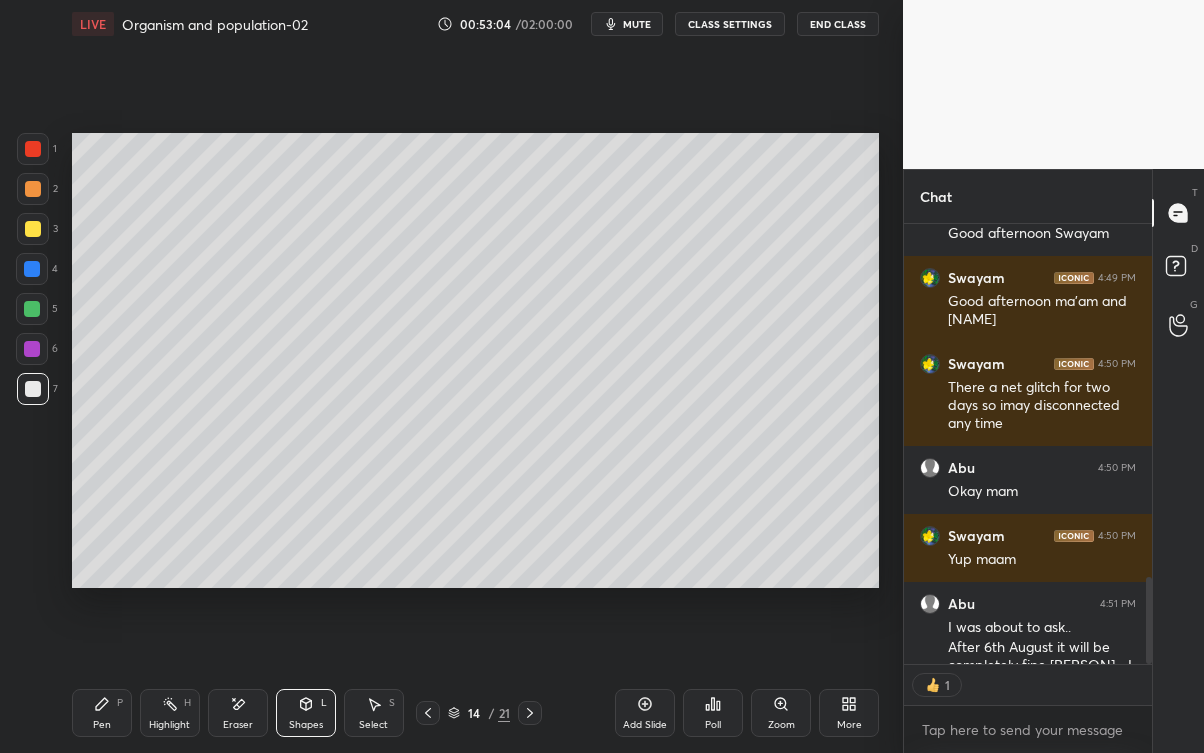 scroll, scrollTop: 433, scrollLeft: 242, axis: both 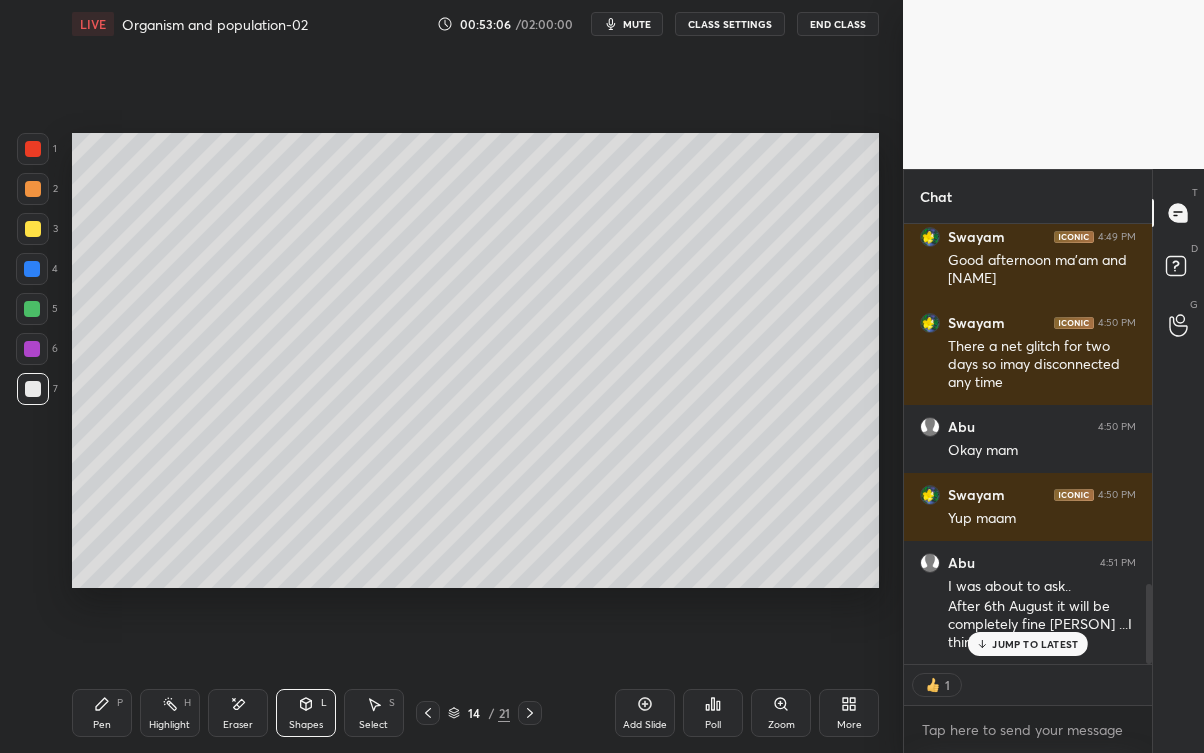 click on "JUMP TO LATEST" at bounding box center (1035, 644) 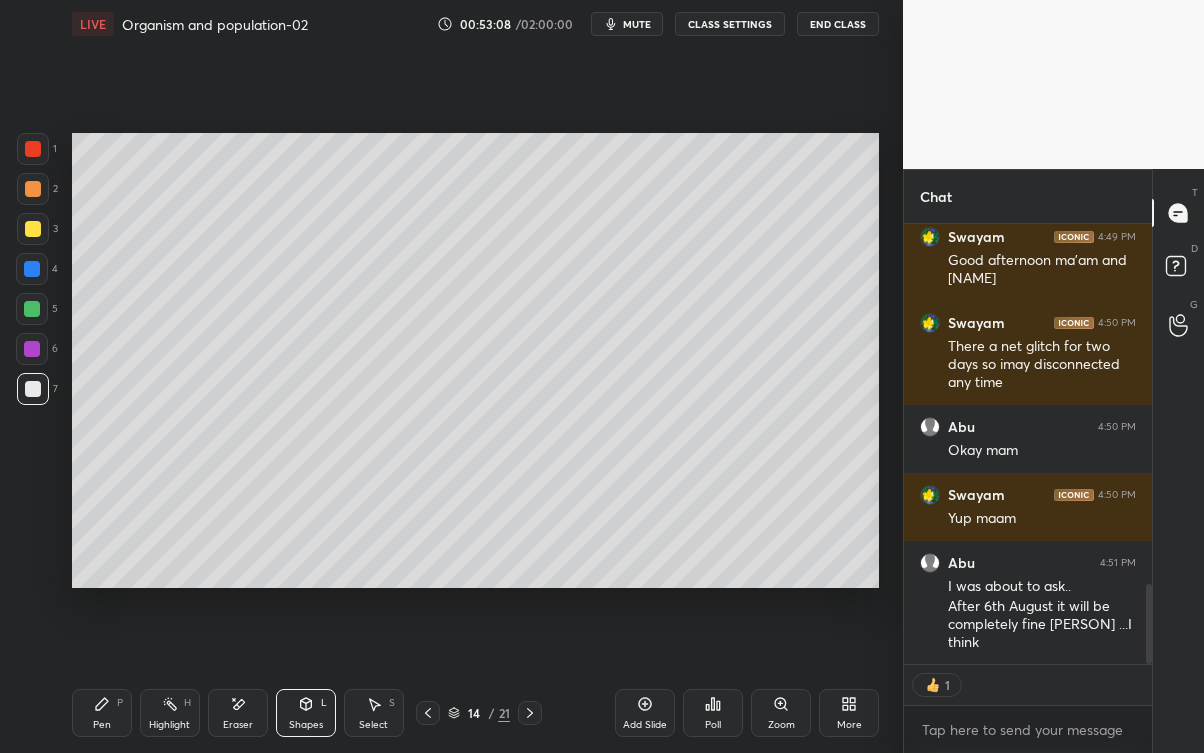 click on "Add Slide" at bounding box center (645, 725) 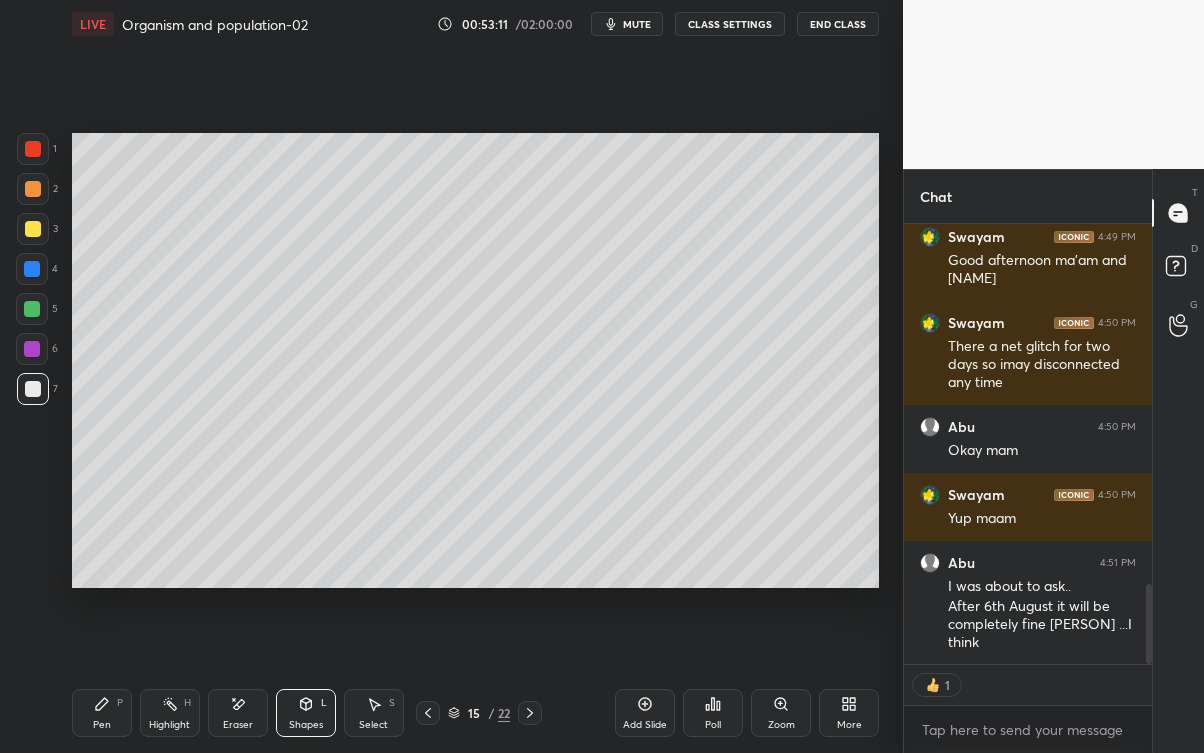 click 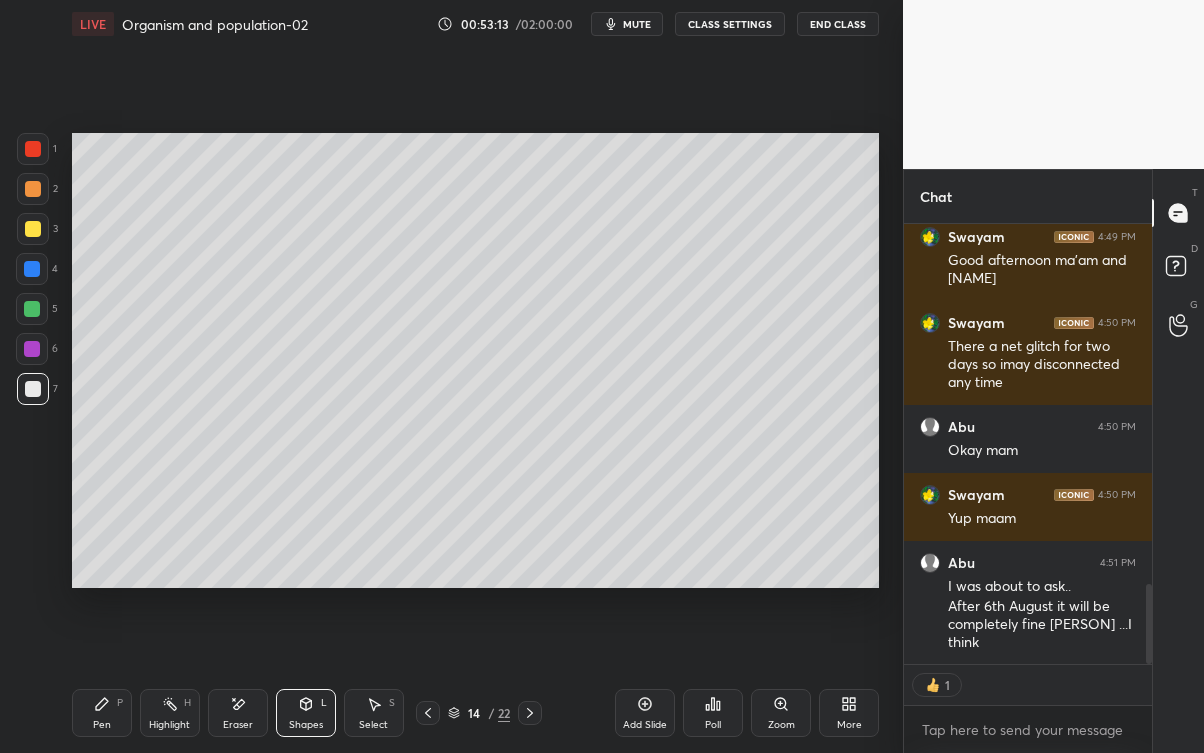 click 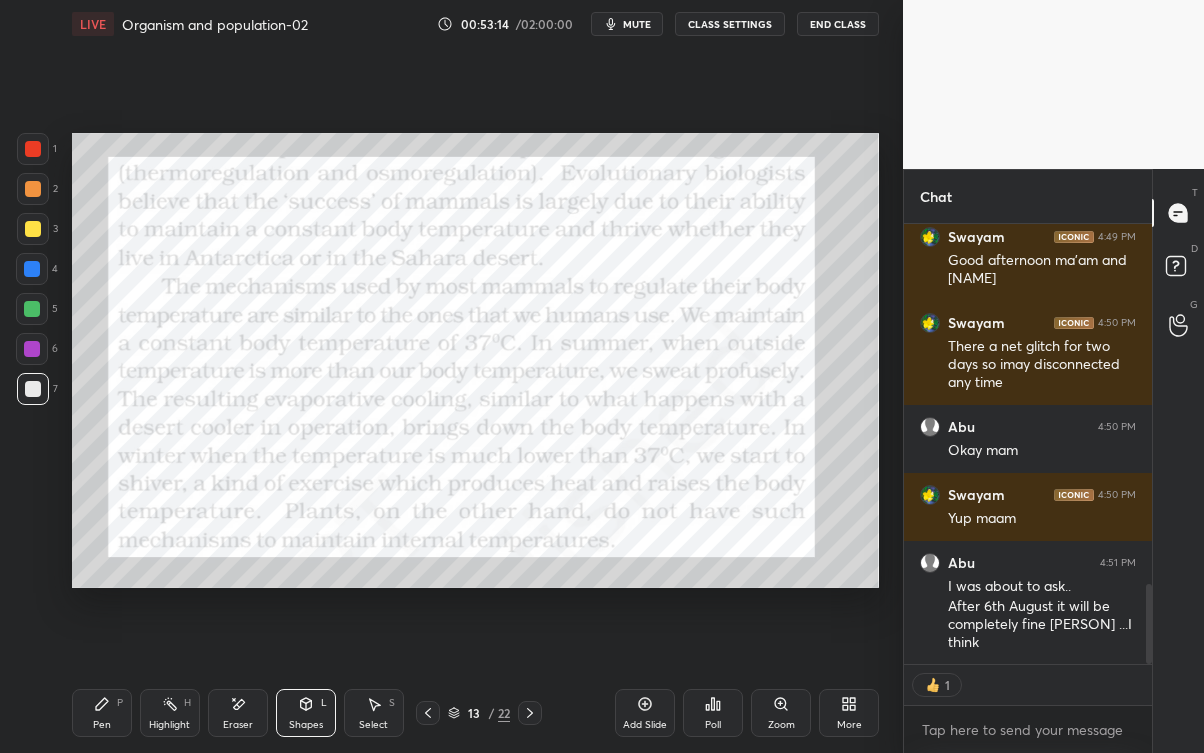 click at bounding box center [428, 713] 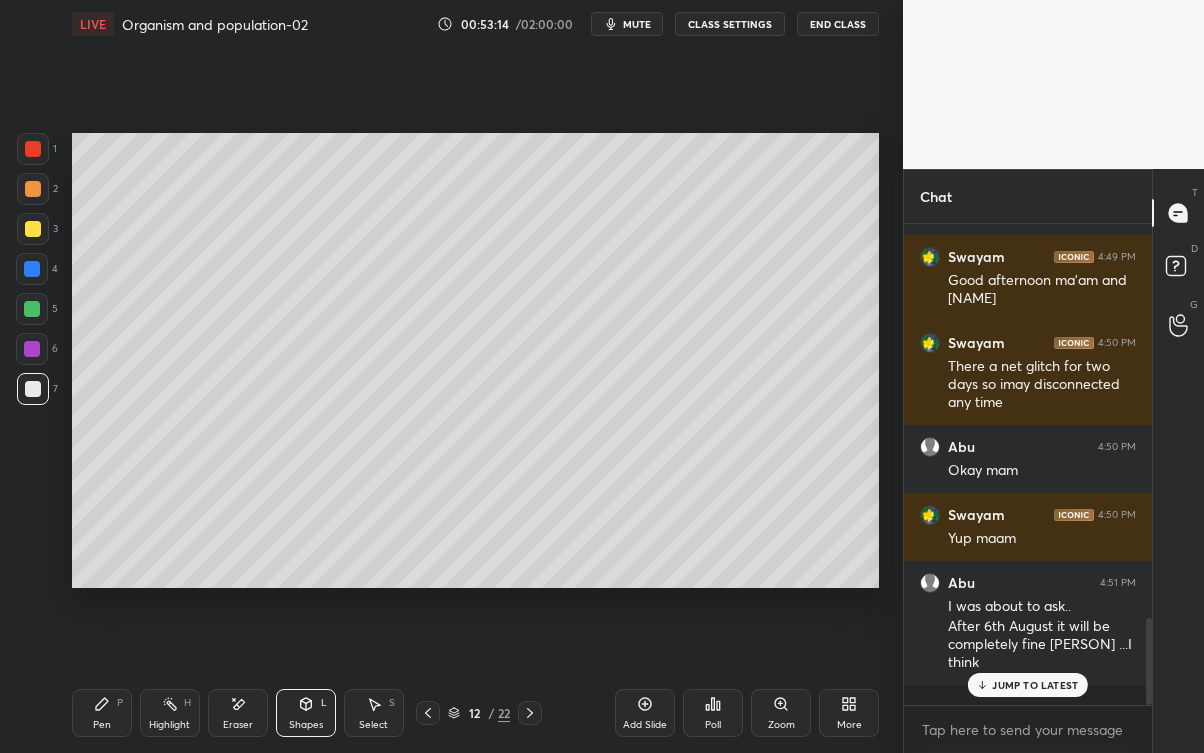 scroll, scrollTop: 7, scrollLeft: 6, axis: both 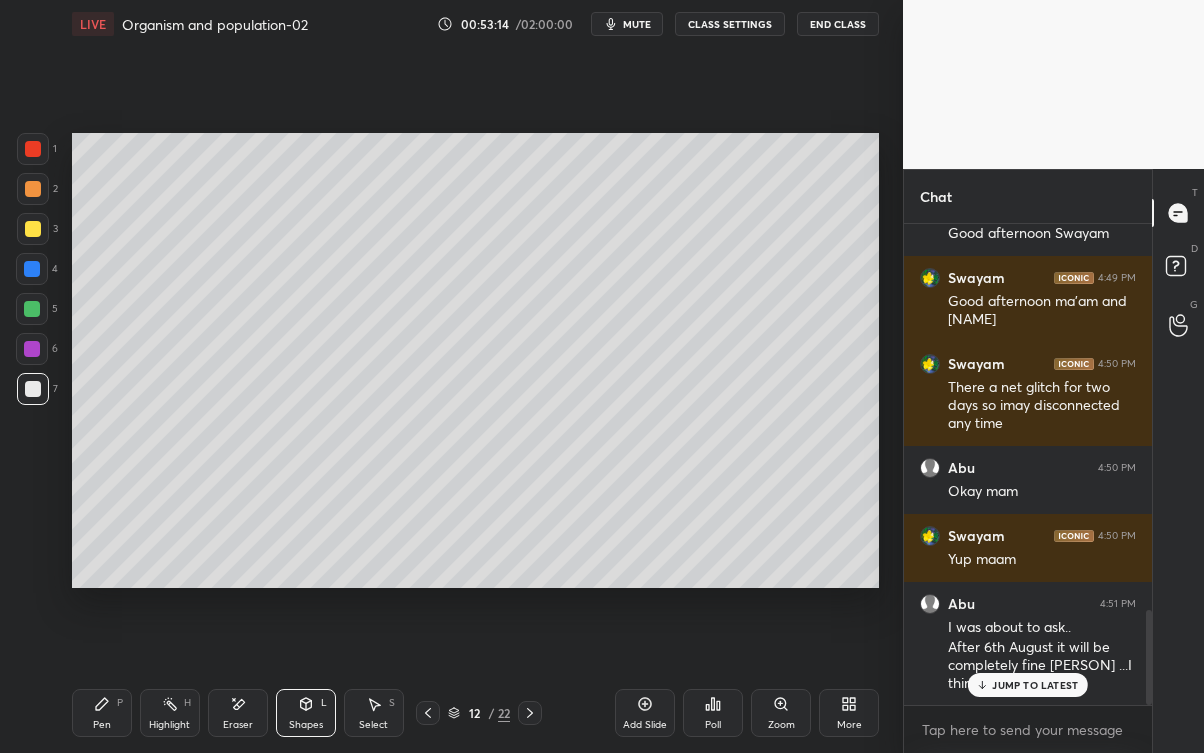 click at bounding box center [428, 713] 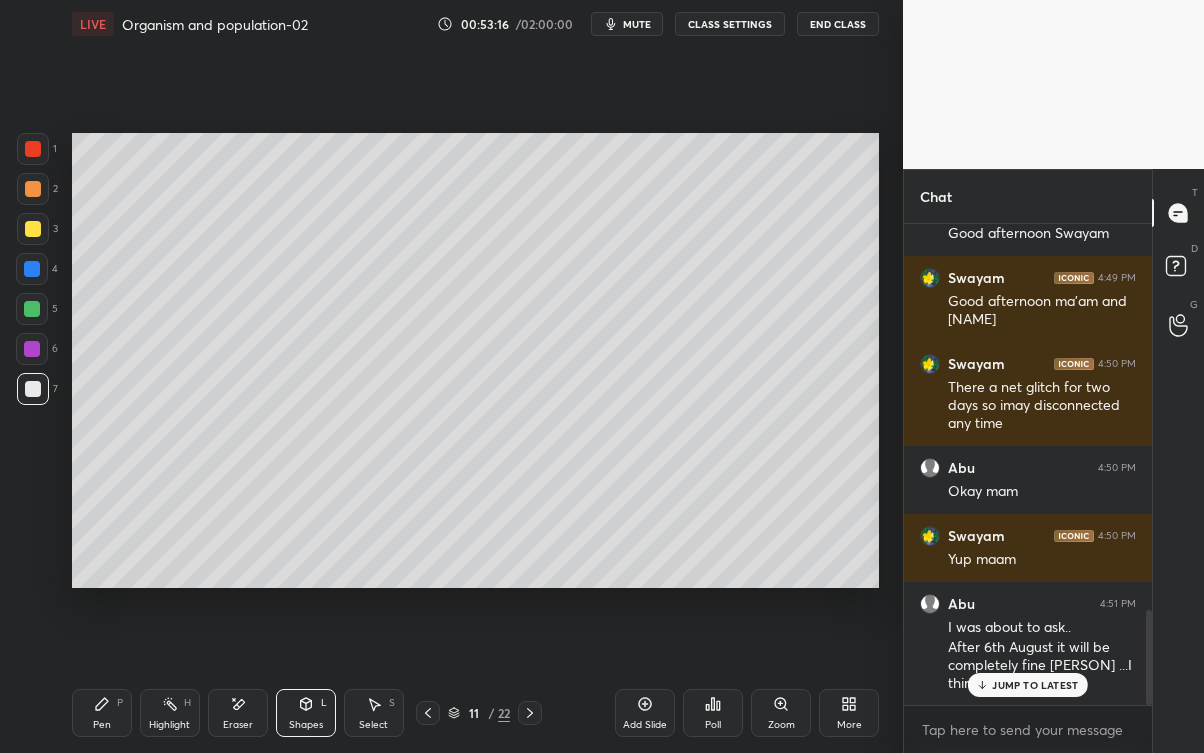 click at bounding box center (530, 713) 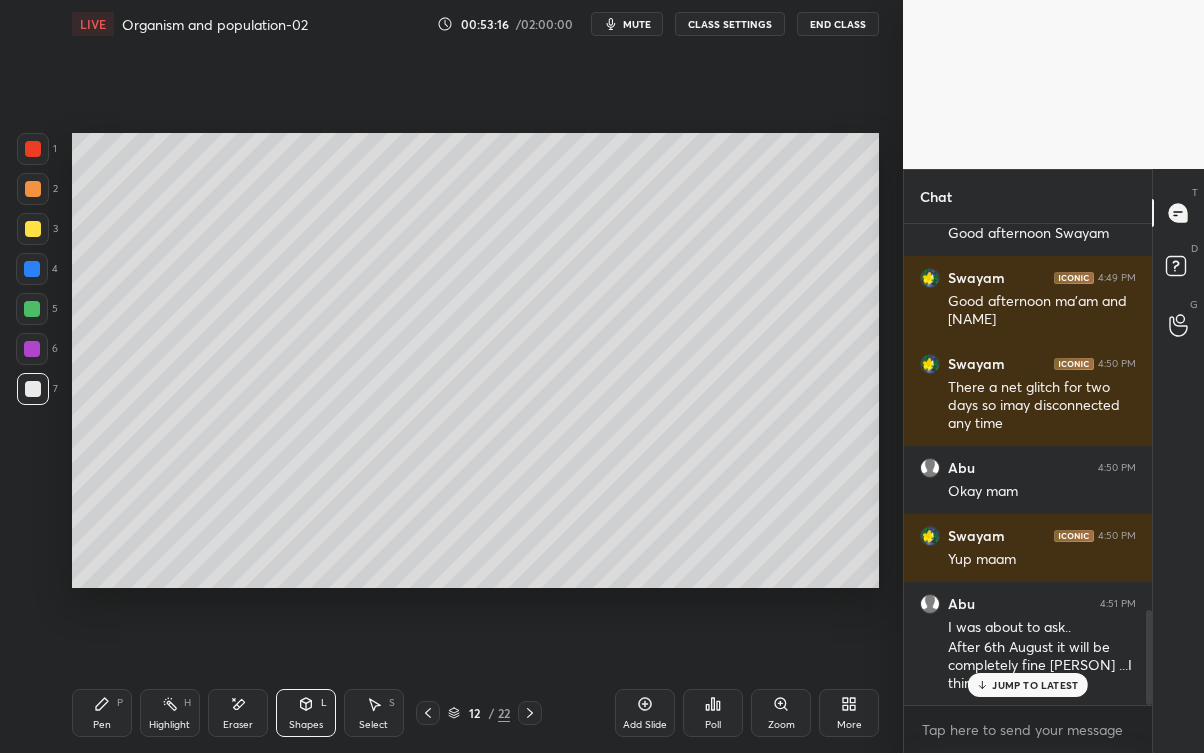 click 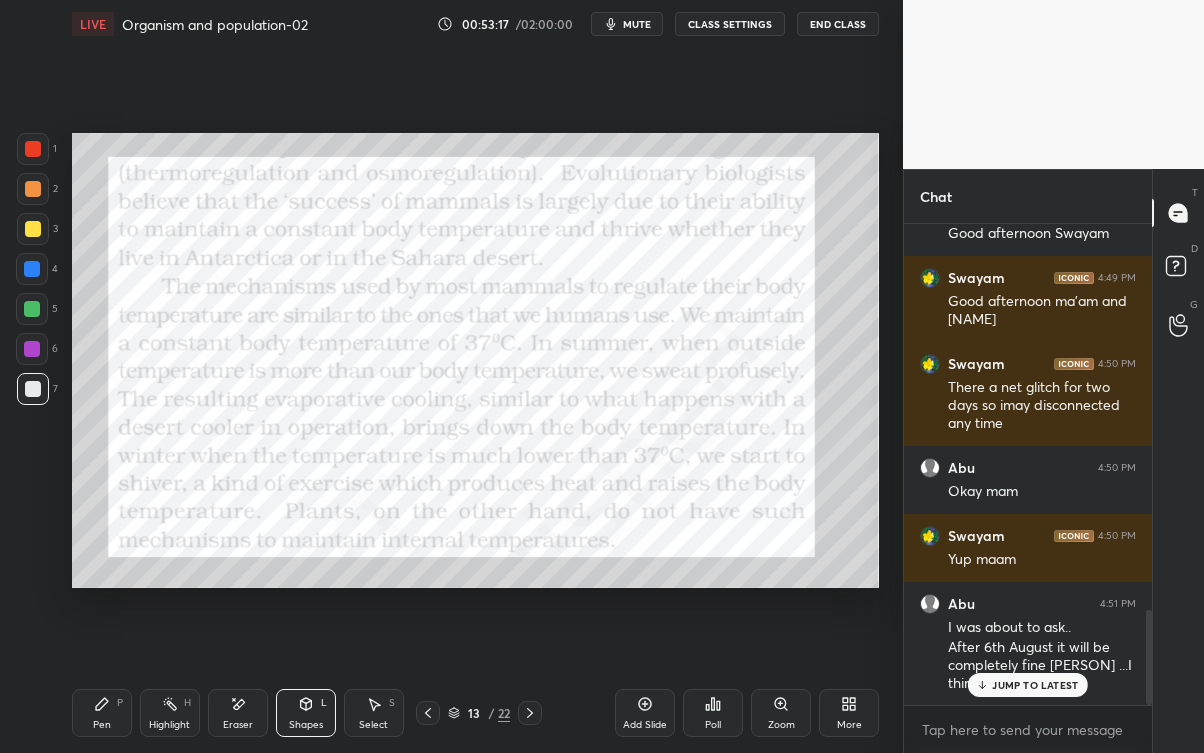click 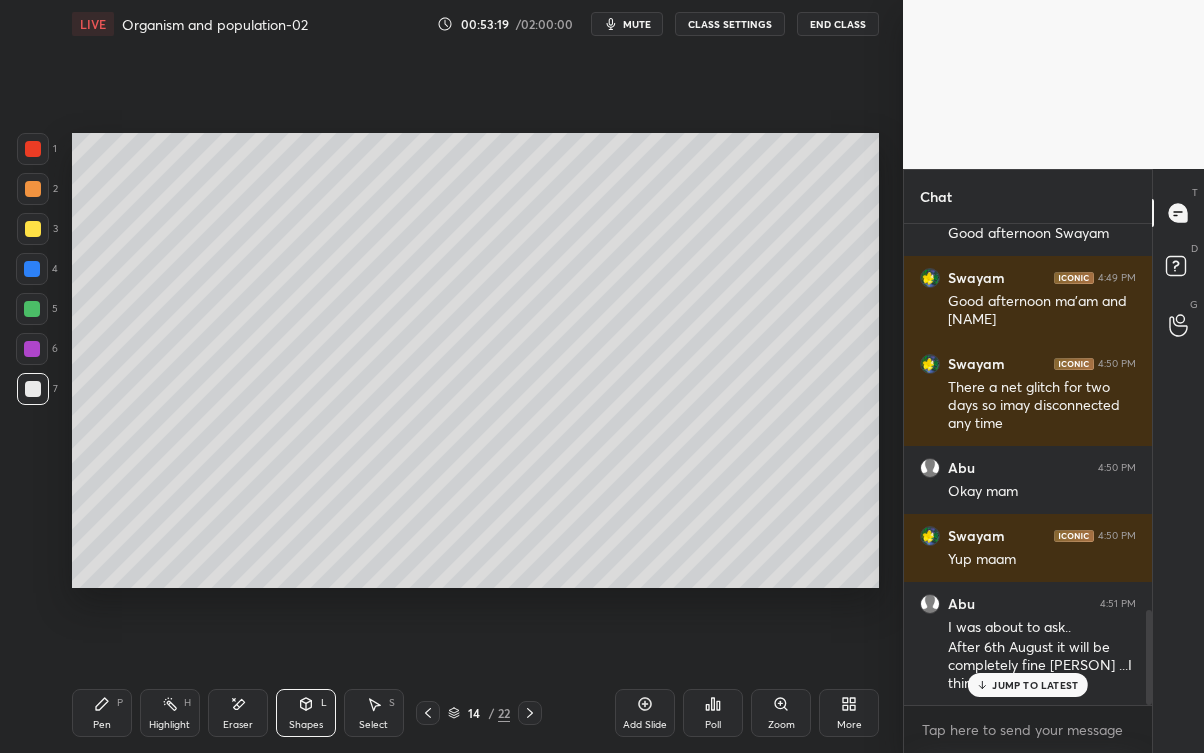 click on "JUMP TO LATEST" at bounding box center (1035, 685) 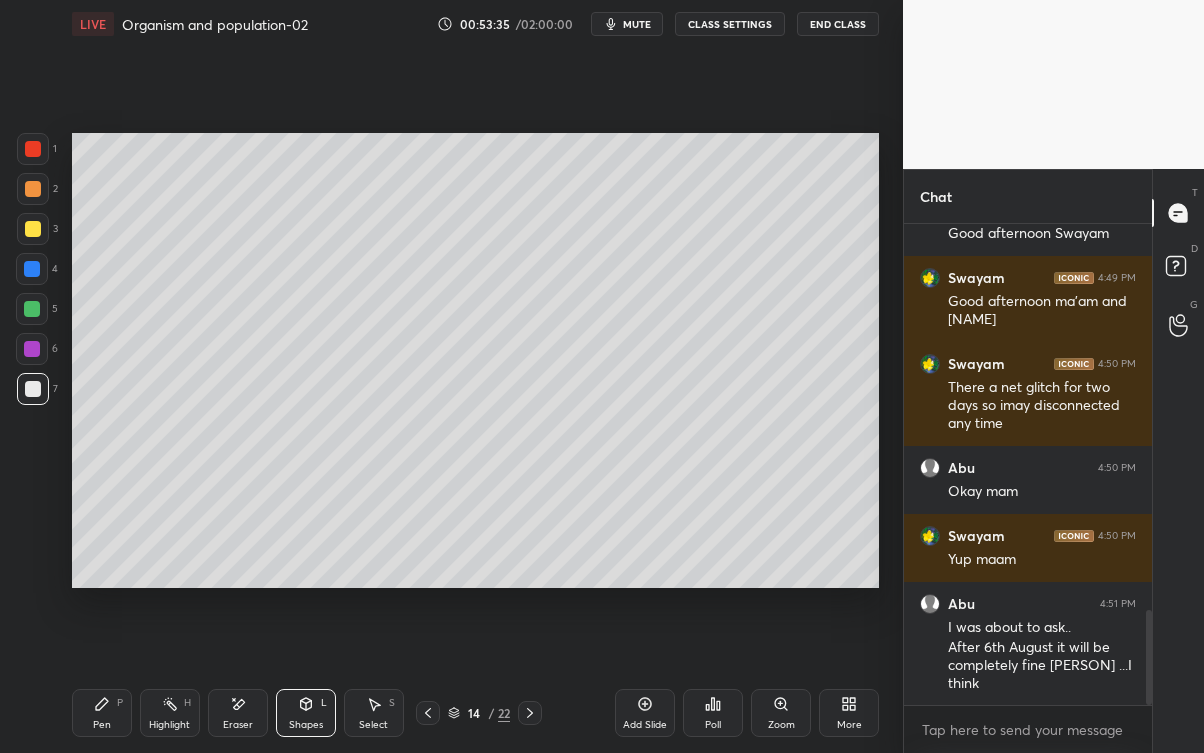 click on "14 / 22" at bounding box center [480, 713] 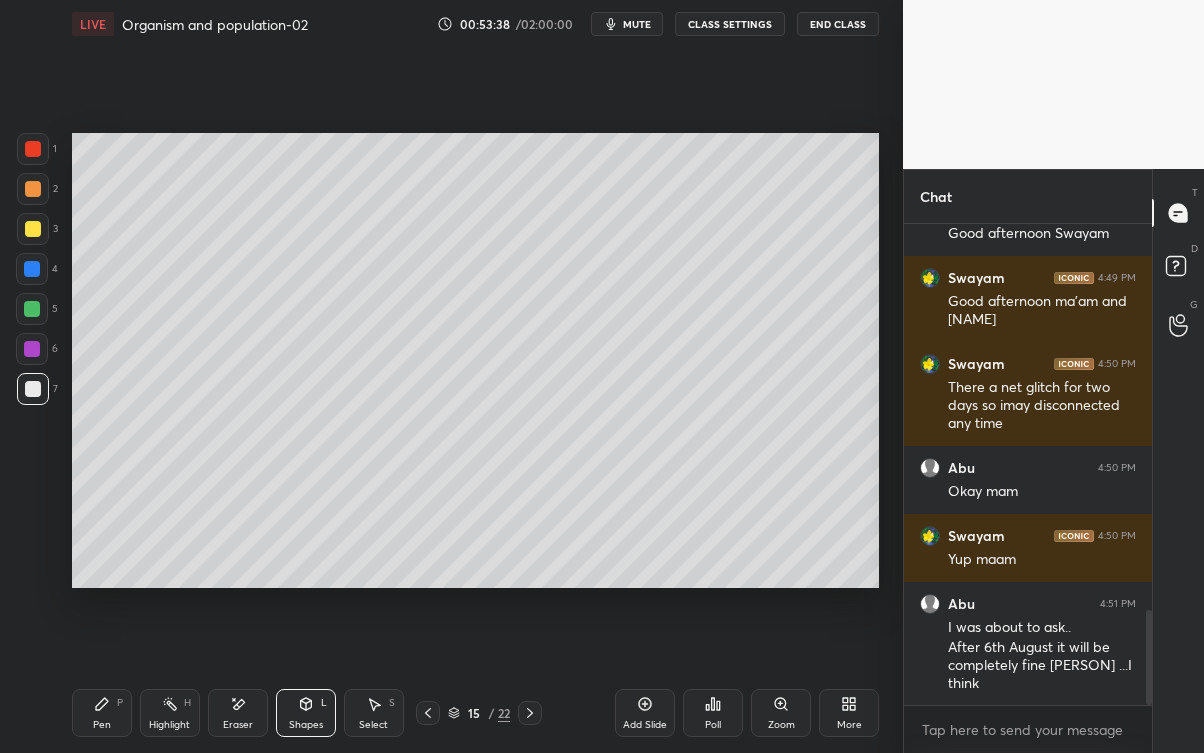 click on "Pen P" at bounding box center [102, 713] 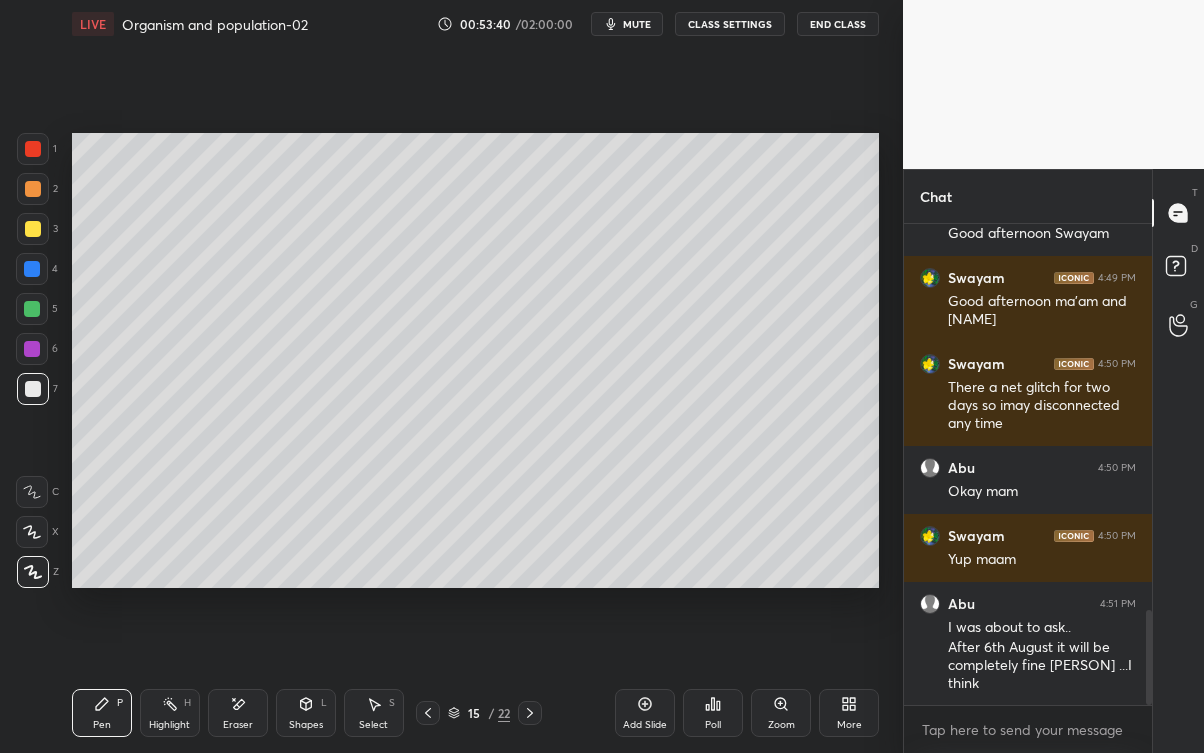 click on "Highlight" at bounding box center (169, 725) 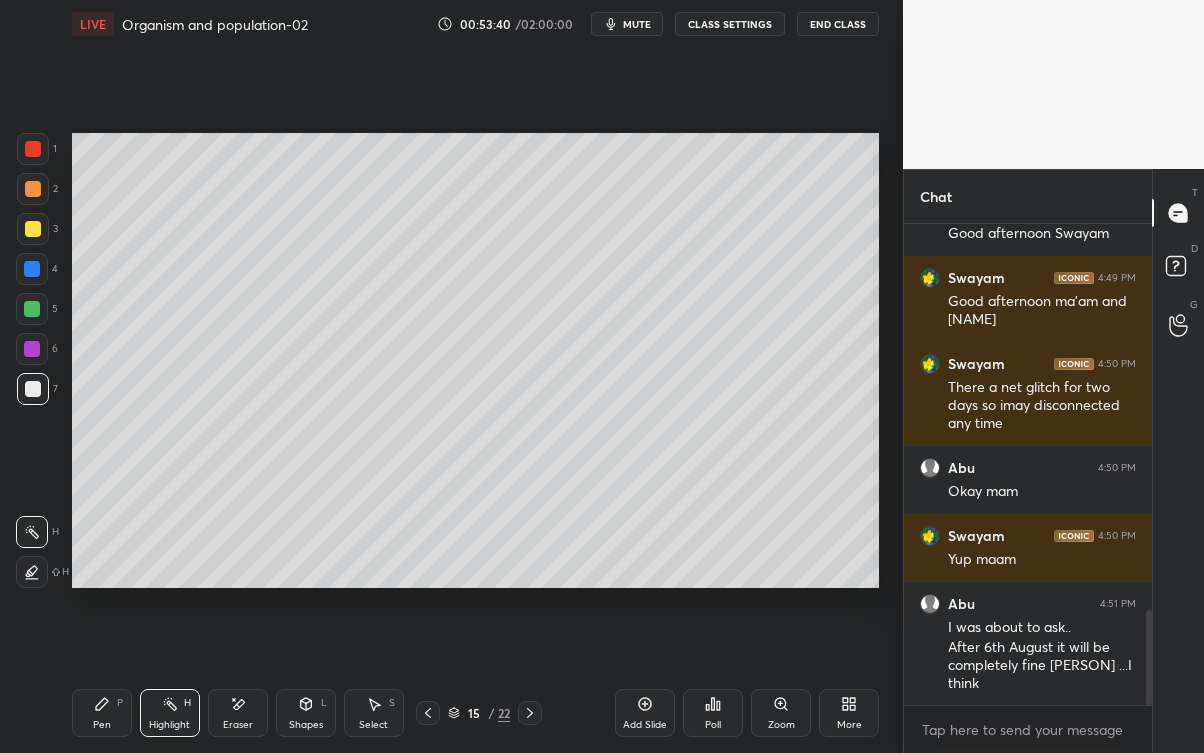 click on "Eraser" at bounding box center [238, 713] 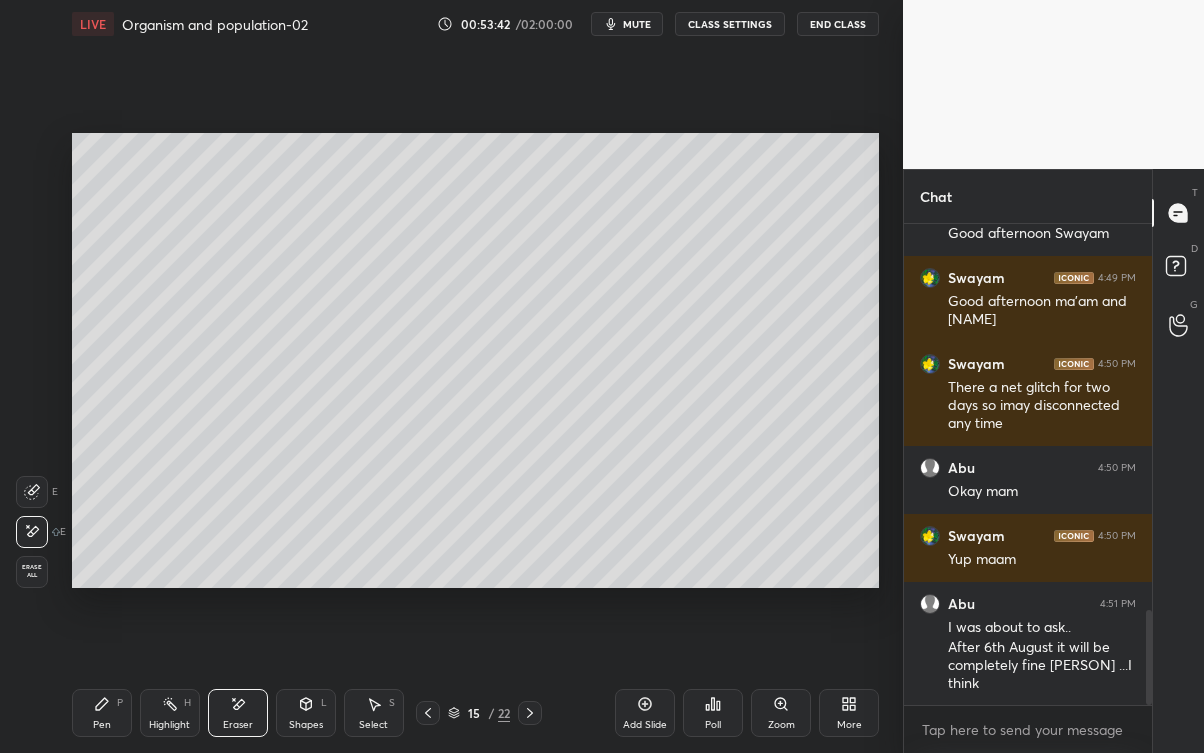 click on "Pen P" at bounding box center (102, 713) 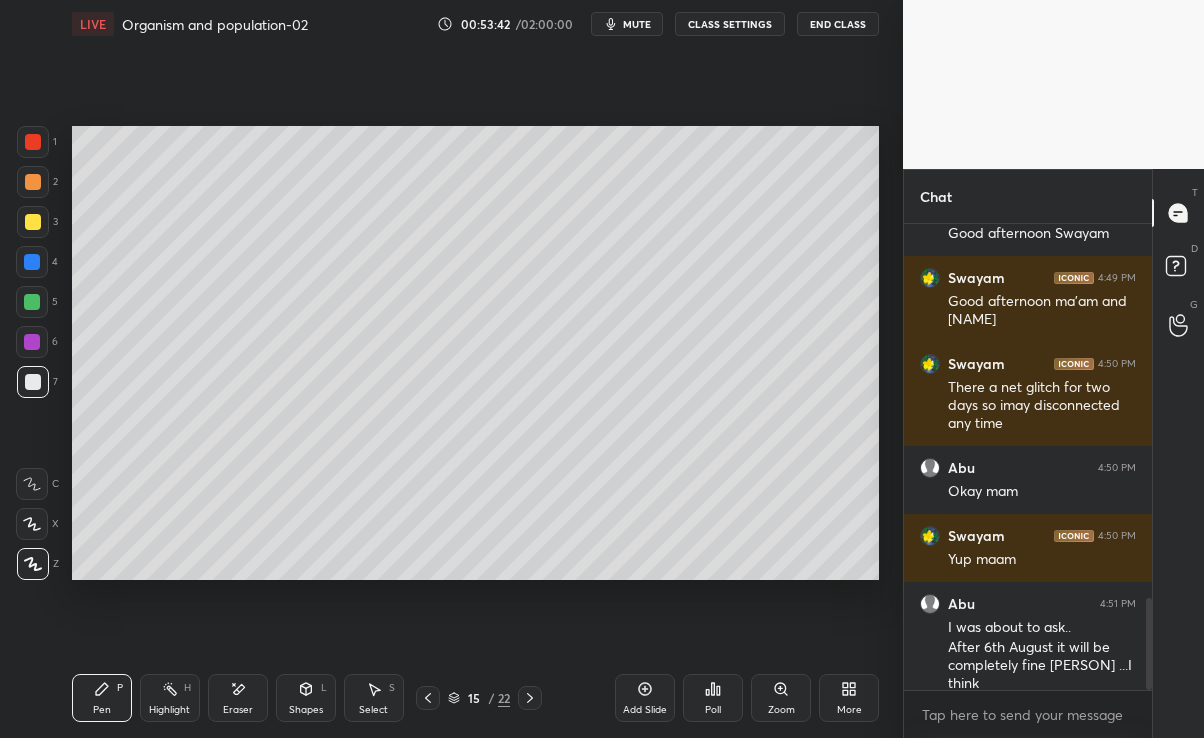 scroll, scrollTop: 609, scrollLeft: 823, axis: both 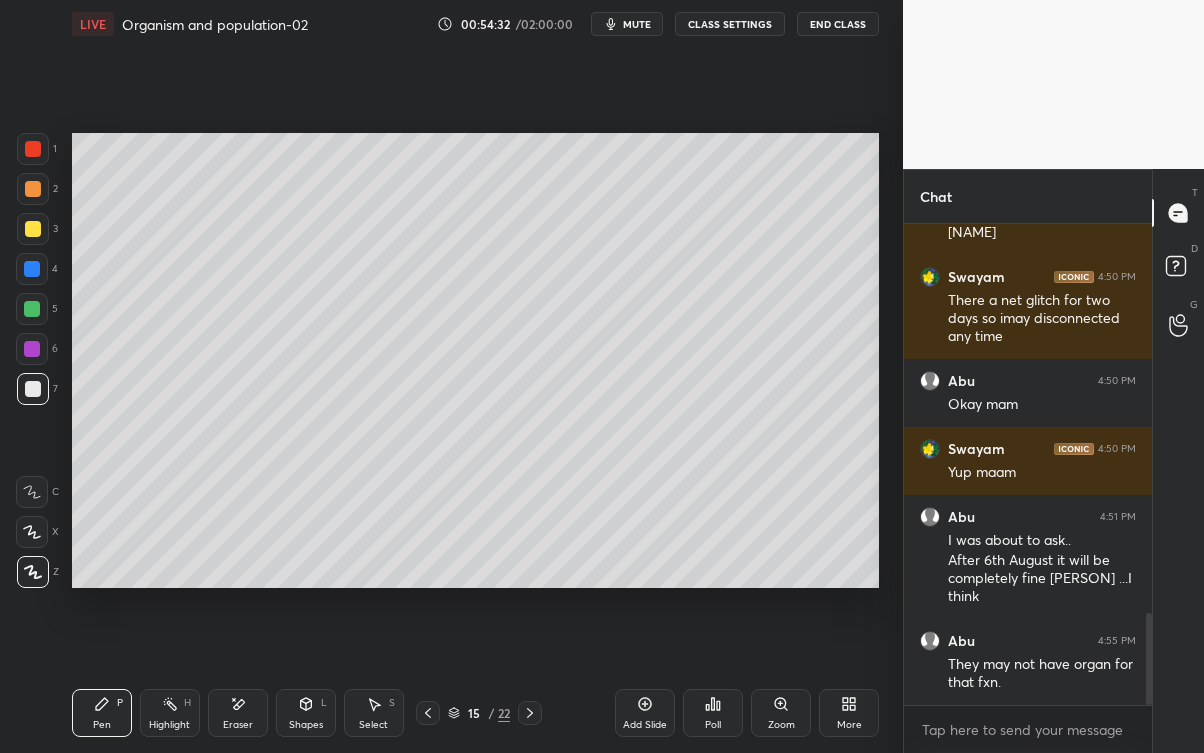 click at bounding box center (33, 229) 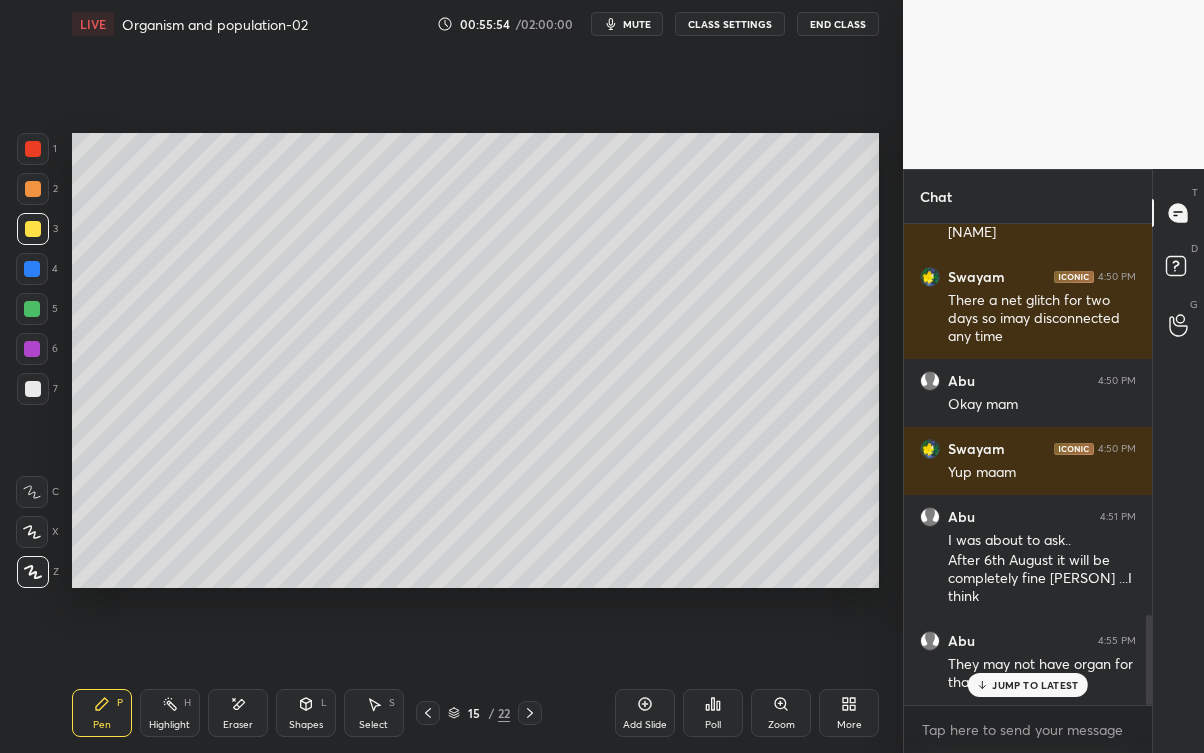 scroll, scrollTop: 2098, scrollLeft: 0, axis: vertical 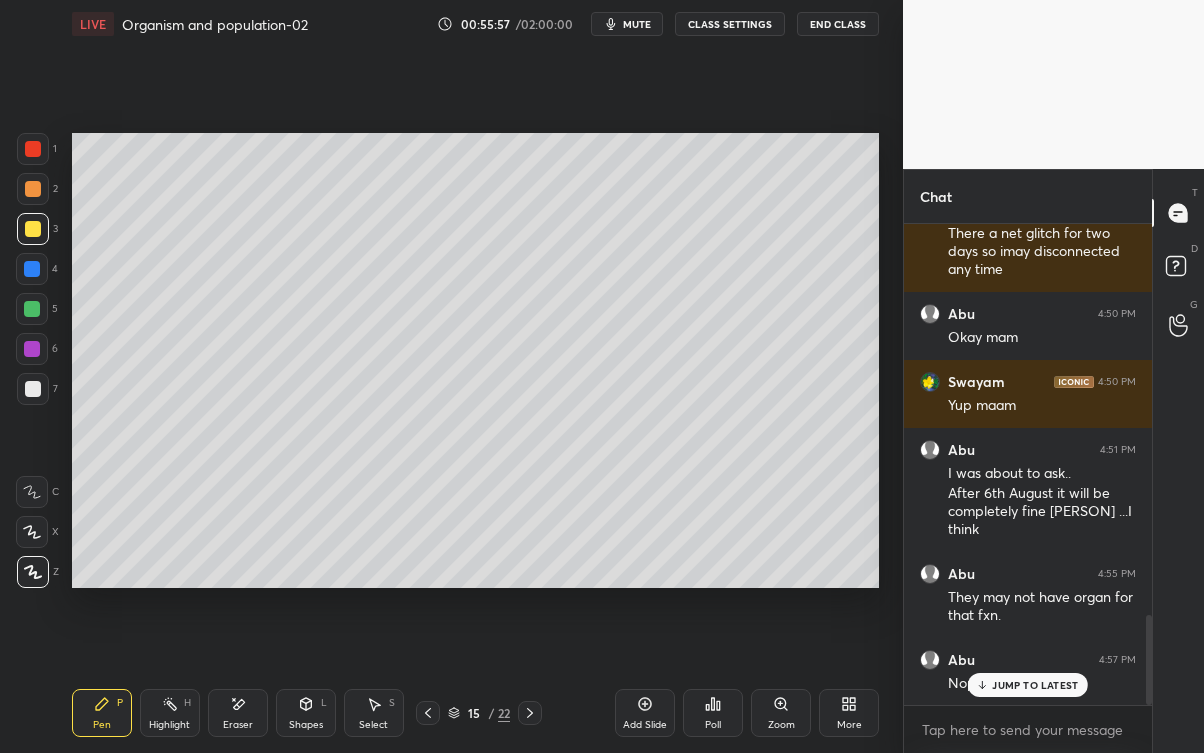click on "Nope" at bounding box center [1042, 682] 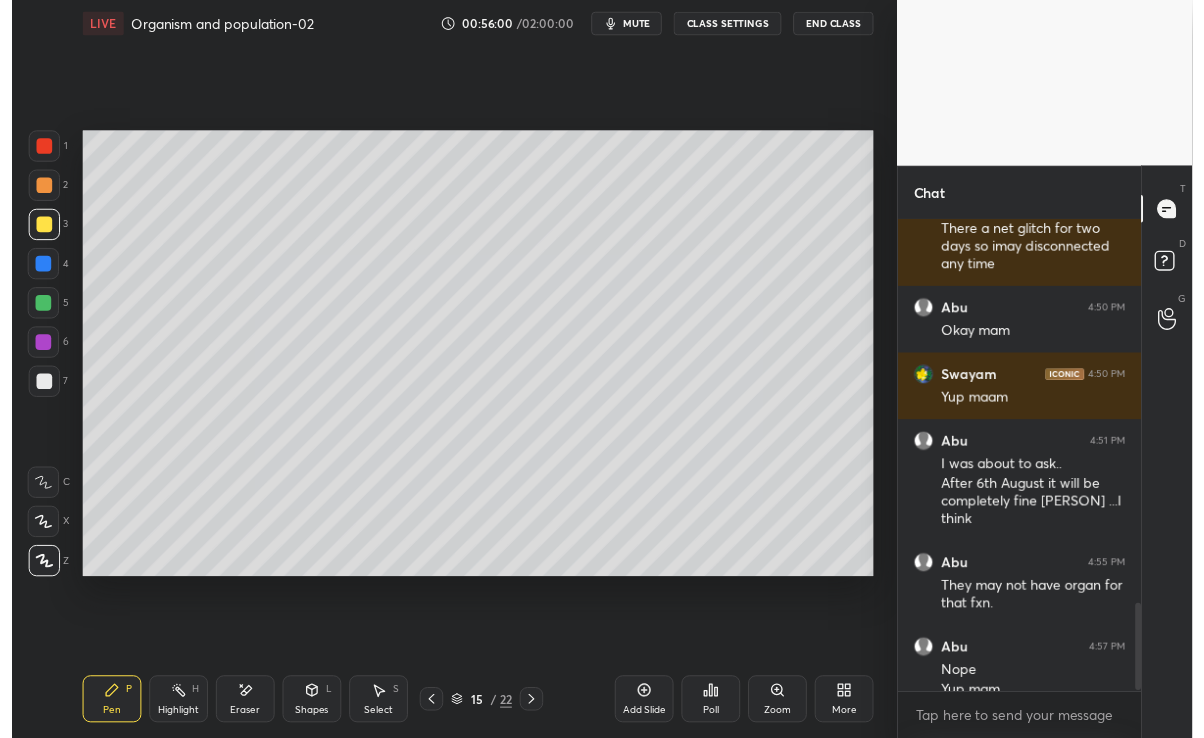 scroll, scrollTop: 2119, scrollLeft: 0, axis: vertical 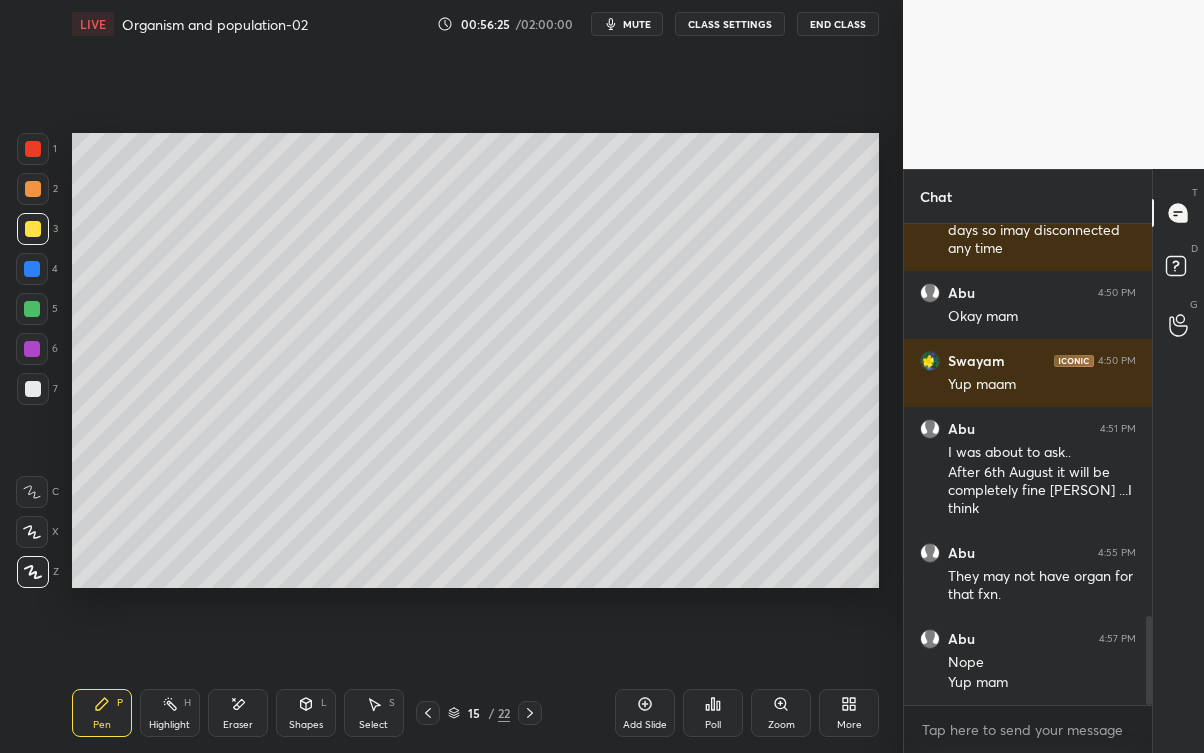 click on "Eraser" at bounding box center (238, 713) 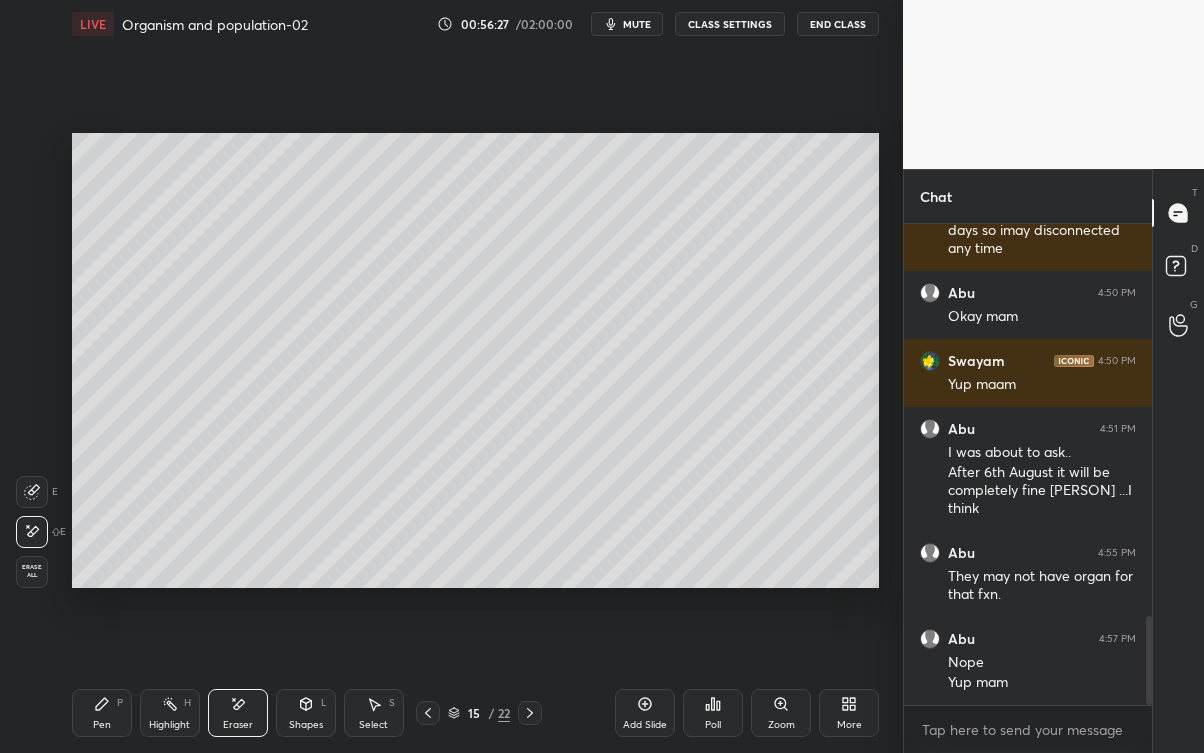 click on "Pen P" at bounding box center (102, 713) 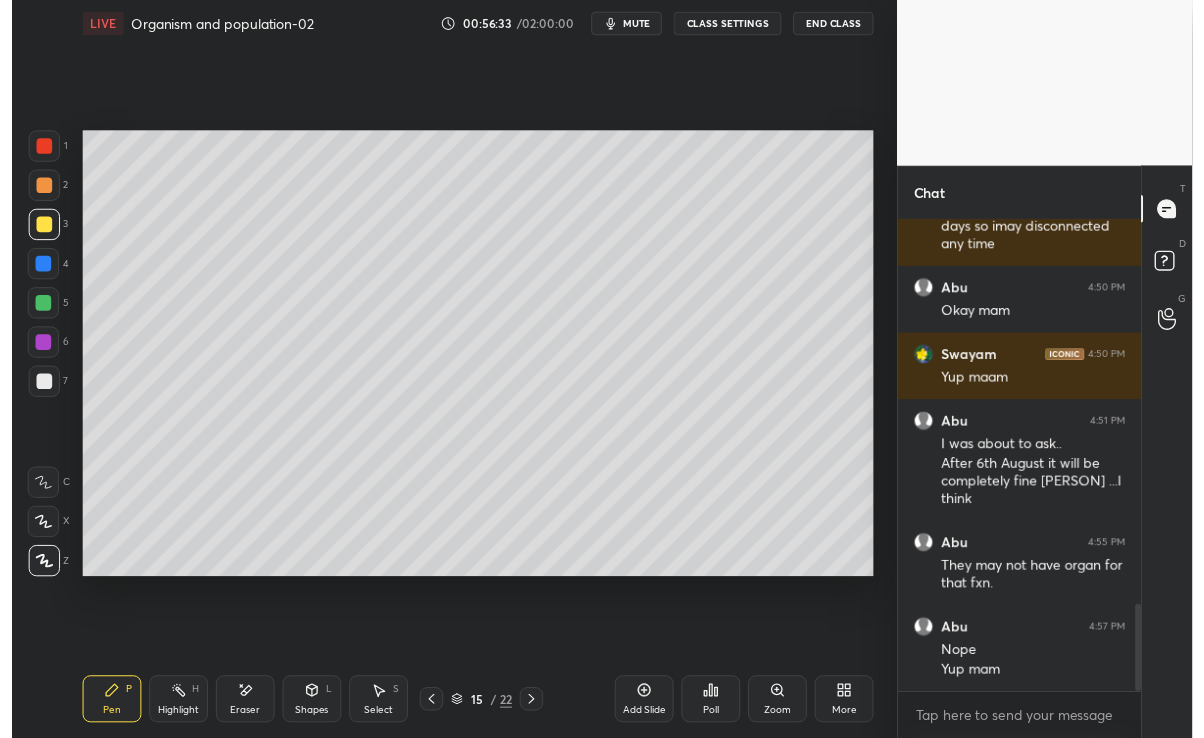 scroll, scrollTop: 609, scrollLeft: 823, axis: both 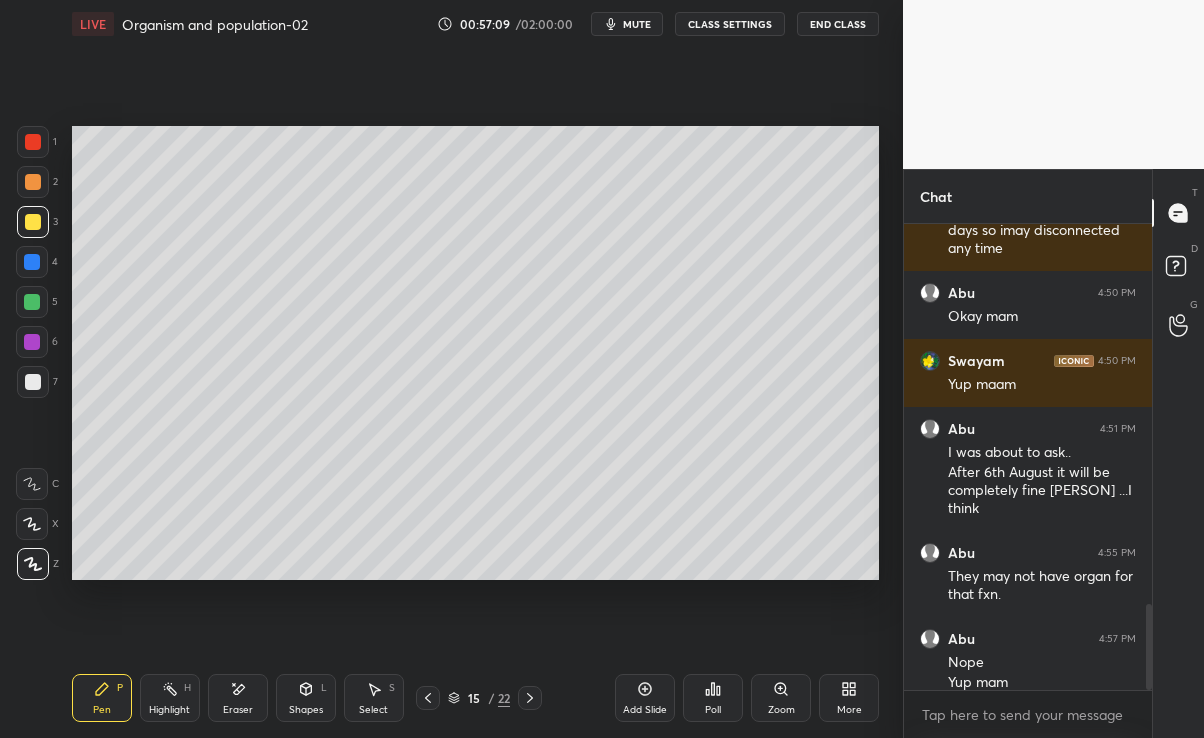 click on "Pen P Highlight H Eraser Shapes L Select S 15 / 22 Add Slide Poll Zoom More" at bounding box center (476, 698) 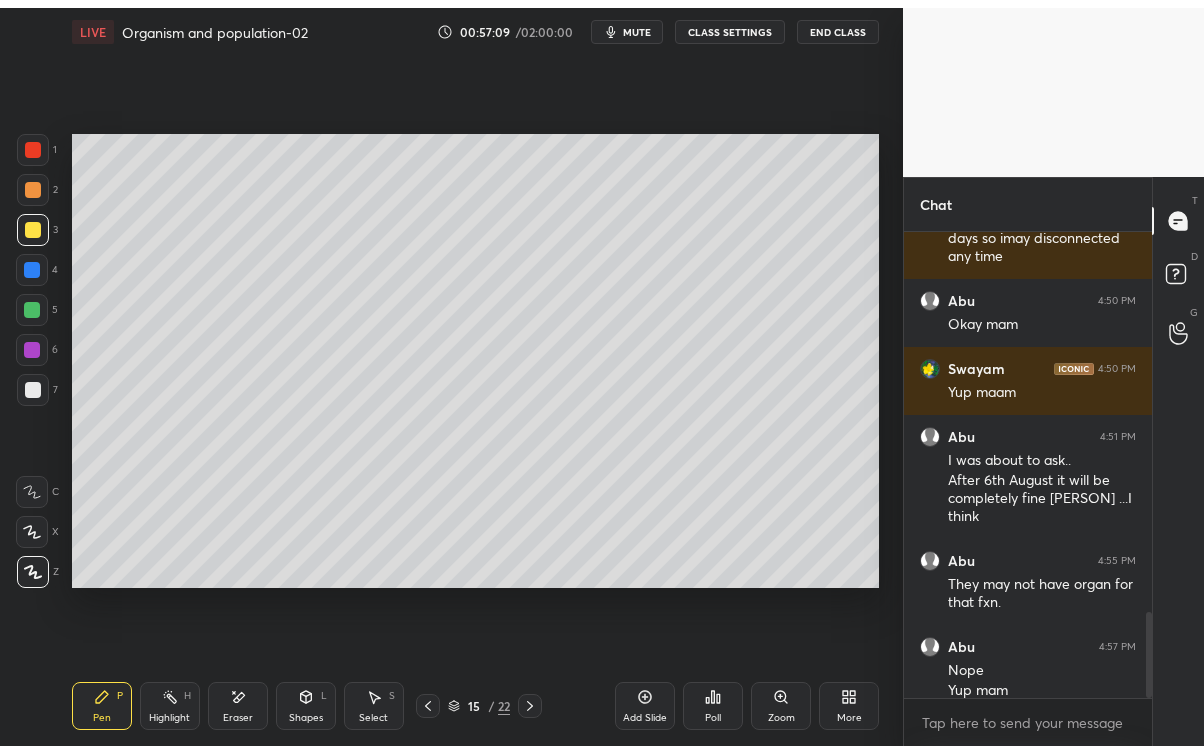 scroll, scrollTop: 99375, scrollLeft: 99176, axis: both 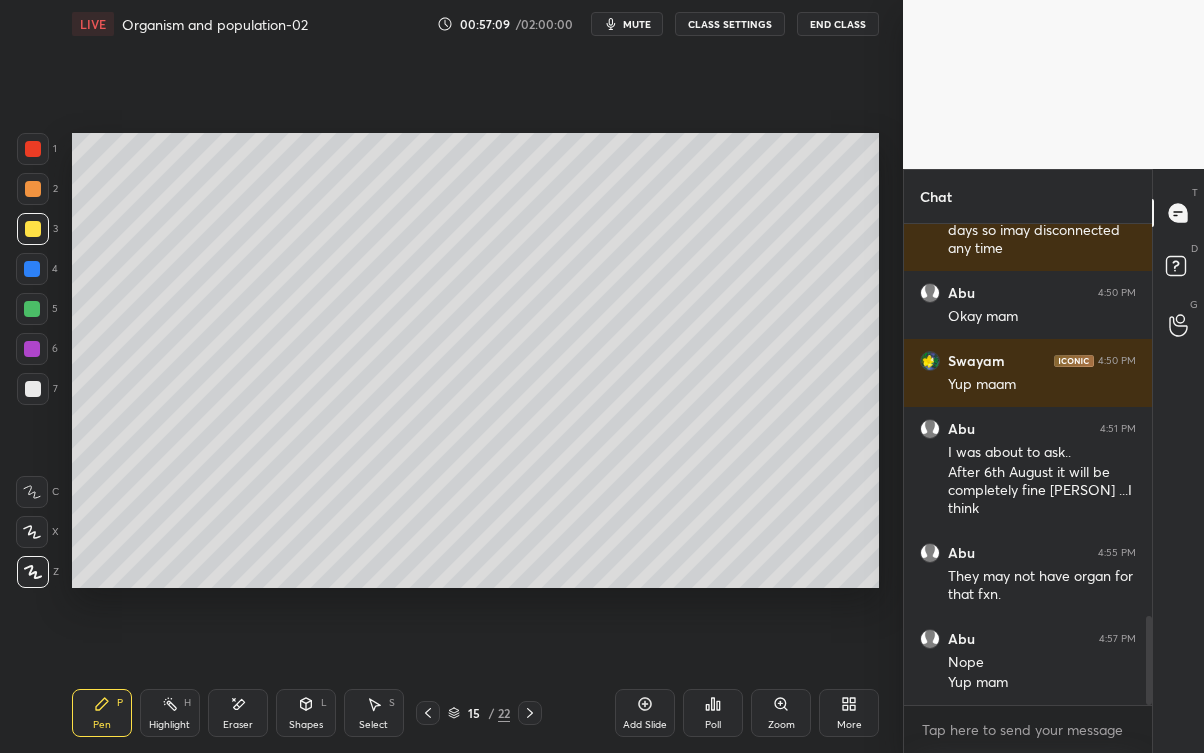 click at bounding box center (428, 713) 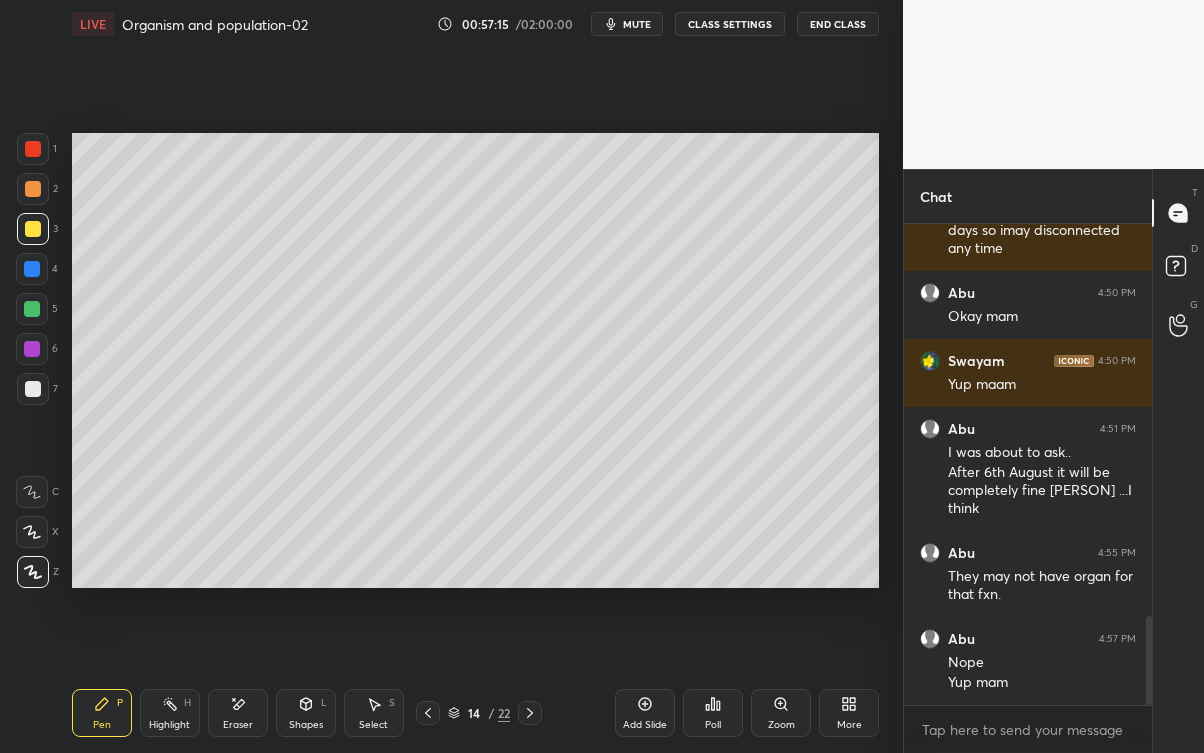 click on "Eraser" at bounding box center (238, 725) 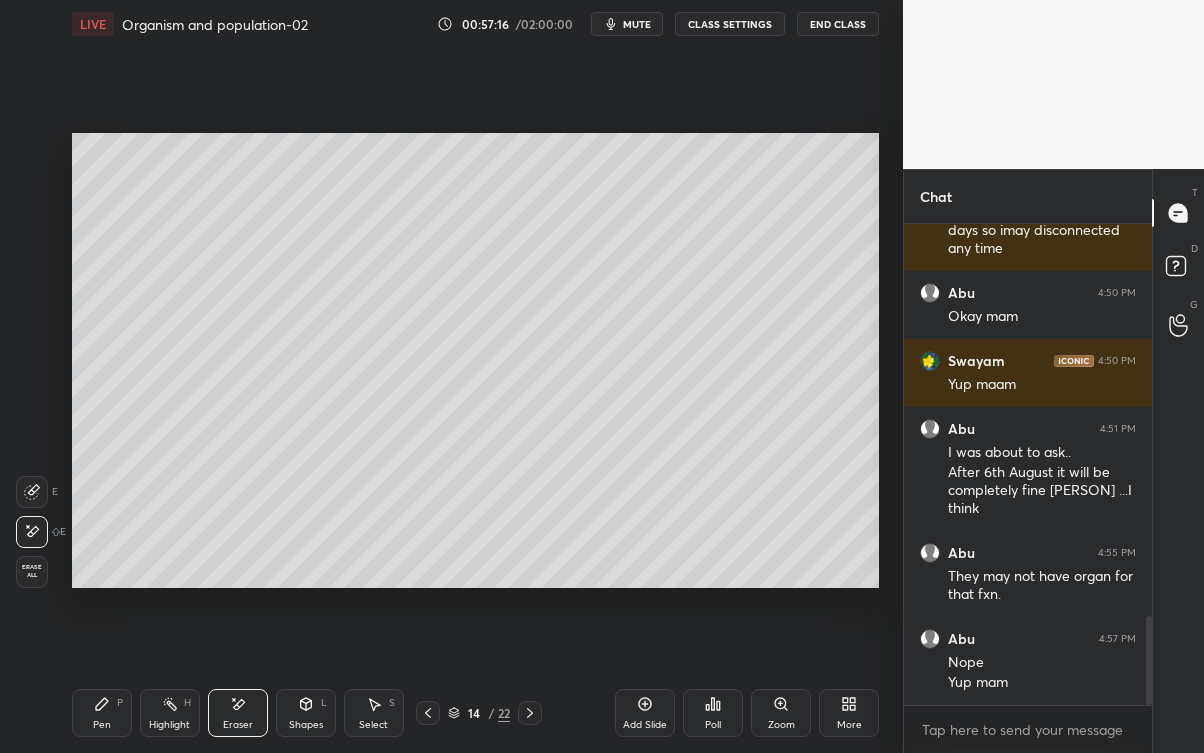 click 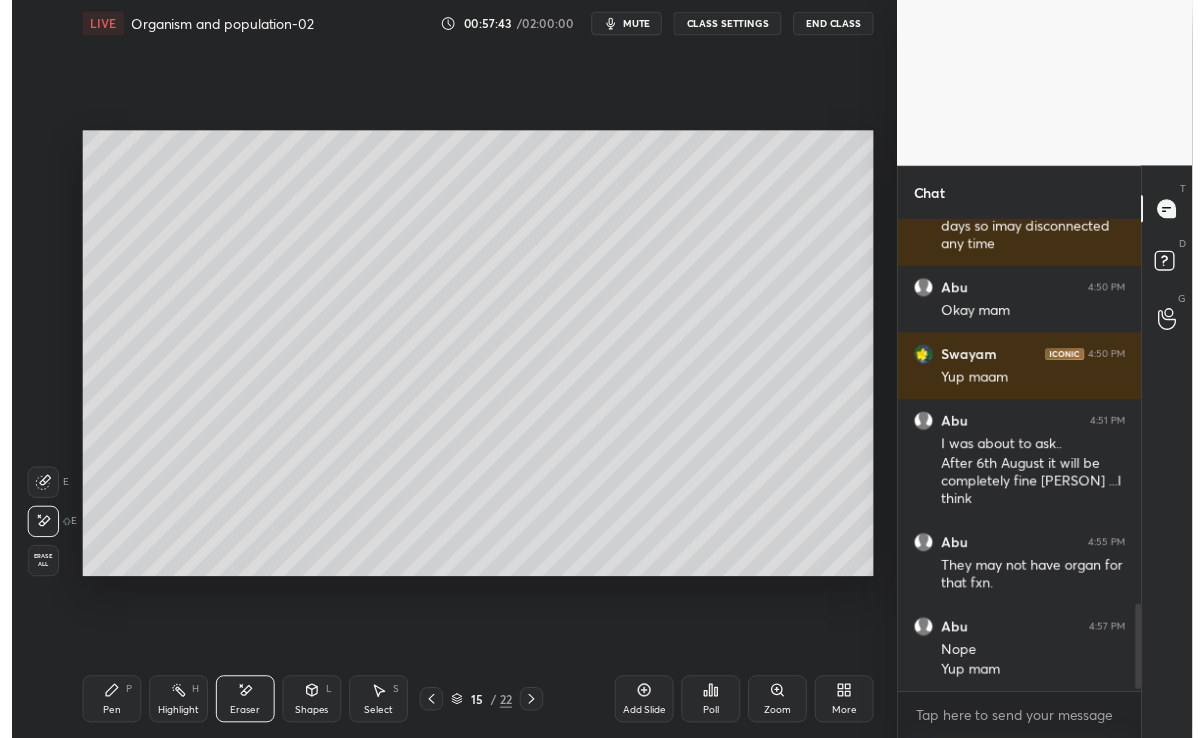 scroll, scrollTop: 2186, scrollLeft: 0, axis: vertical 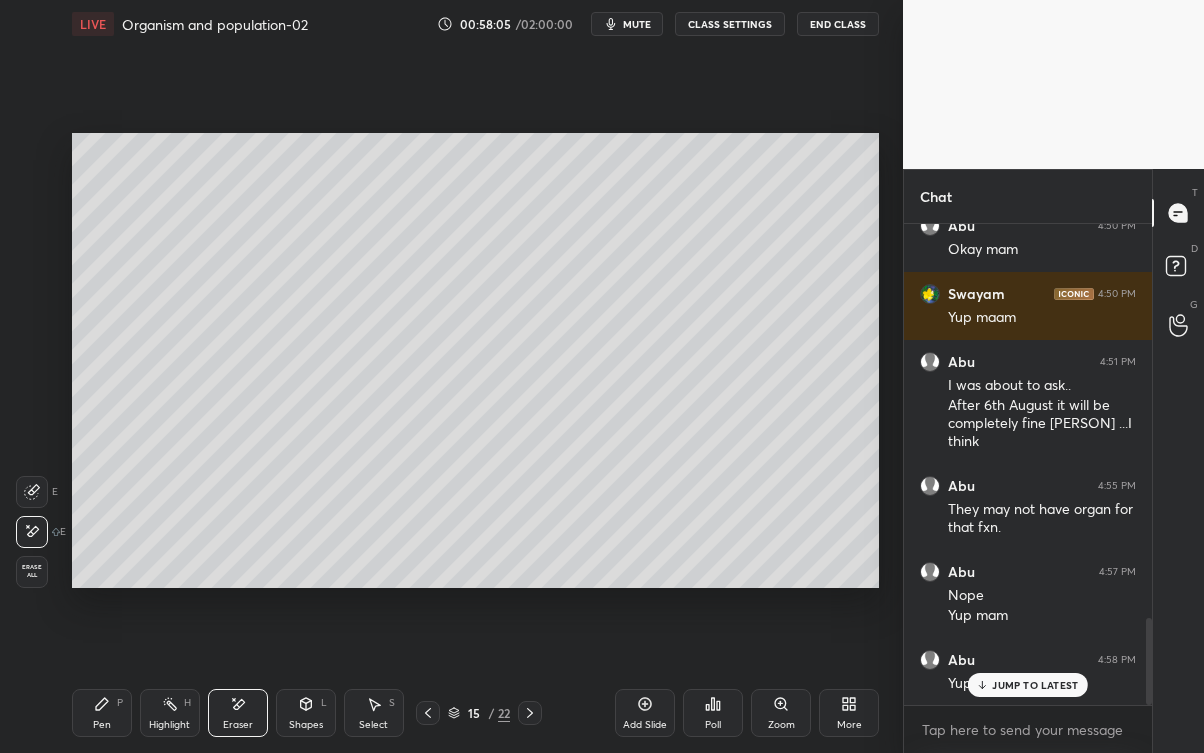 click on "Pen P" at bounding box center (102, 713) 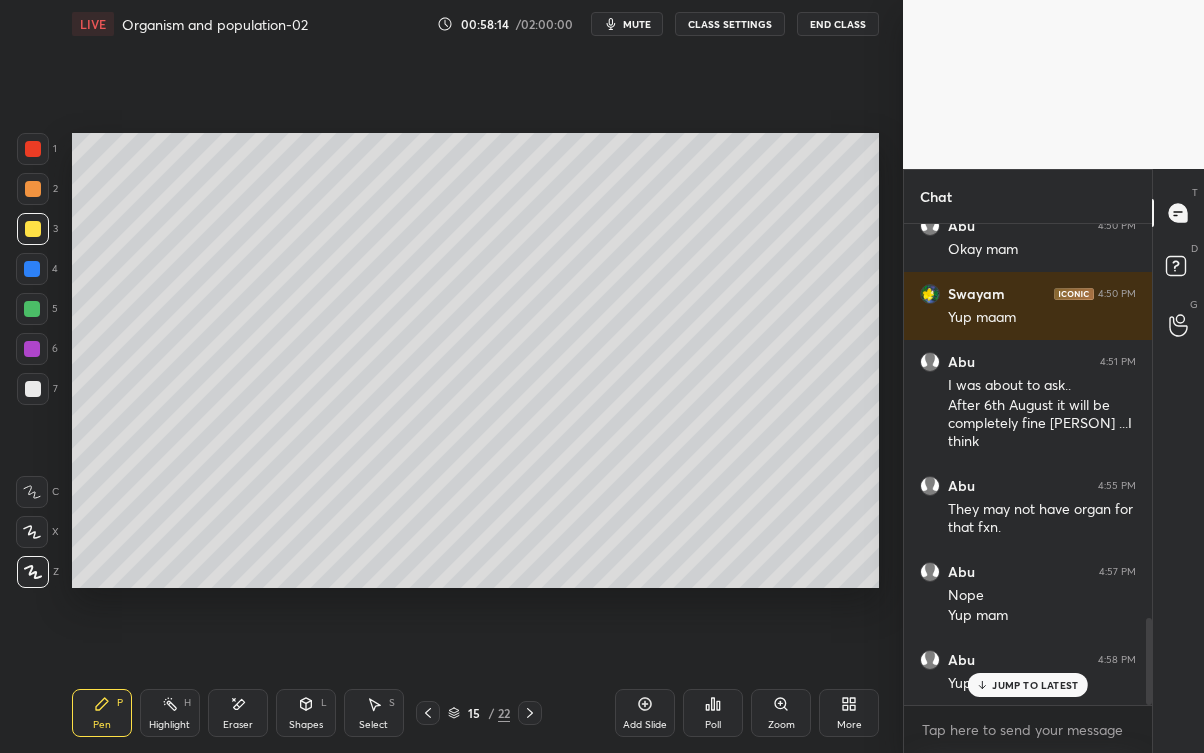 click 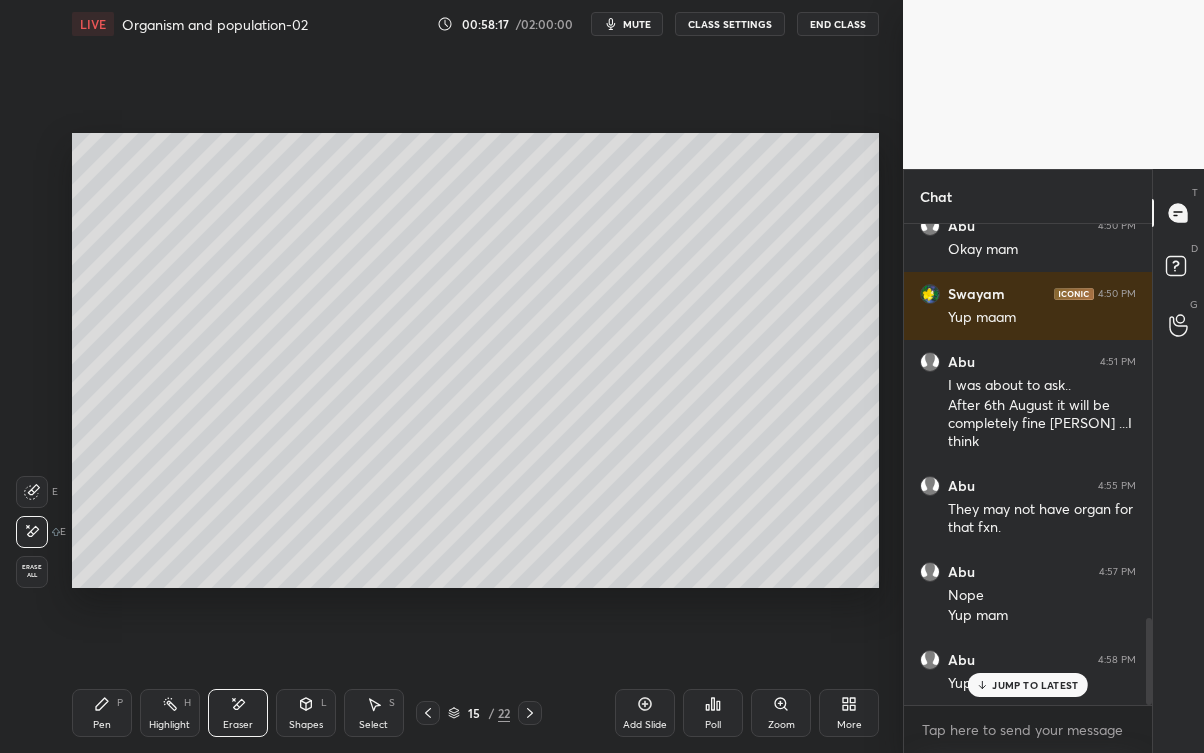 click on "Pen P" at bounding box center [102, 713] 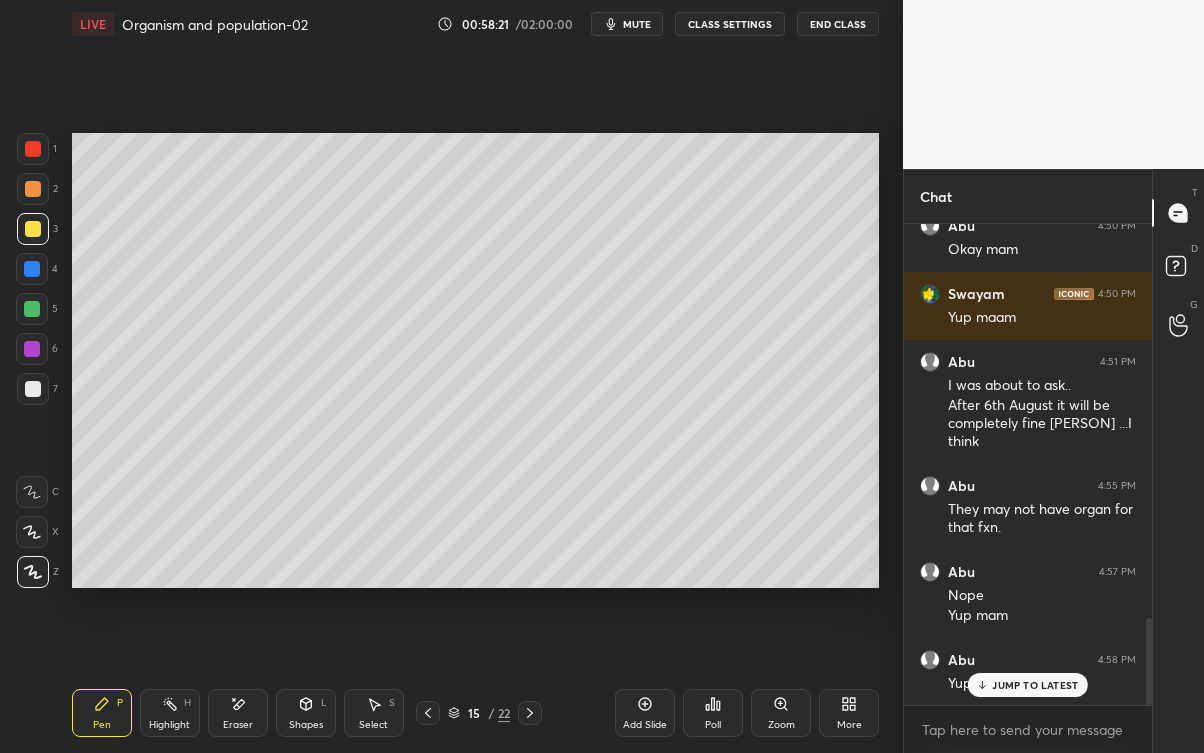 click on "JUMP TO LATEST" at bounding box center [1035, 685] 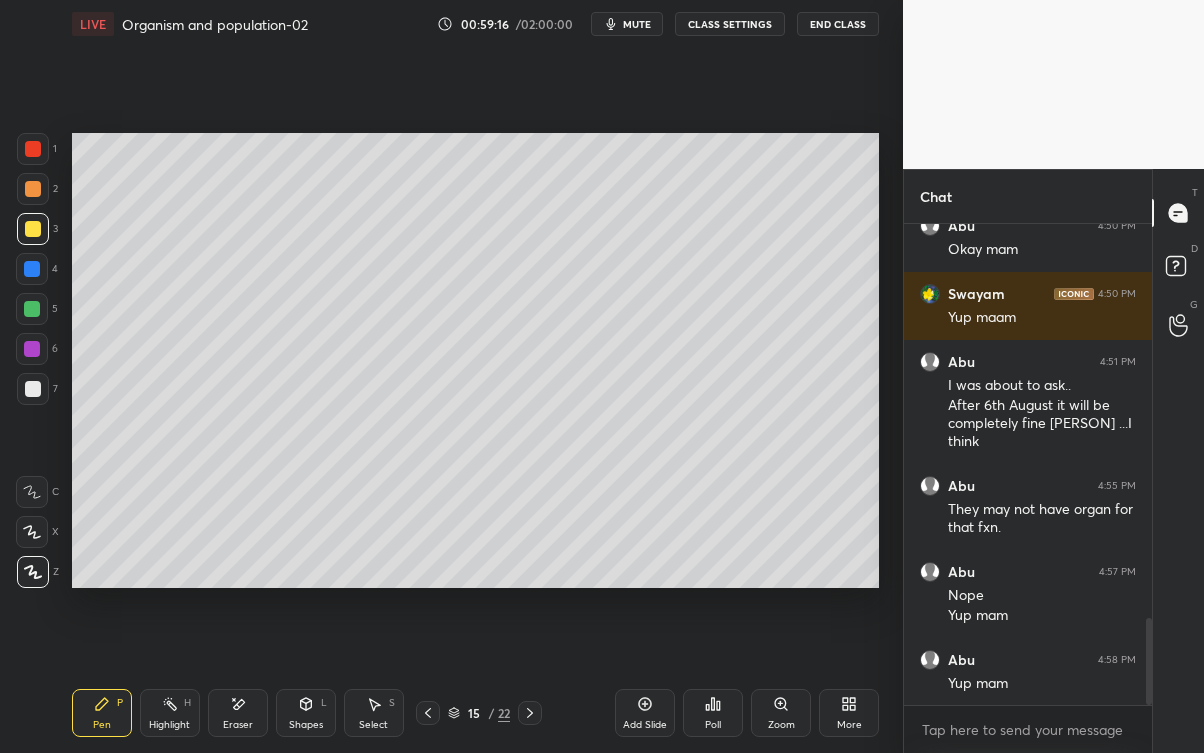click on "Eraser" at bounding box center [238, 725] 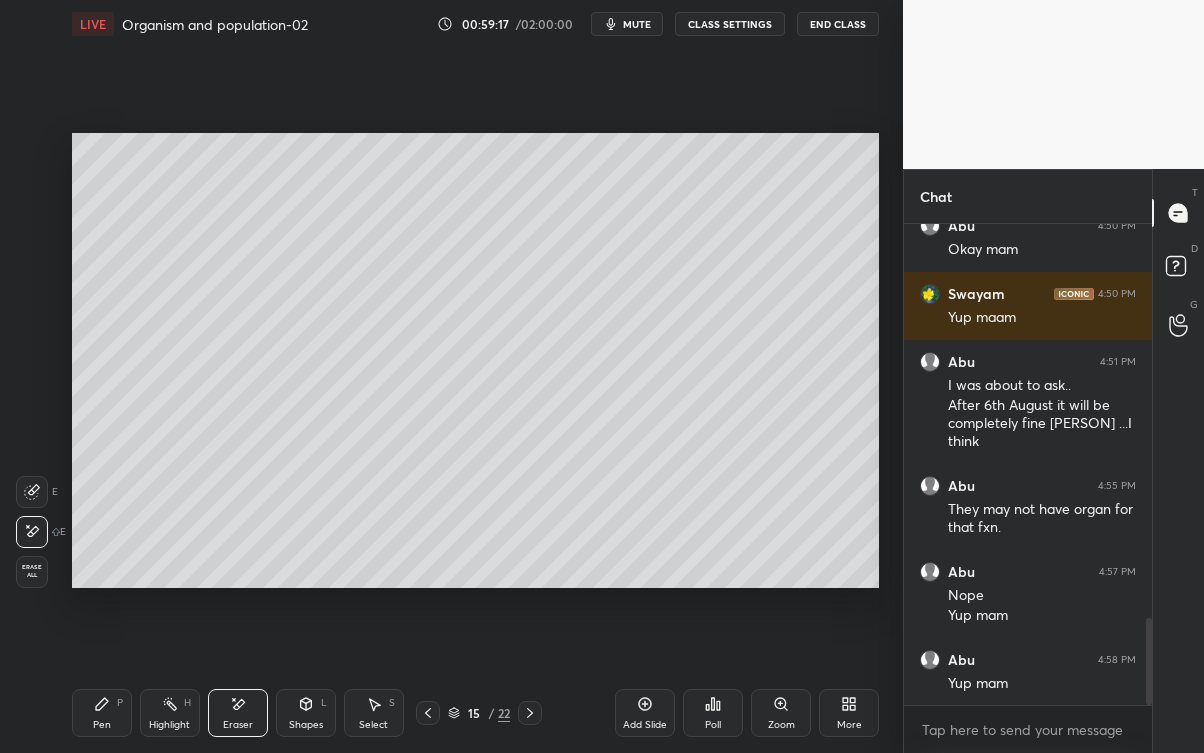 click on "Pen P" at bounding box center (102, 713) 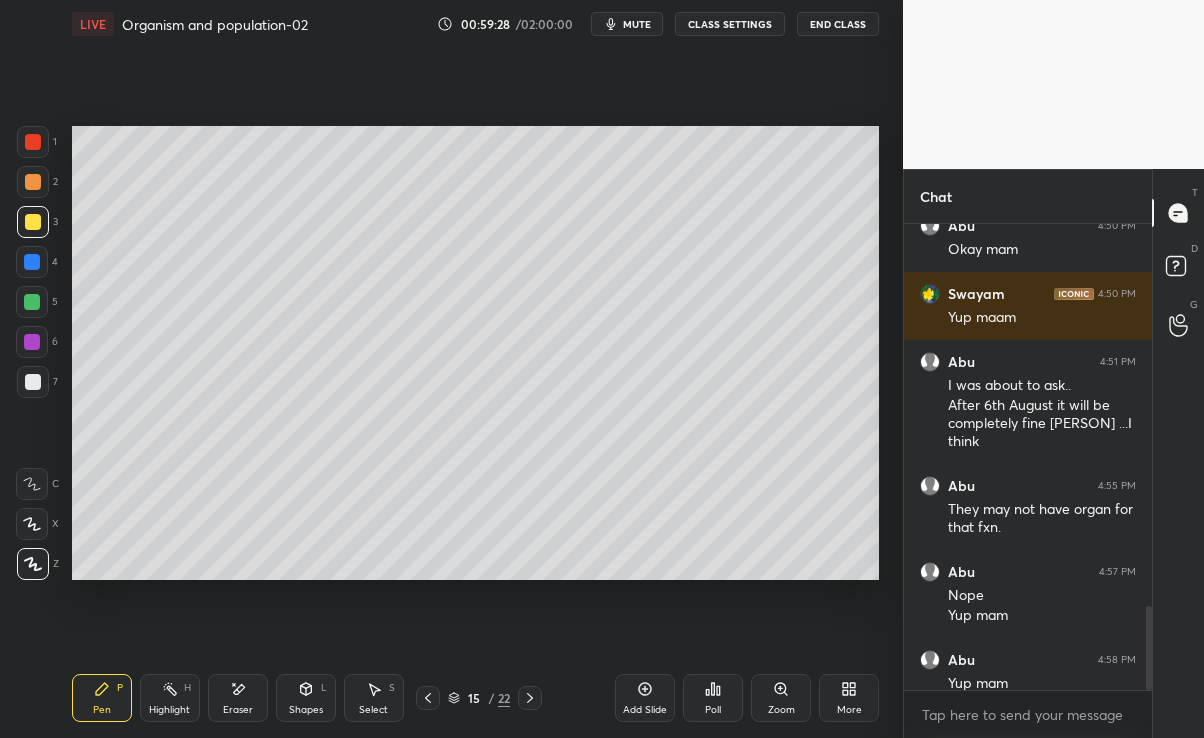 scroll, scrollTop: 609, scrollLeft: 823, axis: both 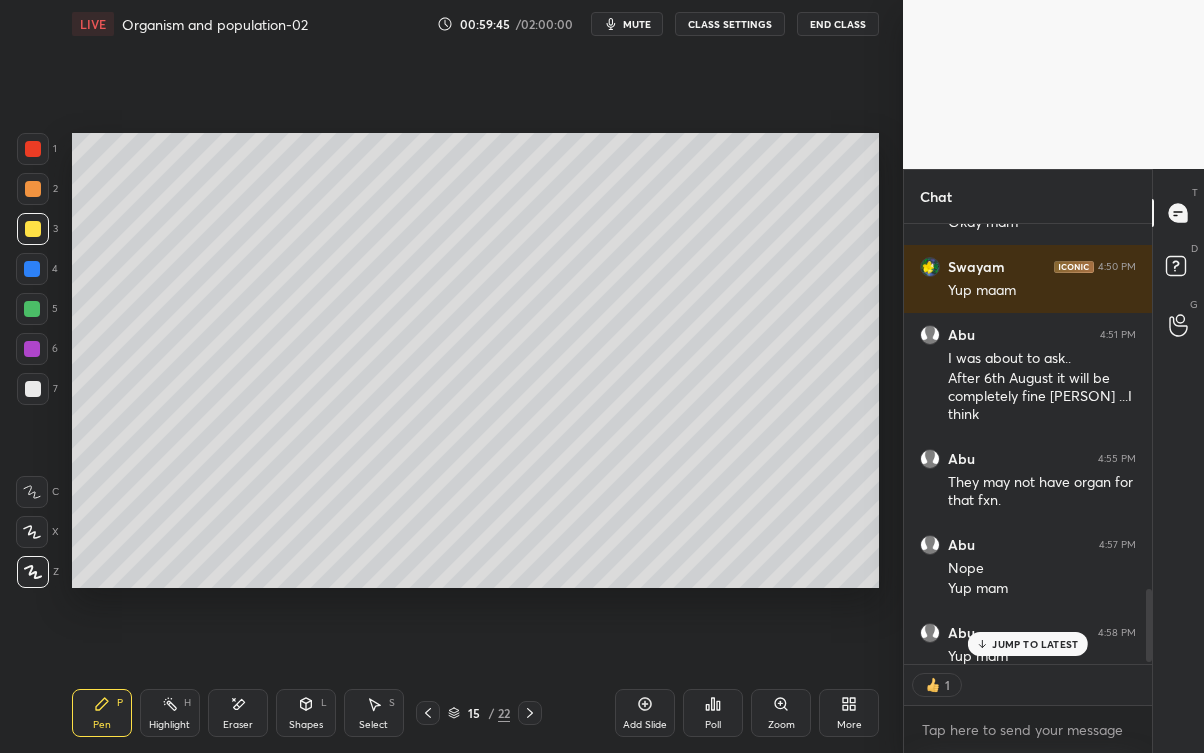 click on "Yup mam" at bounding box center [1042, 657] 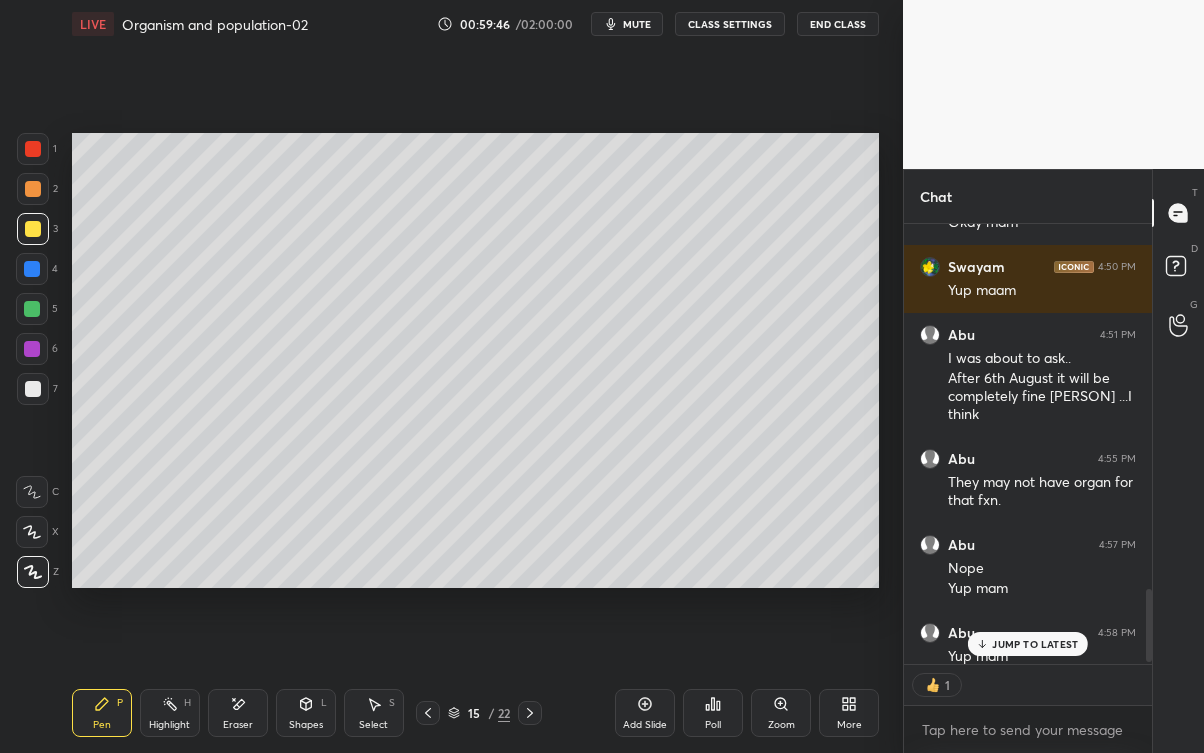 click on "JUMP TO LATEST" at bounding box center (1035, 644) 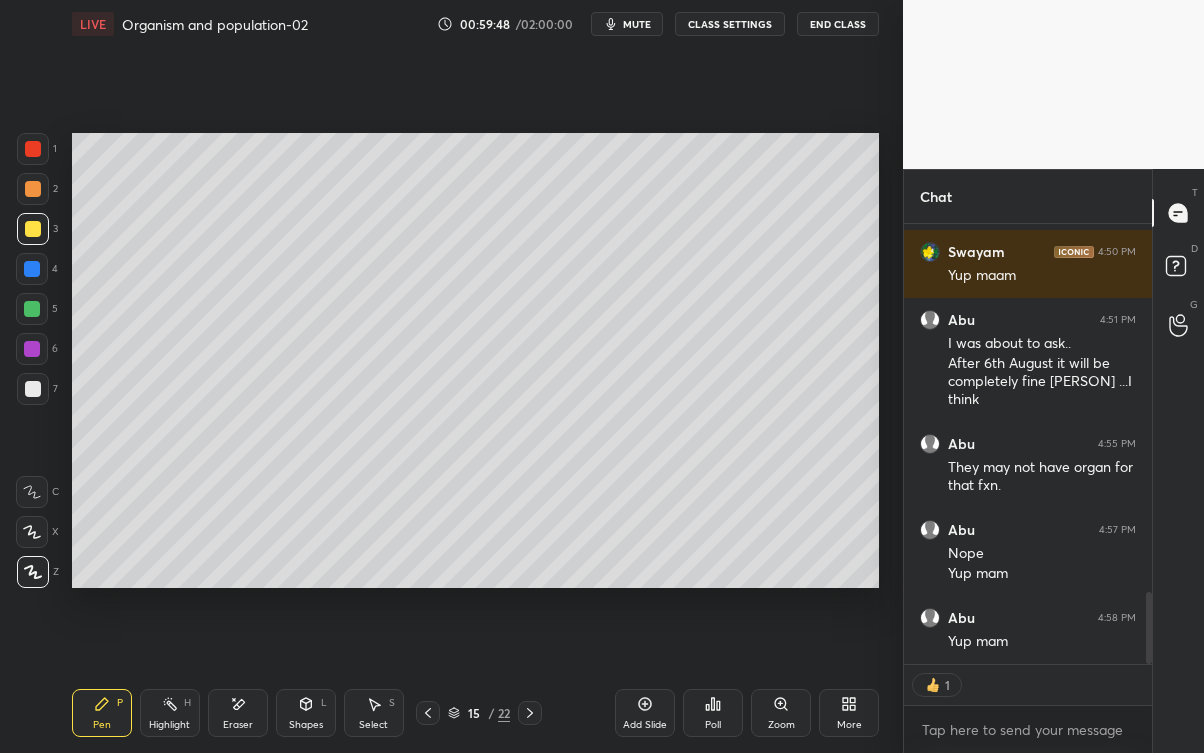 click on "Add Slide" at bounding box center [645, 713] 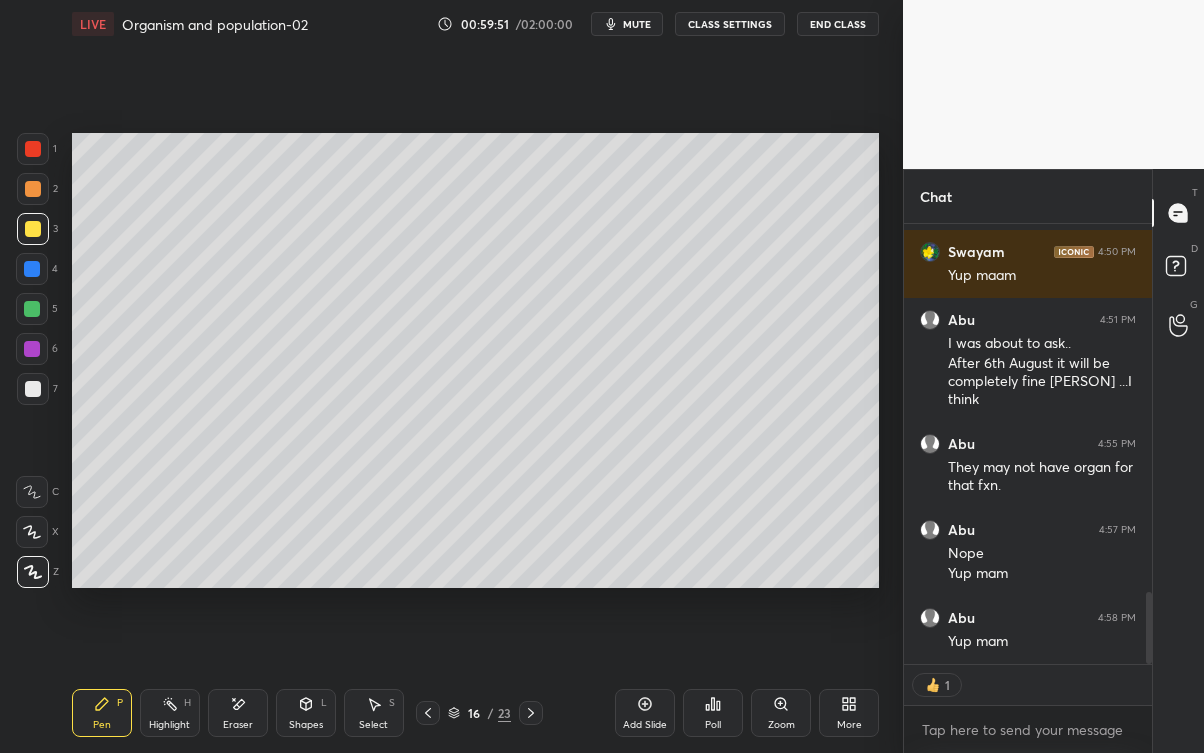 click 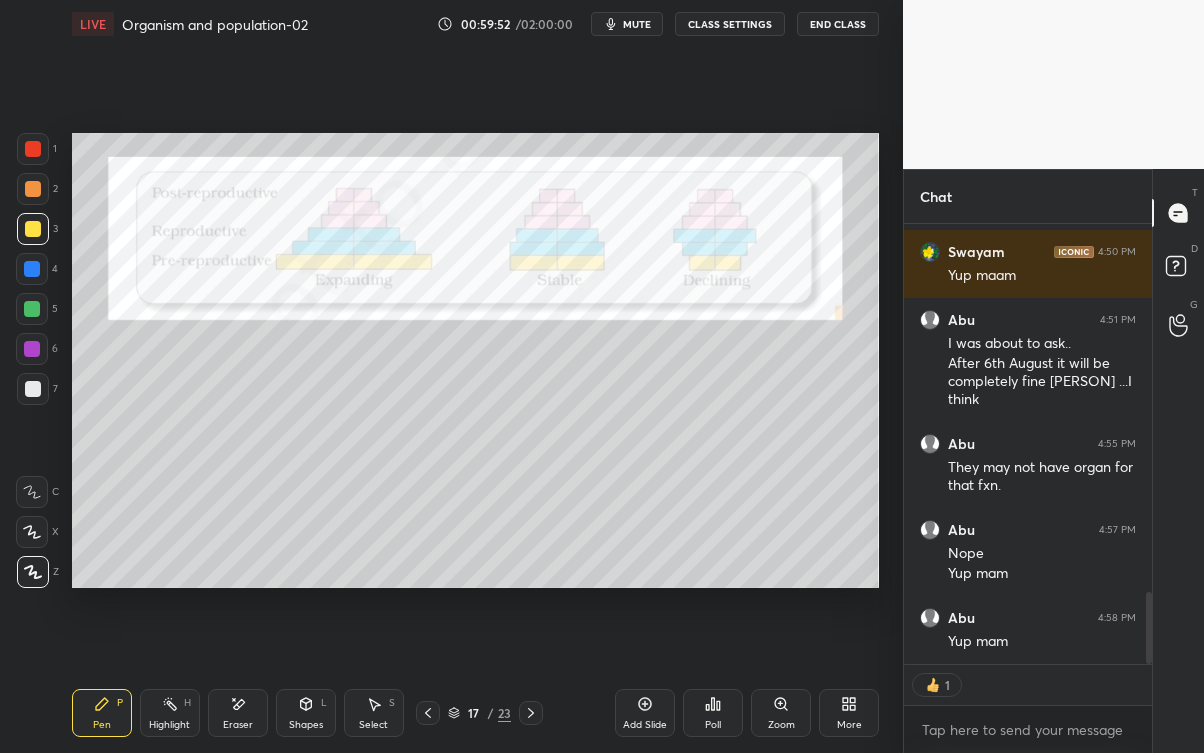 click 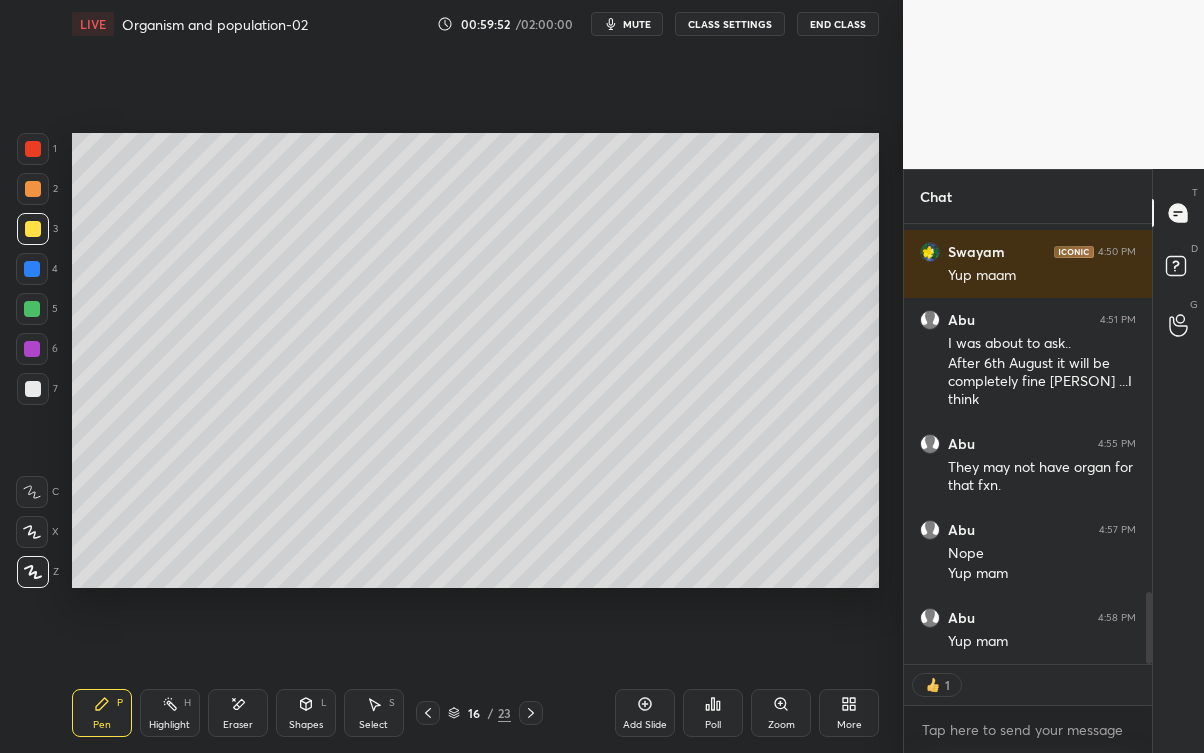 scroll, scrollTop: 6, scrollLeft: 6, axis: both 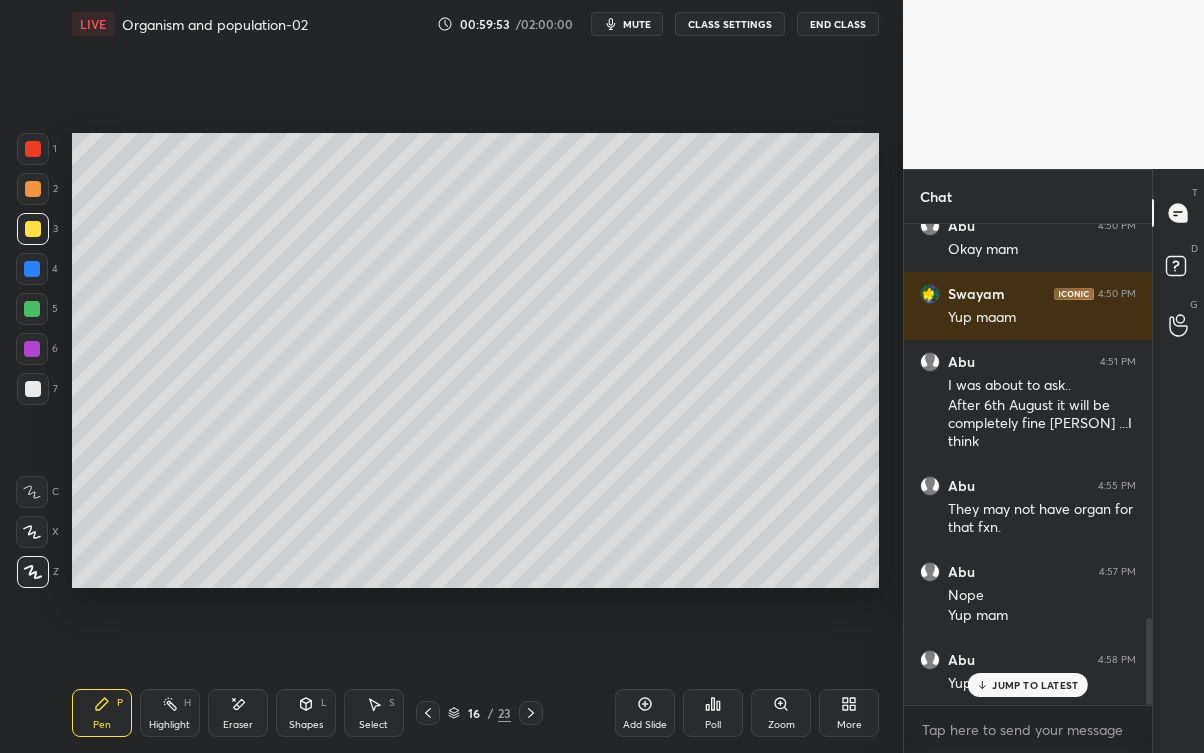 click on "JUMP TO LATEST" at bounding box center (1028, 685) 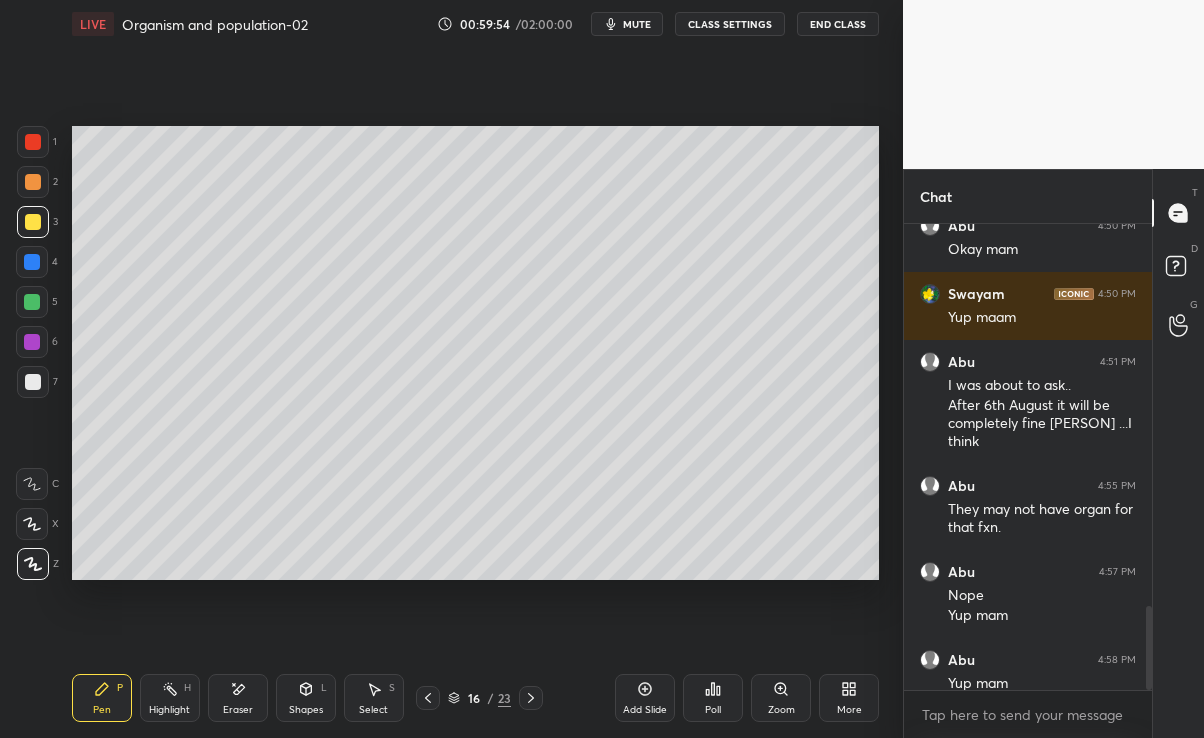 scroll, scrollTop: 609, scrollLeft: 823, axis: both 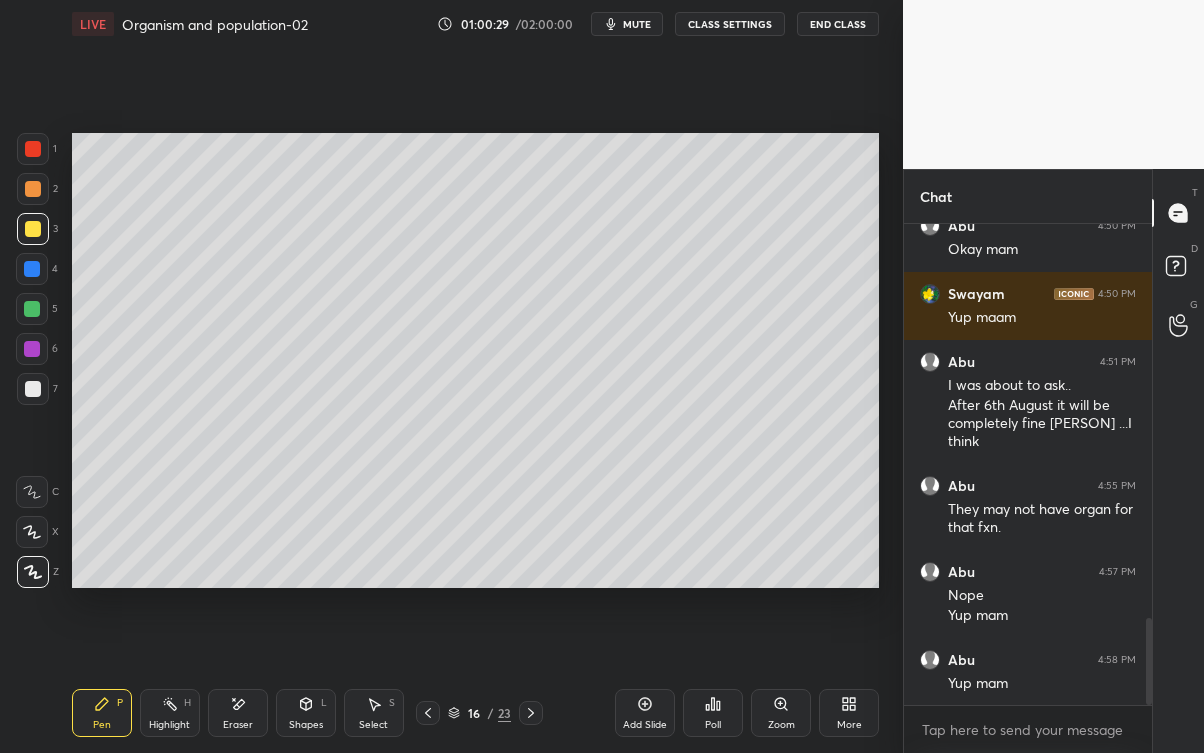 click at bounding box center (33, 189) 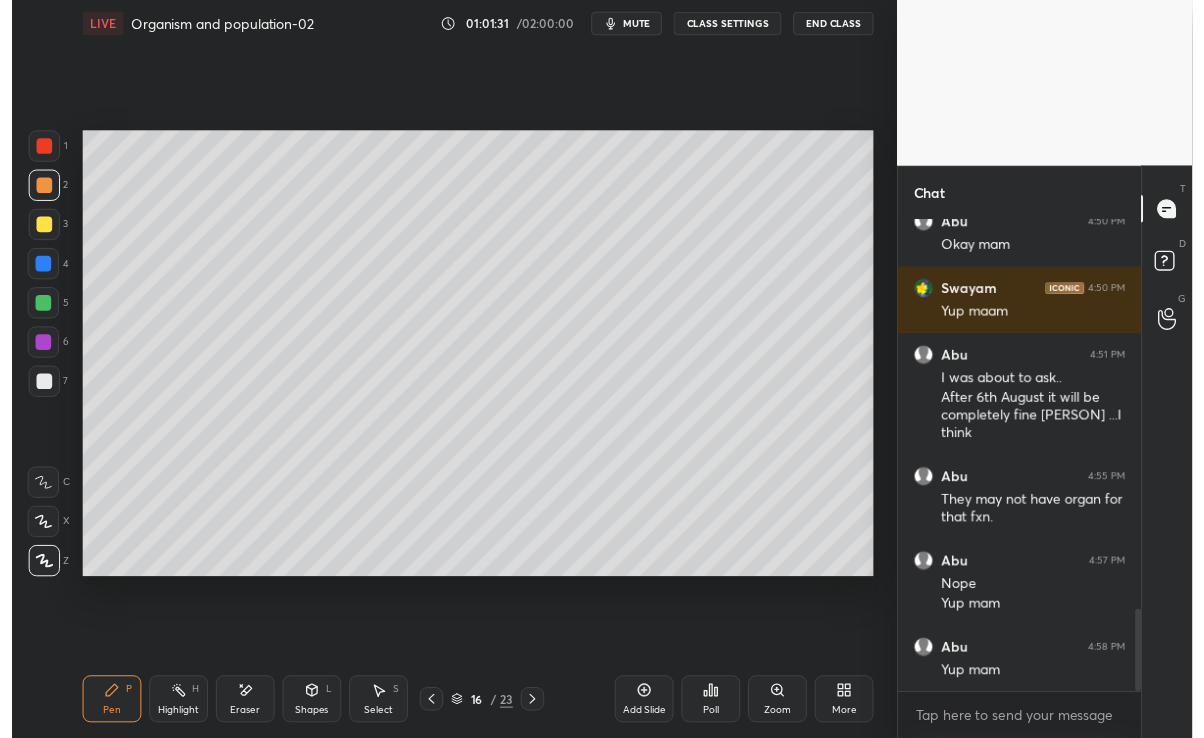 scroll, scrollTop: 2255, scrollLeft: 0, axis: vertical 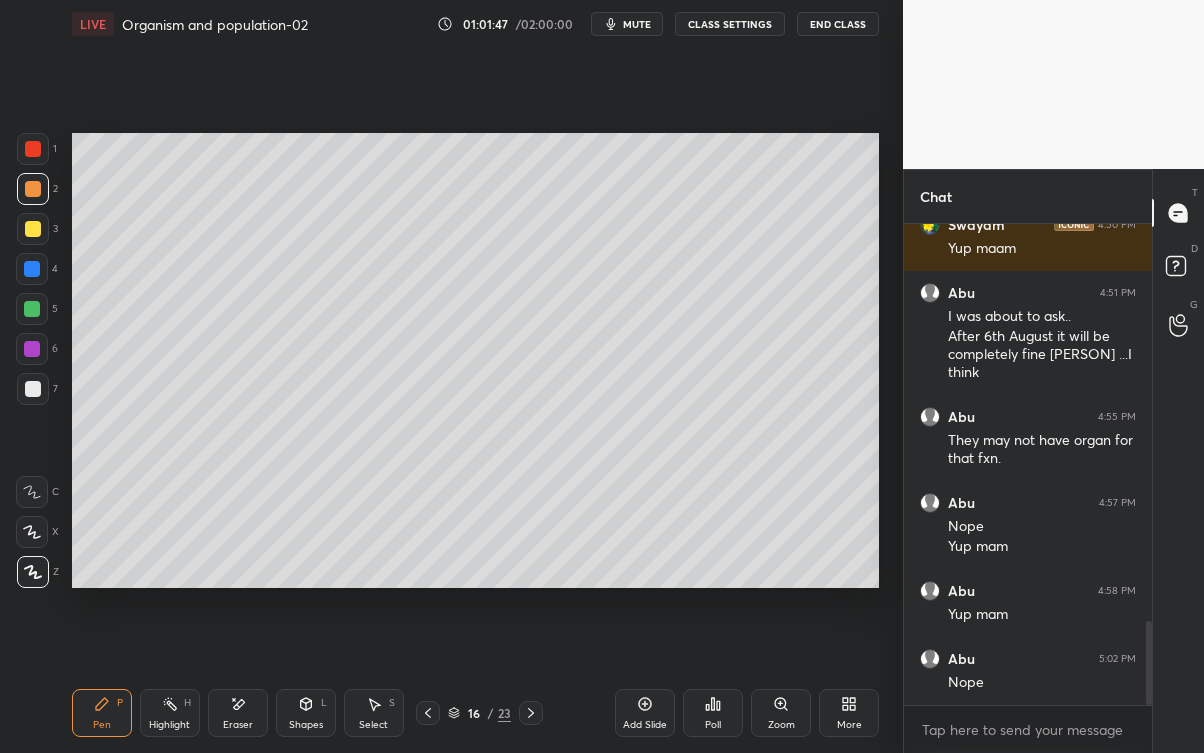 click at bounding box center (33, 389) 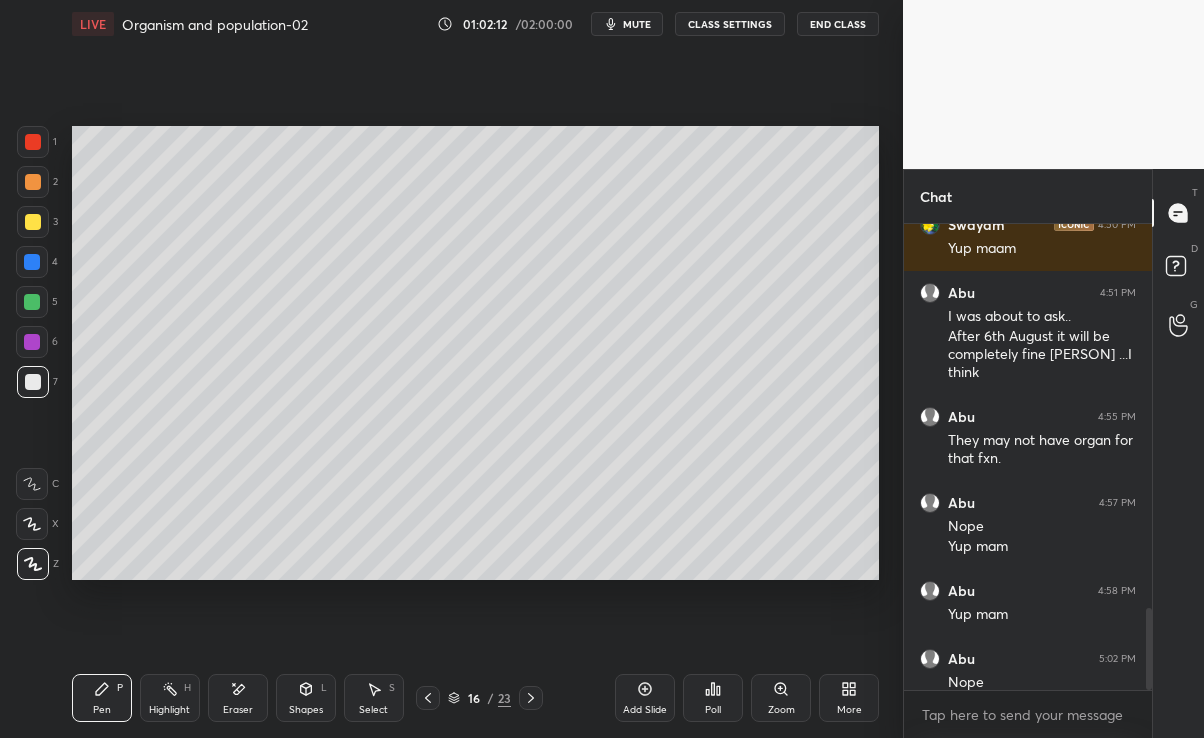 scroll, scrollTop: 609, scrollLeft: 823, axis: both 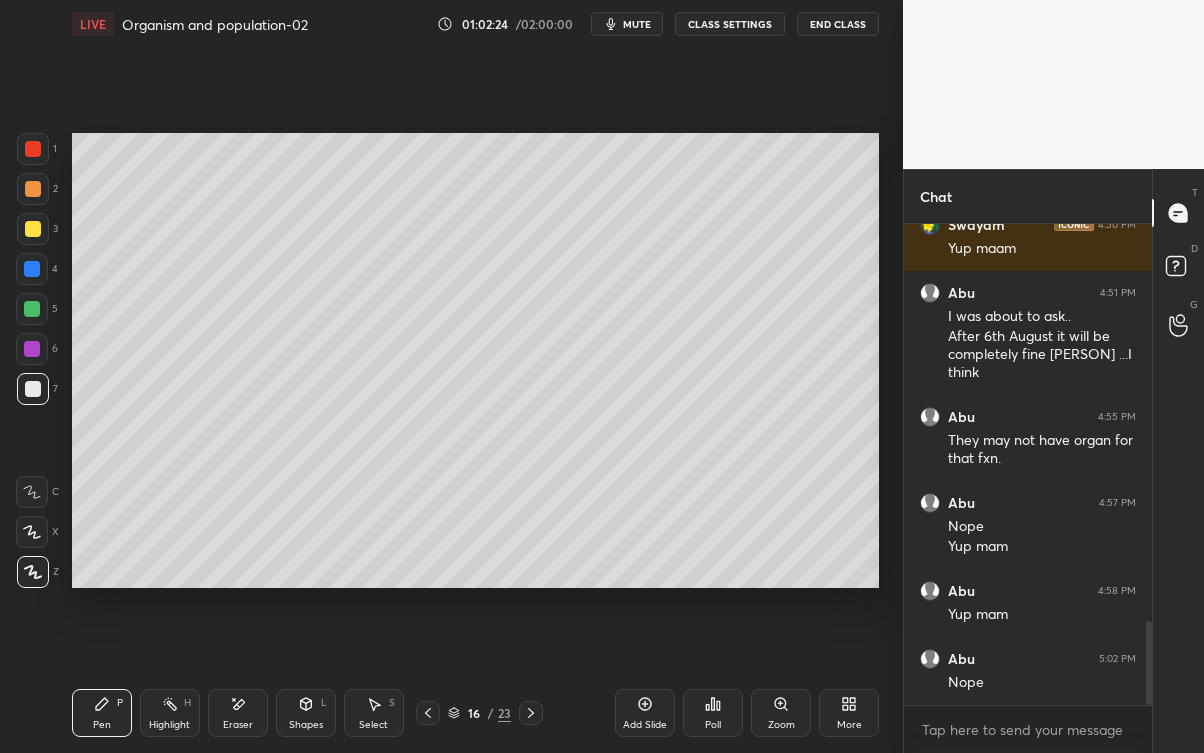 click on "Eraser" at bounding box center [238, 713] 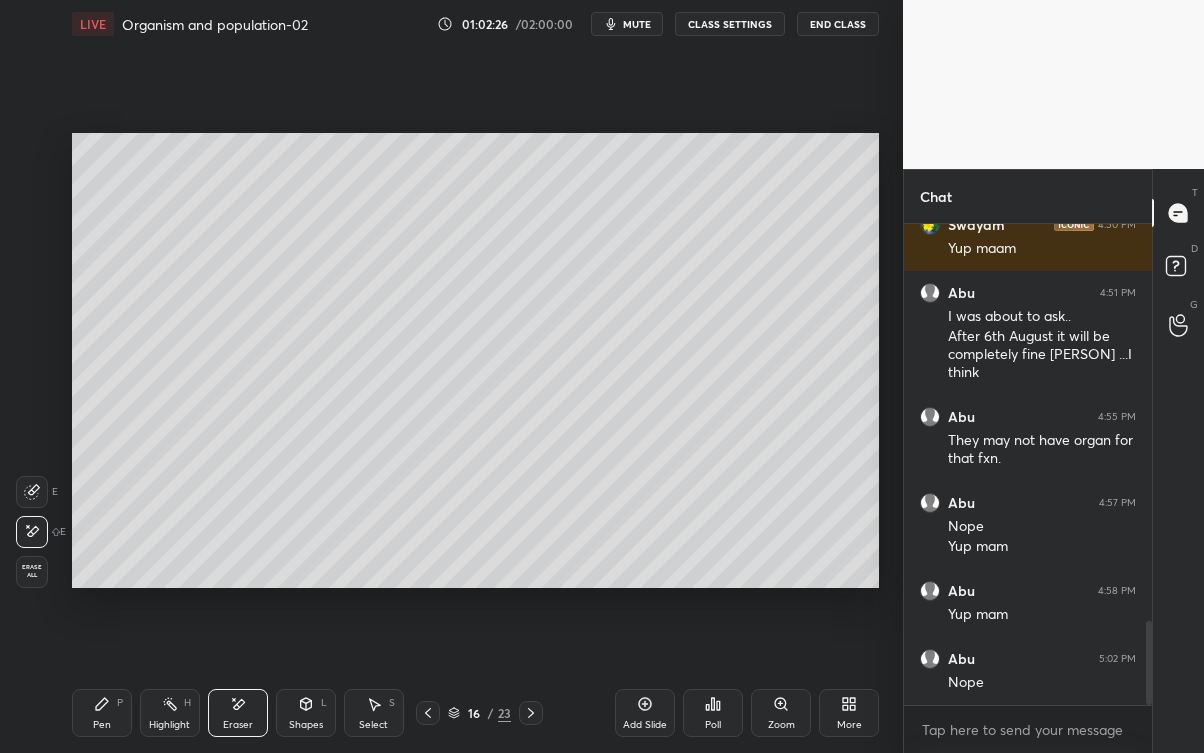 click on "Pen P" at bounding box center [102, 713] 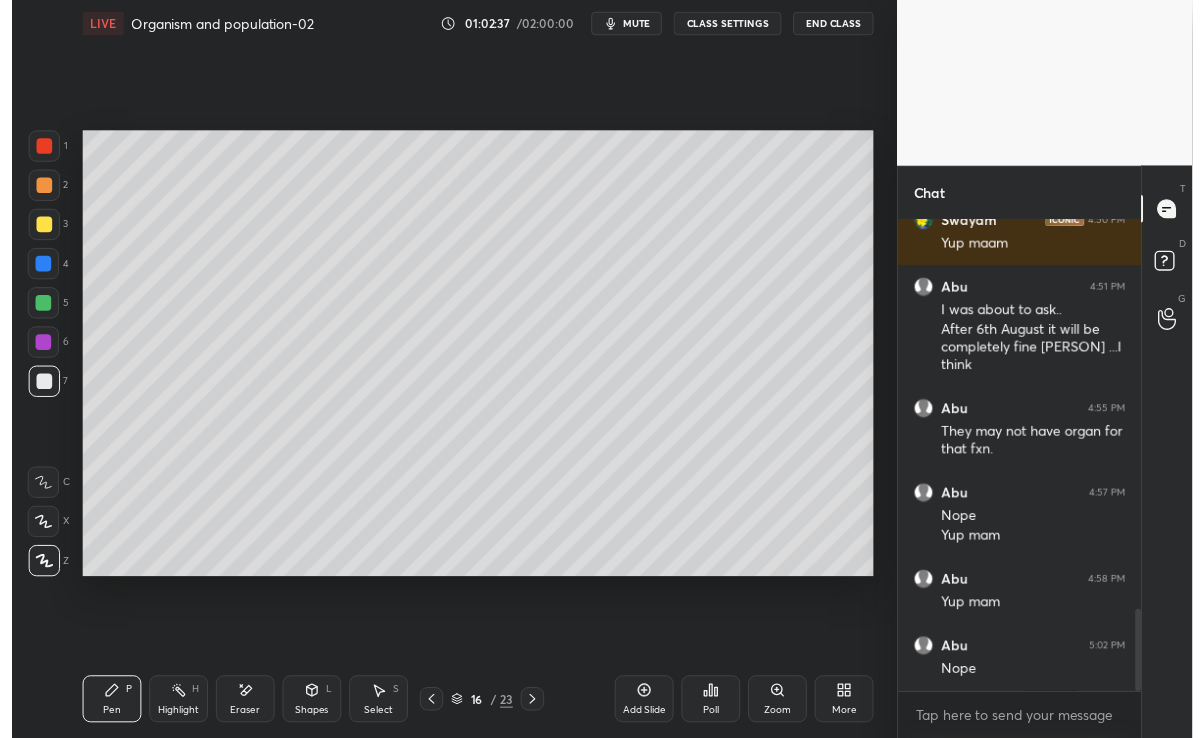 scroll, scrollTop: 609, scrollLeft: 823, axis: both 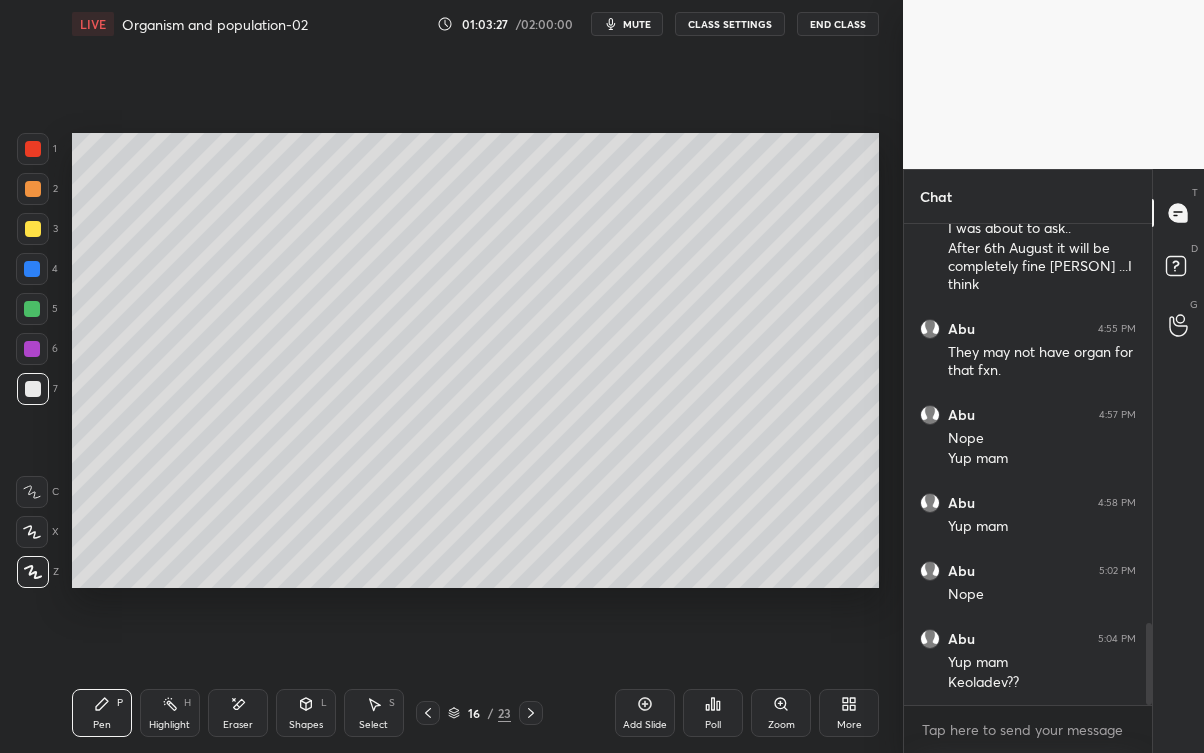 click on "Eraser" at bounding box center (238, 713) 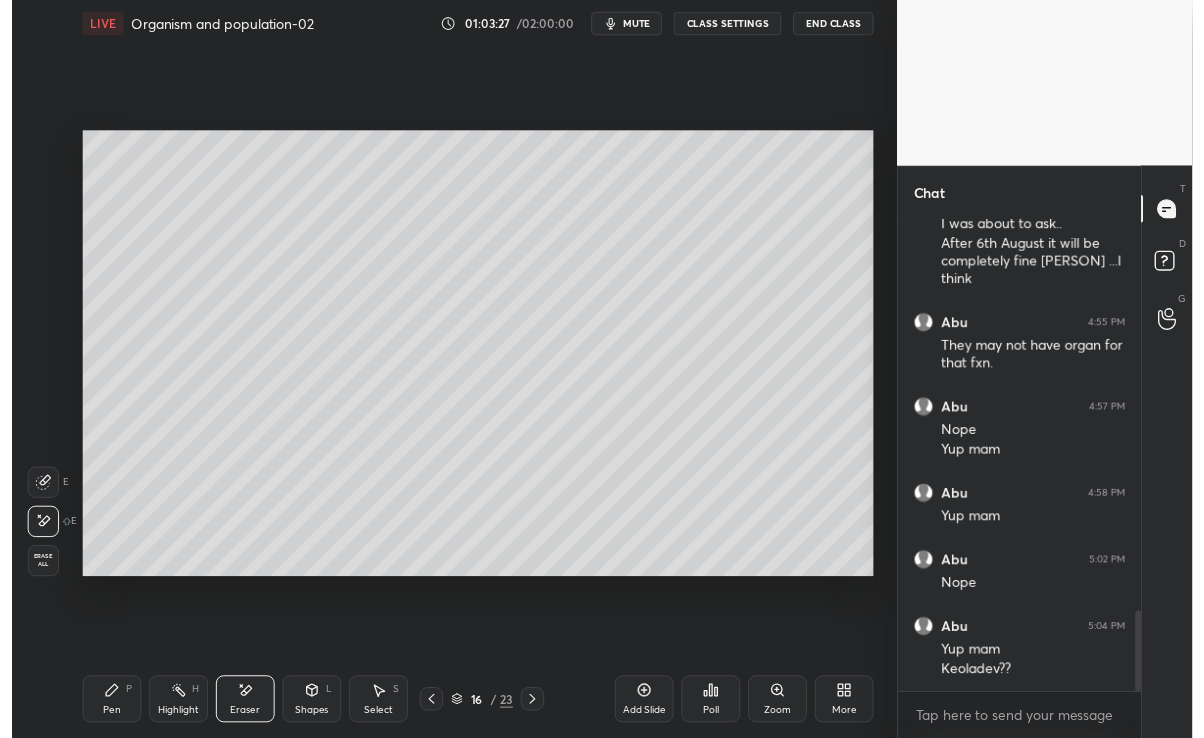 scroll, scrollTop: 2362, scrollLeft: 0, axis: vertical 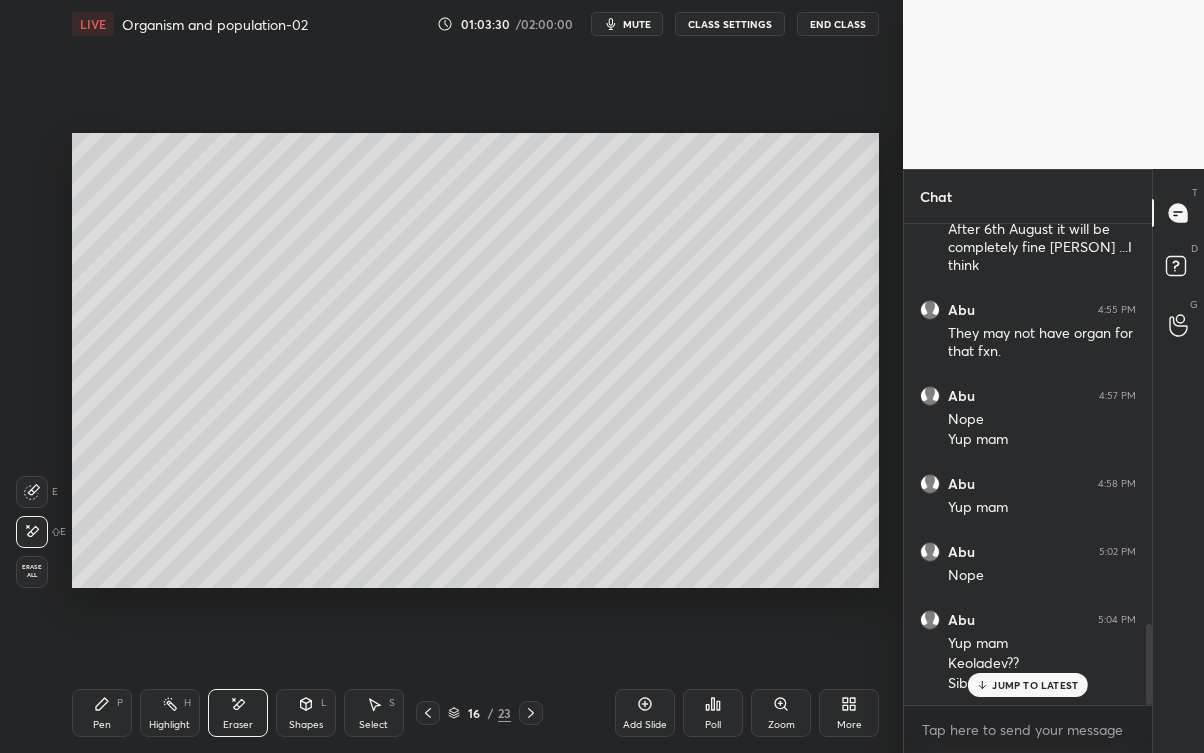 click 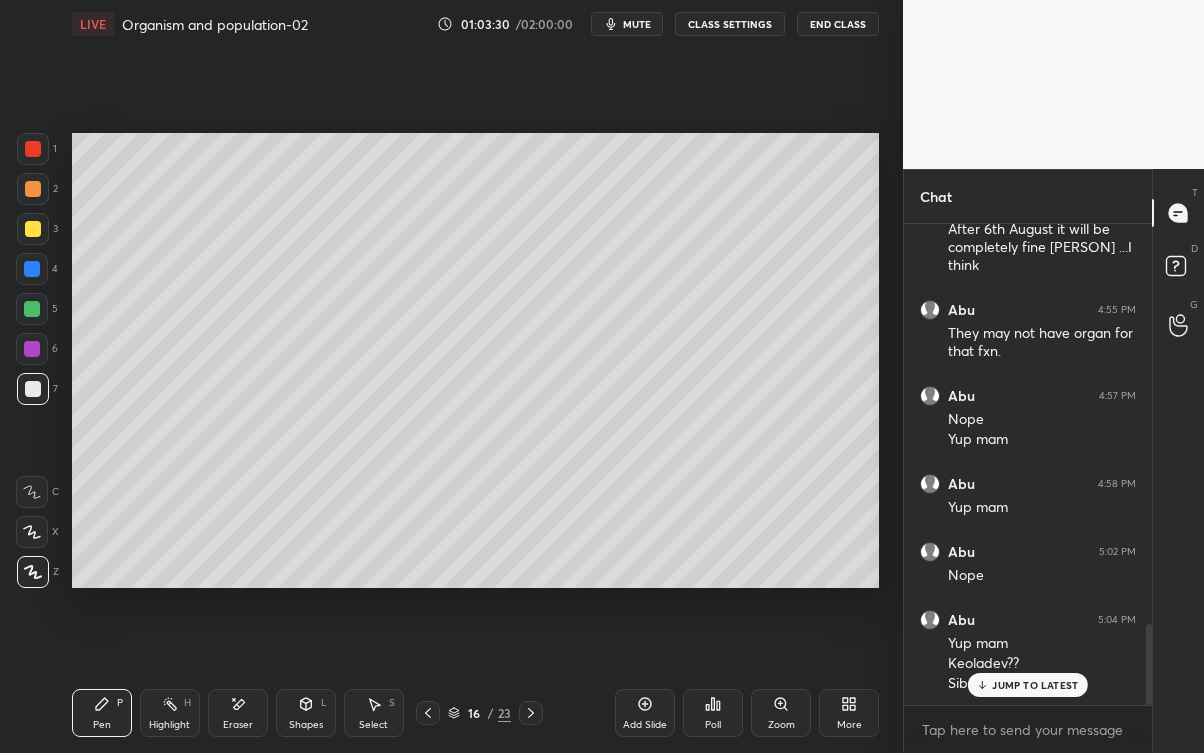 click on "JUMP TO LATEST" at bounding box center (1035, 685) 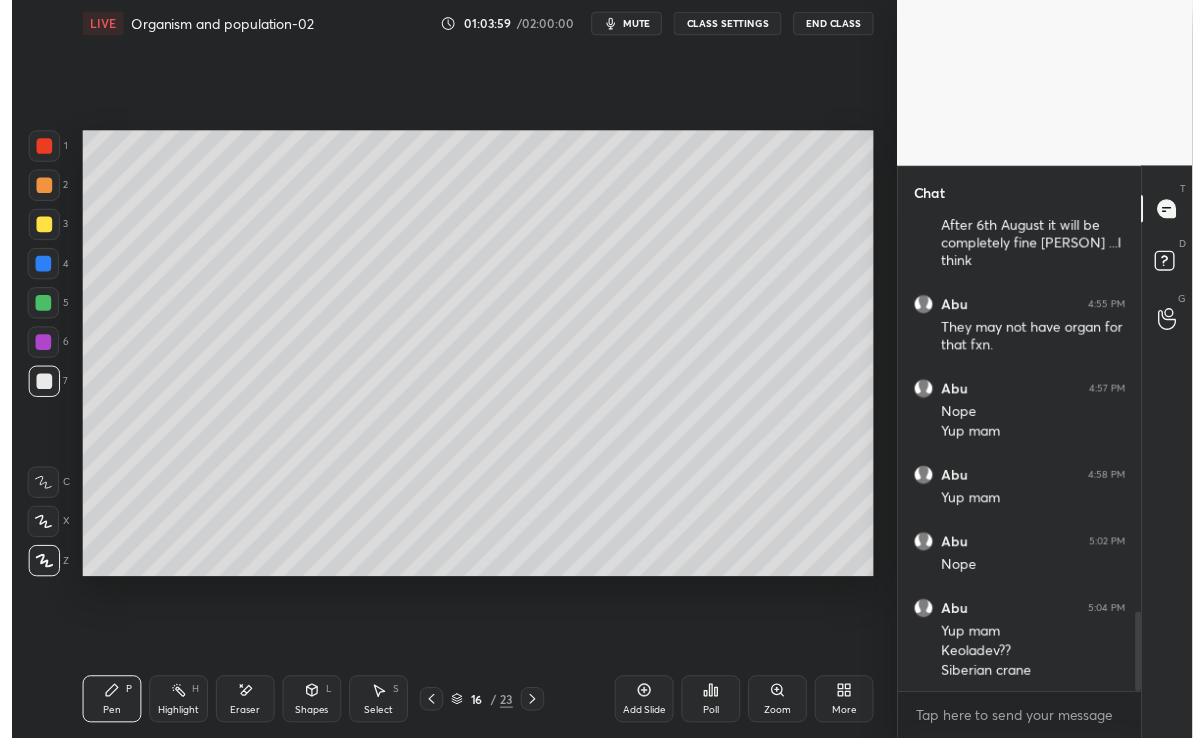 scroll, scrollTop: 609, scrollLeft: 823, axis: both 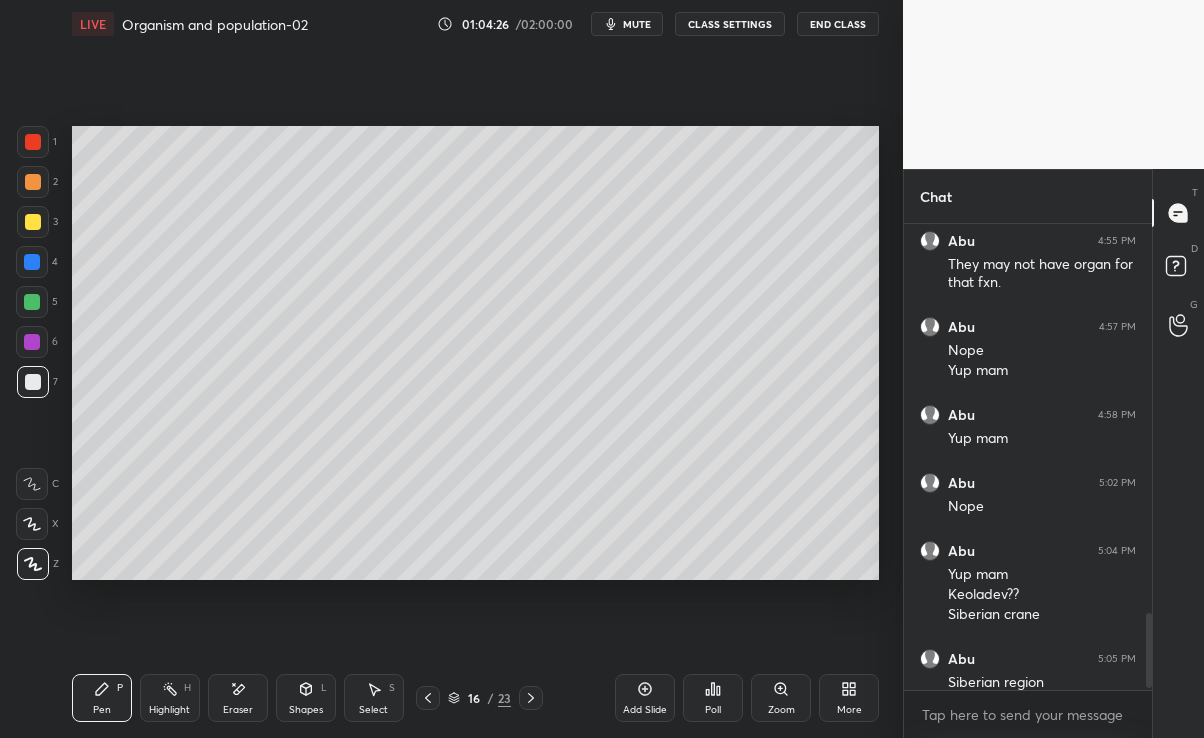 click on "mute" at bounding box center [637, 24] 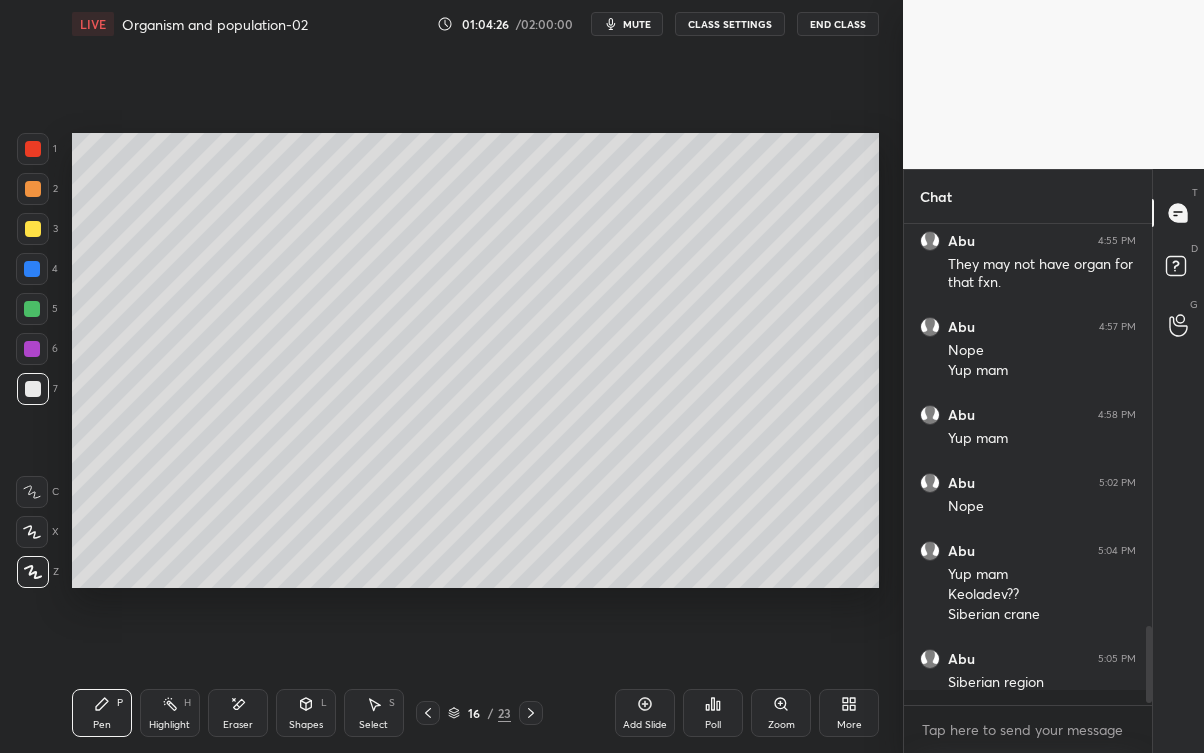 scroll, scrollTop: 99375, scrollLeft: 99176, axis: both 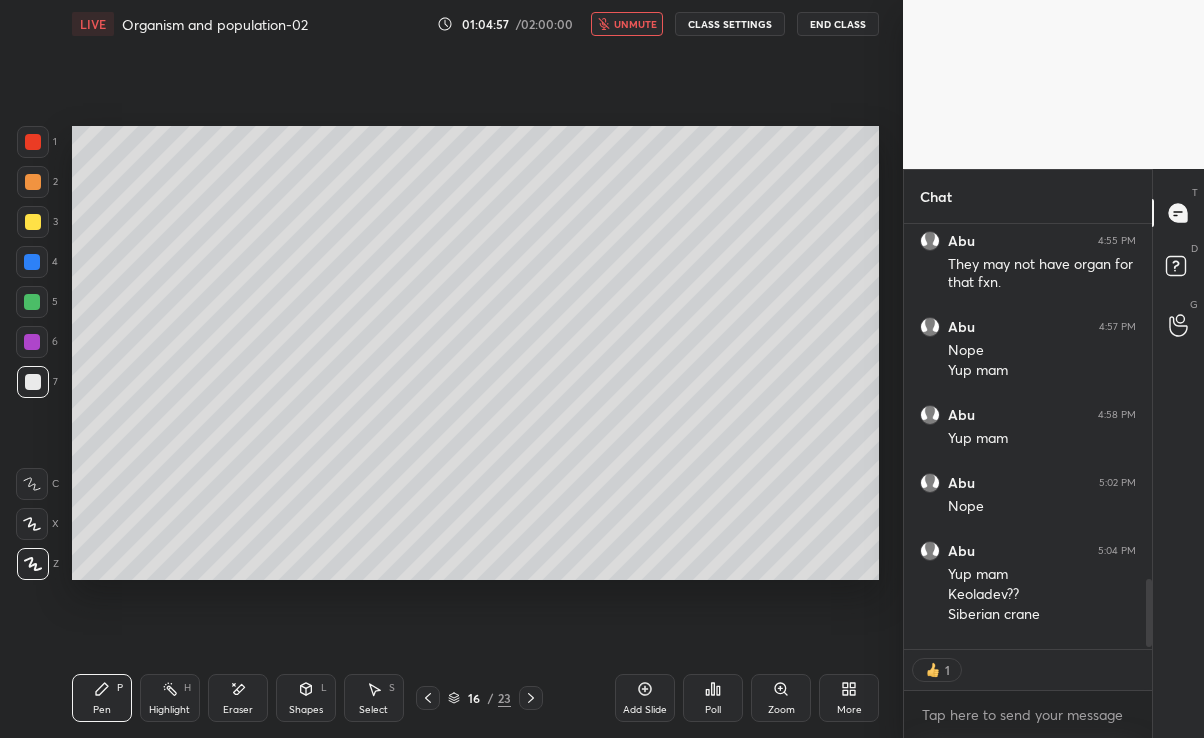 click on "unmute" at bounding box center (627, 24) 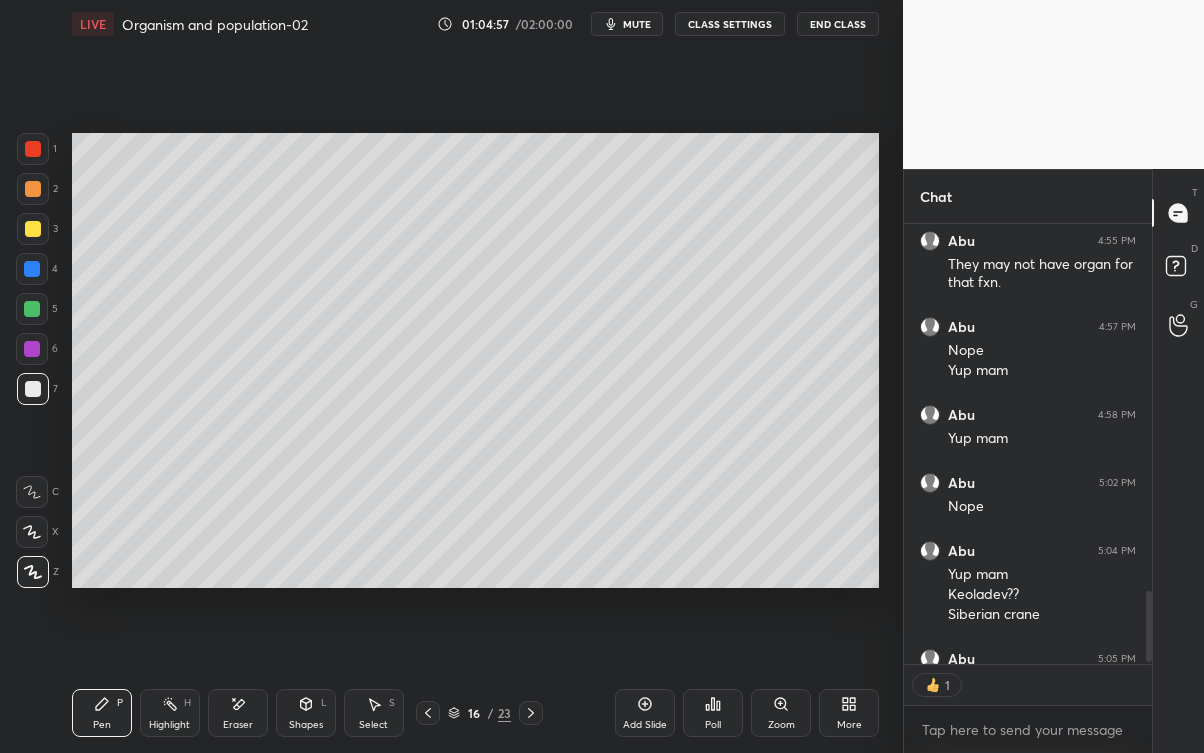scroll, scrollTop: 99375, scrollLeft: 99176, axis: both 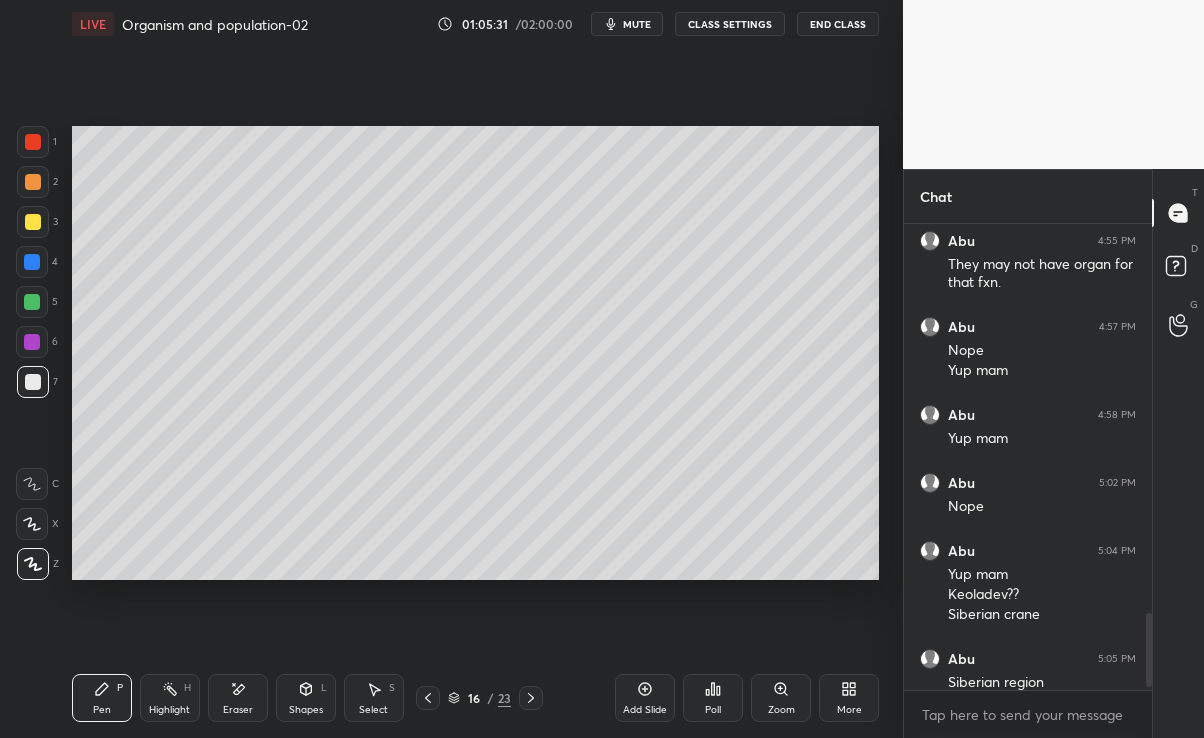 click 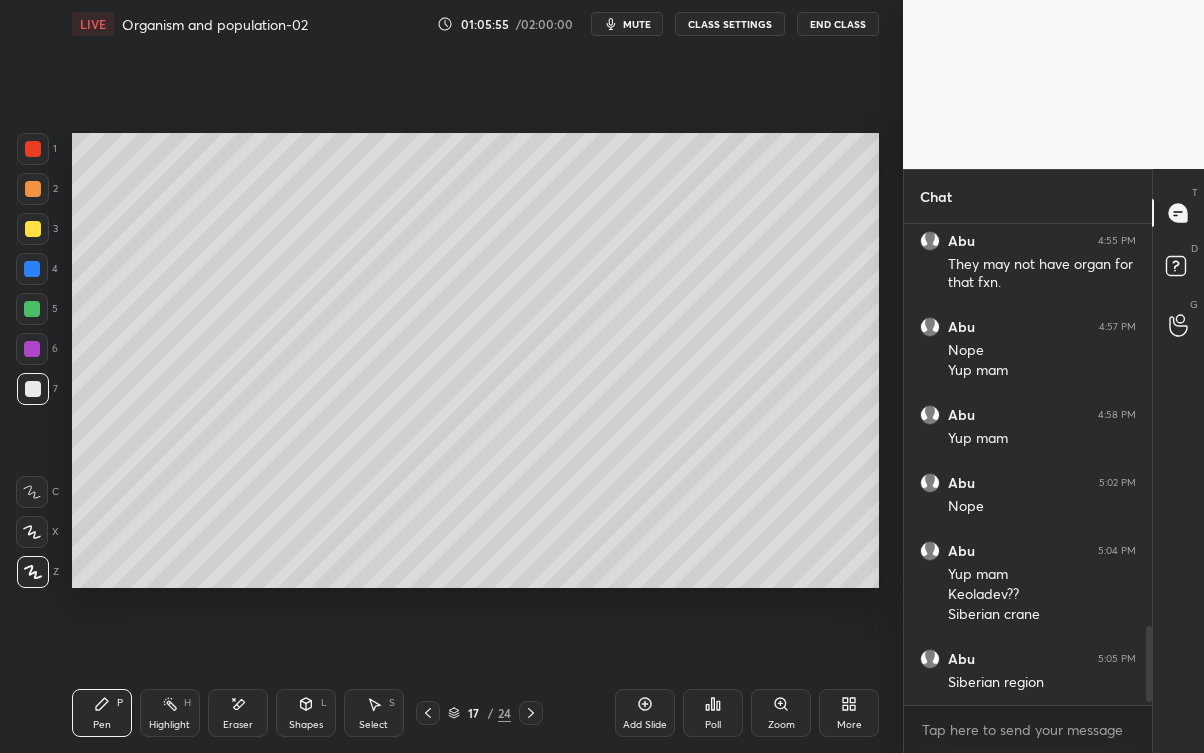 click at bounding box center (33, 189) 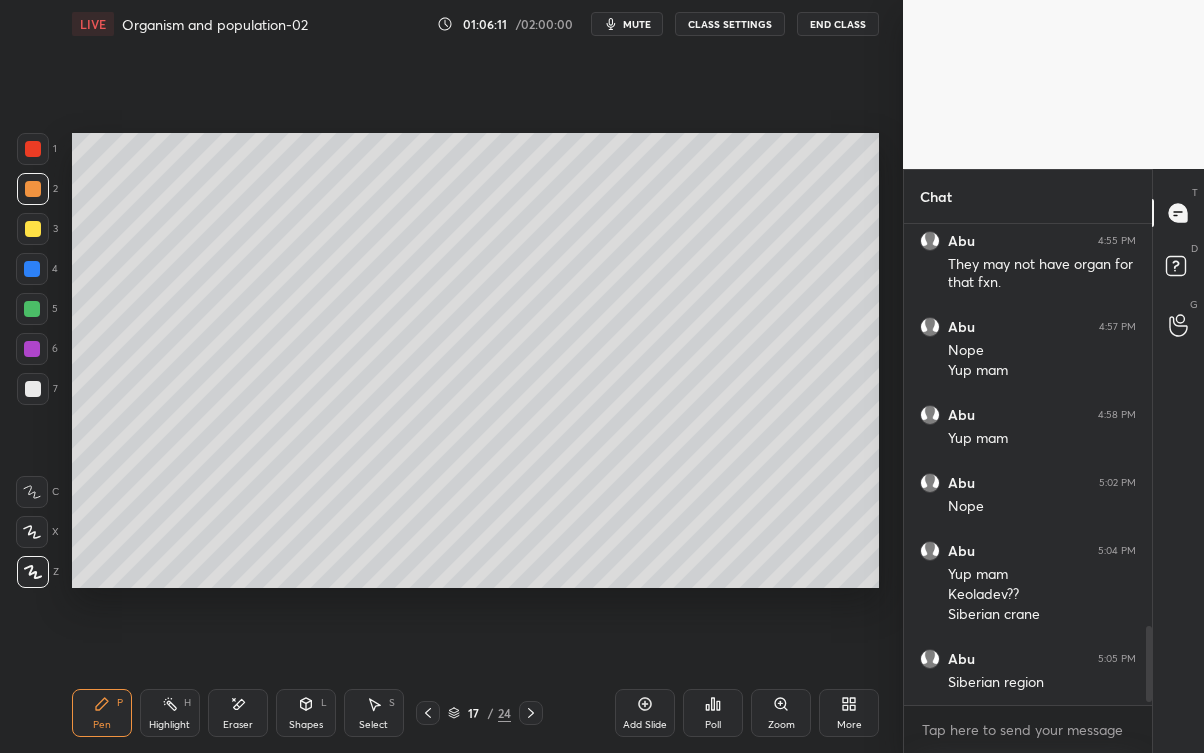 click 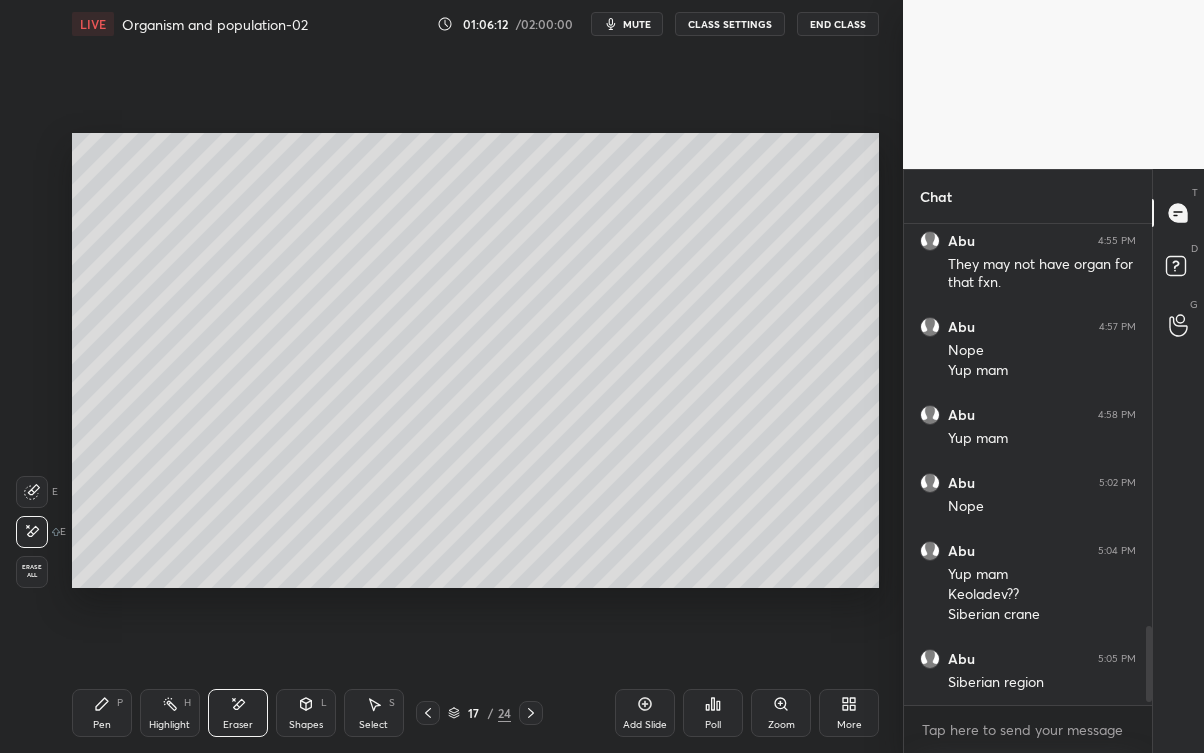 click on "Pen P" at bounding box center [102, 713] 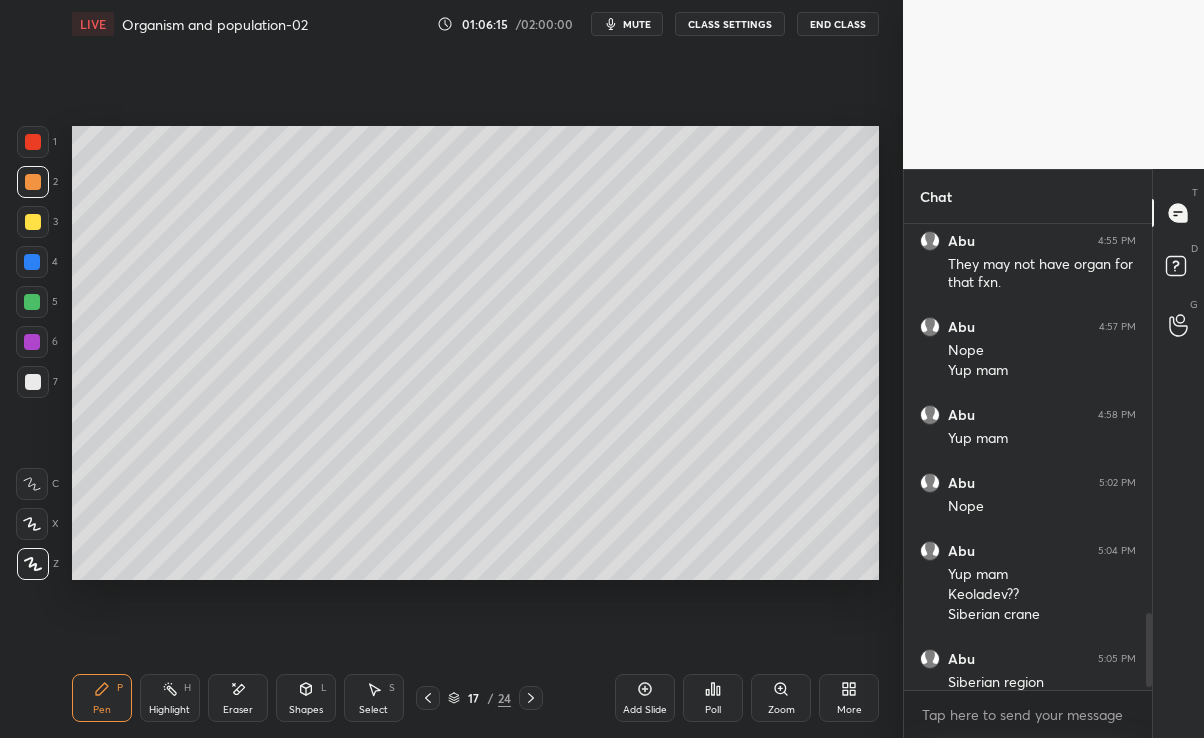 scroll, scrollTop: 609, scrollLeft: 823, axis: both 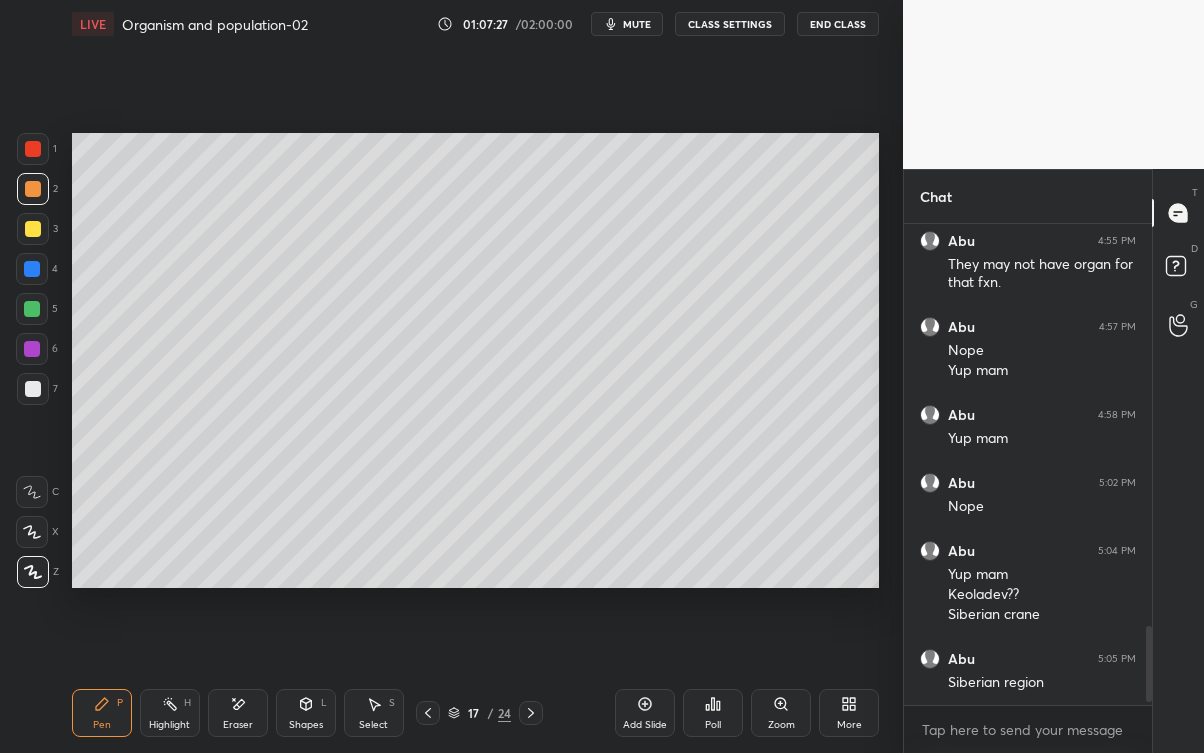 click on "Eraser" at bounding box center (238, 725) 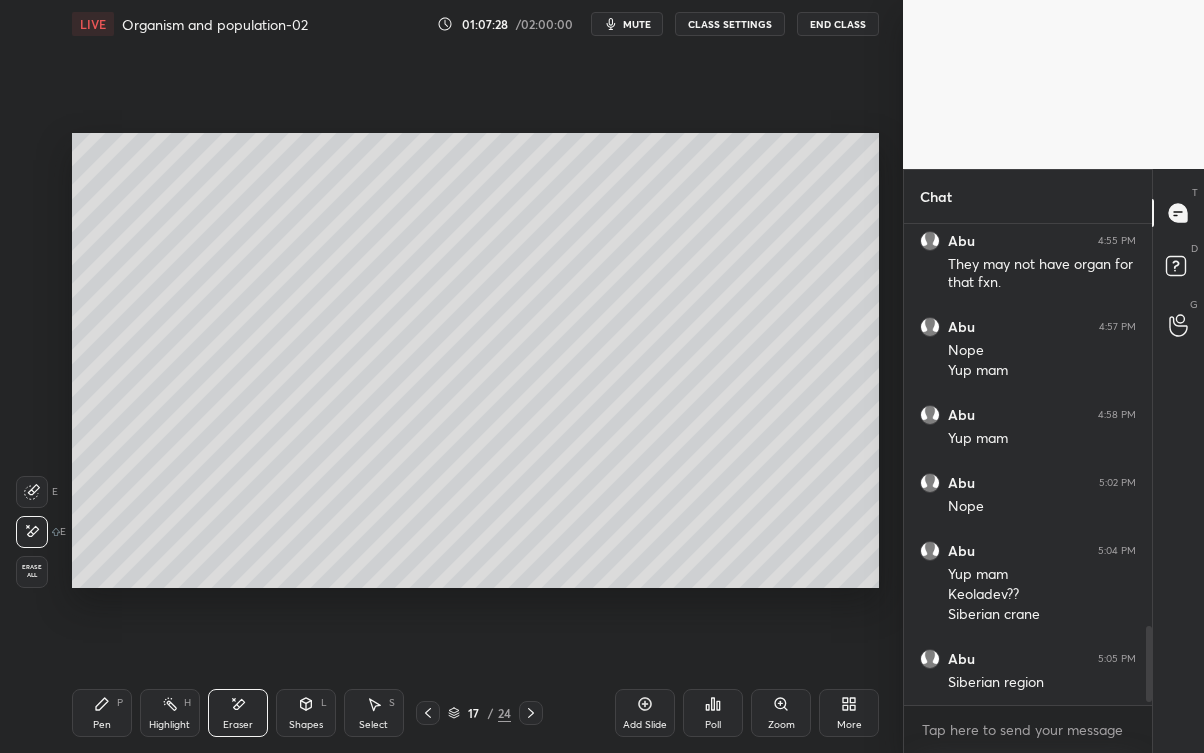 click 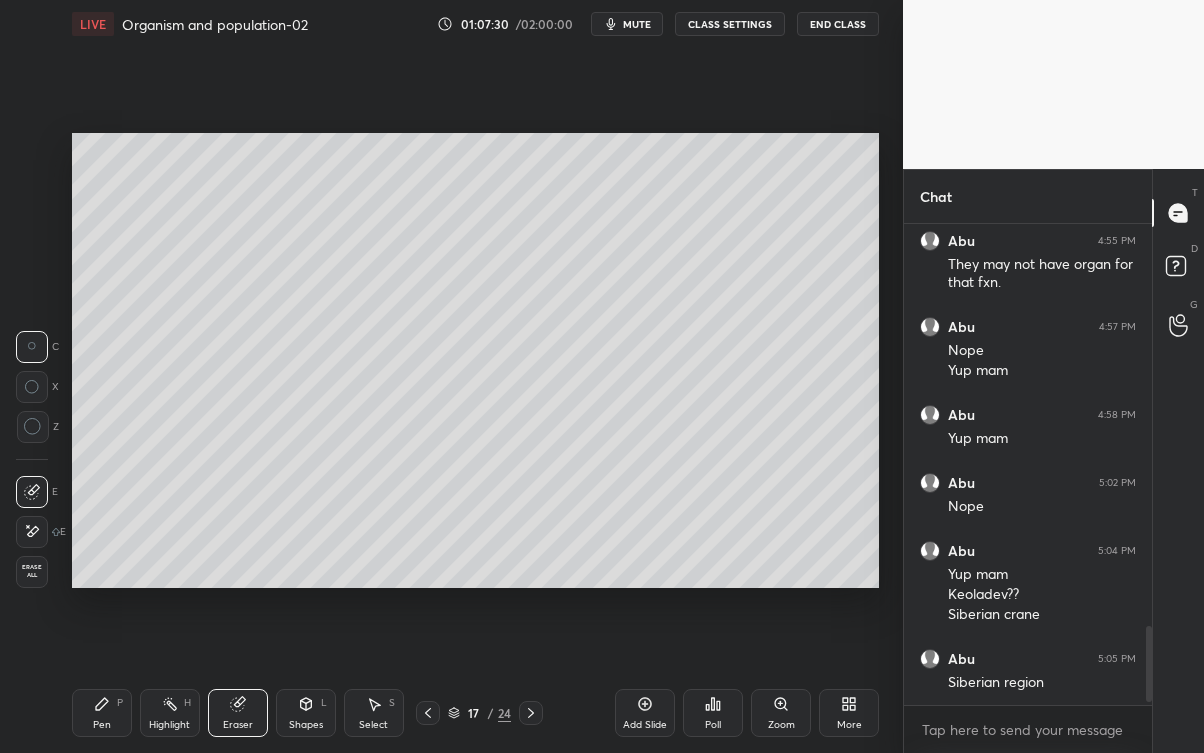click 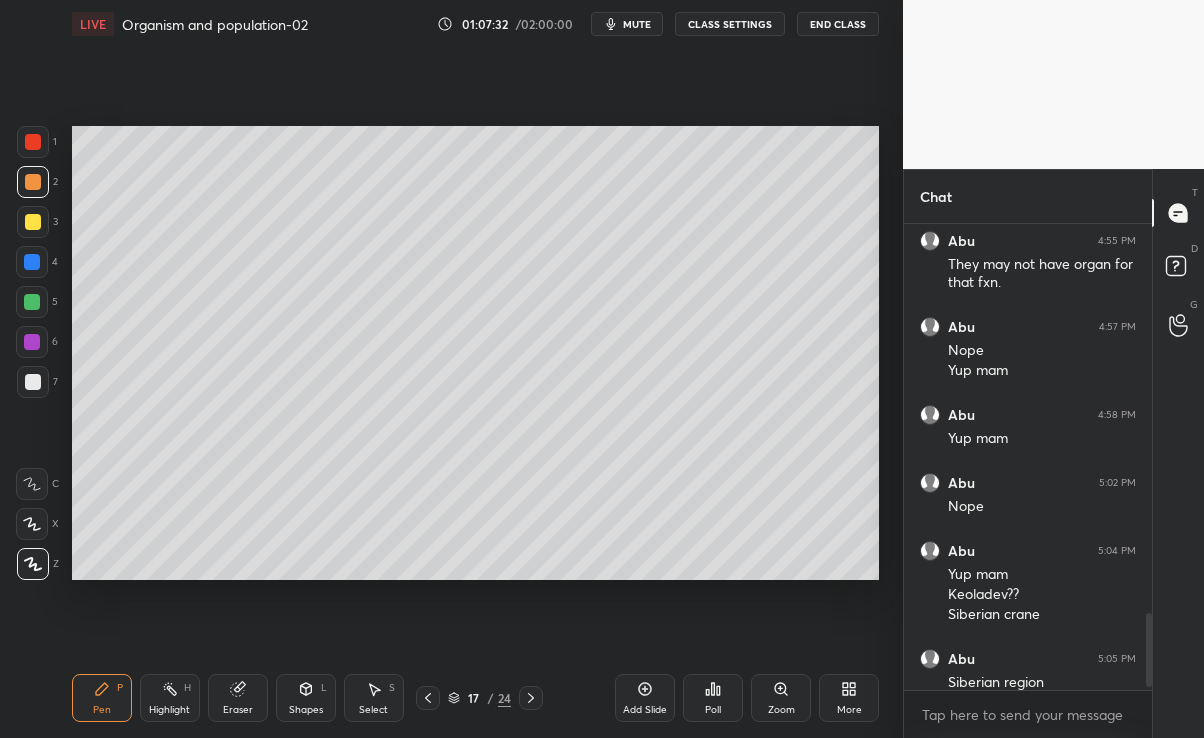 scroll, scrollTop: 609, scrollLeft: 823, axis: both 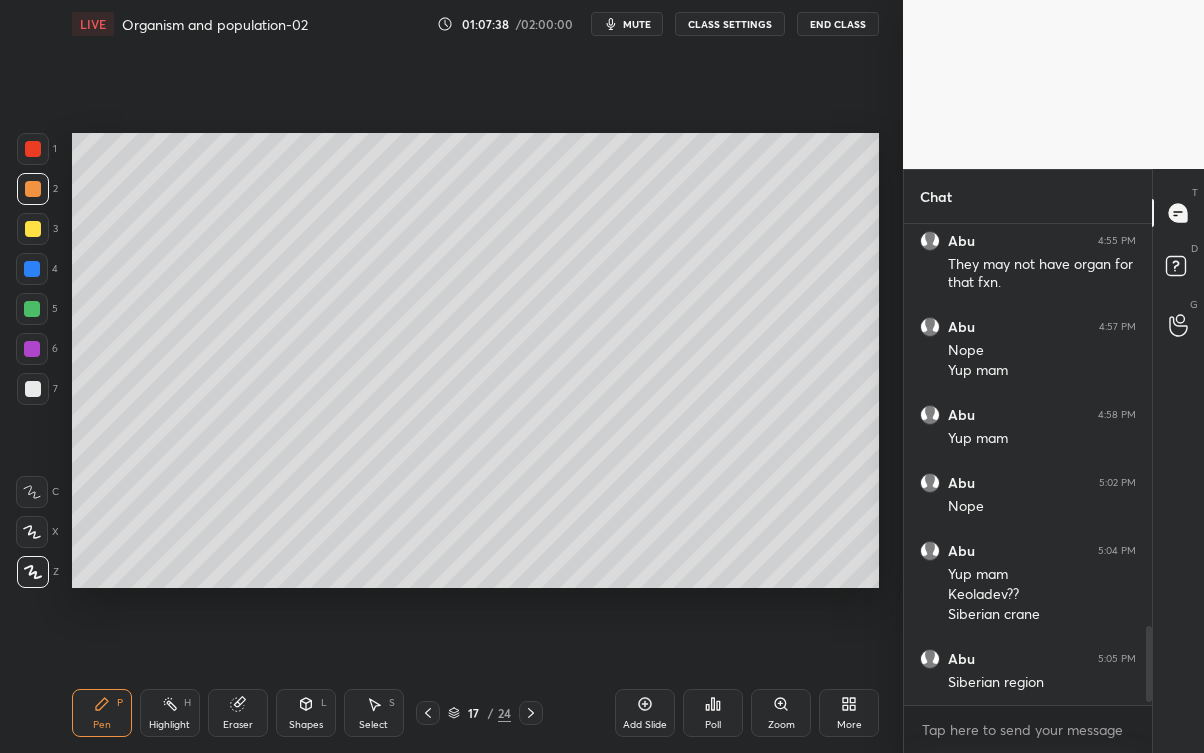 click on "Eraser" at bounding box center [238, 713] 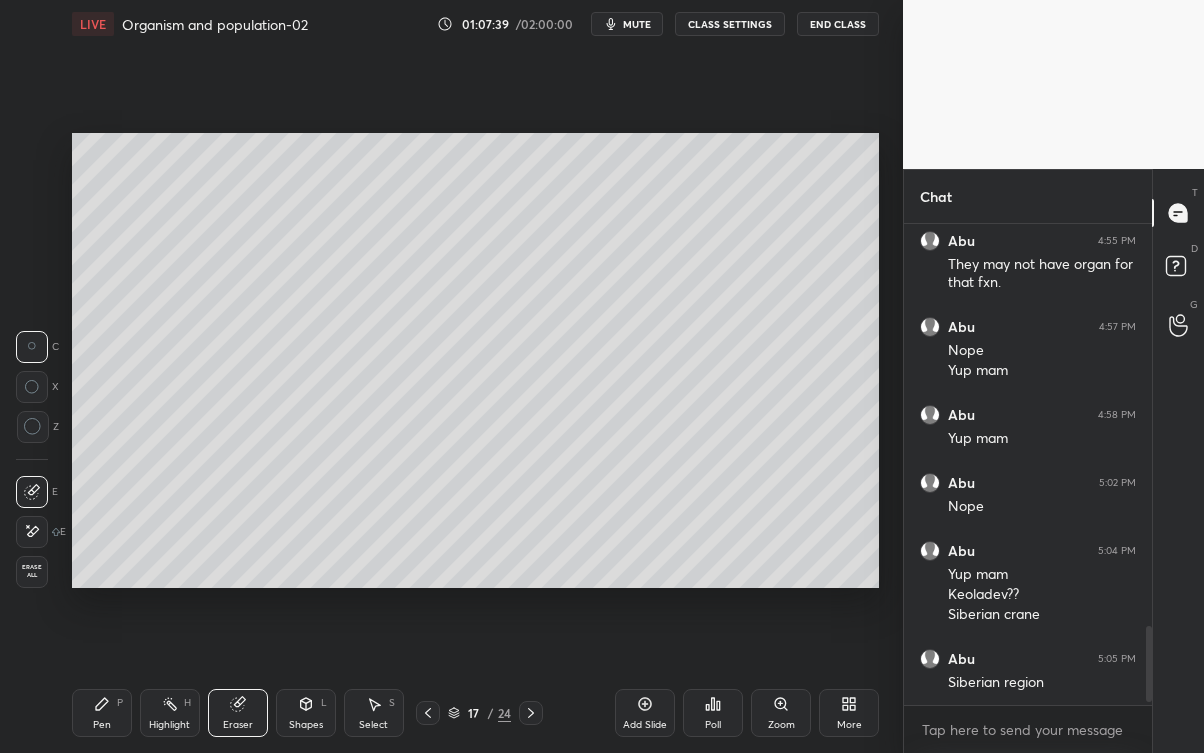 click on "Pen" at bounding box center (102, 725) 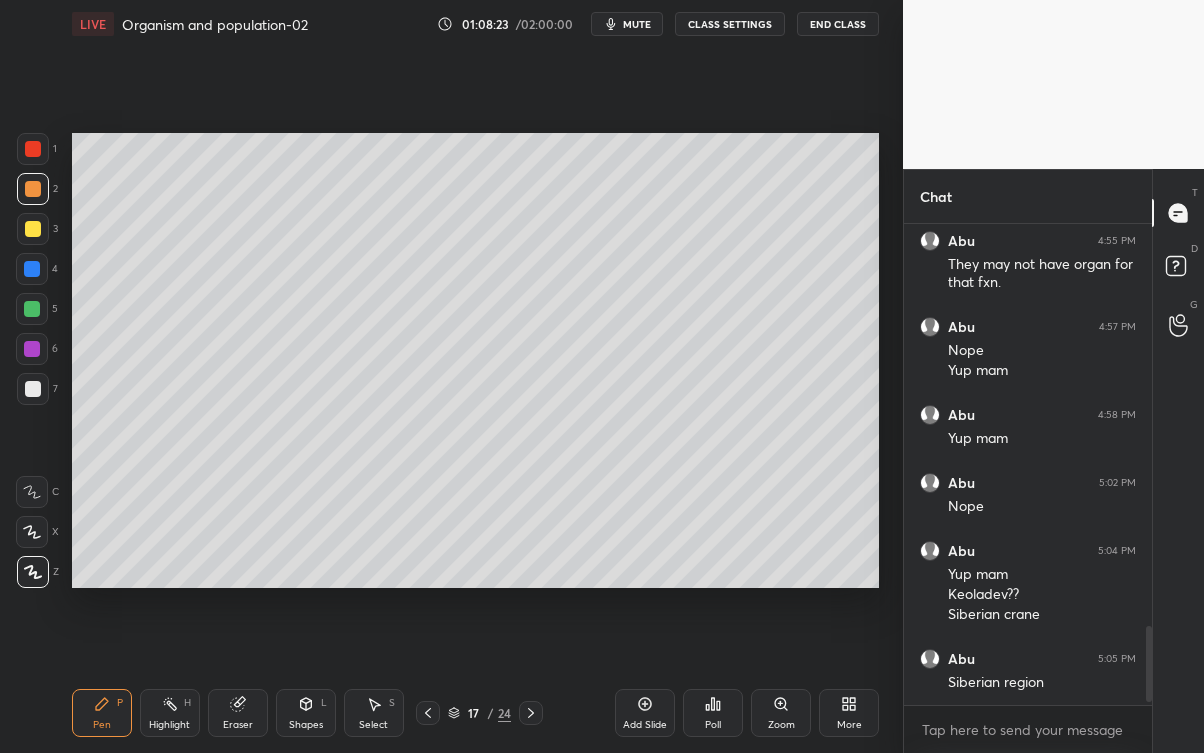click at bounding box center (33, 229) 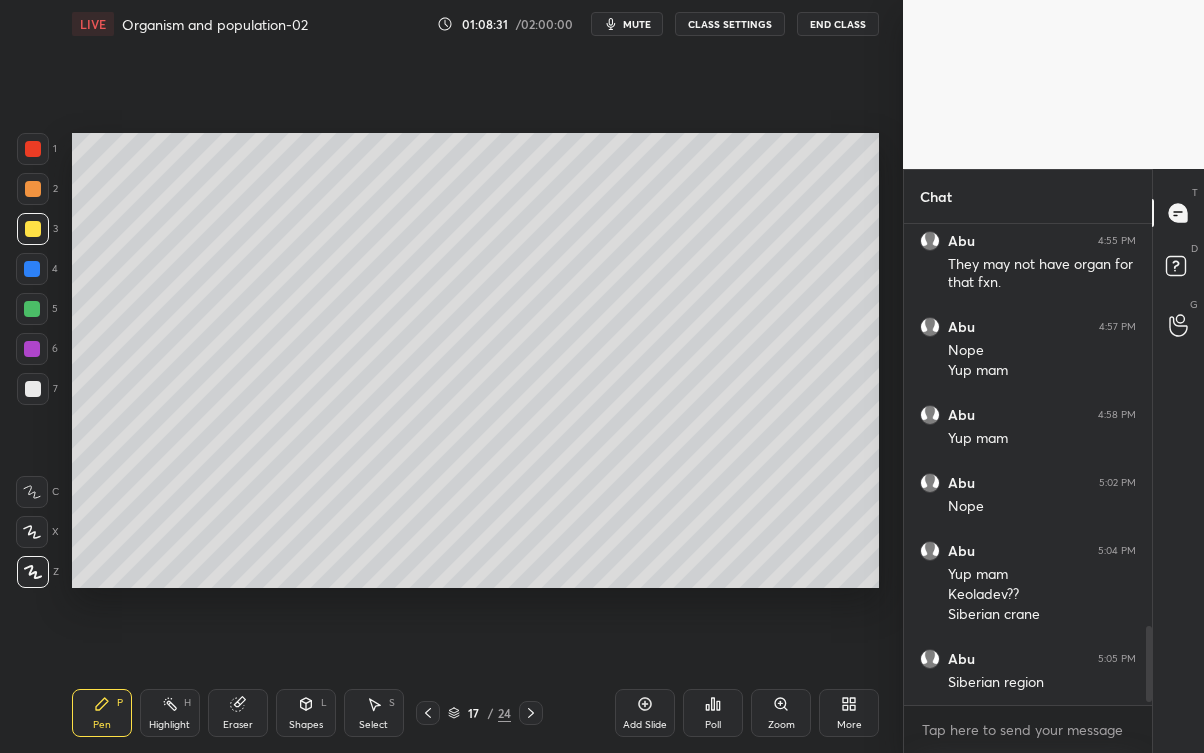 click on "Highlight" at bounding box center (169, 725) 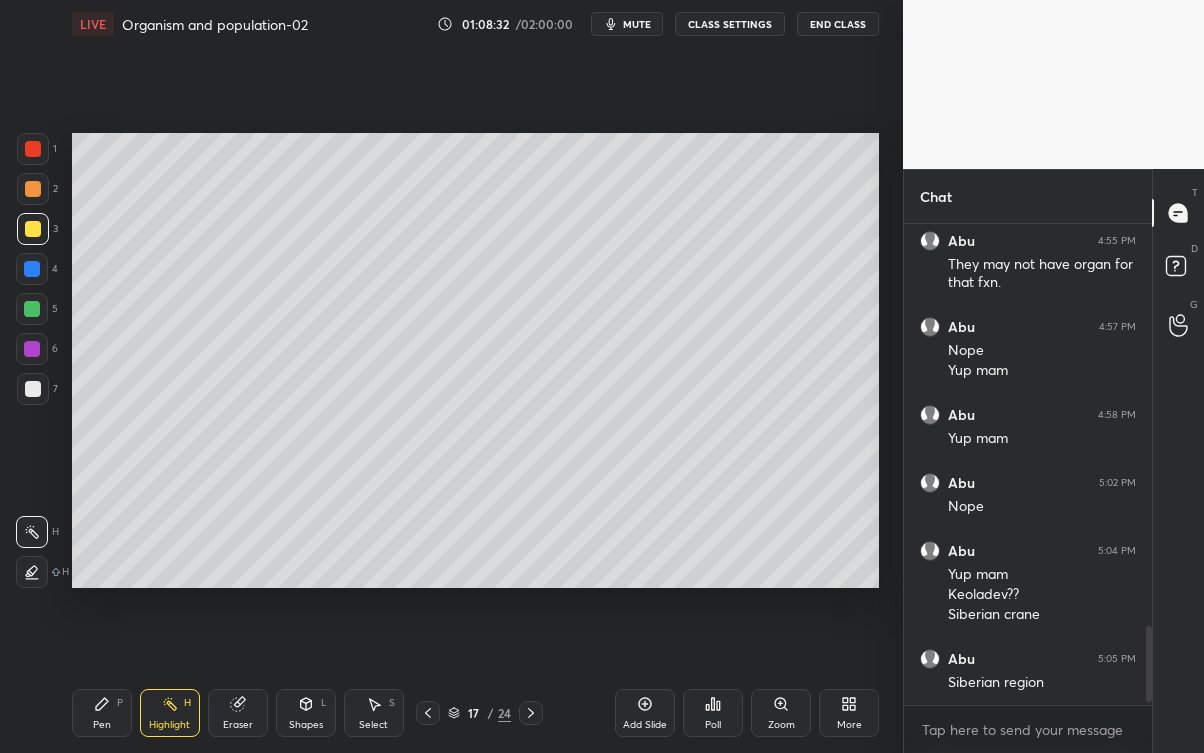 click on "Shapes L" at bounding box center (306, 713) 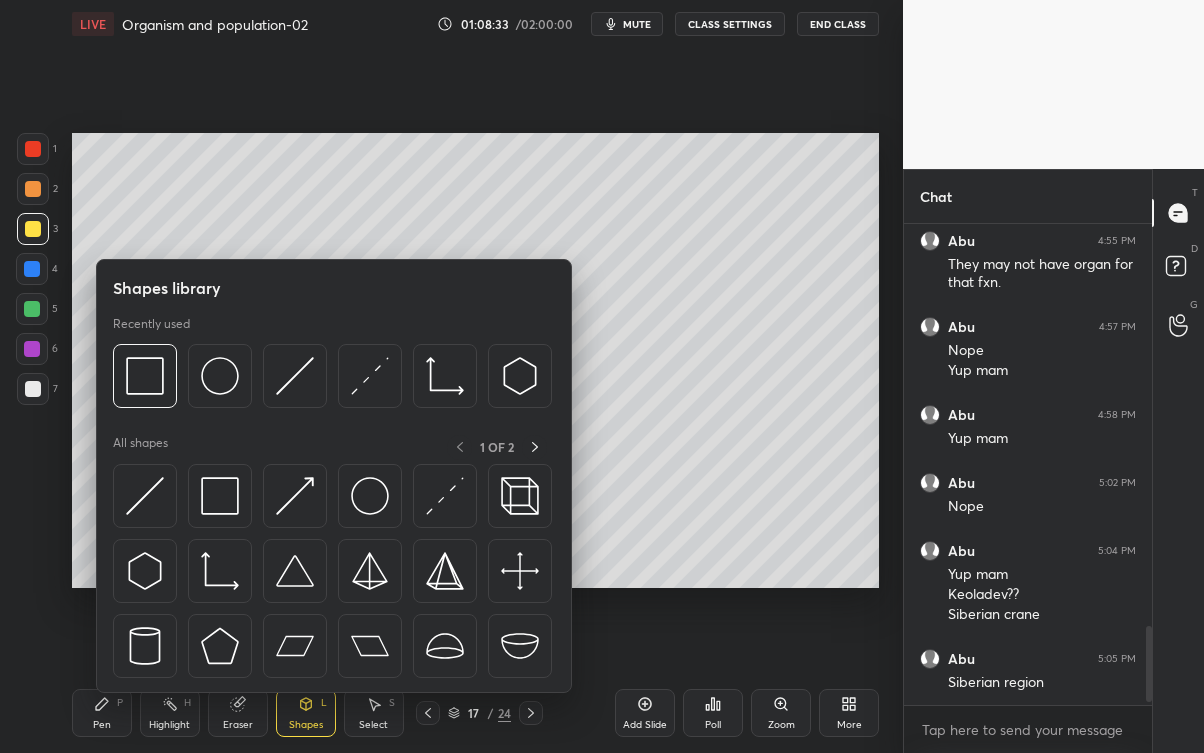 click at bounding box center [145, 376] 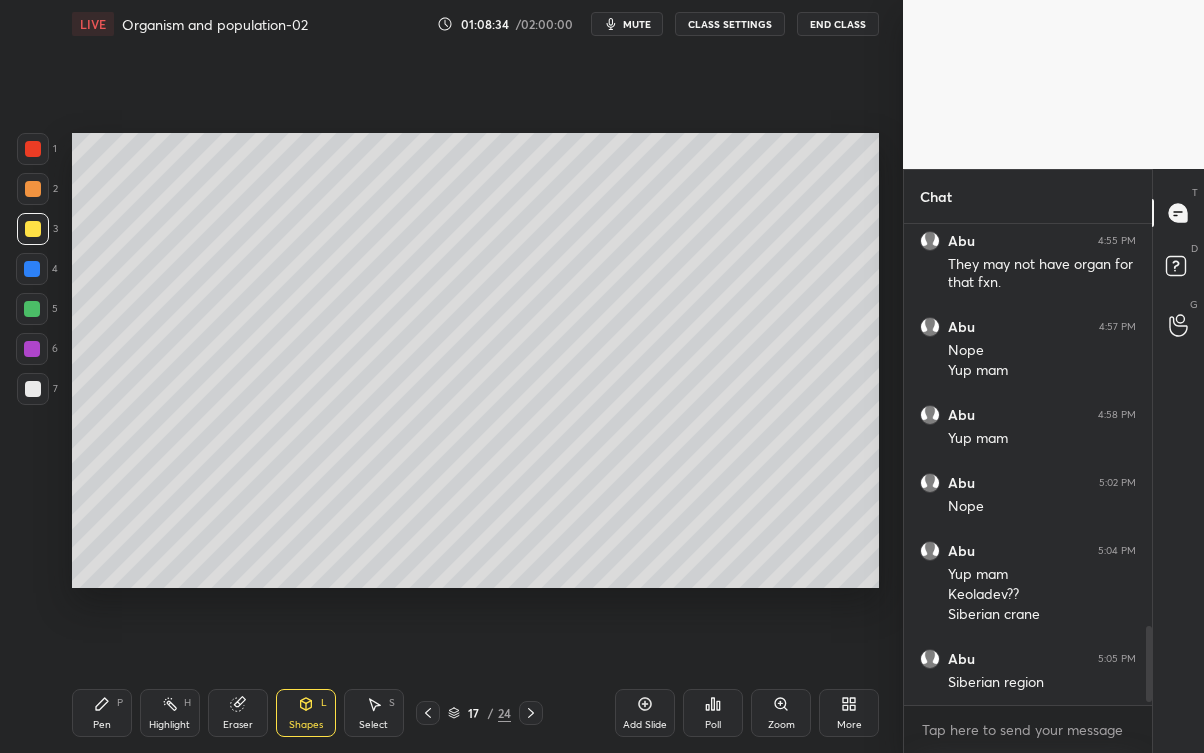 click at bounding box center [32, 269] 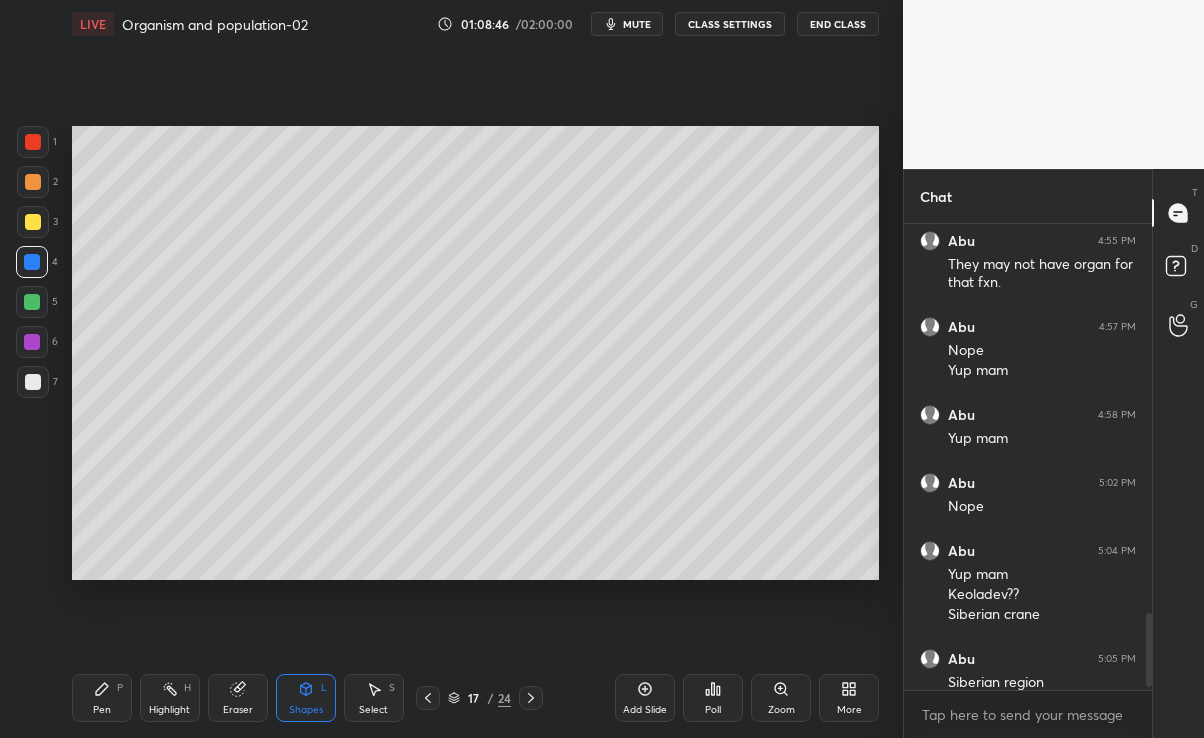 scroll, scrollTop: 609, scrollLeft: 823, axis: both 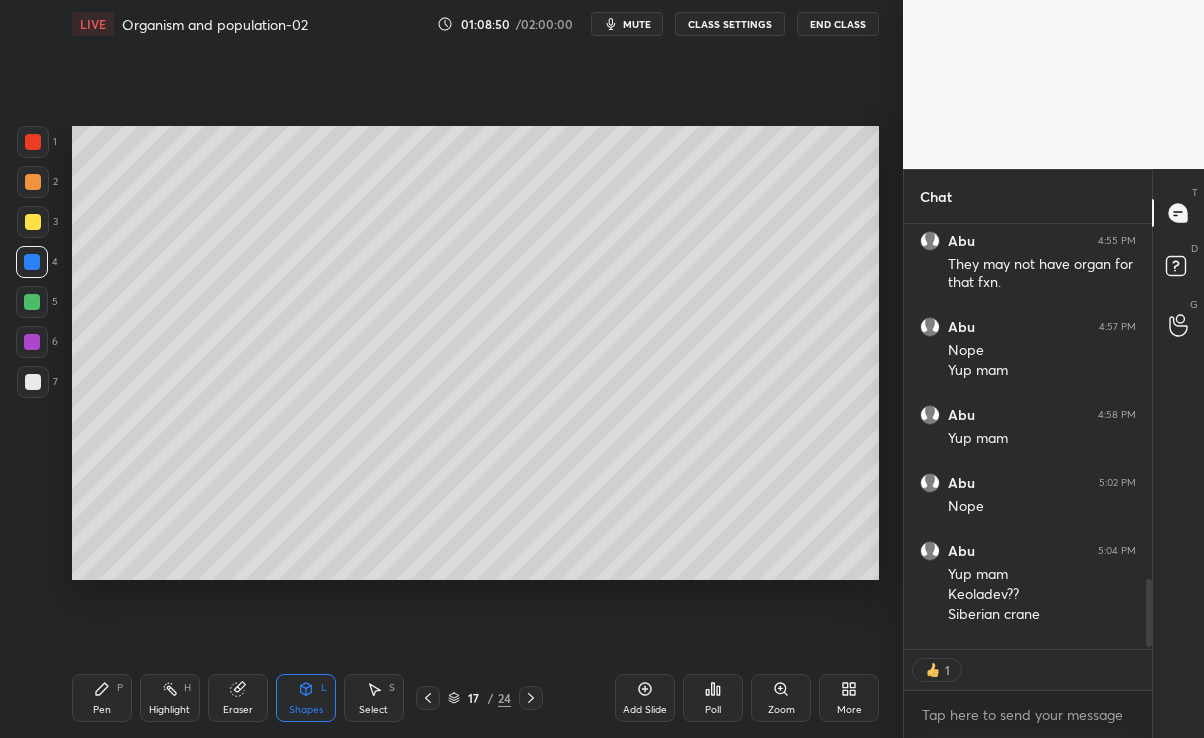click on "Pen P" at bounding box center [102, 698] 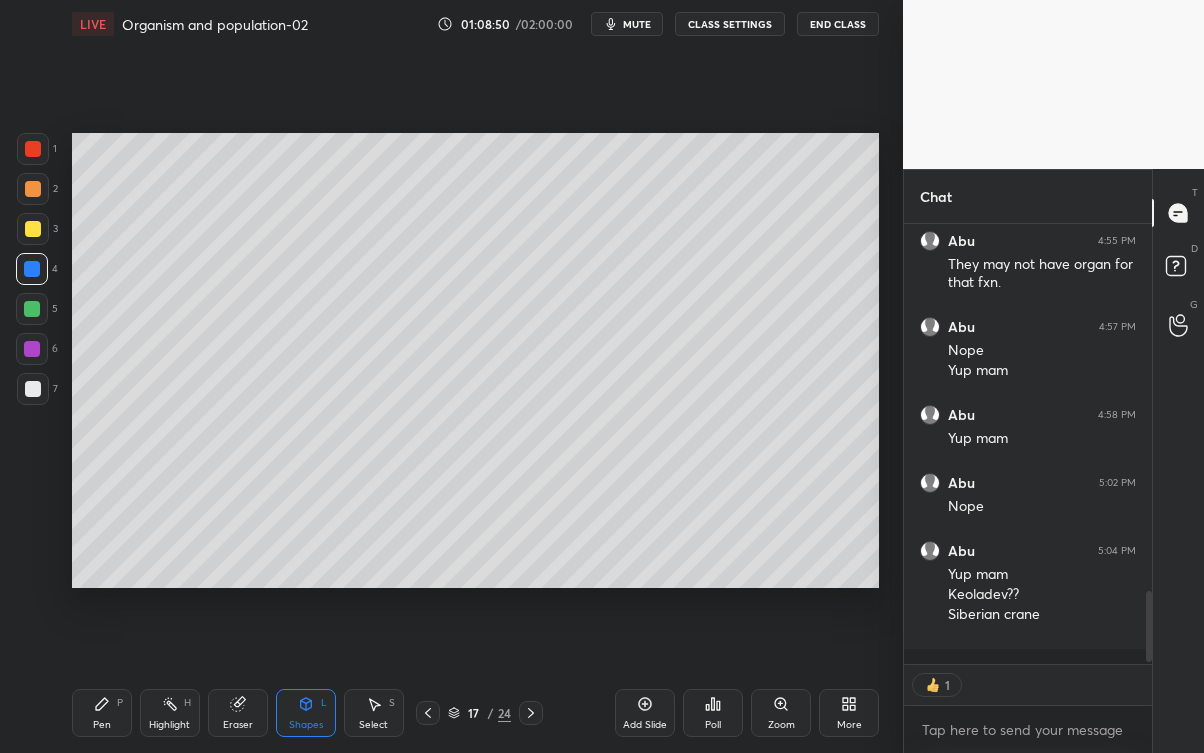 scroll, scrollTop: 99375, scrollLeft: 99176, axis: both 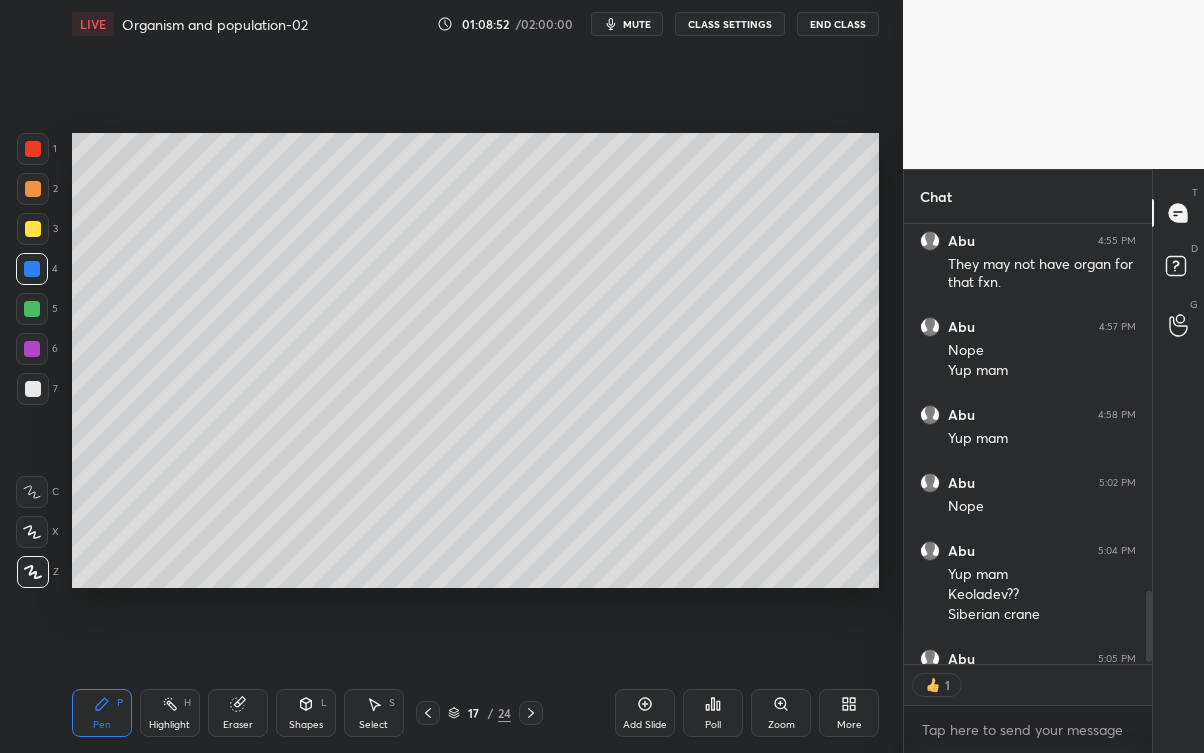 click at bounding box center [33, 189] 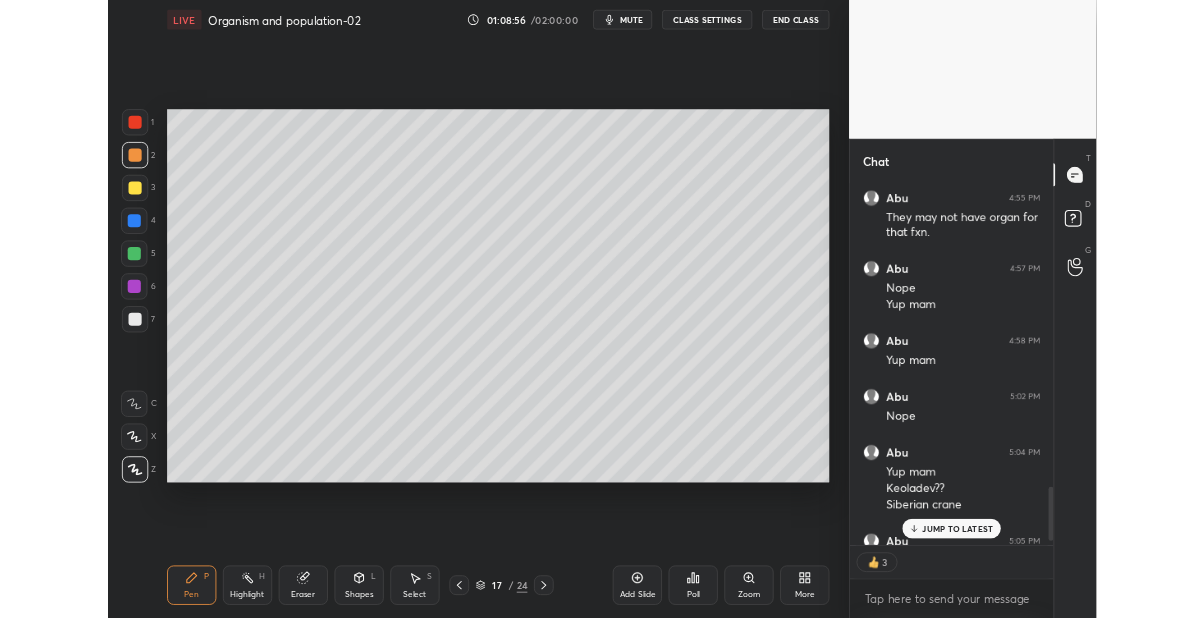 scroll, scrollTop: 2472, scrollLeft: 0, axis: vertical 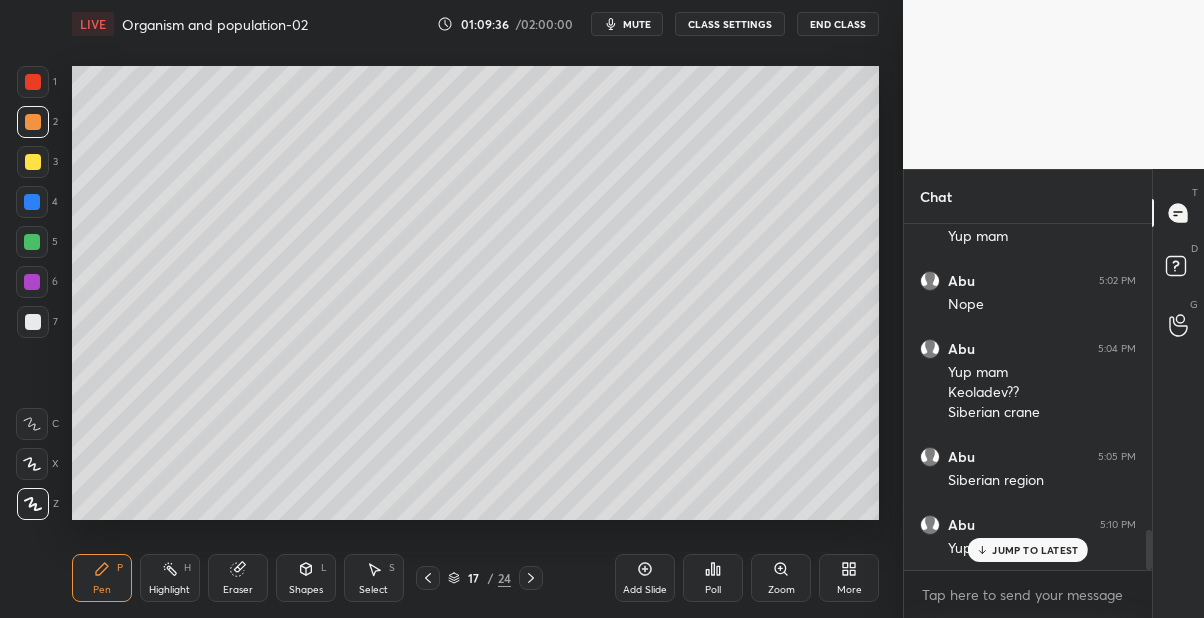 click on "JUMP TO LATEST" at bounding box center (1035, 550) 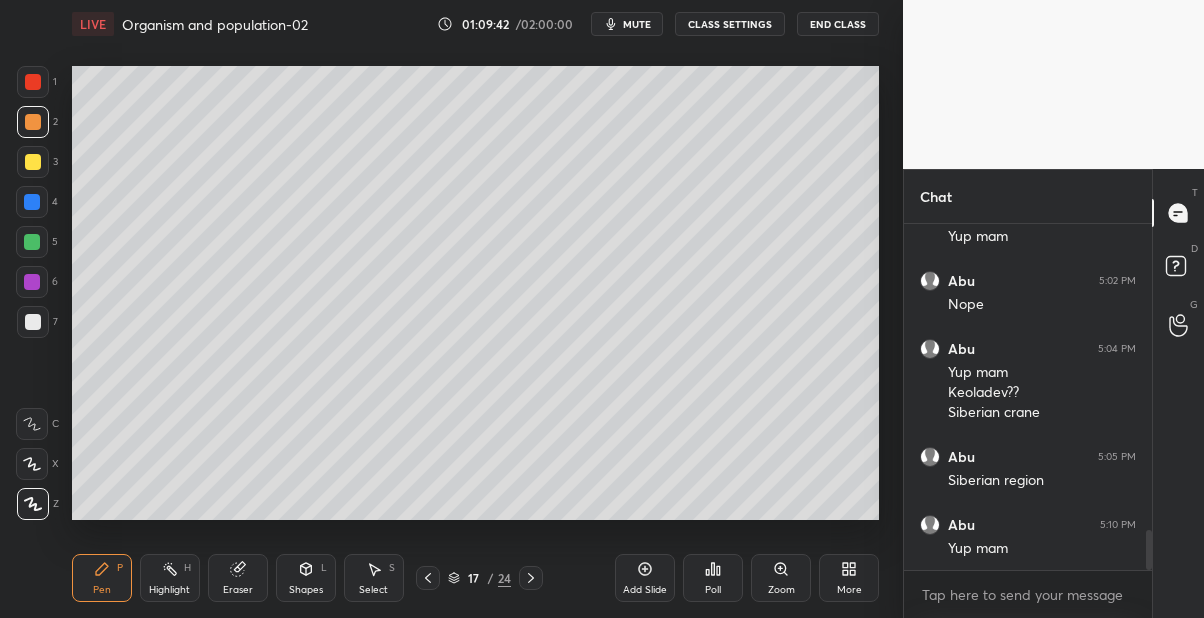 click 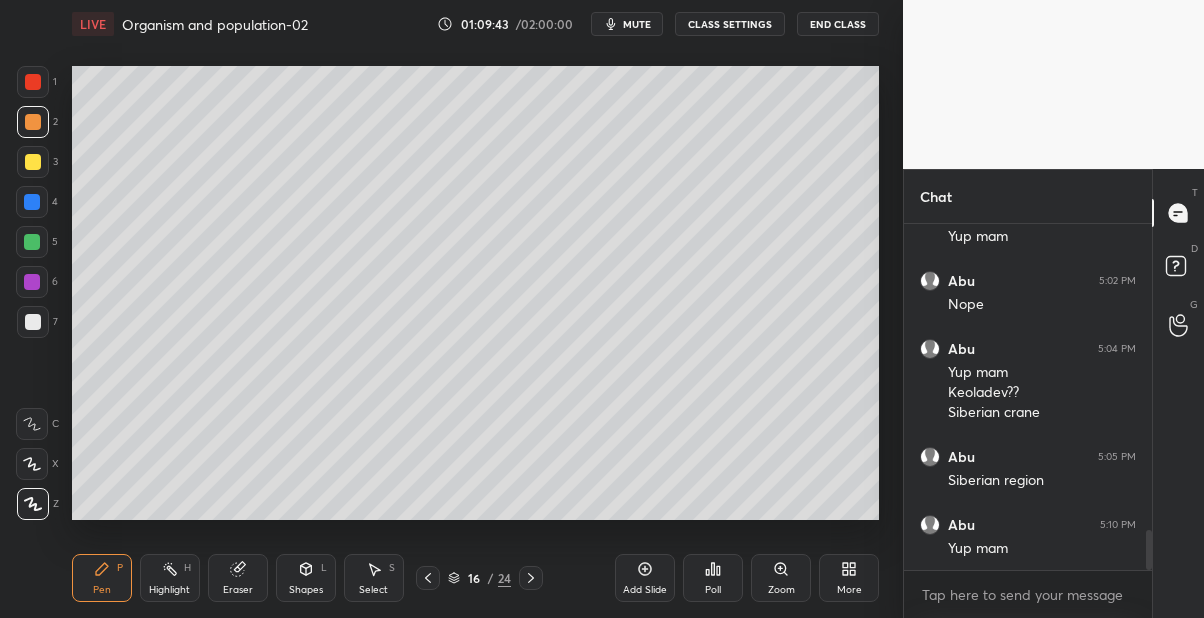 click 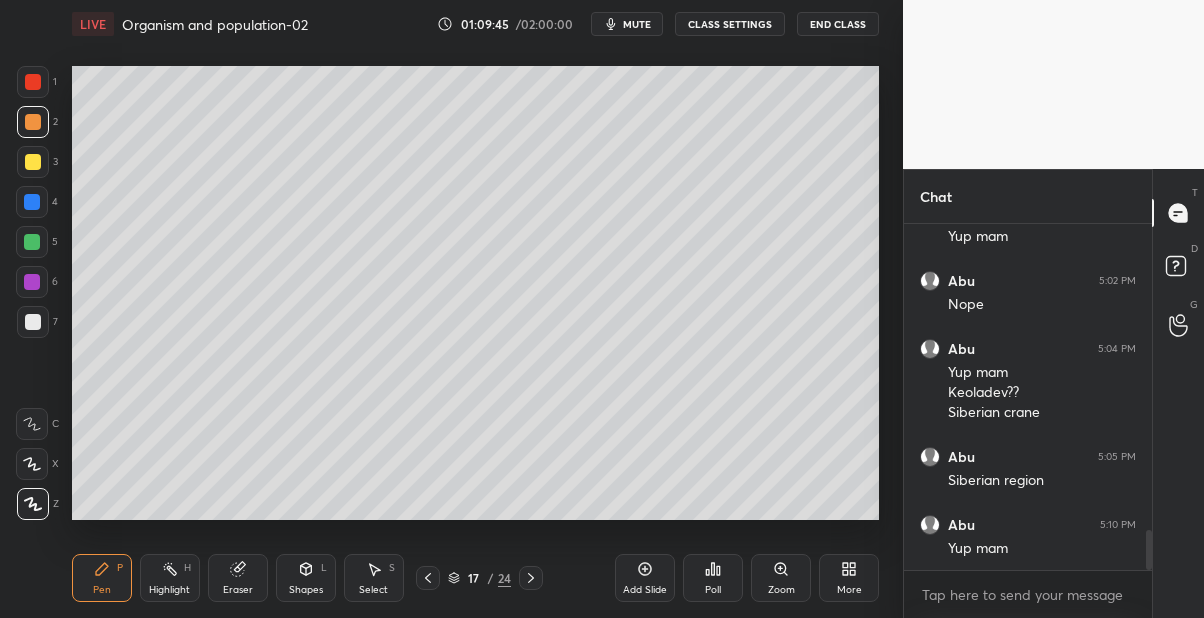 click on "Select" at bounding box center [373, 590] 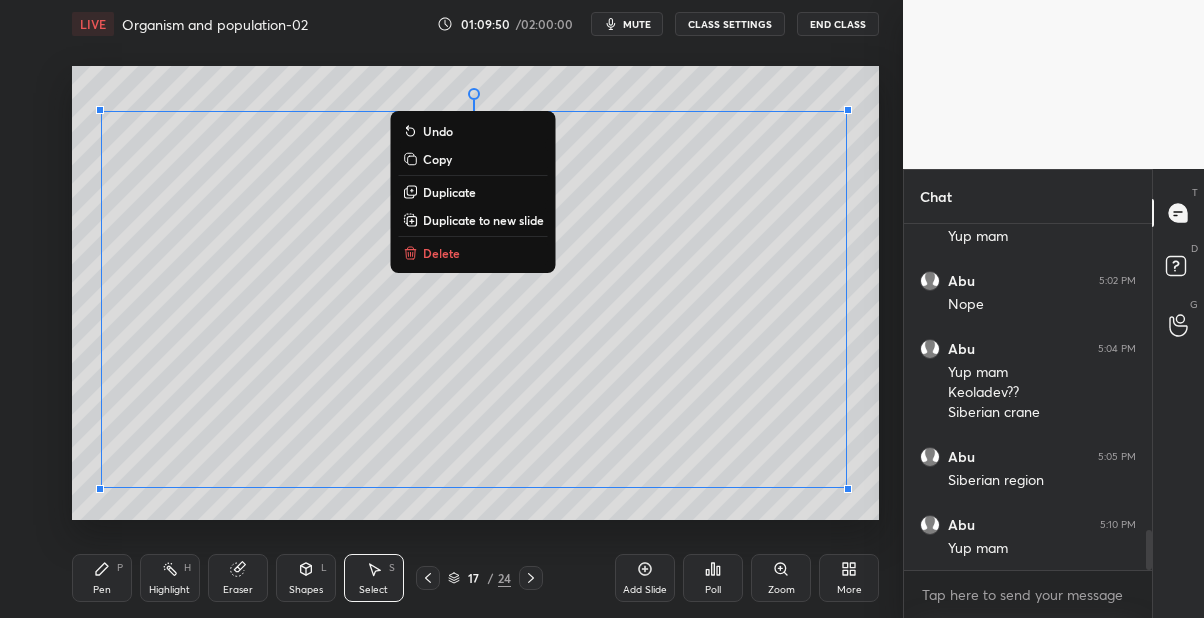 click on "Pen P" at bounding box center [102, 578] 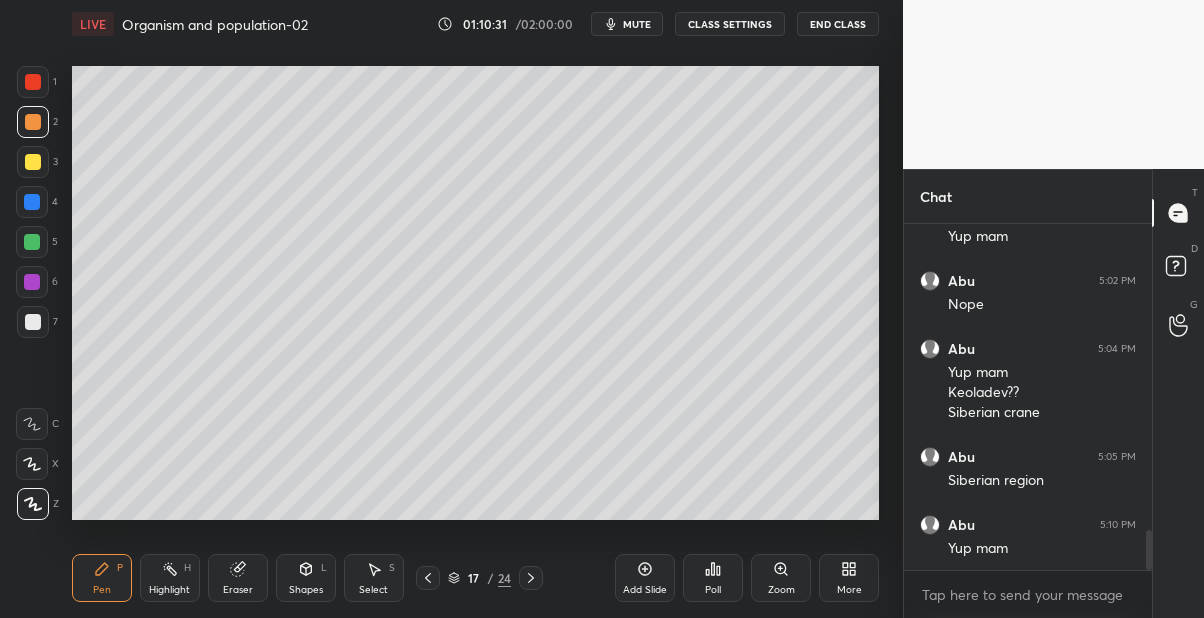 click at bounding box center [531, 578] 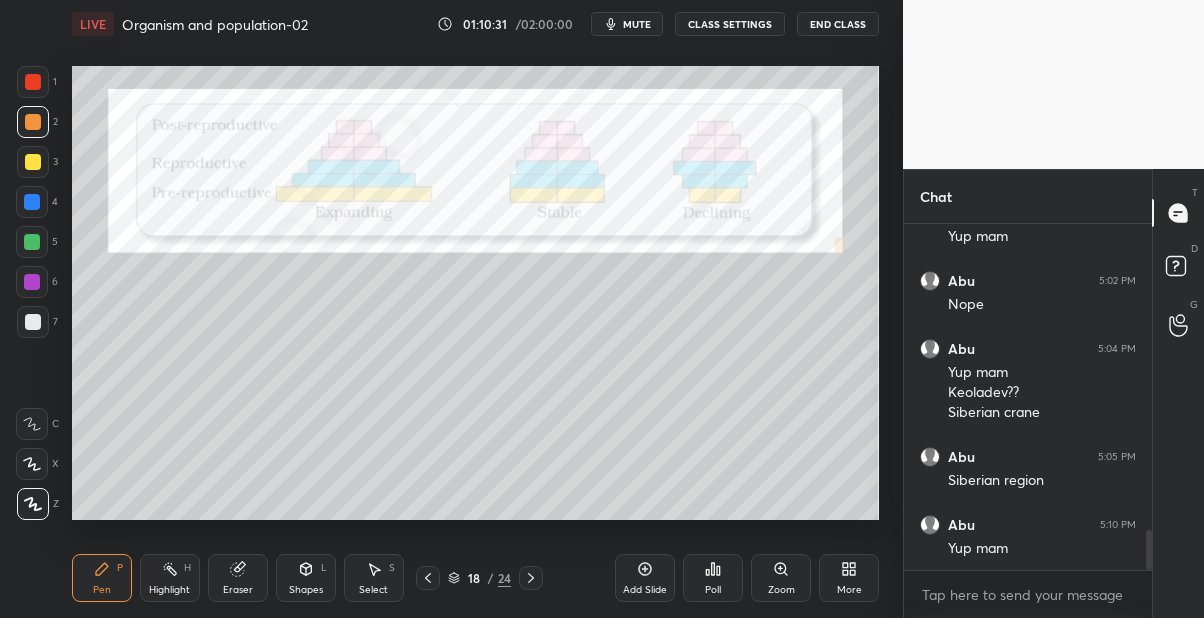 click 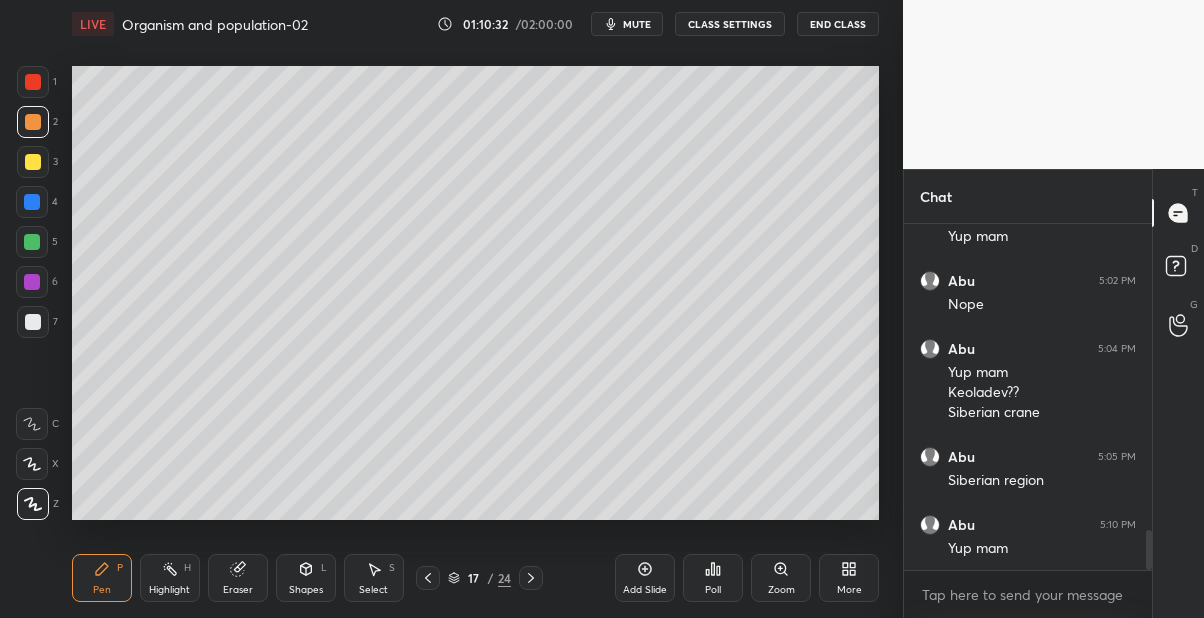 click on "Add Slide" at bounding box center (645, 578) 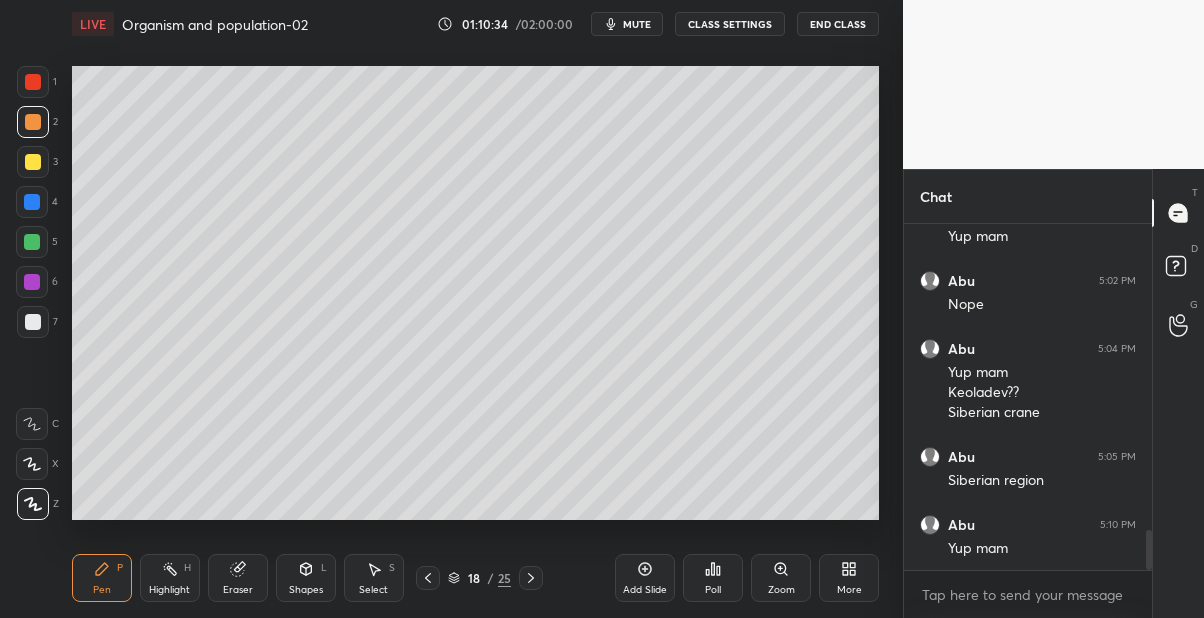 click at bounding box center [32, 242] 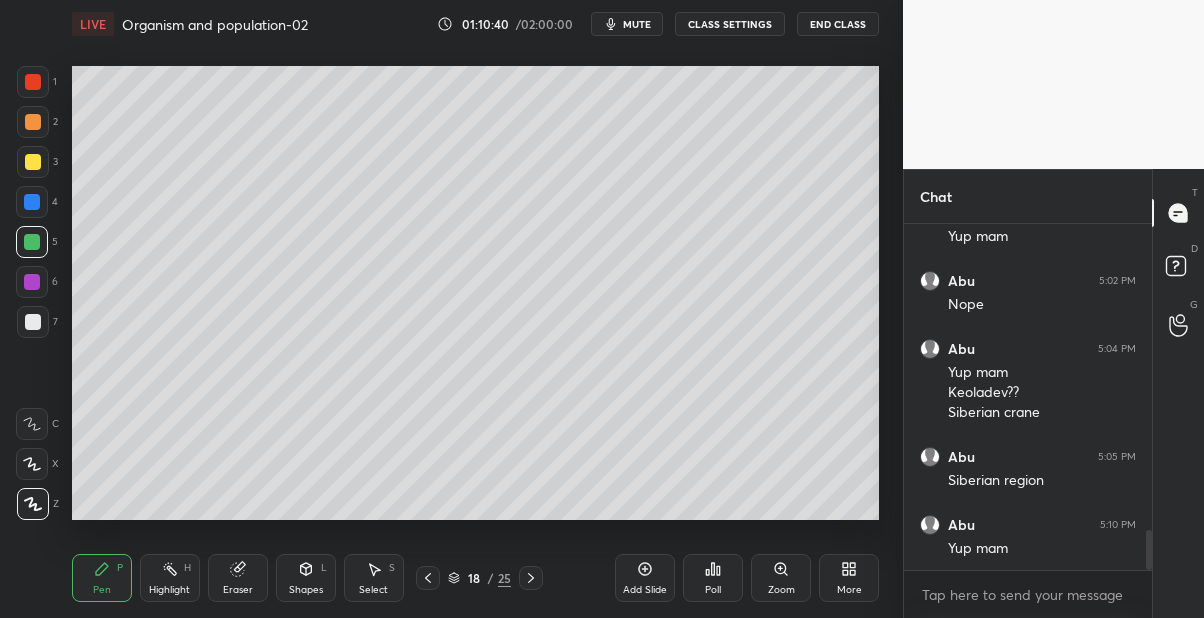 click on "Eraser" at bounding box center (238, 590) 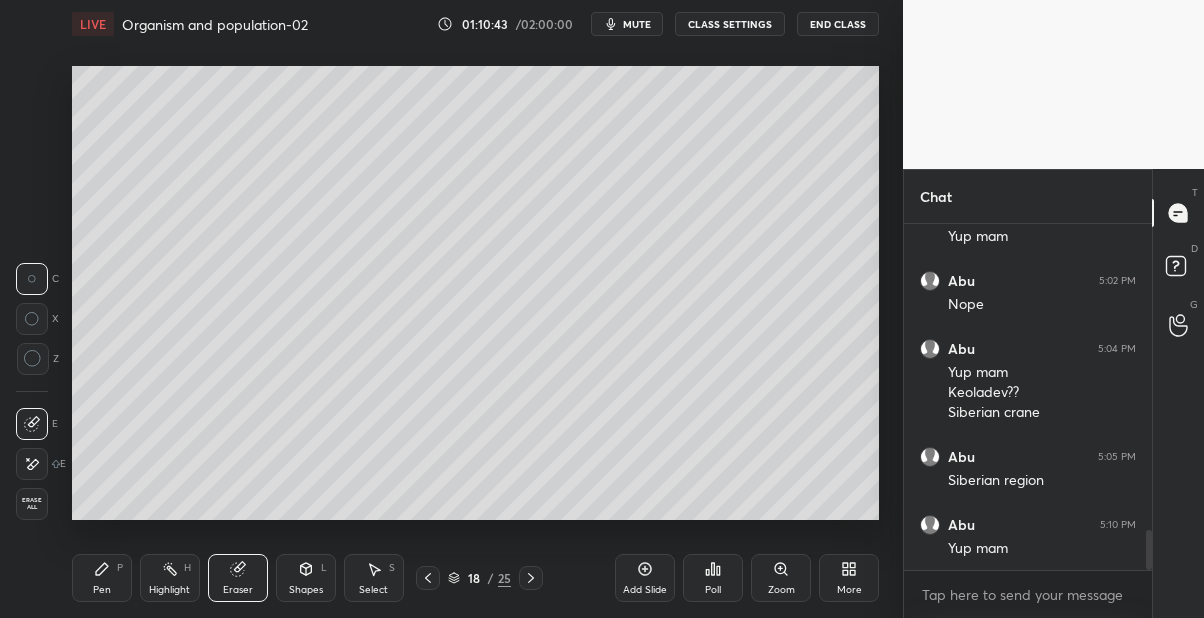 click on "Pen P" at bounding box center (102, 578) 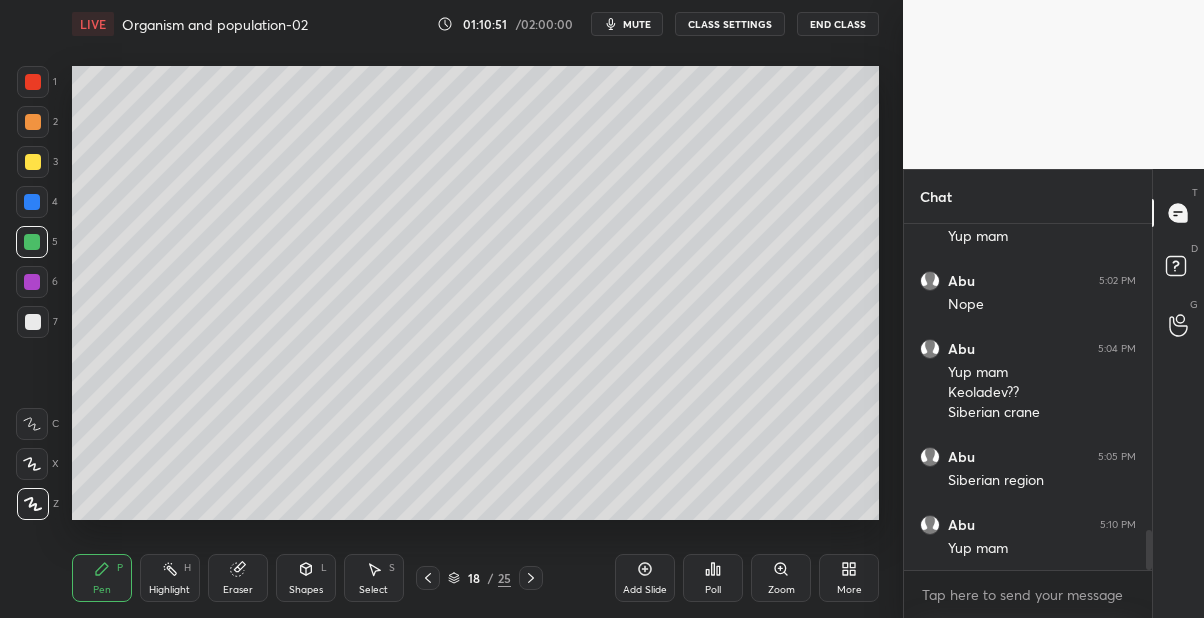 click at bounding box center (33, 122) 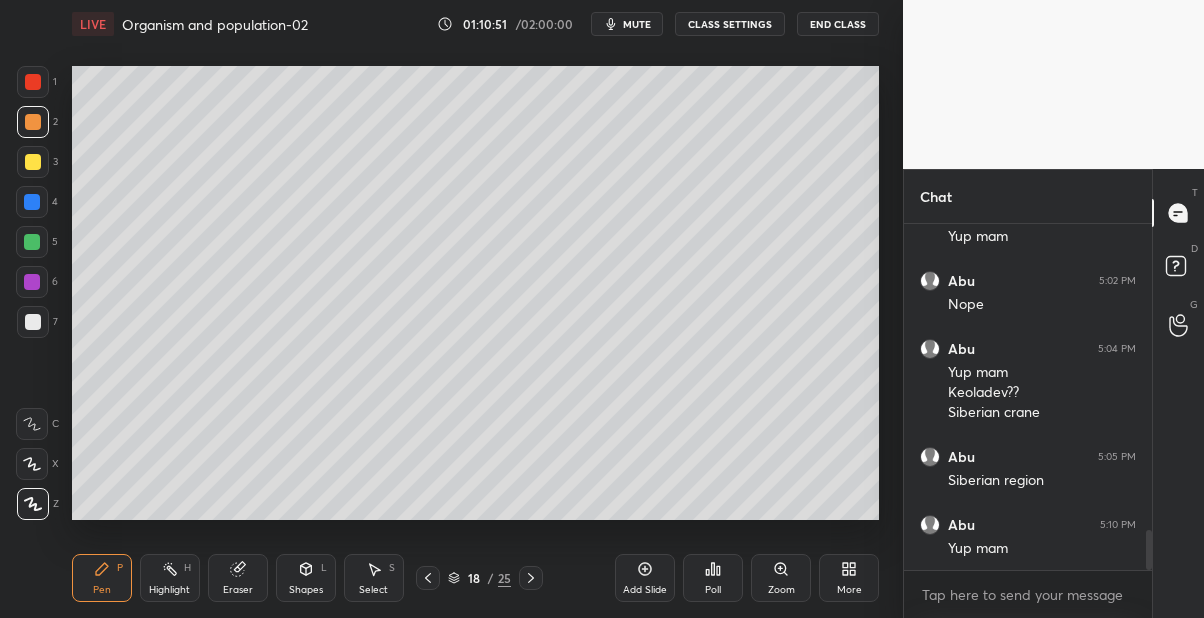click at bounding box center [33, 162] 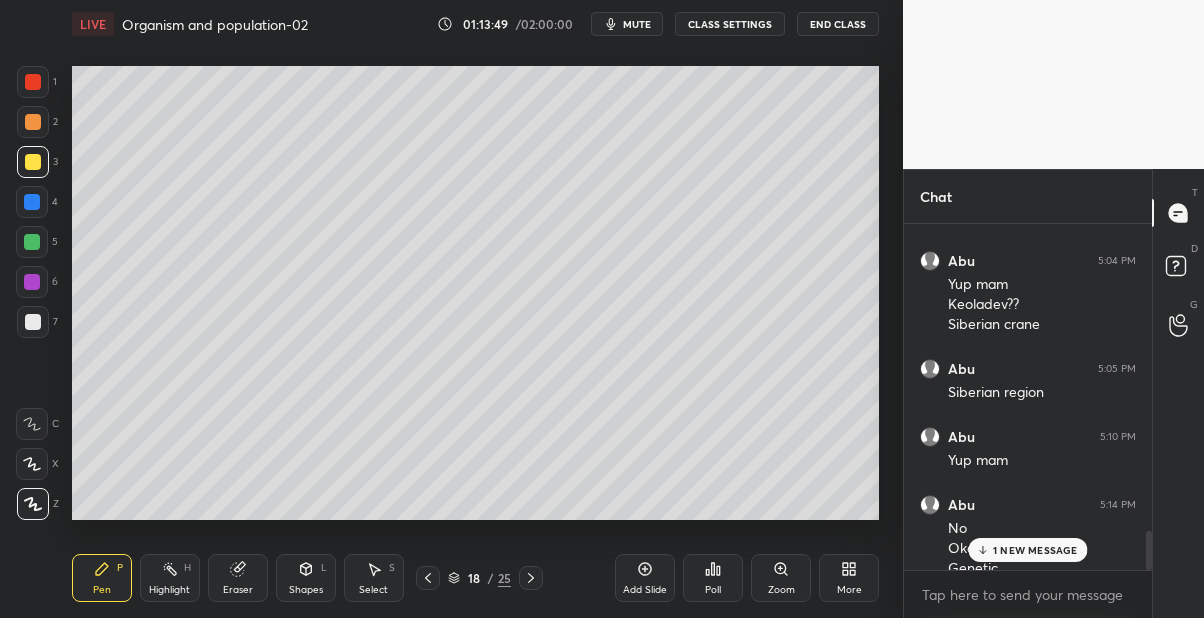 scroll, scrollTop: 2742, scrollLeft: 0, axis: vertical 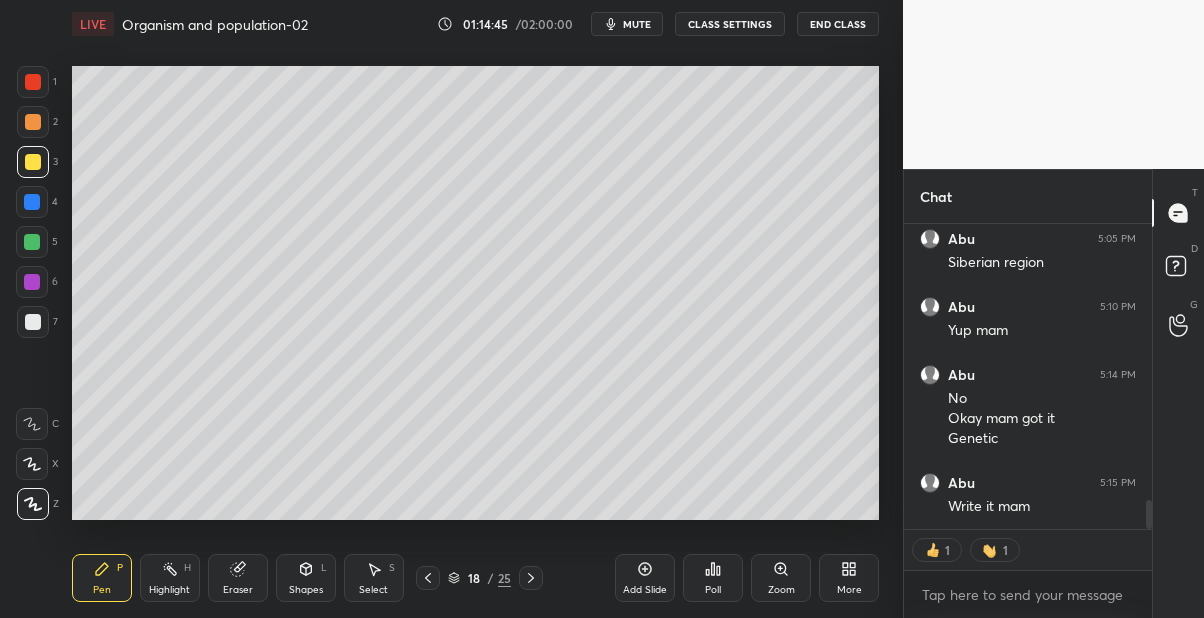 click on "Add Slide" at bounding box center (645, 590) 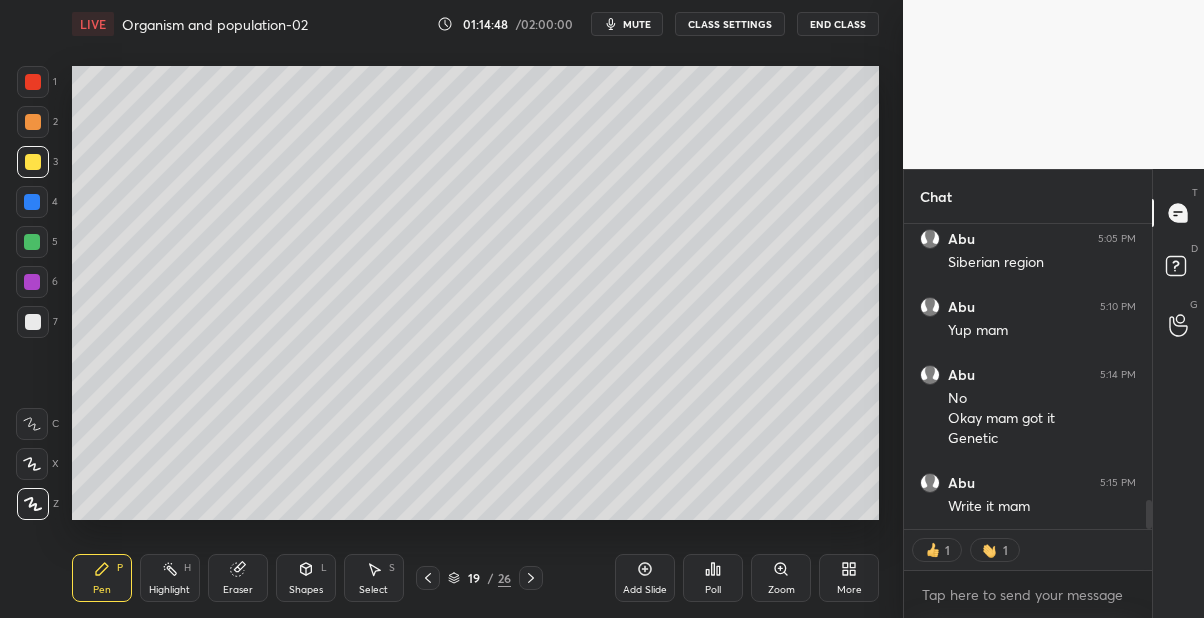 click at bounding box center (32, 242) 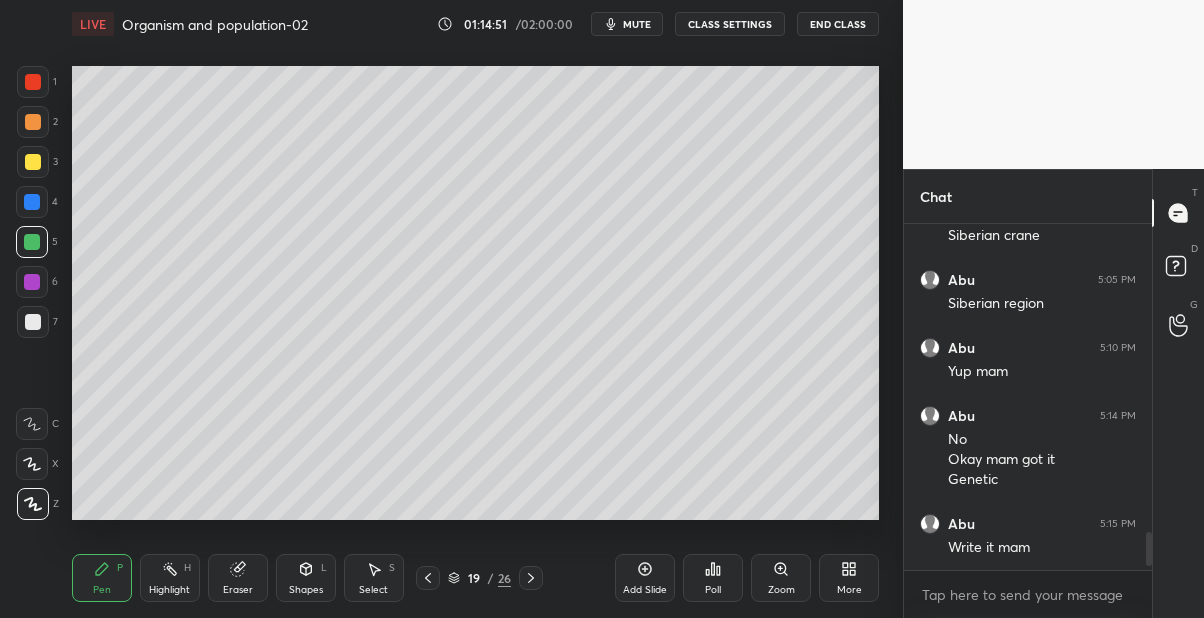 scroll, scrollTop: 7, scrollLeft: 6, axis: both 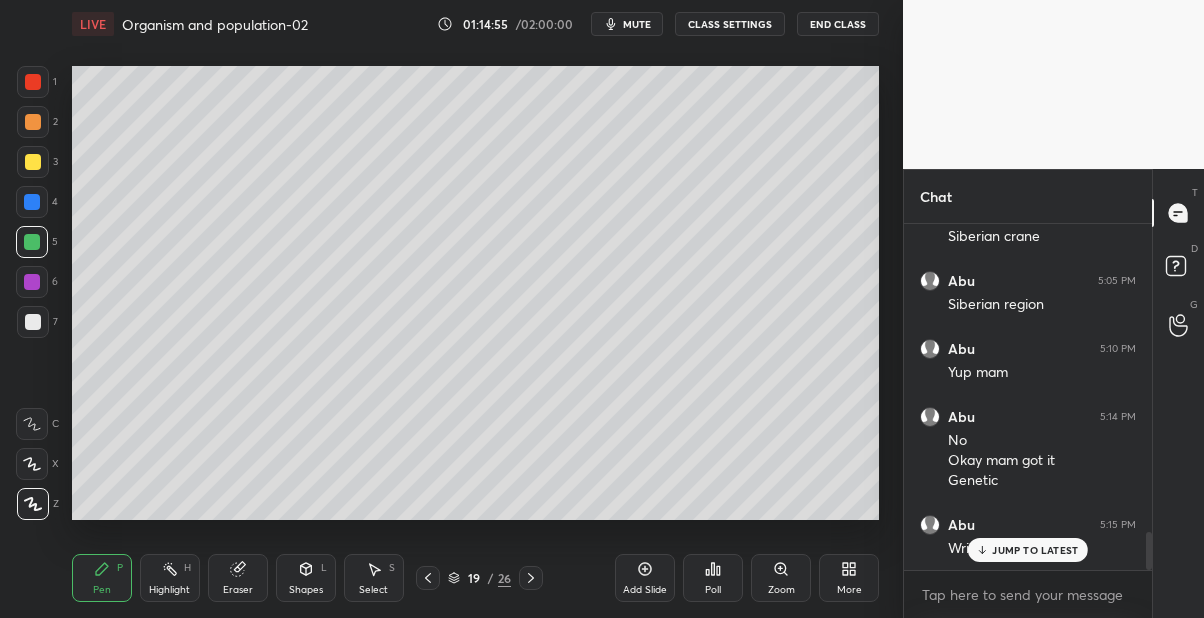 click on "Eraser" at bounding box center (238, 590) 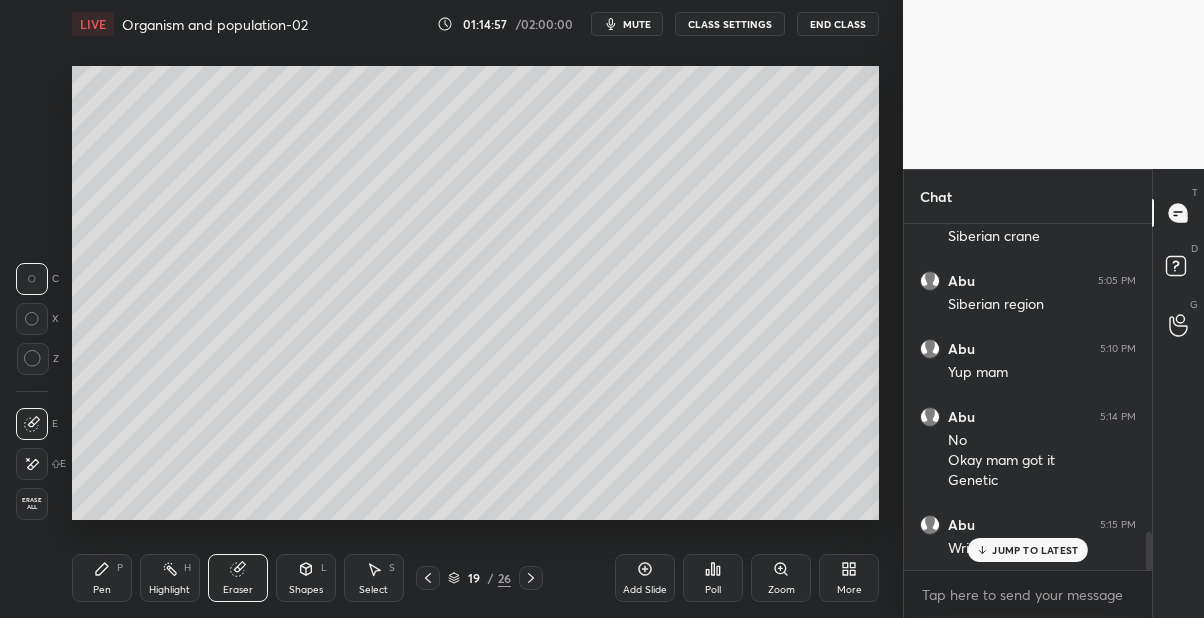 click on "Pen P" at bounding box center [102, 578] 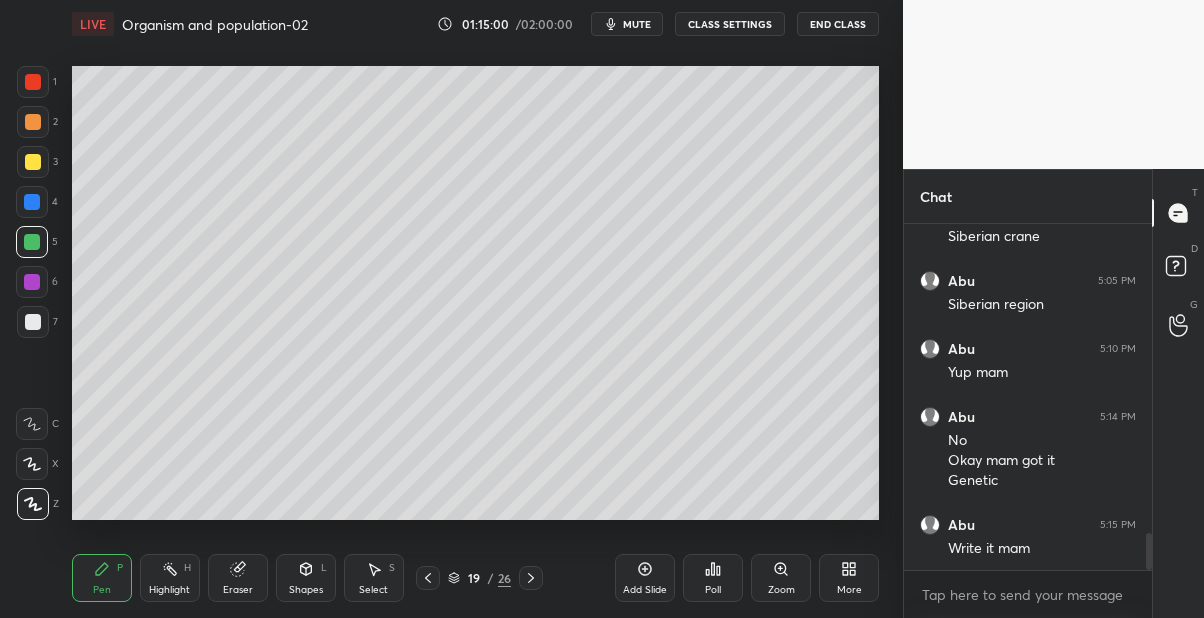 scroll, scrollTop: 2878, scrollLeft: 0, axis: vertical 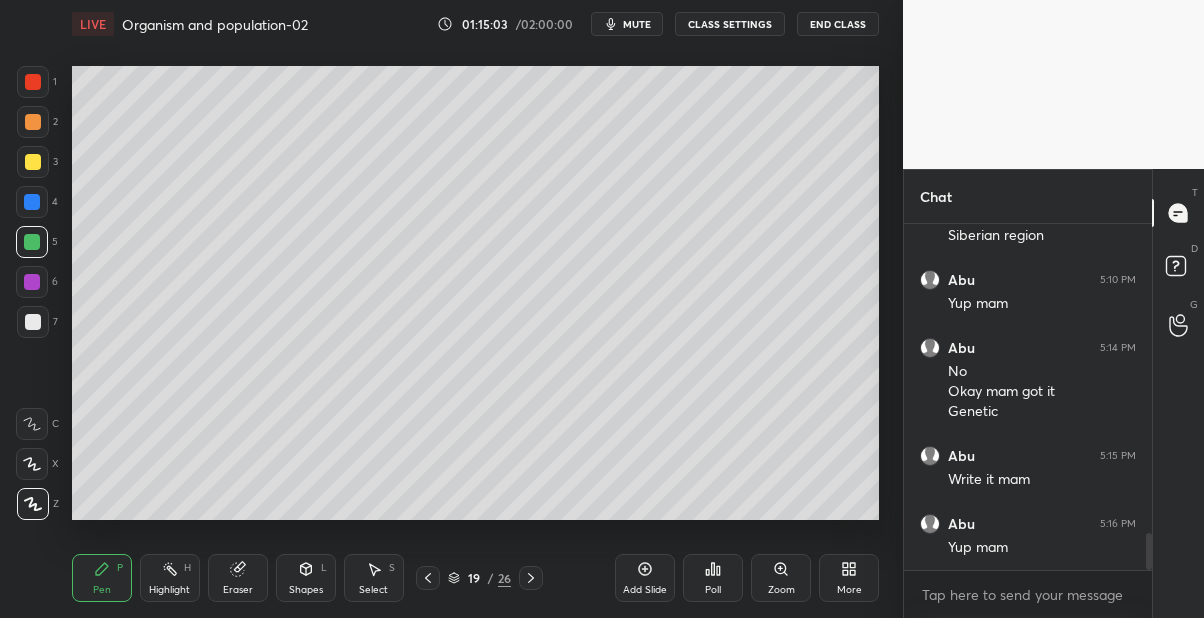 click at bounding box center (33, 162) 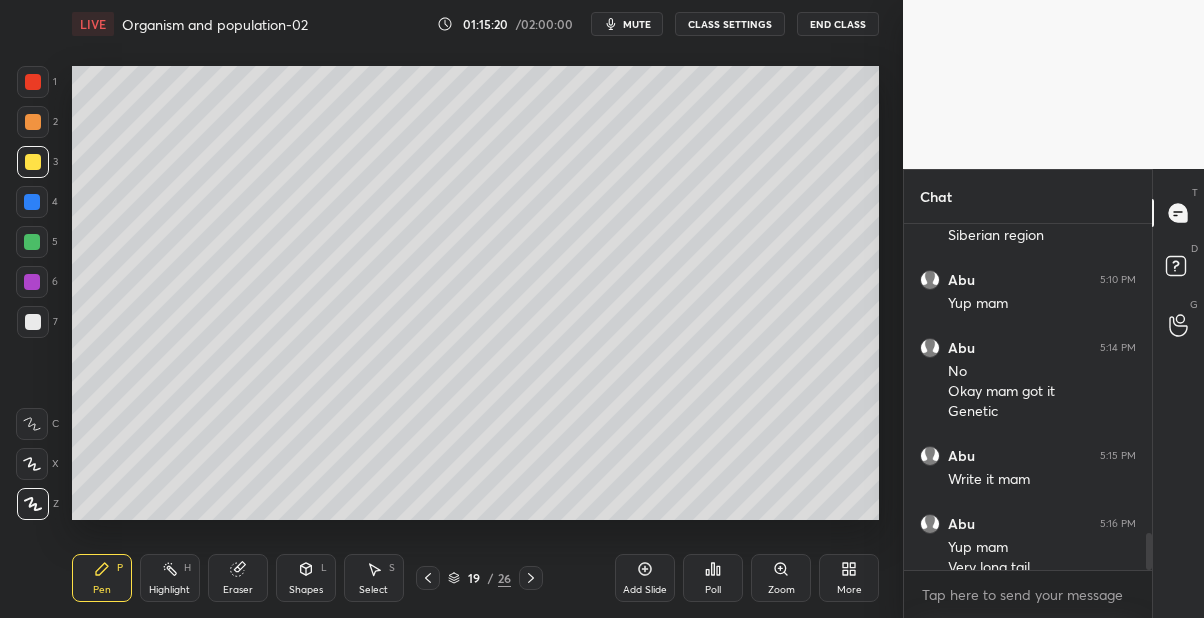scroll, scrollTop: 2897, scrollLeft: 0, axis: vertical 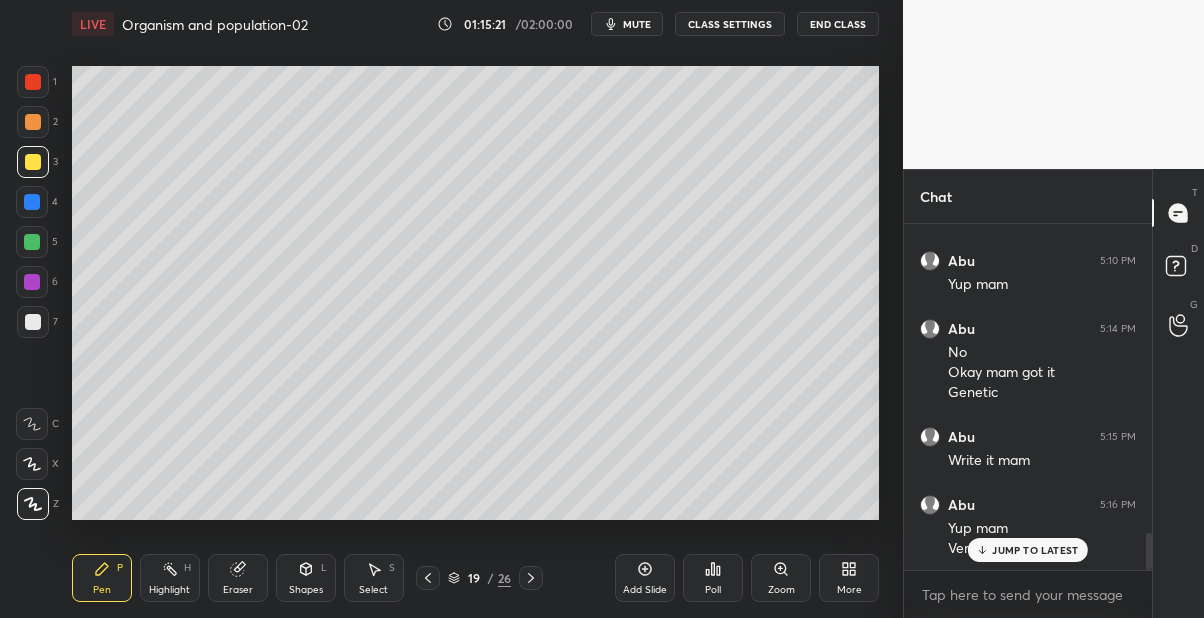 click on "JUMP TO LATEST" at bounding box center (1035, 550) 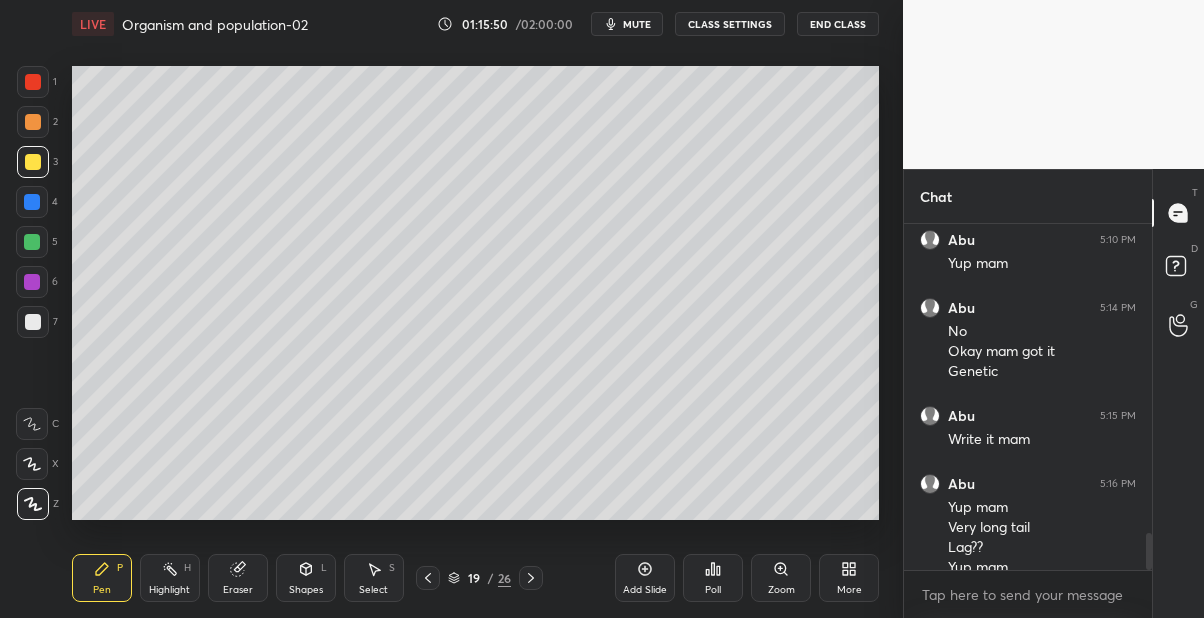 scroll, scrollTop: 2937, scrollLeft: 0, axis: vertical 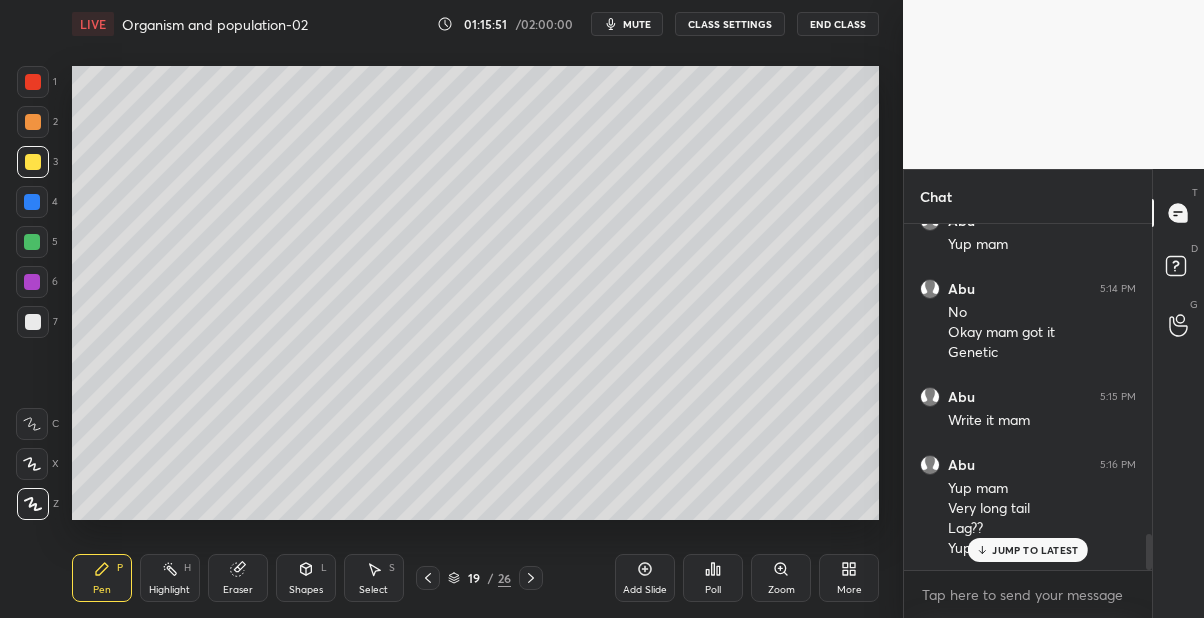 click on "JUMP TO LATEST" at bounding box center (1035, 550) 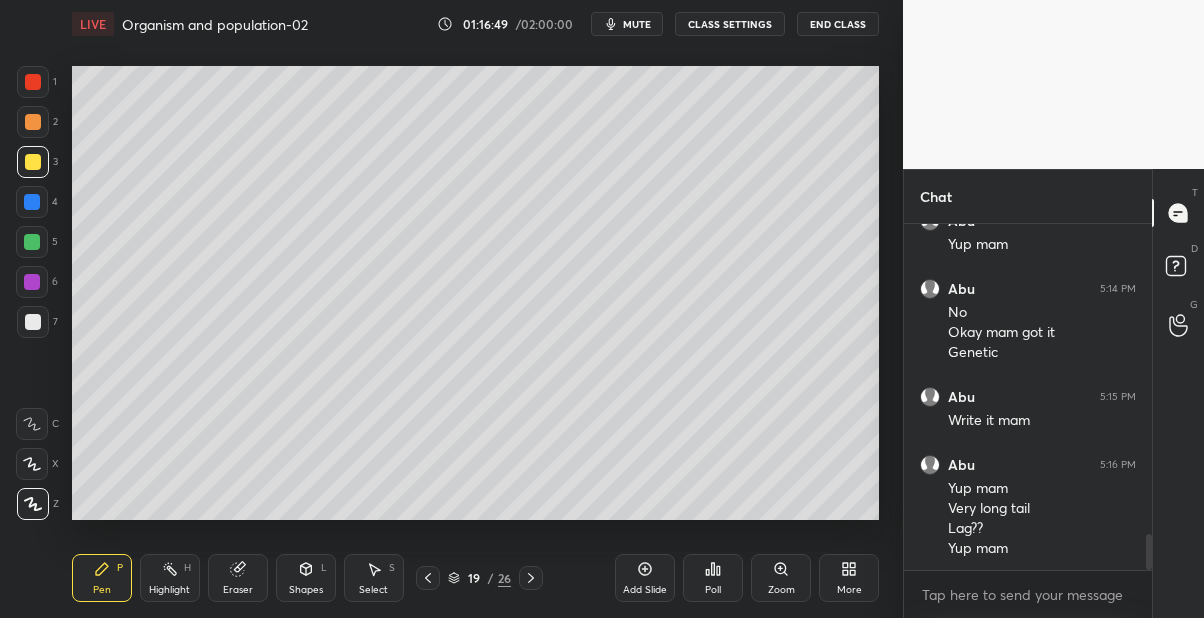 scroll, scrollTop: 3006, scrollLeft: 0, axis: vertical 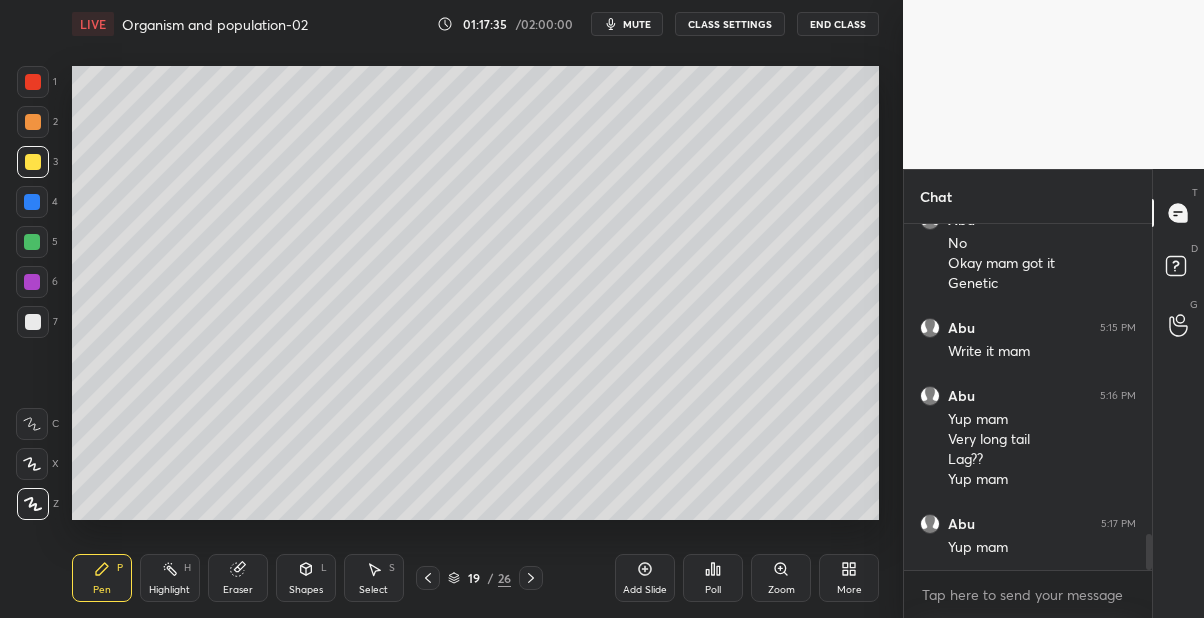 click on "Eraser" at bounding box center (238, 590) 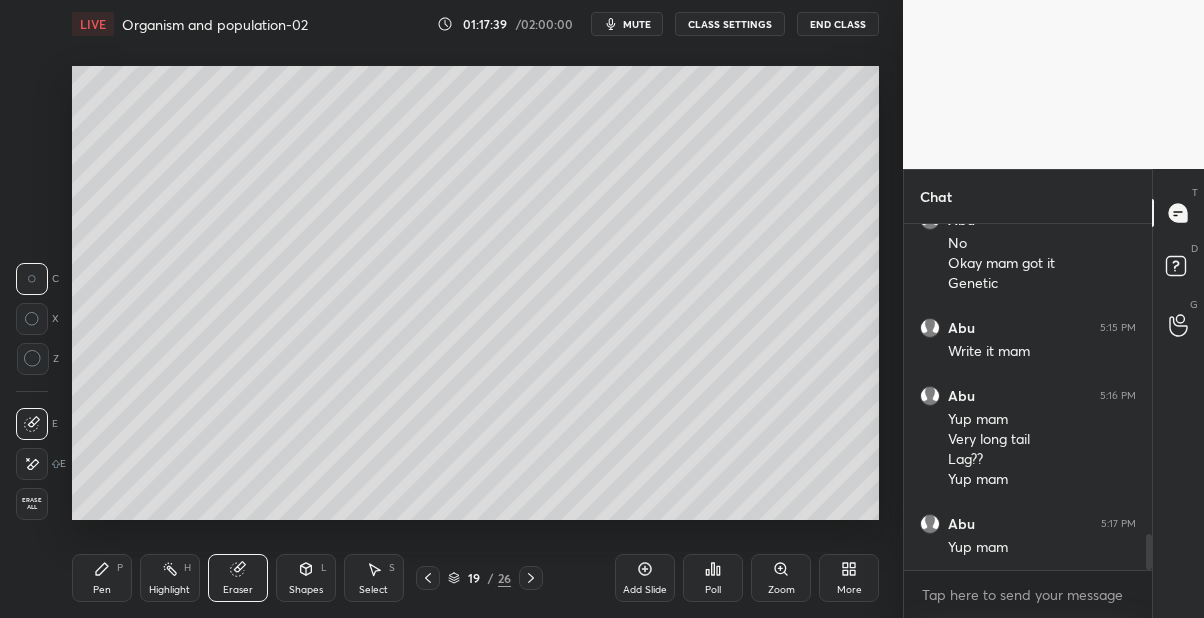 click on "Pen P" at bounding box center [102, 578] 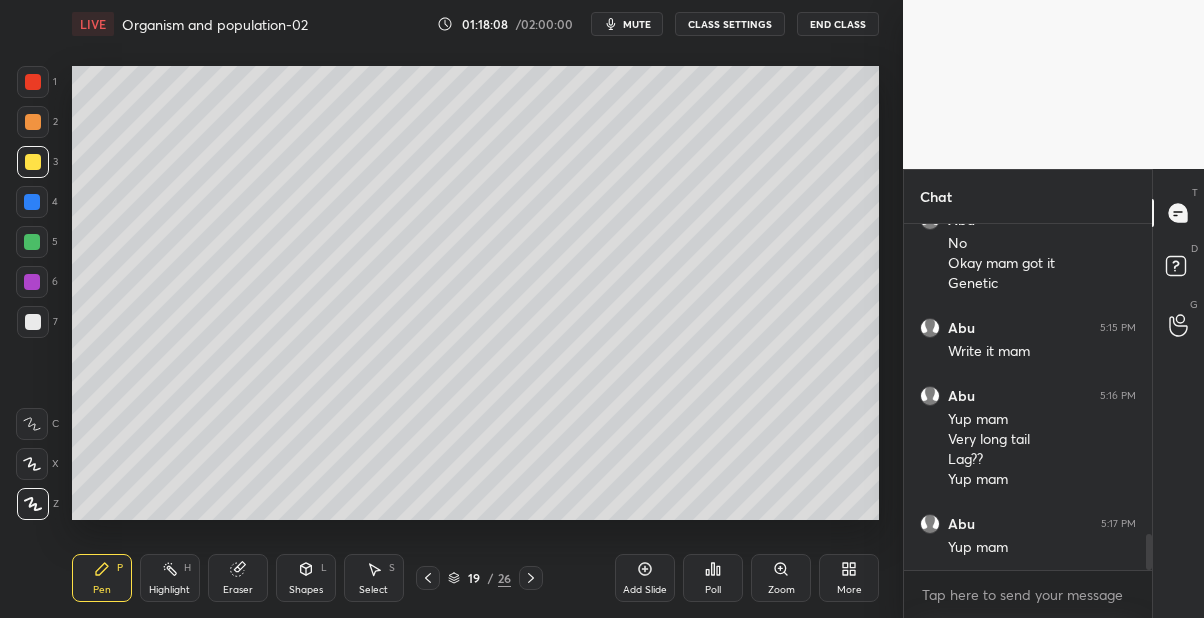 click at bounding box center [32, 242] 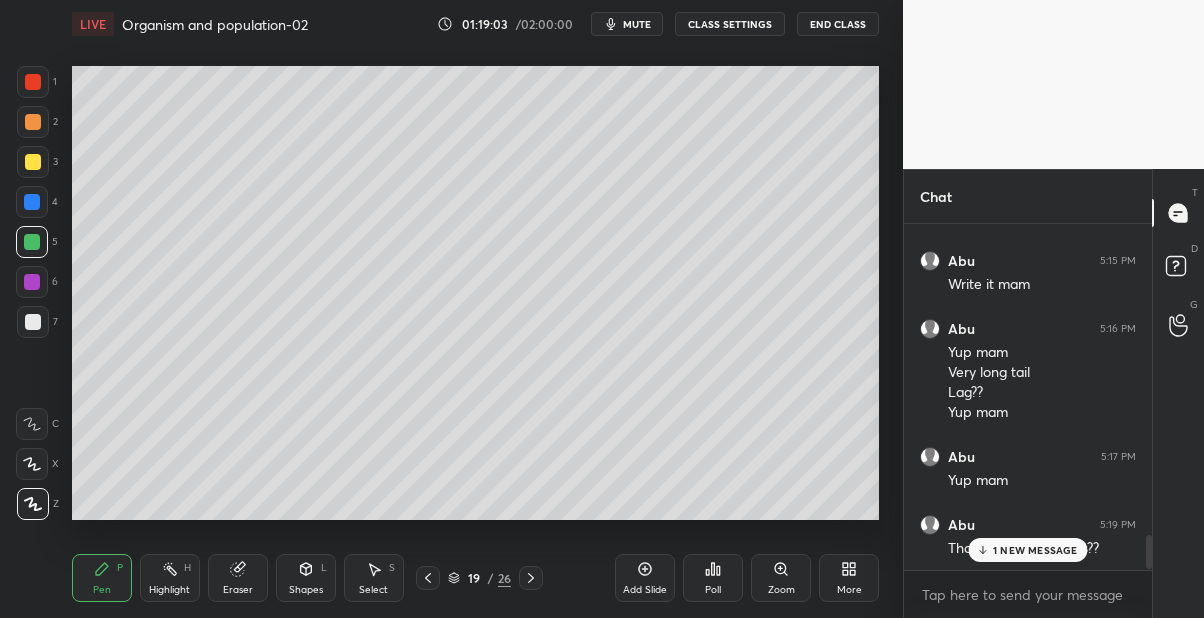 scroll, scrollTop: 3142, scrollLeft: 0, axis: vertical 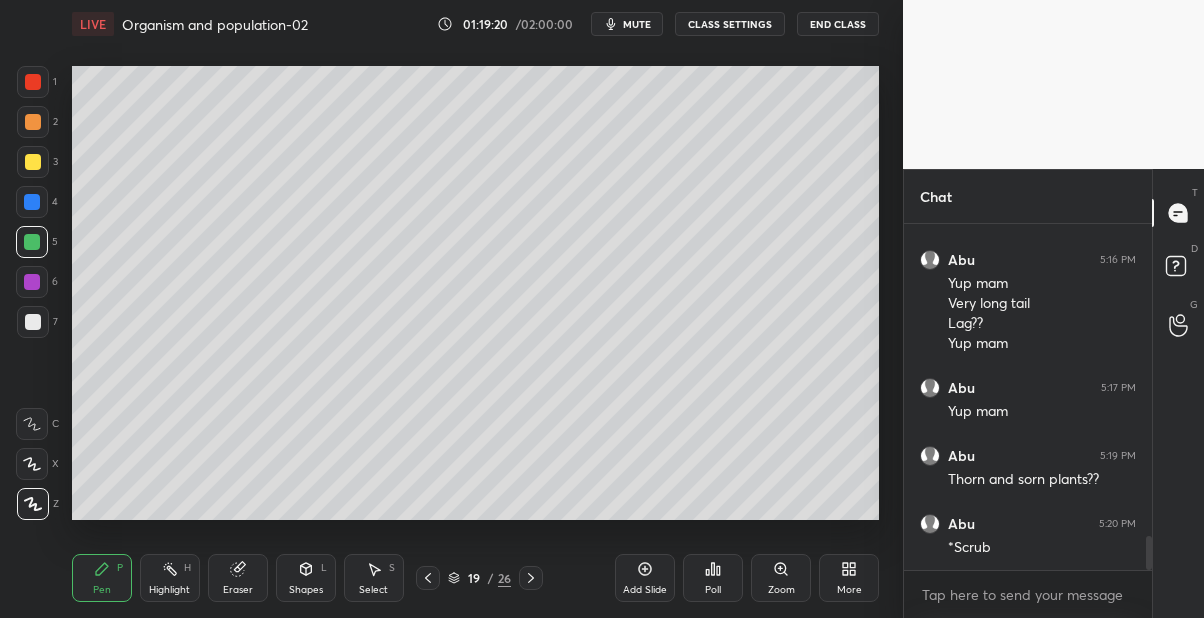 click at bounding box center [33, 162] 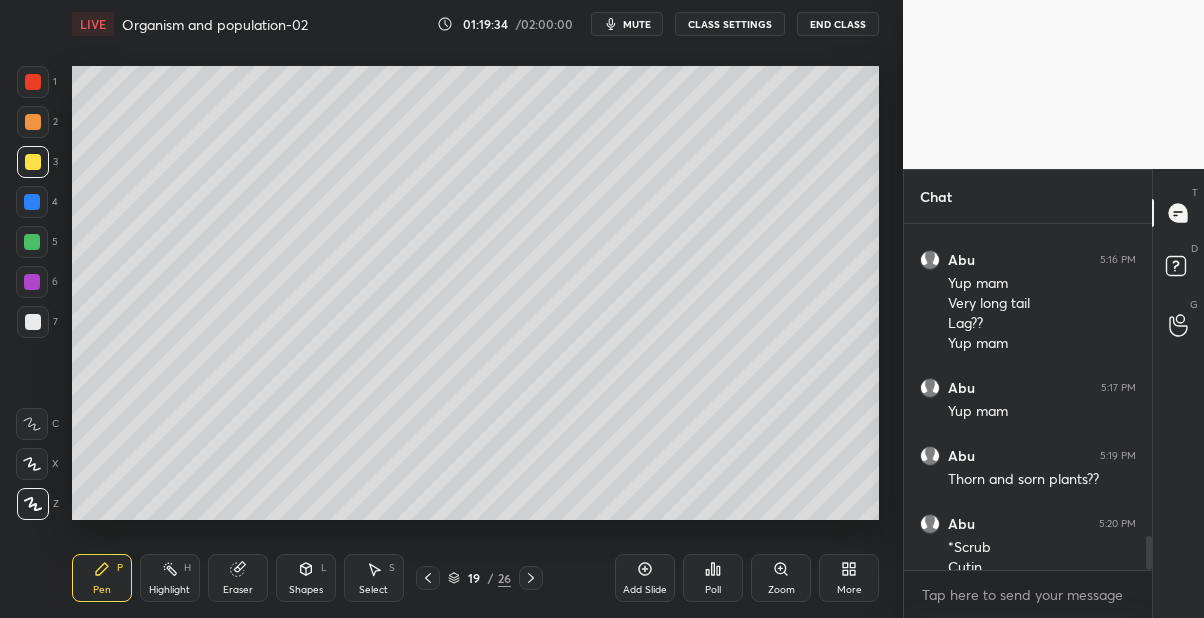 scroll, scrollTop: 3161, scrollLeft: 0, axis: vertical 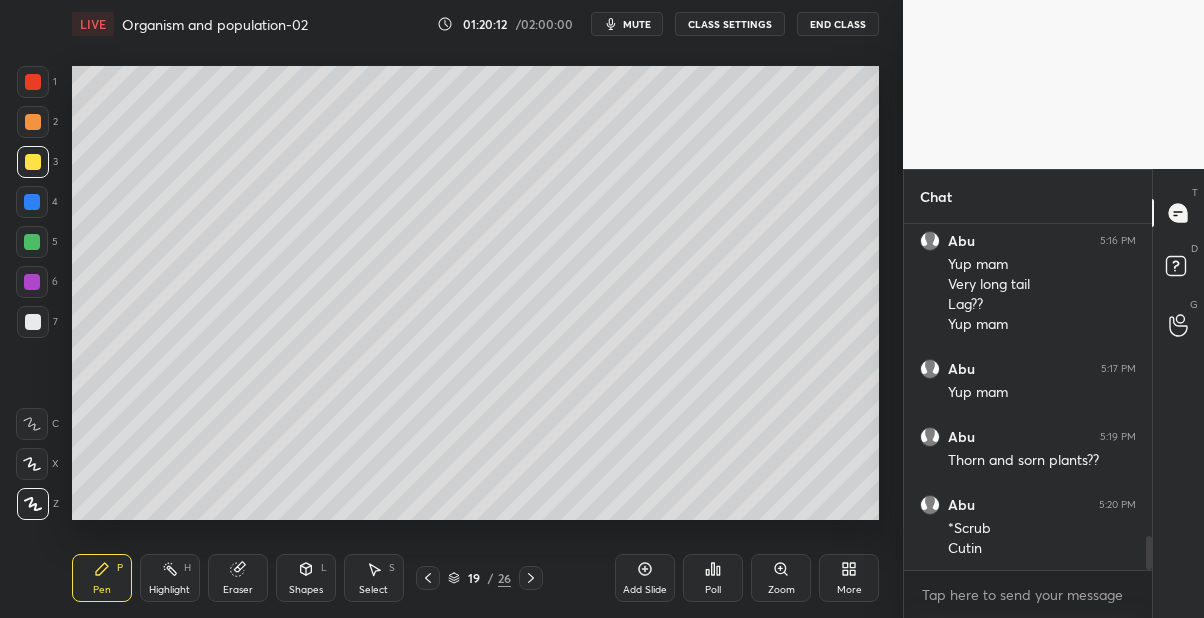 click on "Eraser" at bounding box center [238, 590] 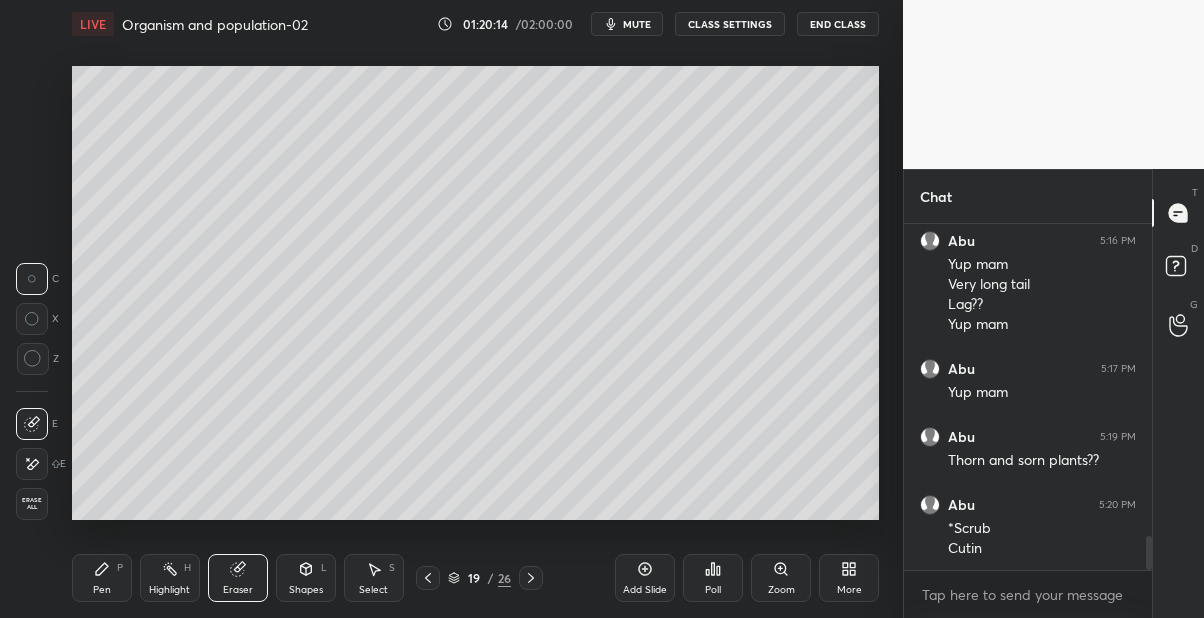 click 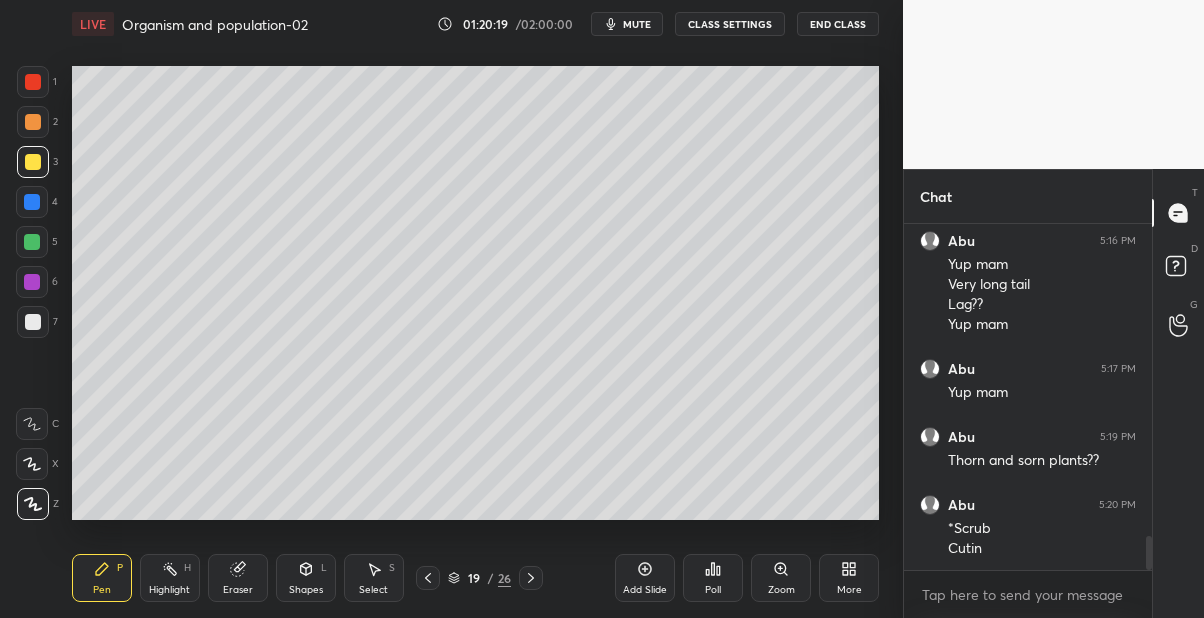 click on "Eraser" at bounding box center [238, 578] 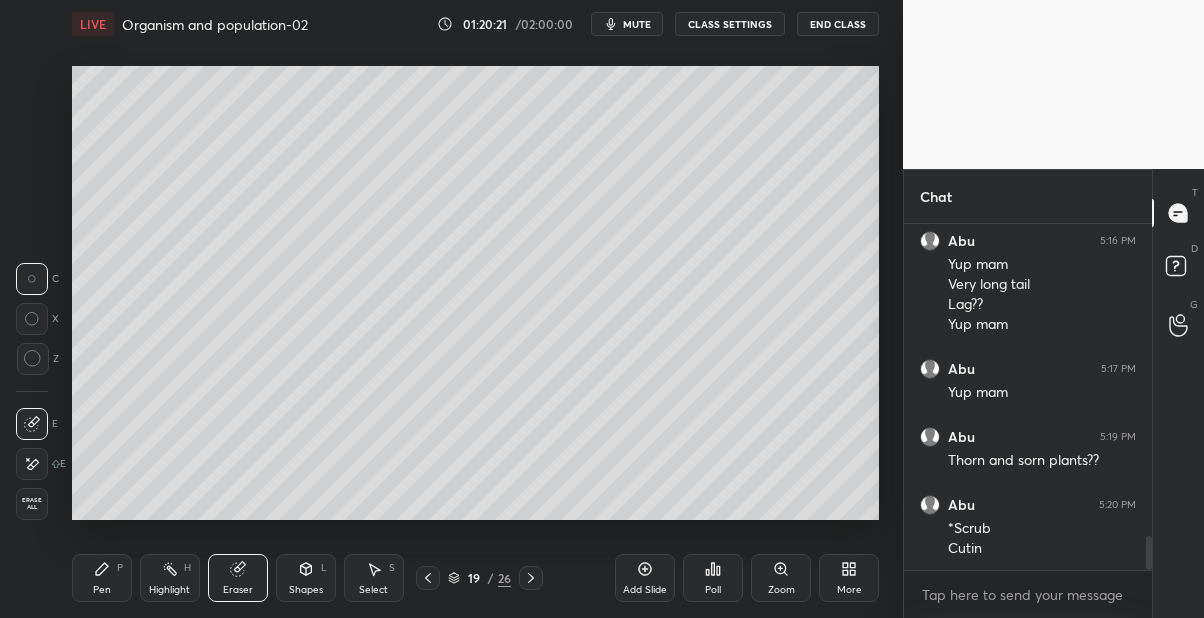 click on "Pen P" at bounding box center [102, 578] 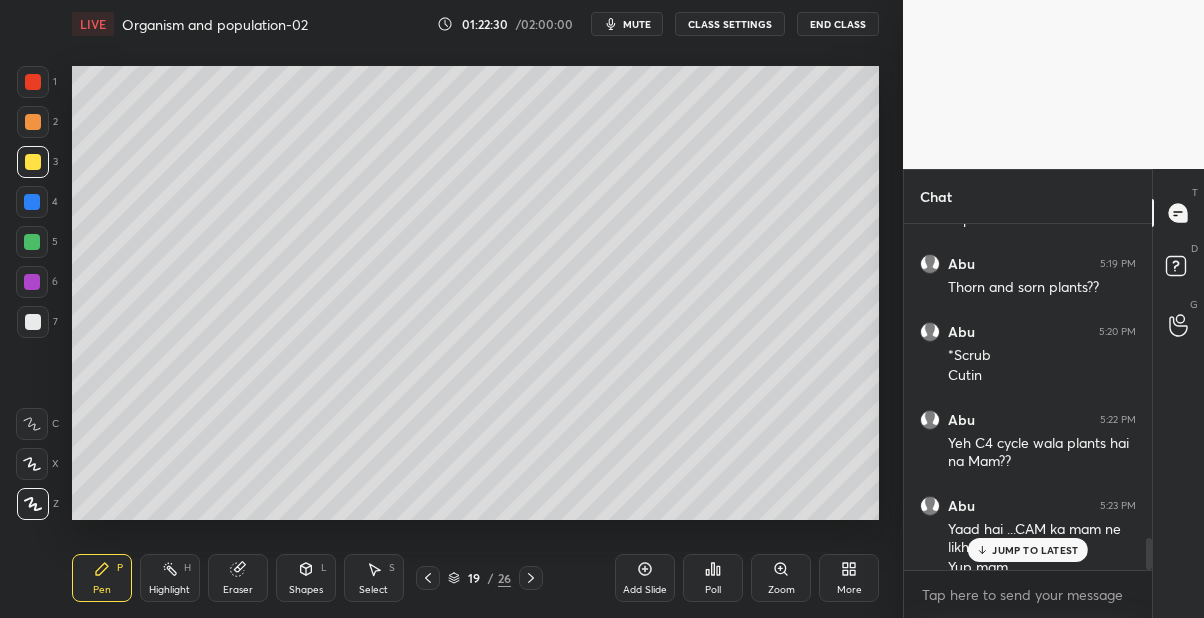 scroll, scrollTop: 3353, scrollLeft: 0, axis: vertical 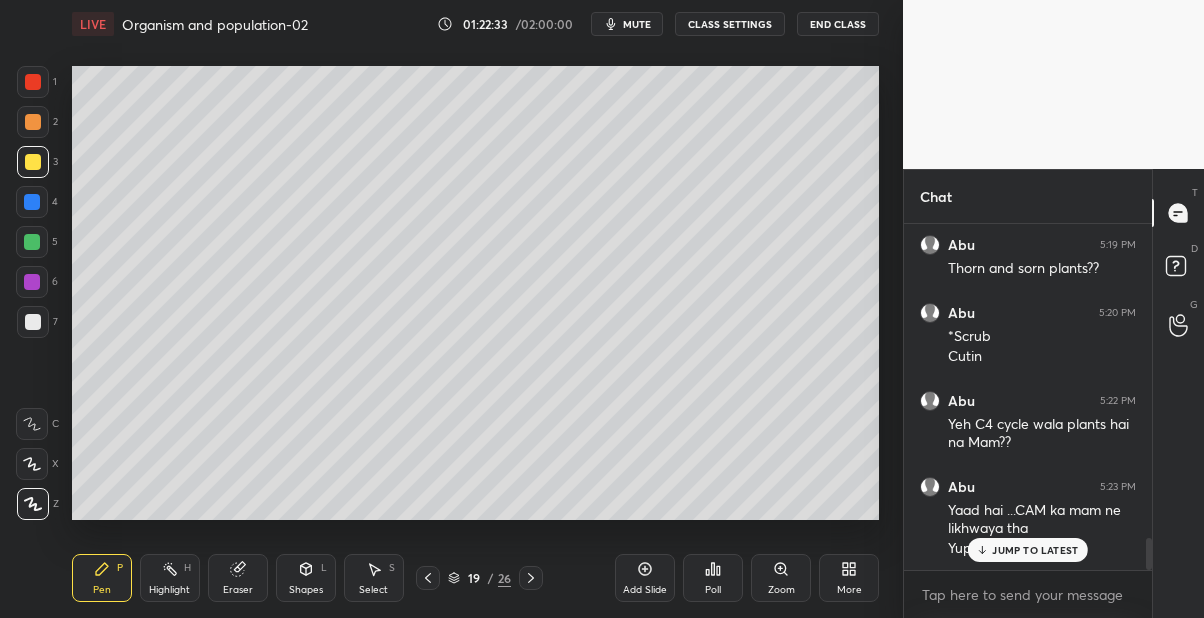 click on "JUMP TO LATEST" at bounding box center [1035, 550] 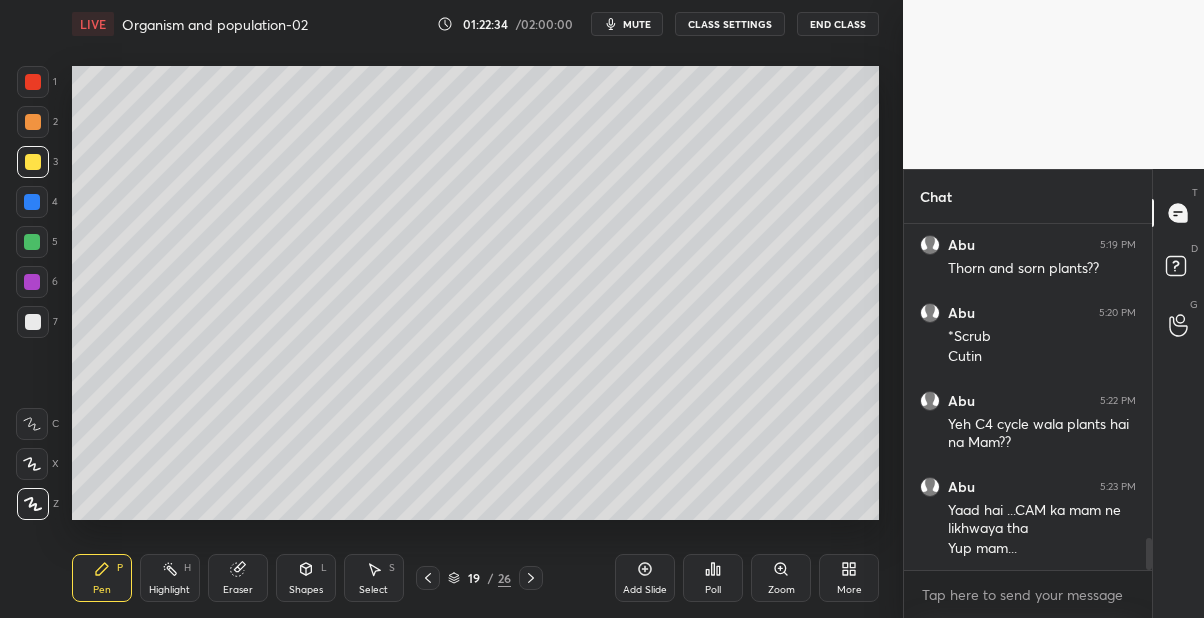 click on "Add Slide" at bounding box center [645, 590] 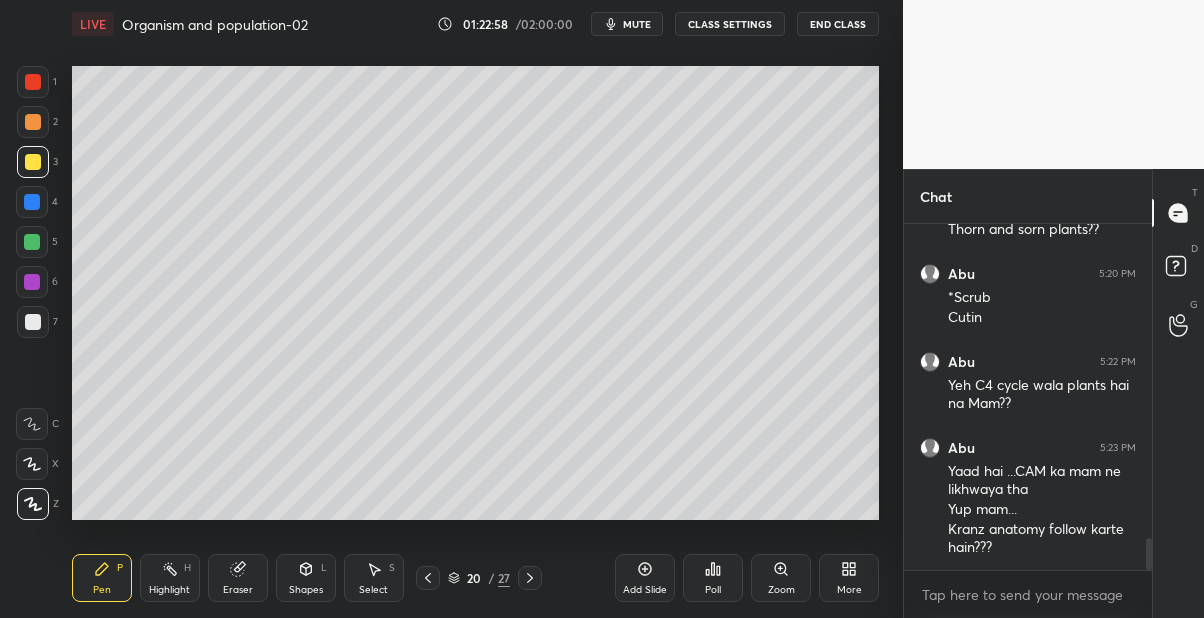 scroll, scrollTop: 3460, scrollLeft: 0, axis: vertical 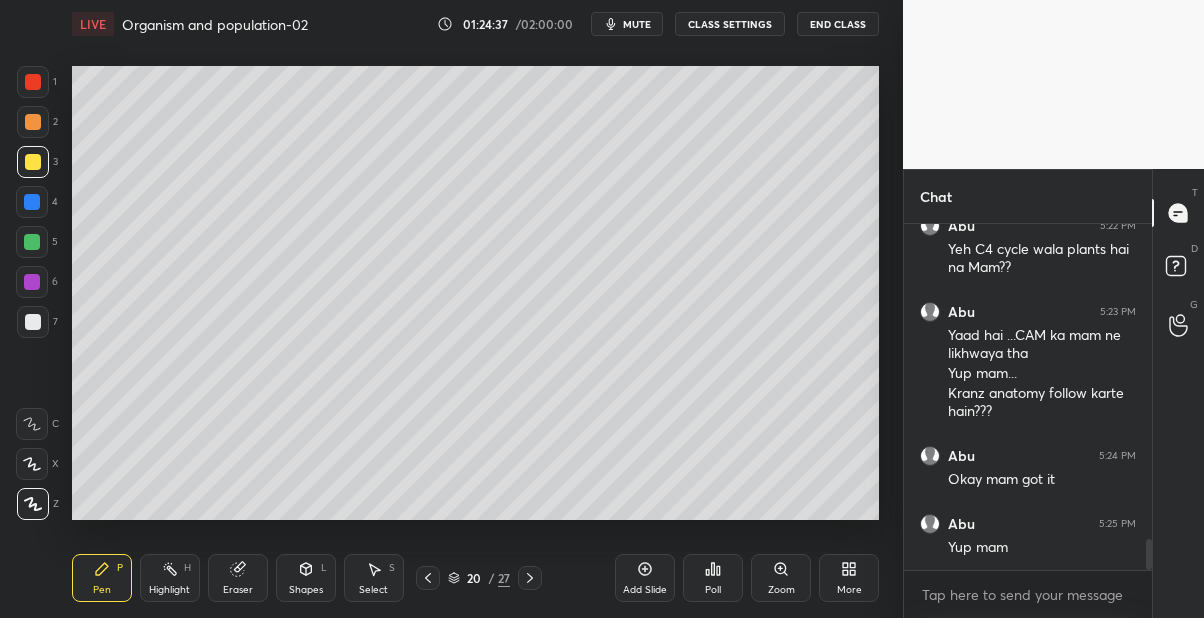 click on "Eraser" at bounding box center [238, 590] 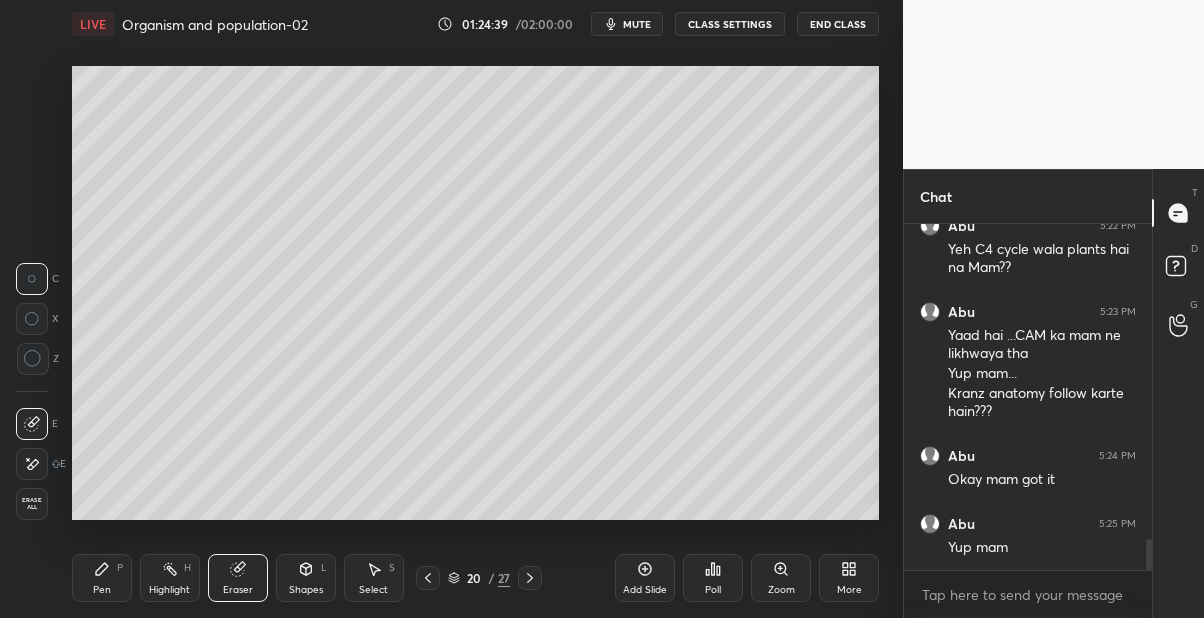 click on "Pen P" at bounding box center (102, 578) 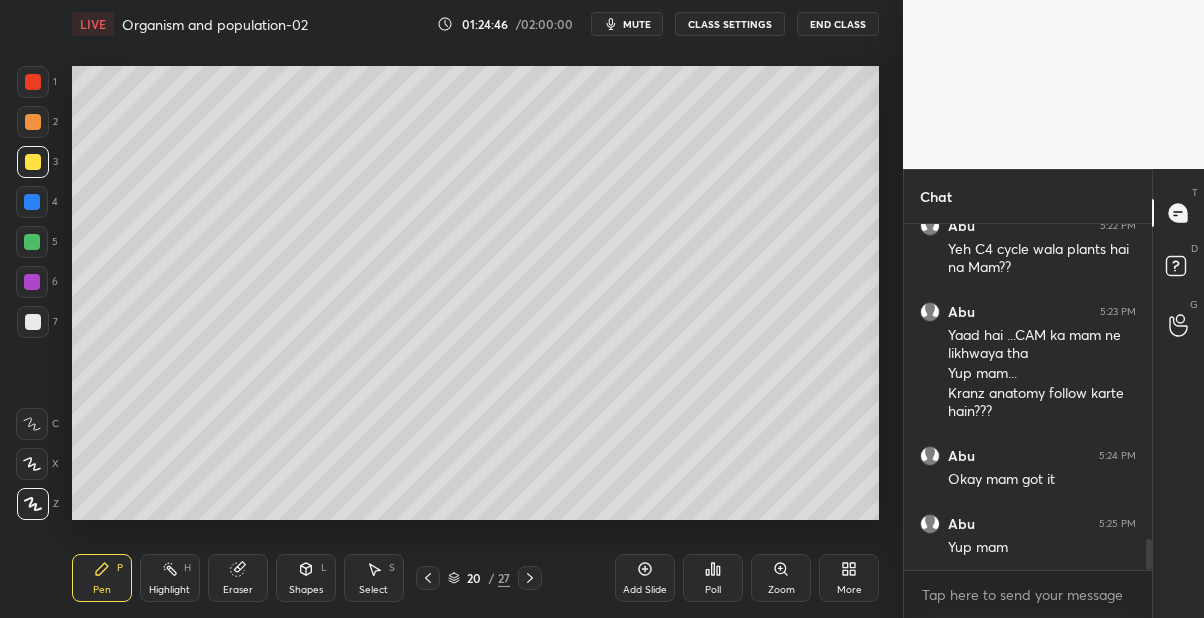 click at bounding box center [33, 122] 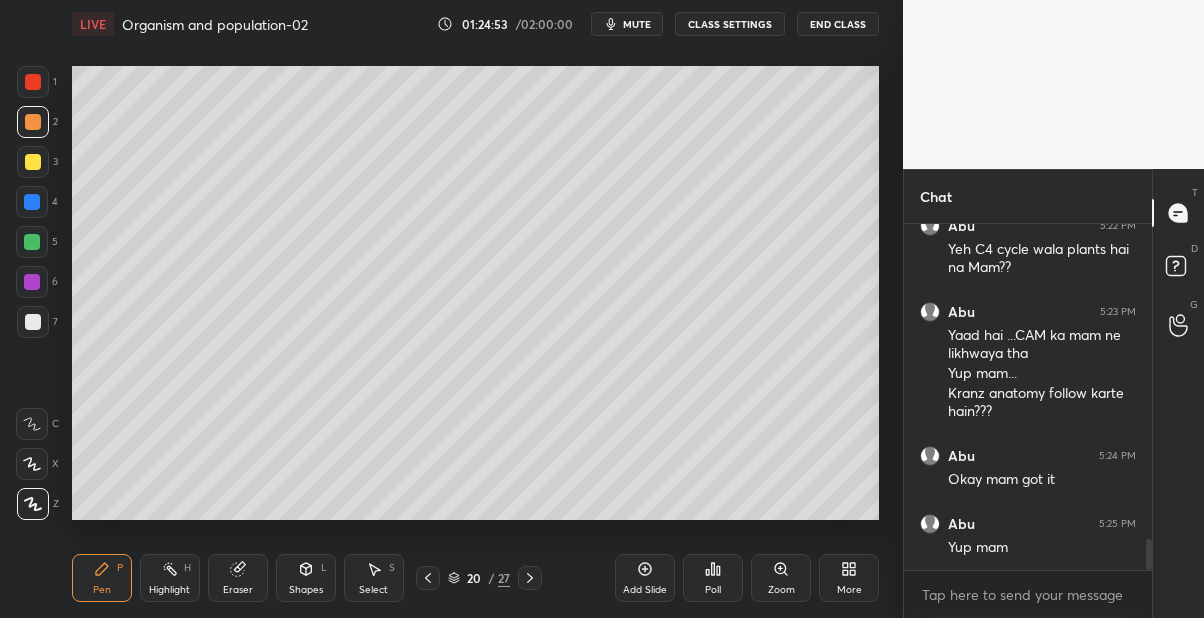 click on "Eraser" at bounding box center (238, 578) 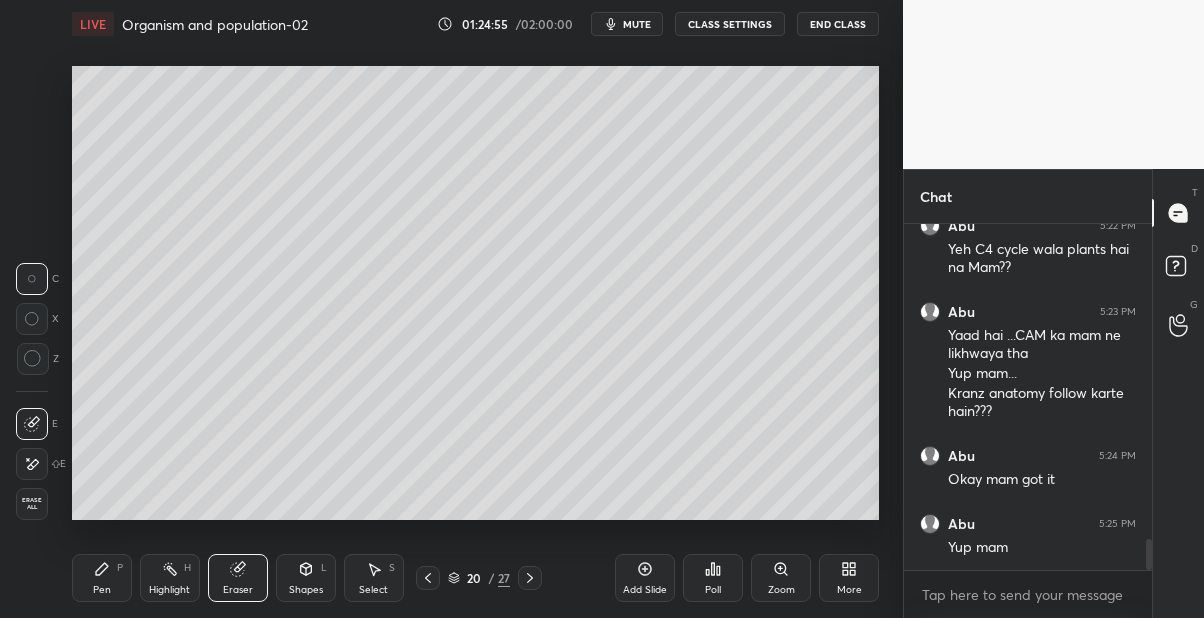 click on "Pen P" at bounding box center [102, 578] 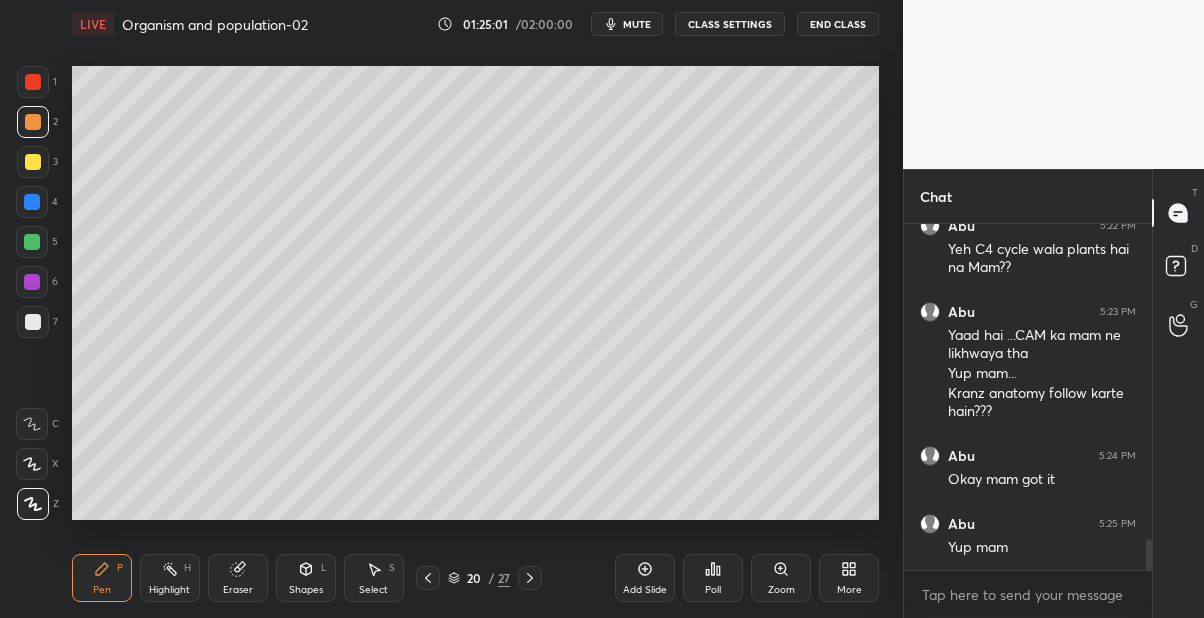 click on "Shapes L" at bounding box center [306, 578] 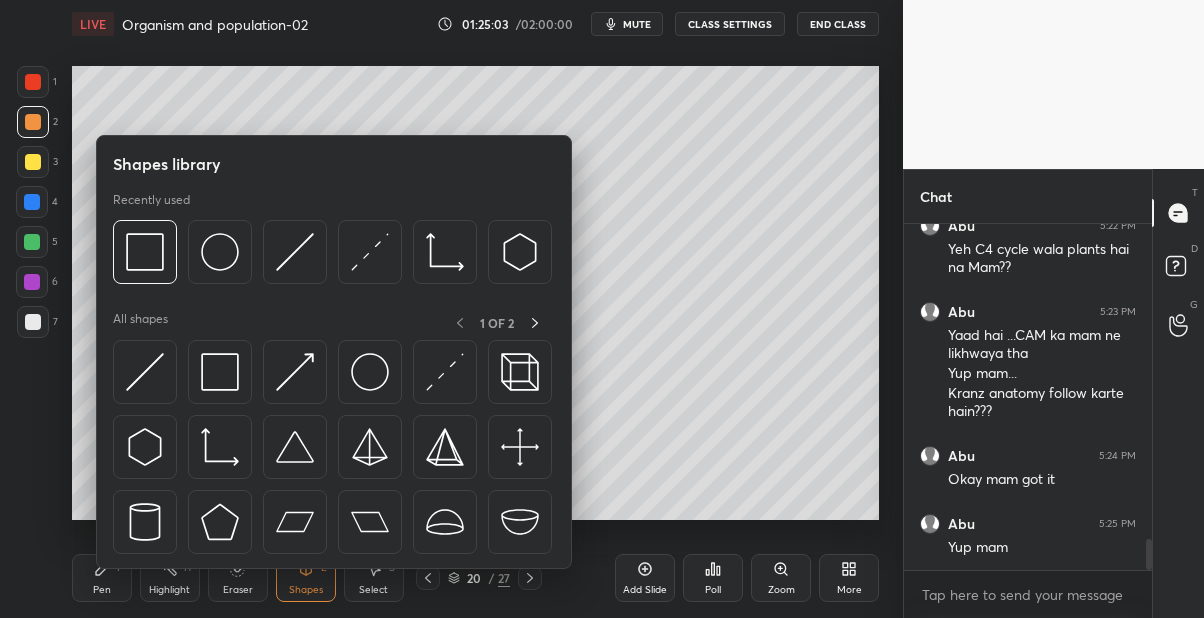 click at bounding box center [145, 252] 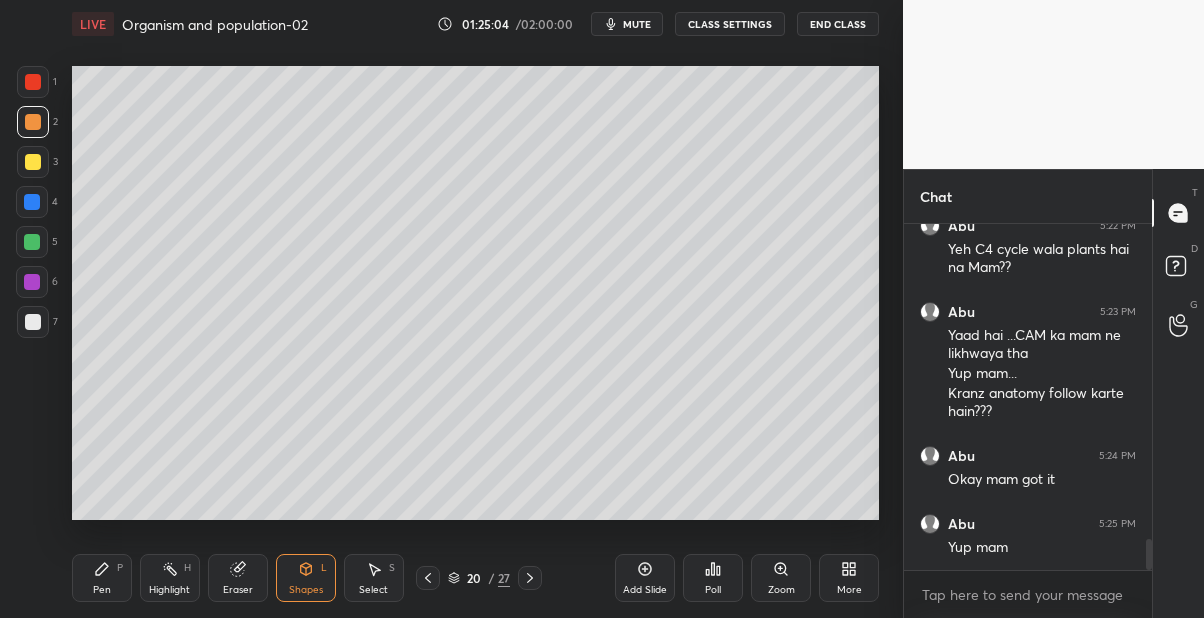 click at bounding box center (32, 202) 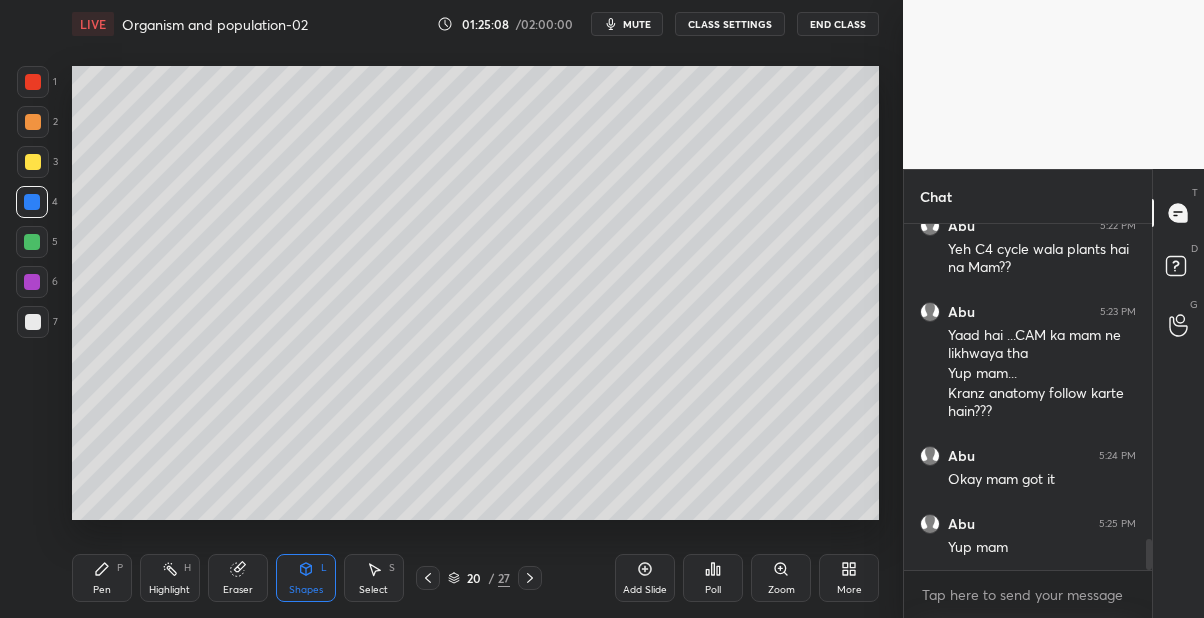 click on "Pen P" at bounding box center (102, 578) 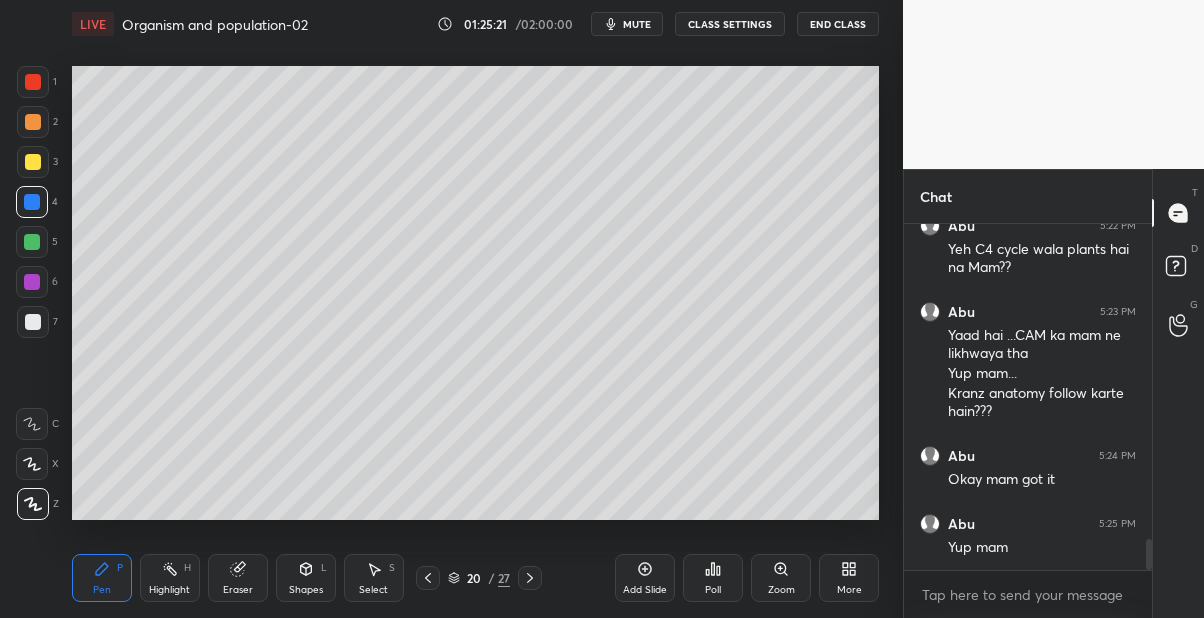 scroll, scrollTop: 318, scrollLeft: 242, axis: both 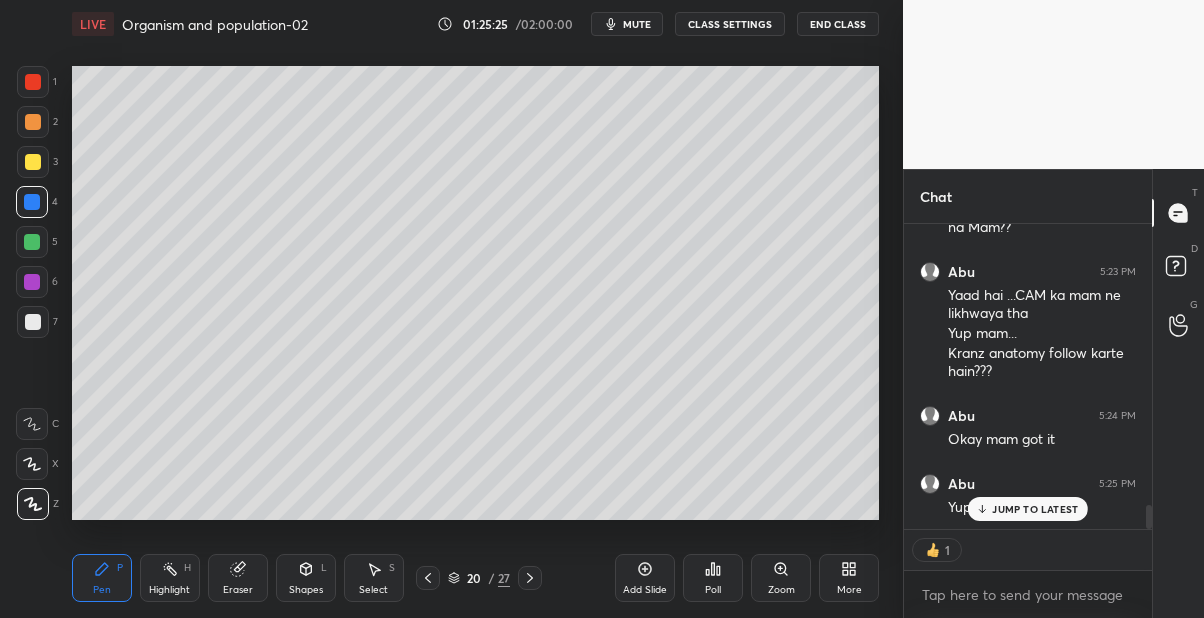 click at bounding box center [33, 162] 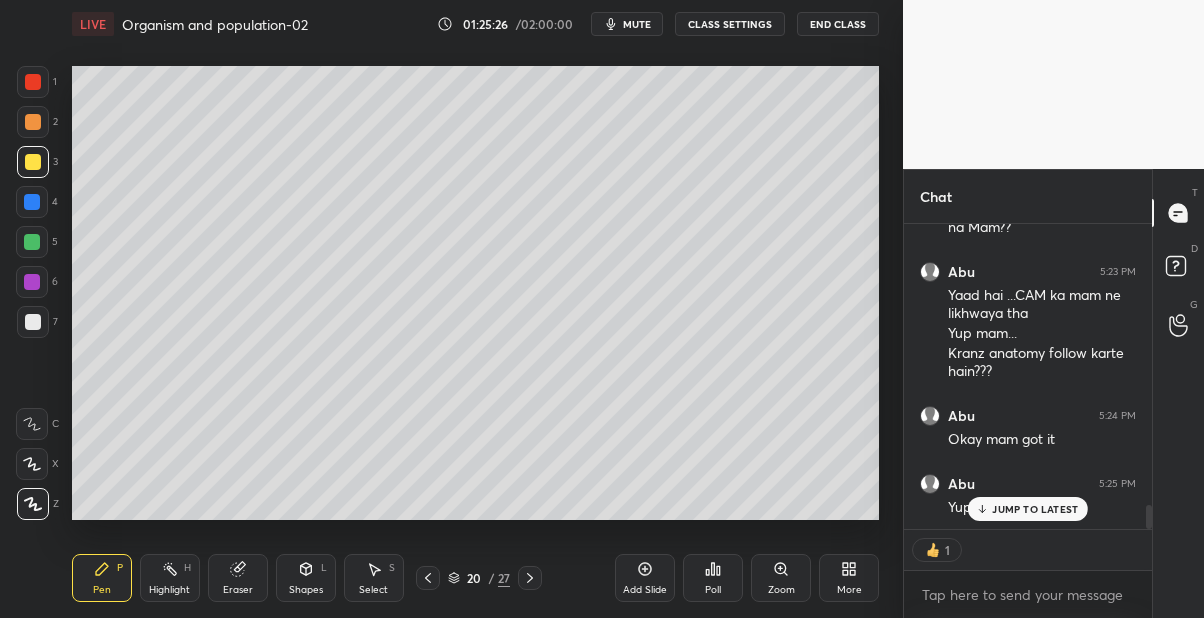 click at bounding box center (428, 578) 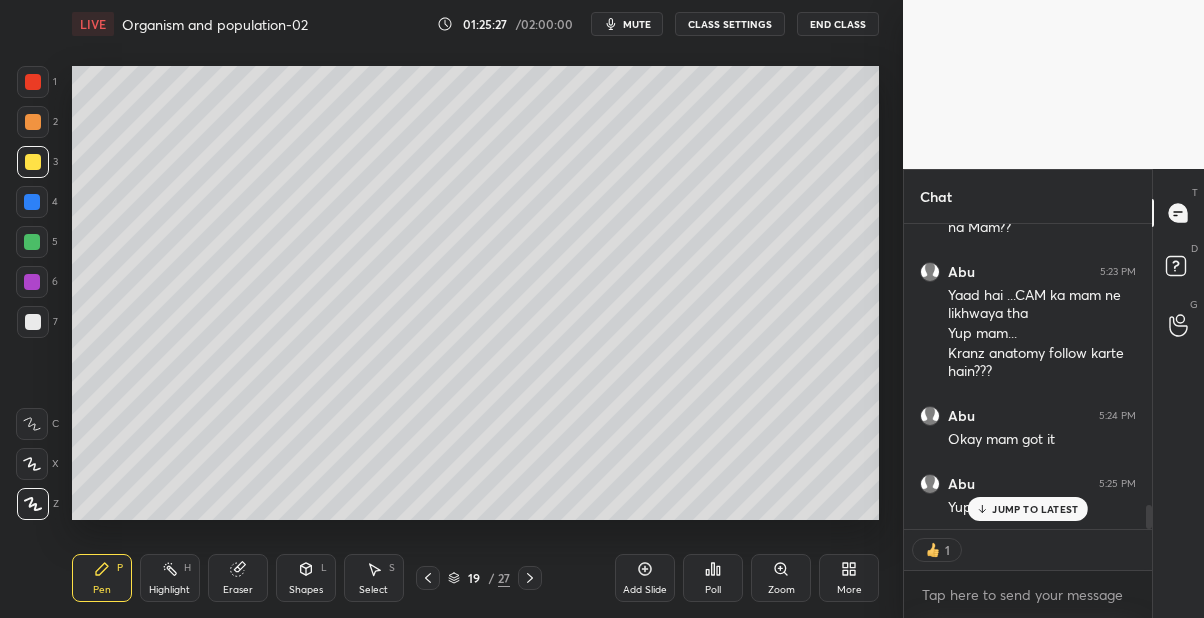click 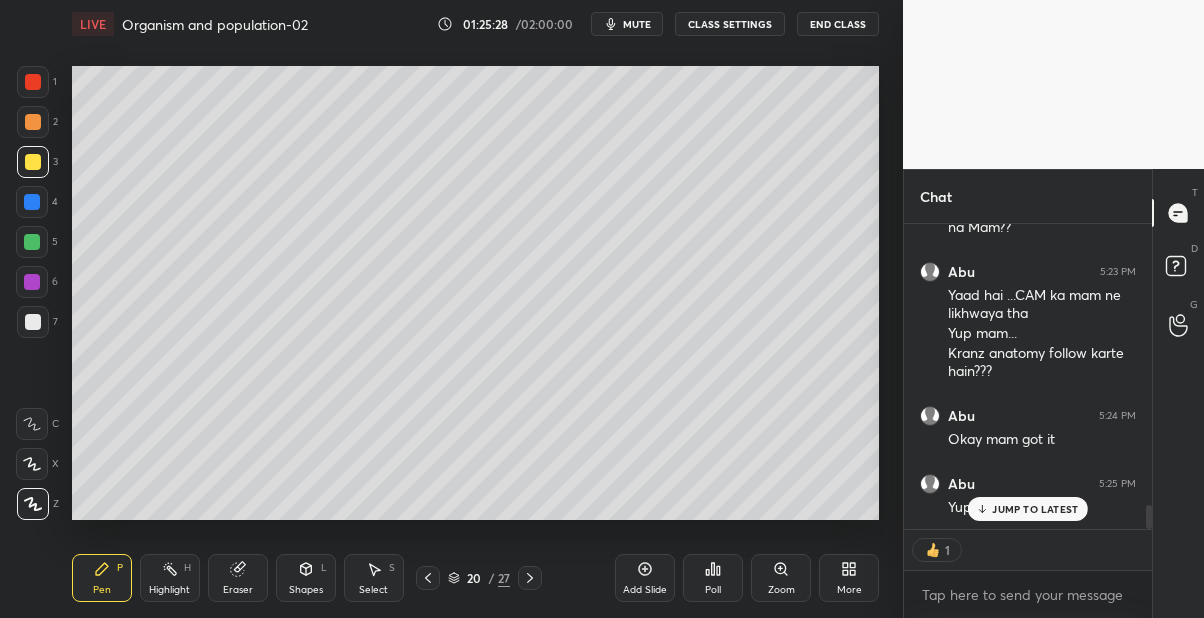 click at bounding box center [32, 242] 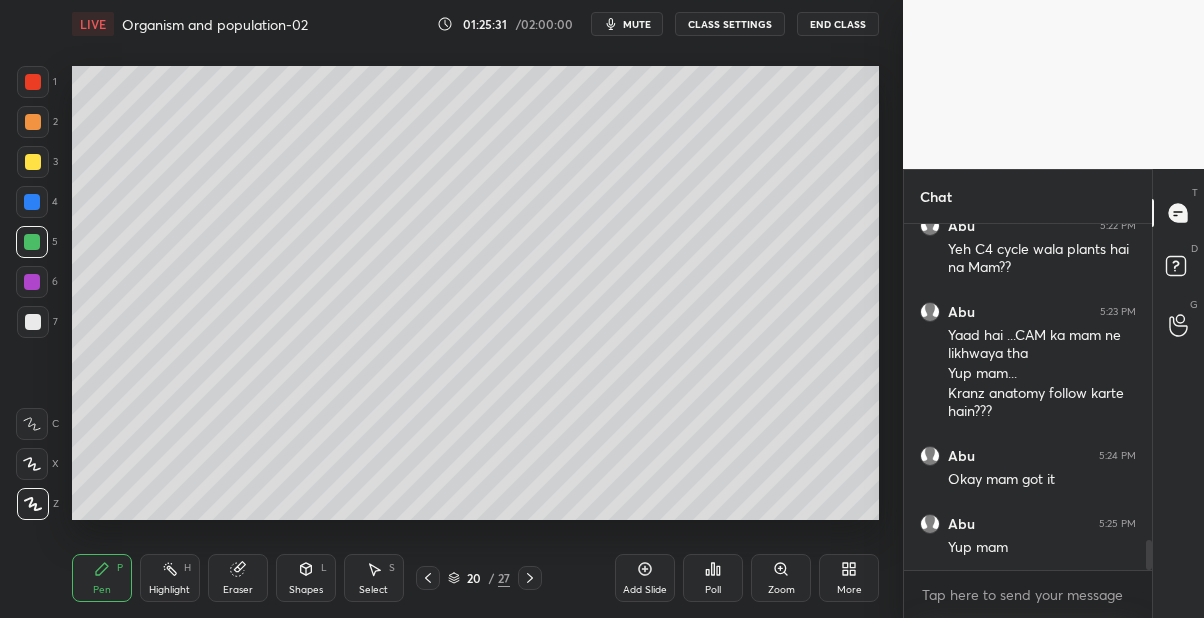 scroll, scrollTop: 7, scrollLeft: 6, axis: both 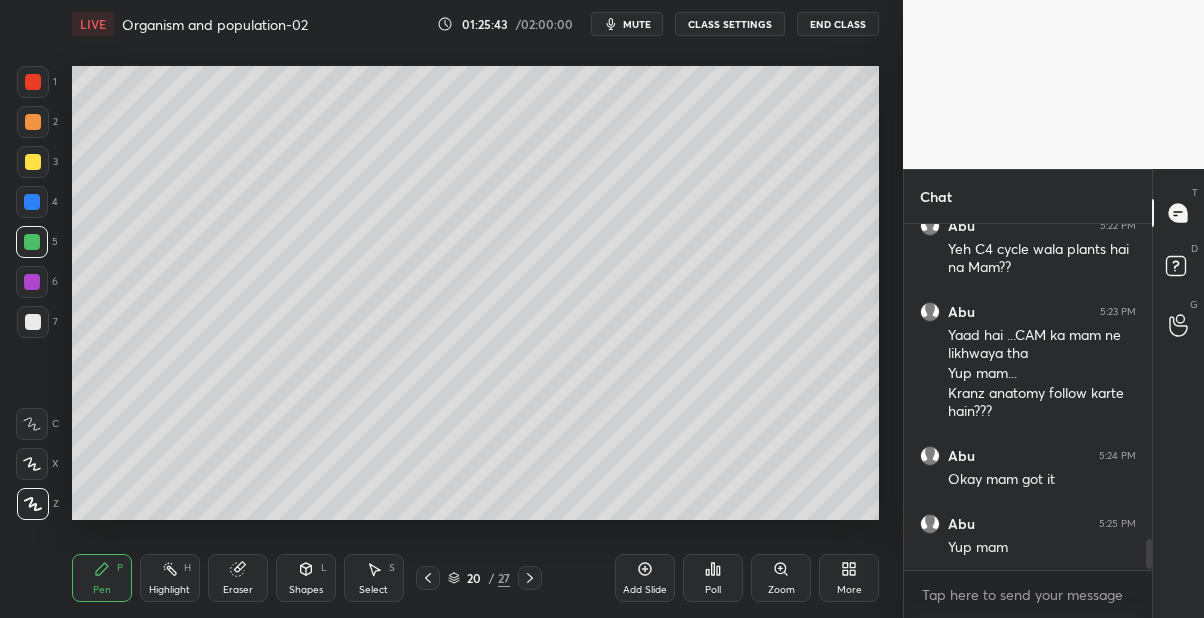 click at bounding box center (33, 162) 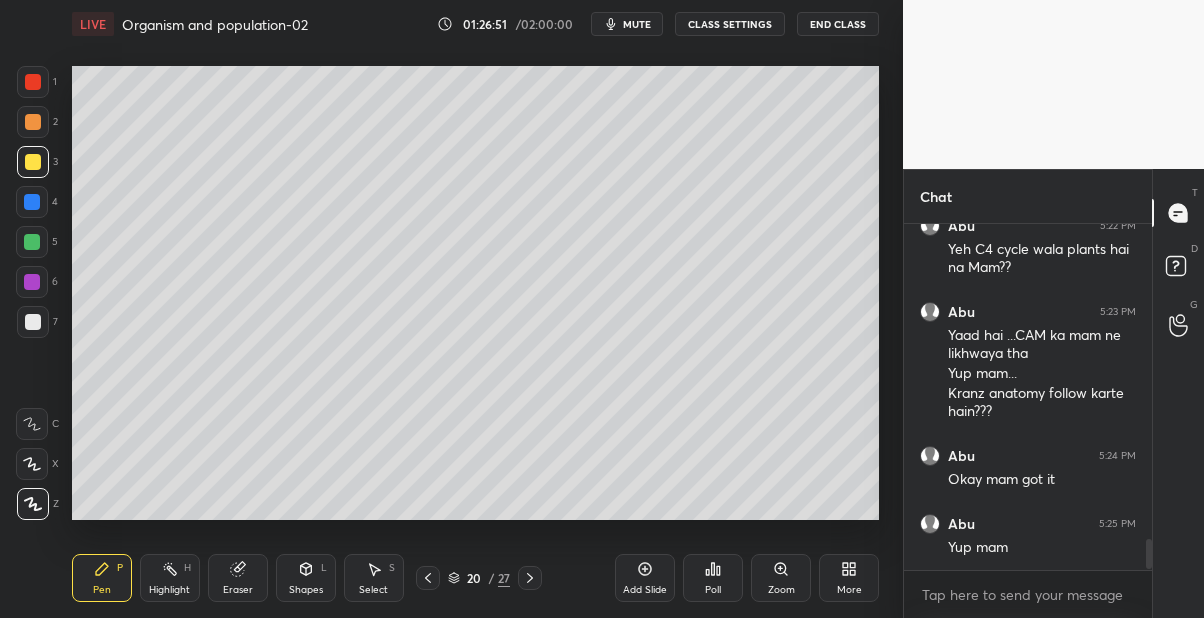 click 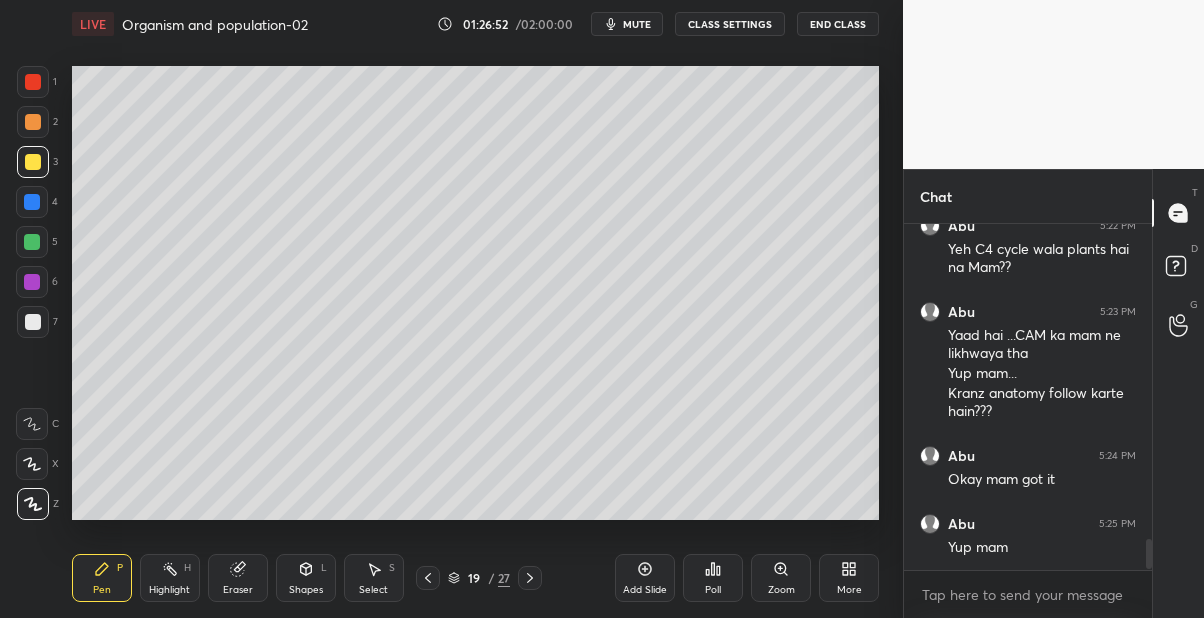 click 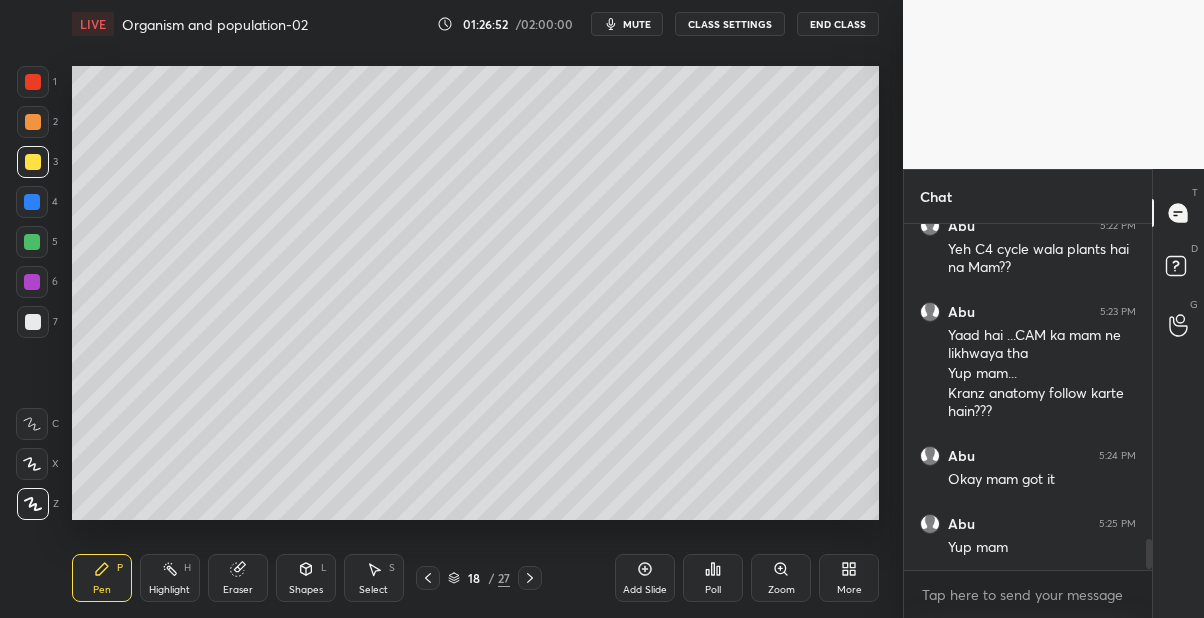 click 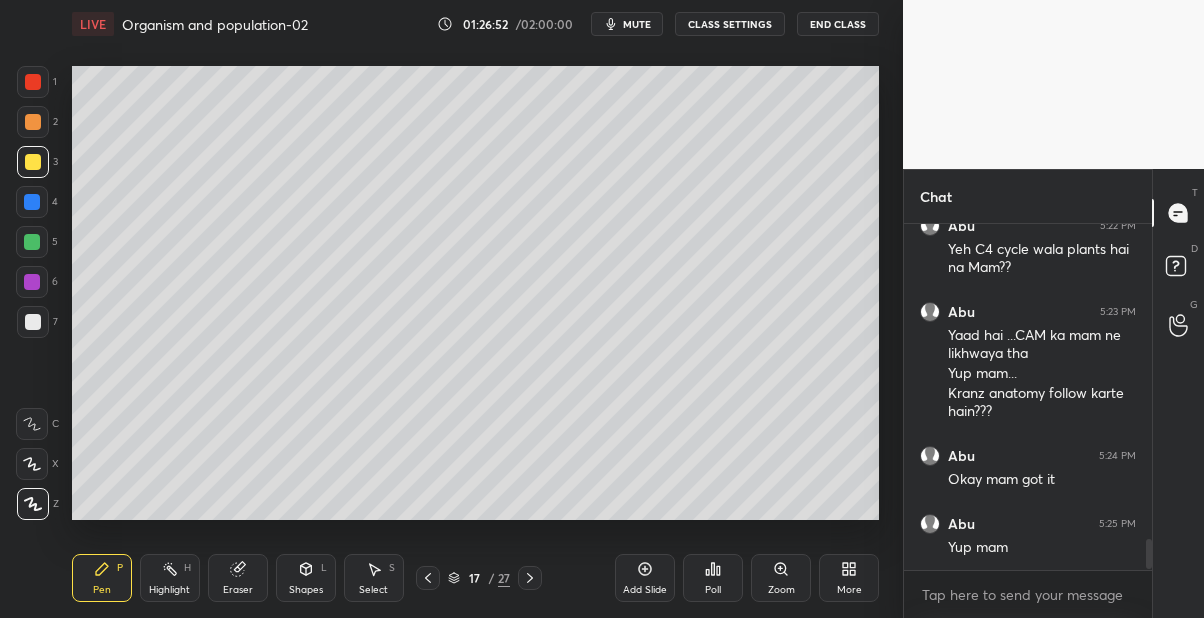 click 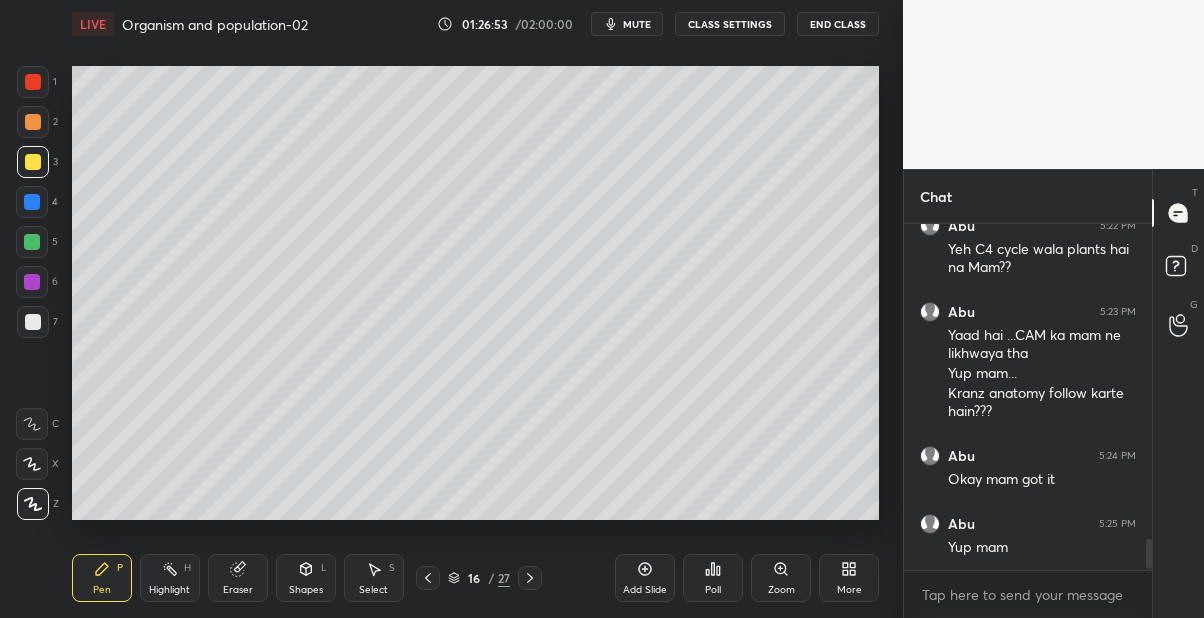 click 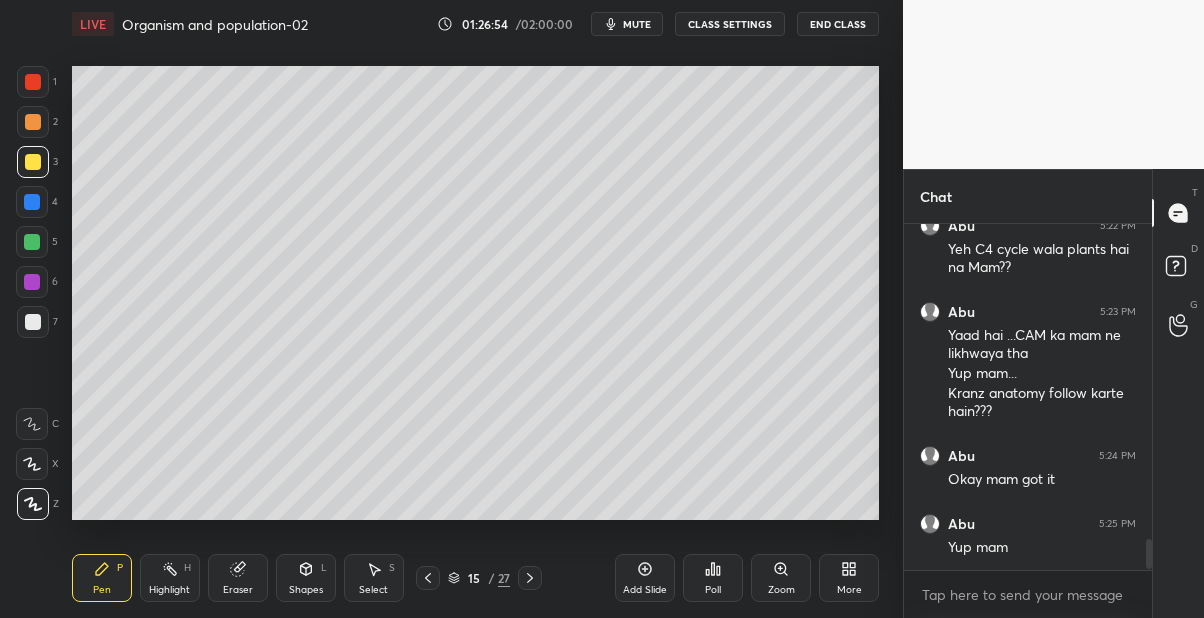 click 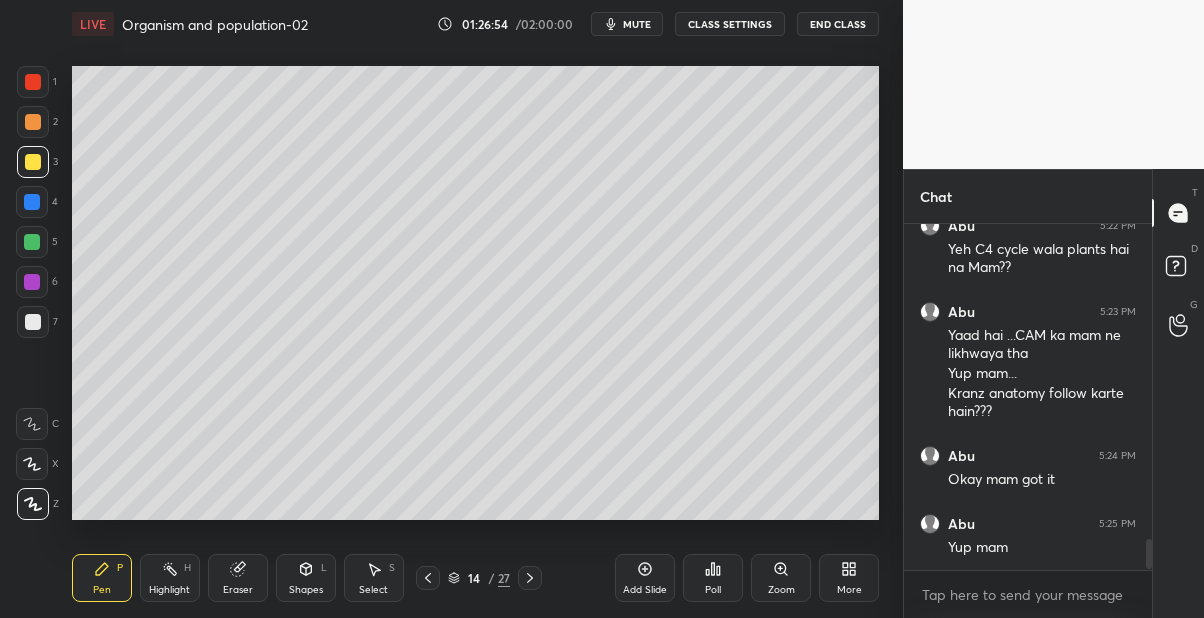 click 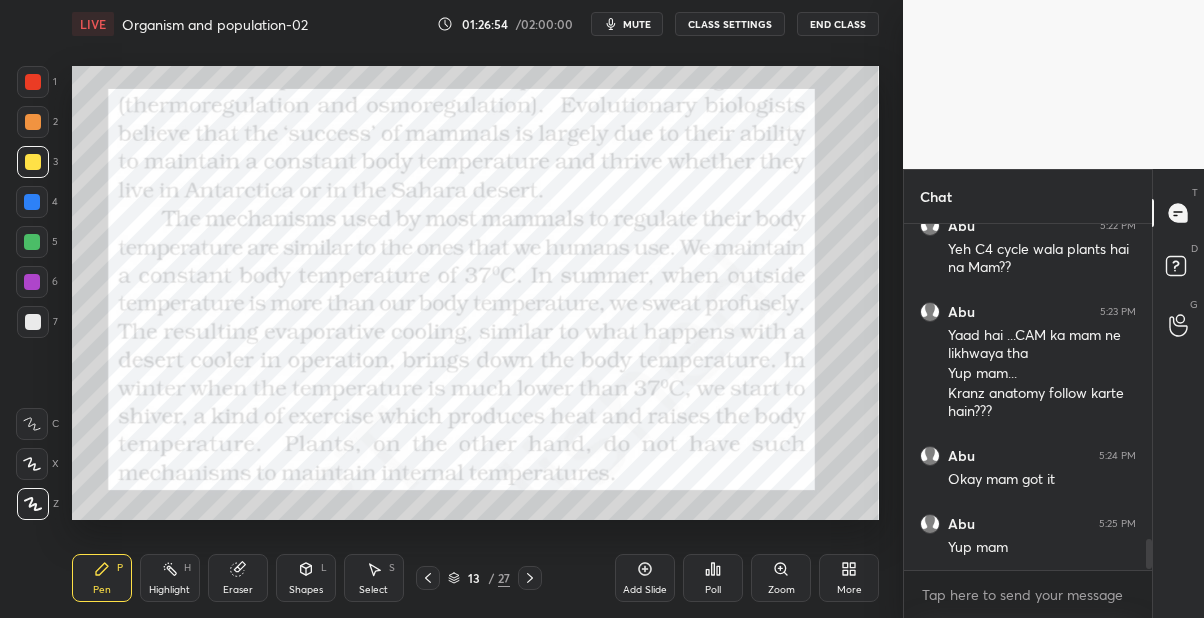 click 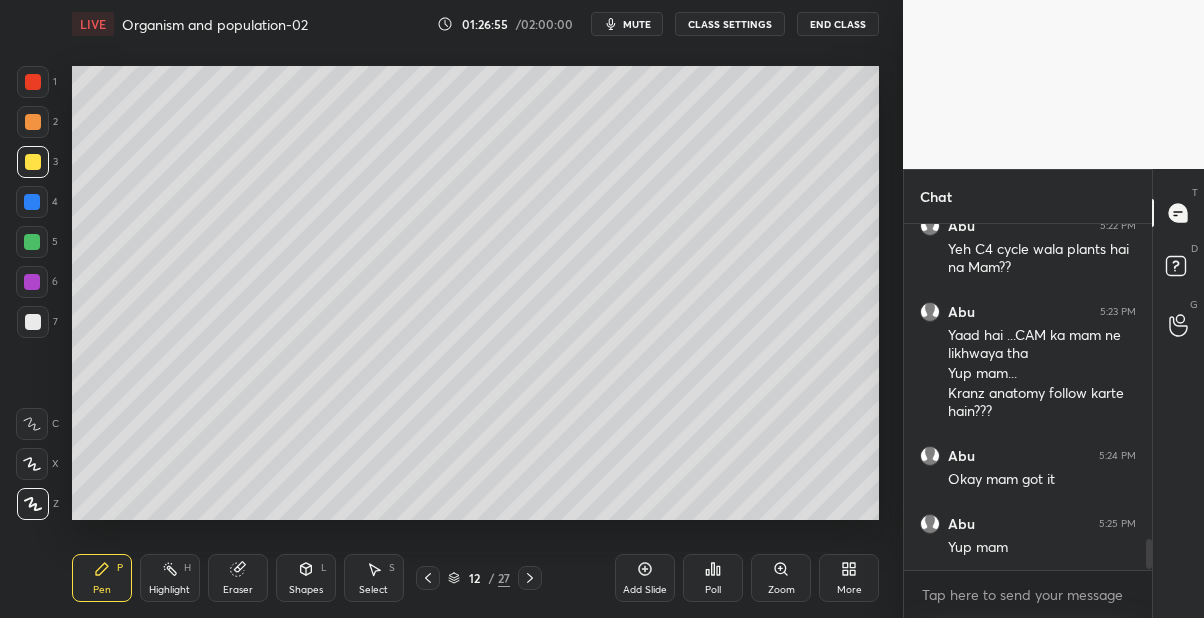 click 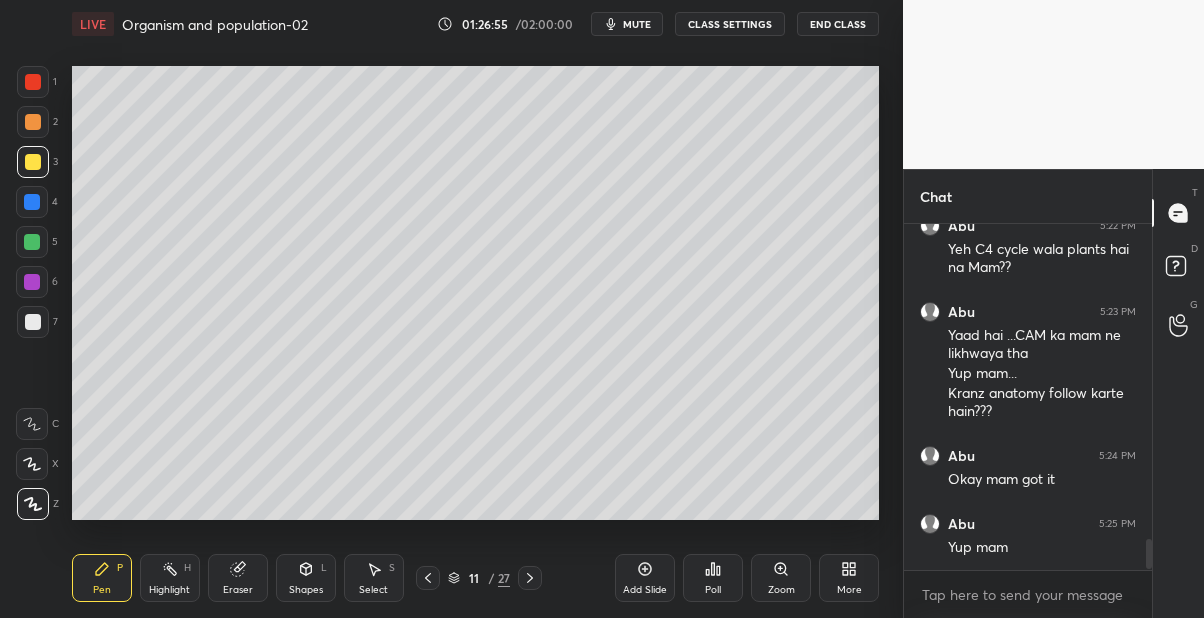 click at bounding box center [428, 578] 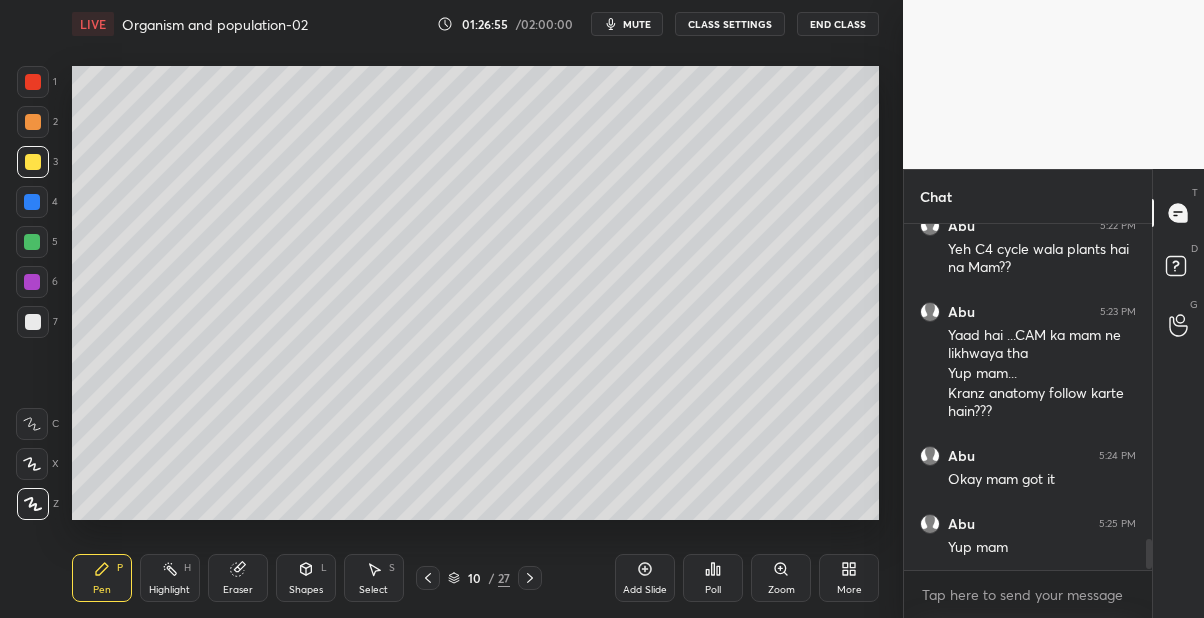 click at bounding box center [428, 578] 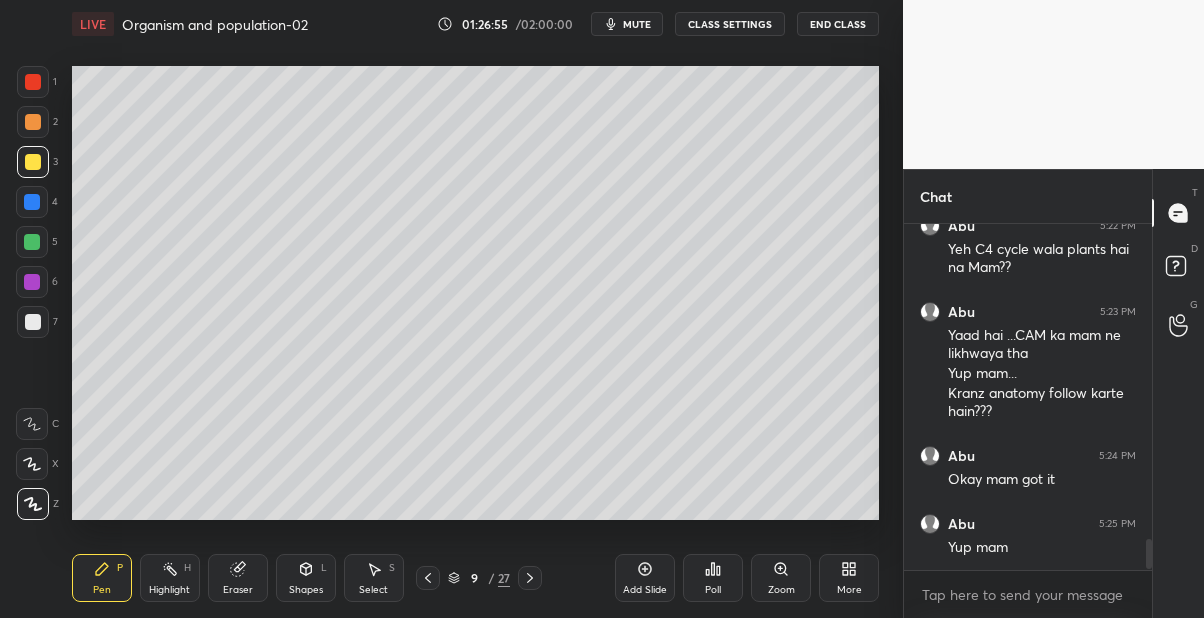 click at bounding box center [428, 578] 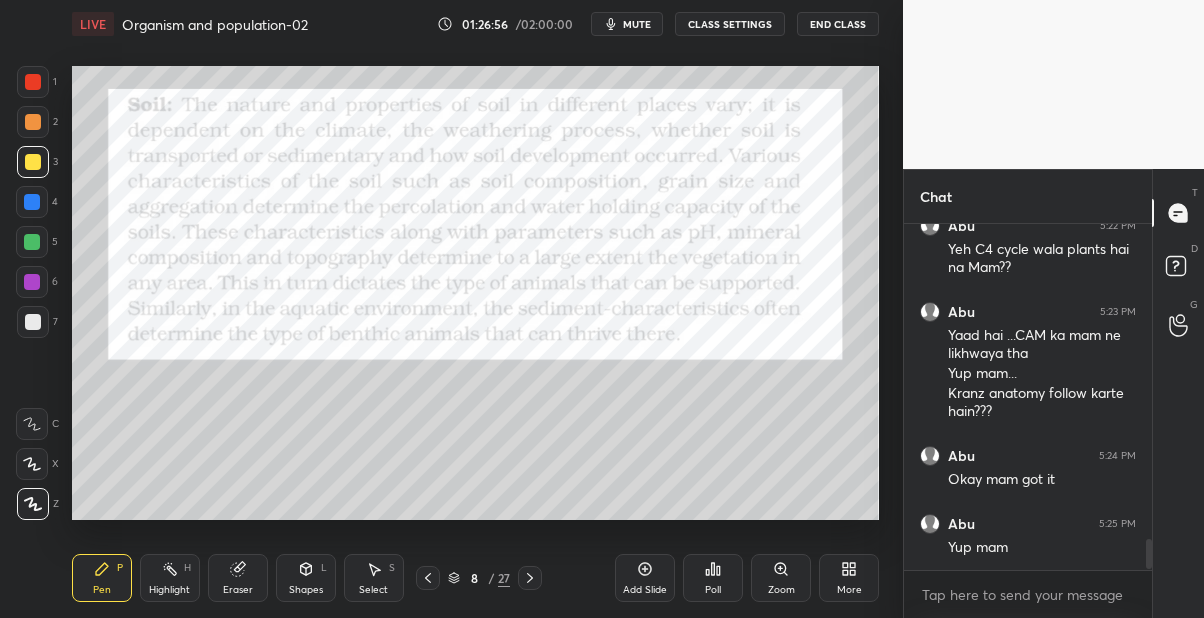 click on "8 / 27" at bounding box center [479, 578] 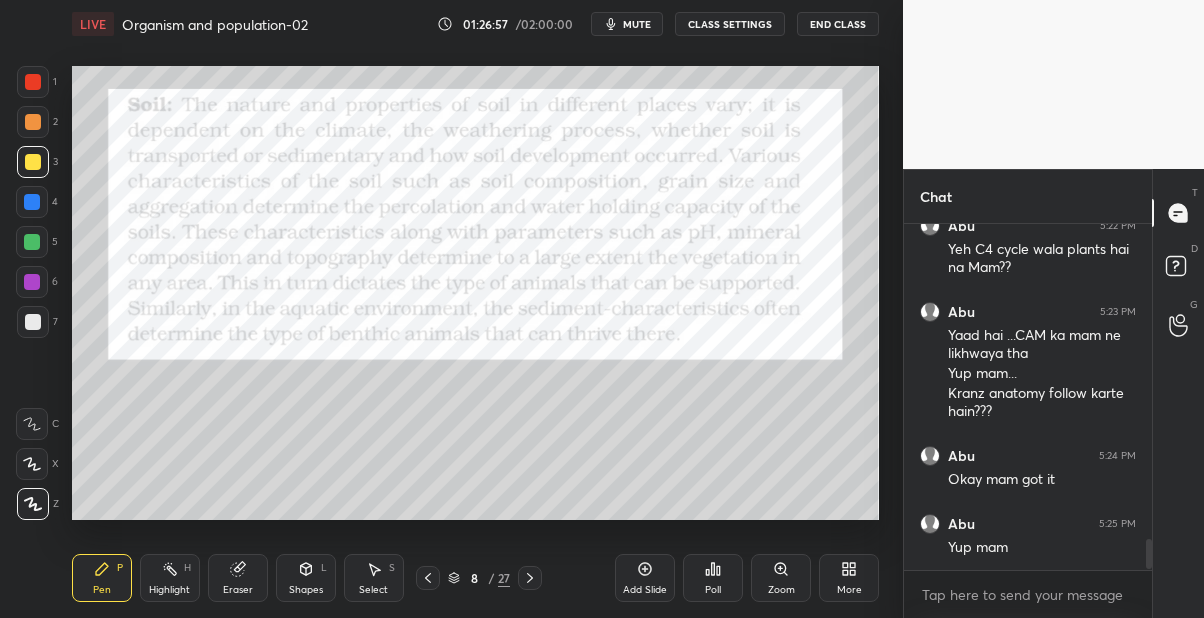click 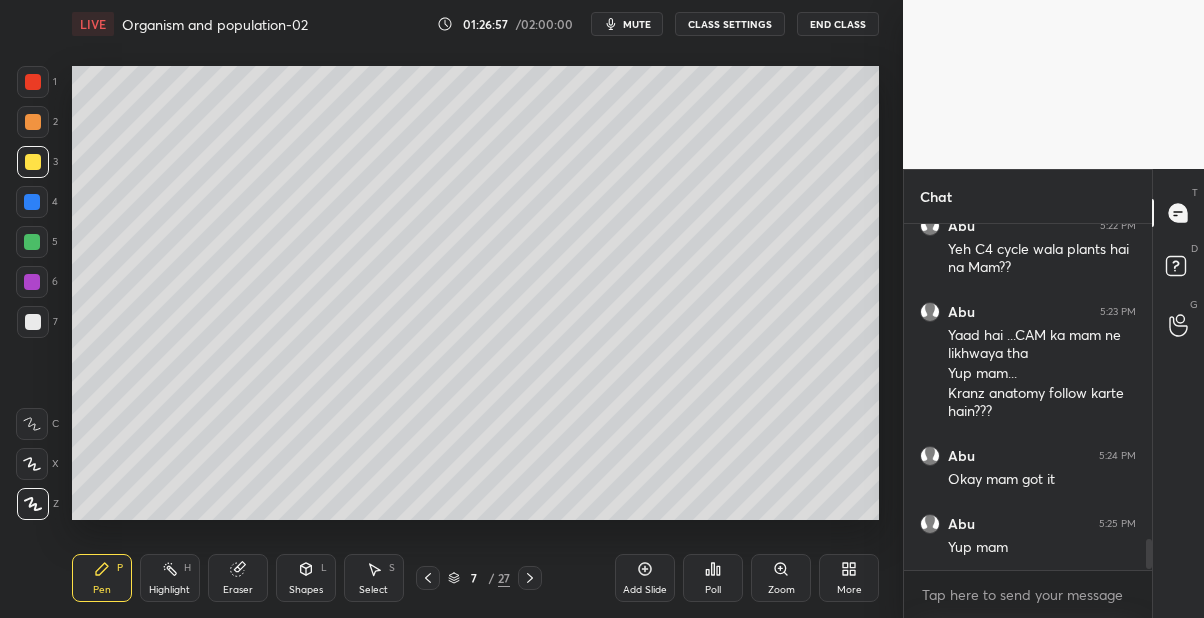 click on "7 / 27" at bounding box center [479, 578] 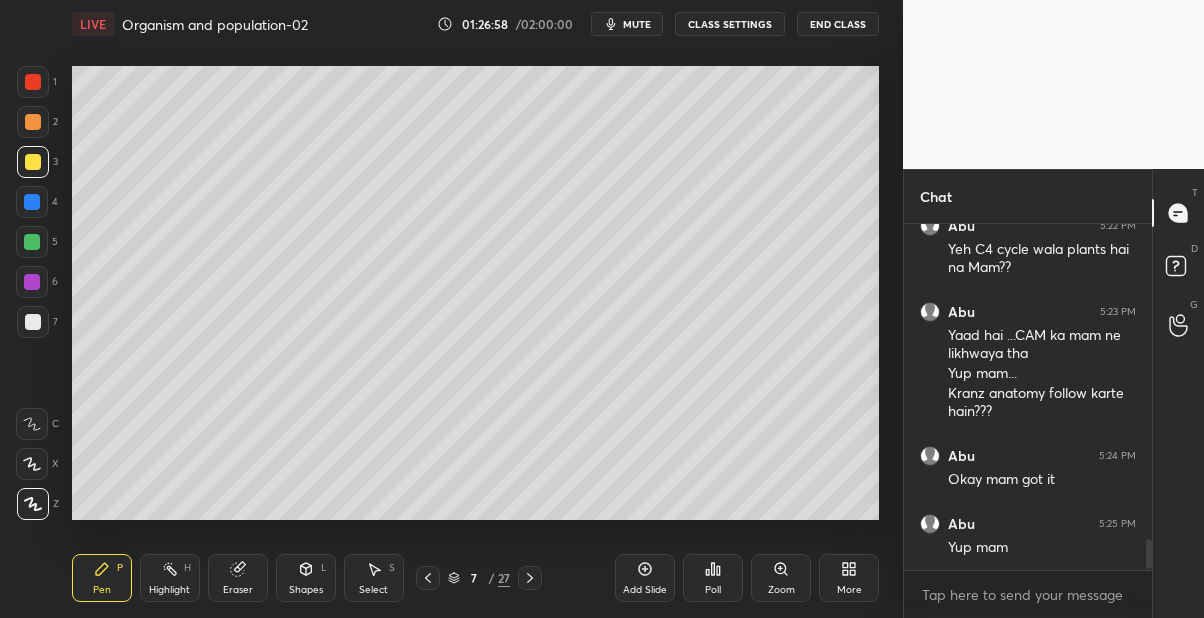 click at bounding box center (428, 578) 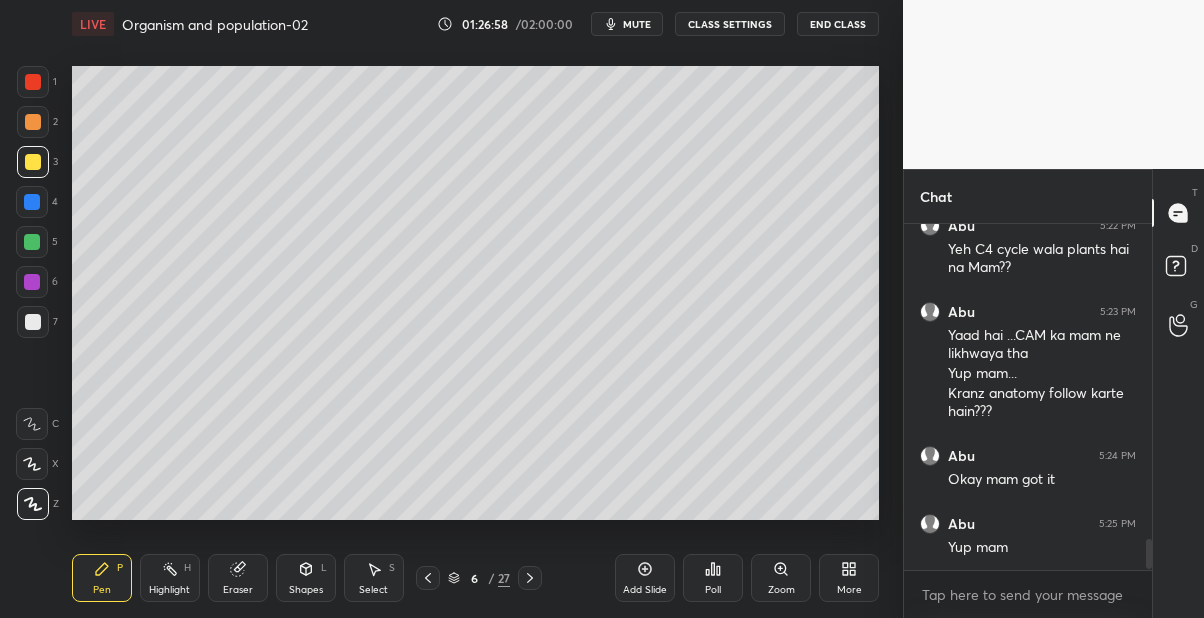 click at bounding box center [428, 578] 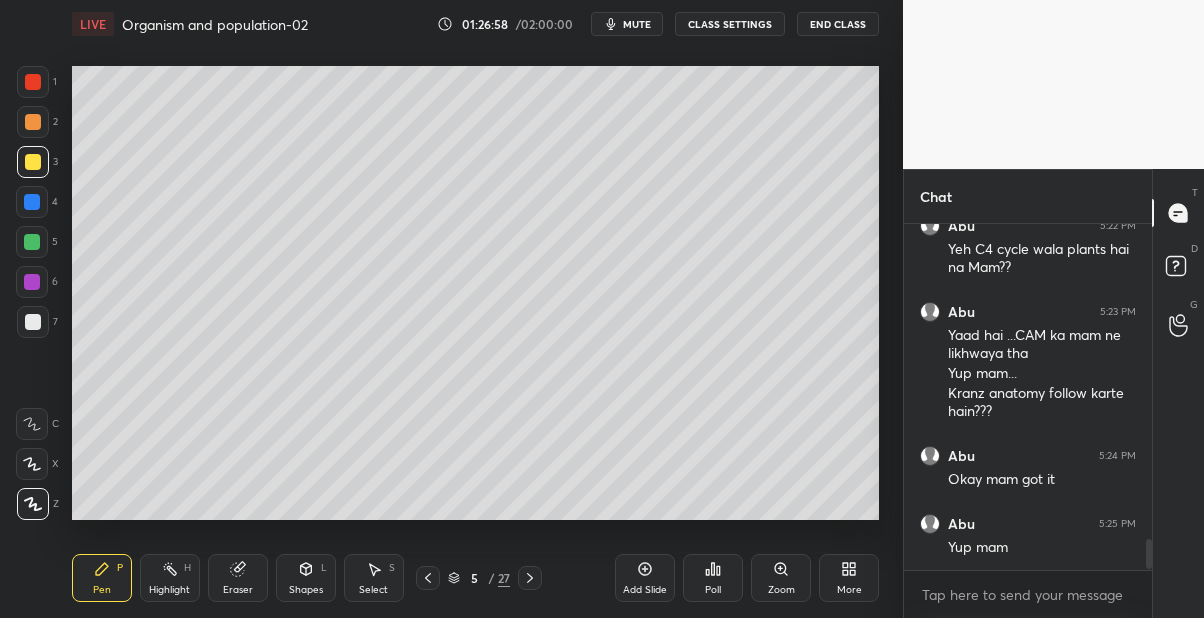 click at bounding box center [428, 578] 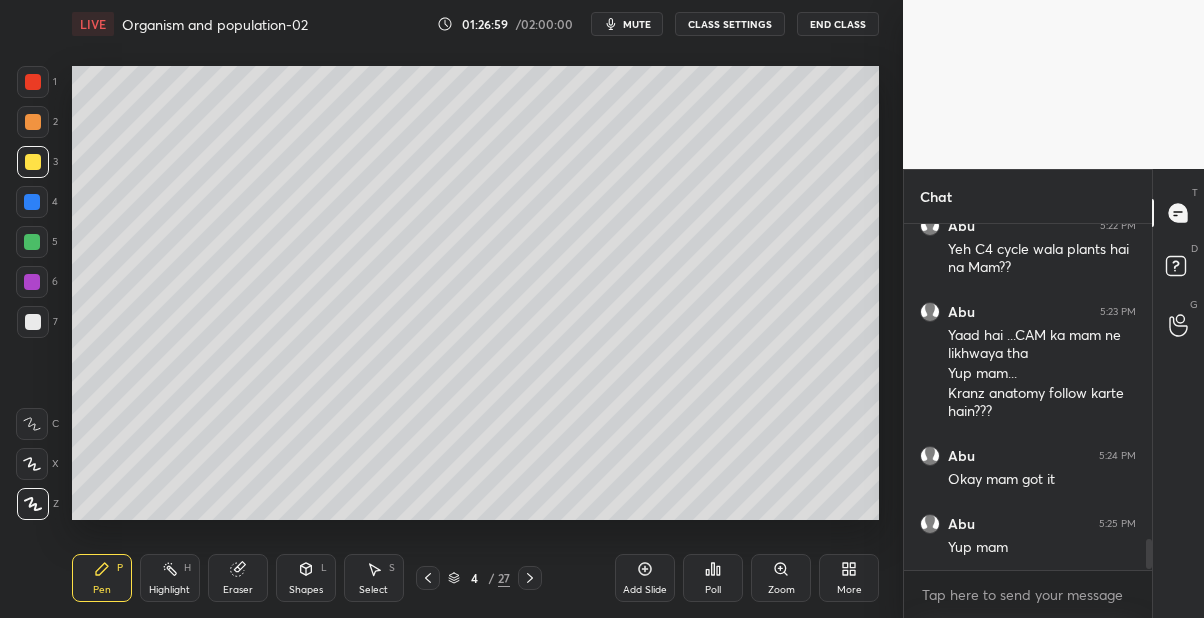click on "4 / 27" at bounding box center (479, 578) 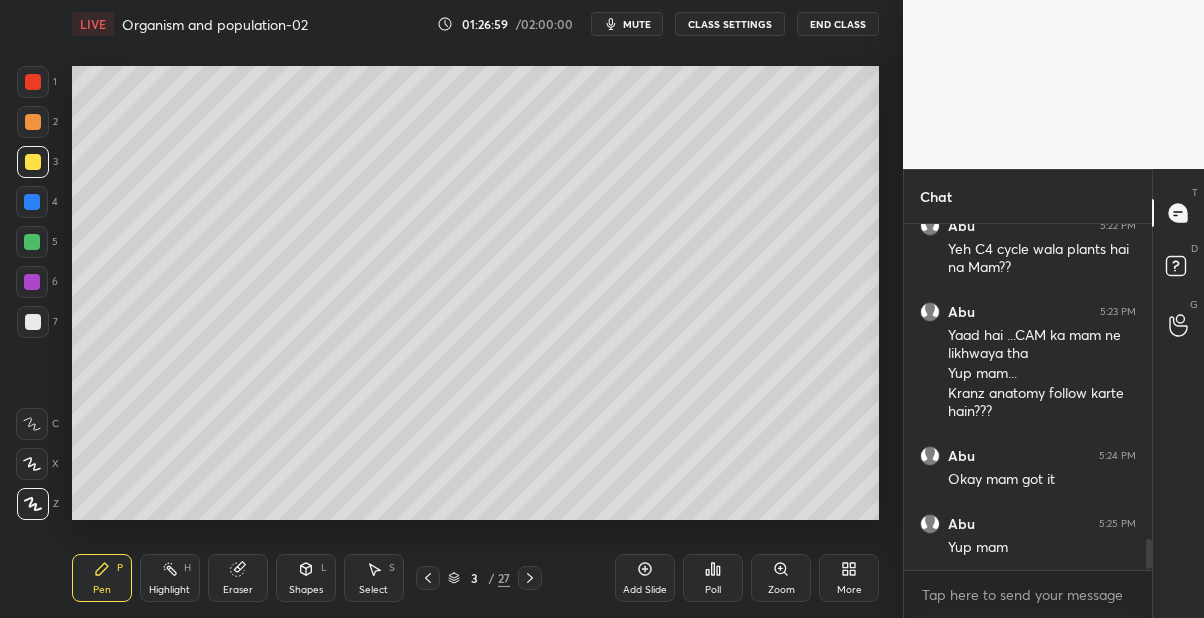 click at bounding box center [428, 578] 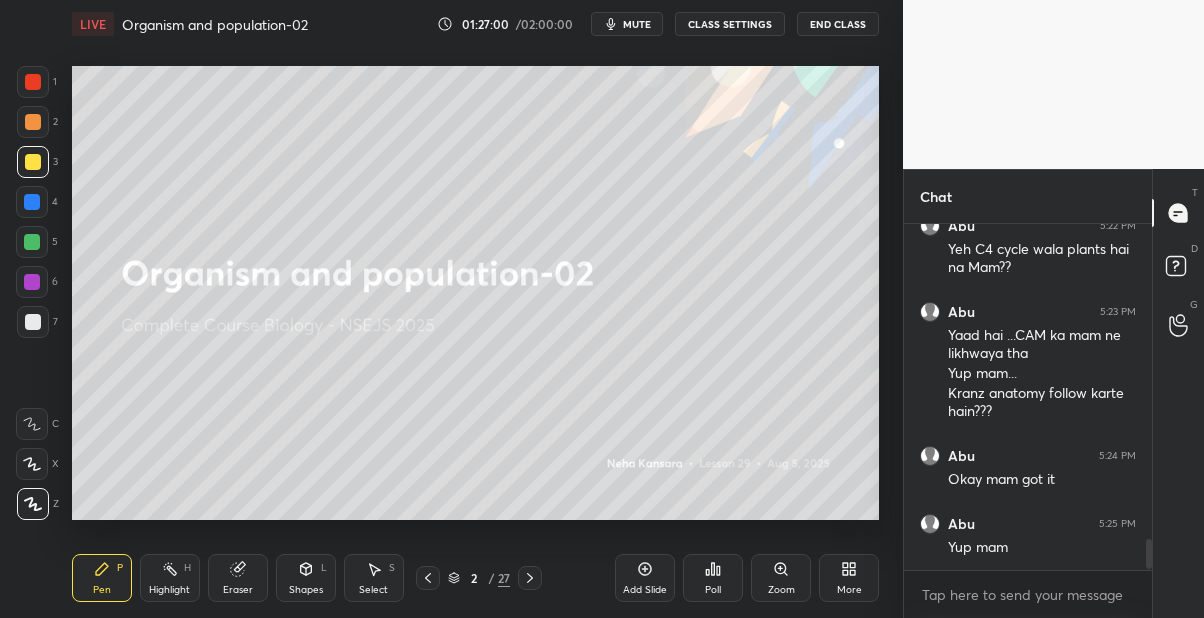 click 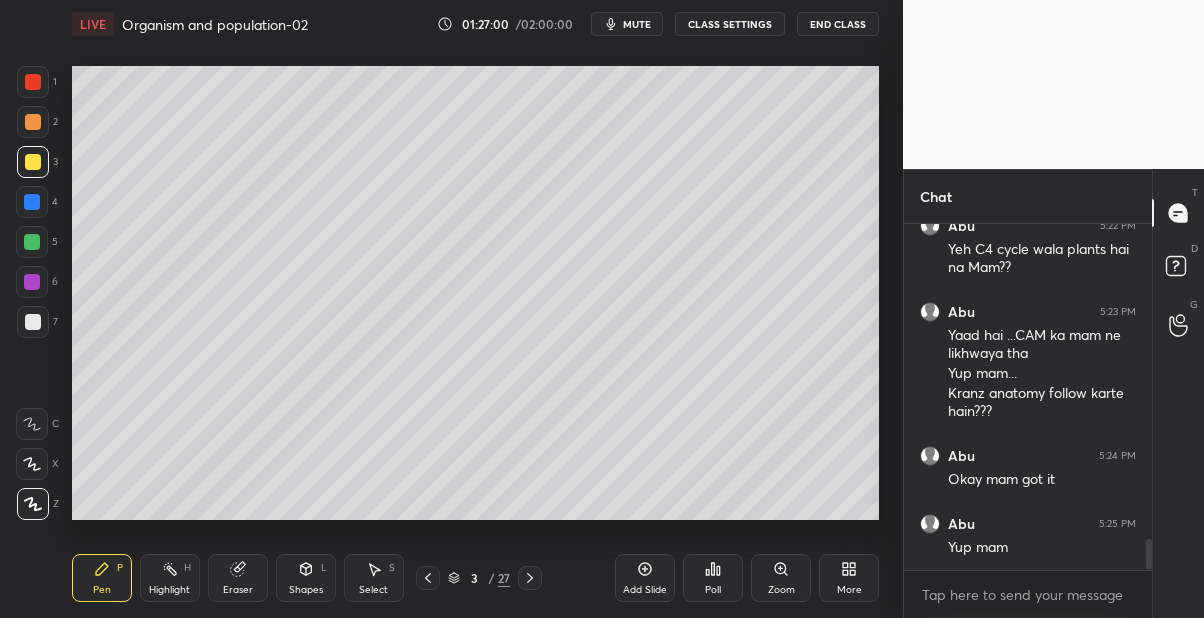 click 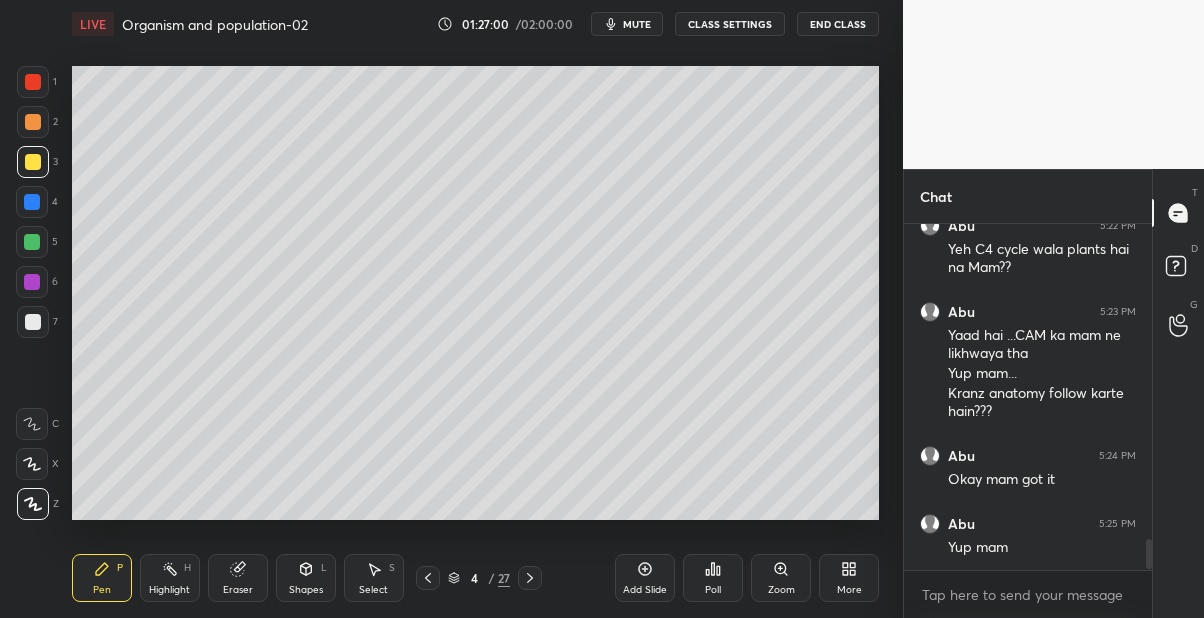 click 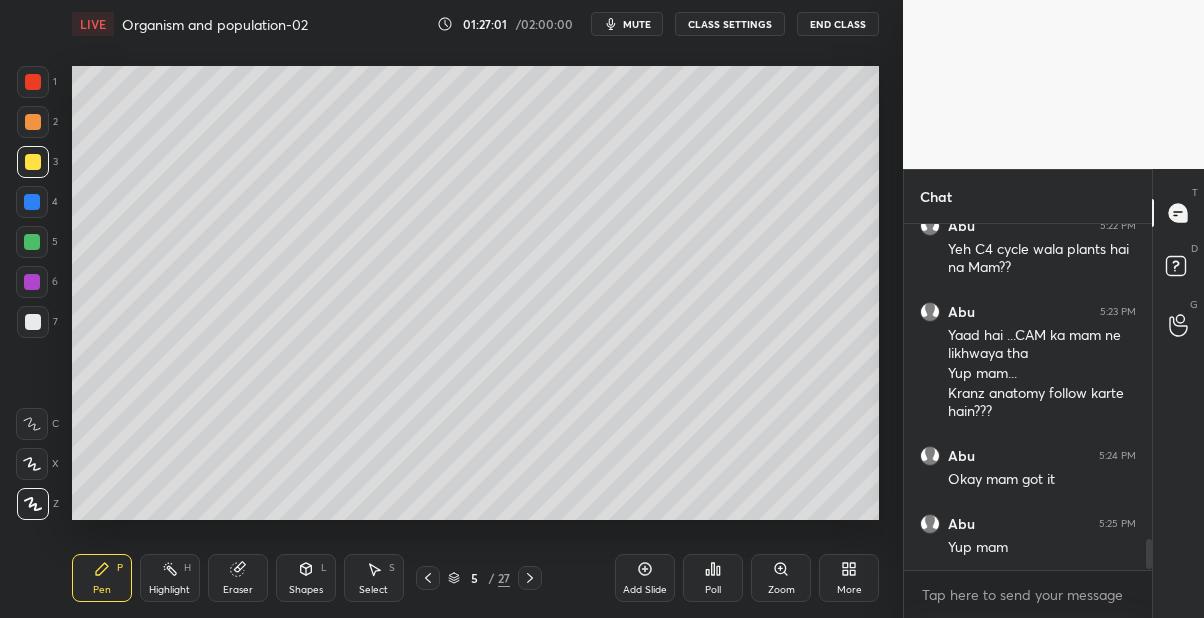 click 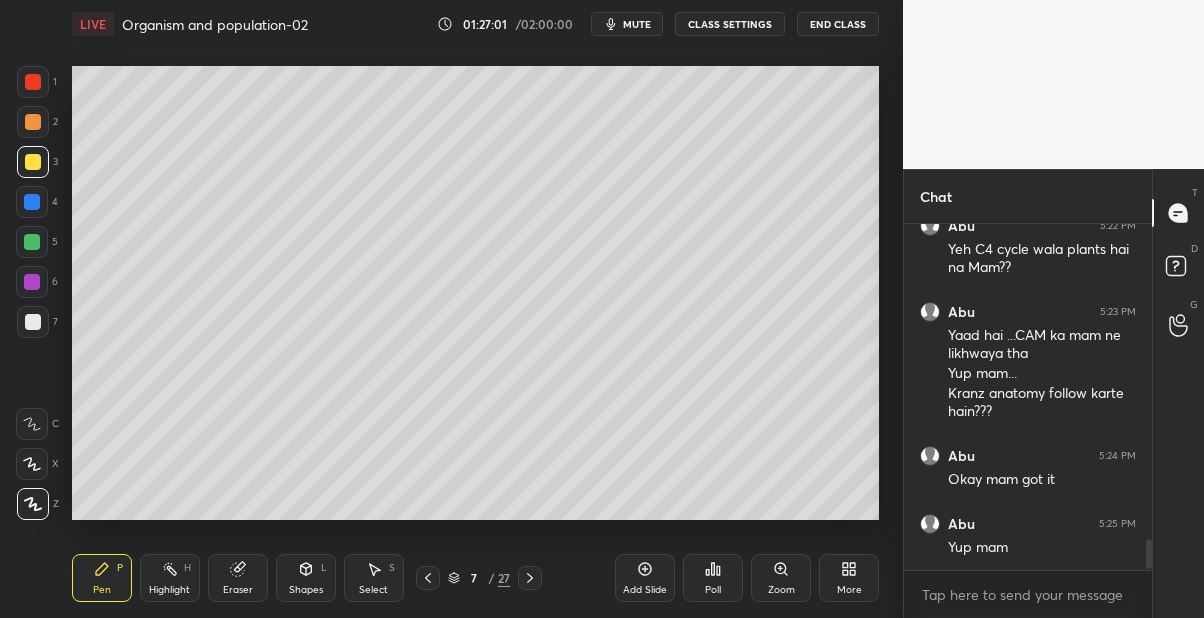 click 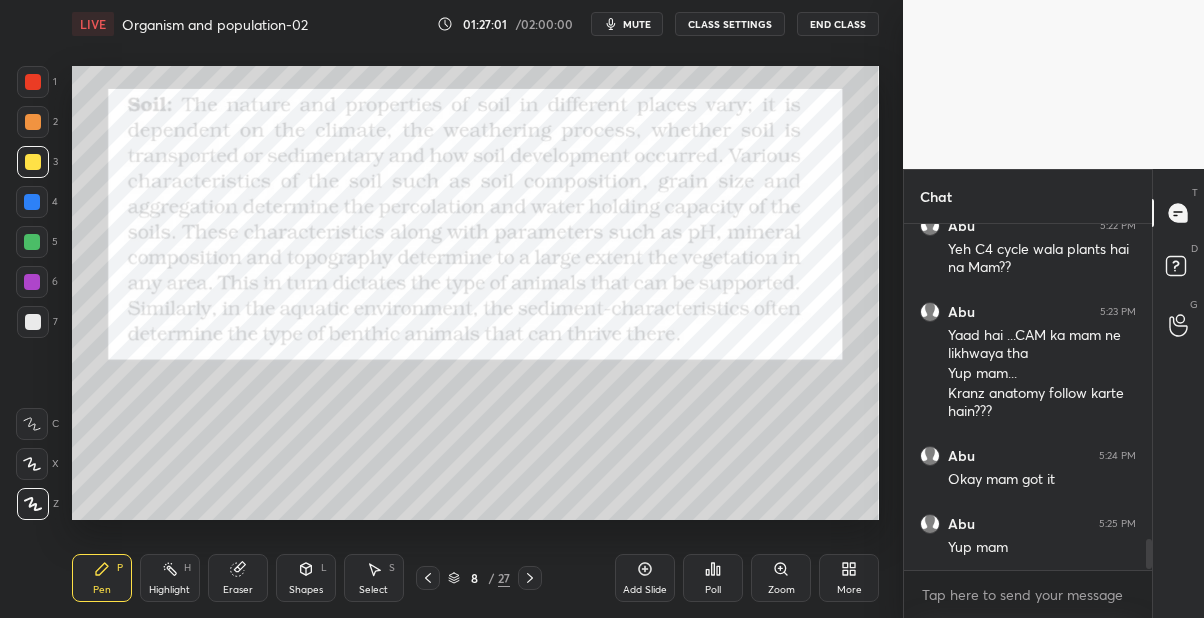 click 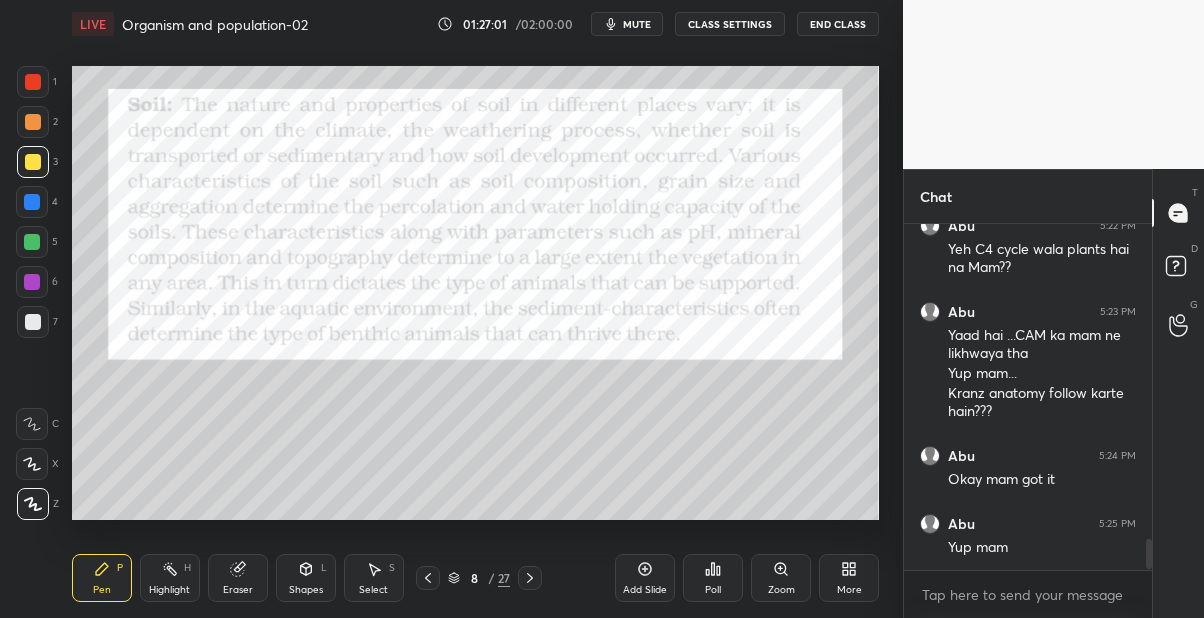 click 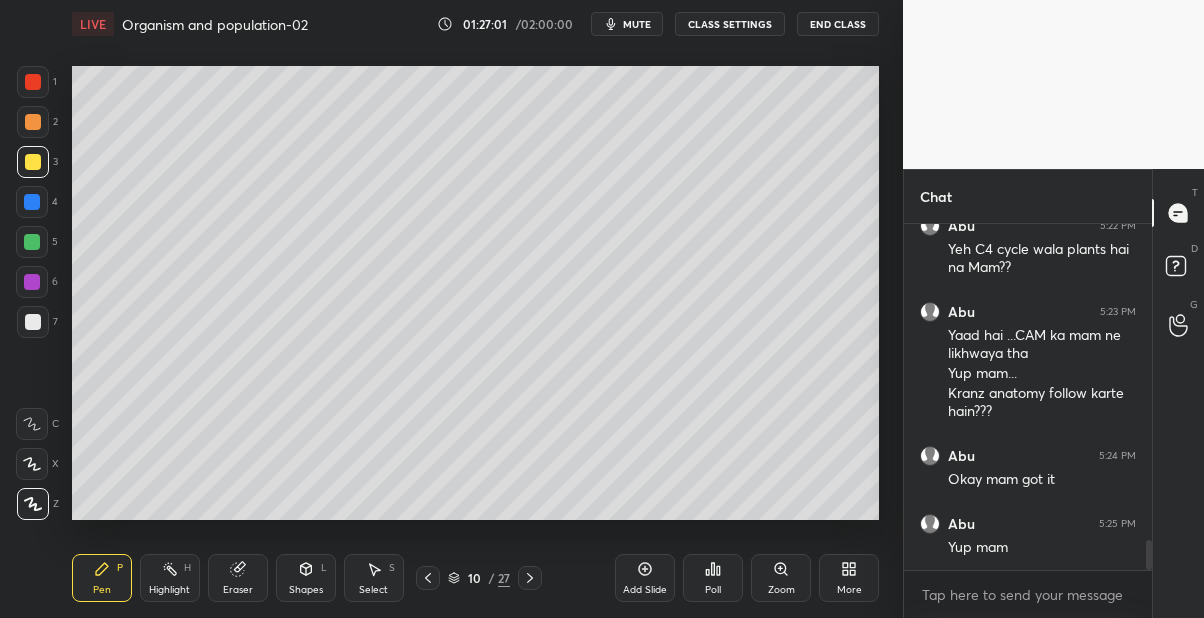 click 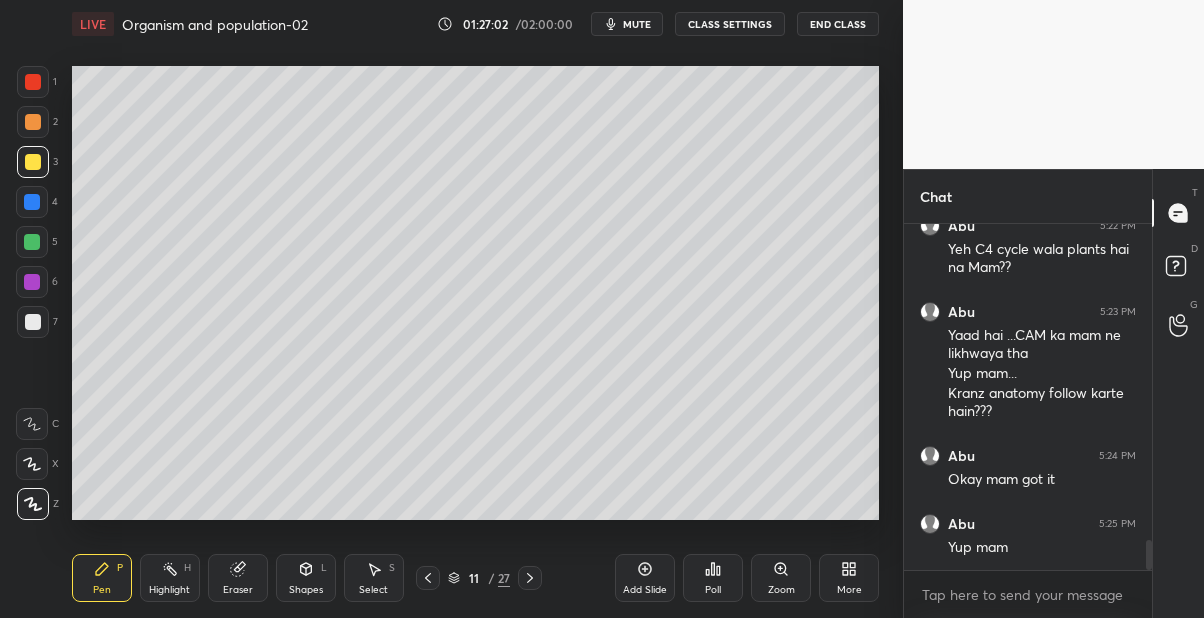 scroll, scrollTop: 3596, scrollLeft: 0, axis: vertical 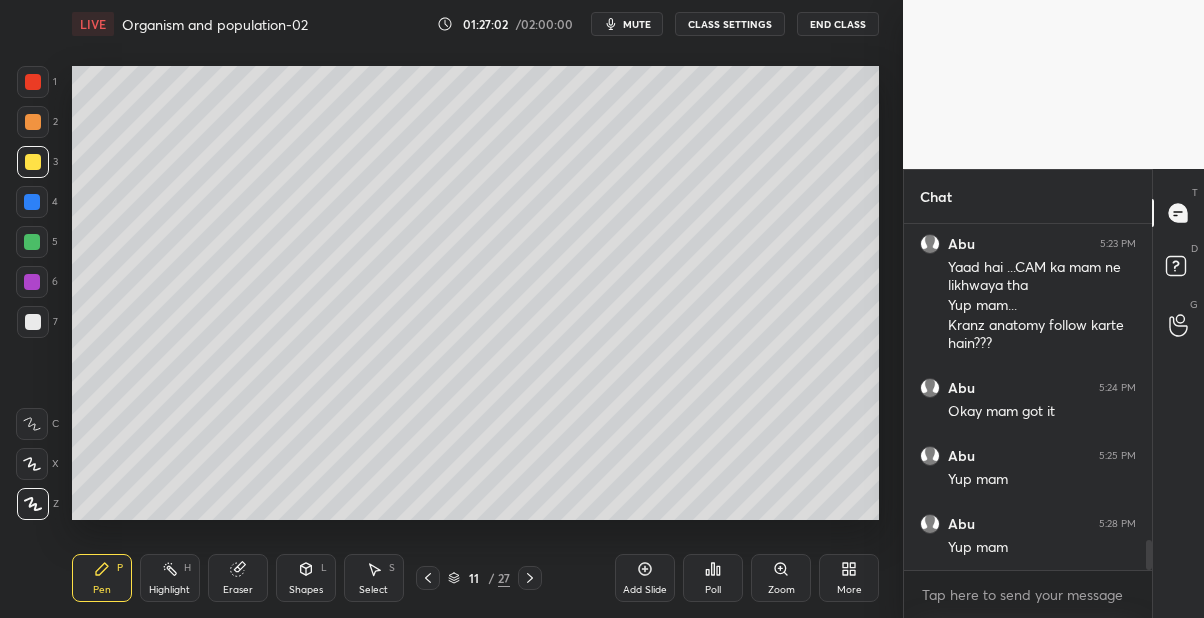 click 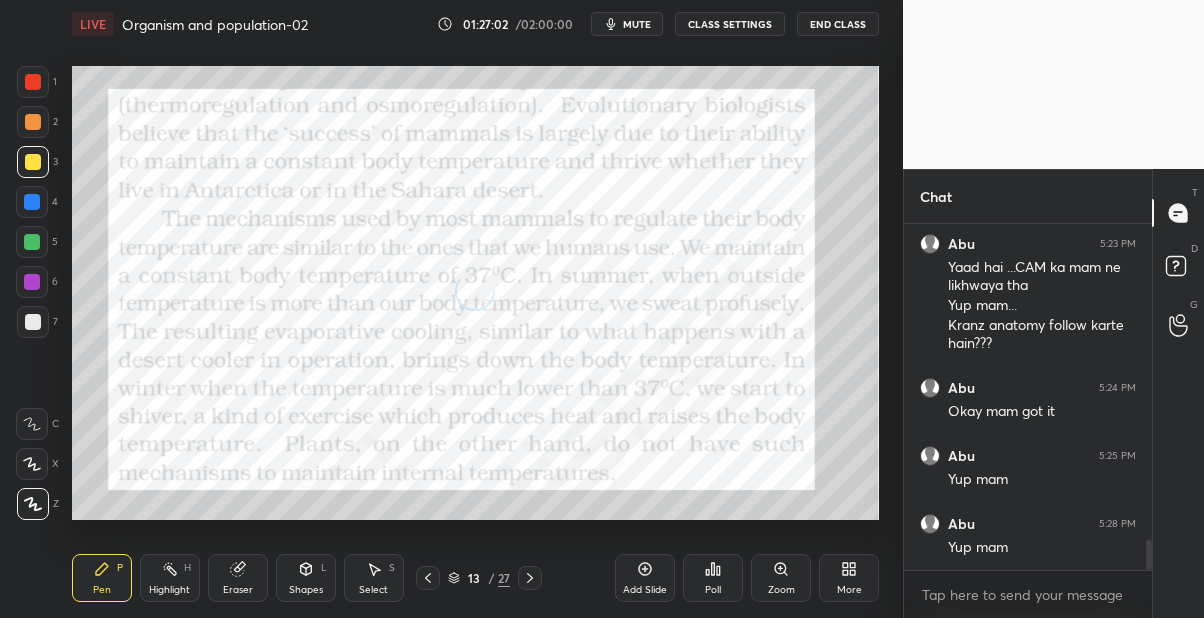 click 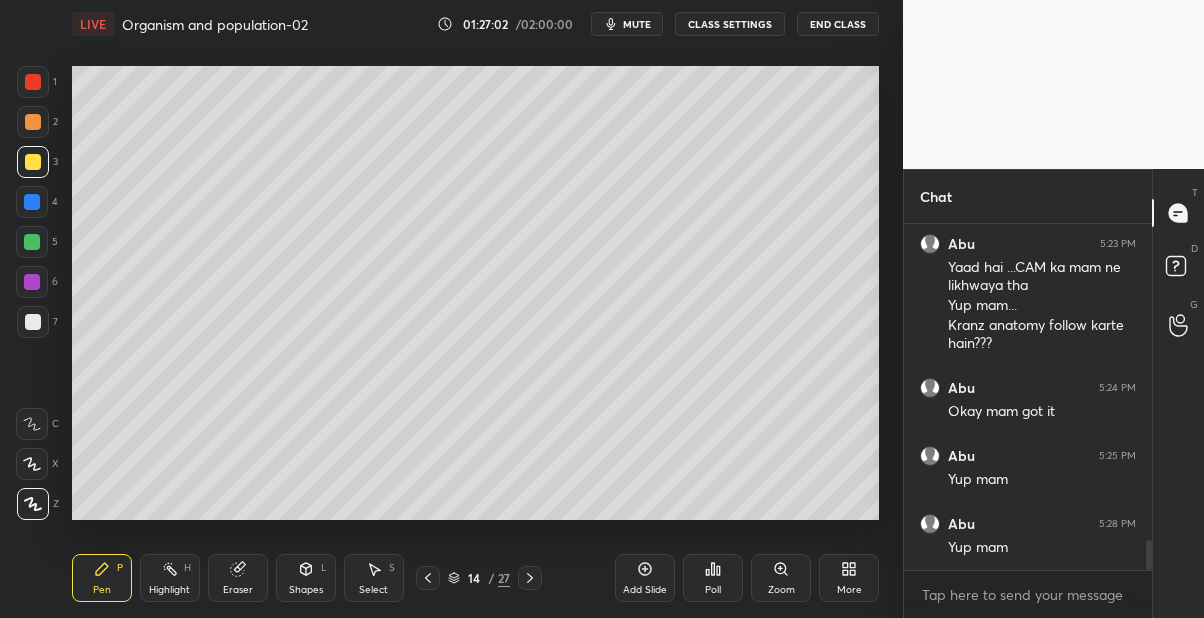 click 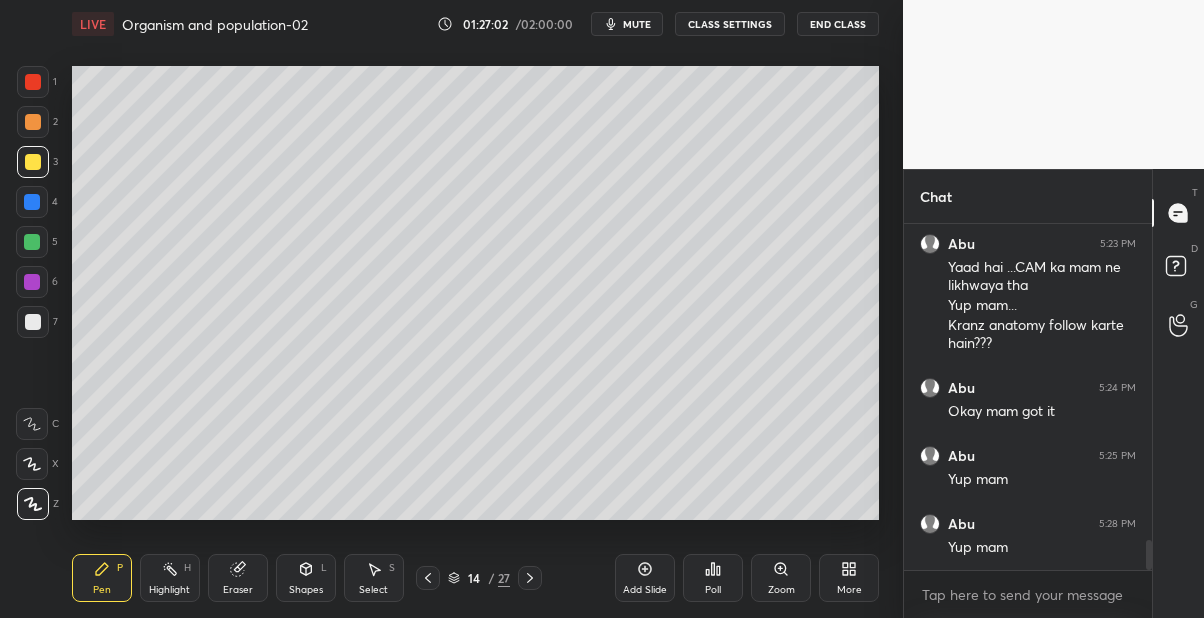 click 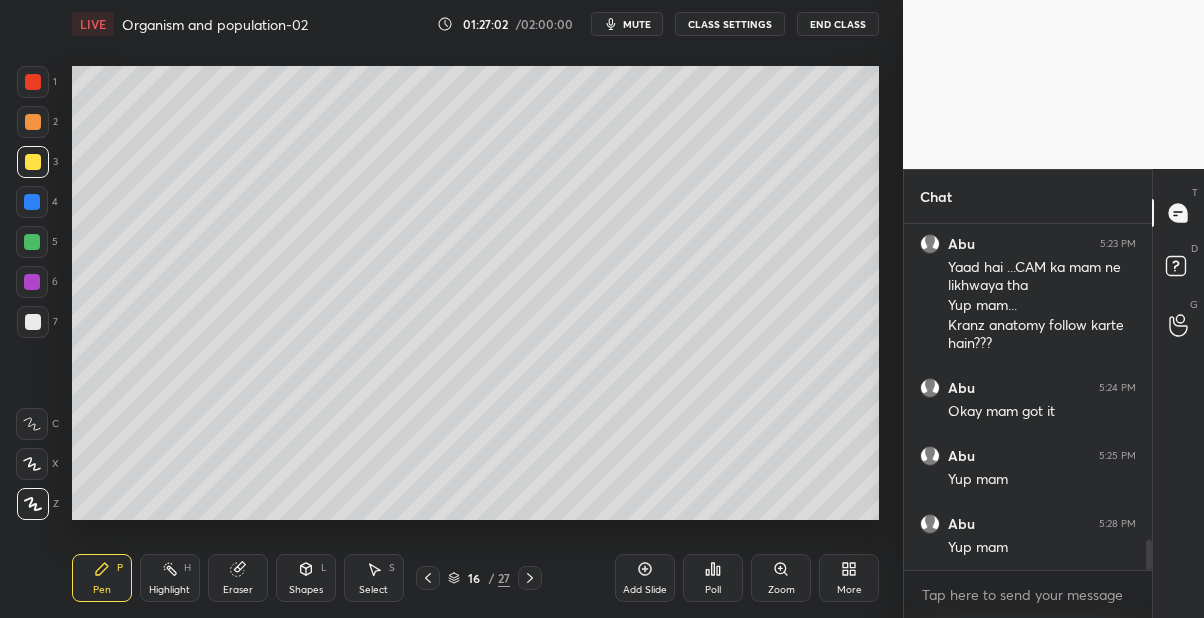 click 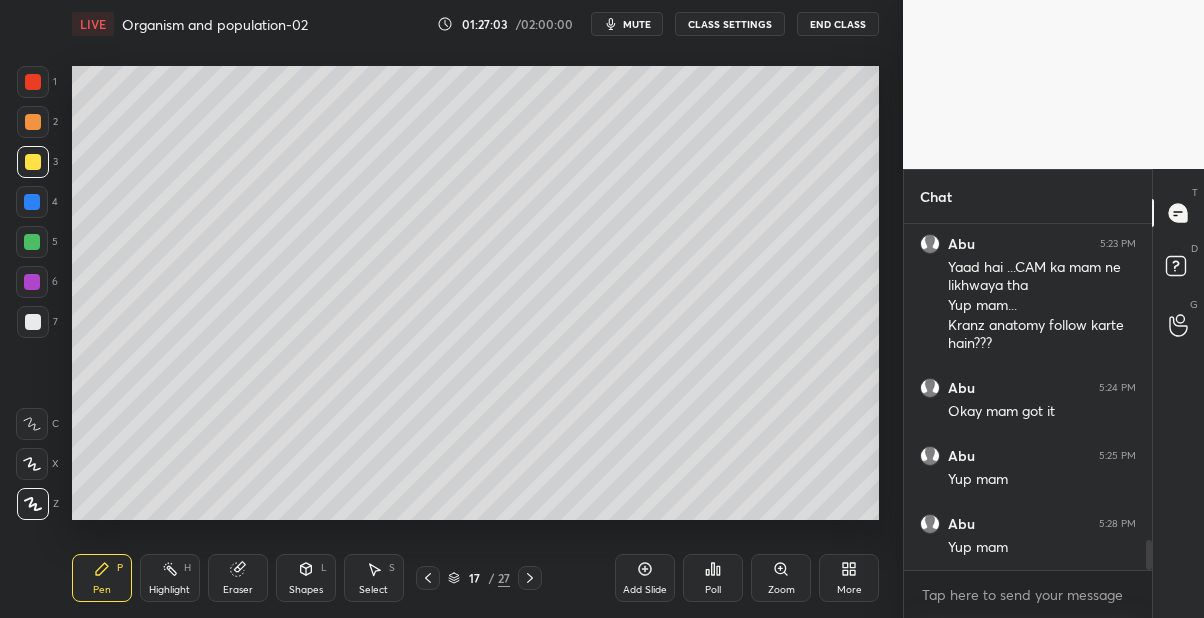 click 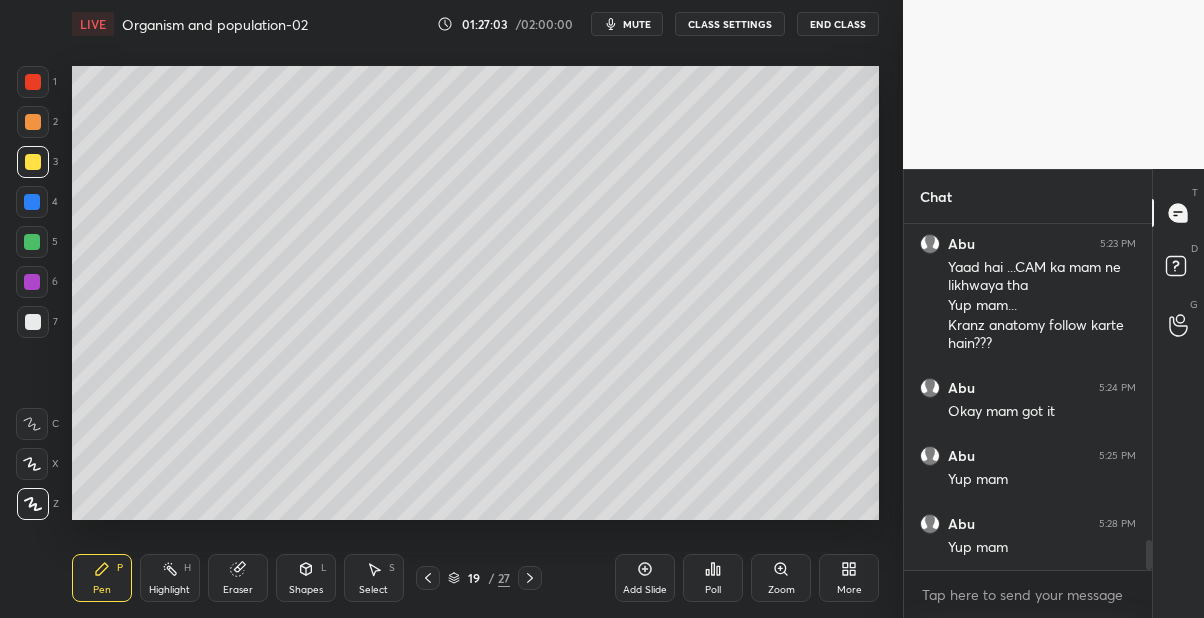 click 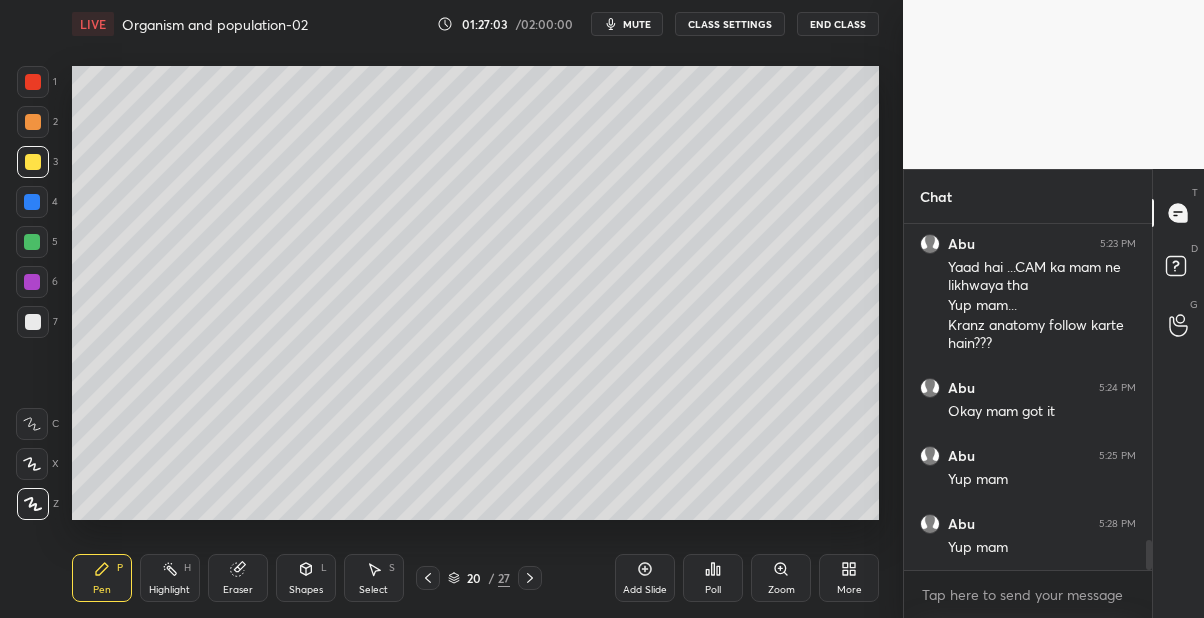 click at bounding box center [530, 578] 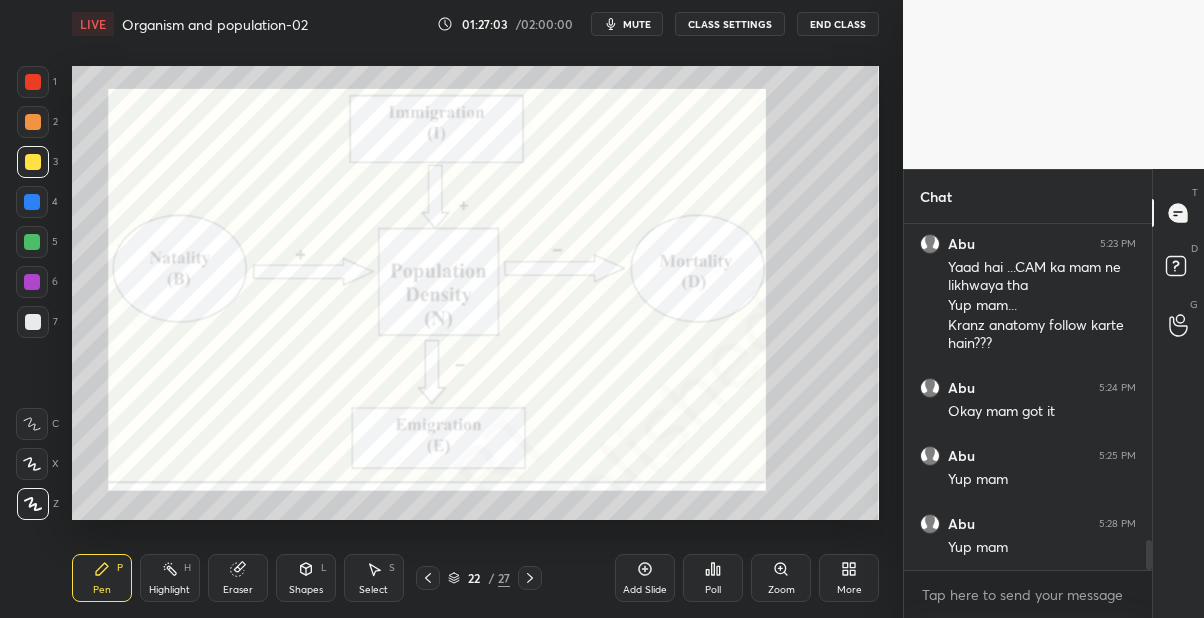 click 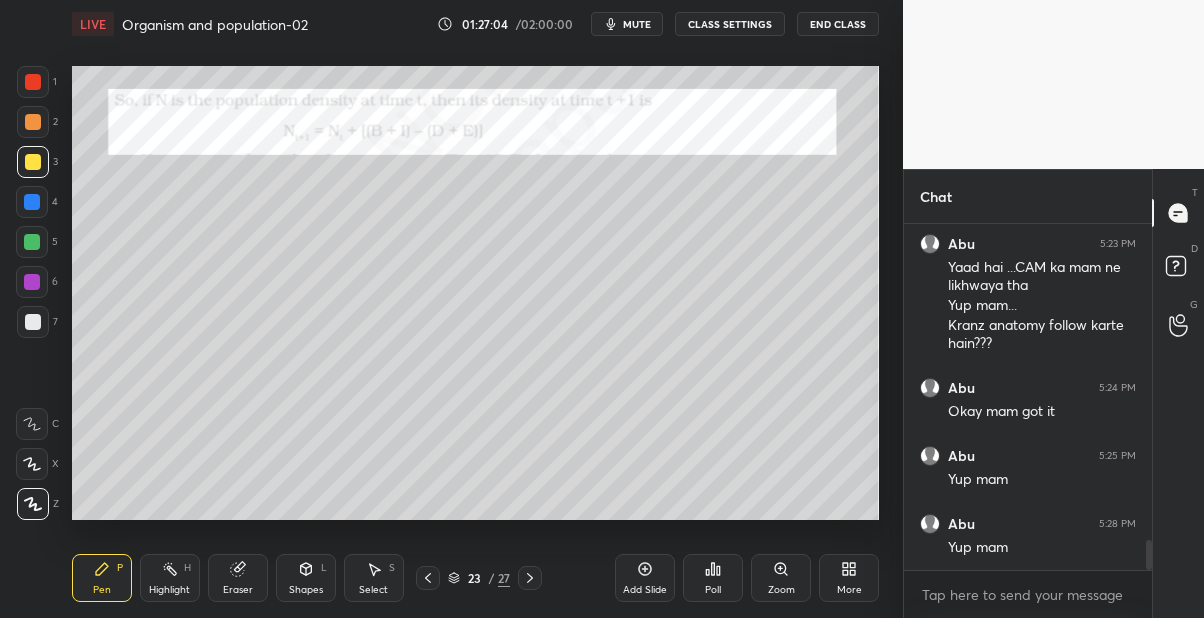 click 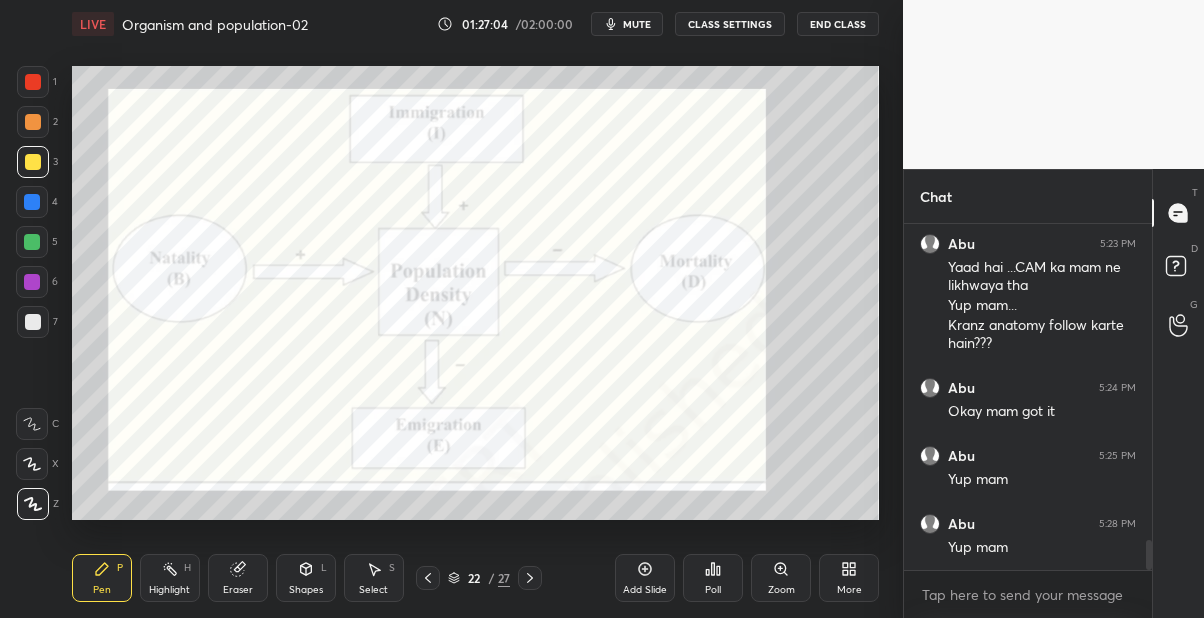 click at bounding box center (428, 578) 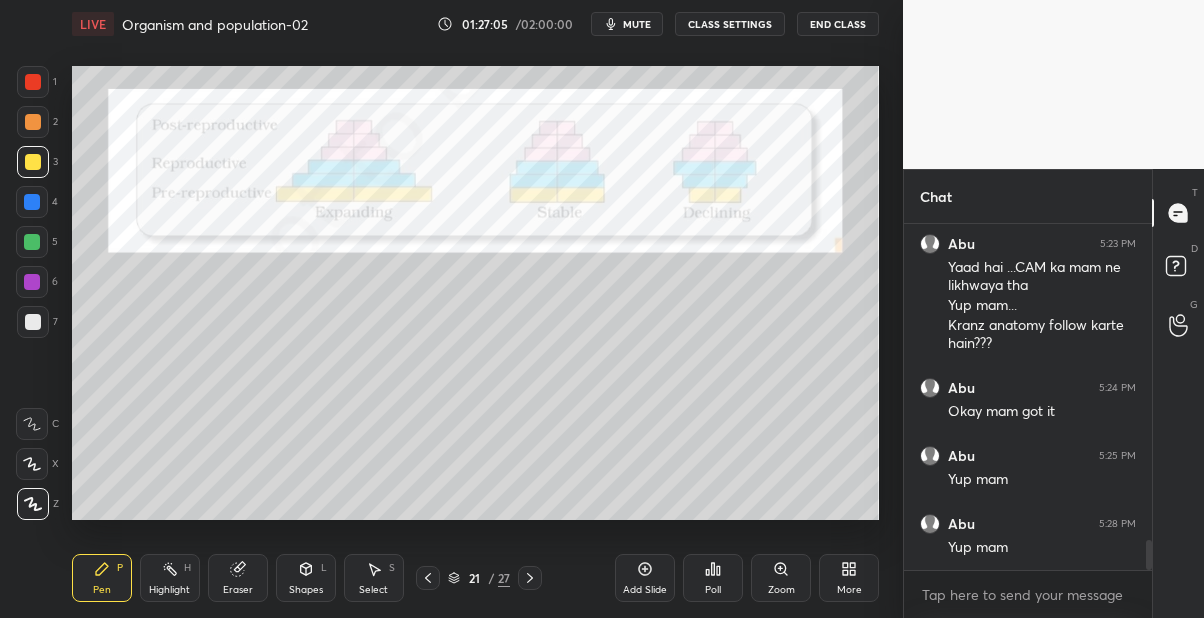 click at bounding box center (428, 578) 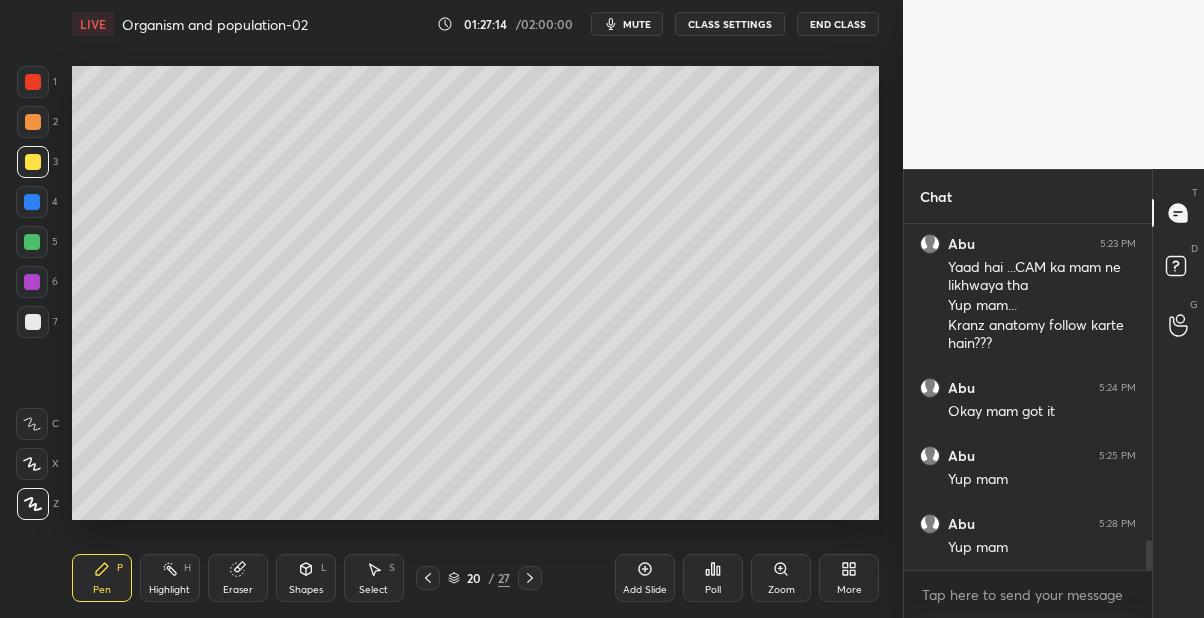 click on "Add Slide" at bounding box center (645, 590) 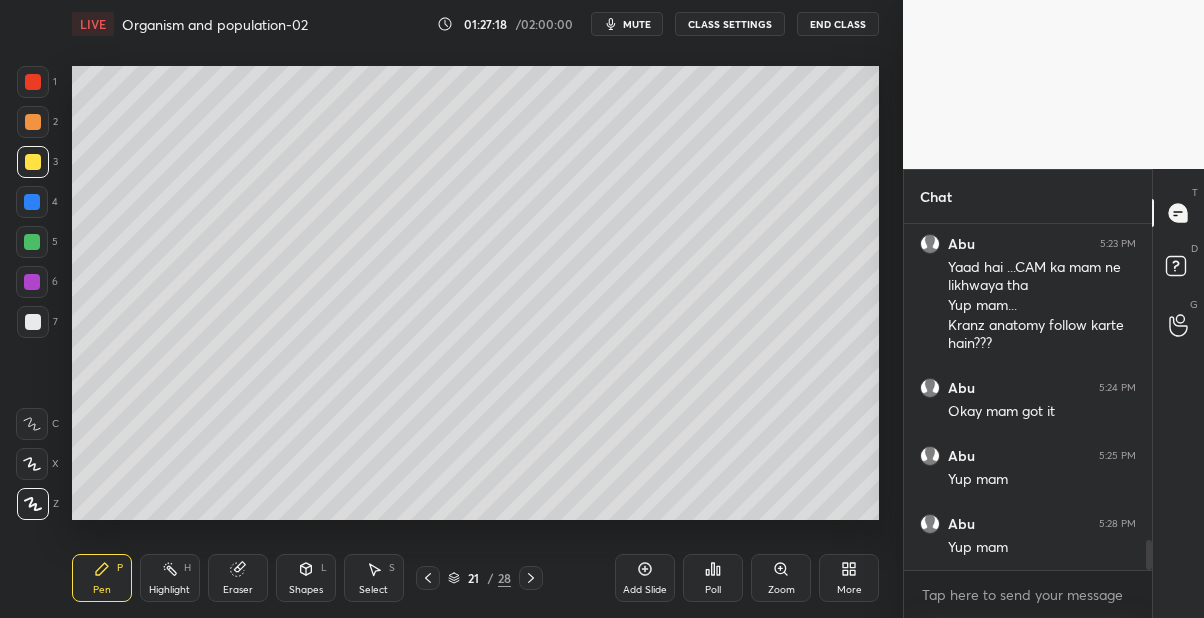 click at bounding box center [32, 202] 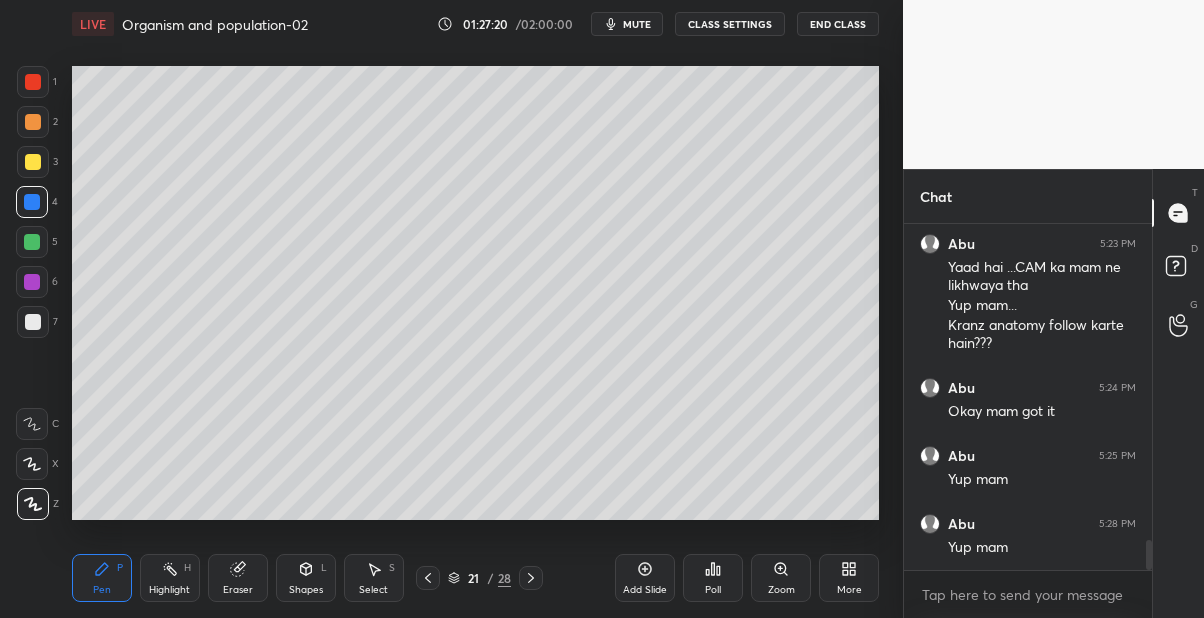 click at bounding box center [32, 242] 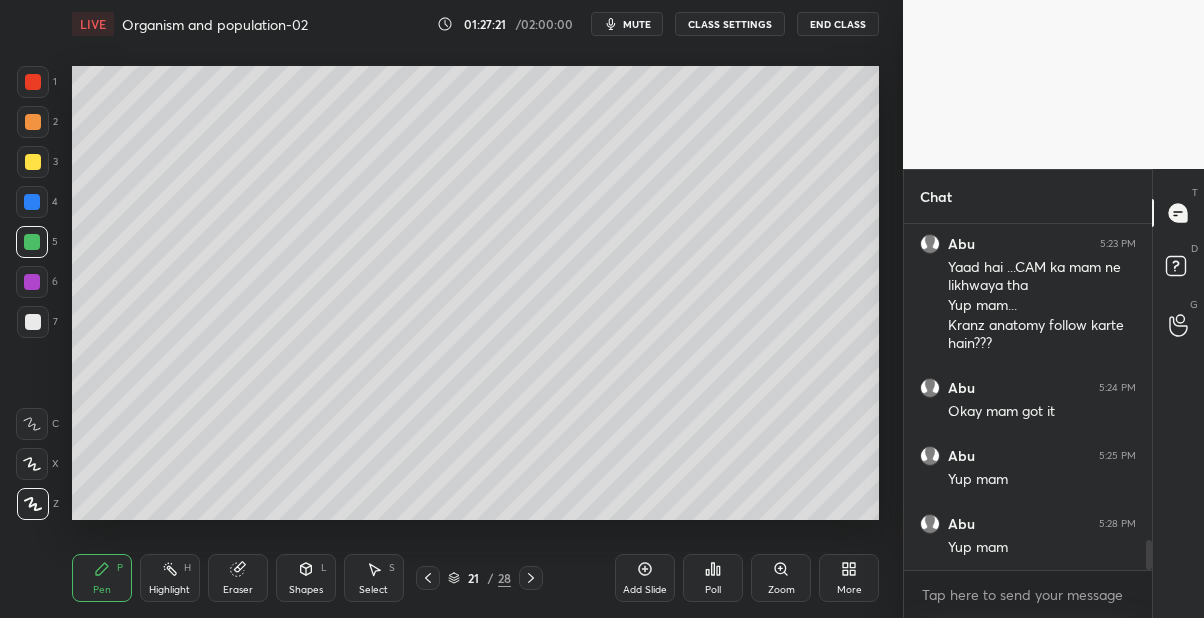 click 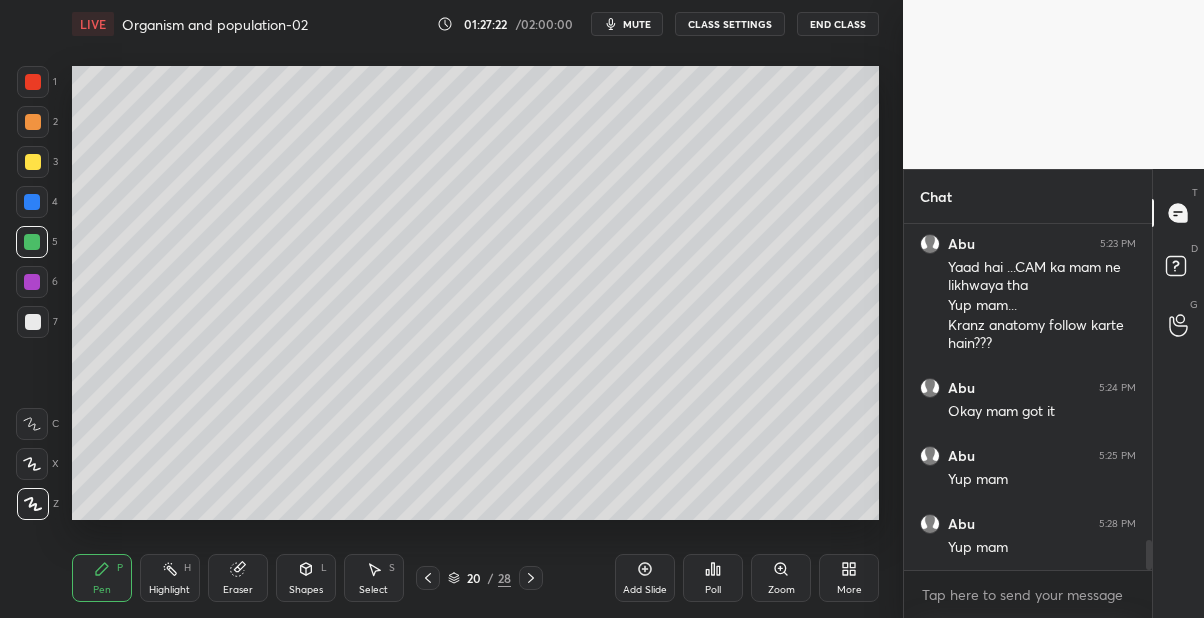 click 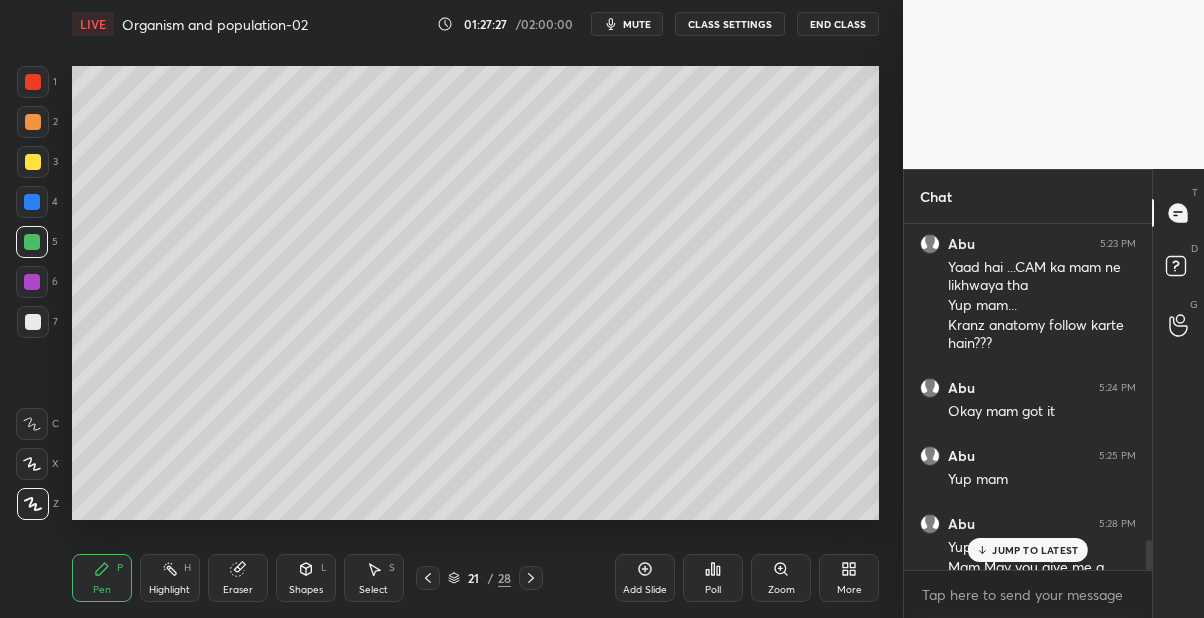 scroll, scrollTop: 3633, scrollLeft: 0, axis: vertical 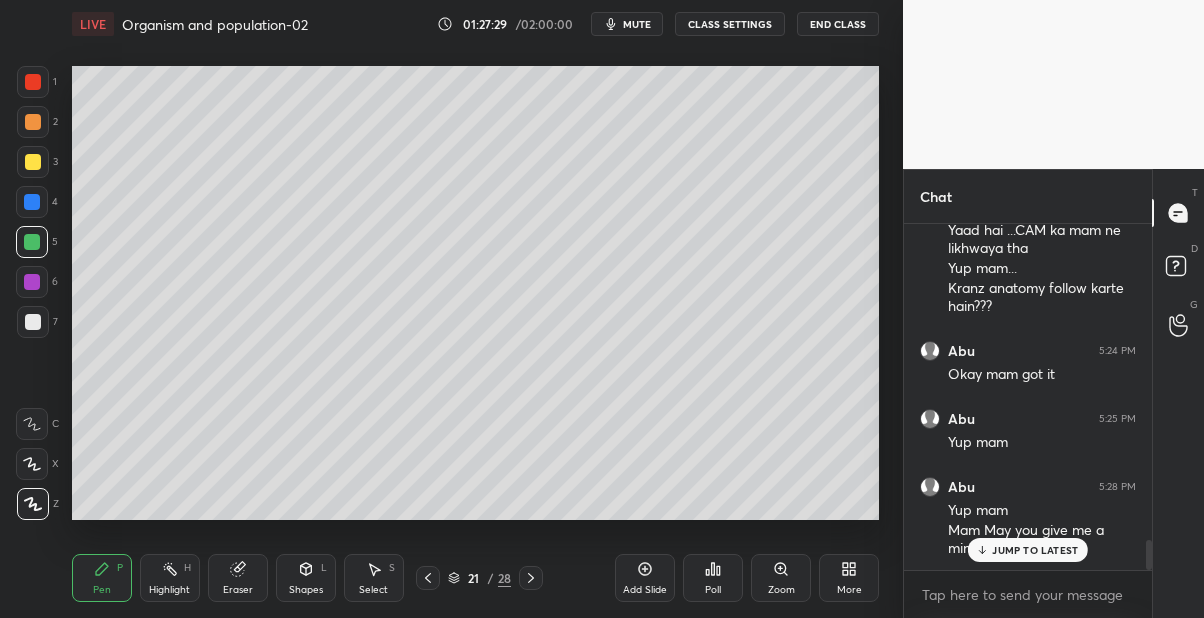 click on "JUMP TO LATEST" at bounding box center [1035, 550] 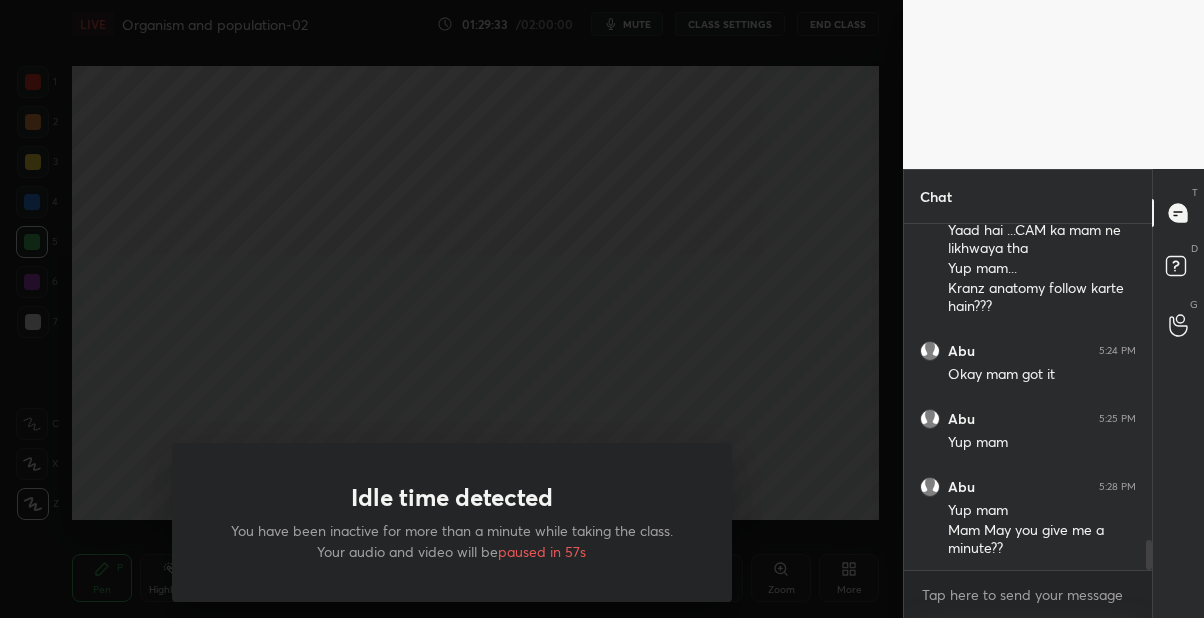 click on "Idle time detected You have been inactive for more than a minute while taking the class. Your audio and video will be  paused in 57s" at bounding box center (451, 309) 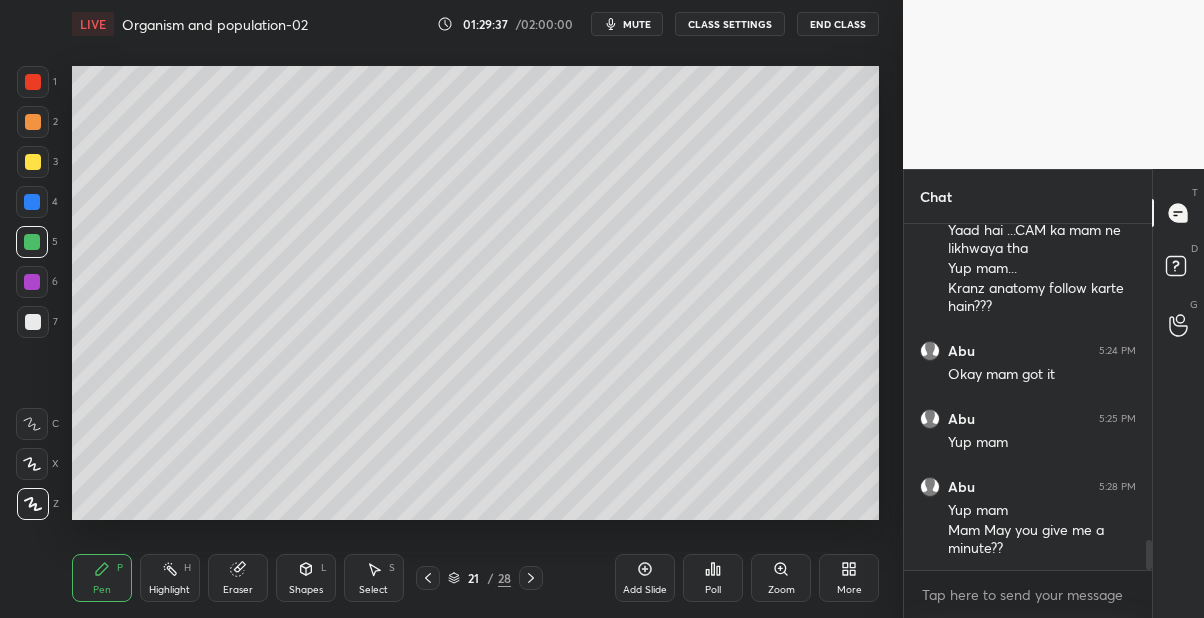 click 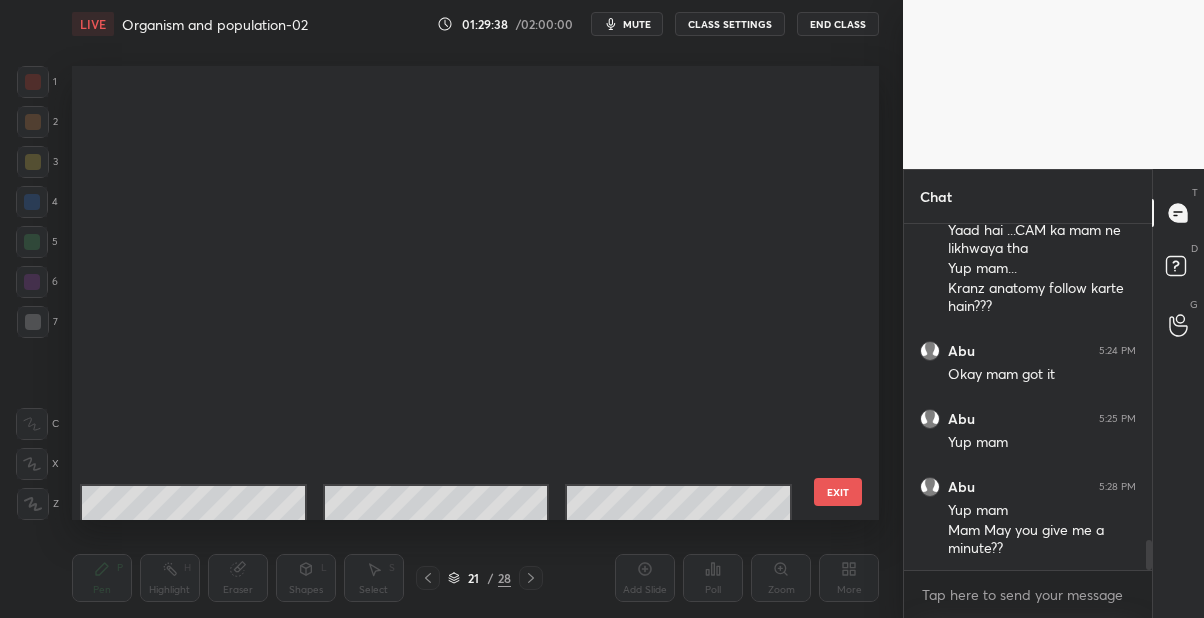 scroll, scrollTop: 501, scrollLeft: 0, axis: vertical 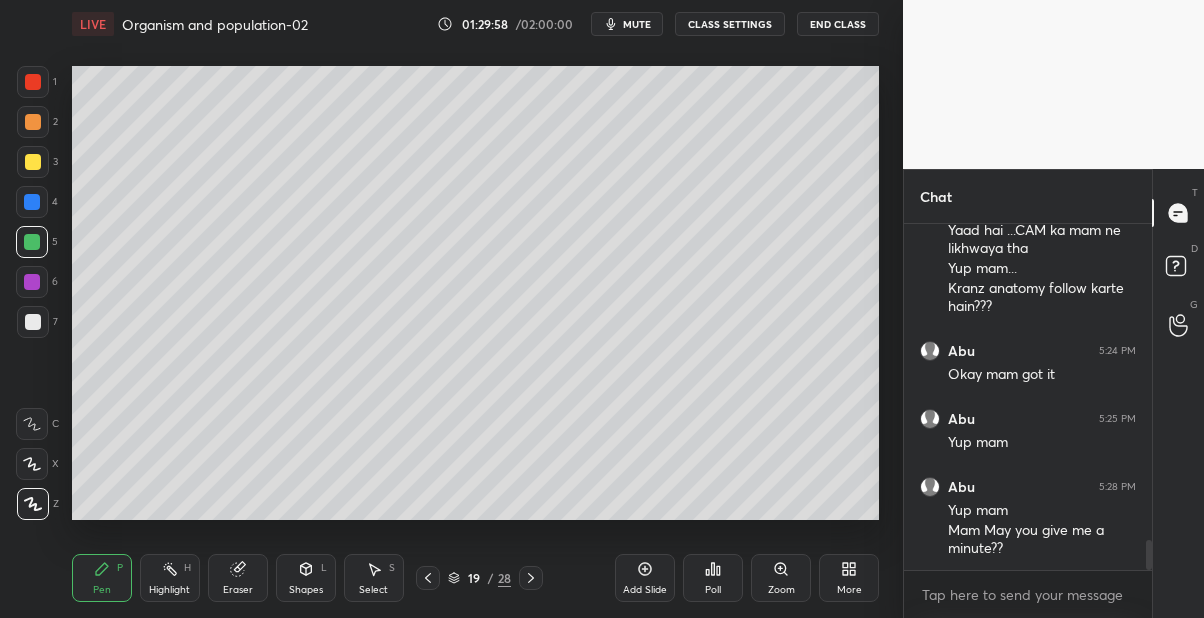 click on "More" at bounding box center [849, 578] 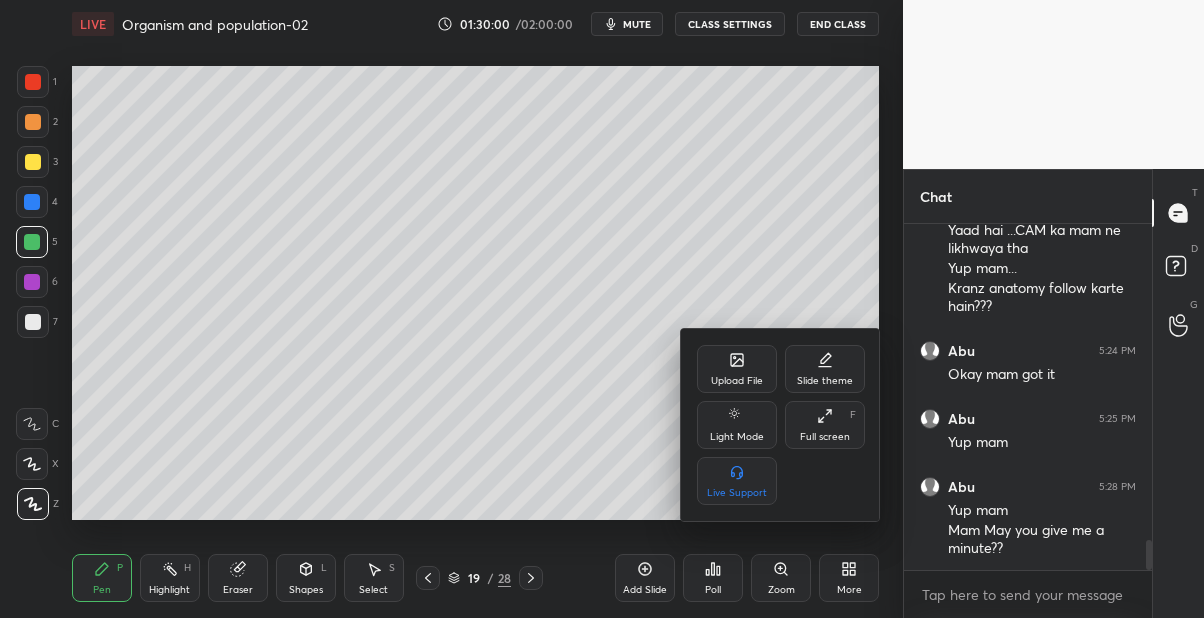 click on "Full screen F" at bounding box center (825, 425) 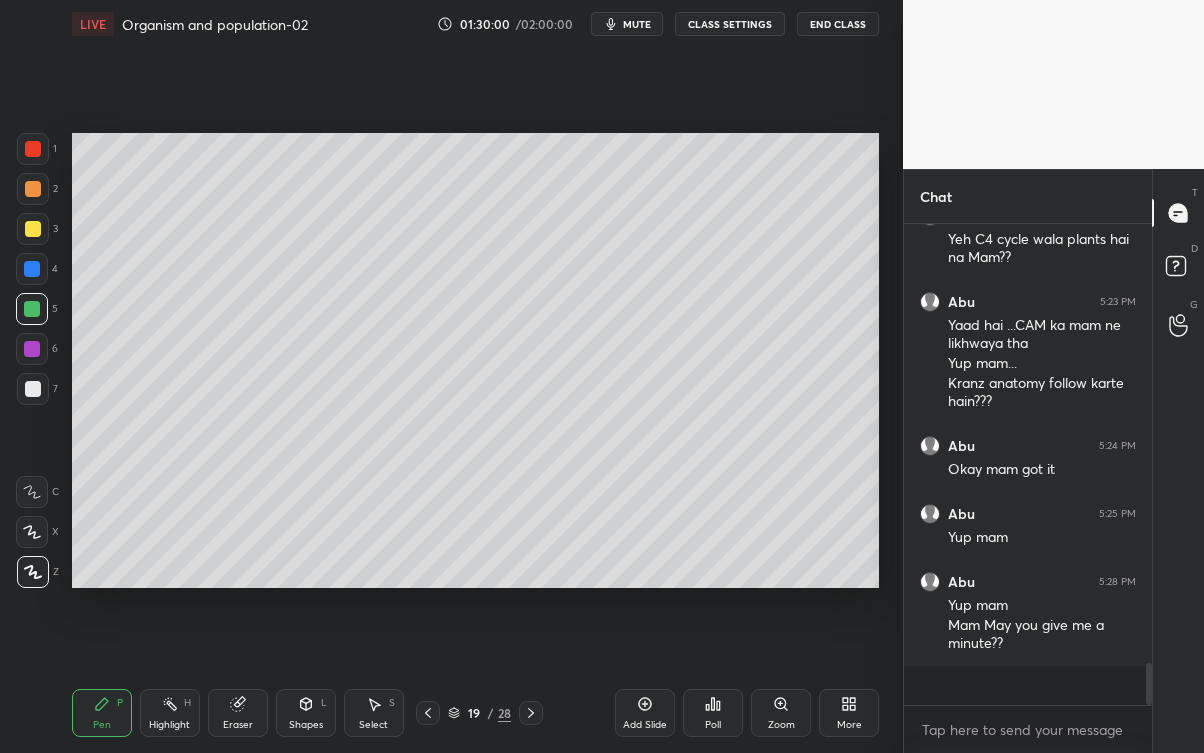 scroll, scrollTop: 99375, scrollLeft: 99176, axis: both 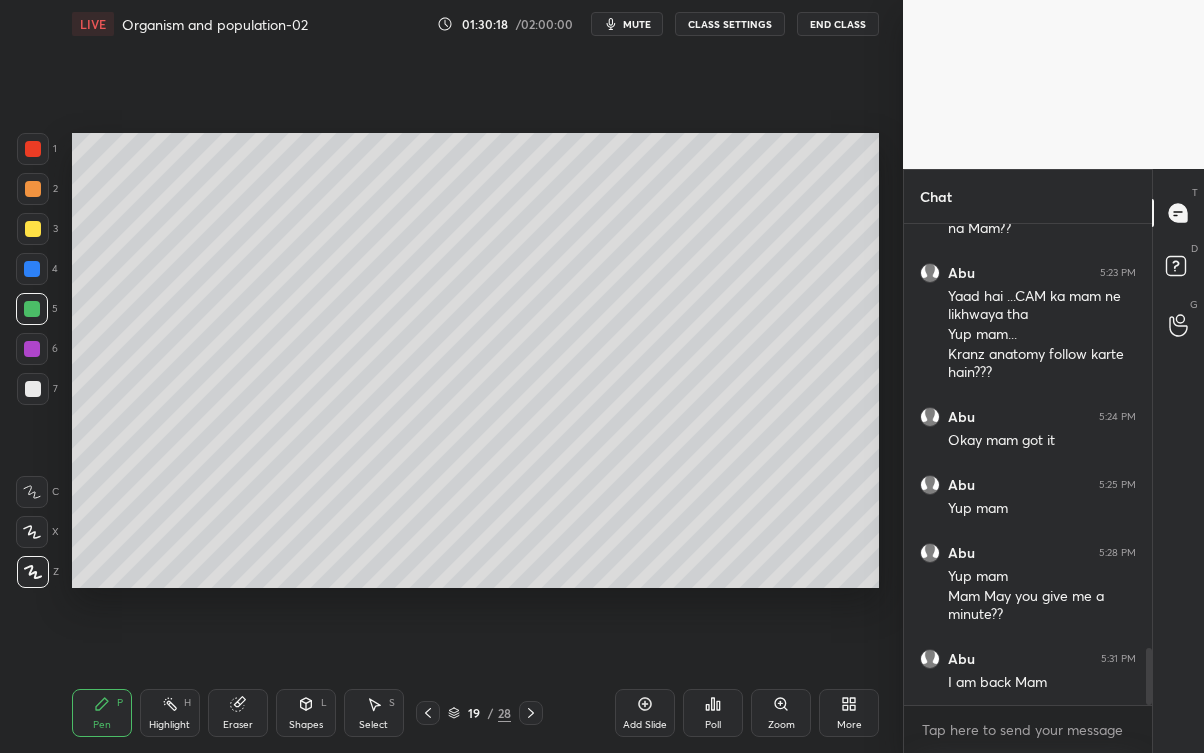 click at bounding box center (531, 713) 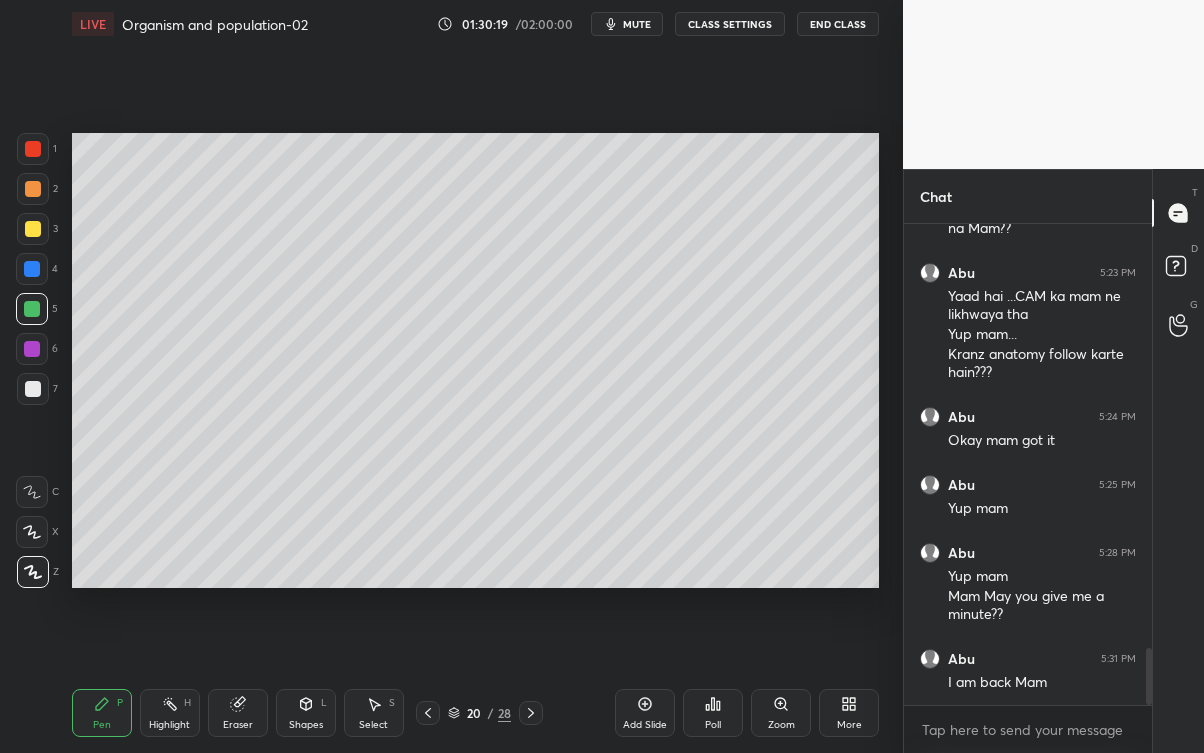 click at bounding box center (531, 713) 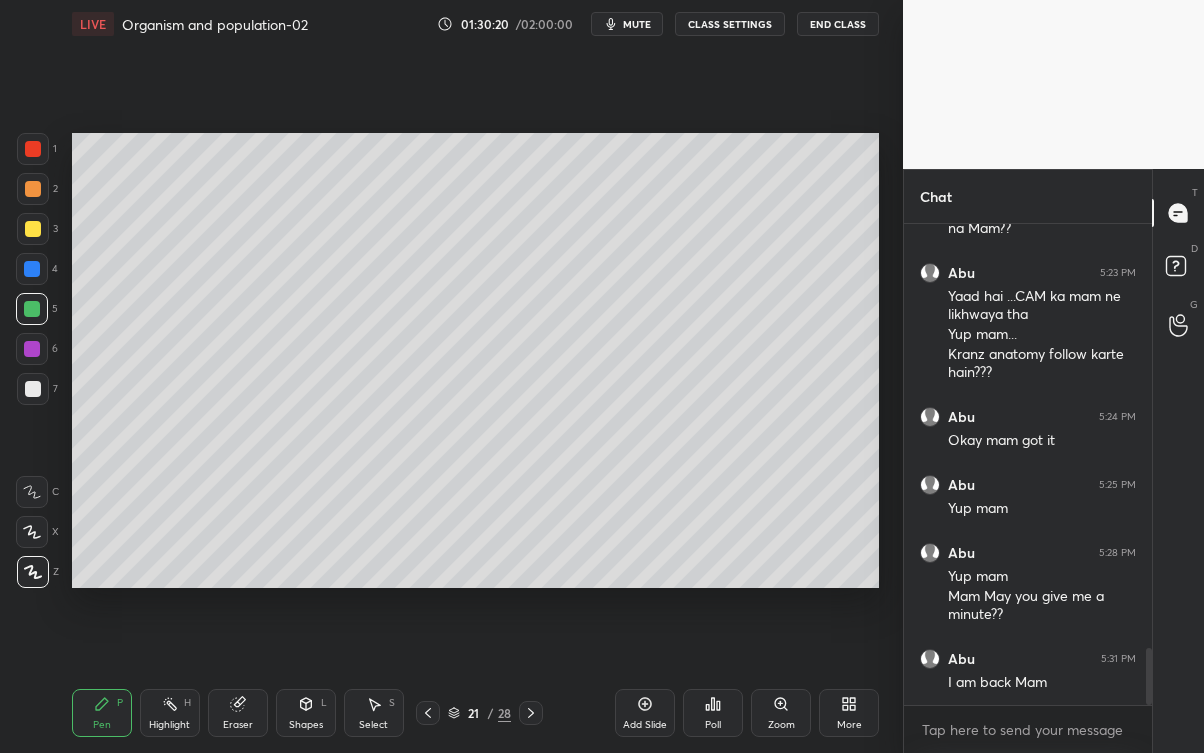 click 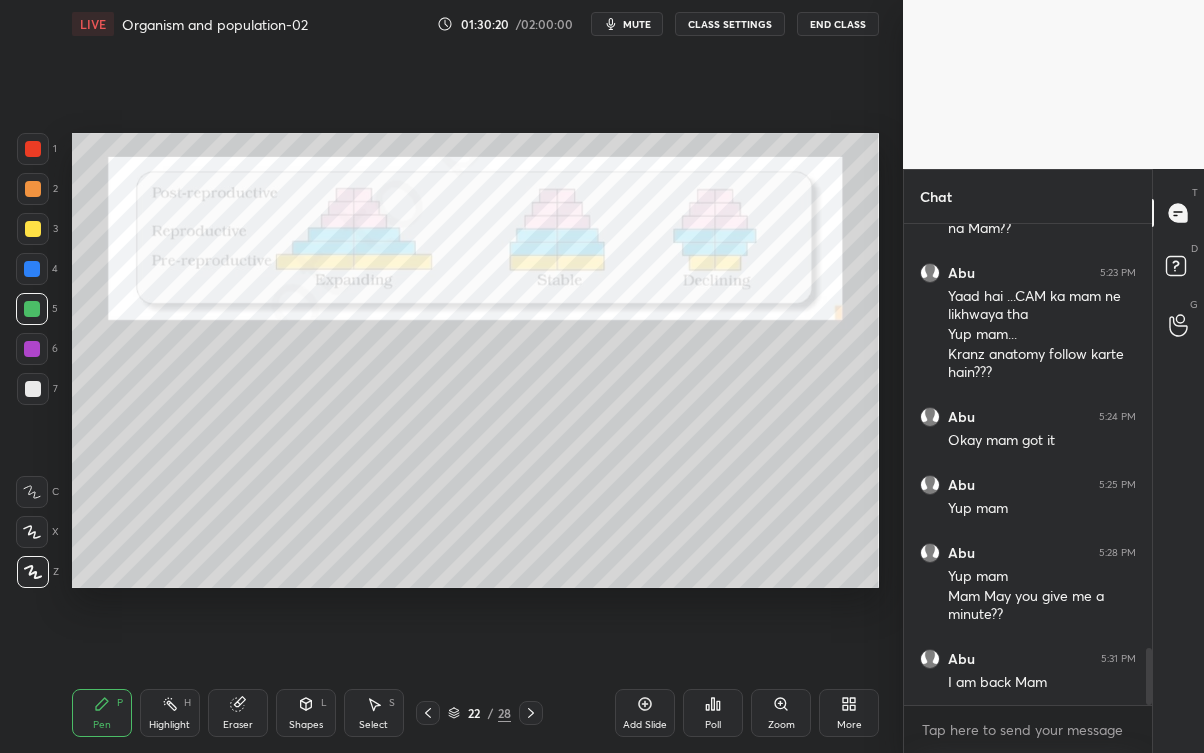 click 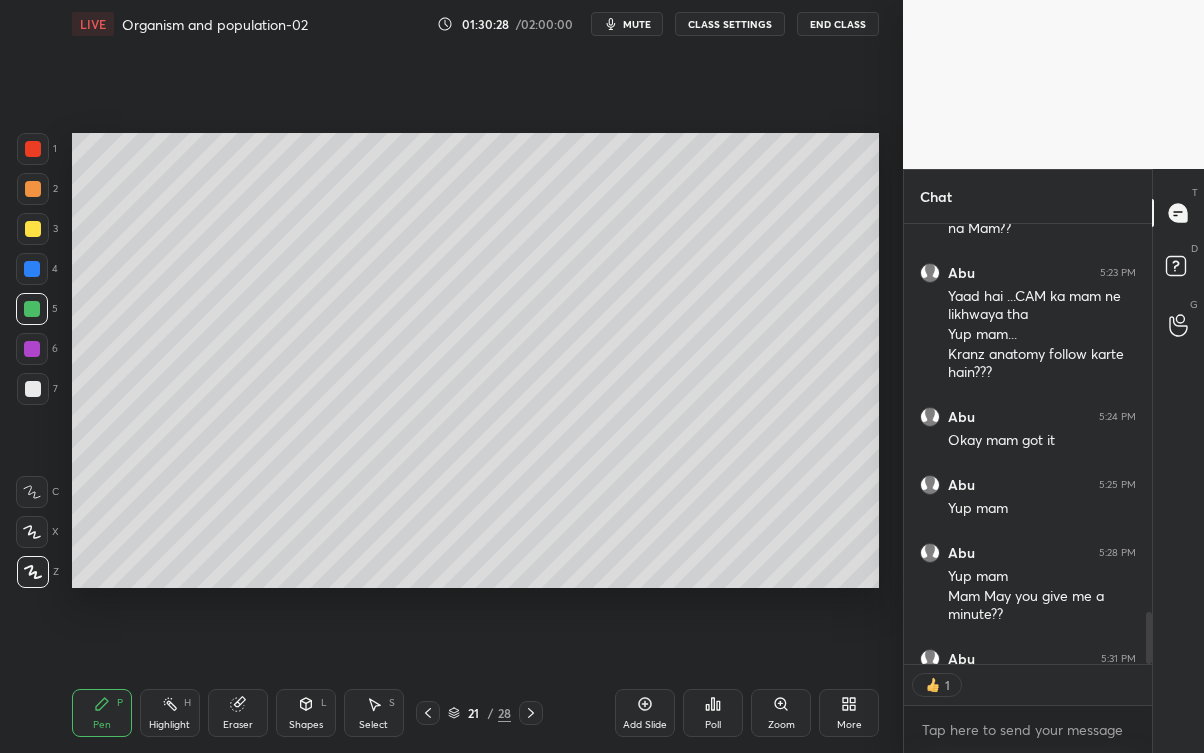 scroll, scrollTop: 433, scrollLeft: 242, axis: both 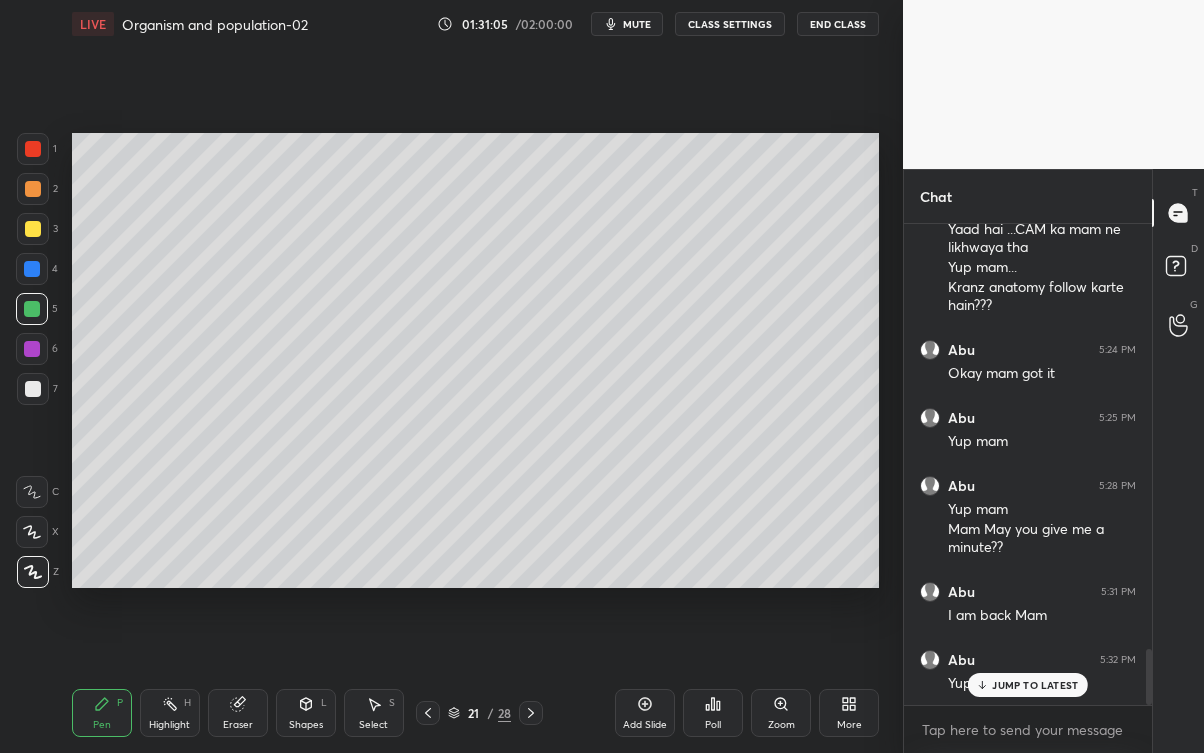 click on "JUMP TO LATEST" at bounding box center (1028, 685) 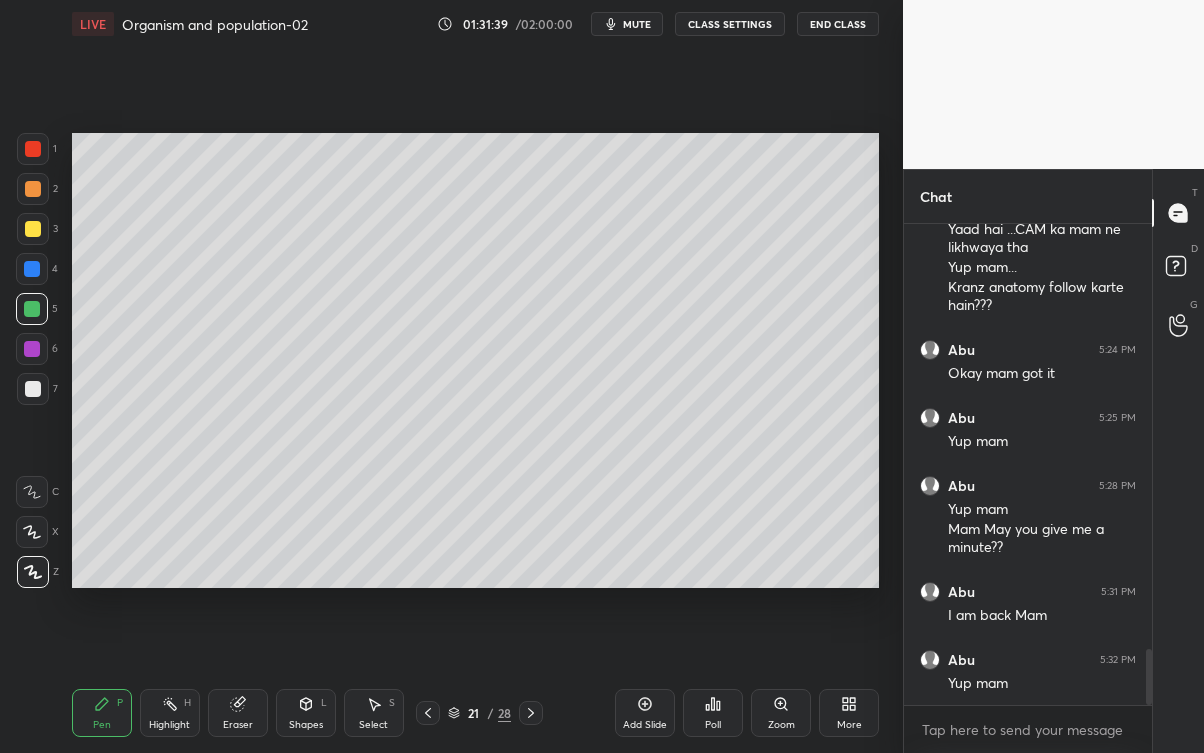 click on "1 2 3 4 5 6 7 C X Z C X Z E E Erase all   H H" at bounding box center (32, 360) 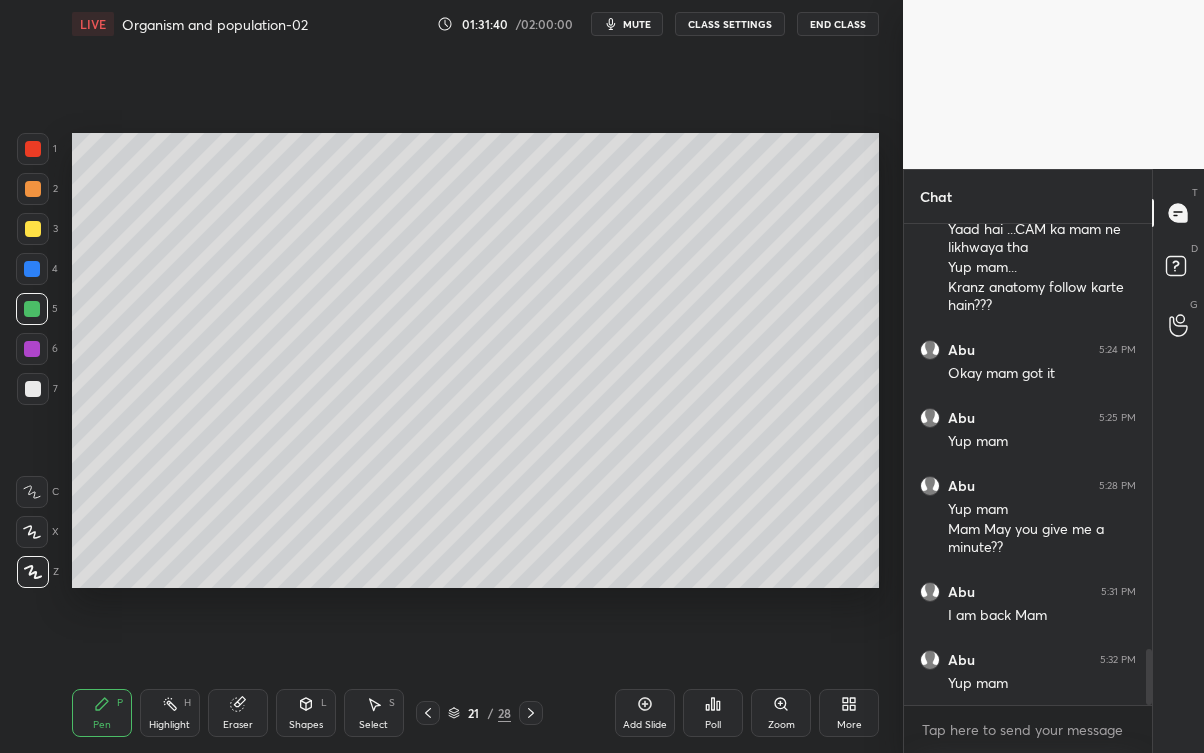 click at bounding box center (32, 269) 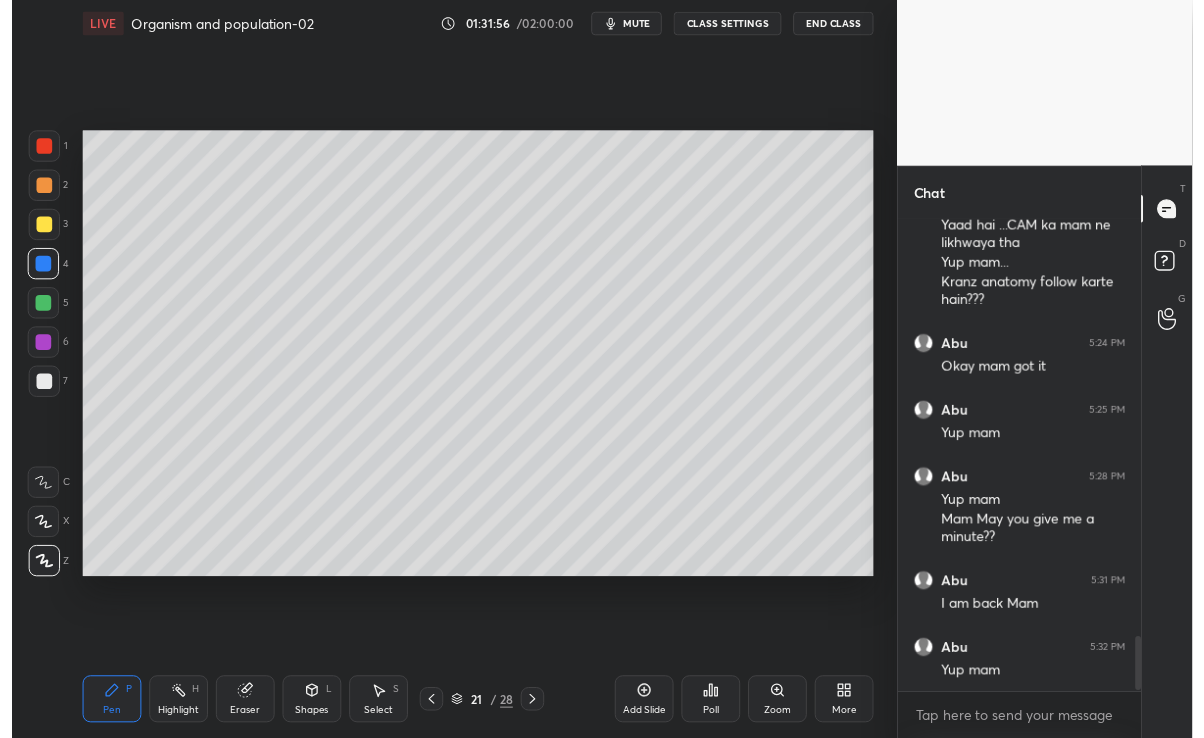 scroll, scrollTop: 3720, scrollLeft: 0, axis: vertical 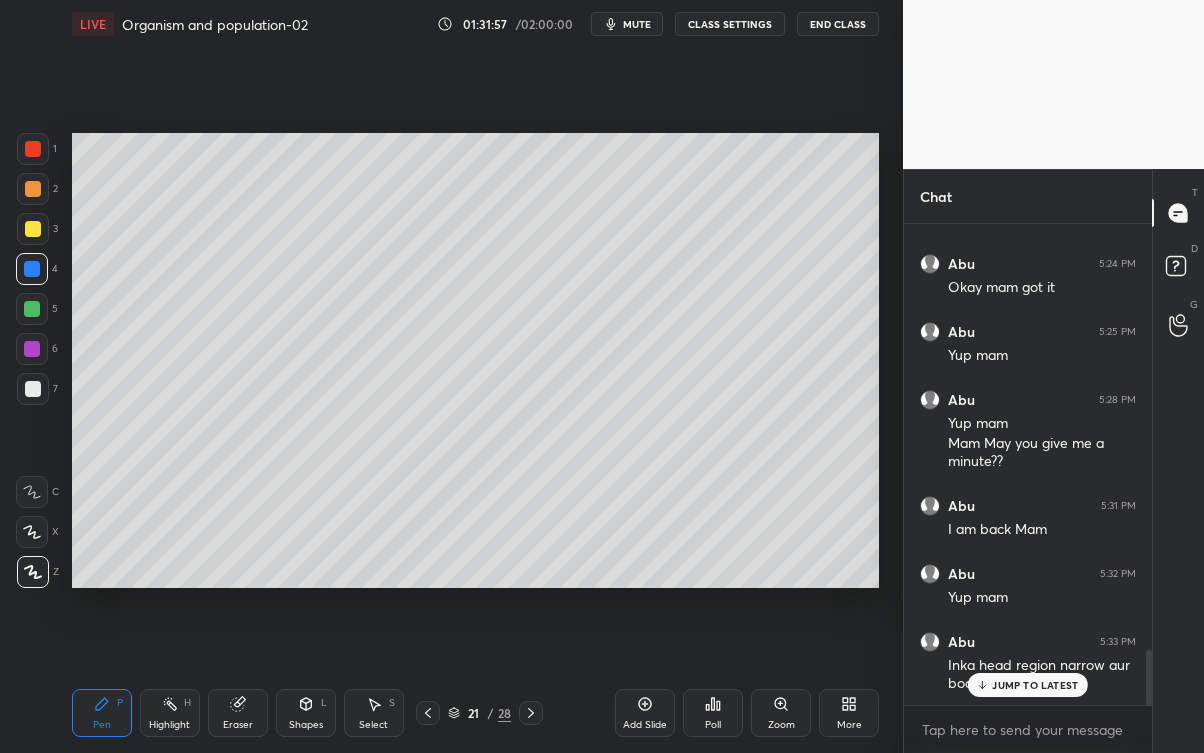 click on "JUMP TO LATEST" at bounding box center [1035, 685] 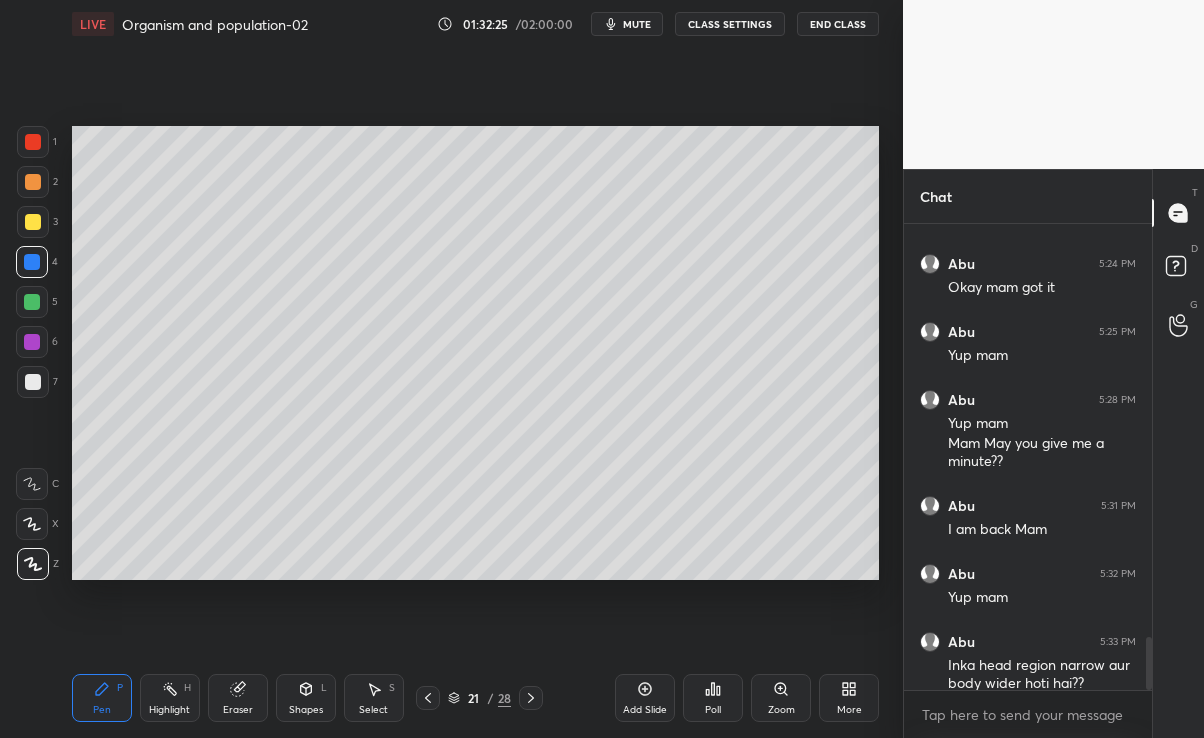 scroll, scrollTop: 609, scrollLeft: 823, axis: both 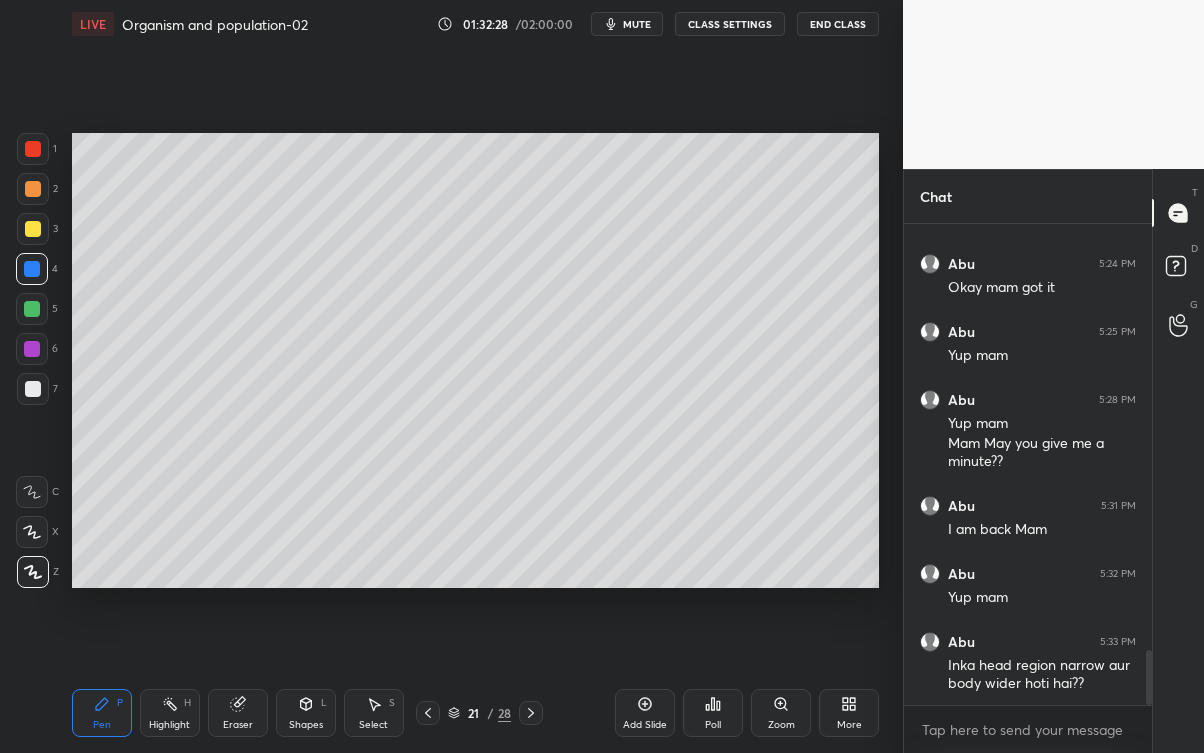 click on "Eraser" at bounding box center [238, 713] 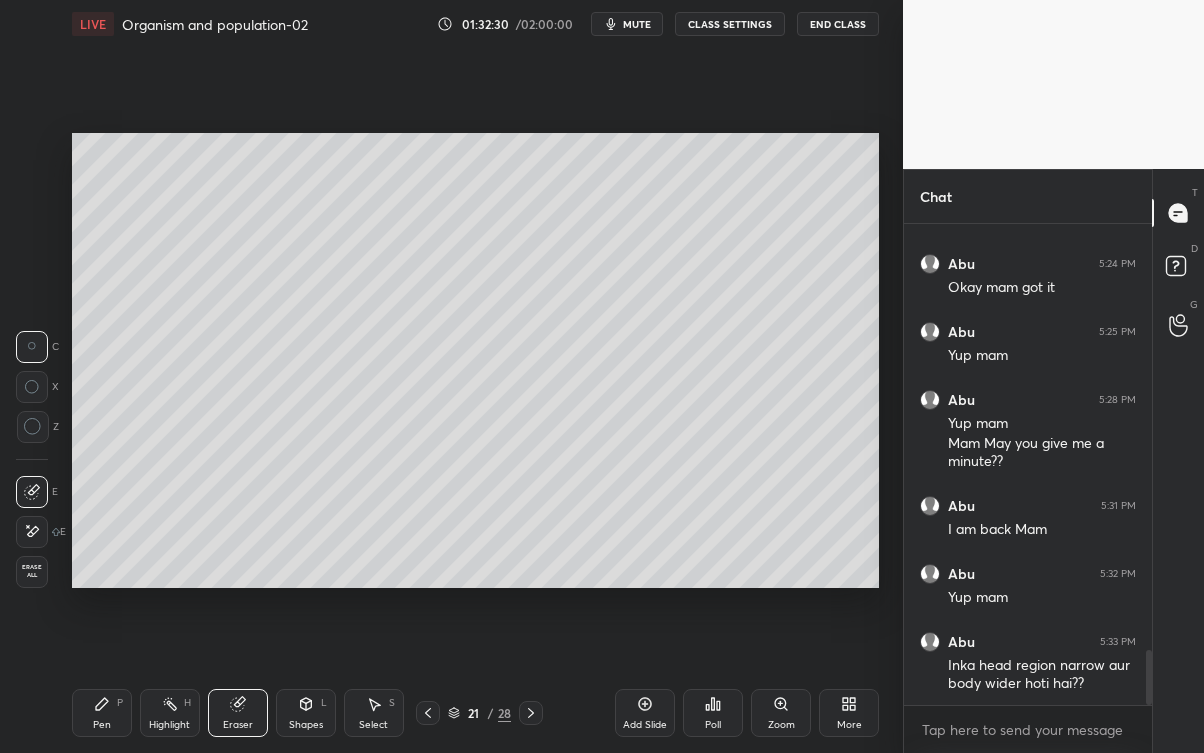 click on "More" at bounding box center (849, 725) 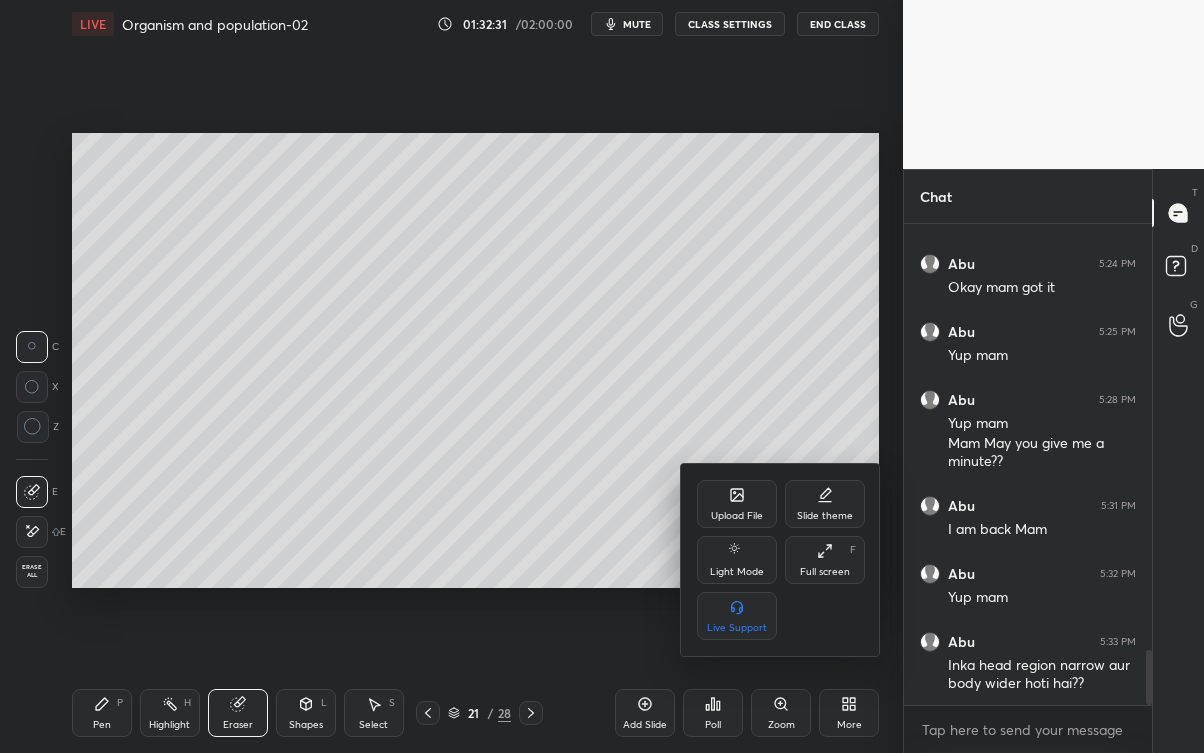 click on "Full screen" at bounding box center (825, 572) 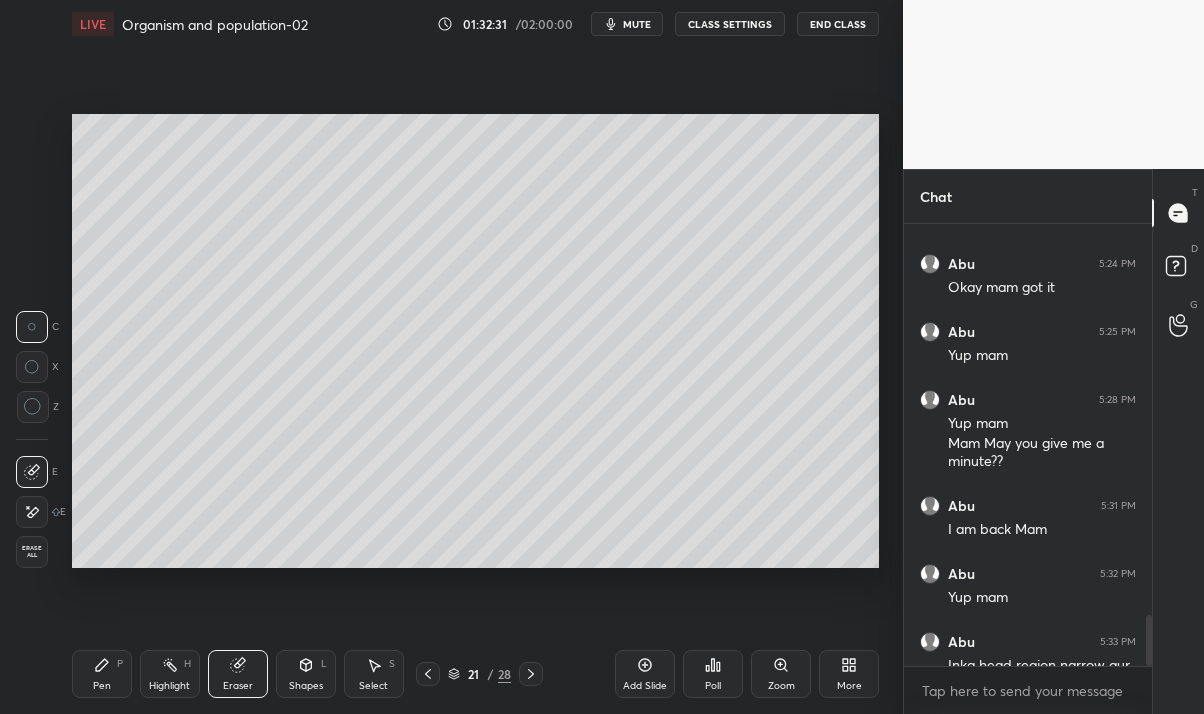 scroll, scrollTop: 585, scrollLeft: 823, axis: both 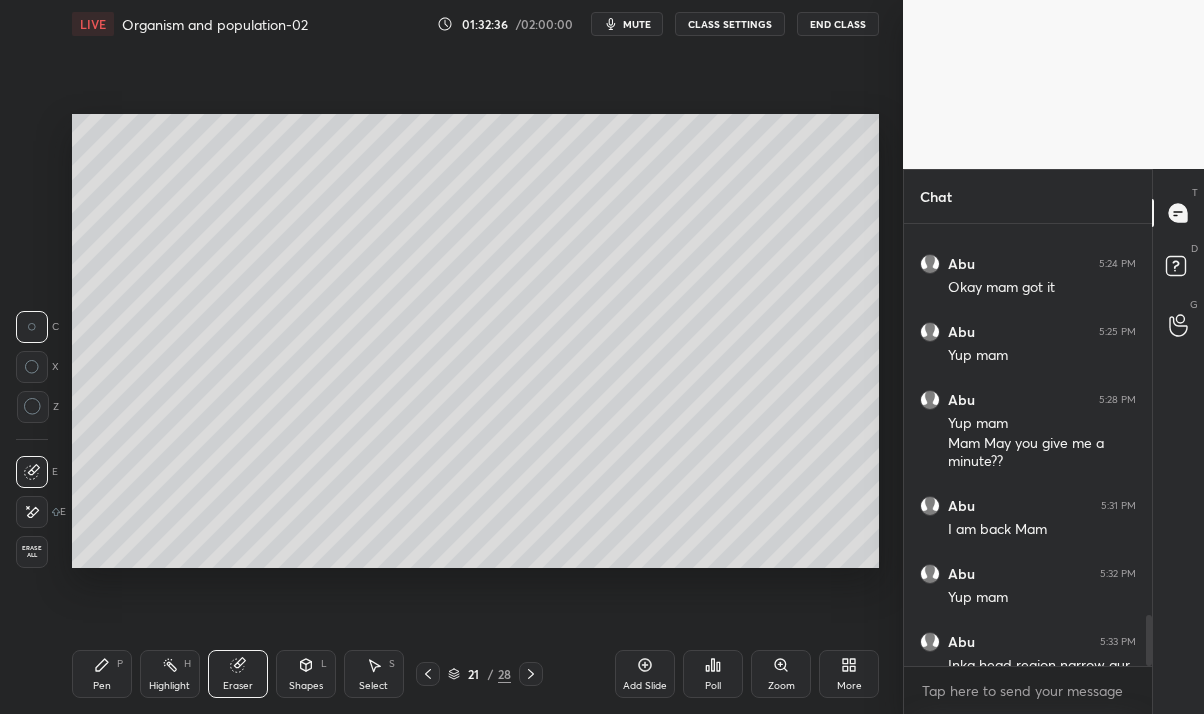 click on "Pen P" at bounding box center [102, 674] 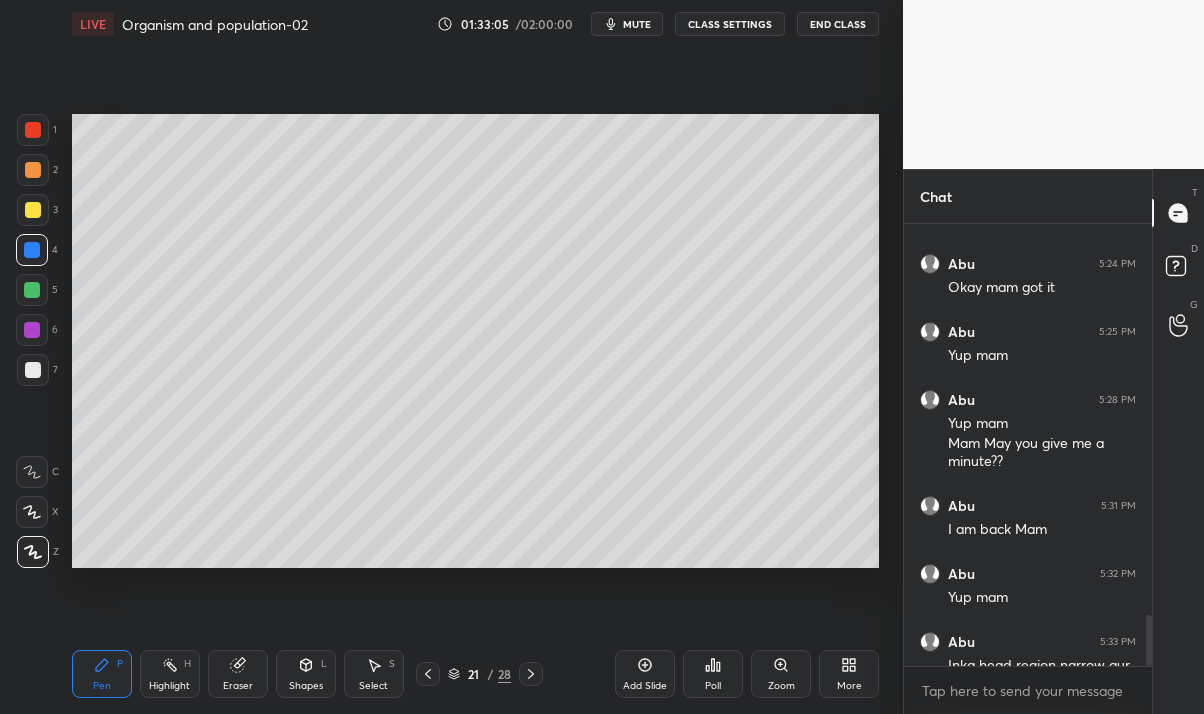 click at bounding box center [33, 210] 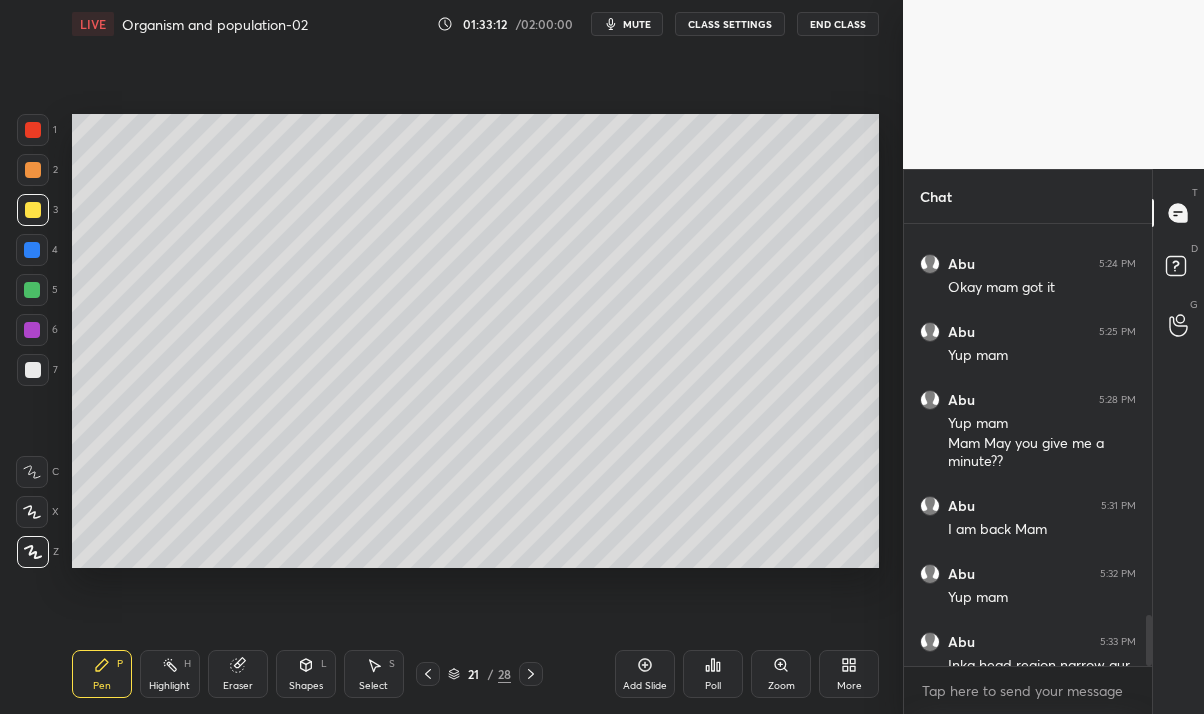 click on "Shapes L" at bounding box center (306, 674) 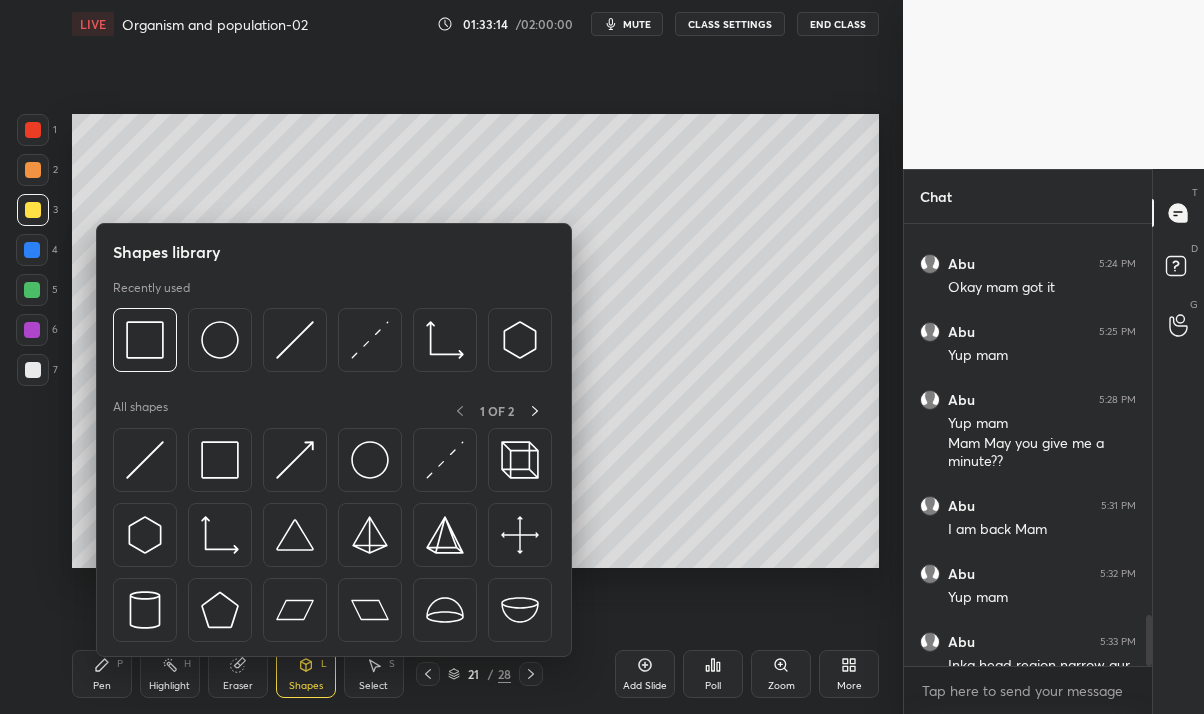 click at bounding box center (33, 170) 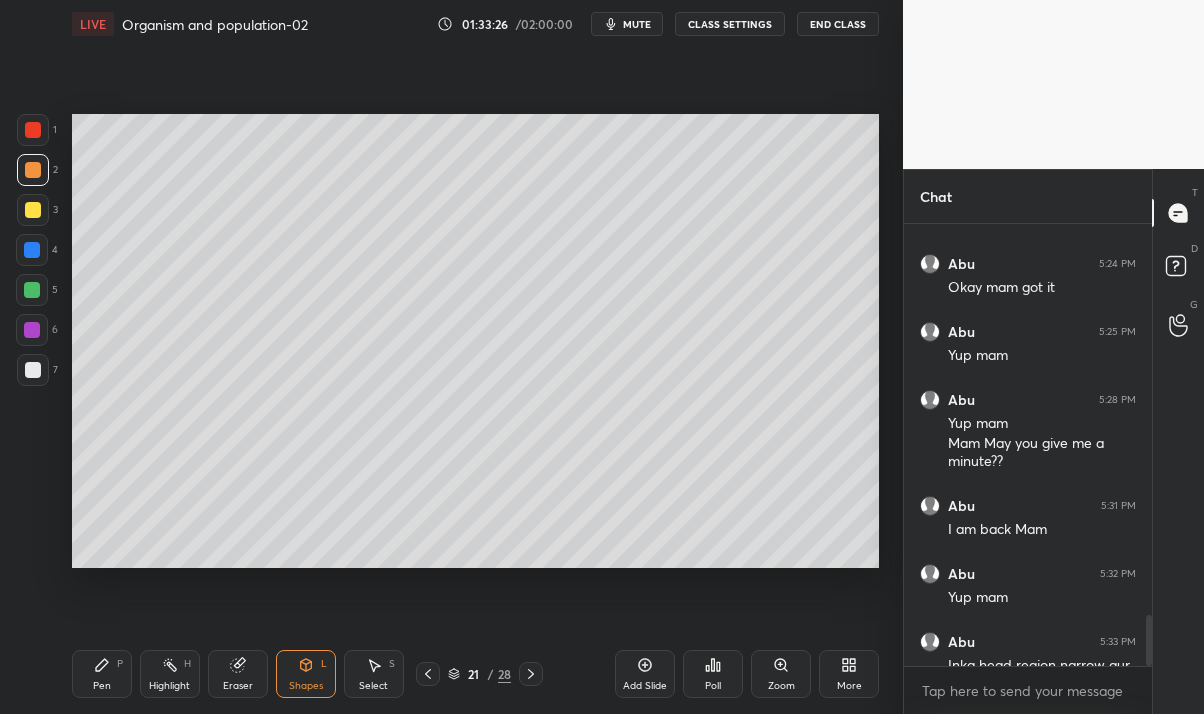 click on "Pen P" at bounding box center [102, 674] 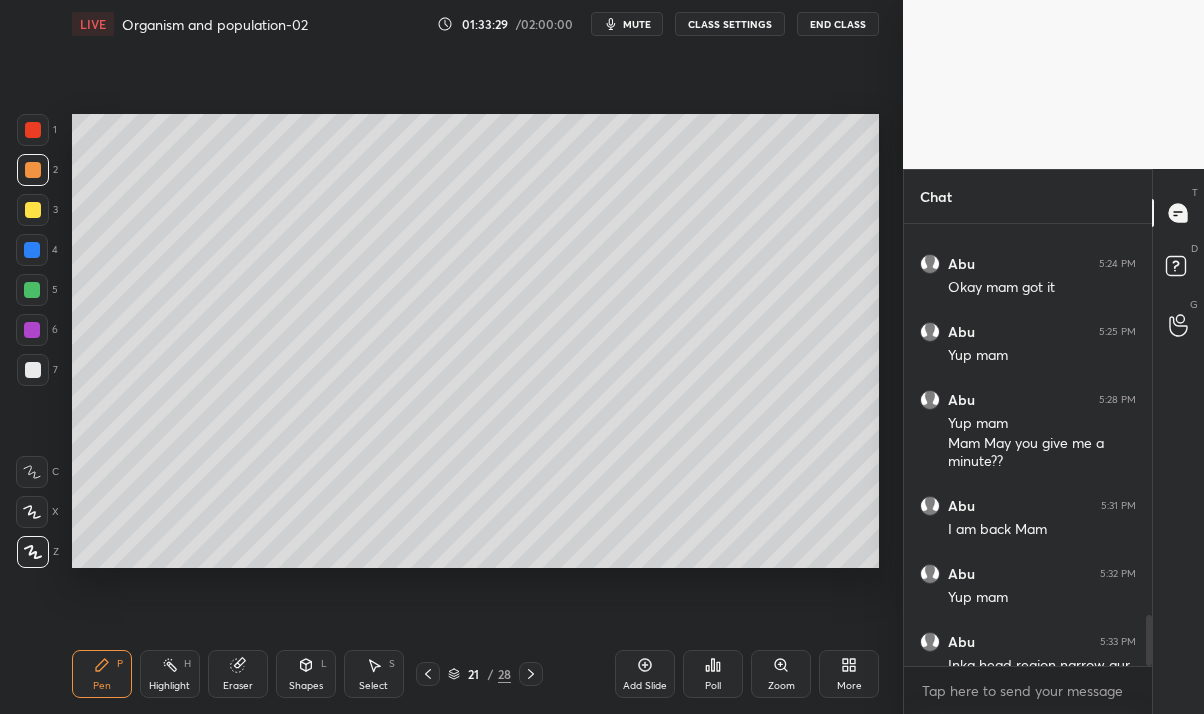 click at bounding box center [32, 250] 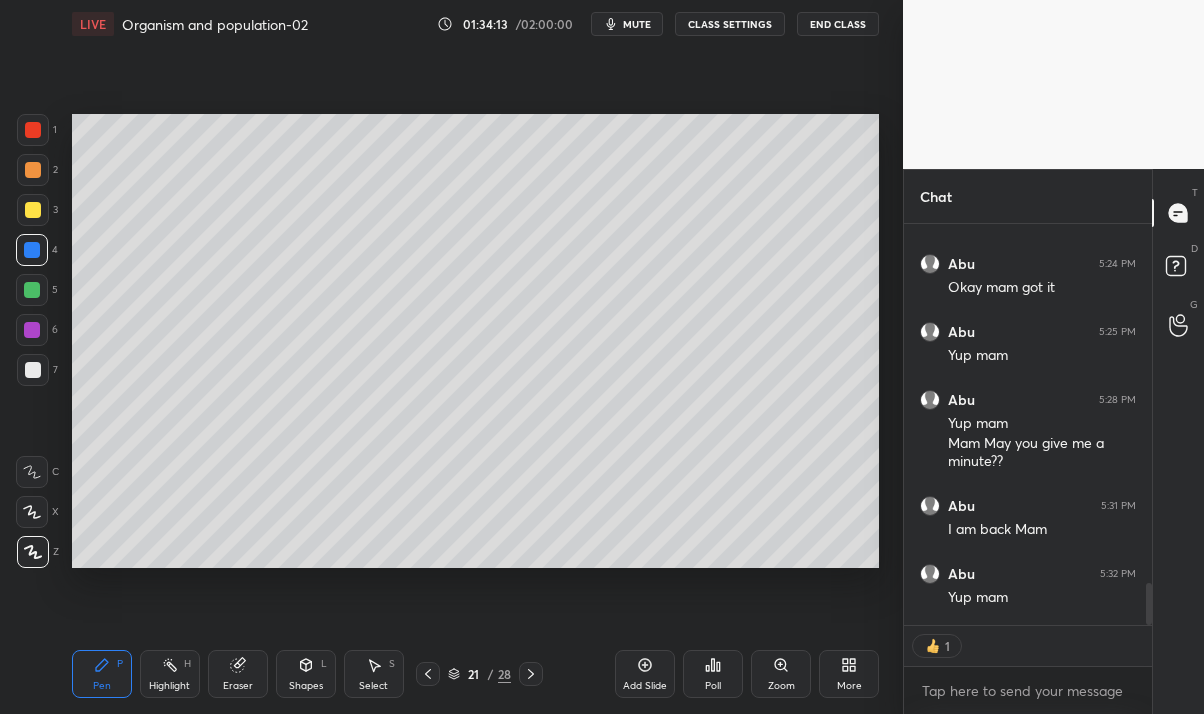 scroll, scrollTop: 3760, scrollLeft: 0, axis: vertical 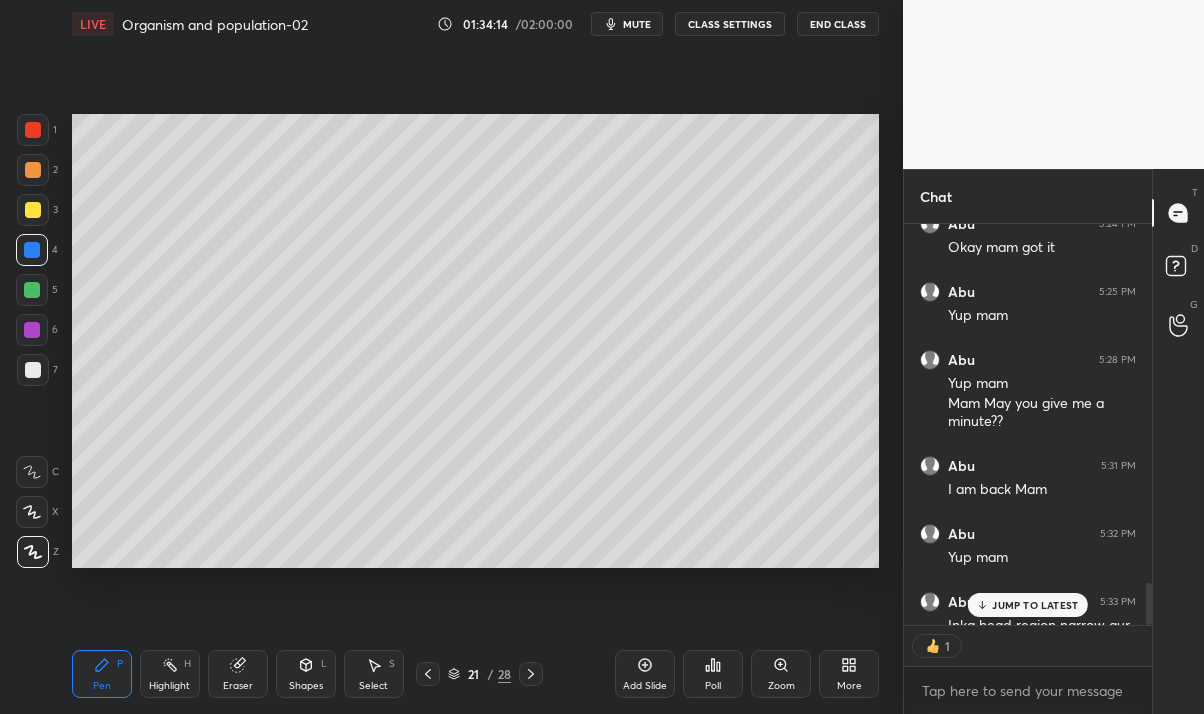 click on "JUMP TO LATEST" at bounding box center (1028, 605) 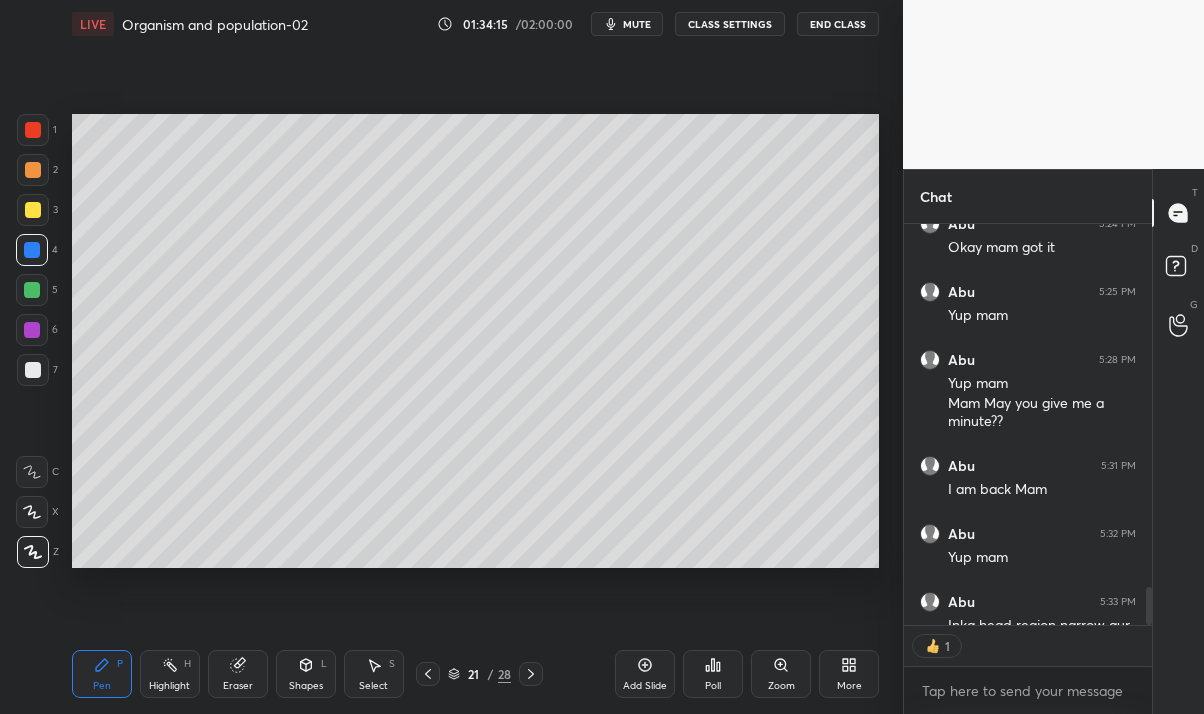 scroll, scrollTop: 3800, scrollLeft: 0, axis: vertical 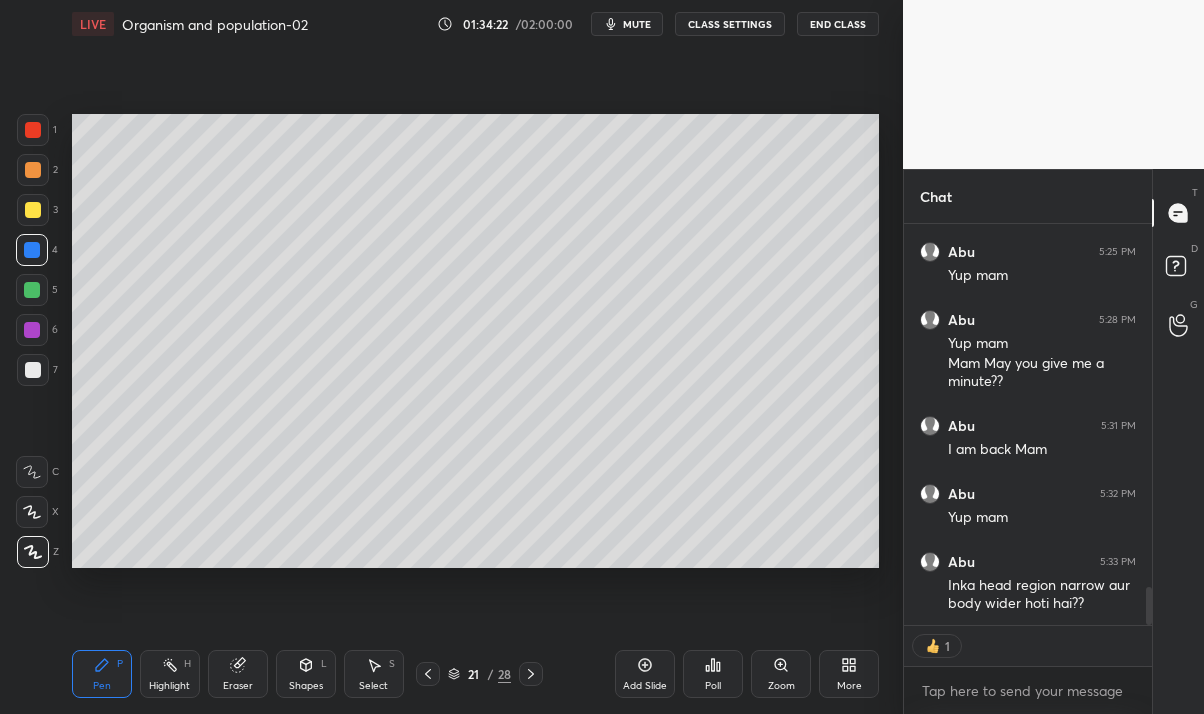 click at bounding box center [32, 290] 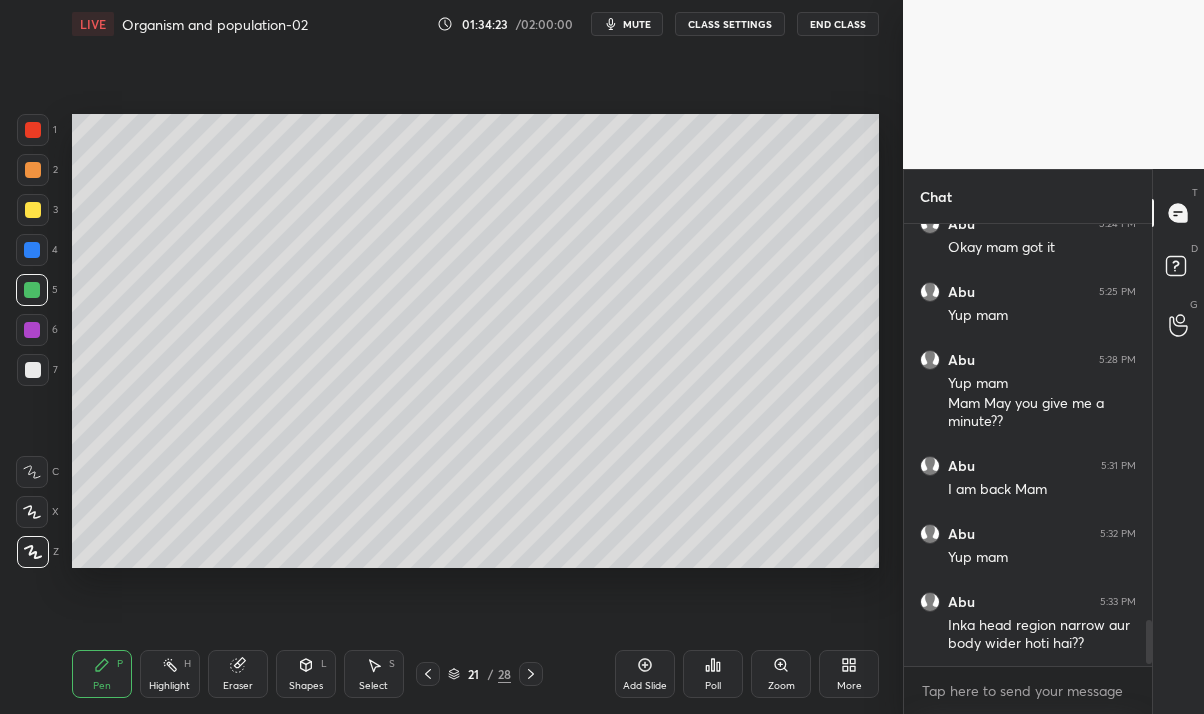 scroll, scrollTop: 7, scrollLeft: 6, axis: both 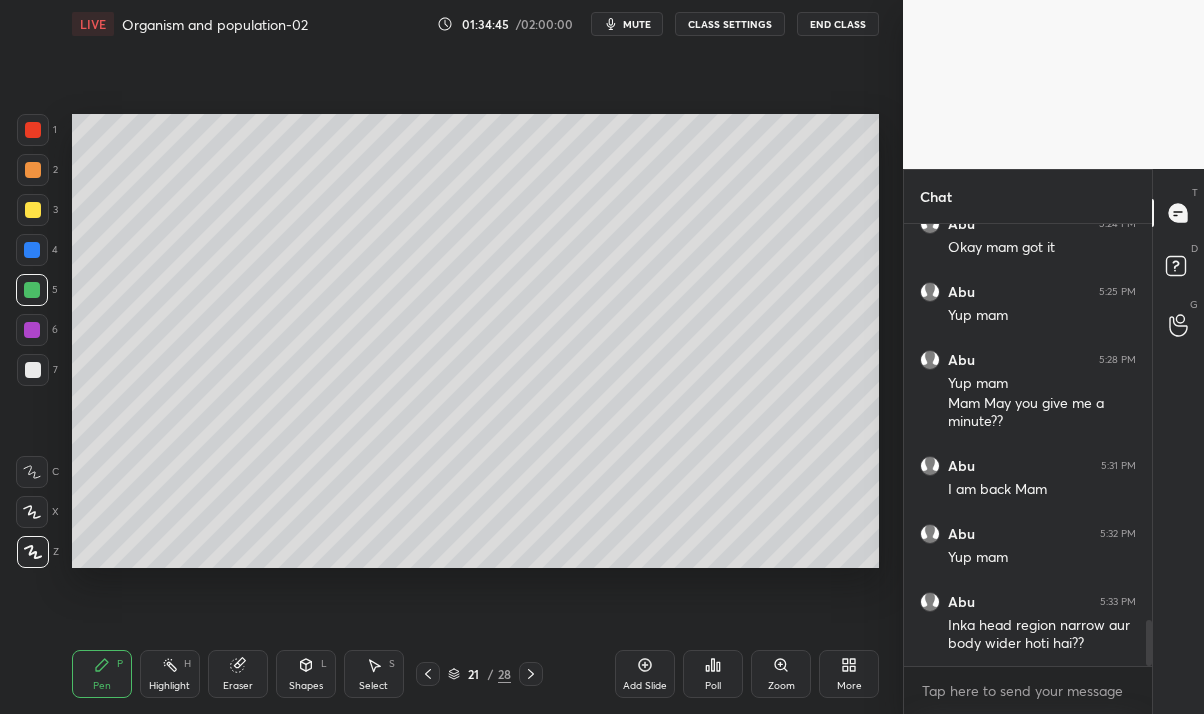 click at bounding box center (32, 250) 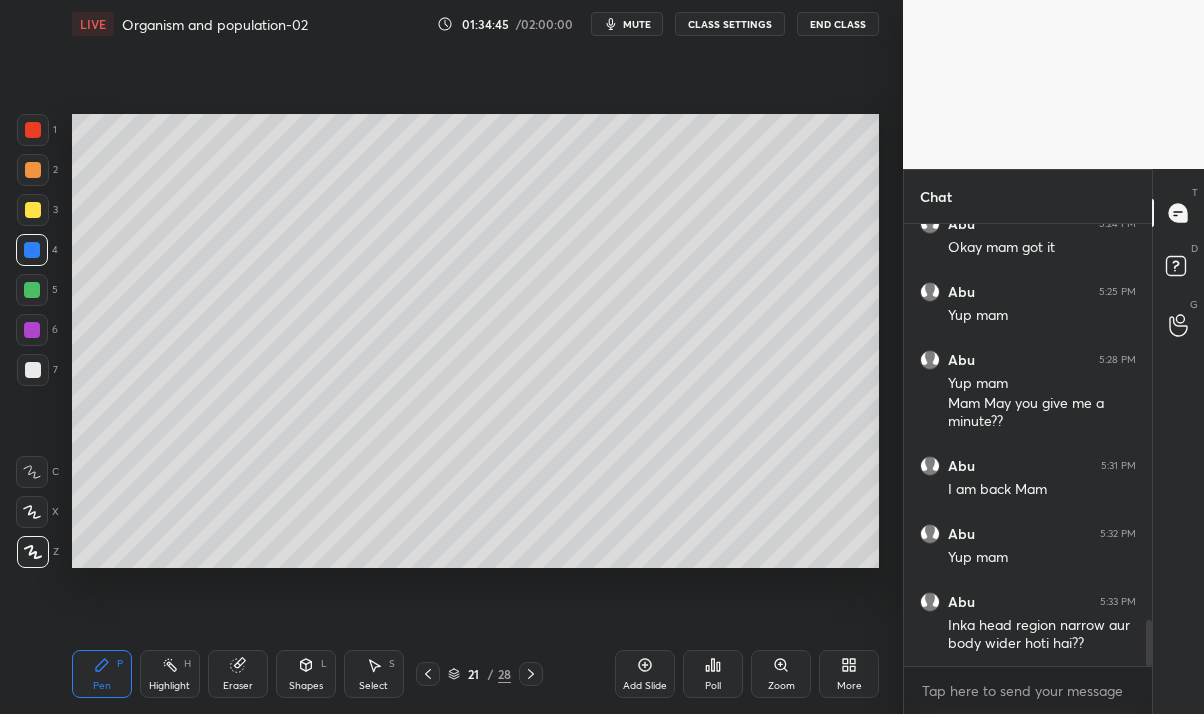 click at bounding box center [33, 210] 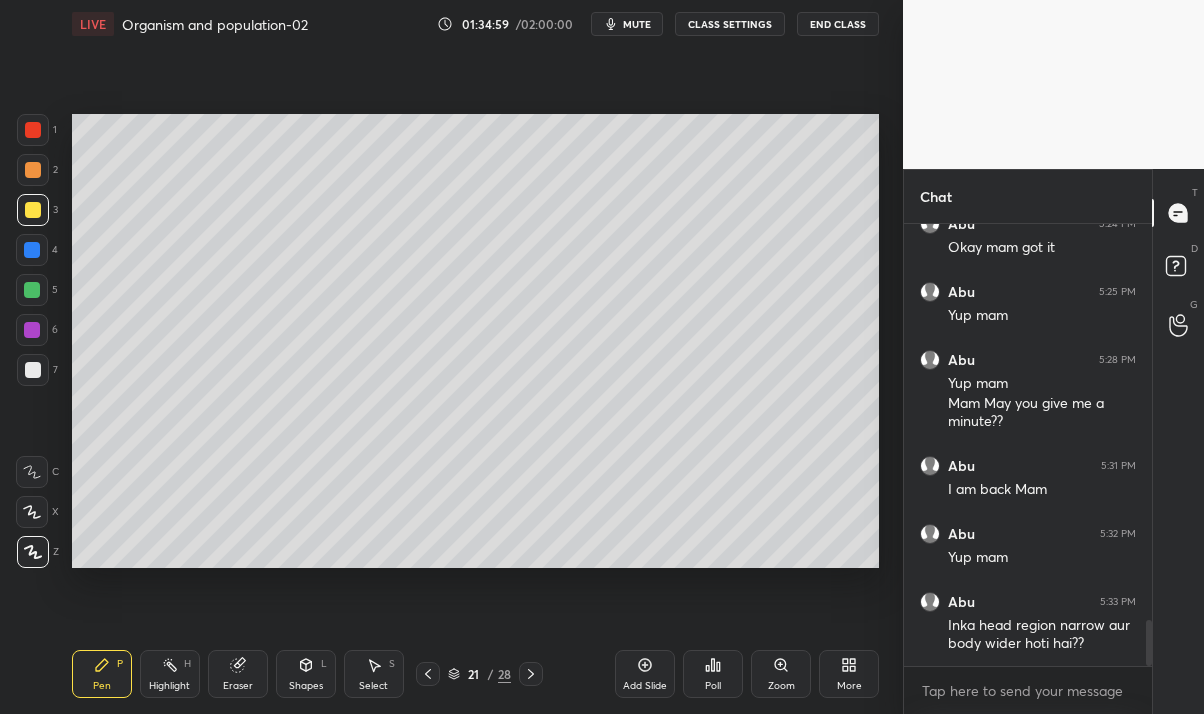 click on "Eraser" at bounding box center (238, 674) 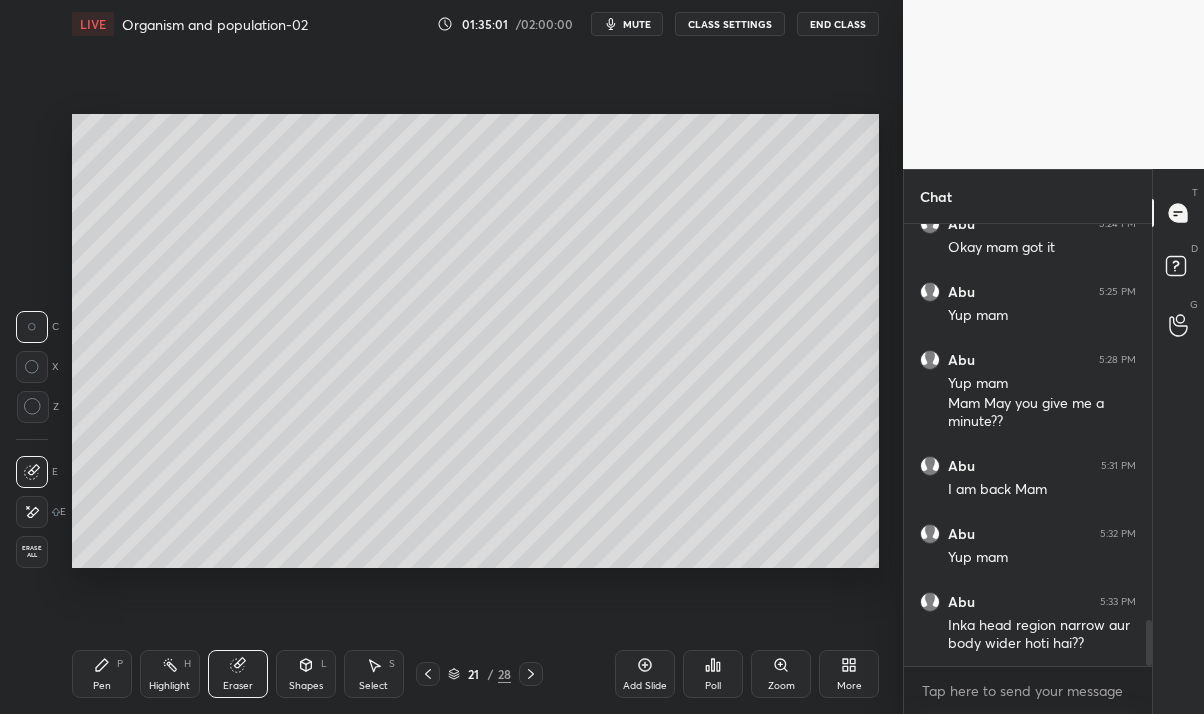 click on "Pen" at bounding box center (102, 686) 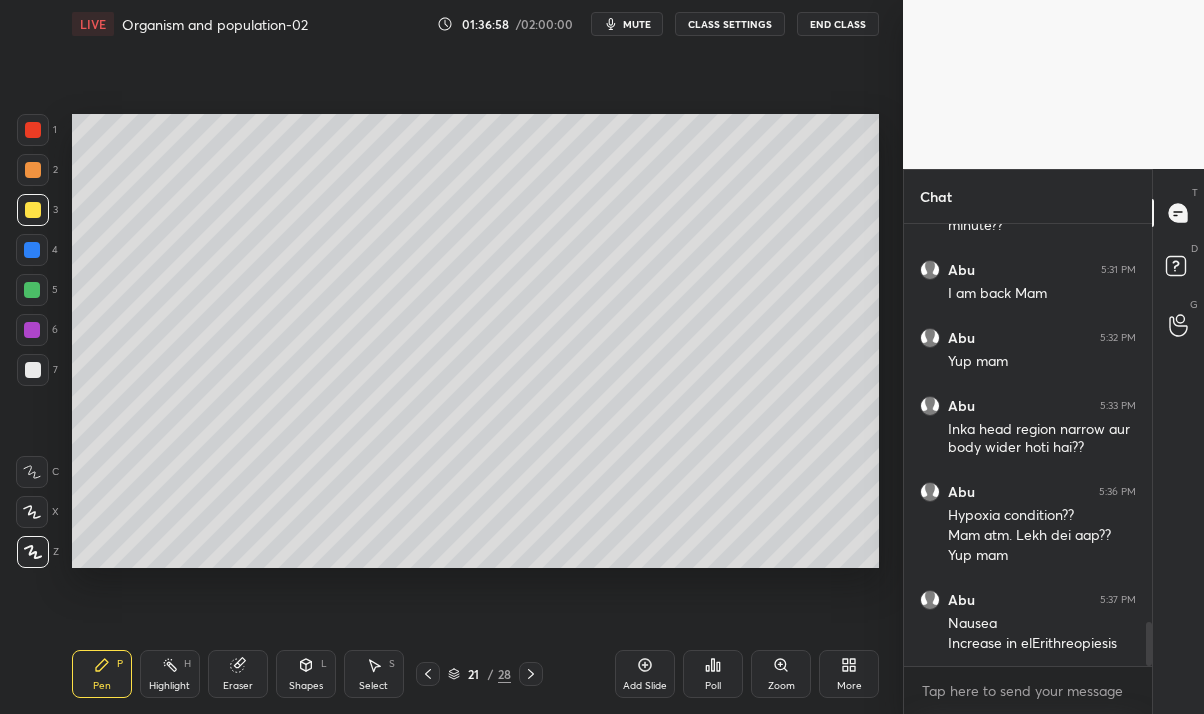 scroll, scrollTop: 4024, scrollLeft: 0, axis: vertical 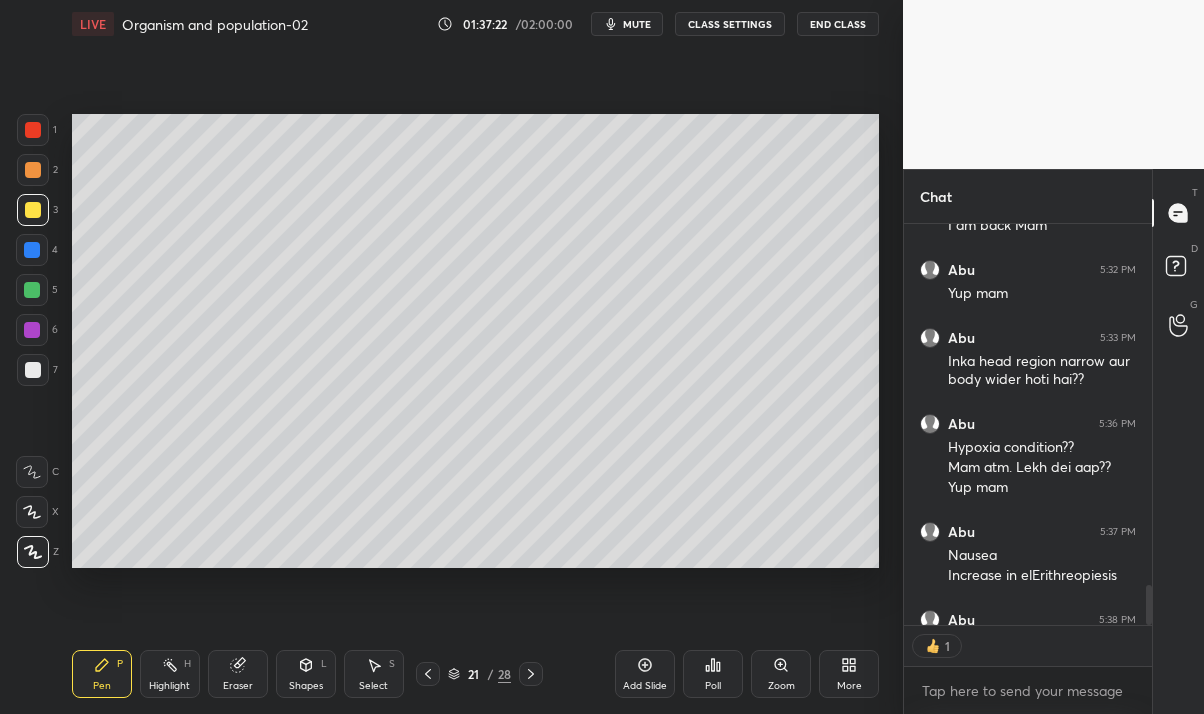 click on "Add Slide" at bounding box center [645, 674] 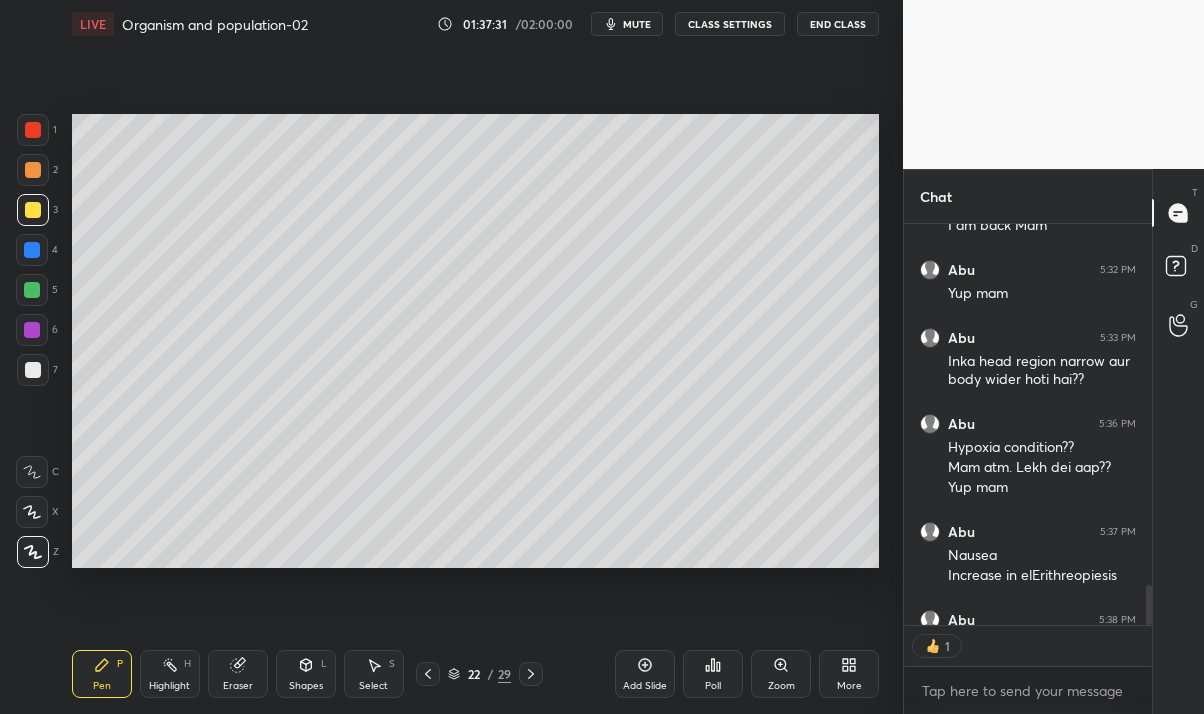 scroll, scrollTop: 6, scrollLeft: 6, axis: both 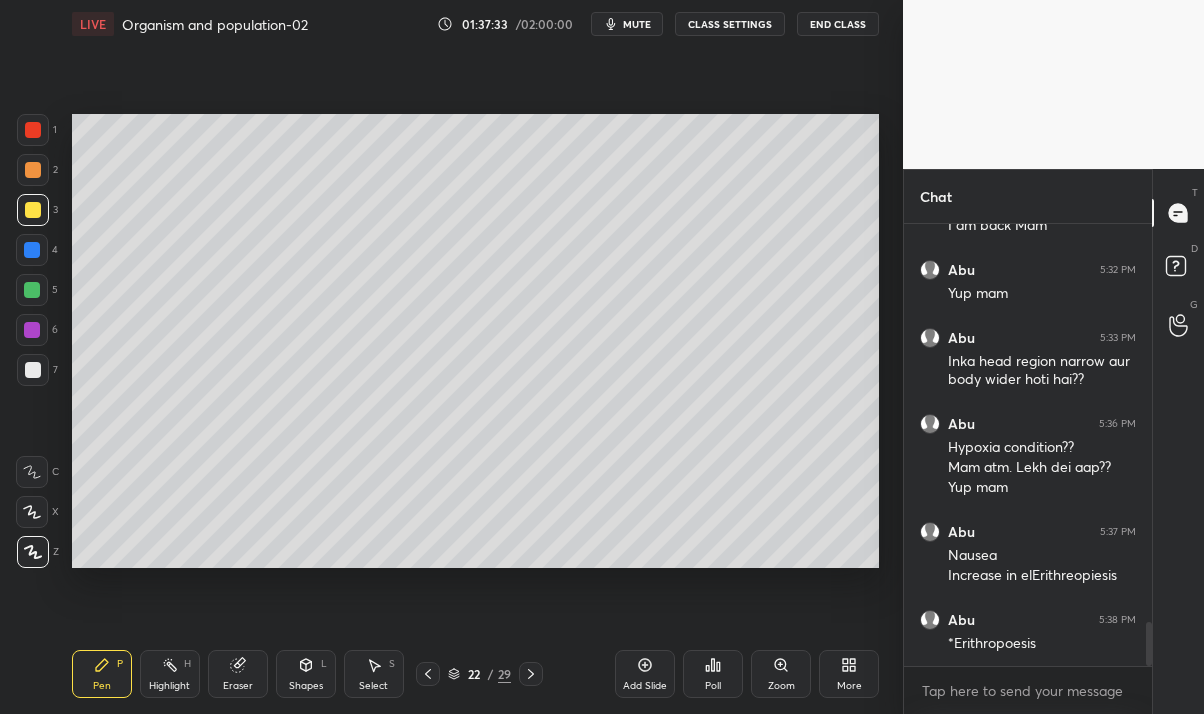click at bounding box center (32, 250) 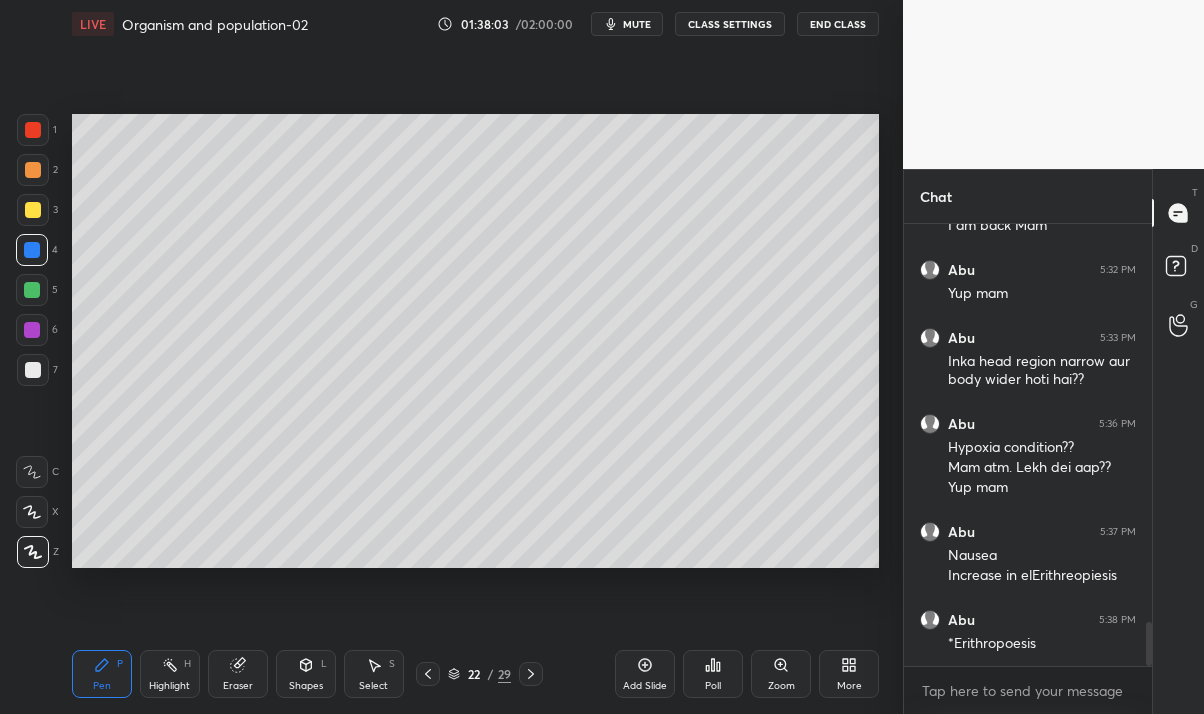 click on "Eraser" at bounding box center (238, 686) 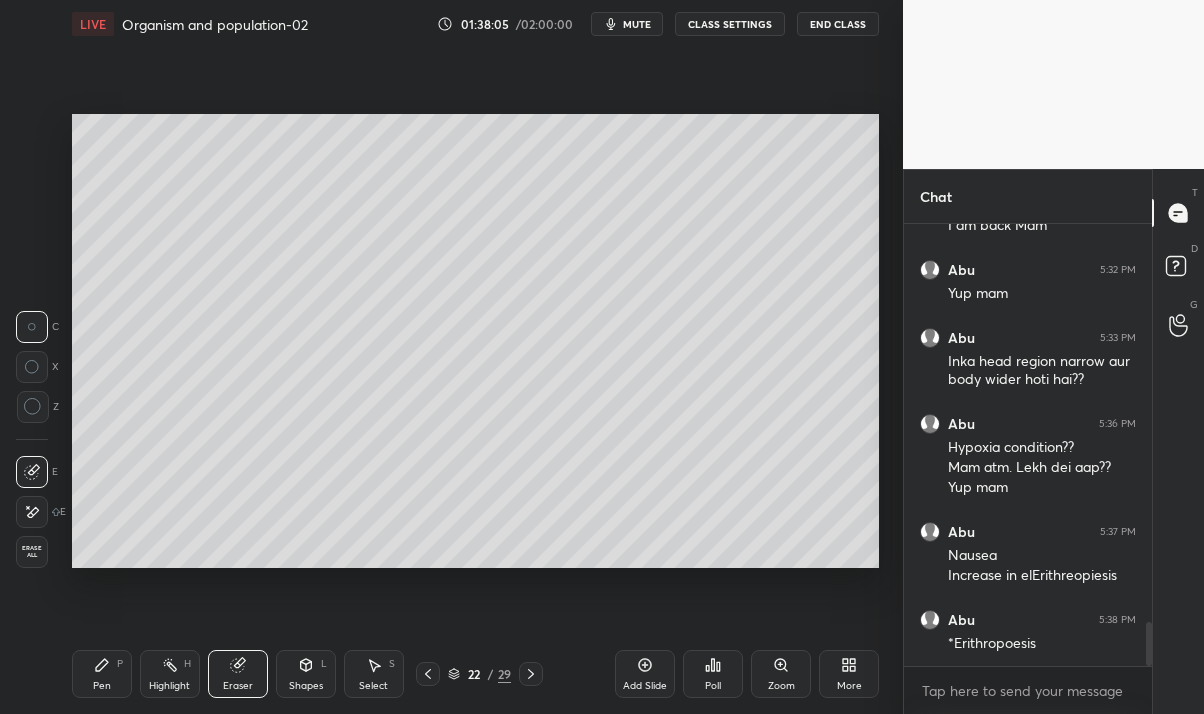 click 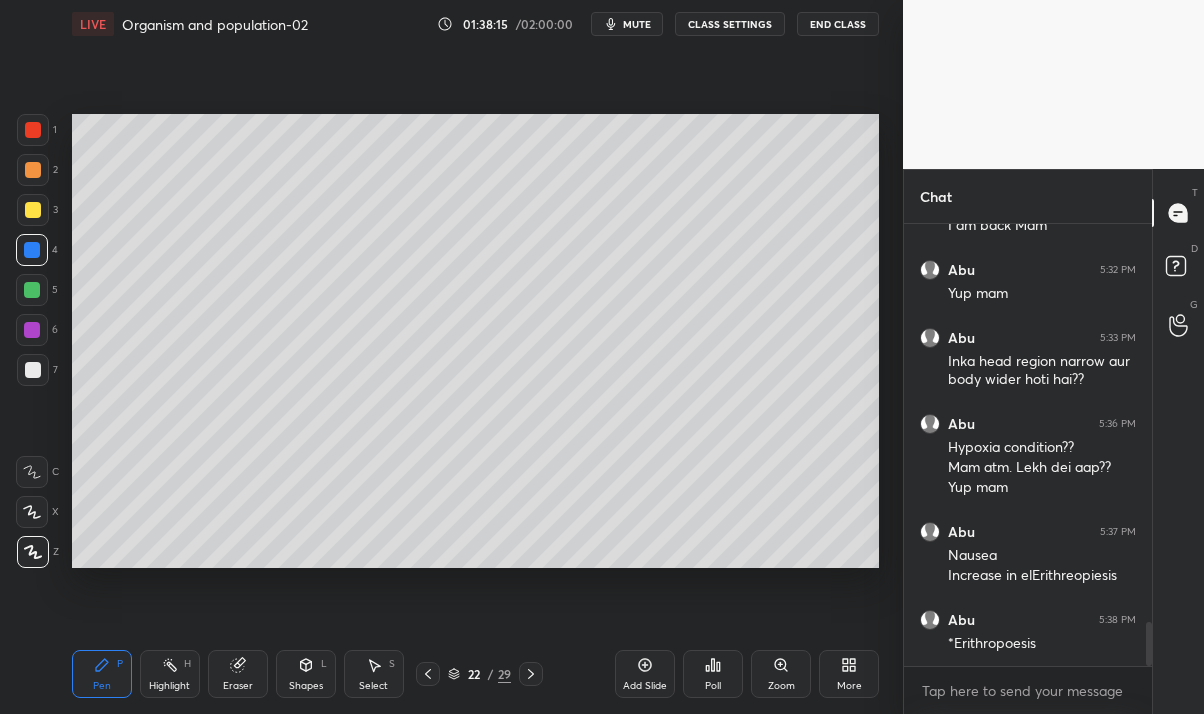 click on "Eraser" at bounding box center (238, 686) 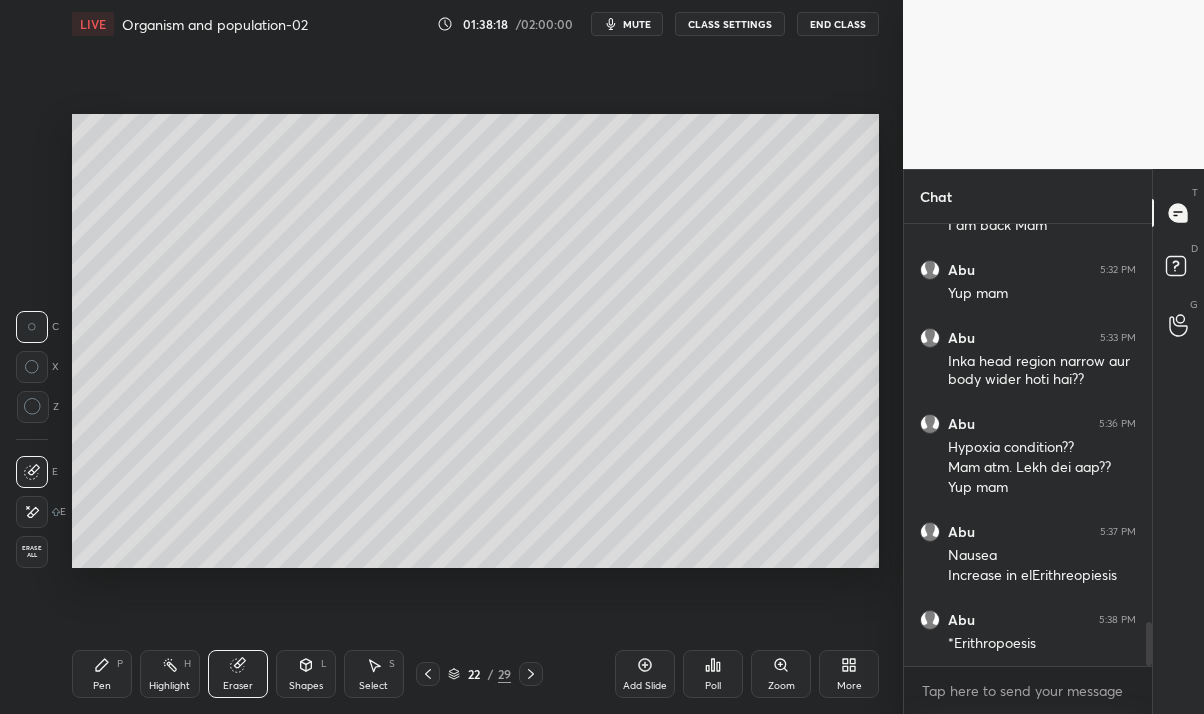click on "Pen P" at bounding box center (102, 674) 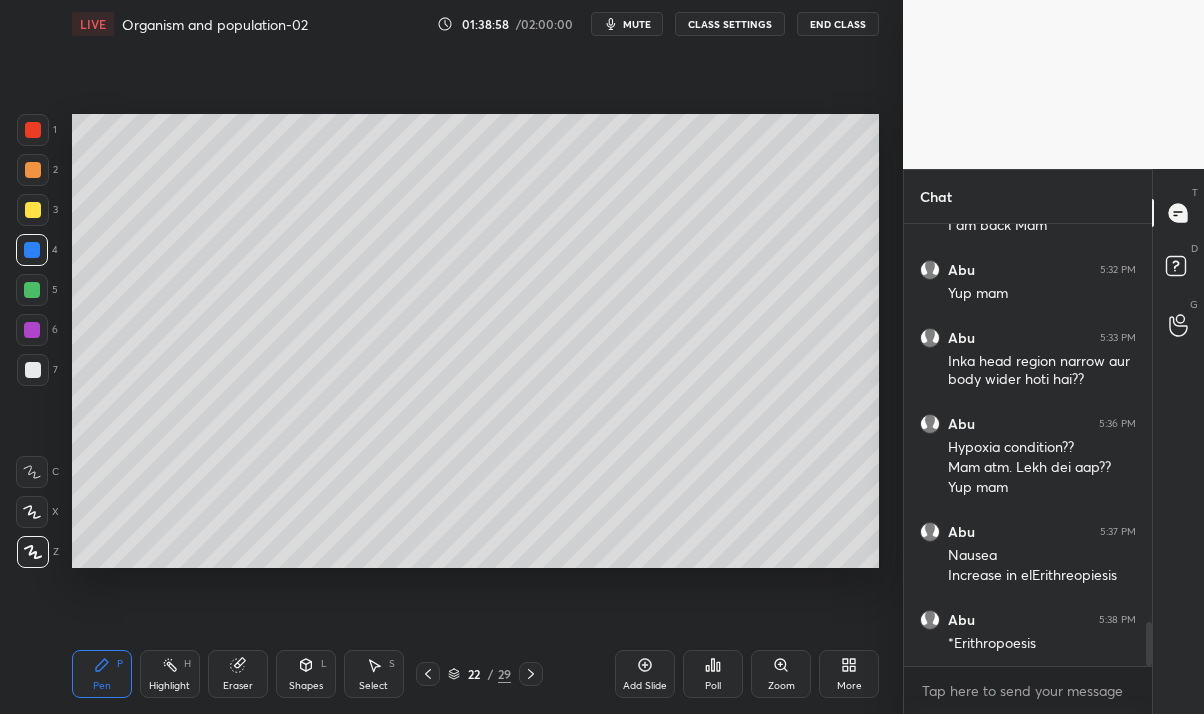 scroll, scrollTop: 4092, scrollLeft: 0, axis: vertical 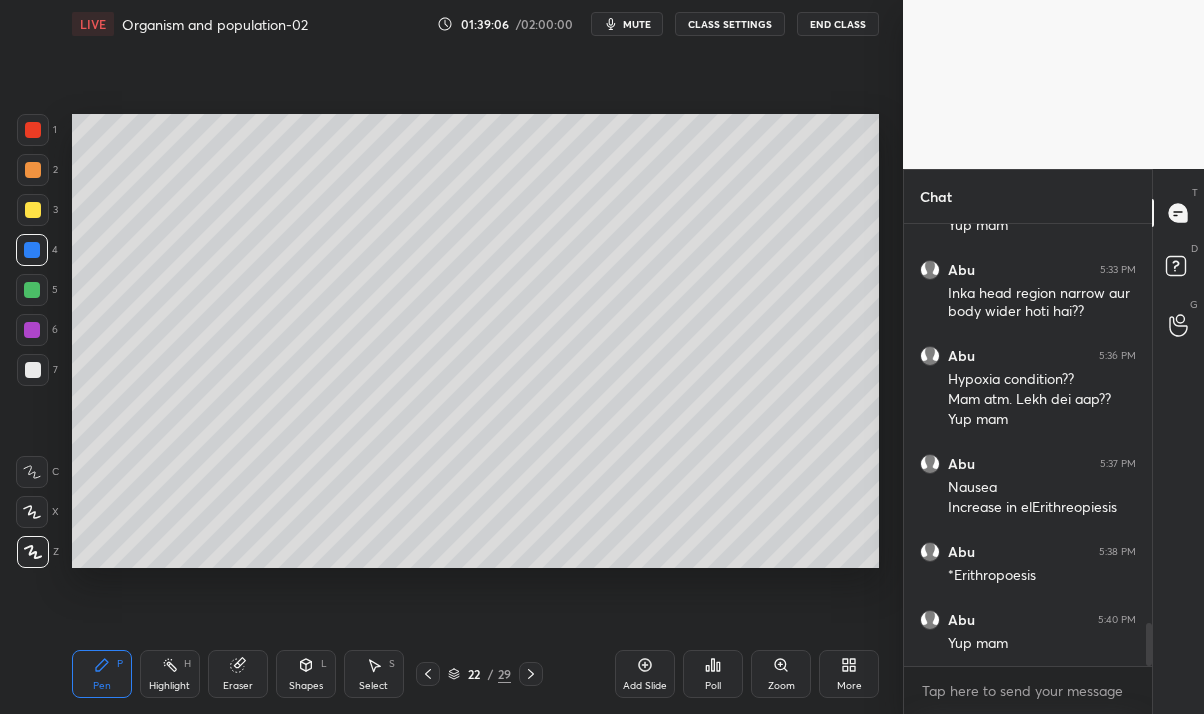click at bounding box center (428, 674) 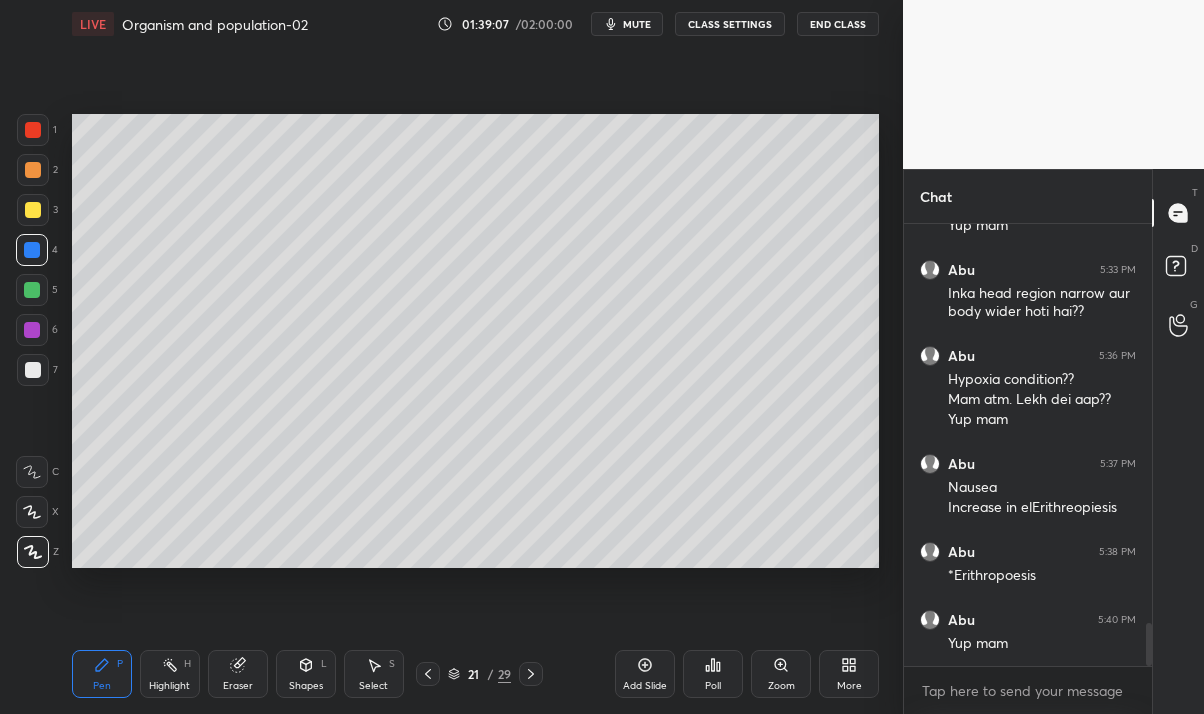 click 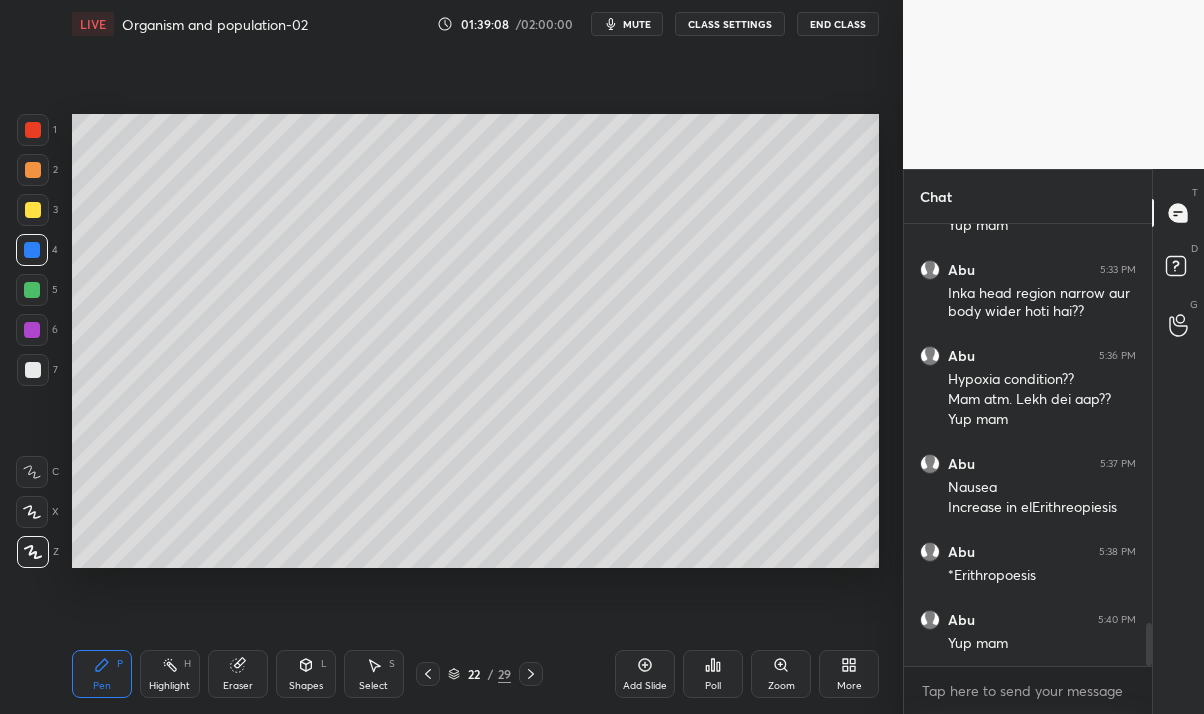 click at bounding box center [32, 290] 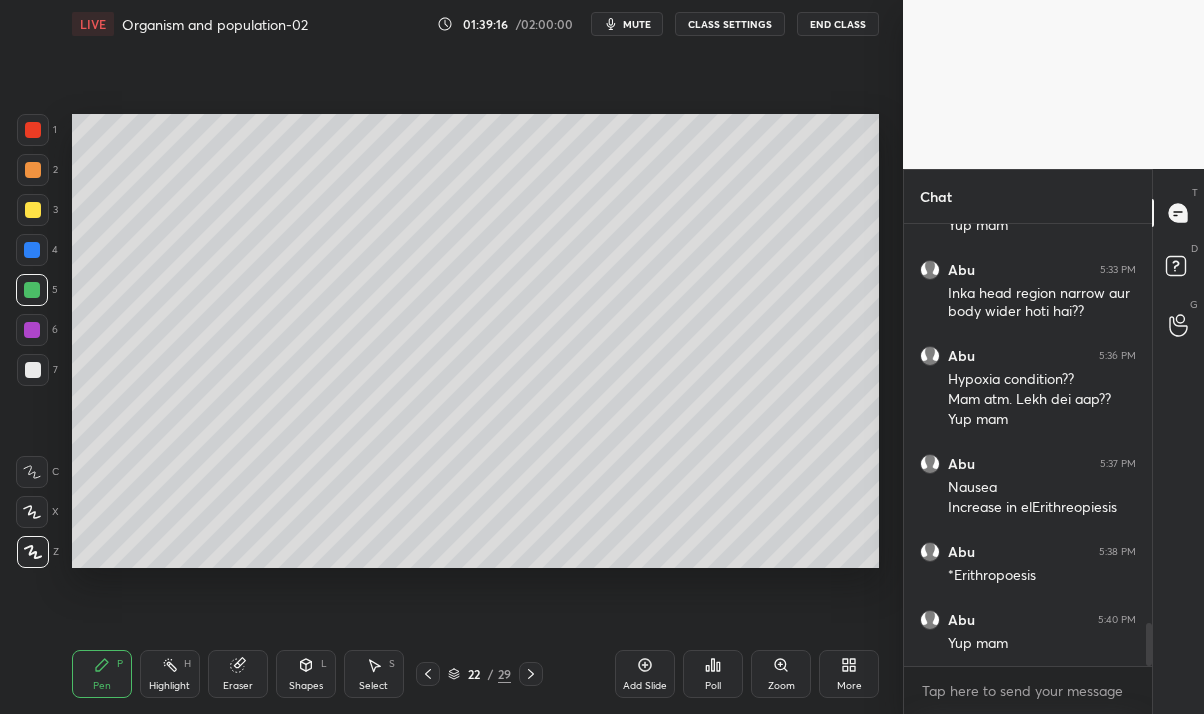 click on "Eraser" at bounding box center (238, 674) 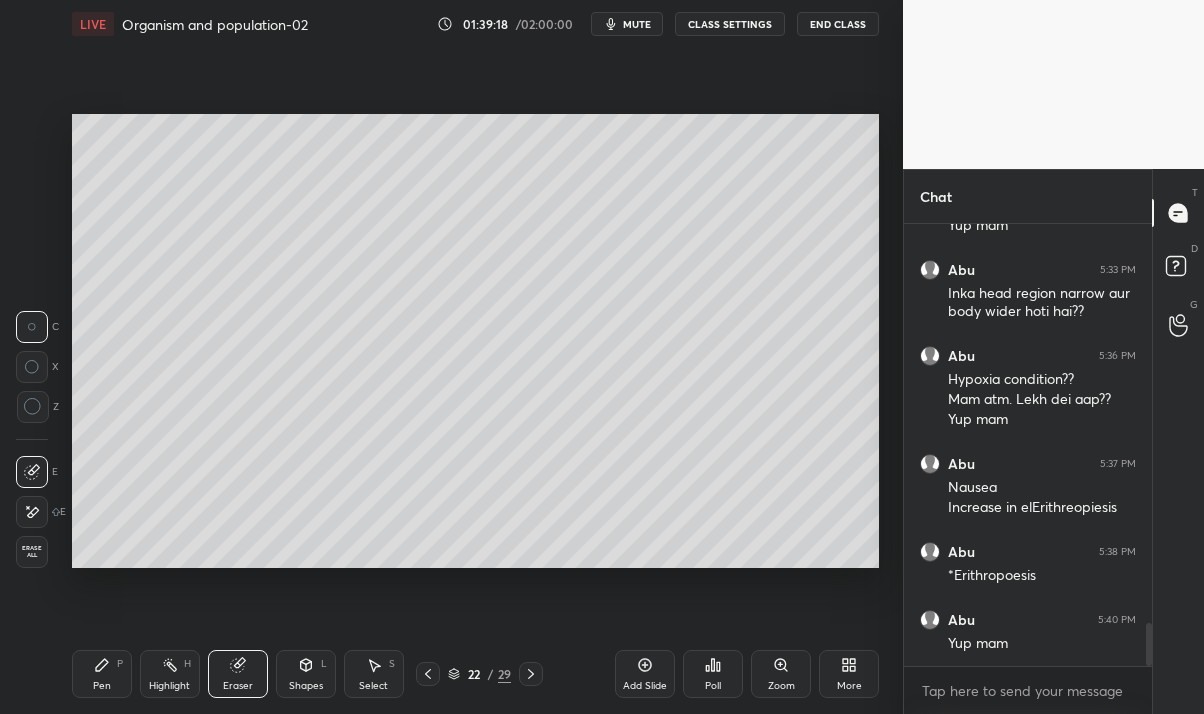 click 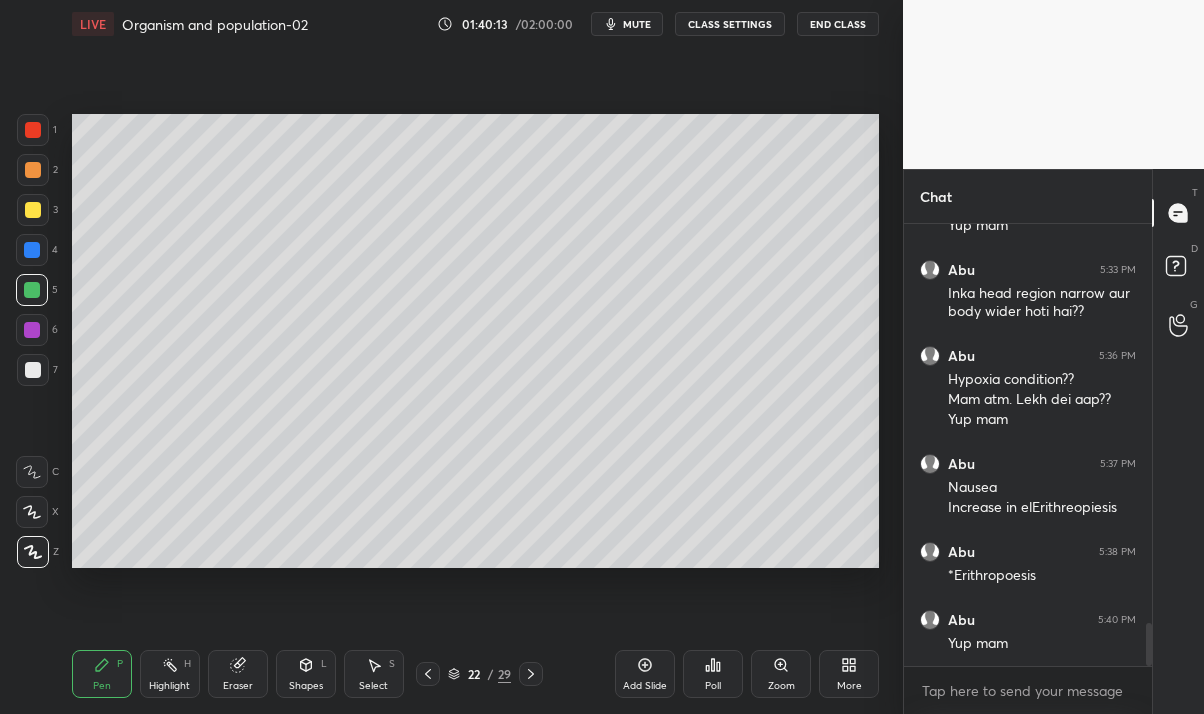 click at bounding box center [33, 210] 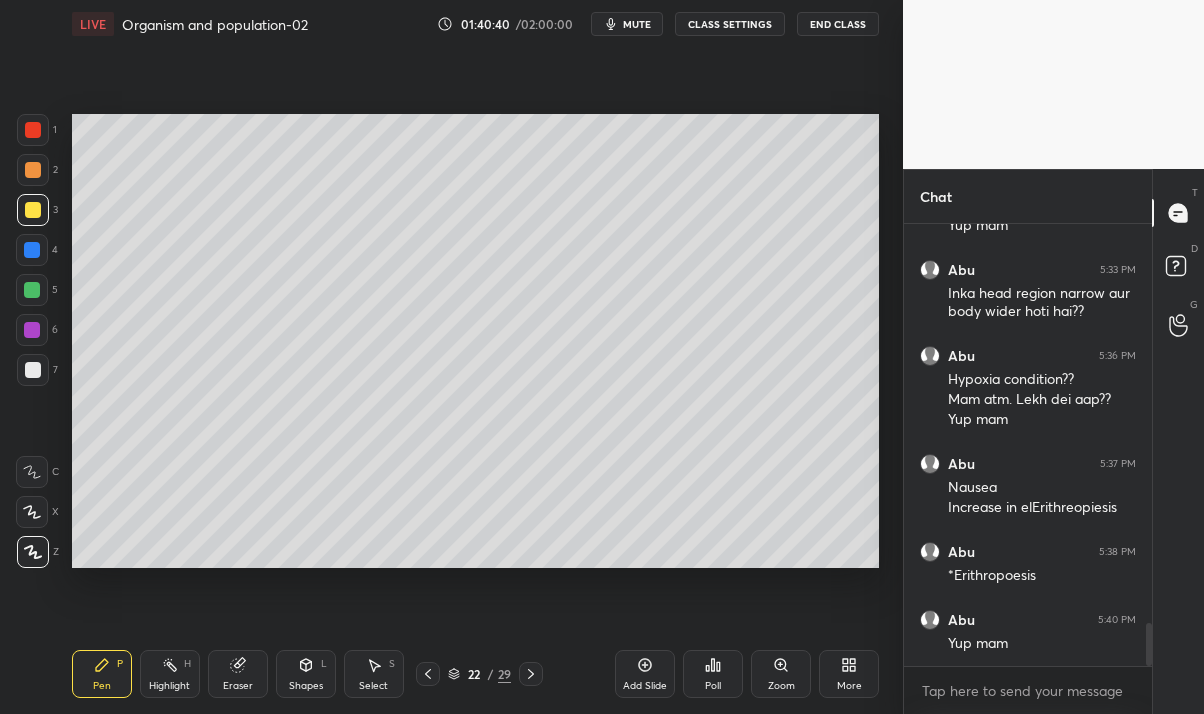 click on "Eraser" at bounding box center [238, 686] 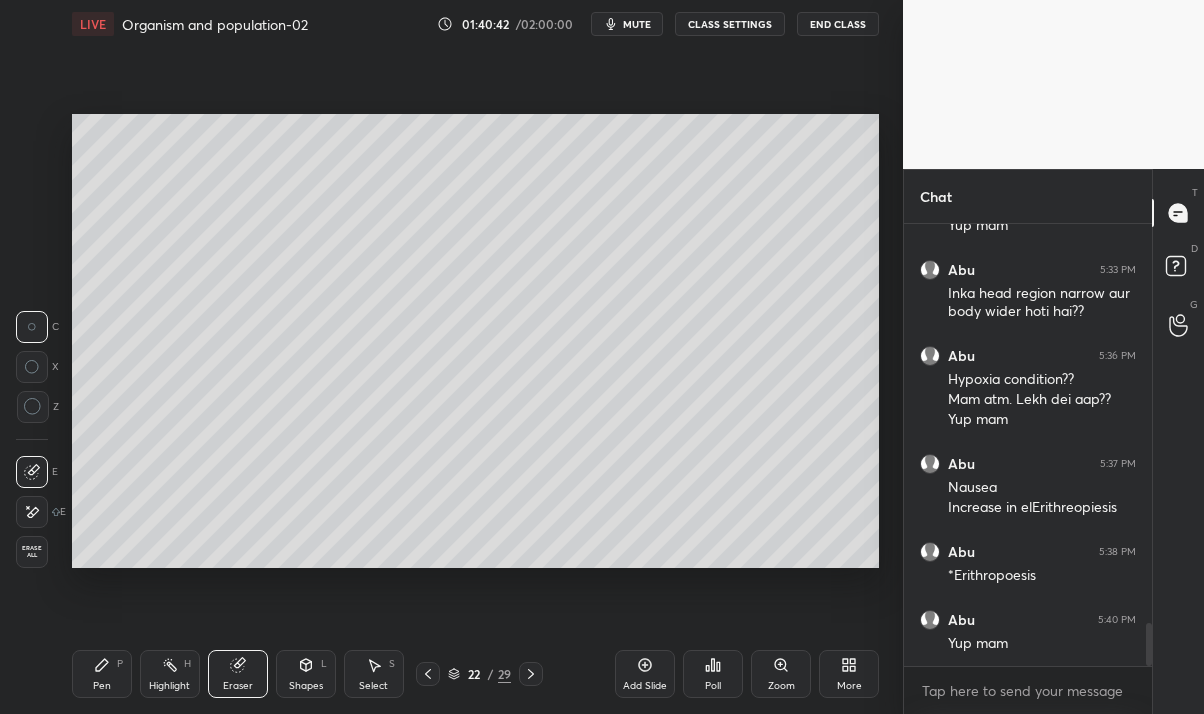 click on "Pen P" at bounding box center [102, 674] 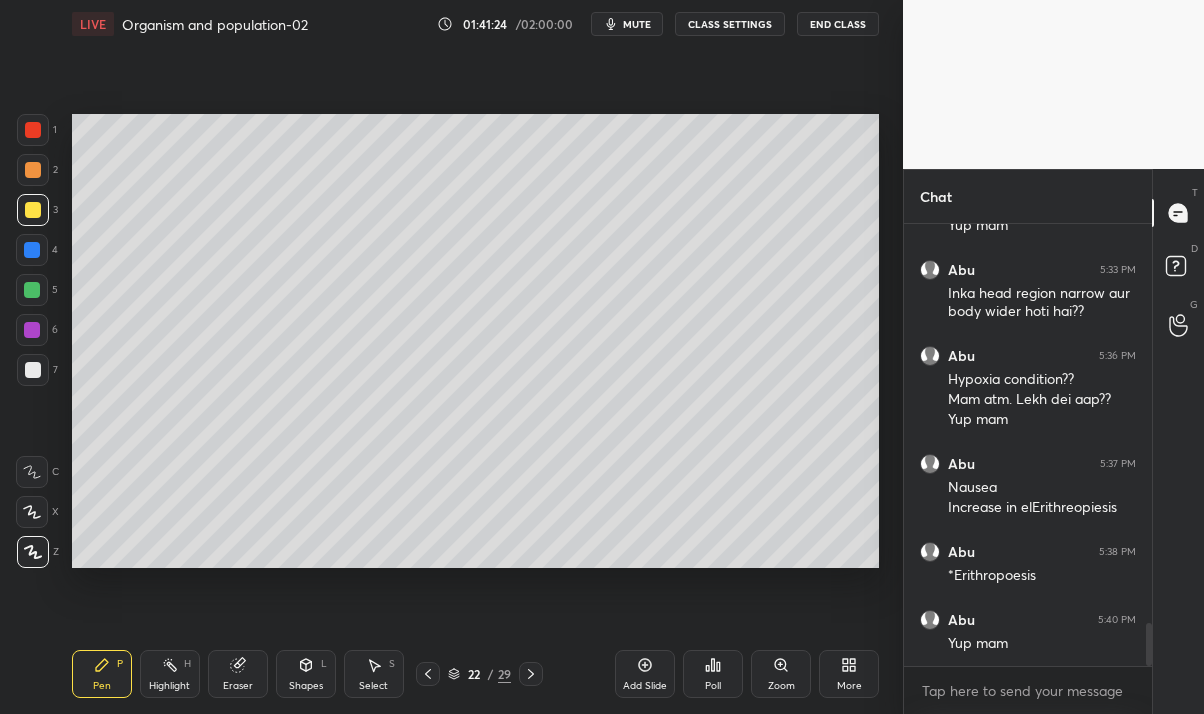 click at bounding box center [32, 290] 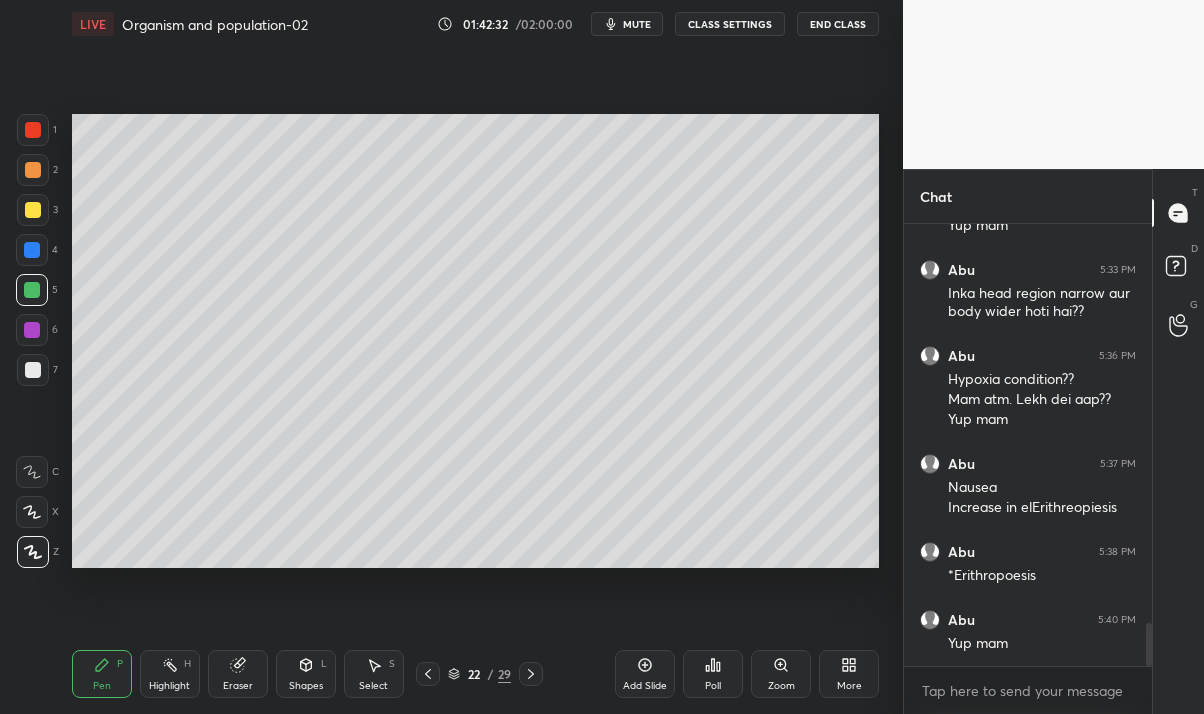 scroll, scrollTop: 4160, scrollLeft: 0, axis: vertical 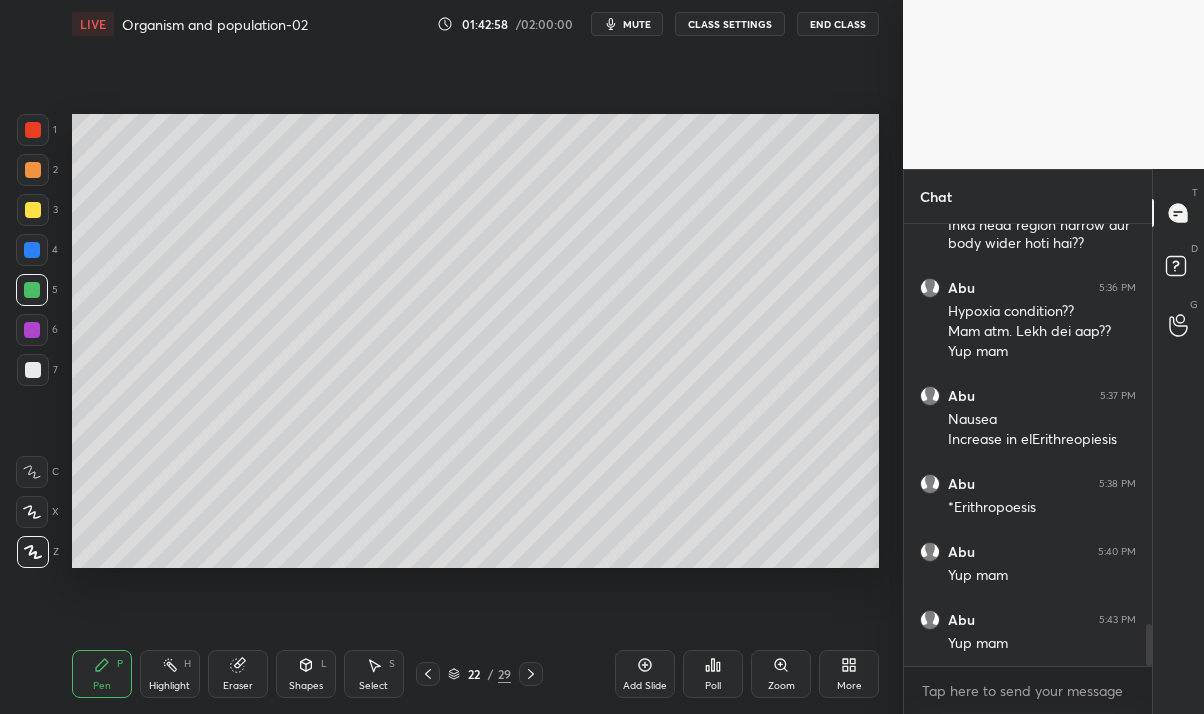 click on "Eraser" at bounding box center [238, 686] 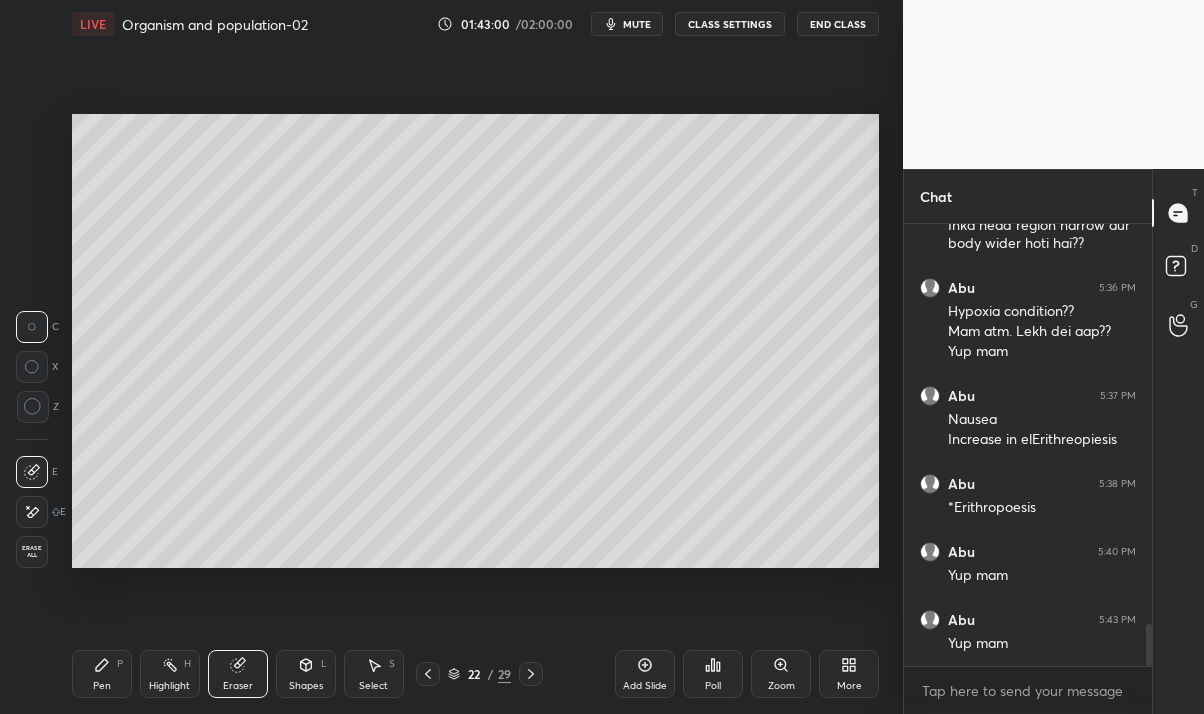 click 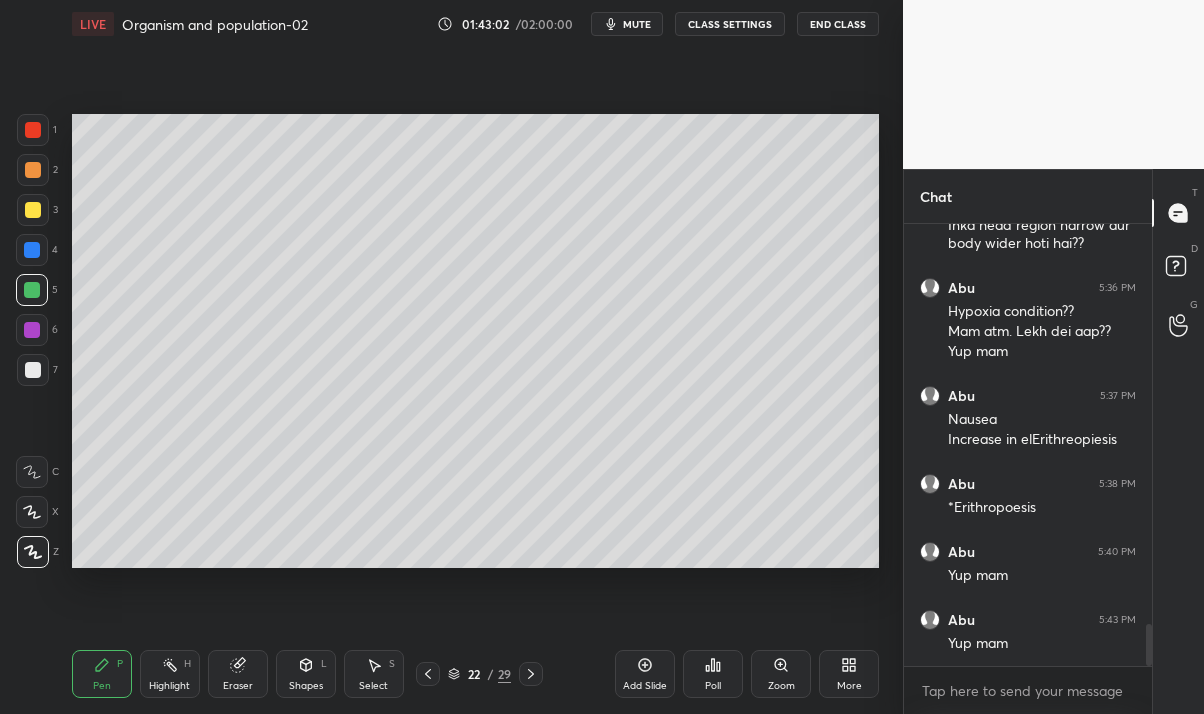 click at bounding box center (33, 210) 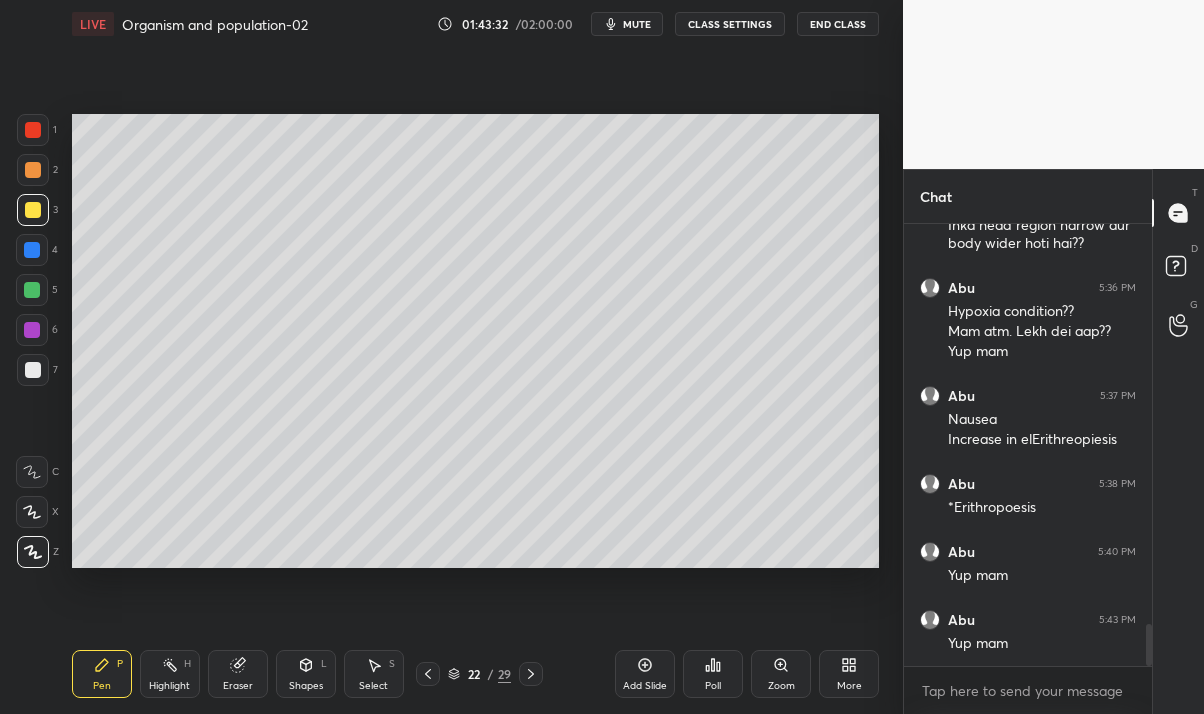 click on "Setting up your live class Poll for   secs No correct answer Start poll" at bounding box center [475, 341] 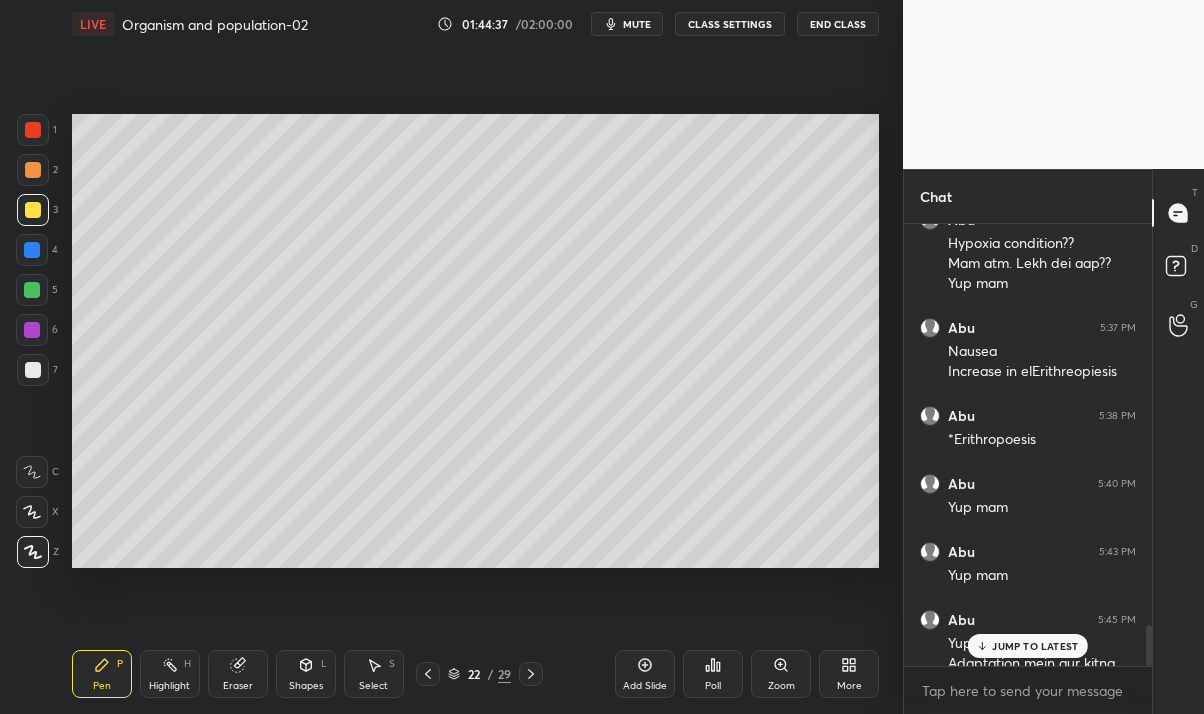 scroll, scrollTop: 4265, scrollLeft: 0, axis: vertical 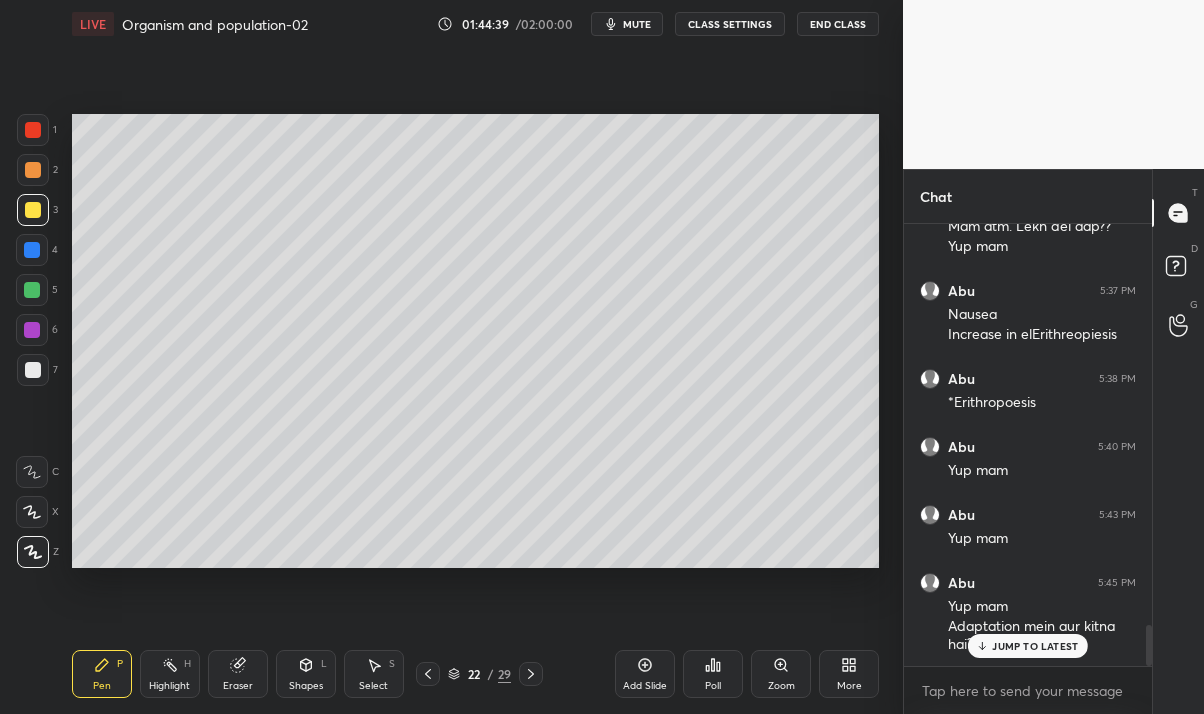 click on "JUMP TO LATEST" at bounding box center [1035, 646] 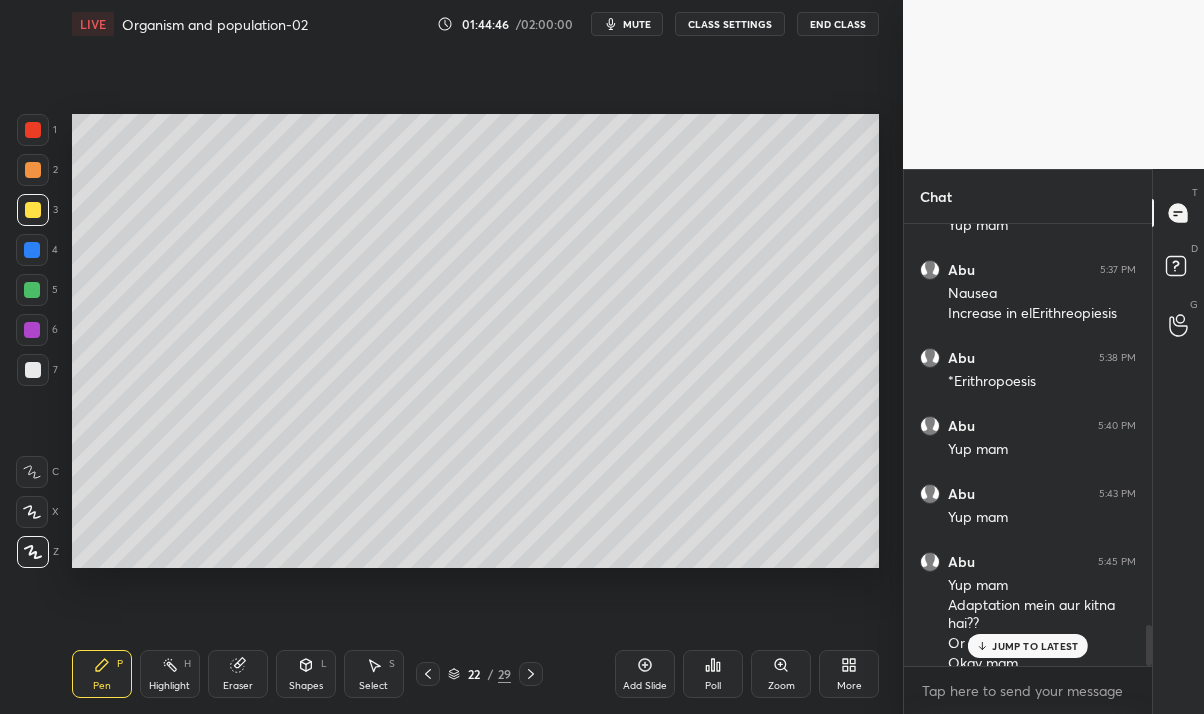 scroll, scrollTop: 4305, scrollLeft: 0, axis: vertical 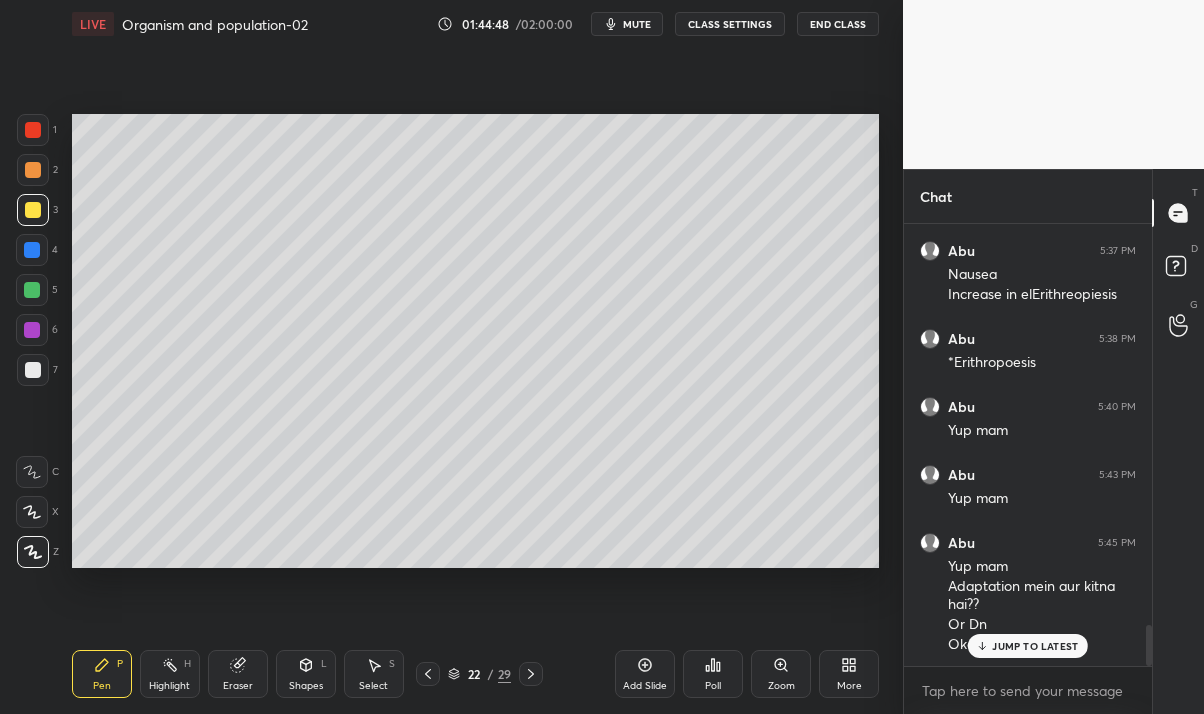click on "JUMP TO LATEST" at bounding box center [1035, 646] 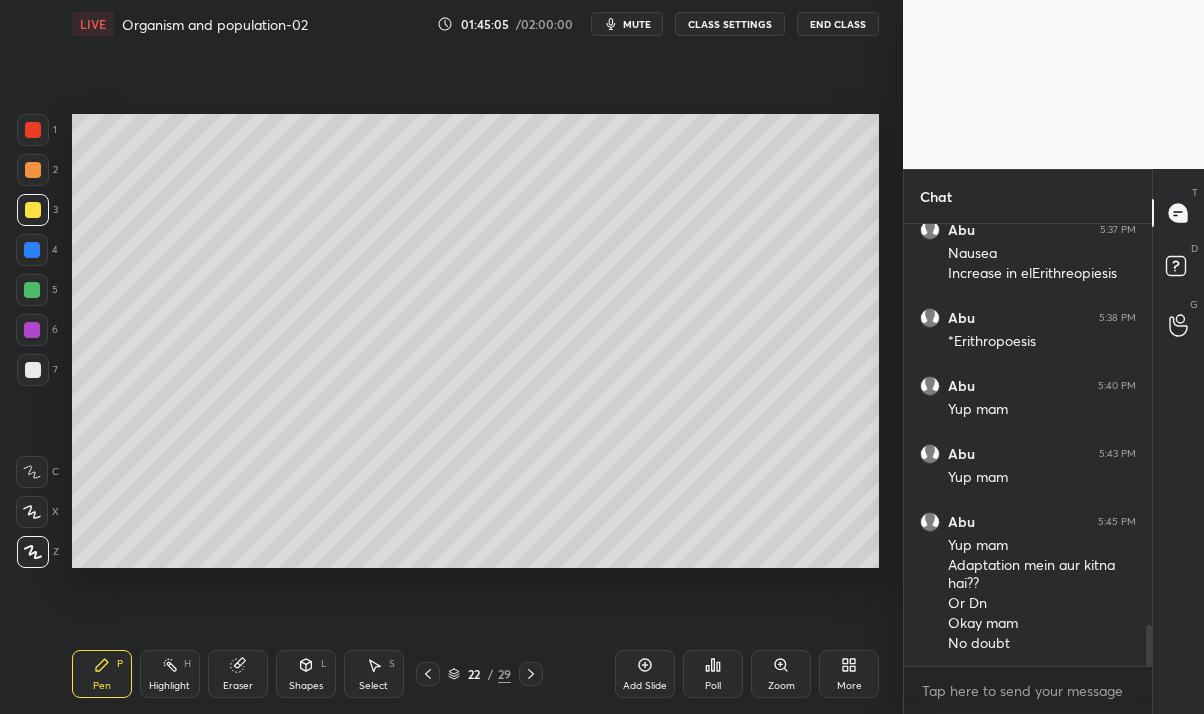 scroll, scrollTop: 4393, scrollLeft: 0, axis: vertical 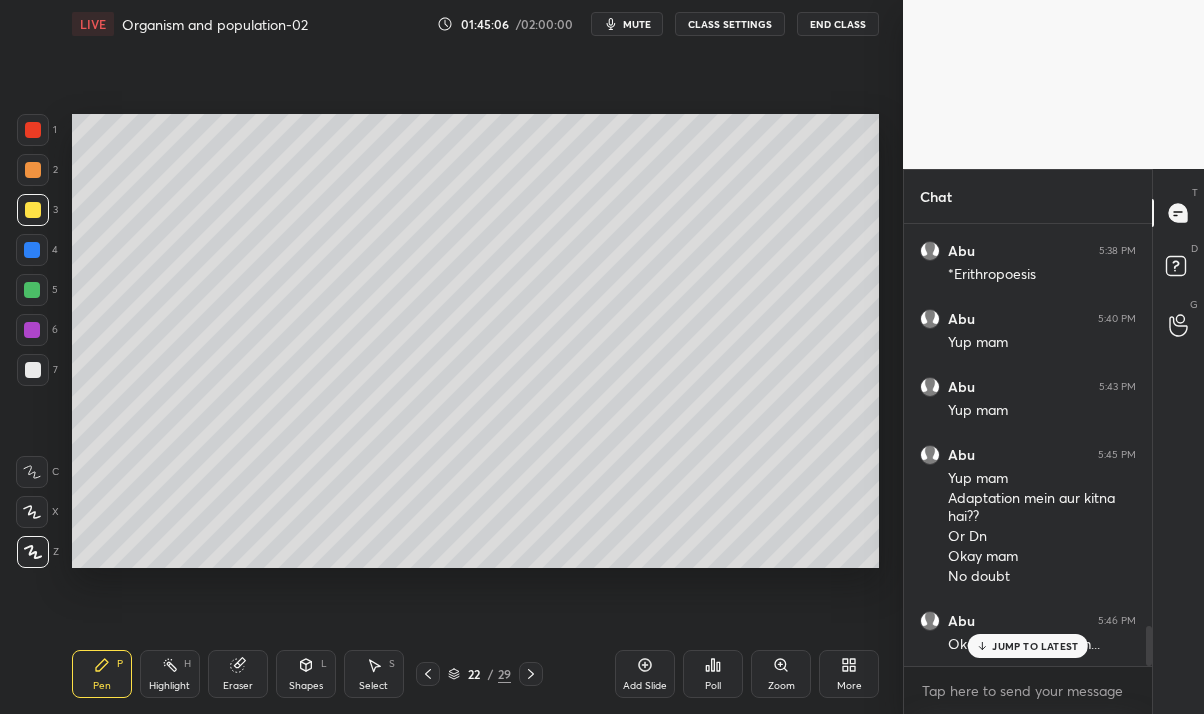 click 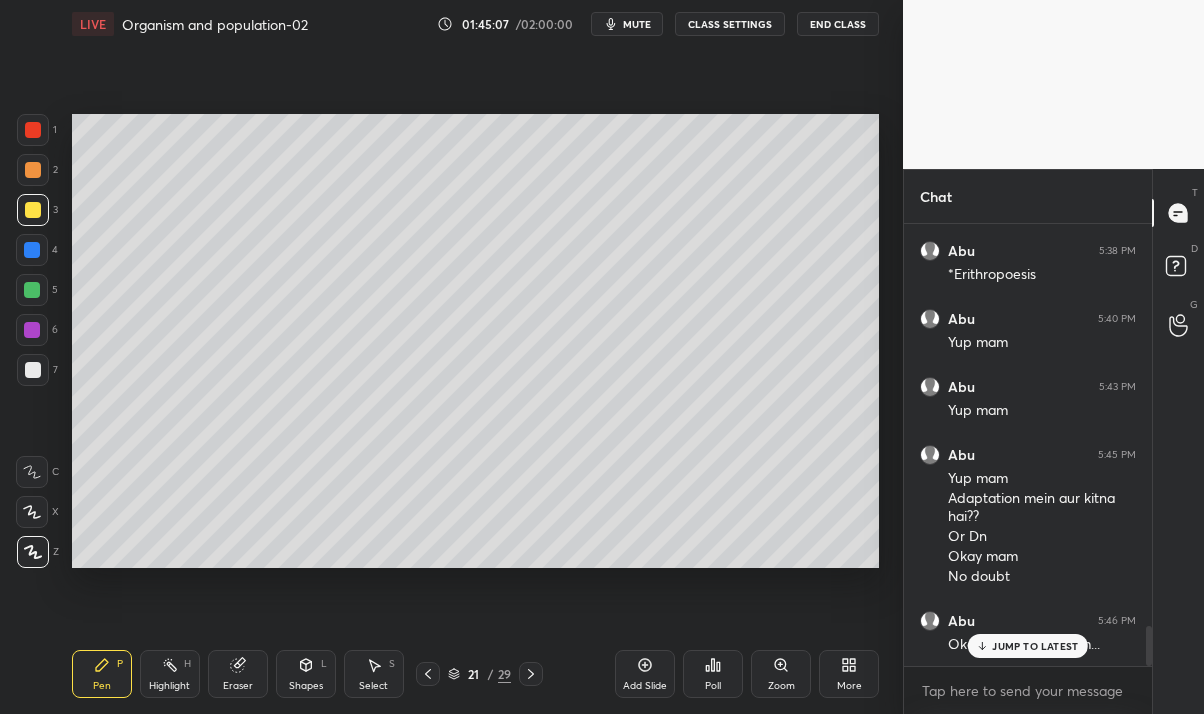 click on "JUMP TO LATEST" at bounding box center (1035, 646) 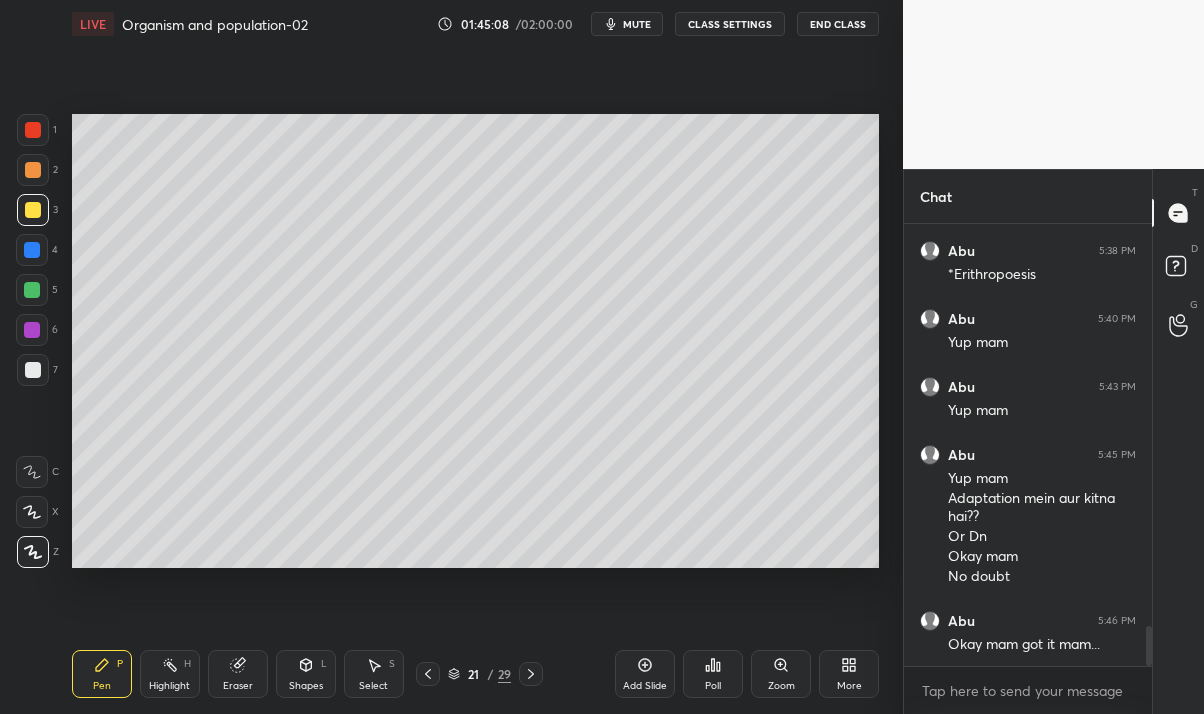 click 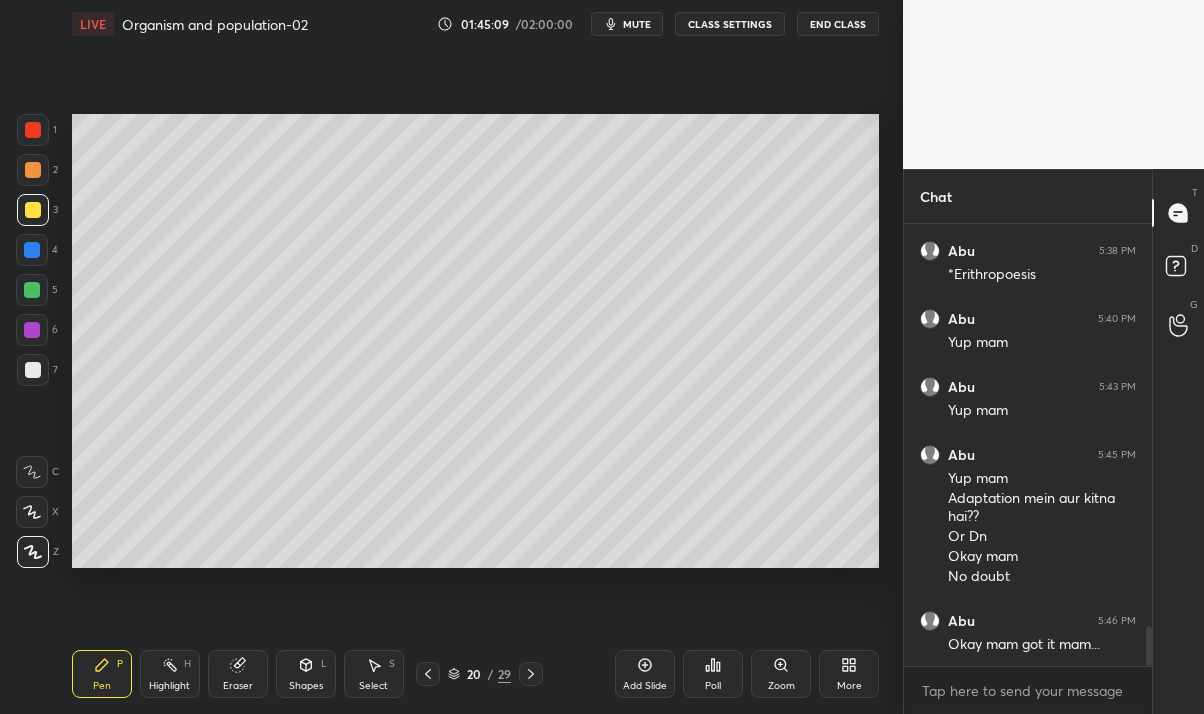 click 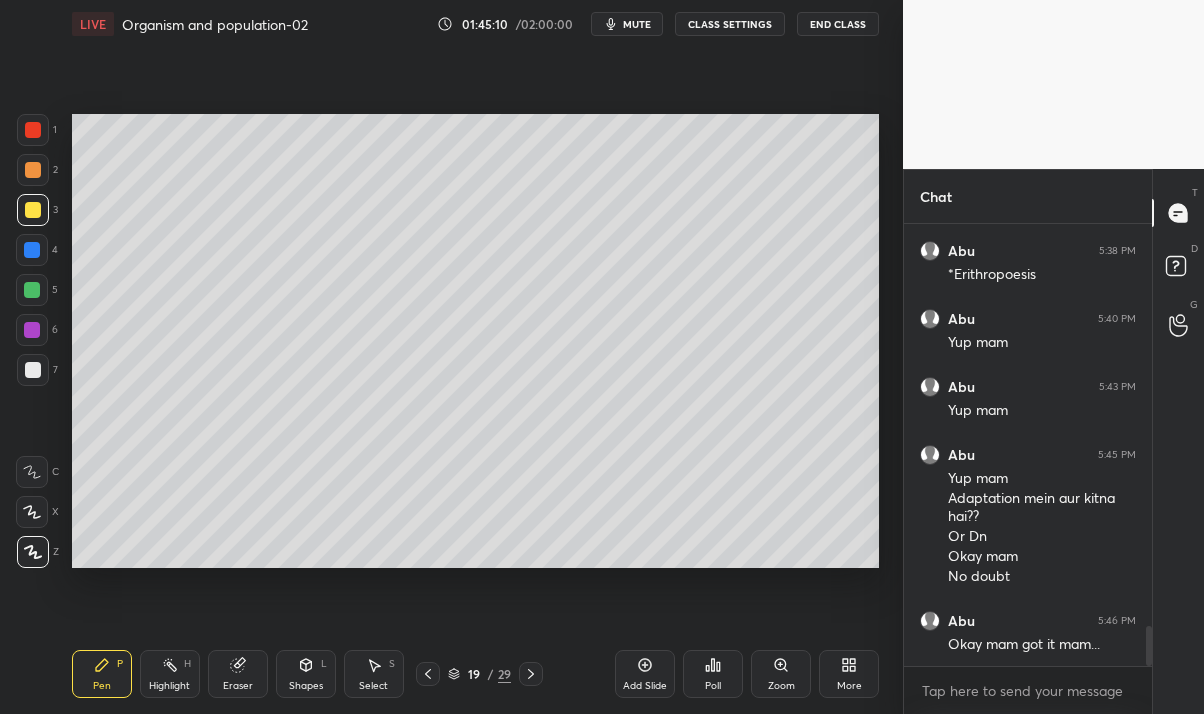 click 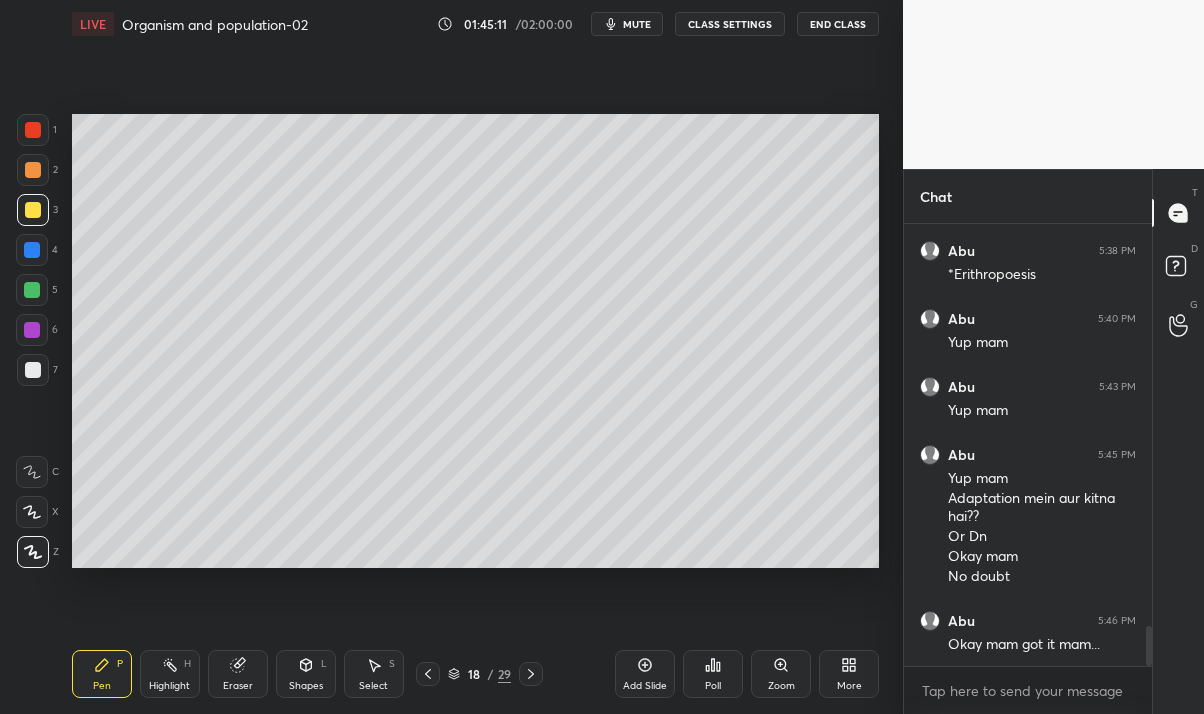 click at bounding box center (428, 674) 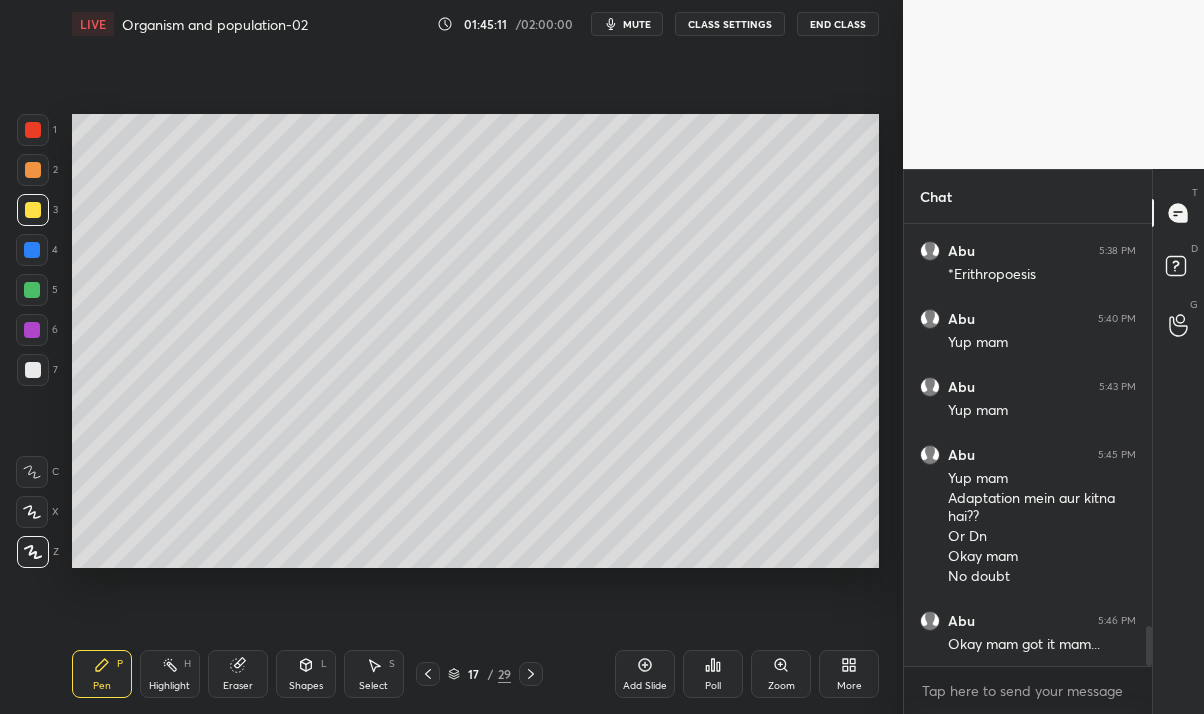 click at bounding box center [428, 674] 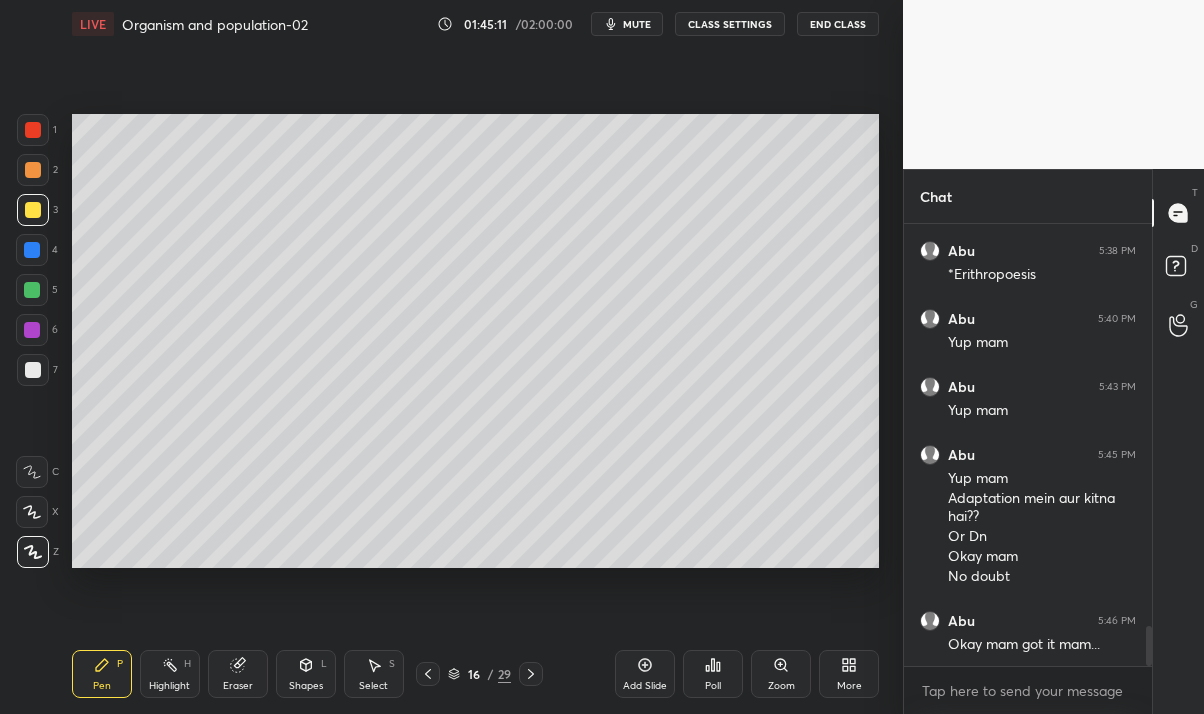 click 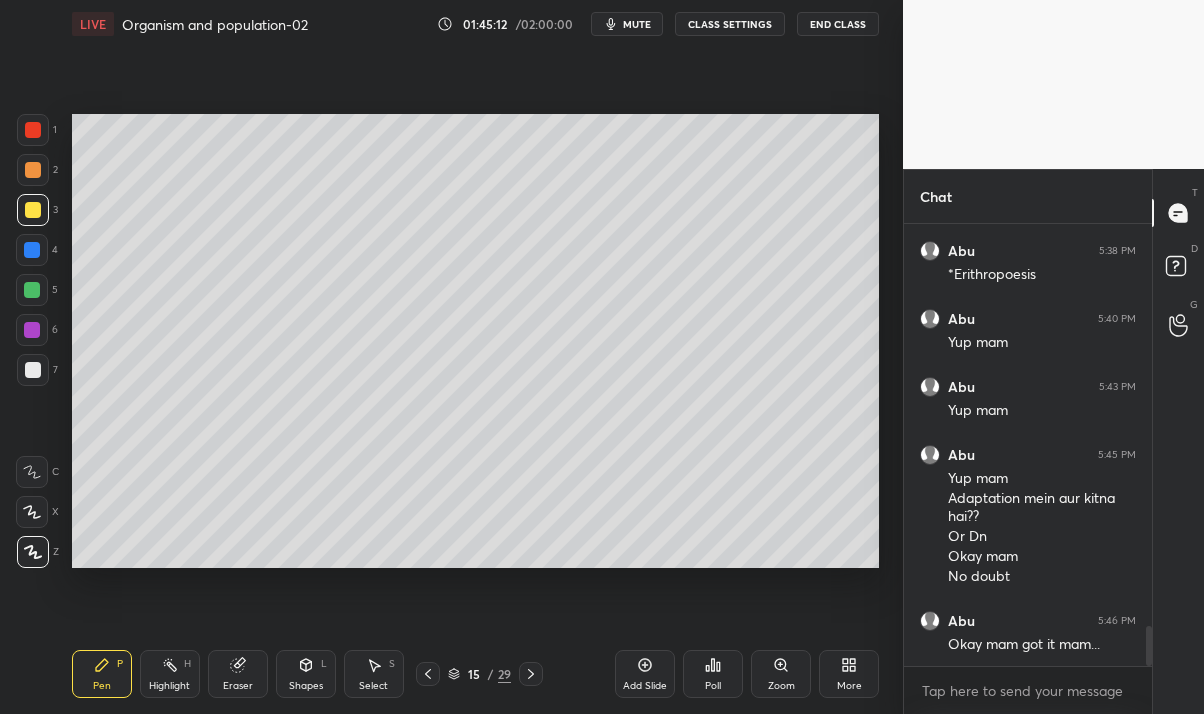 click 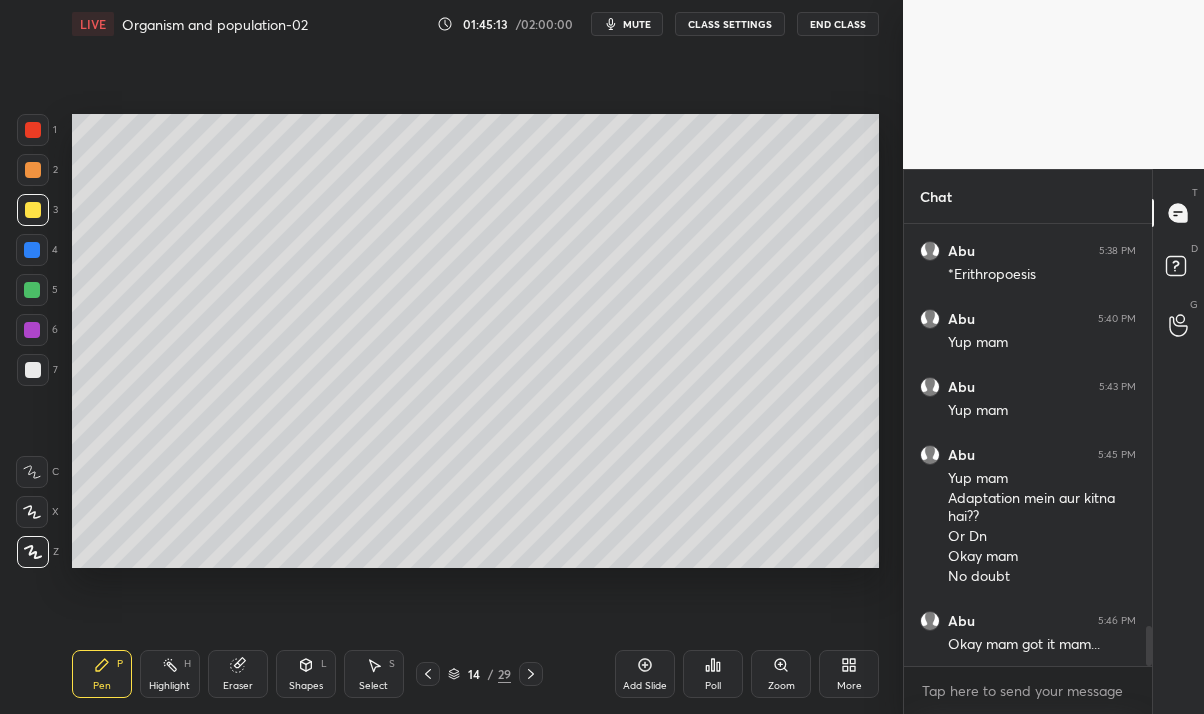 click at bounding box center [428, 674] 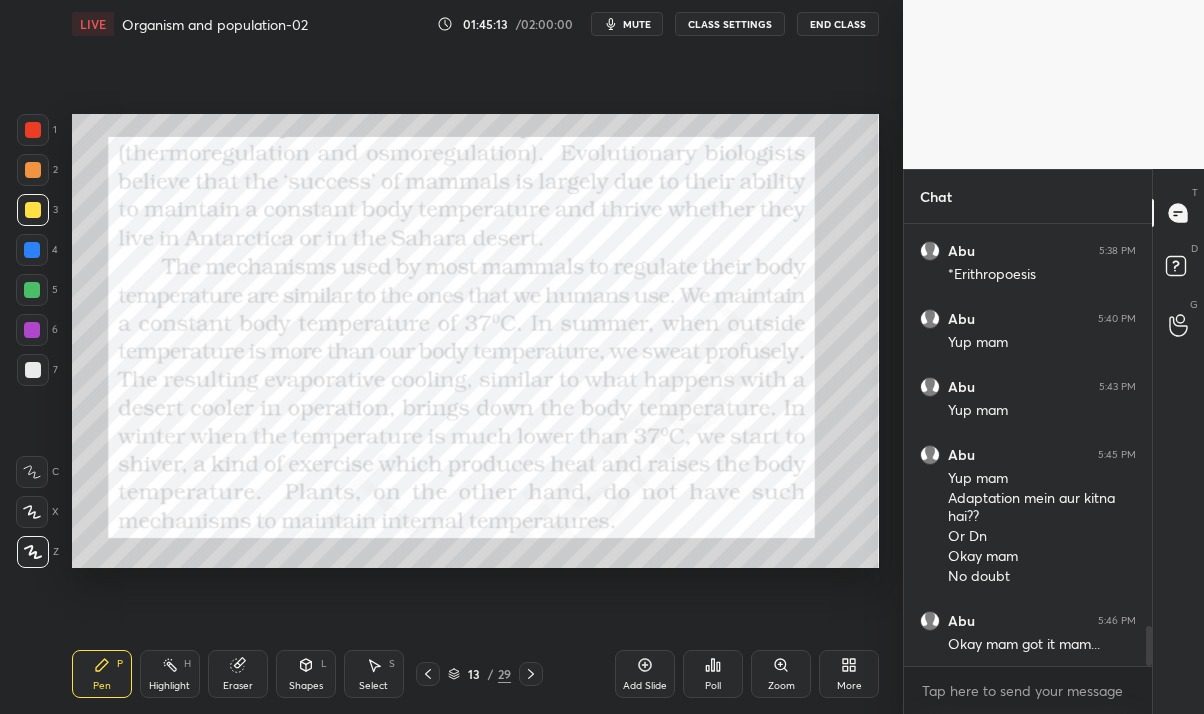 click at bounding box center [428, 674] 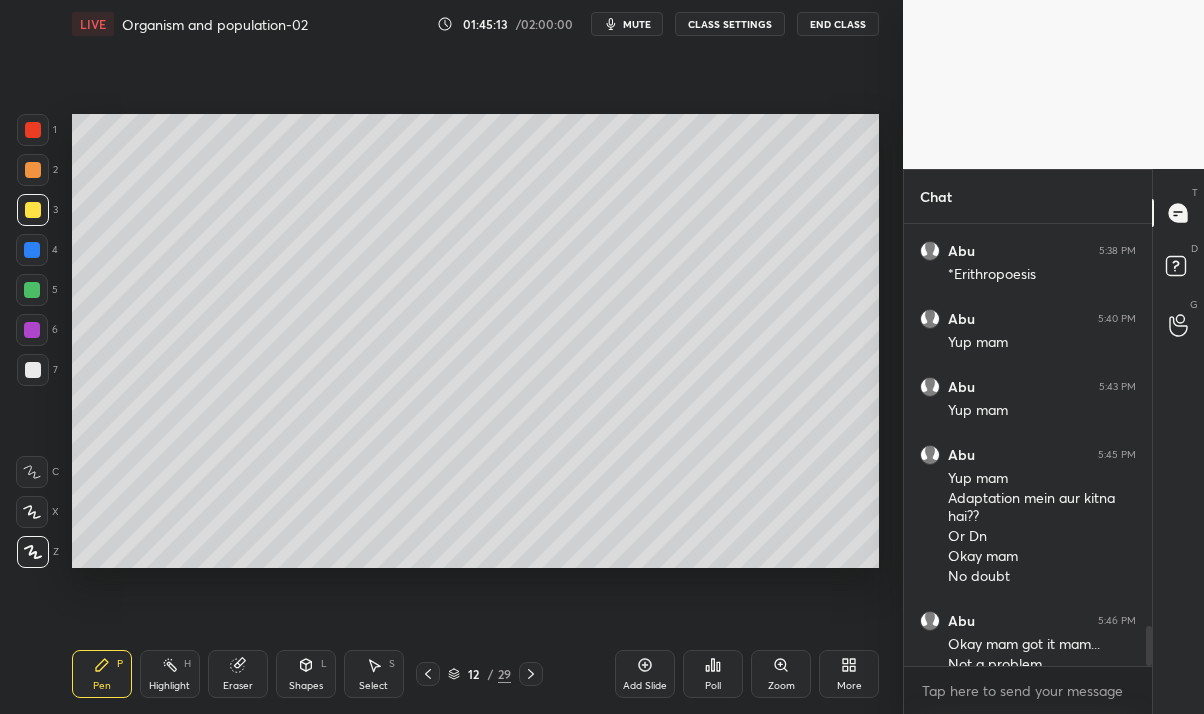scroll, scrollTop: 4414, scrollLeft: 0, axis: vertical 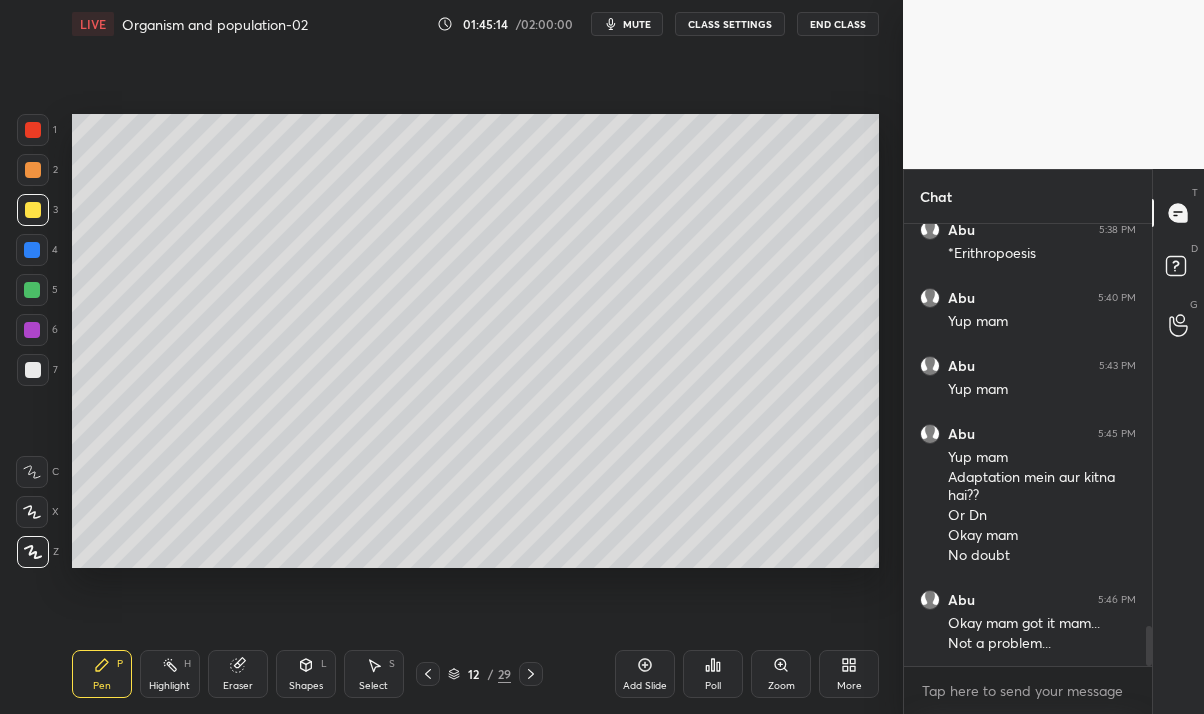 click 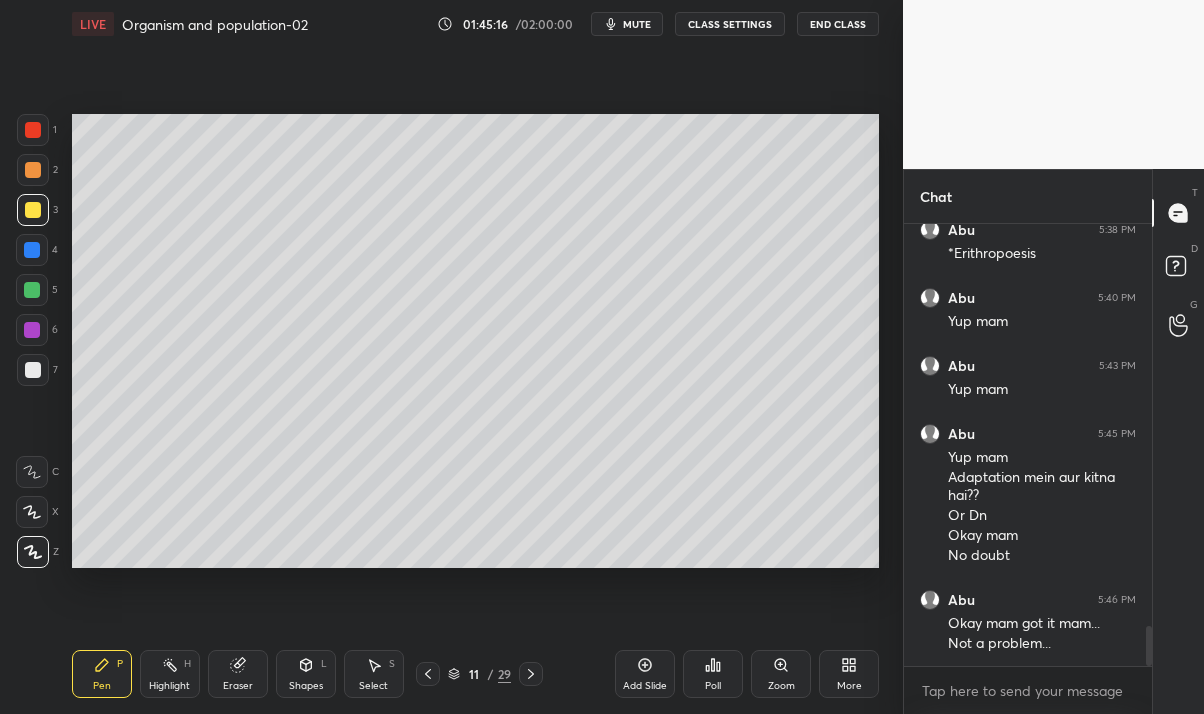 click at bounding box center (428, 674) 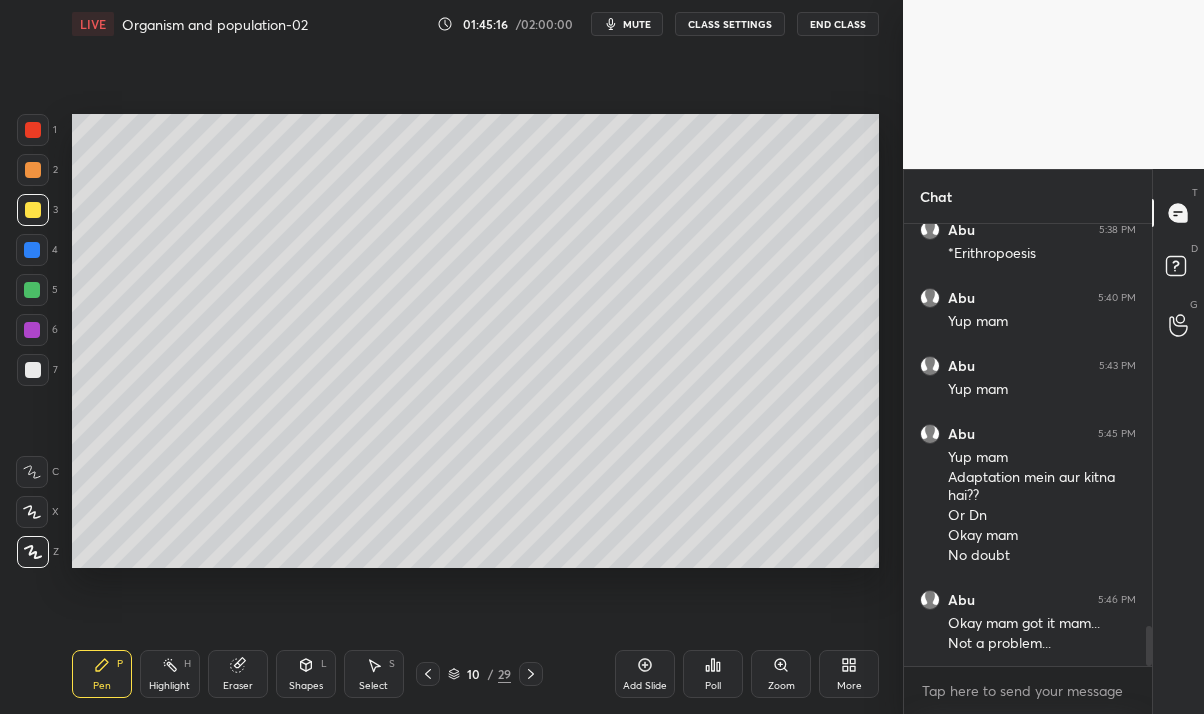 click at bounding box center [428, 674] 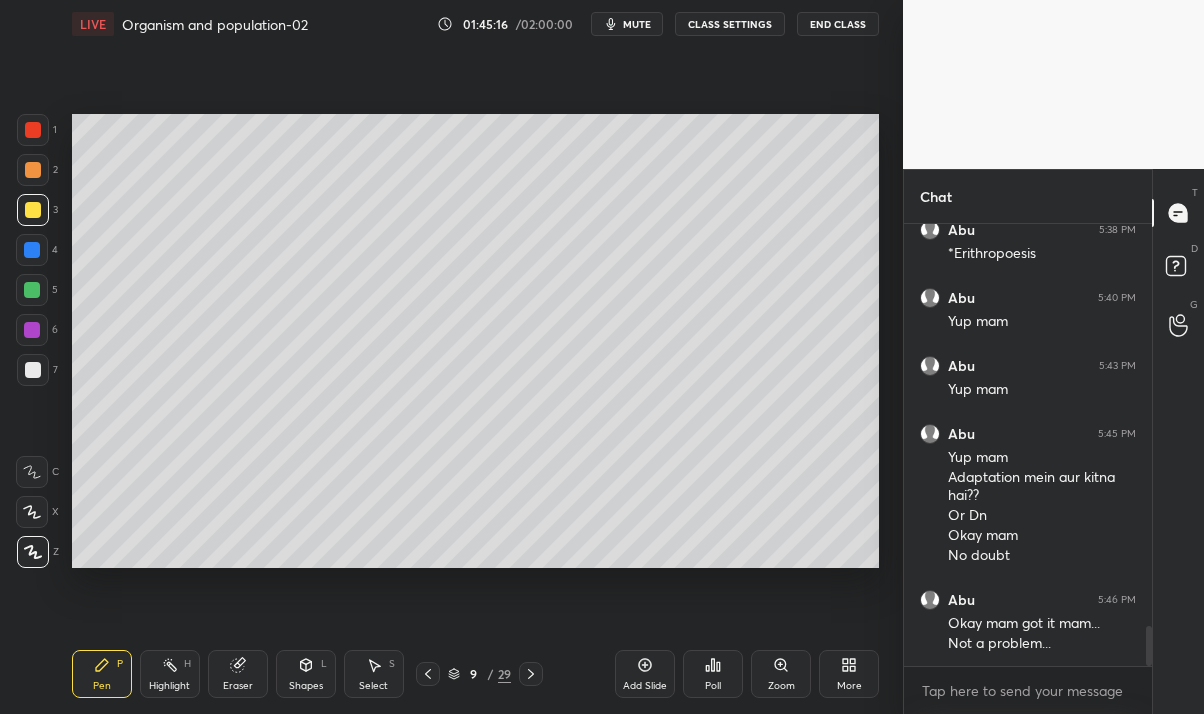 click at bounding box center (428, 674) 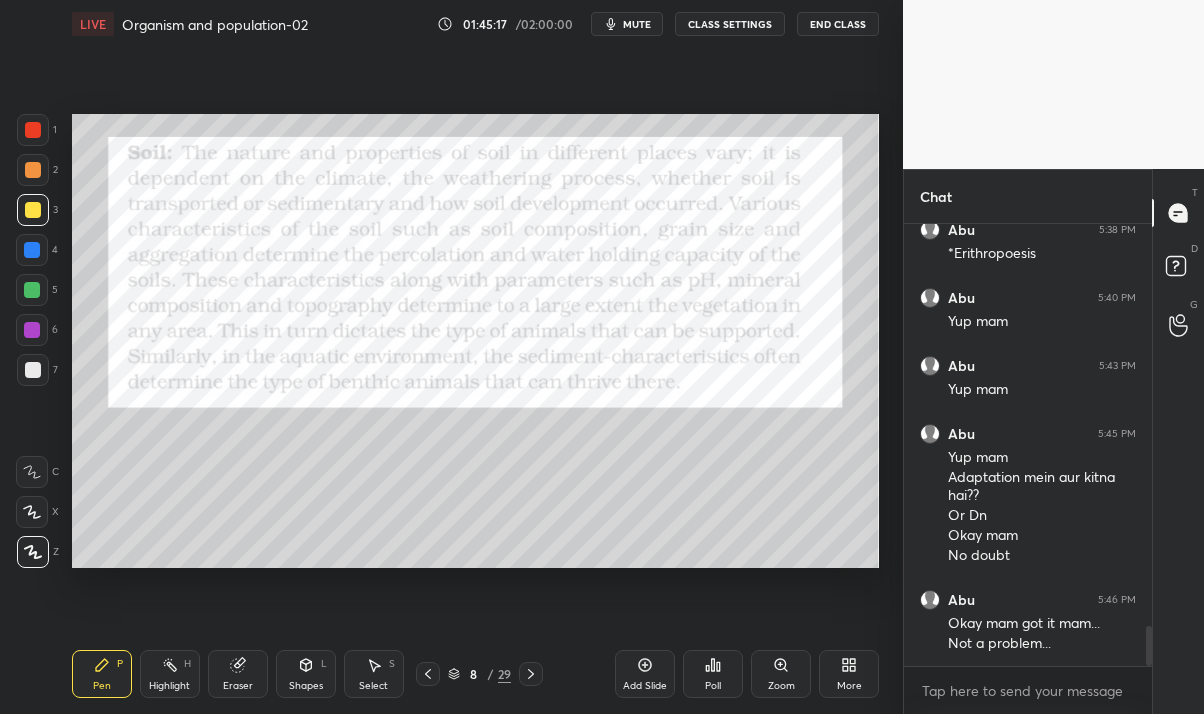 click at bounding box center [428, 674] 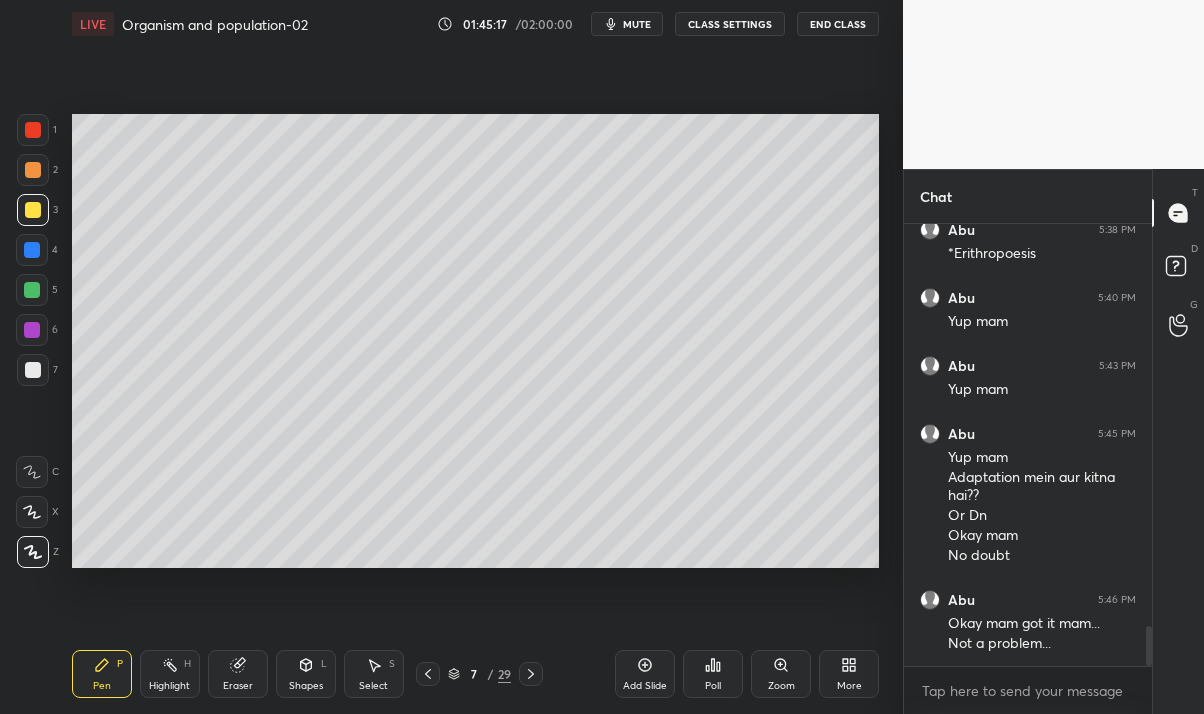 click at bounding box center [428, 674] 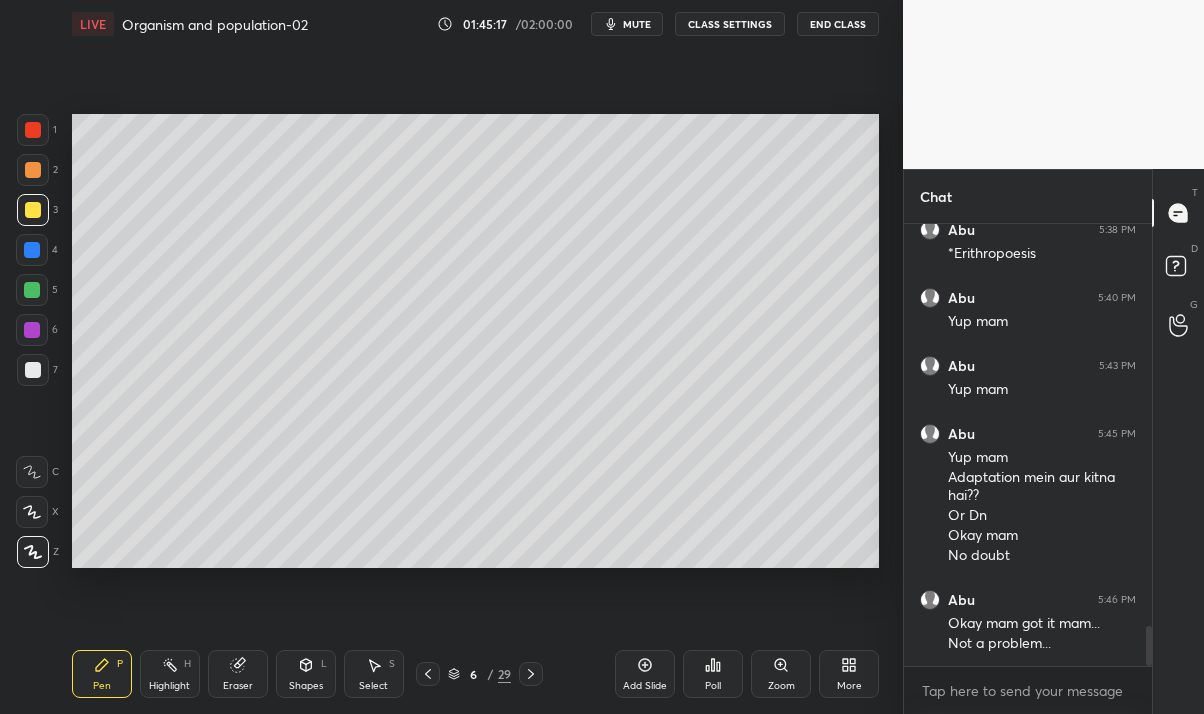 click 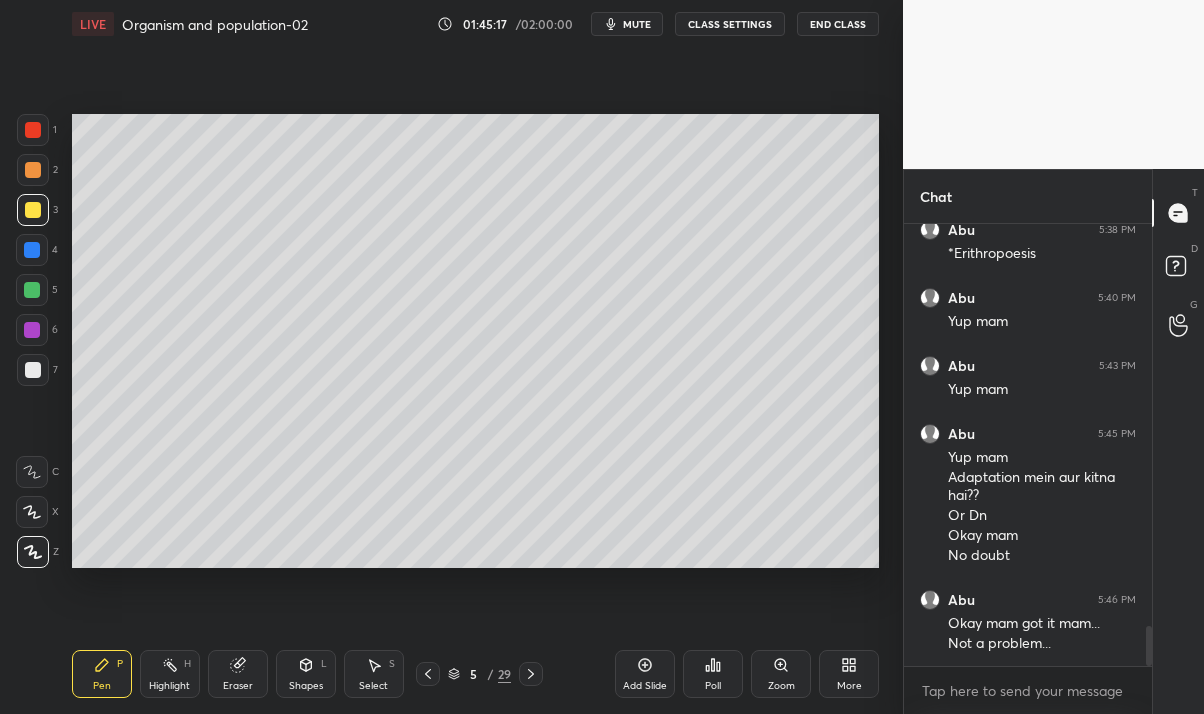 click at bounding box center [428, 674] 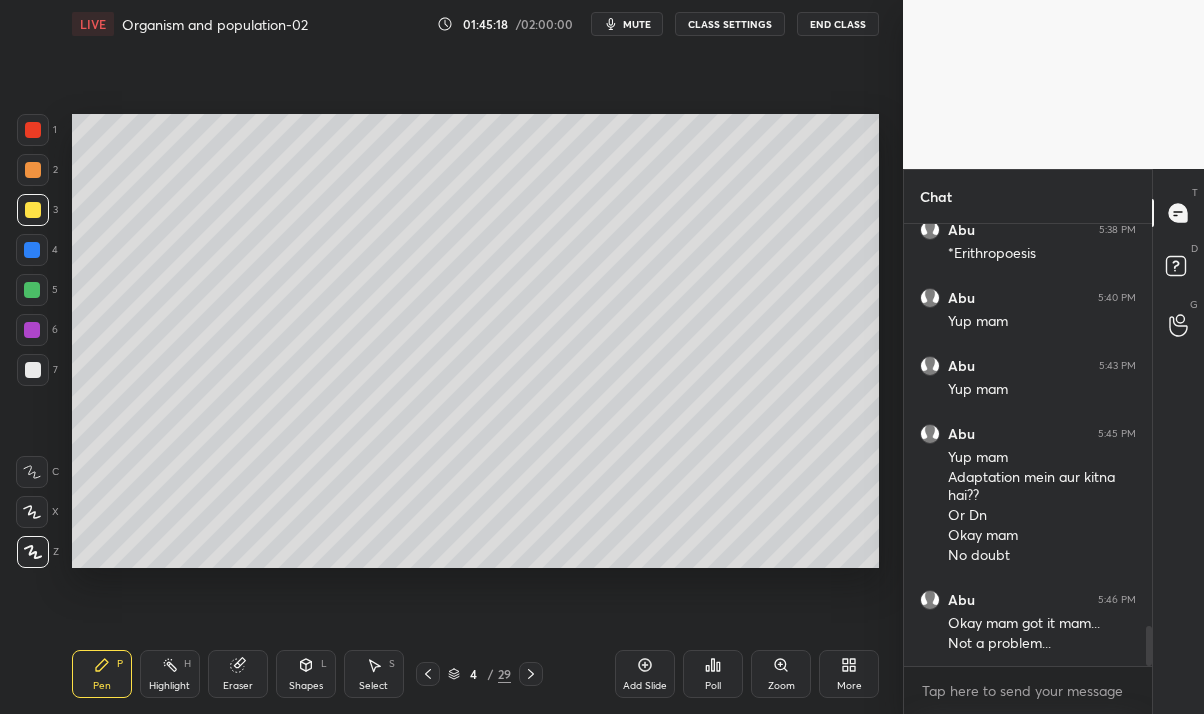 click on "Pen P Highlight H Eraser Shapes L Select S 4 / 29 Add Slide Poll Zoom More" at bounding box center [476, 674] 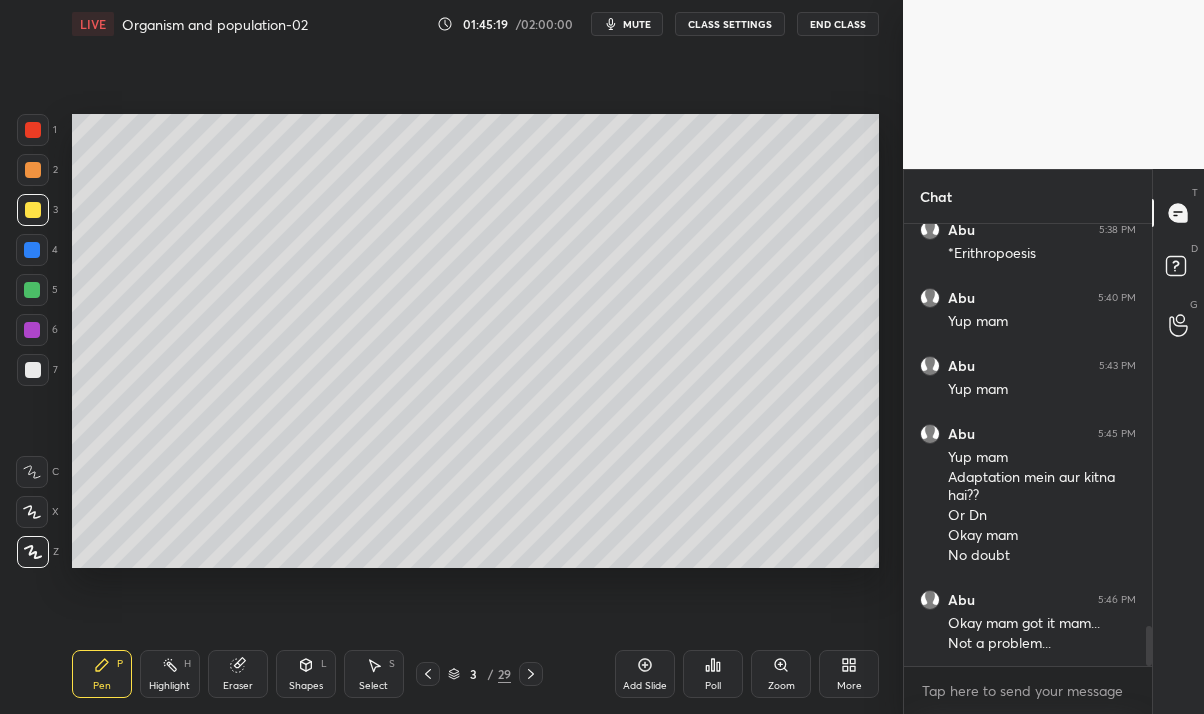 click 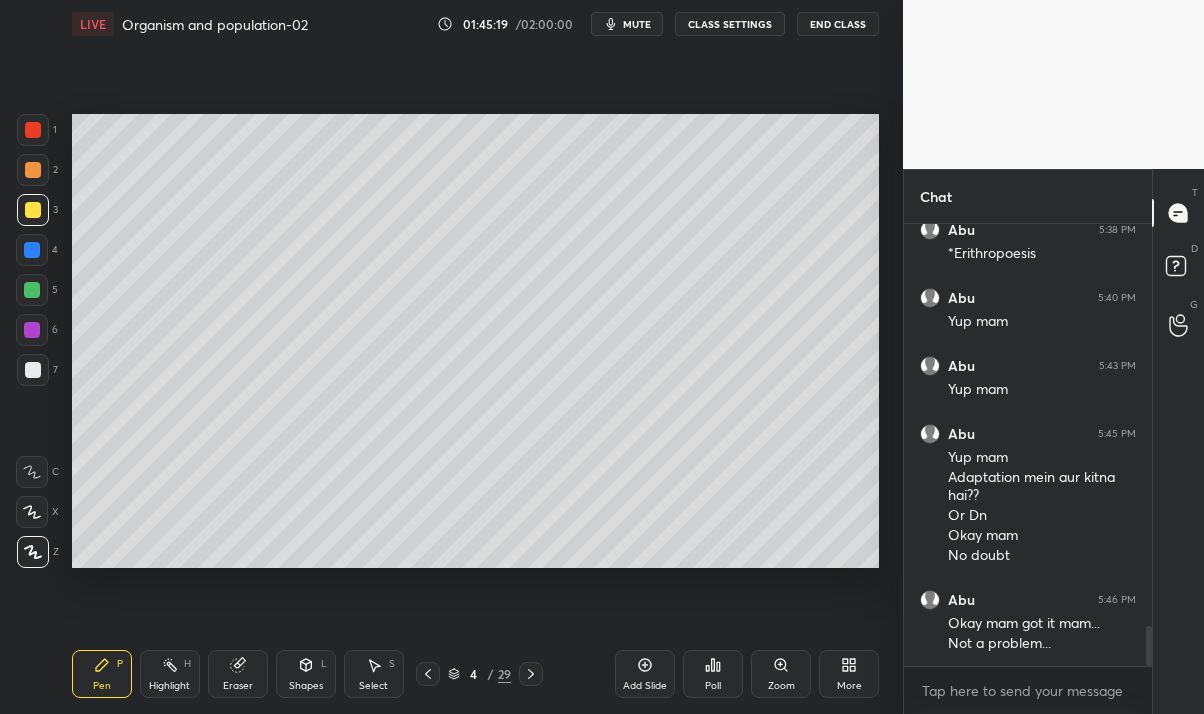 click 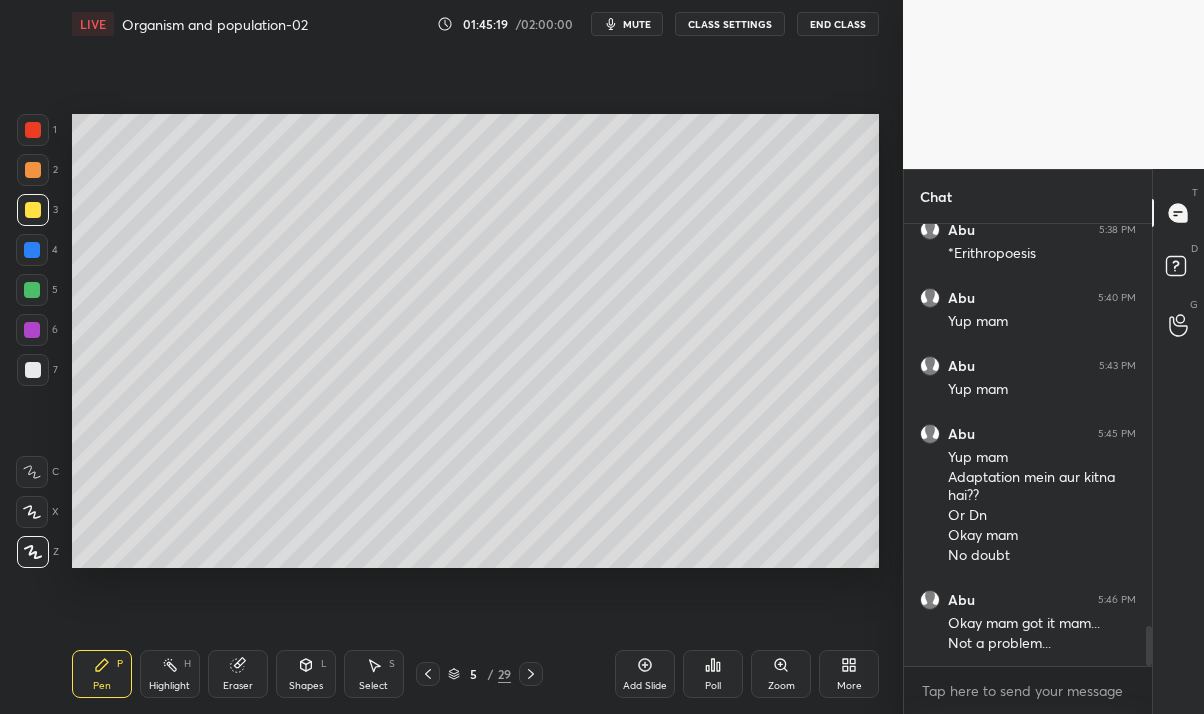 click 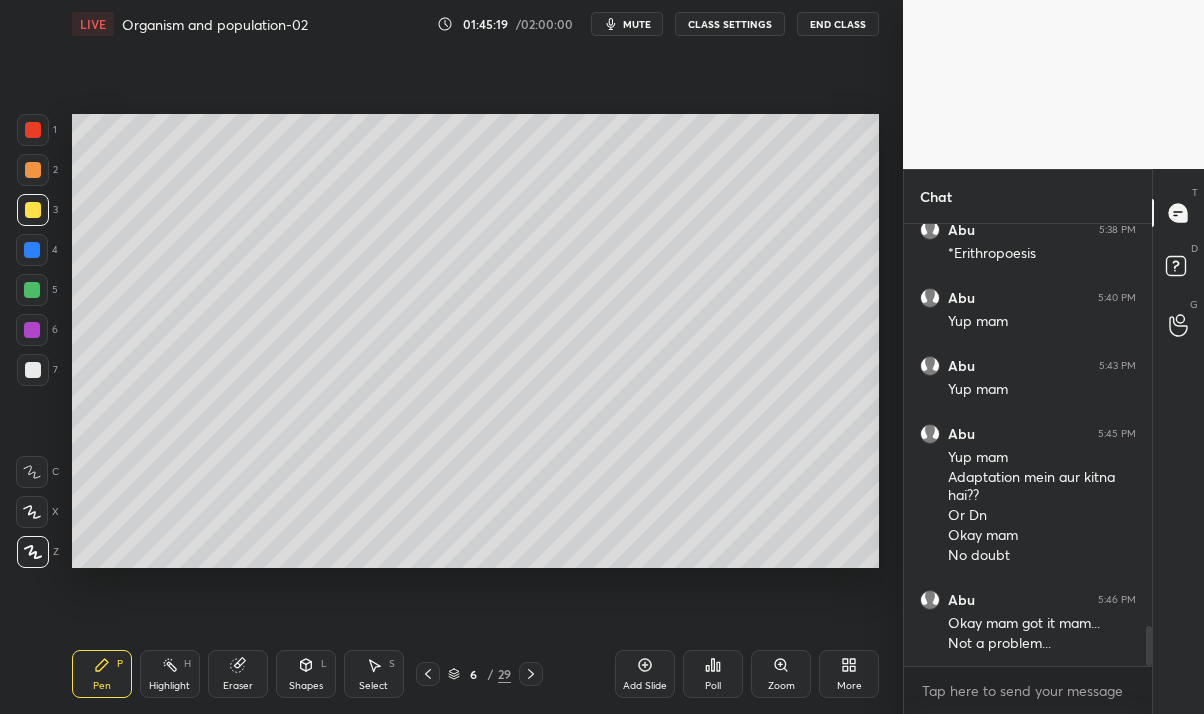click 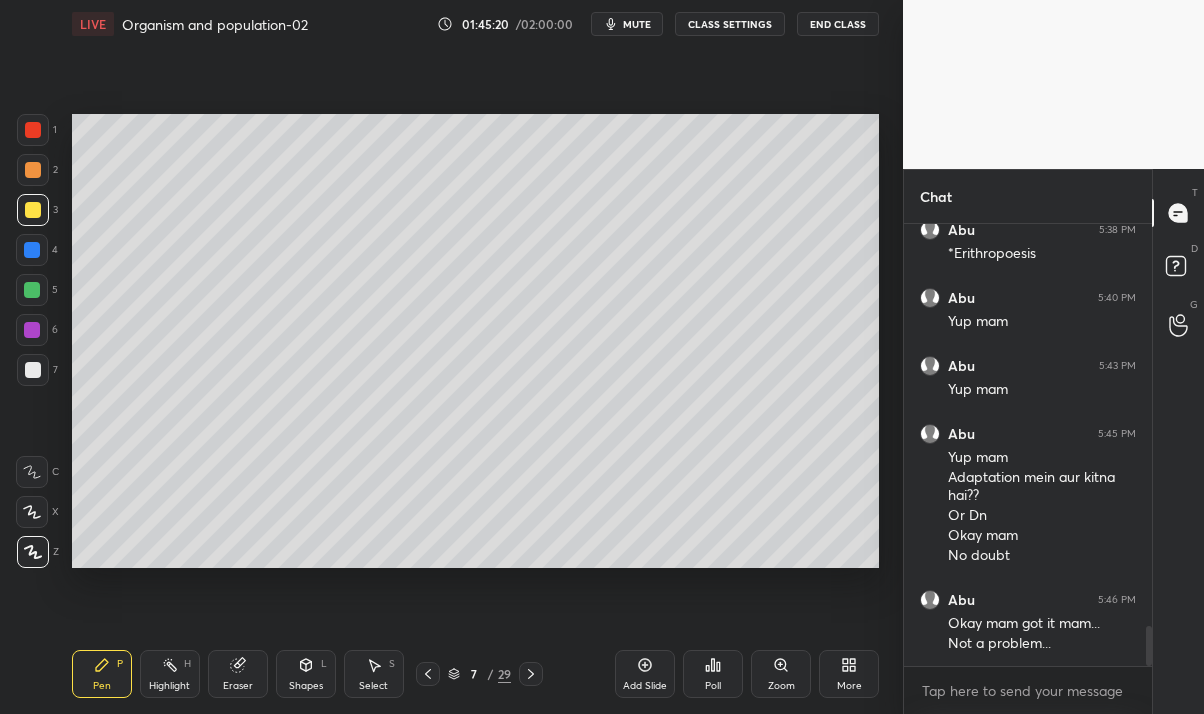 click 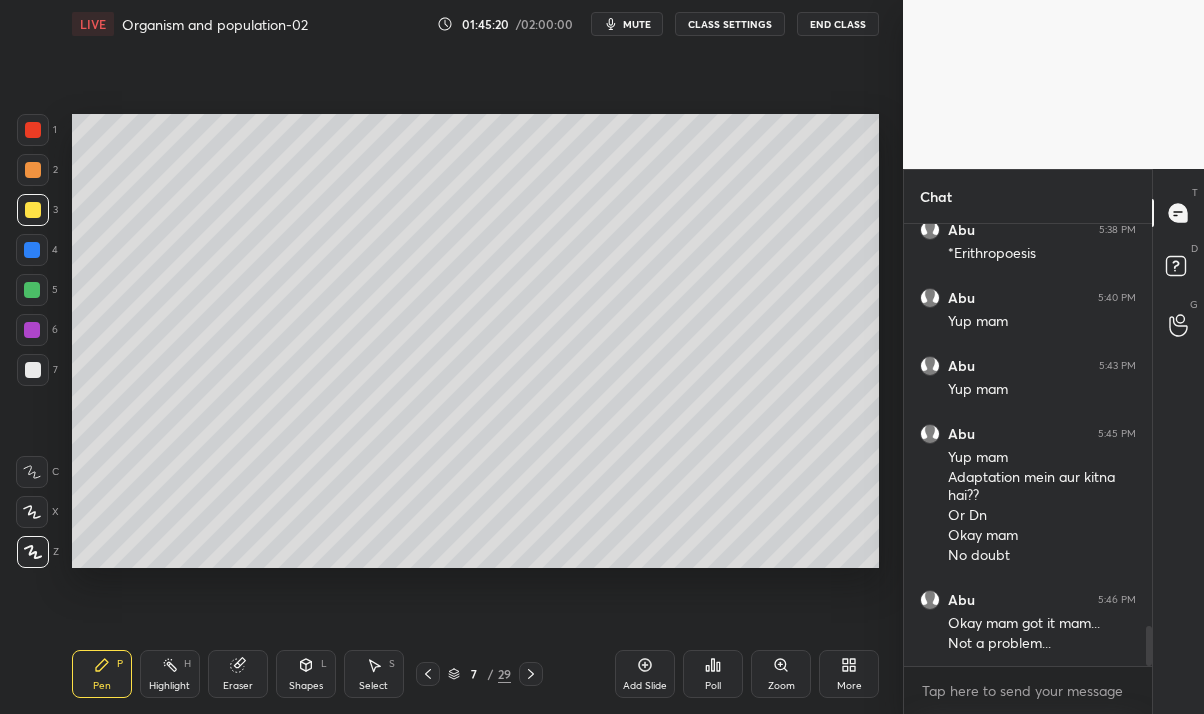 click 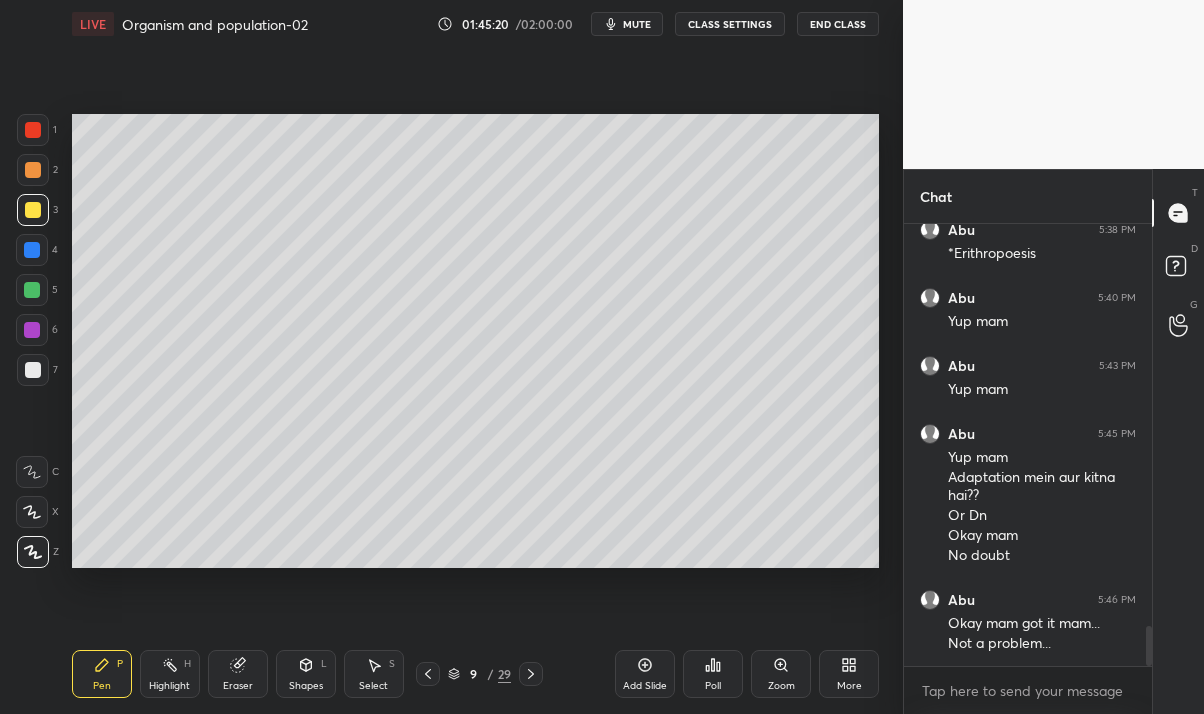 click 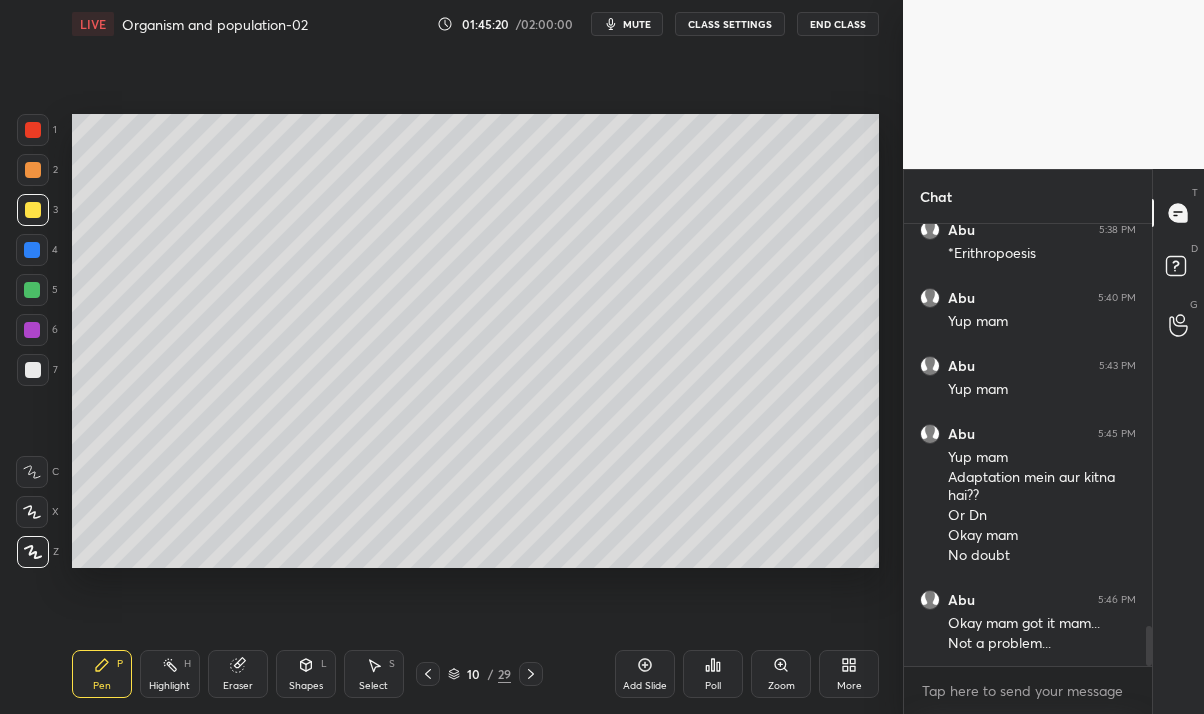 click 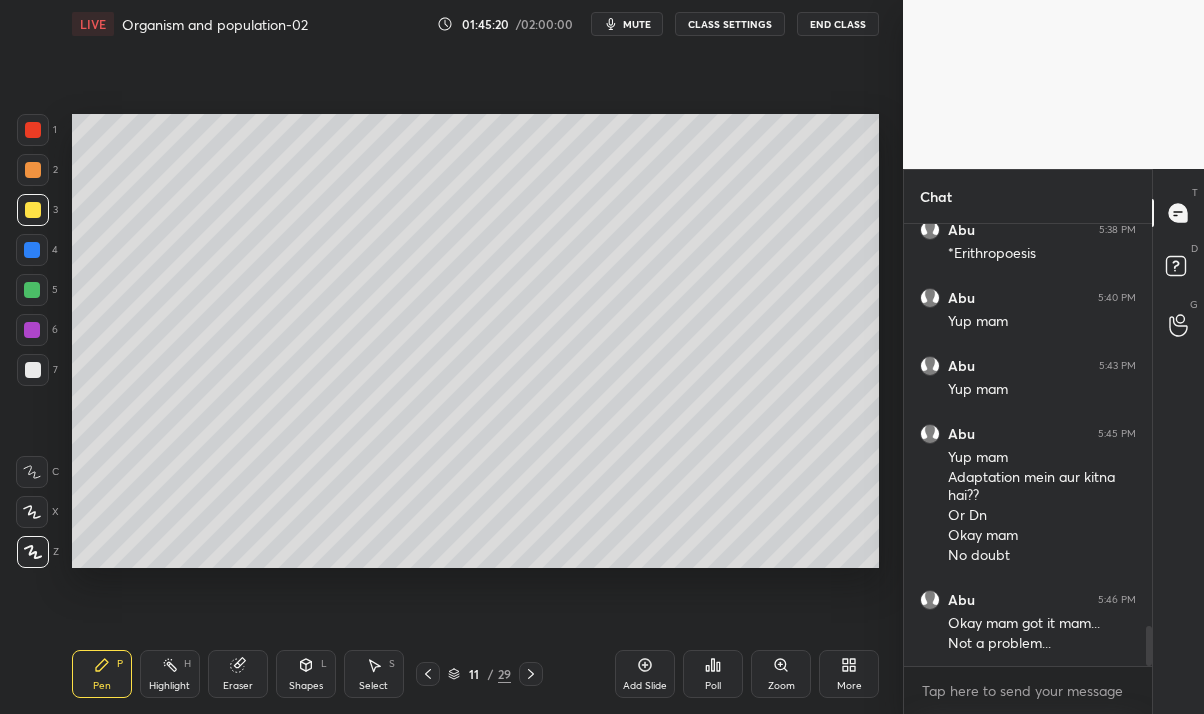 click 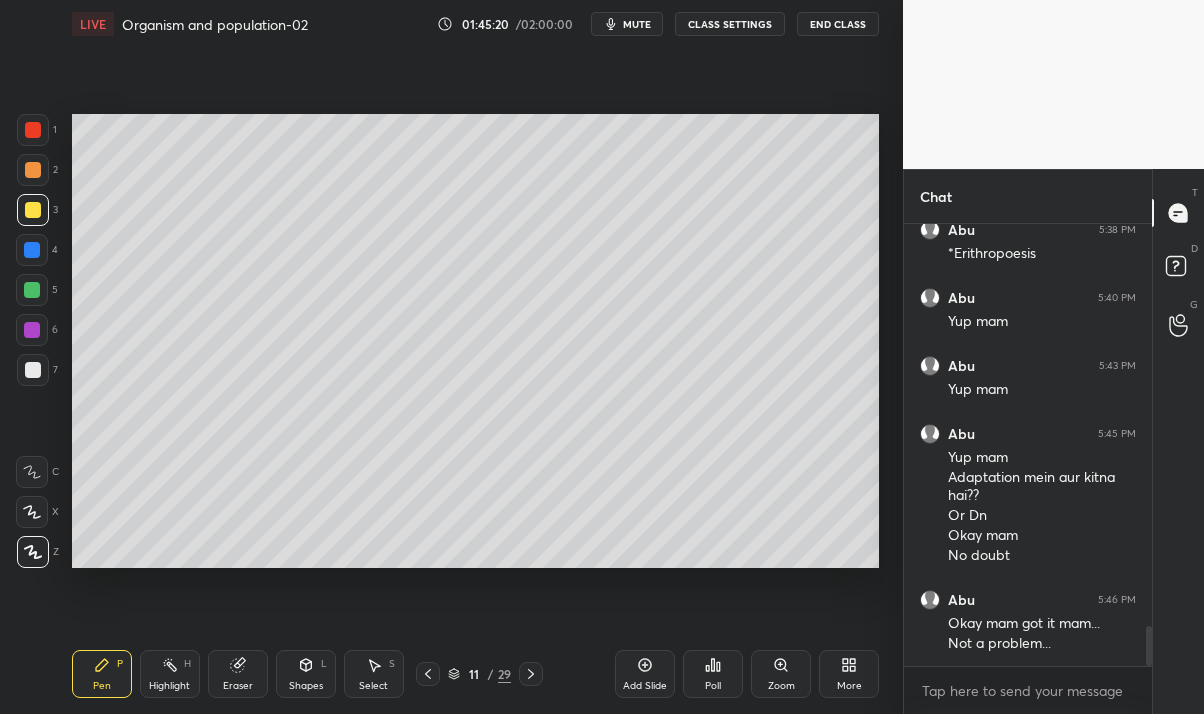 click at bounding box center [531, 674] 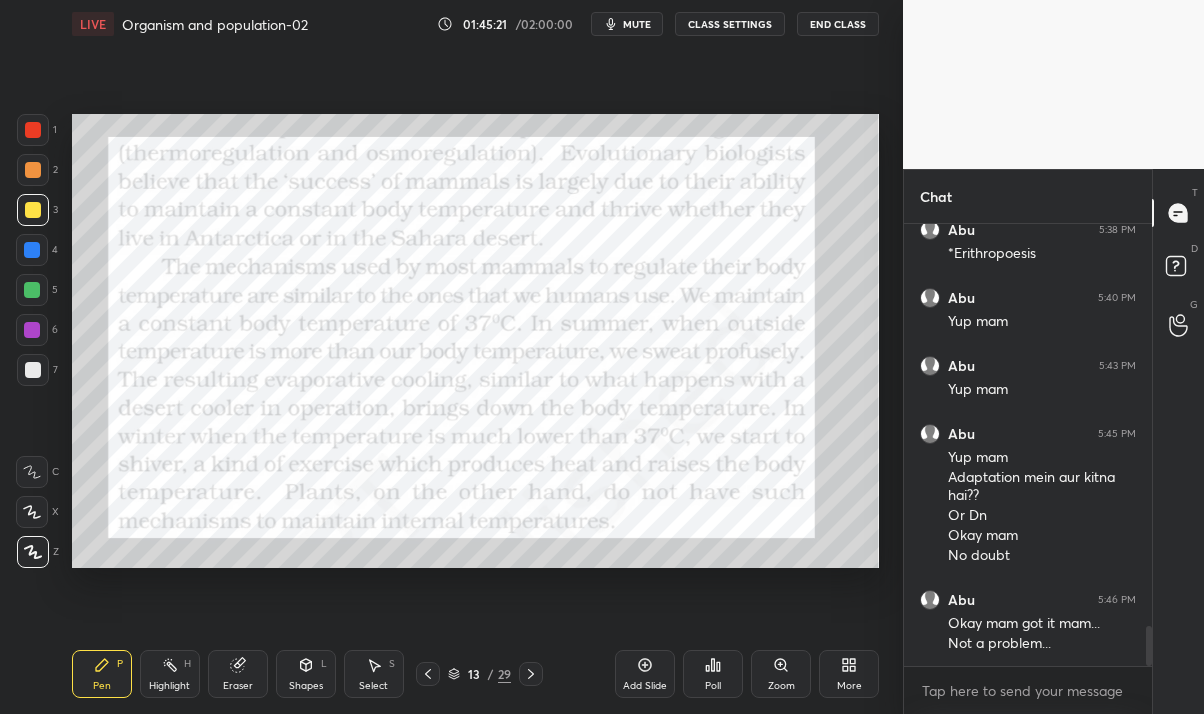 click 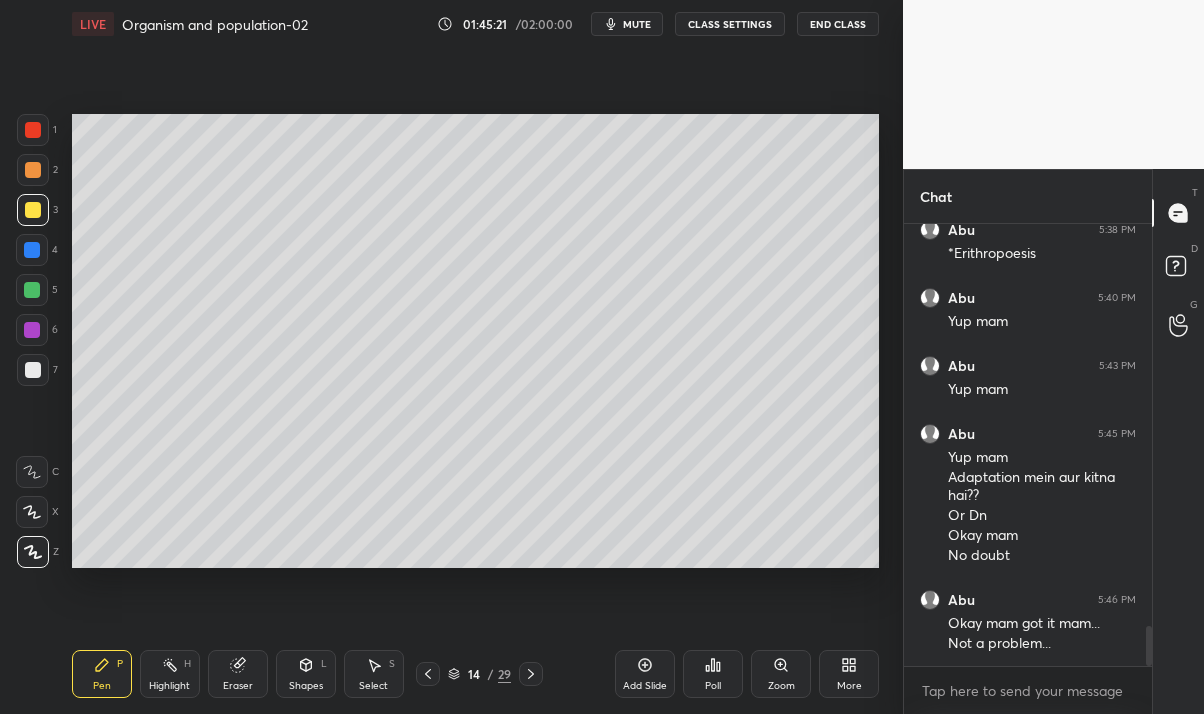 click at bounding box center [531, 674] 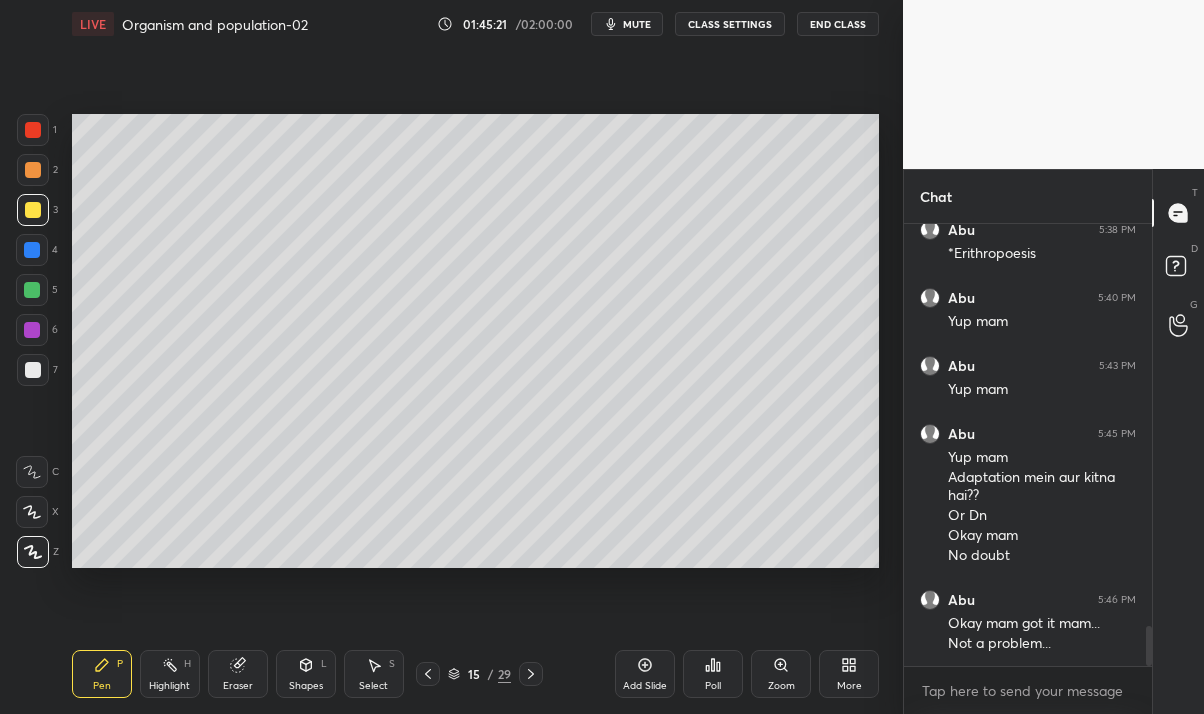 click 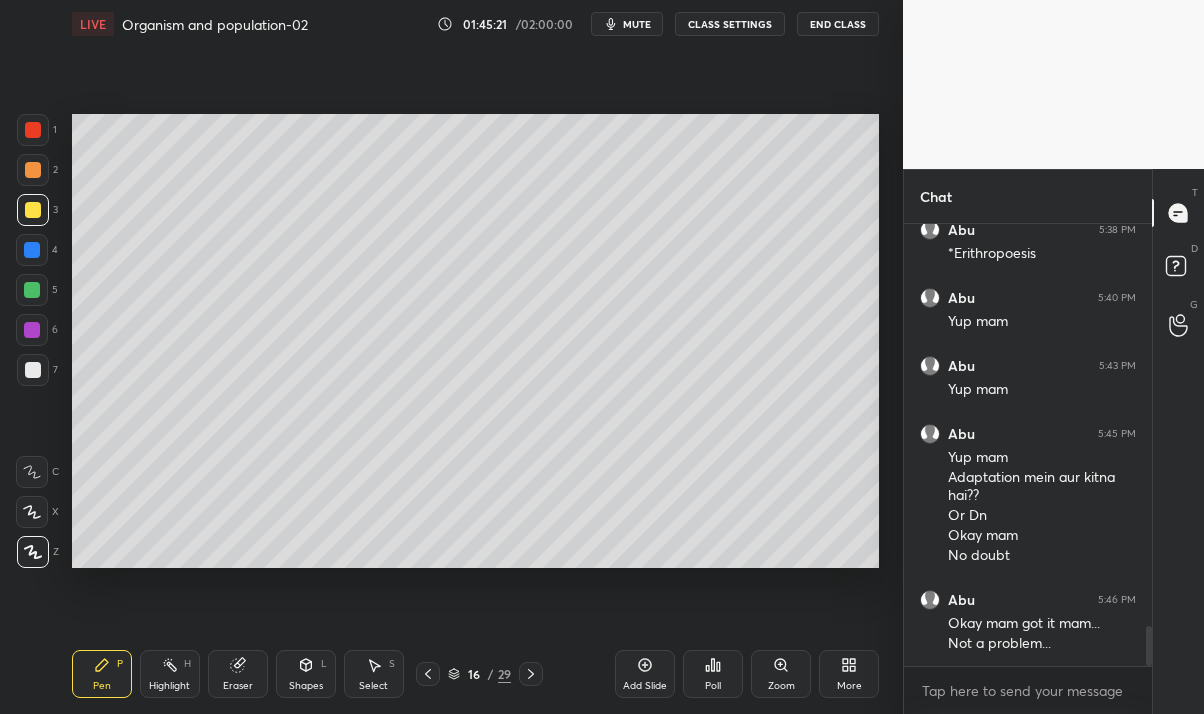 click 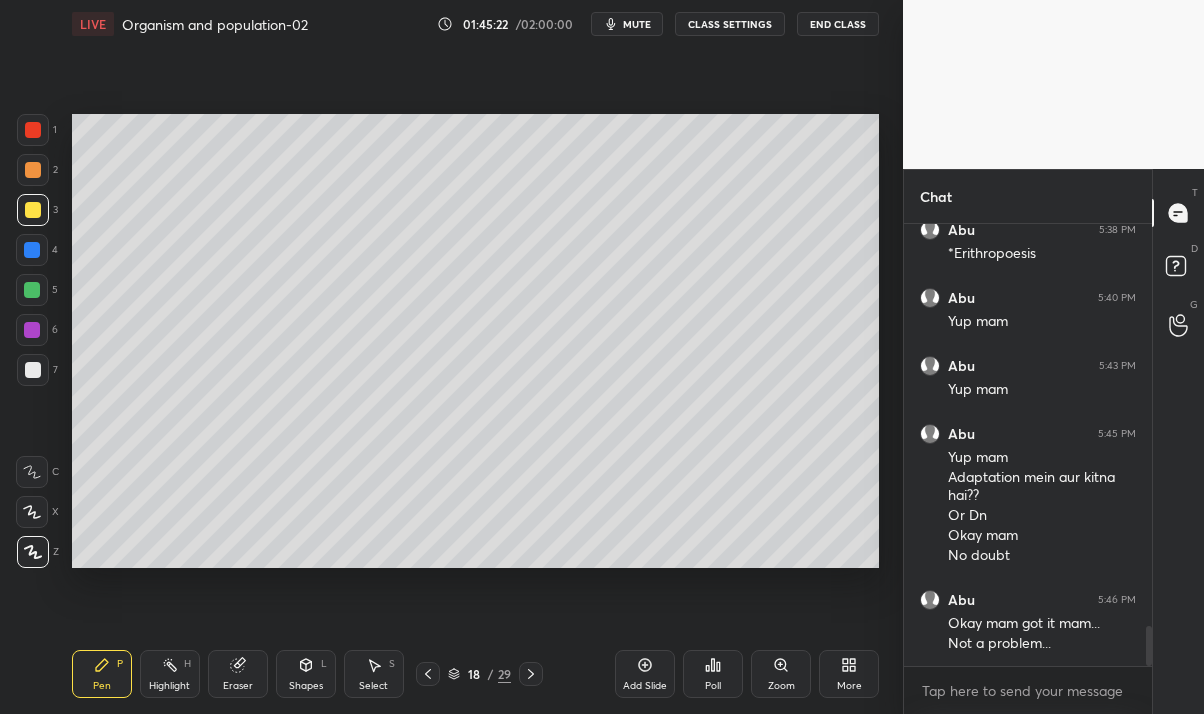click 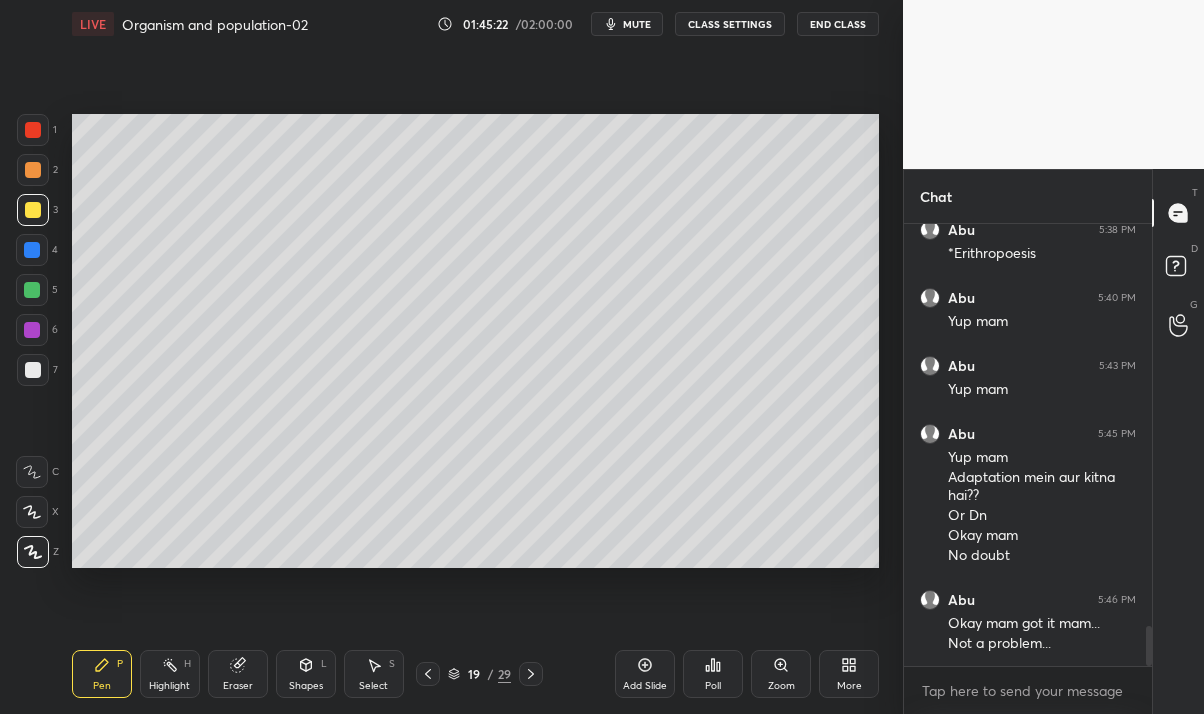click 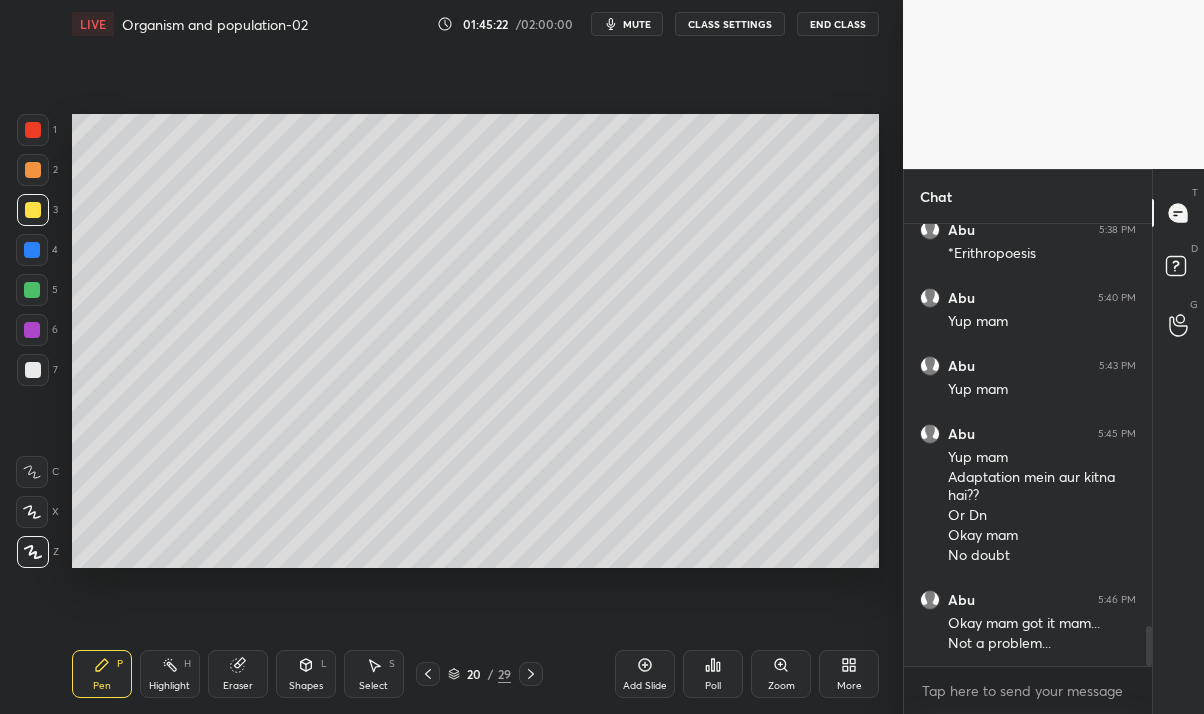 click 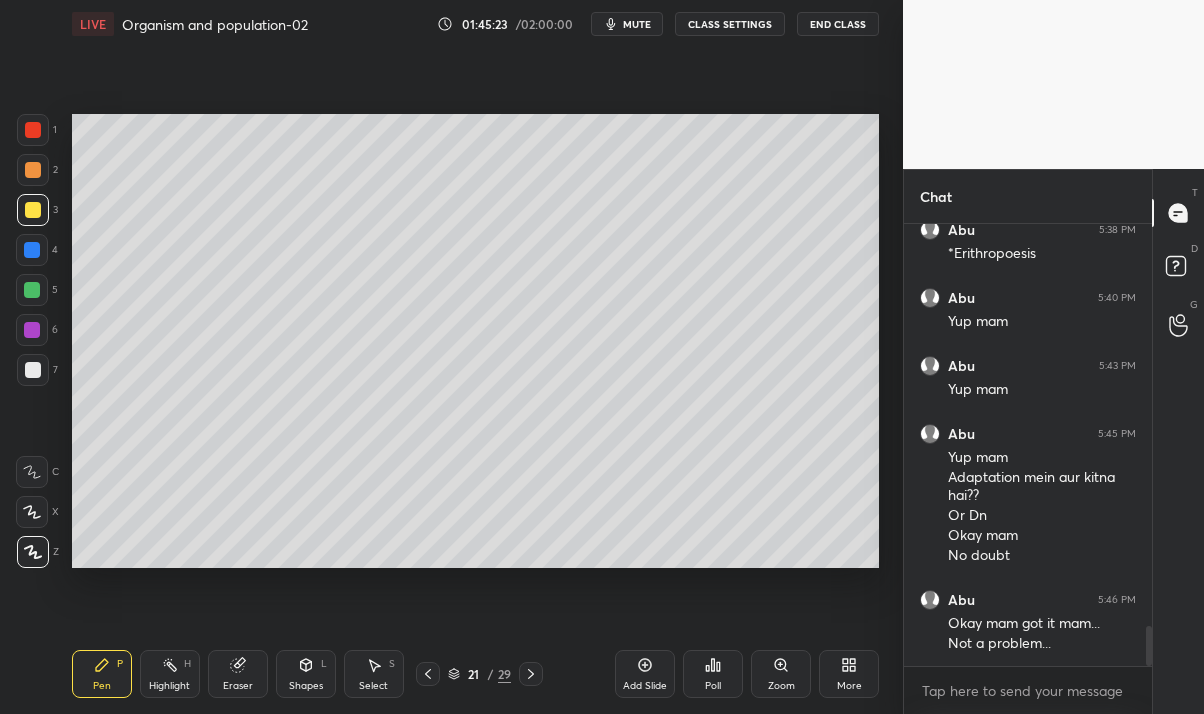 click 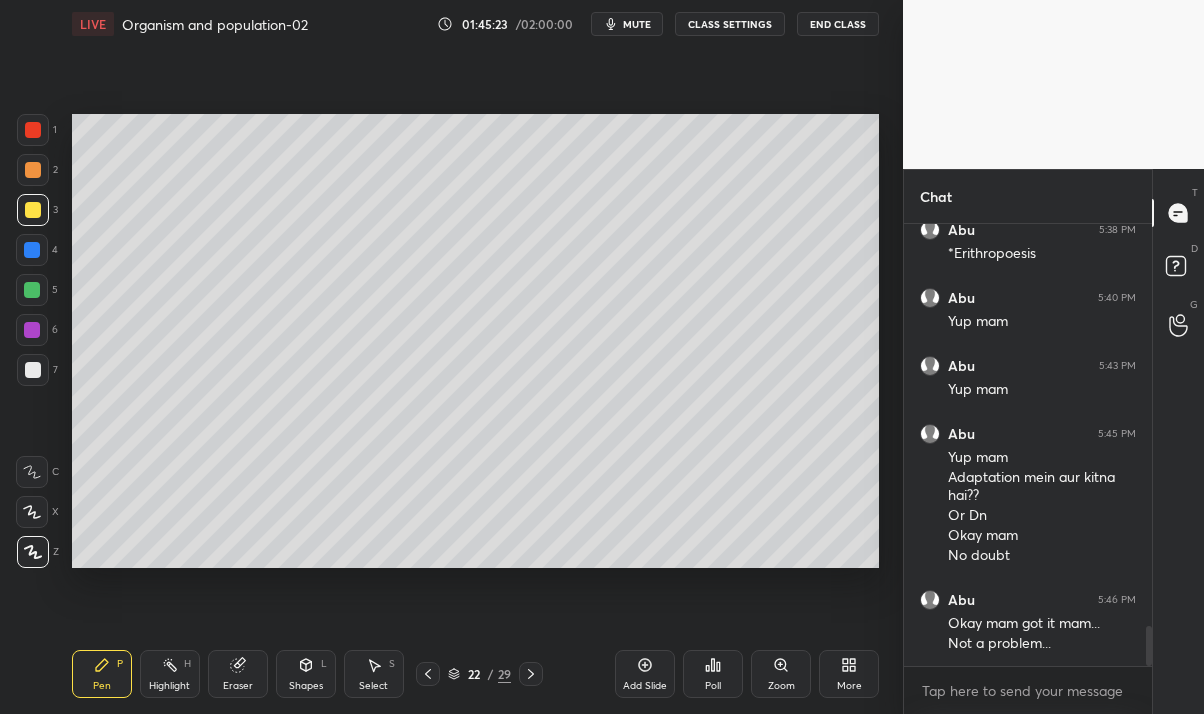 click 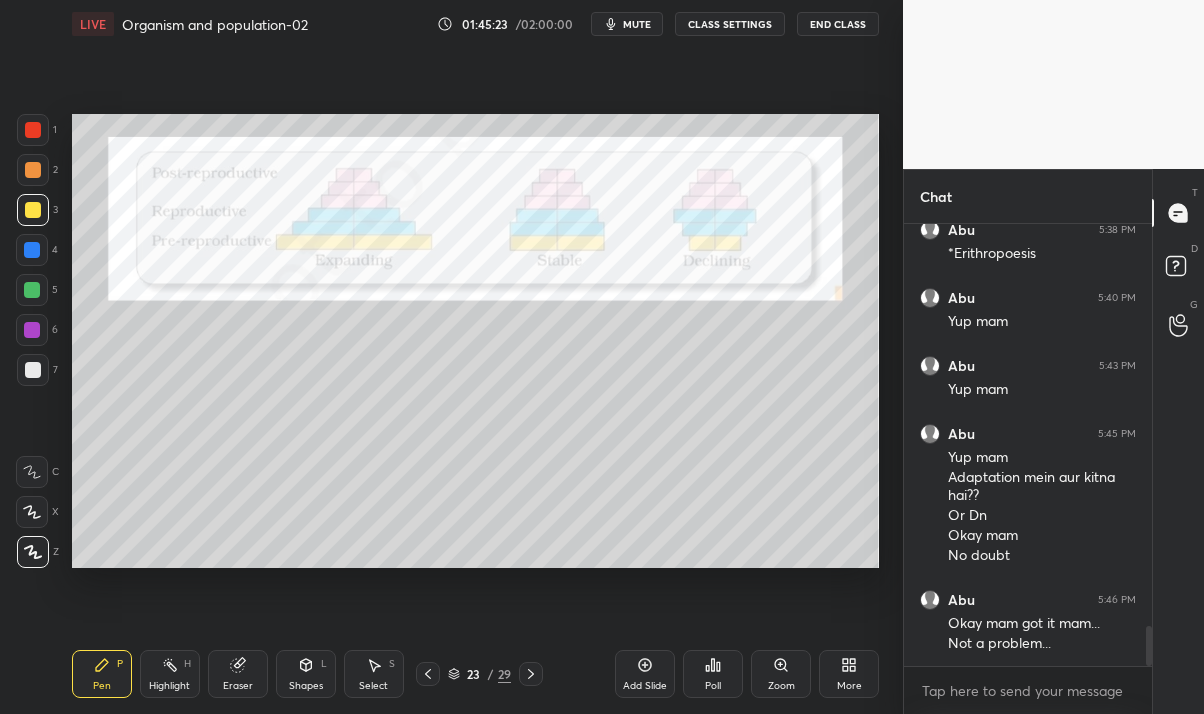 click 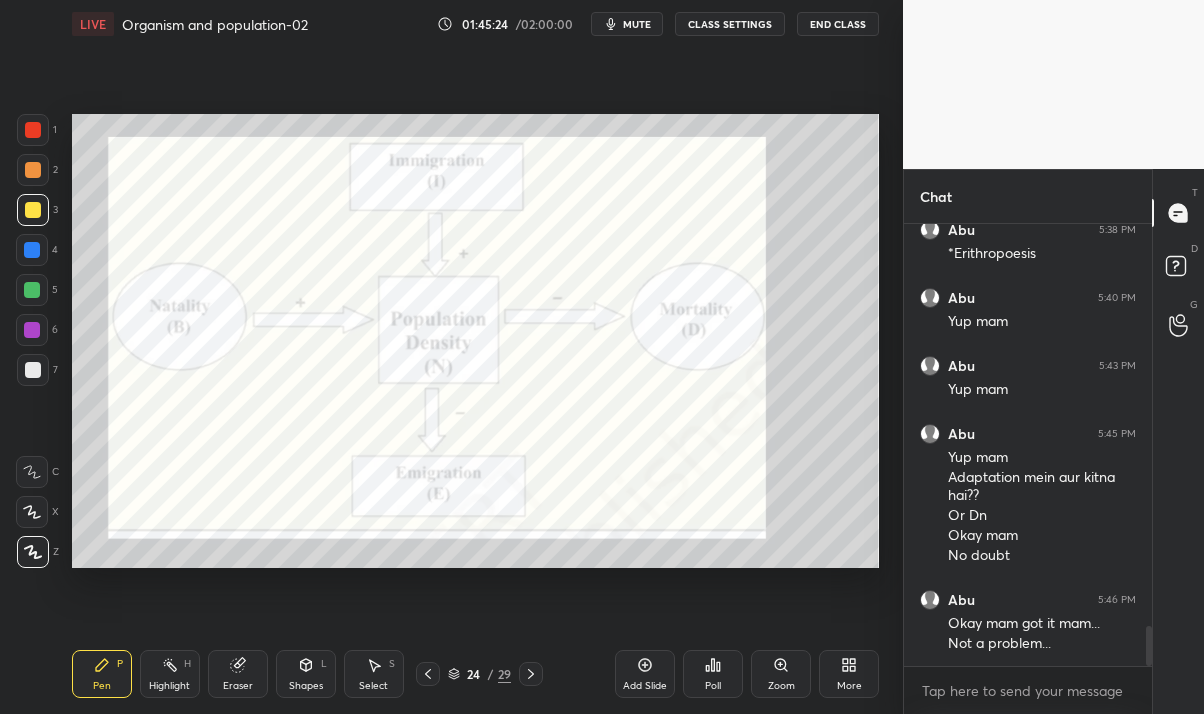 click at bounding box center [428, 674] 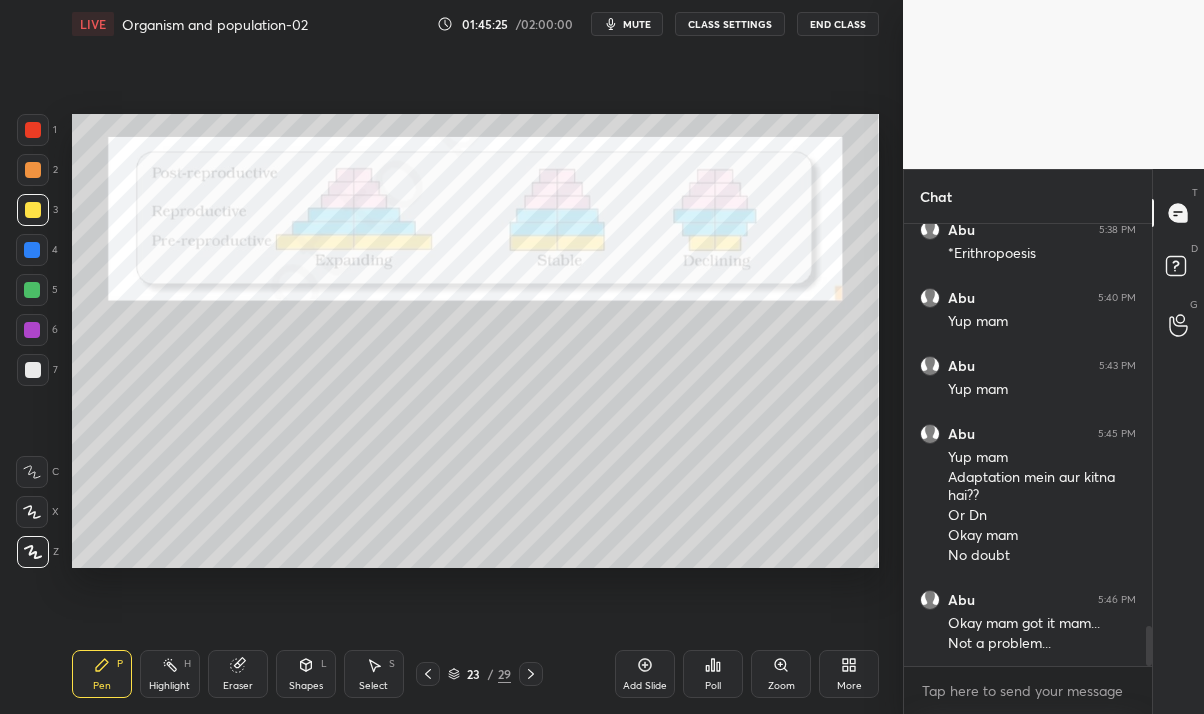 click 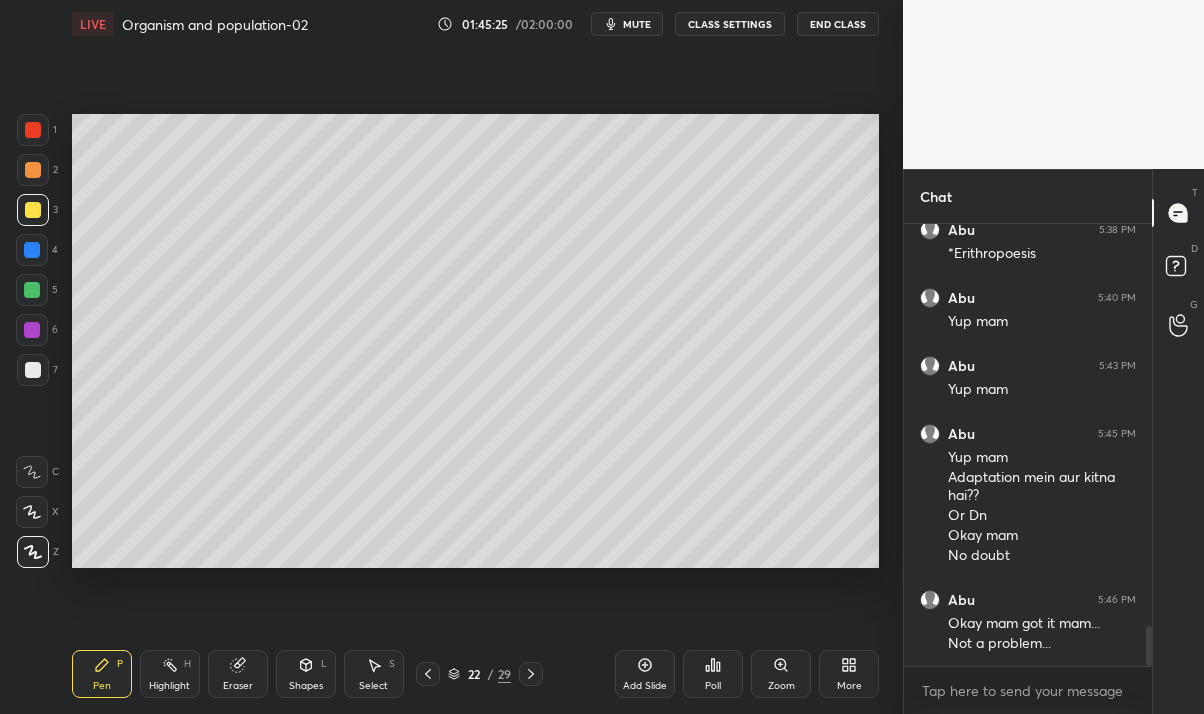 scroll, scrollTop: 4433, scrollLeft: 0, axis: vertical 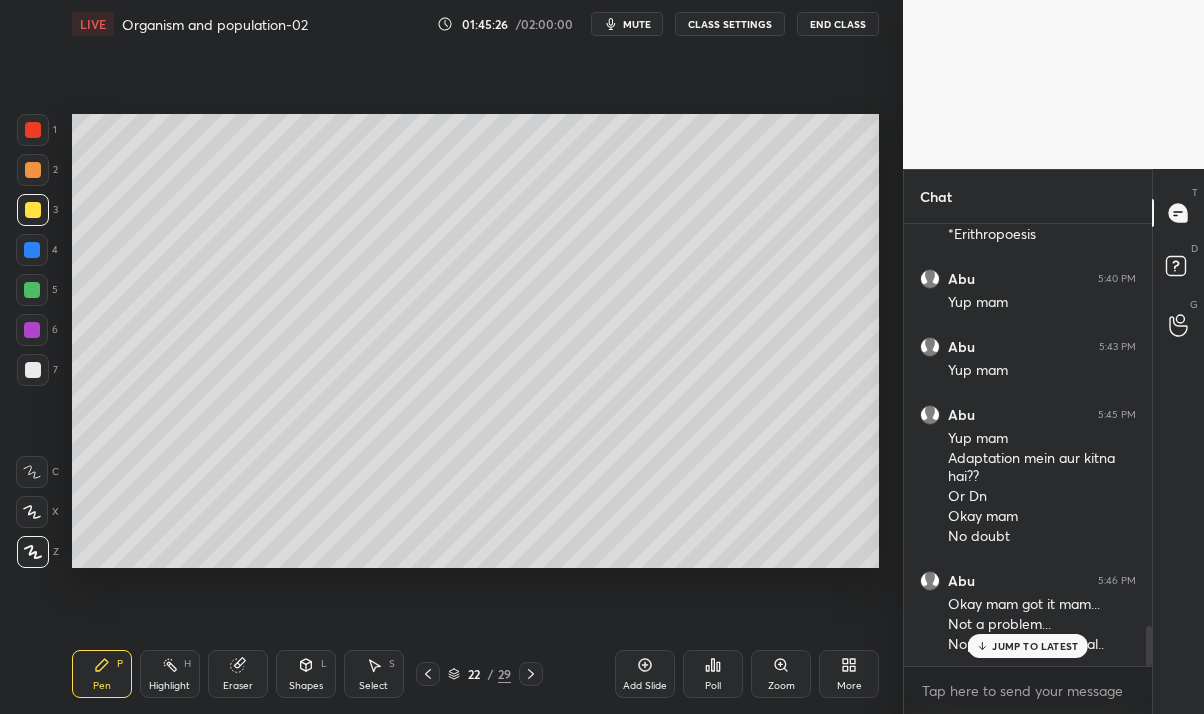 click on "JUMP TO LATEST" at bounding box center (1035, 646) 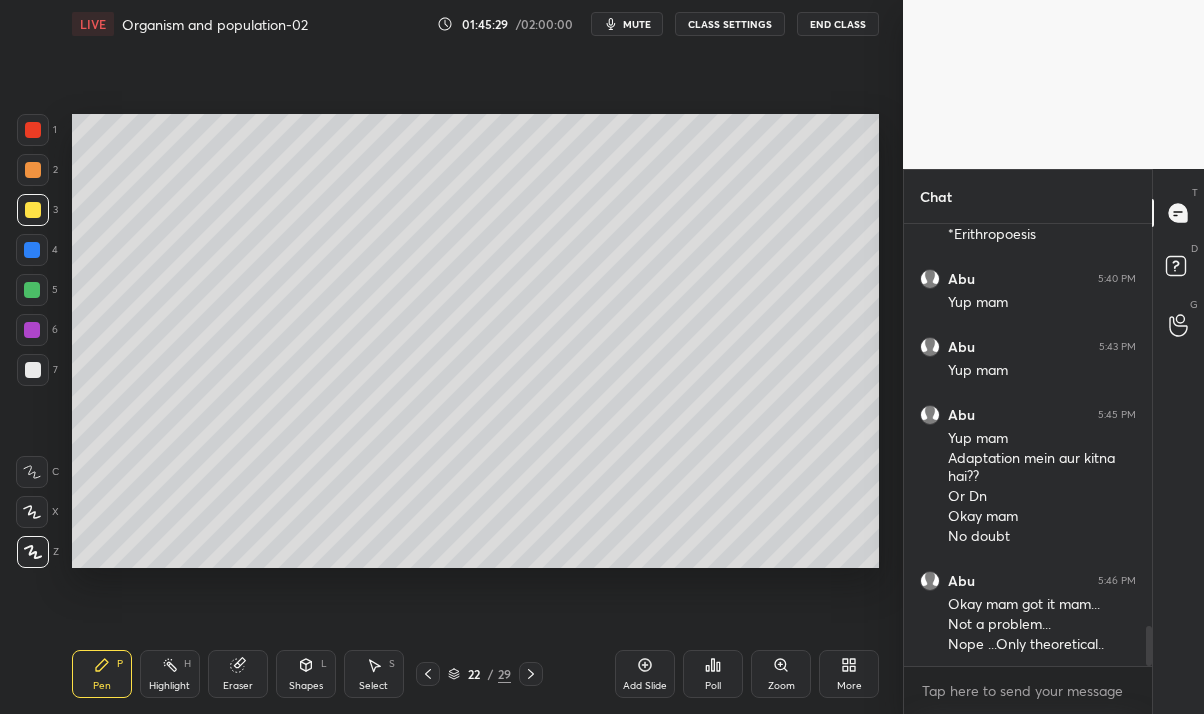click on "Add Slide" at bounding box center (645, 686) 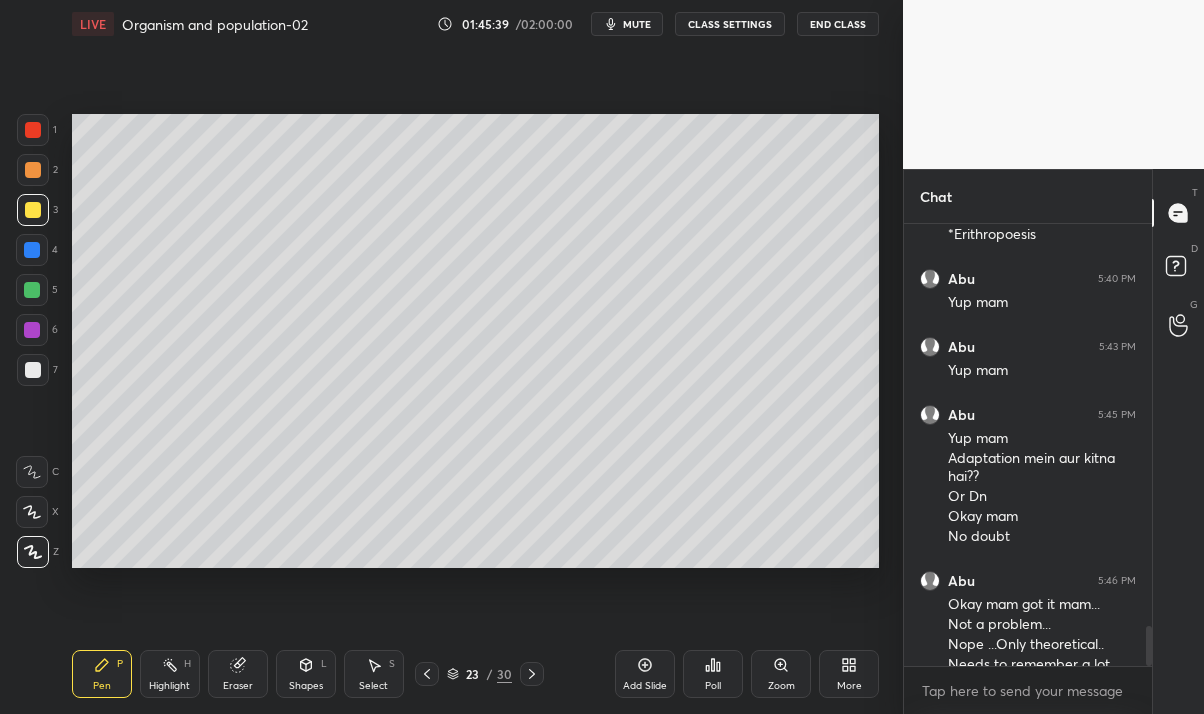 scroll, scrollTop: 4454, scrollLeft: 0, axis: vertical 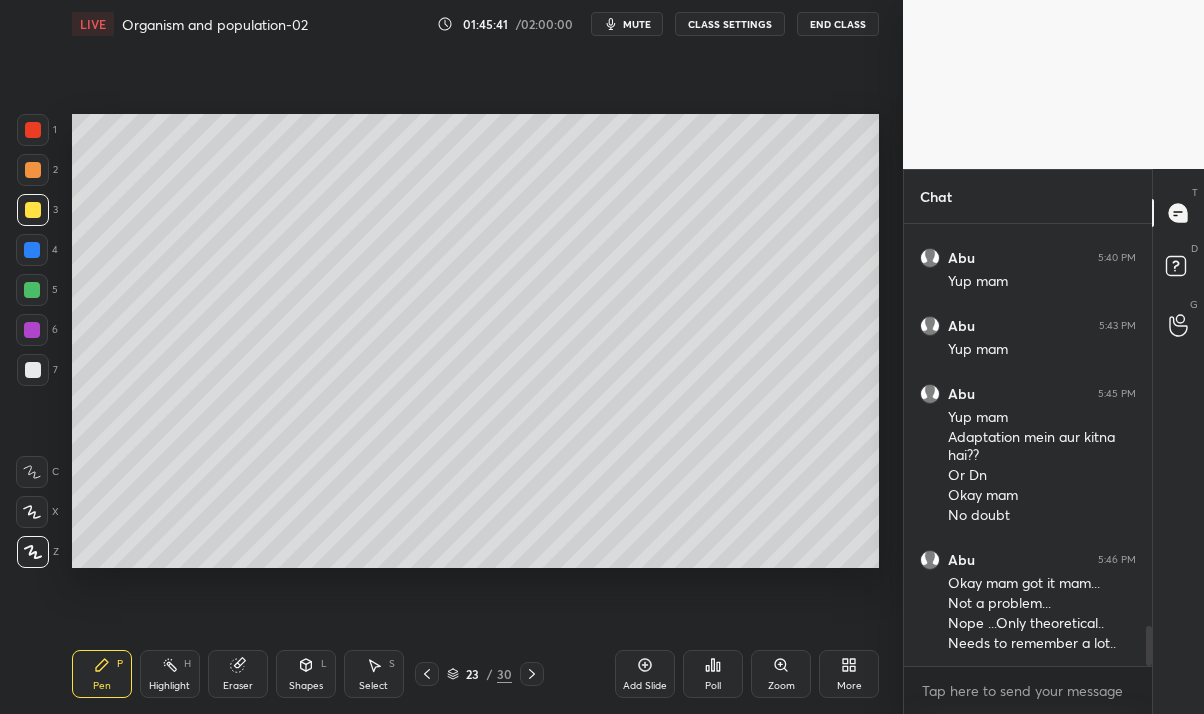 click at bounding box center [32, 250] 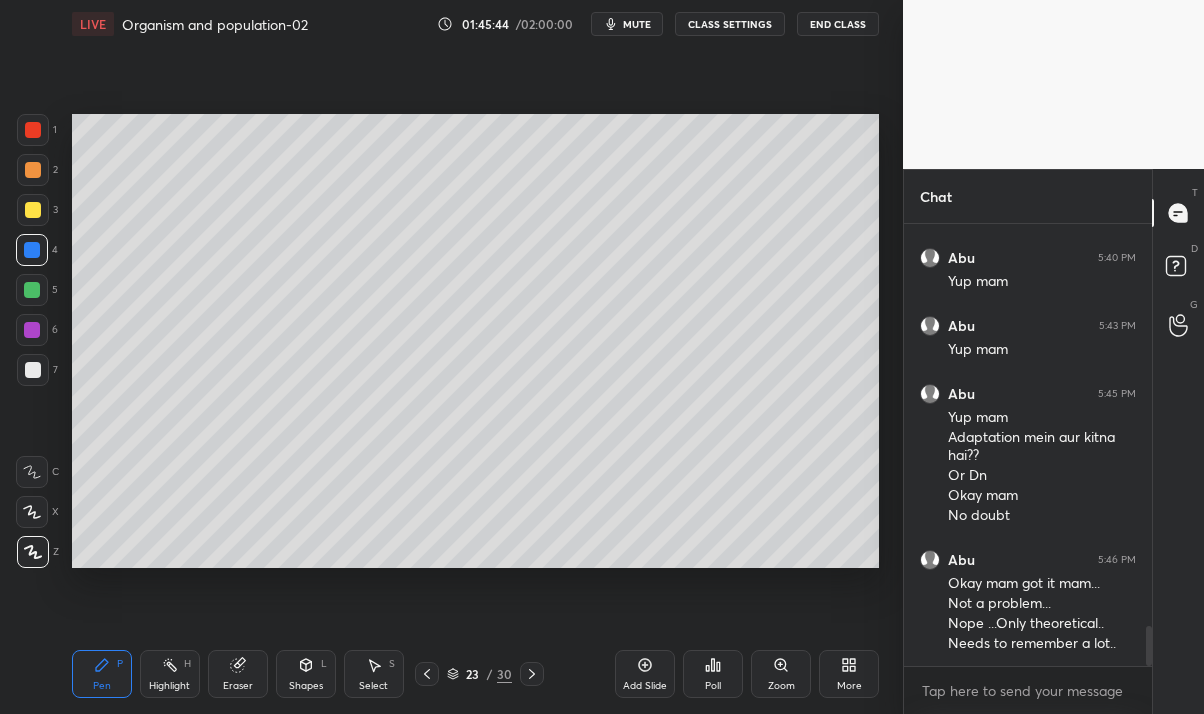 click at bounding box center (32, 290) 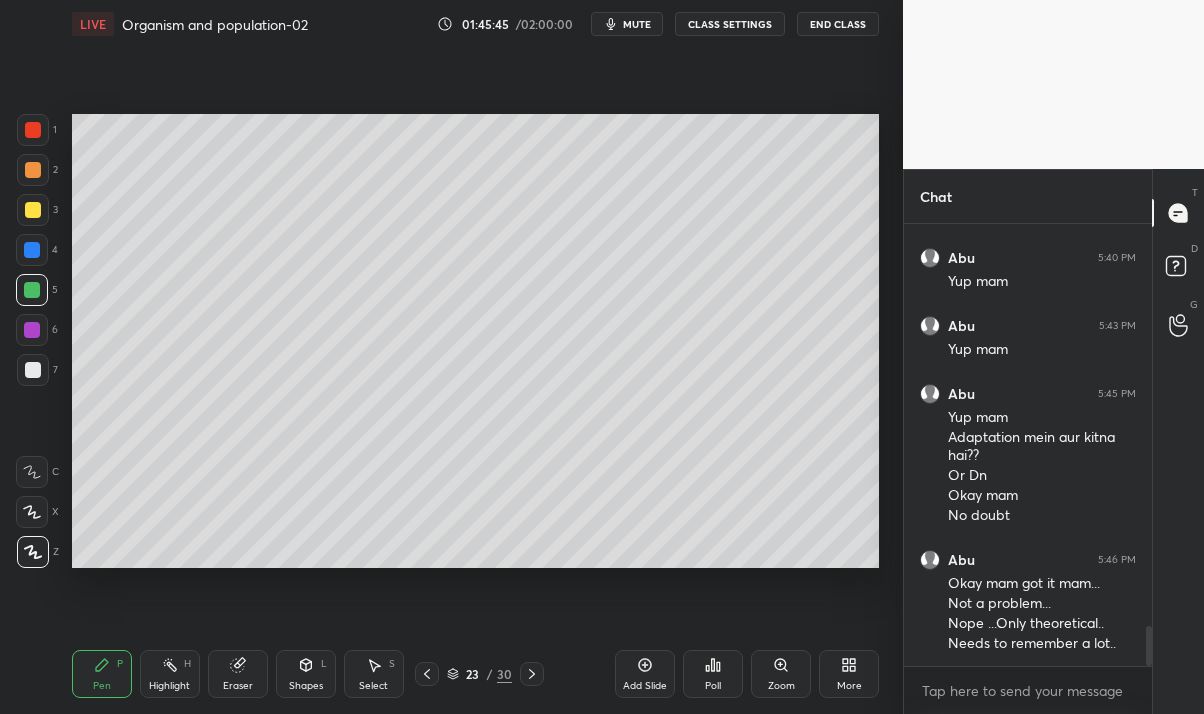 scroll, scrollTop: 4473, scrollLeft: 0, axis: vertical 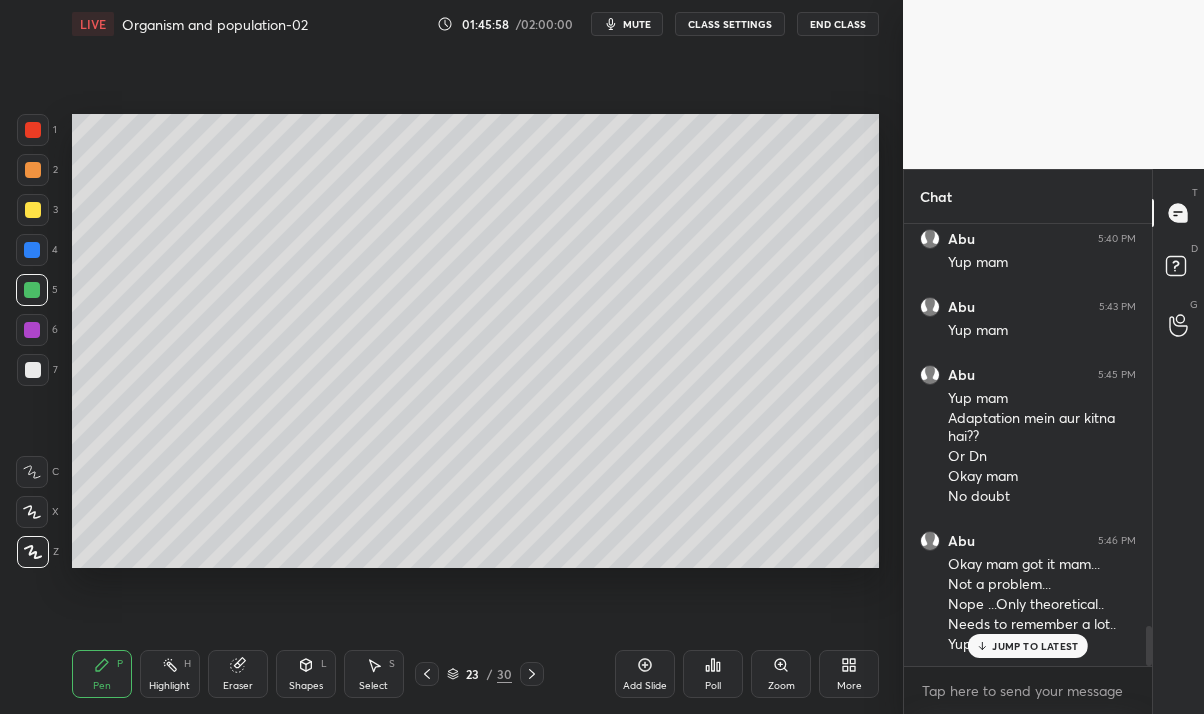 click on "Shapes" at bounding box center (306, 686) 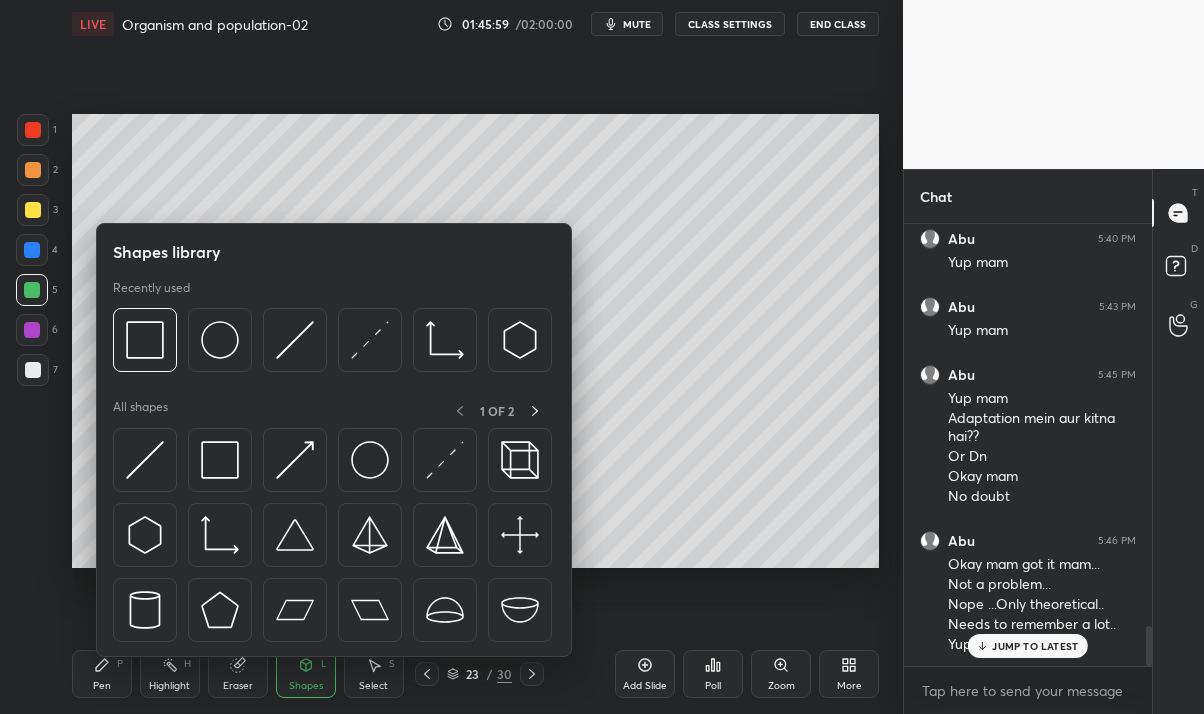 click on "Eraser" at bounding box center [238, 674] 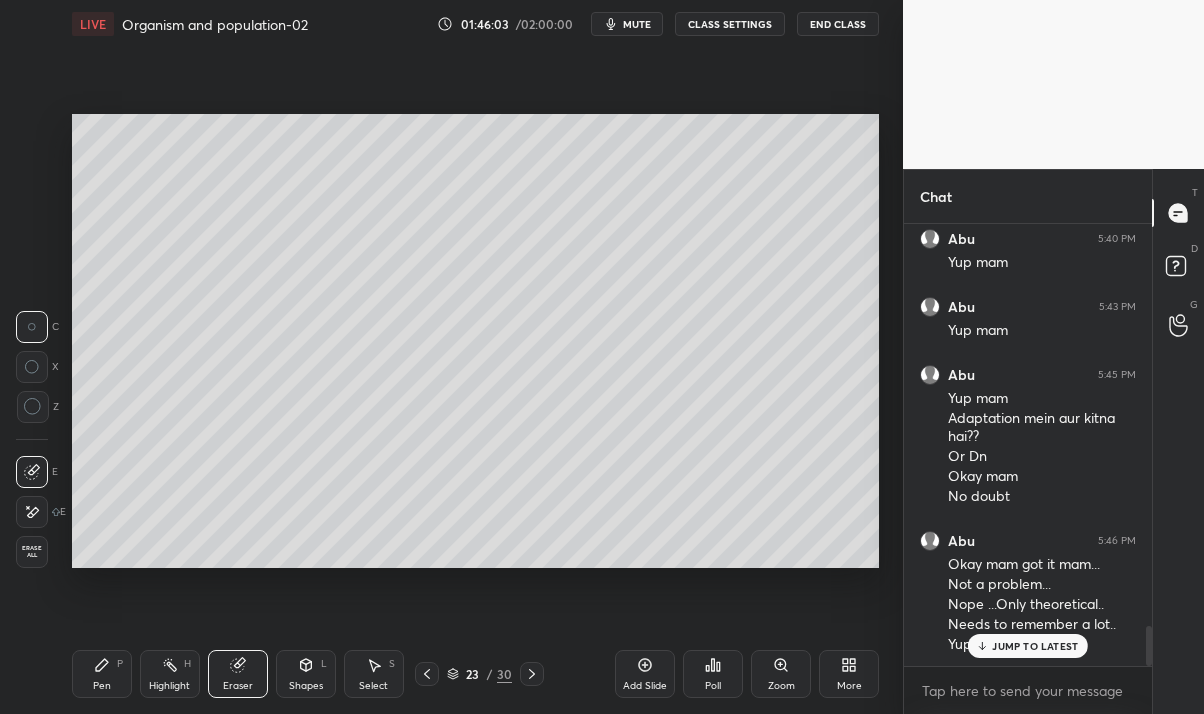 click on "Pen" at bounding box center (102, 686) 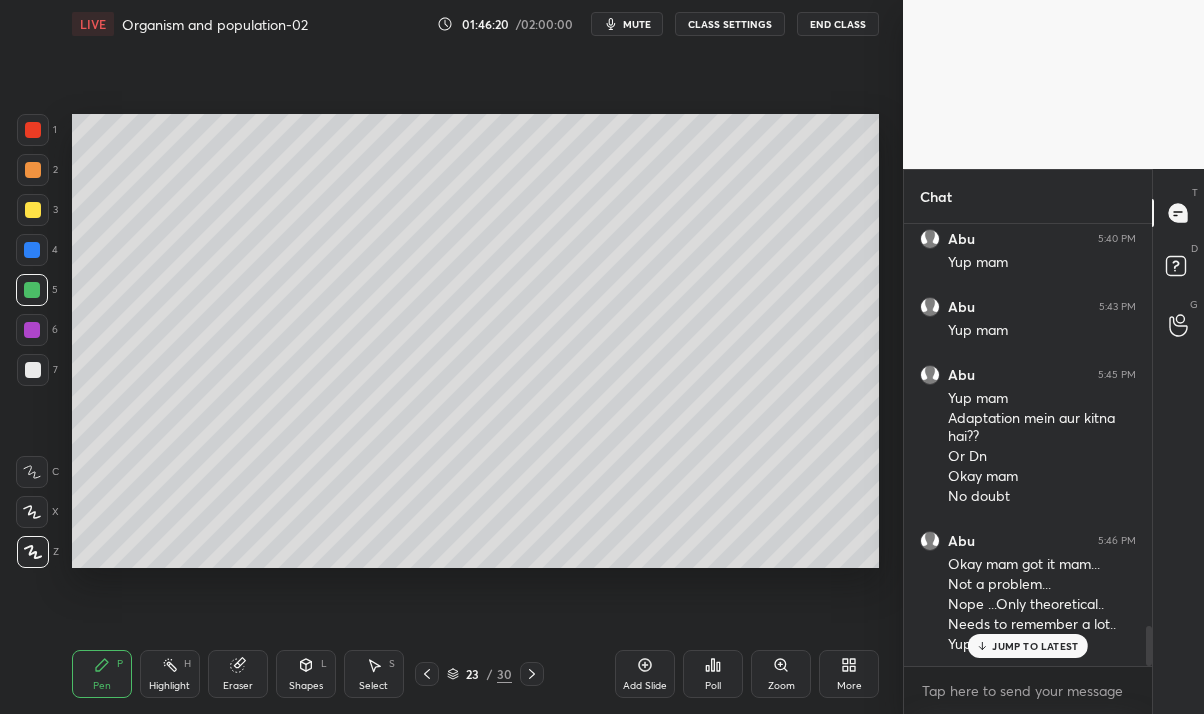click on "JUMP TO LATEST" at bounding box center [1035, 646] 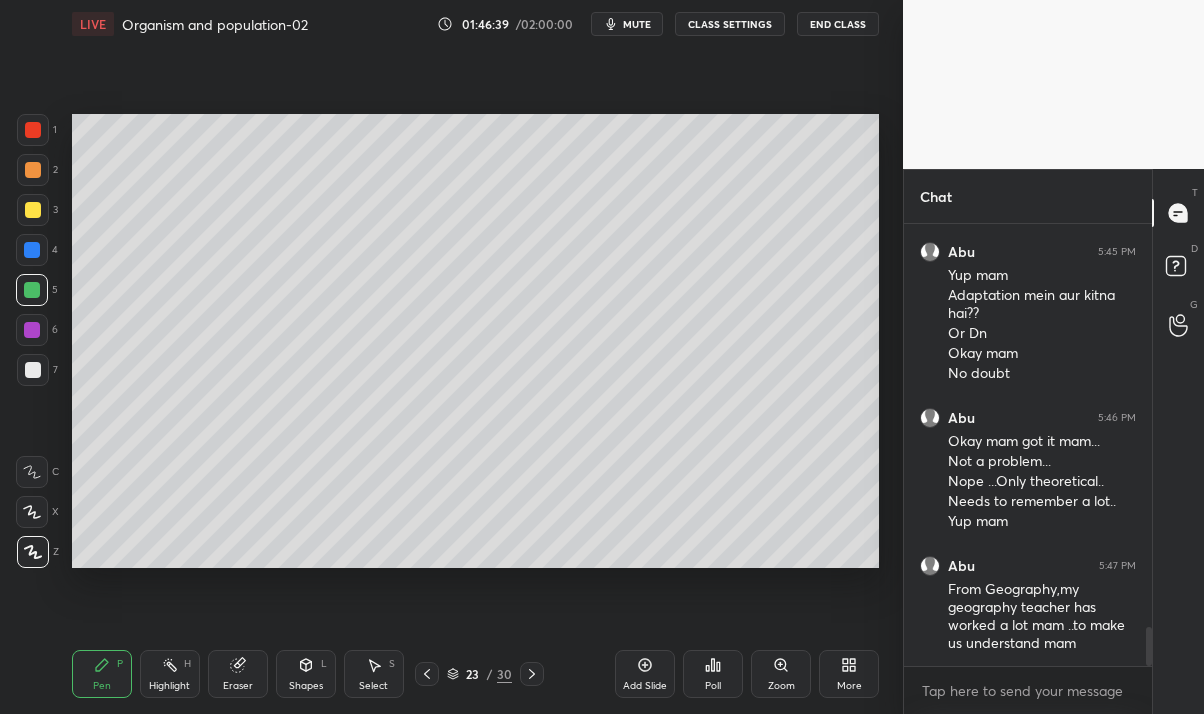 scroll, scrollTop: 4616, scrollLeft: 0, axis: vertical 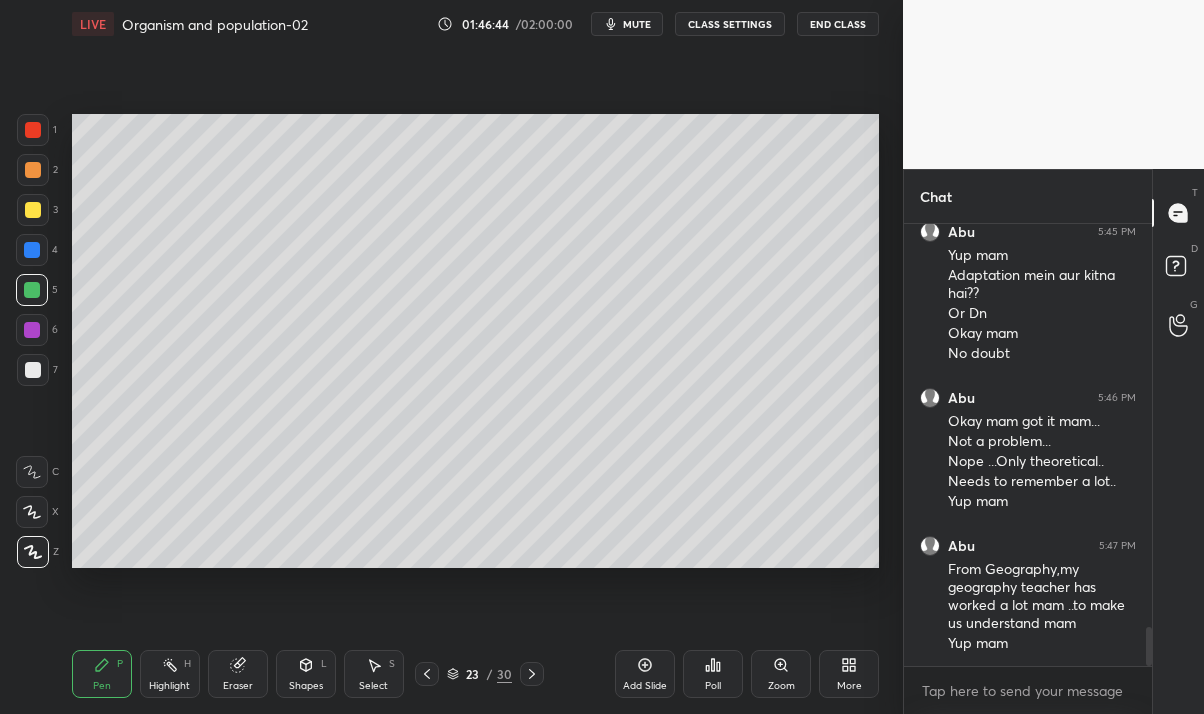 click on "Eraser" at bounding box center [238, 674] 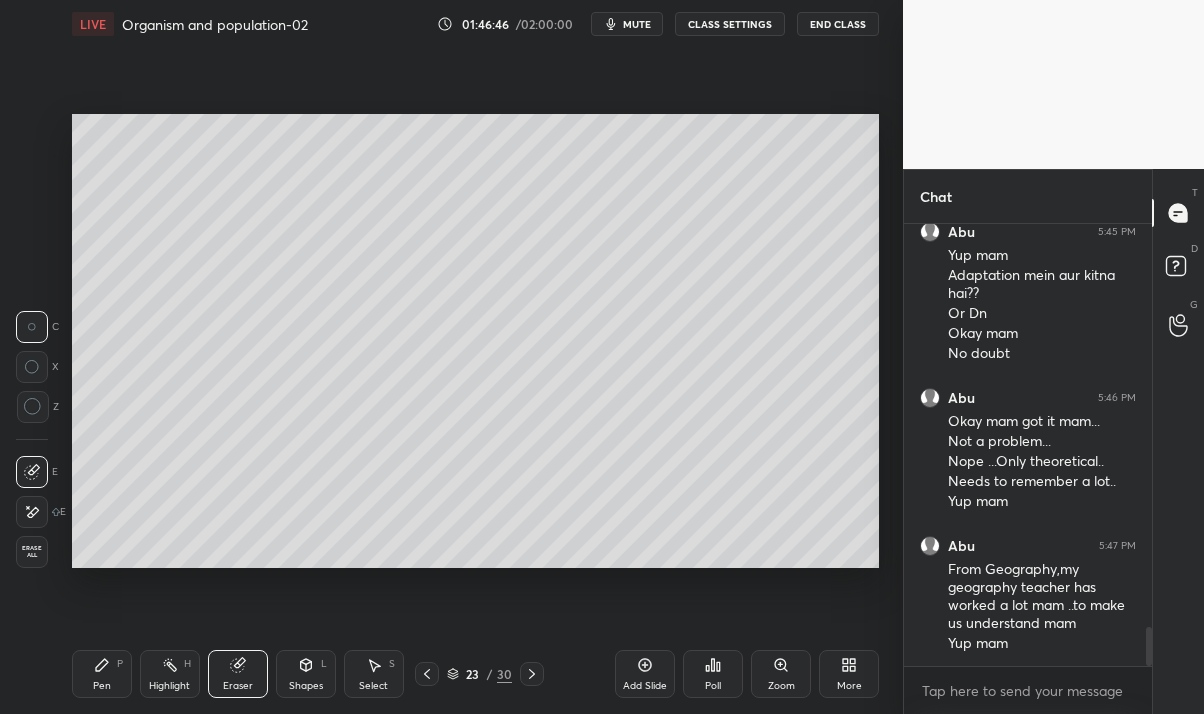 click on "Pen" at bounding box center [102, 686] 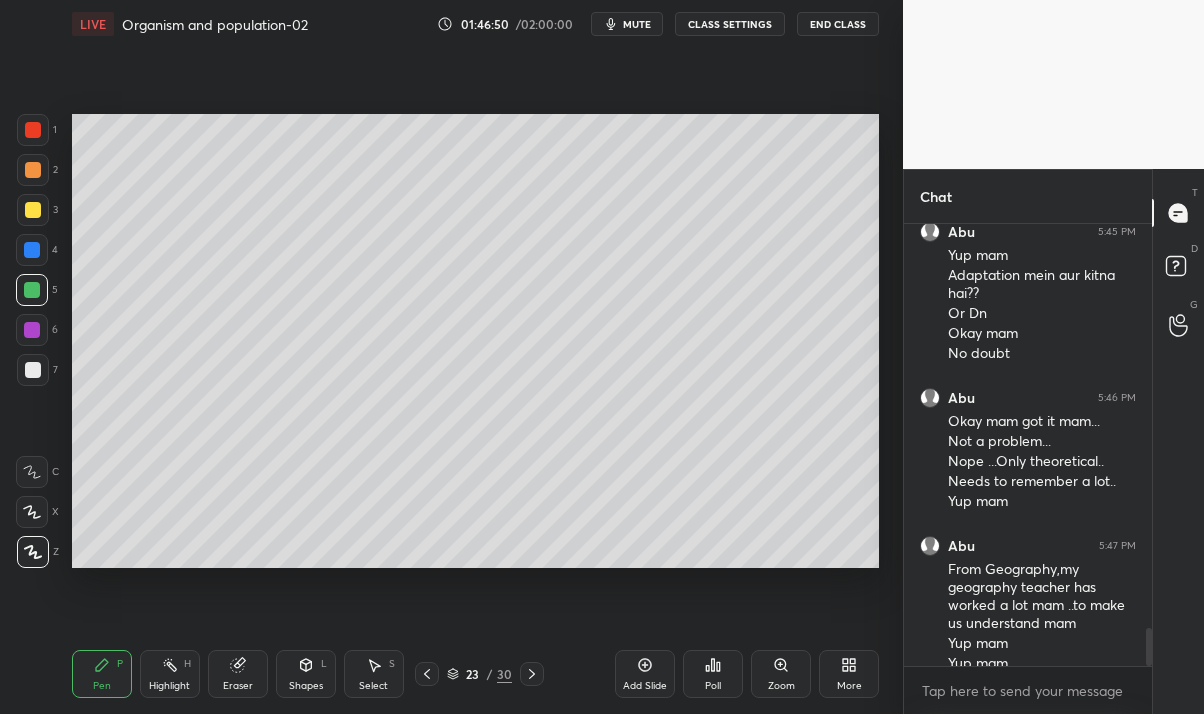 scroll, scrollTop: 4636, scrollLeft: 0, axis: vertical 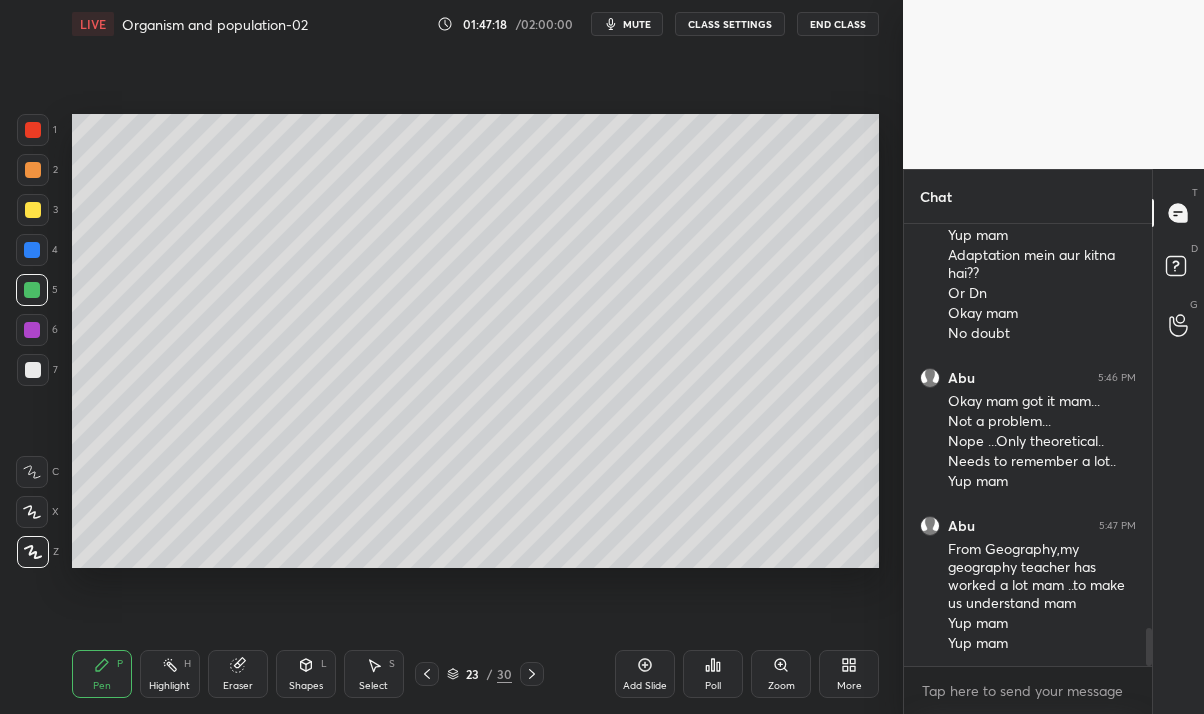click at bounding box center [33, 370] 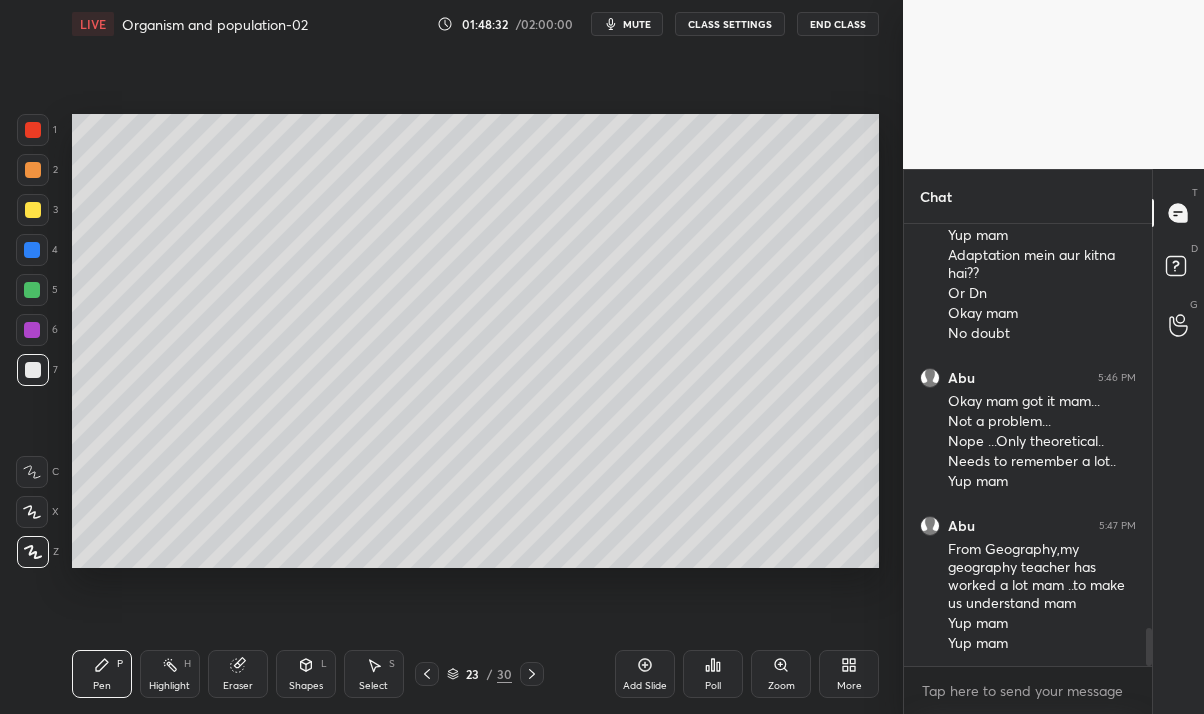click at bounding box center (33, 210) 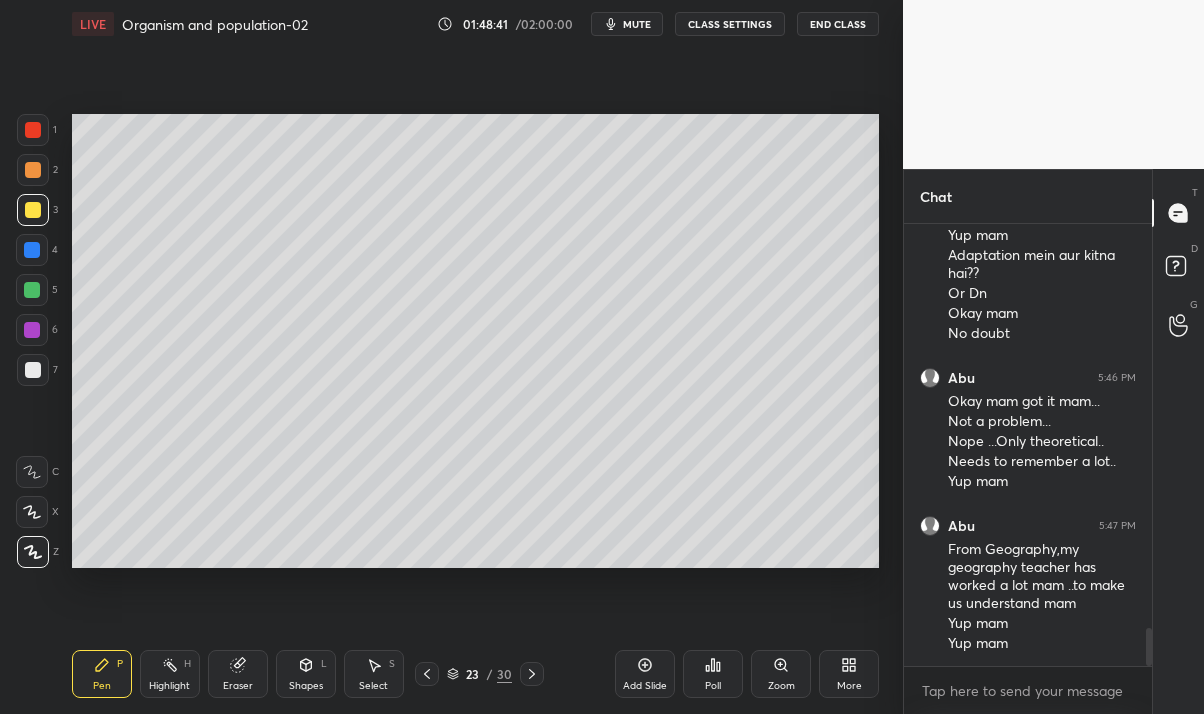 click on "Eraser" at bounding box center [238, 674] 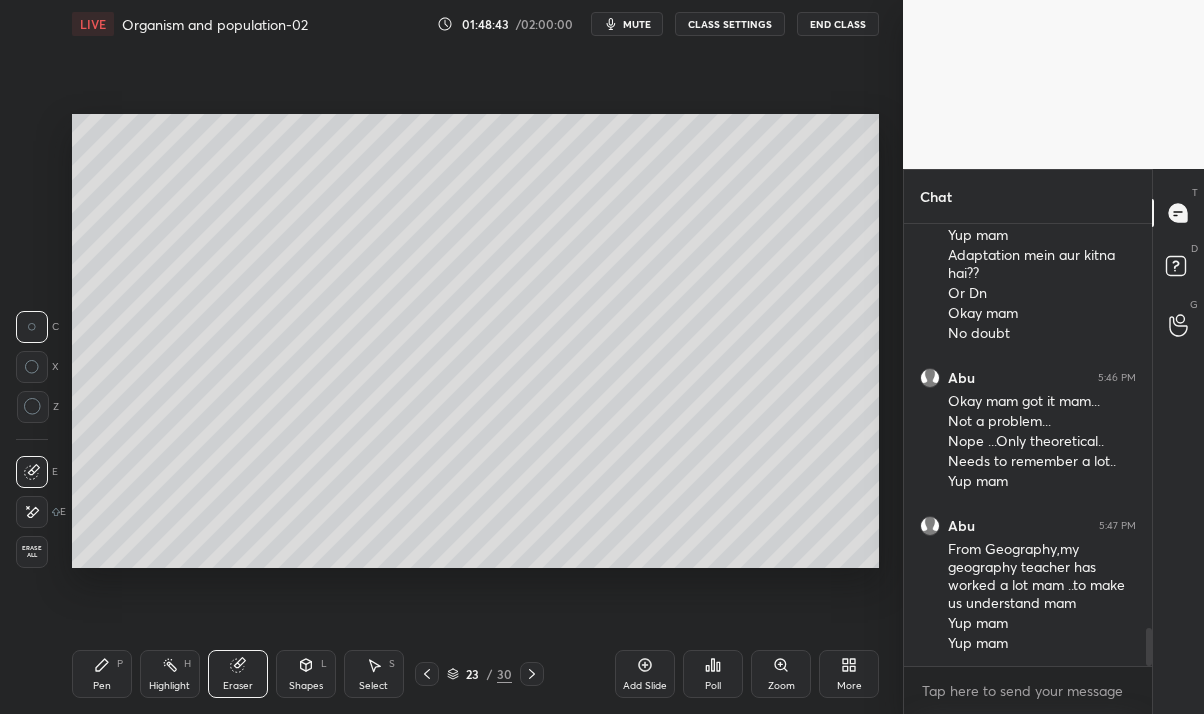 click on "Pen P" at bounding box center (102, 674) 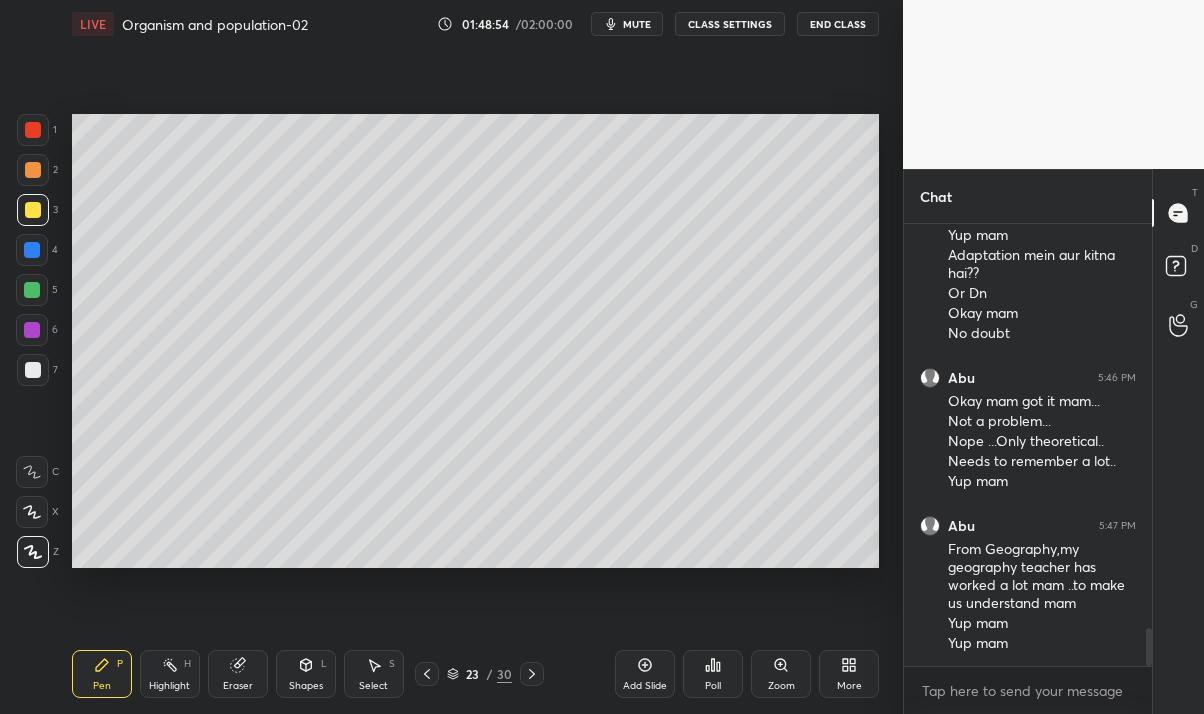 click at bounding box center [33, 370] 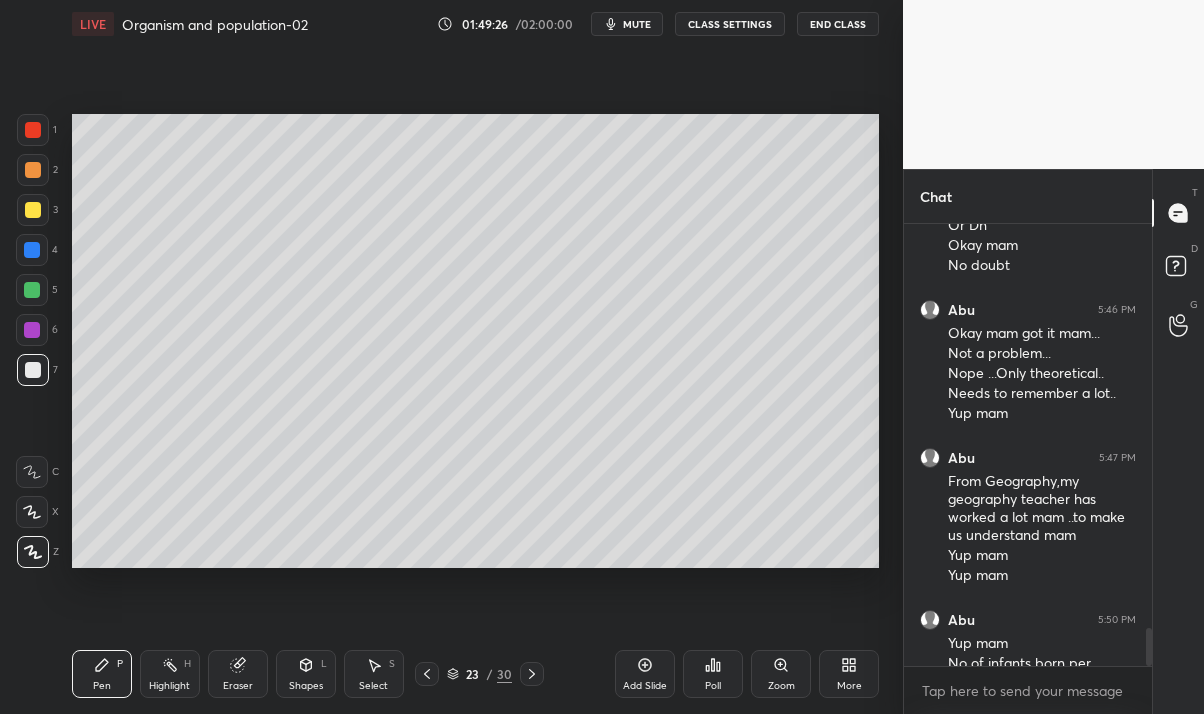 scroll, scrollTop: 4742, scrollLeft: 0, axis: vertical 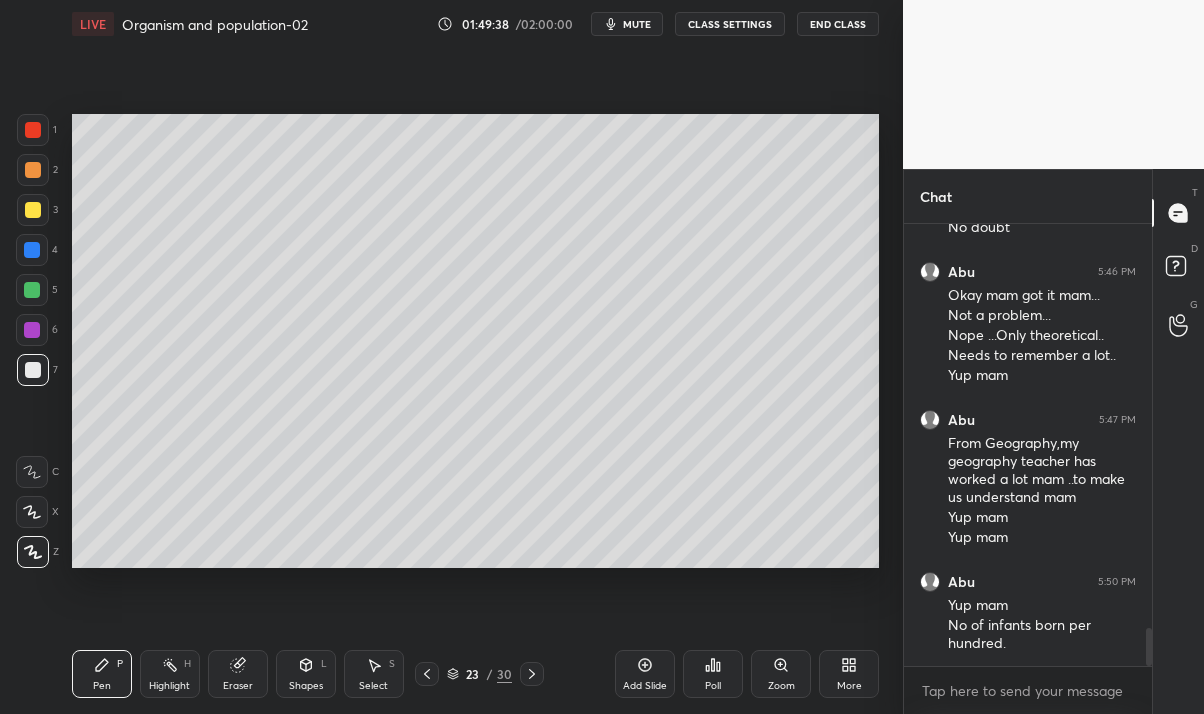 click on "Eraser" at bounding box center [238, 686] 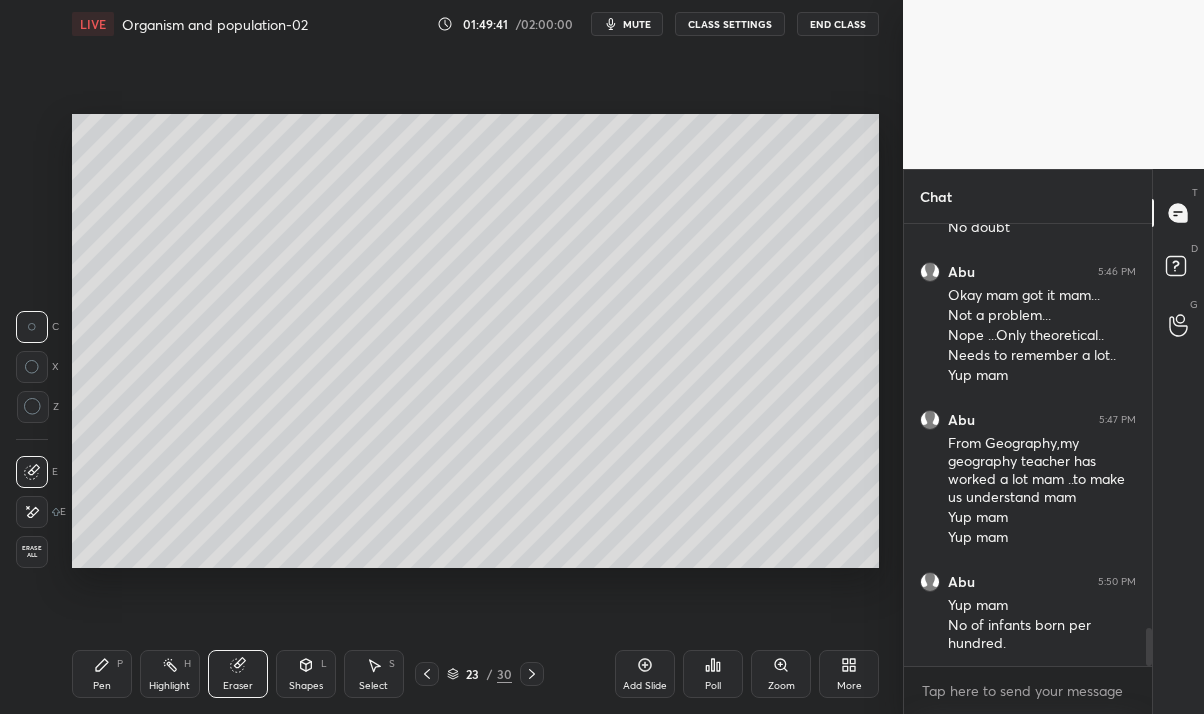 click at bounding box center [32, 512] 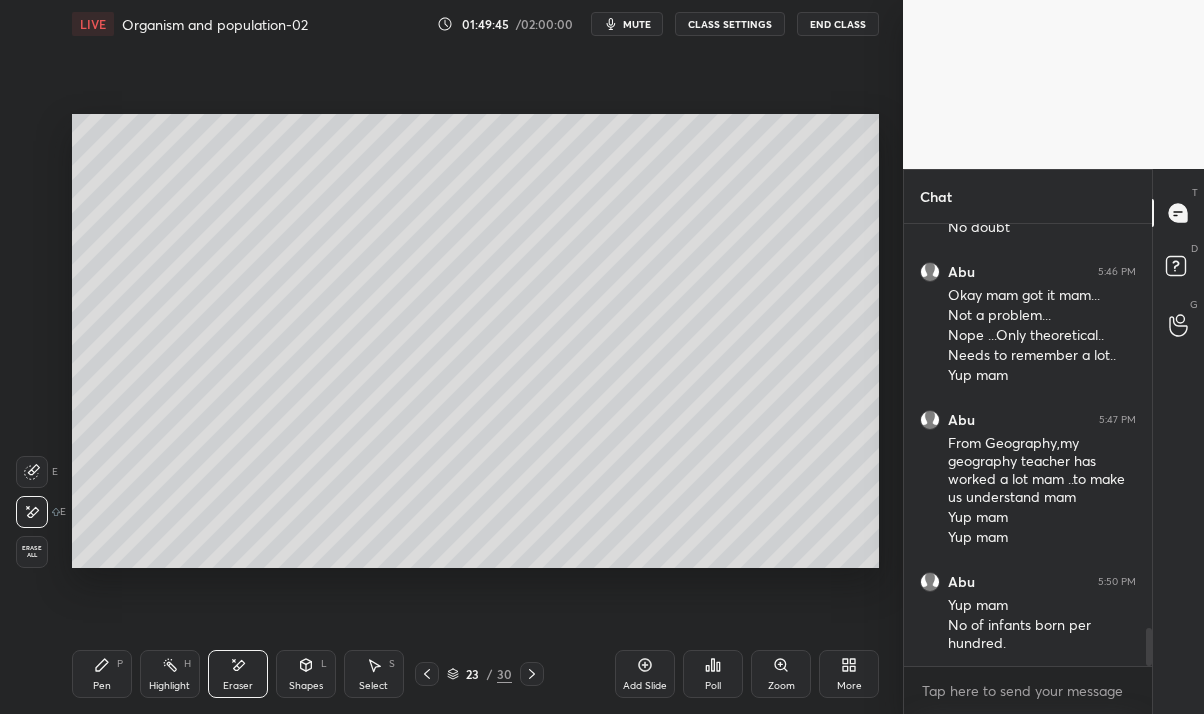 click on "Pen" at bounding box center [102, 686] 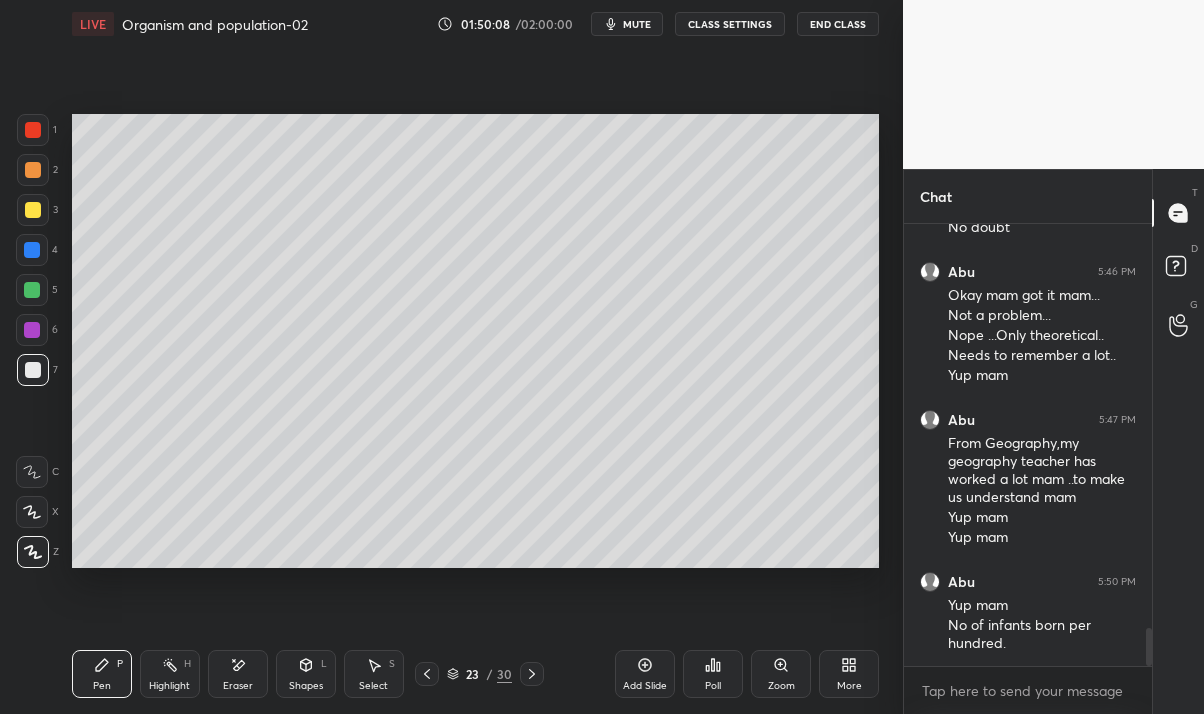 click on "Eraser" at bounding box center (238, 686) 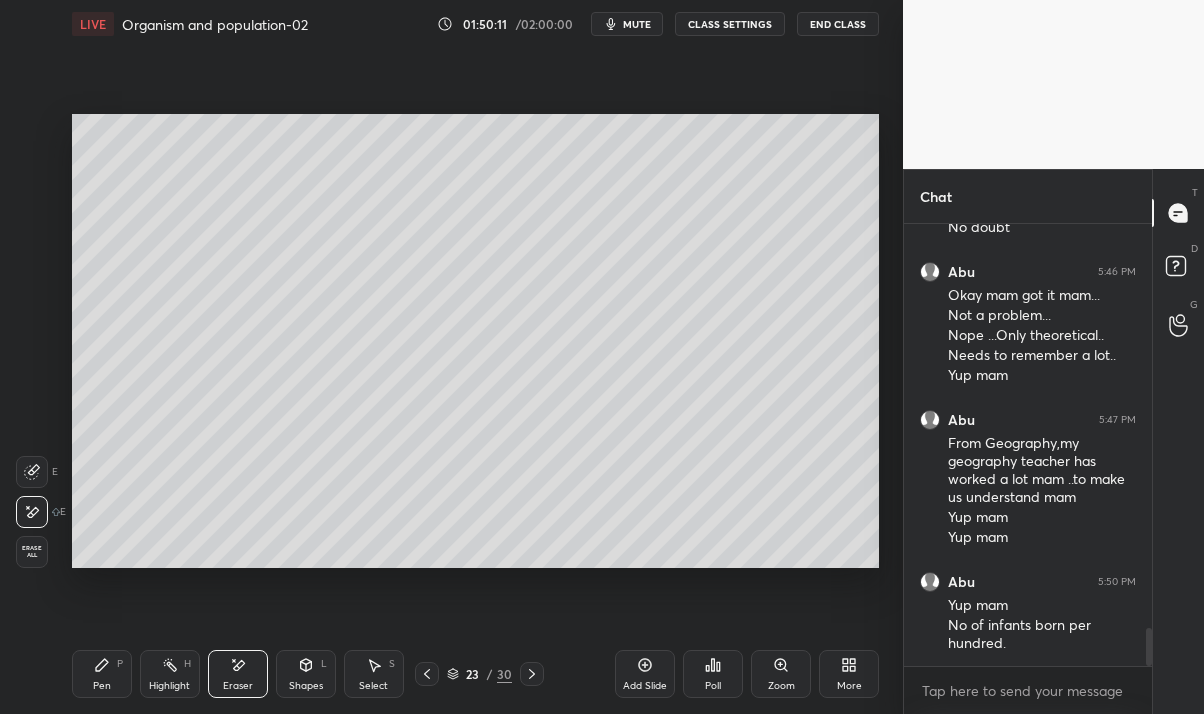 click on "Pen P" at bounding box center (102, 674) 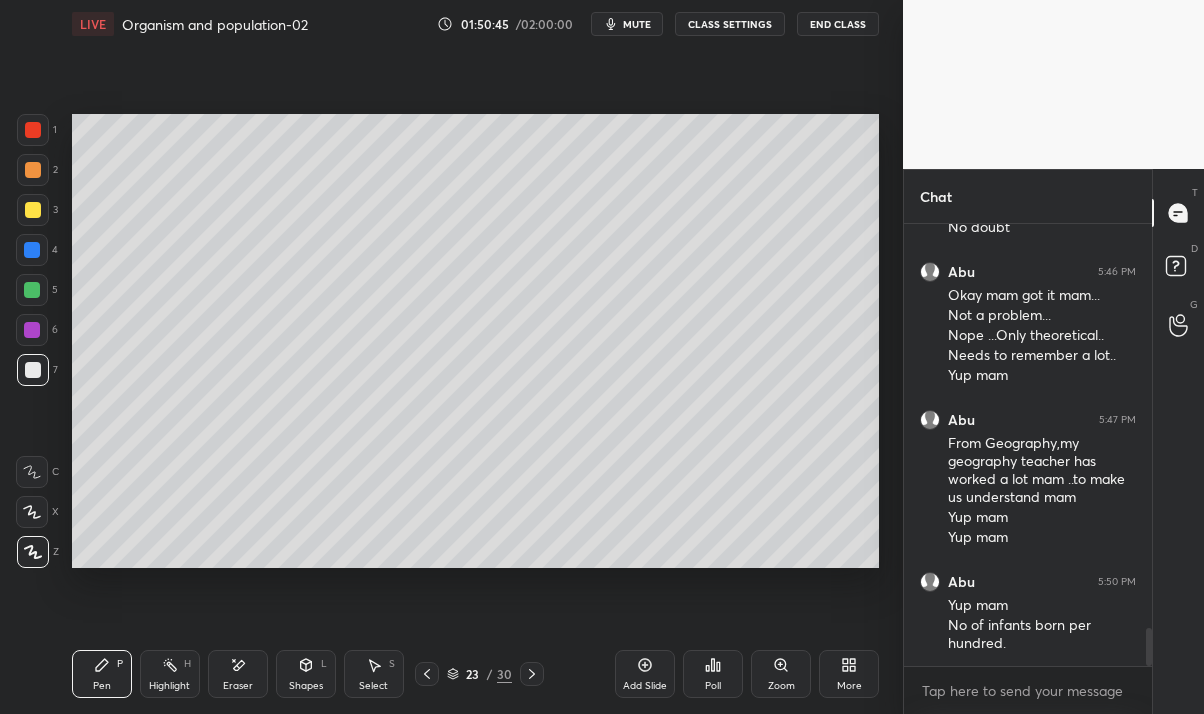 scroll, scrollTop: 415, scrollLeft: 242, axis: both 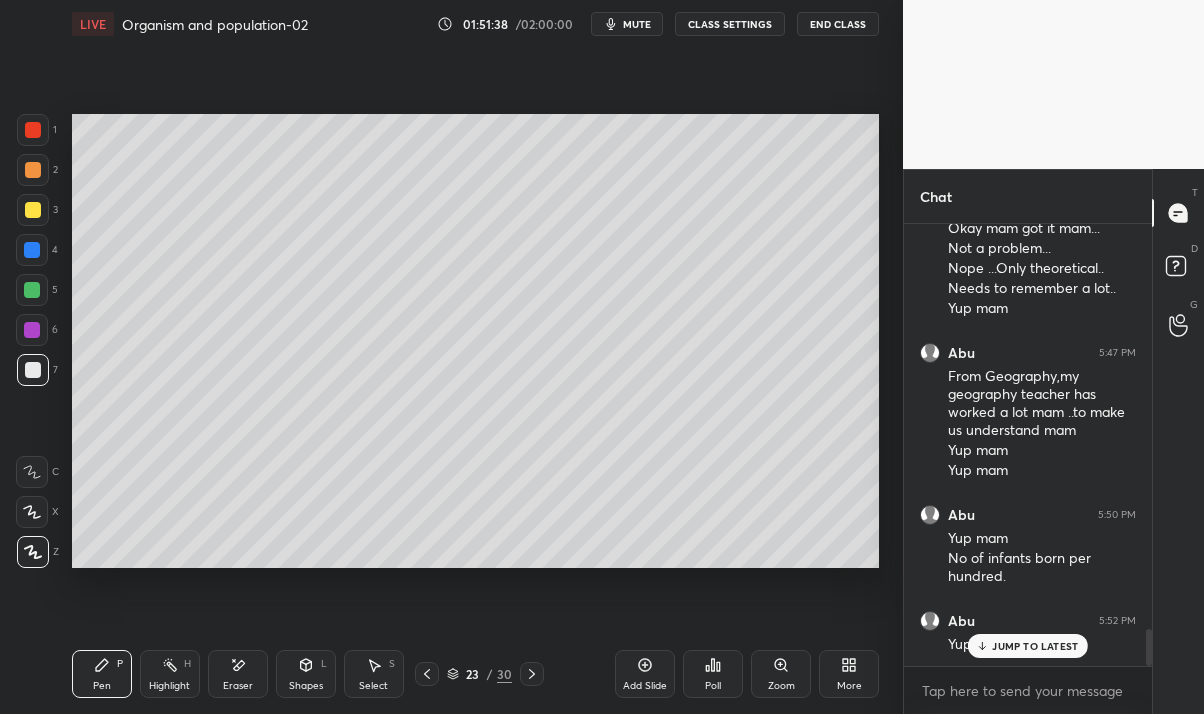 click on "Add Slide" at bounding box center (645, 674) 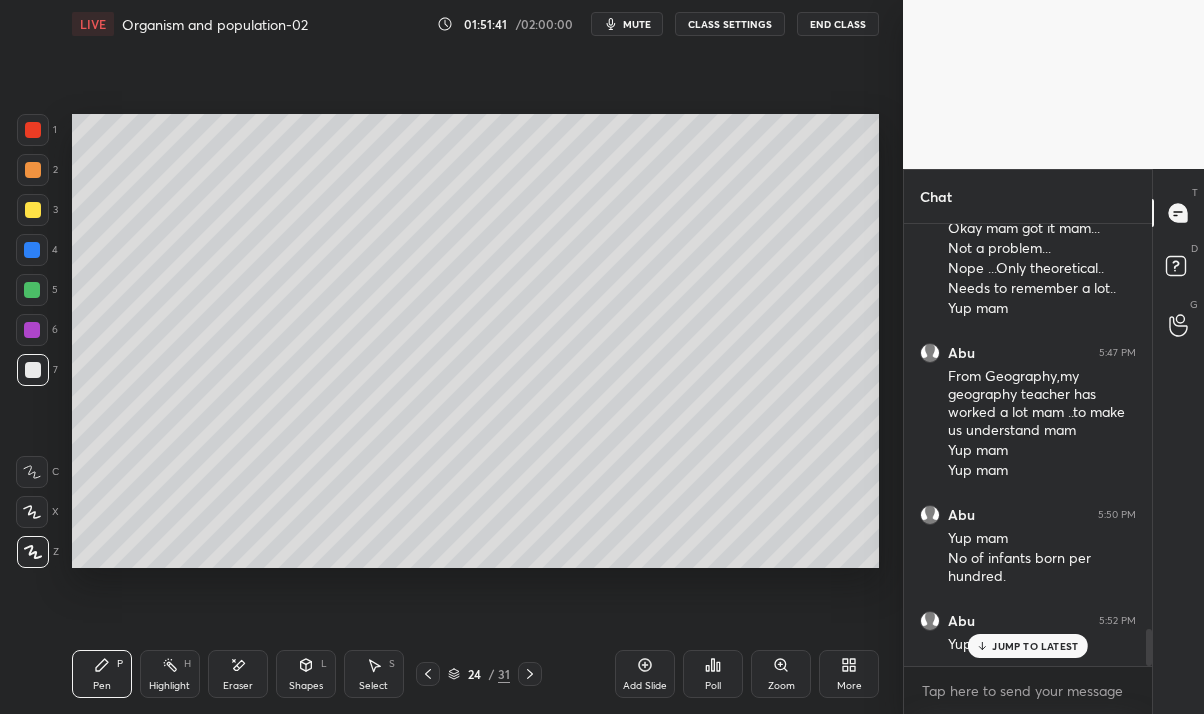 click at bounding box center [33, 210] 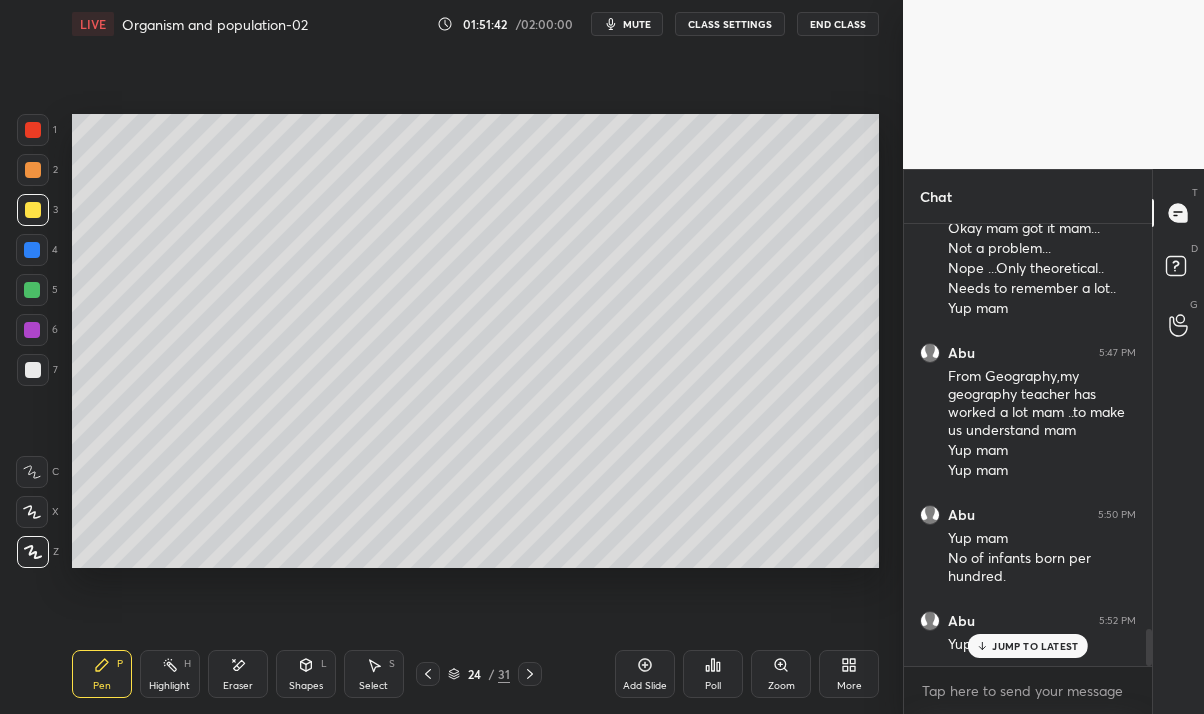 click 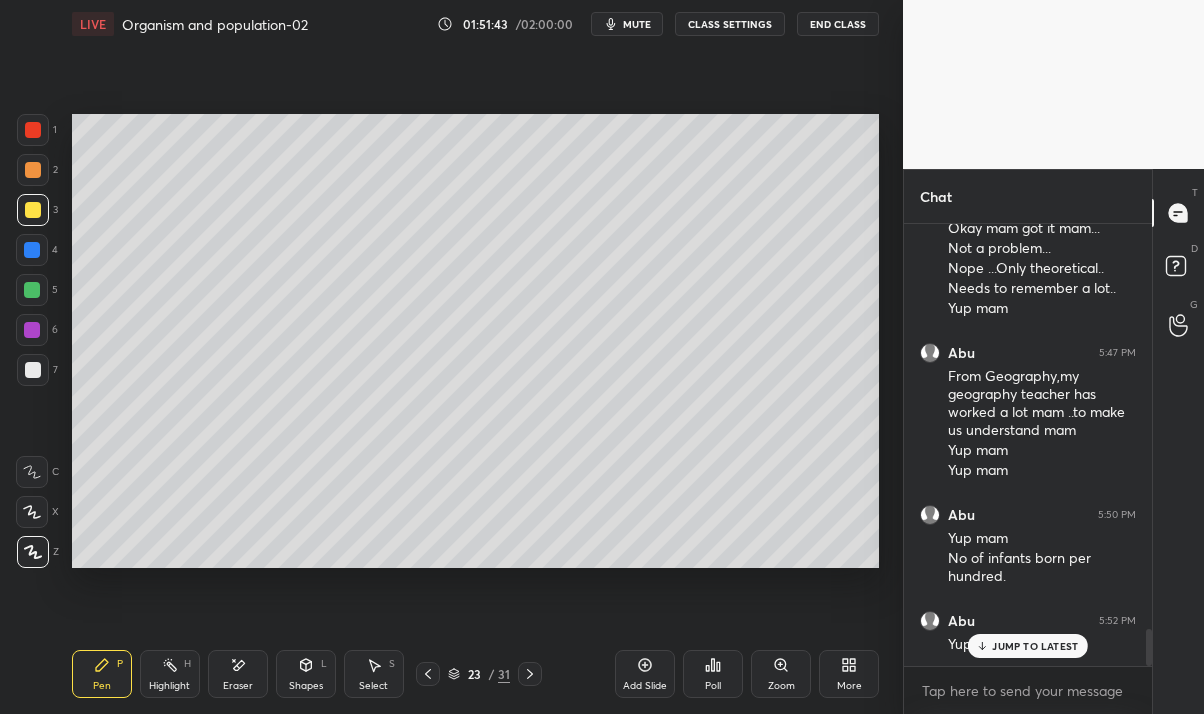 click 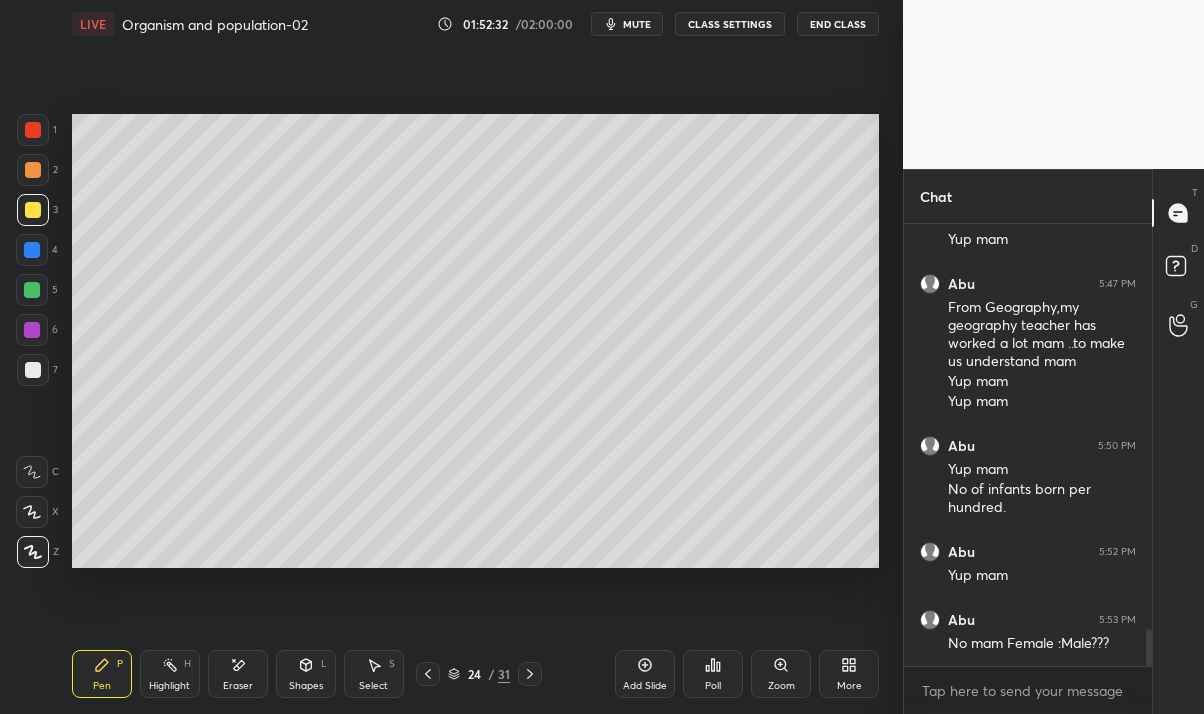 scroll, scrollTop: 4897, scrollLeft: 0, axis: vertical 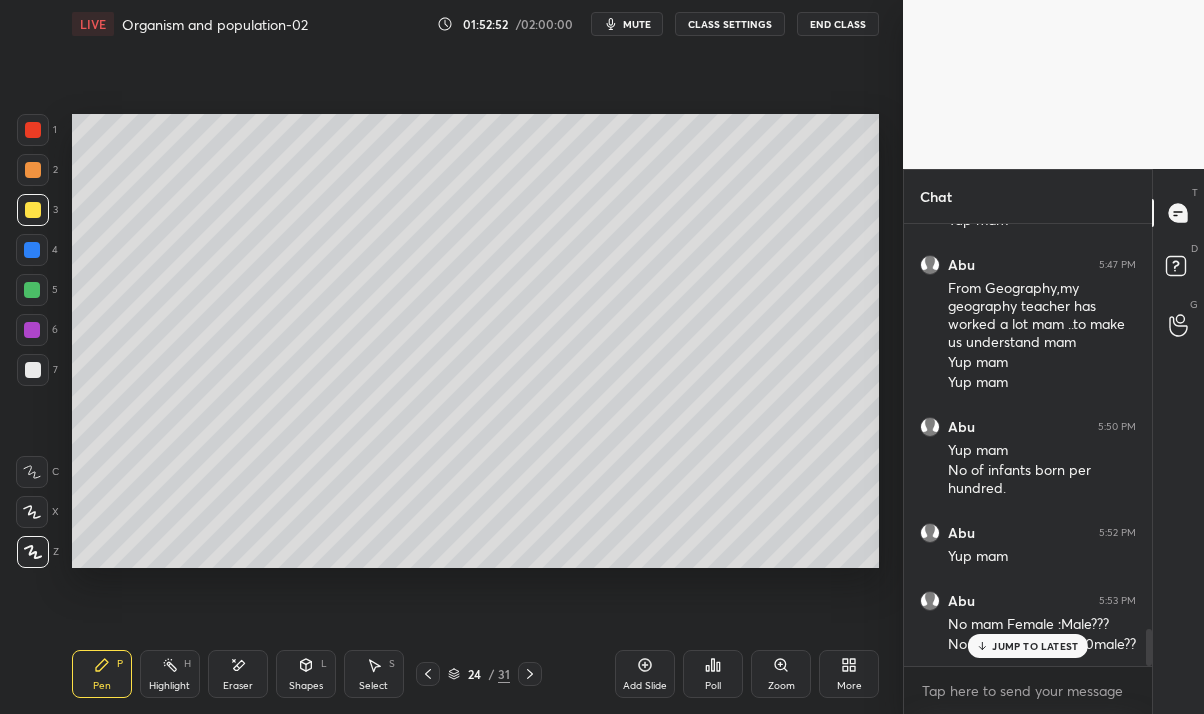 click on "JUMP TO LATEST" at bounding box center [1028, 646] 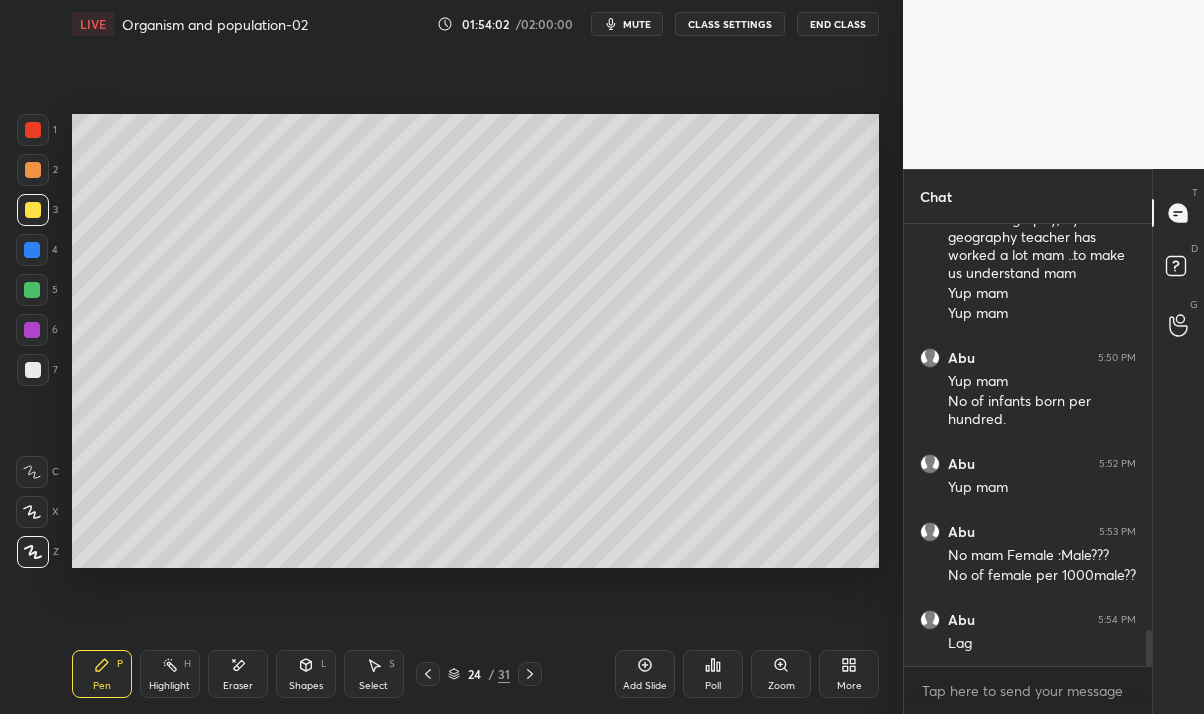 scroll, scrollTop: 5033, scrollLeft: 0, axis: vertical 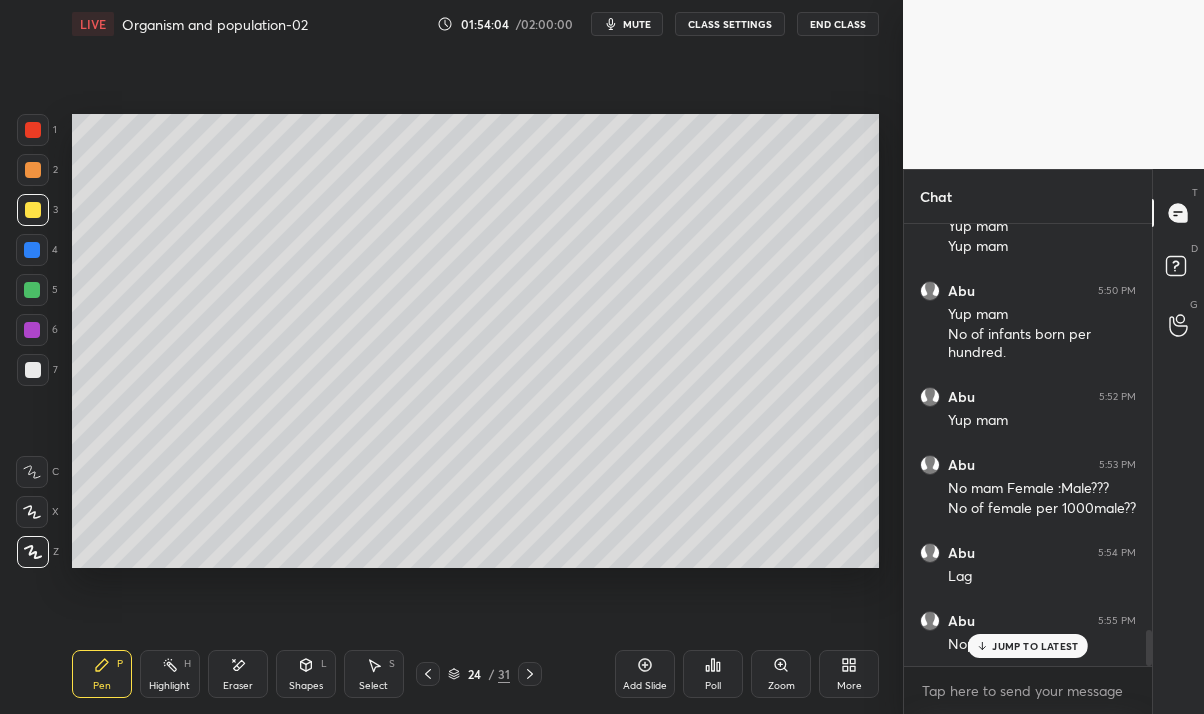 click on "Nope mam" at bounding box center [1042, 643] 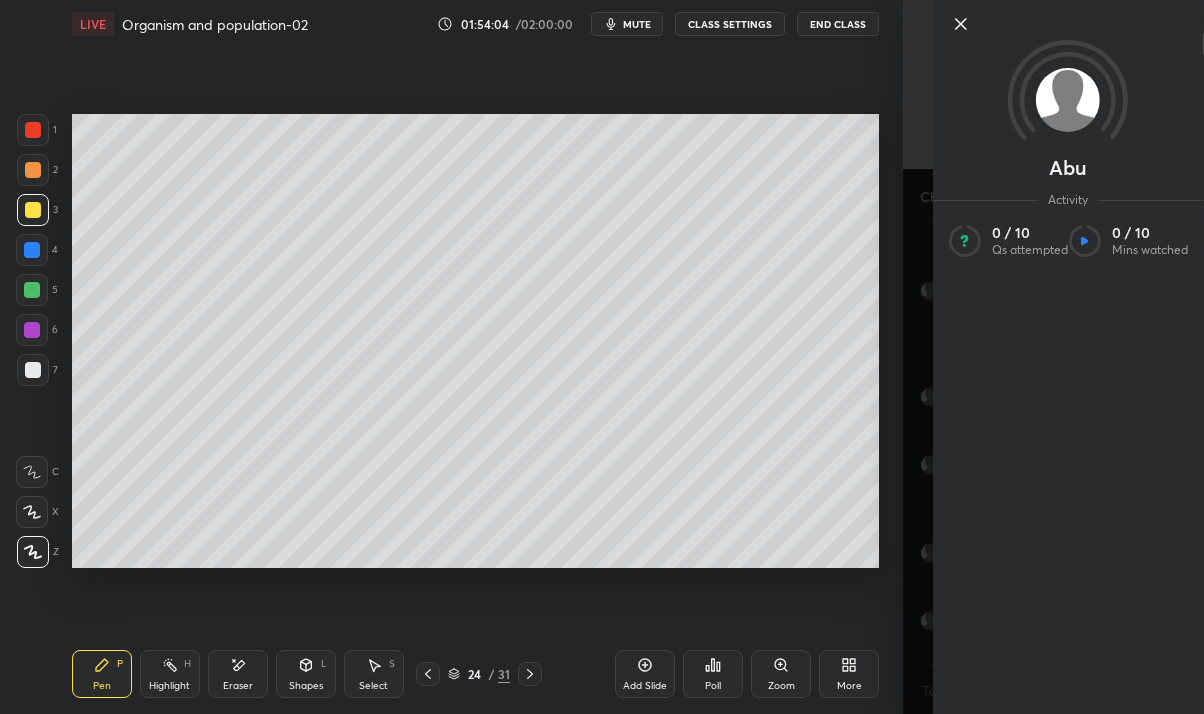 click on "Setting up your live class Poll for   secs No correct answer Start poll" at bounding box center [475, 341] 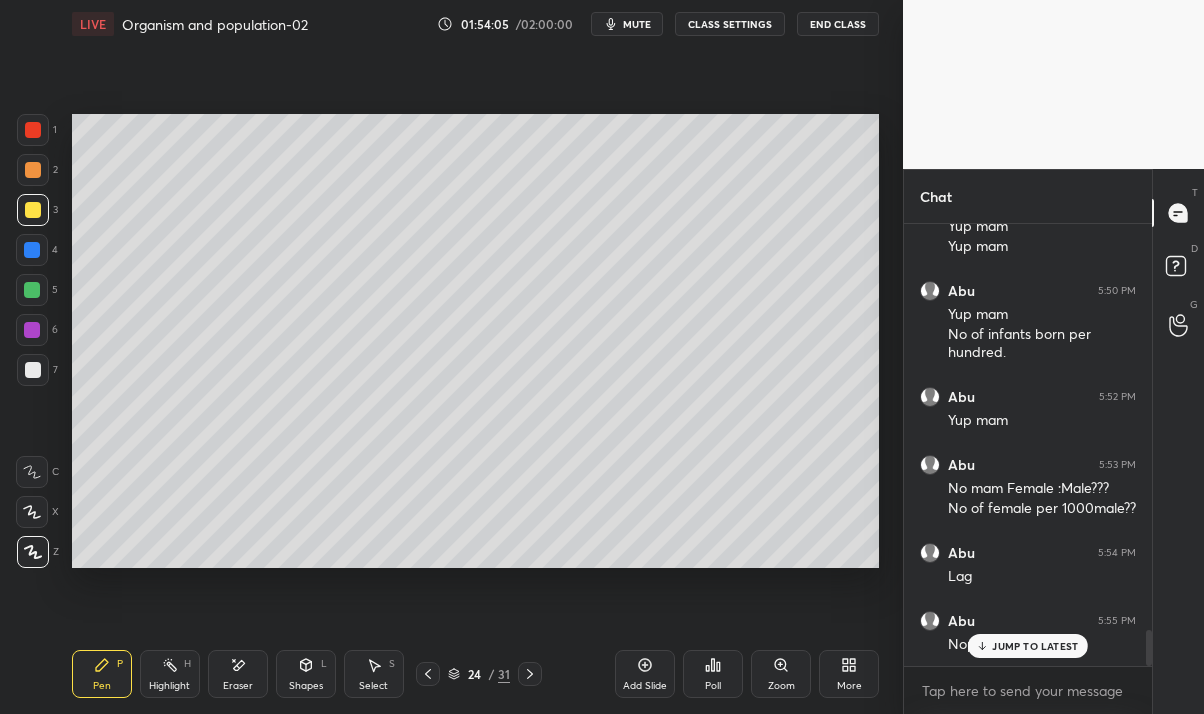 click on "JUMP TO LATEST" at bounding box center [1028, 646] 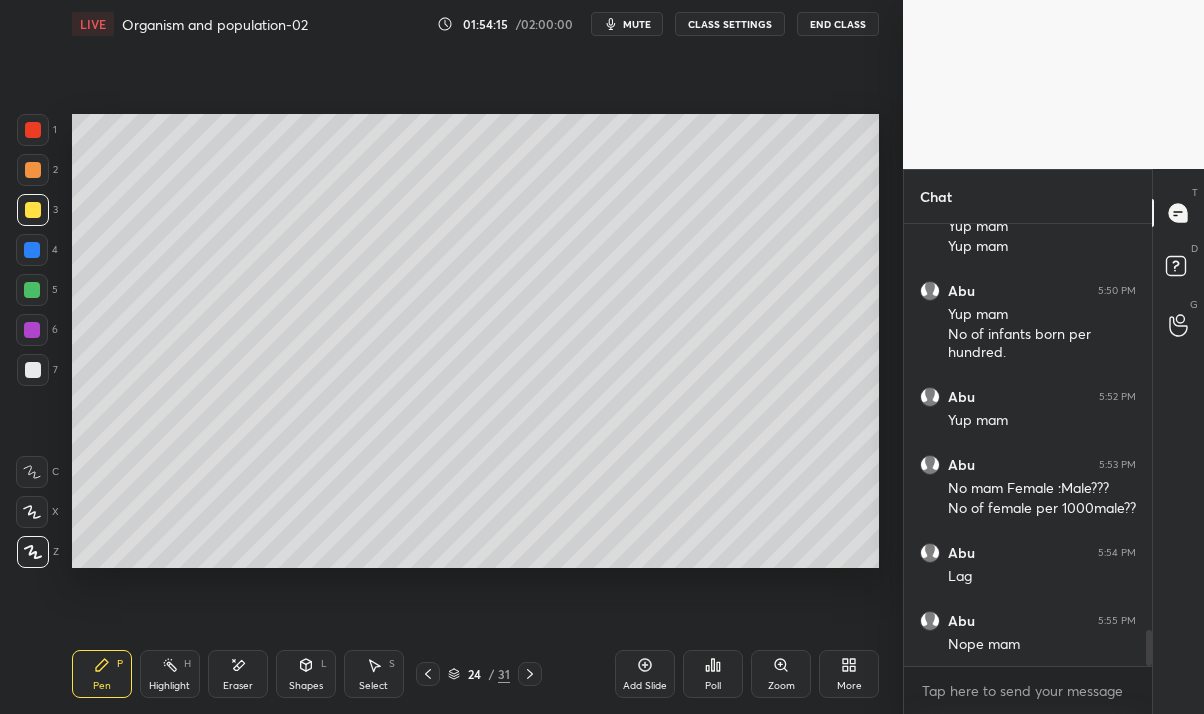 click at bounding box center [33, 370] 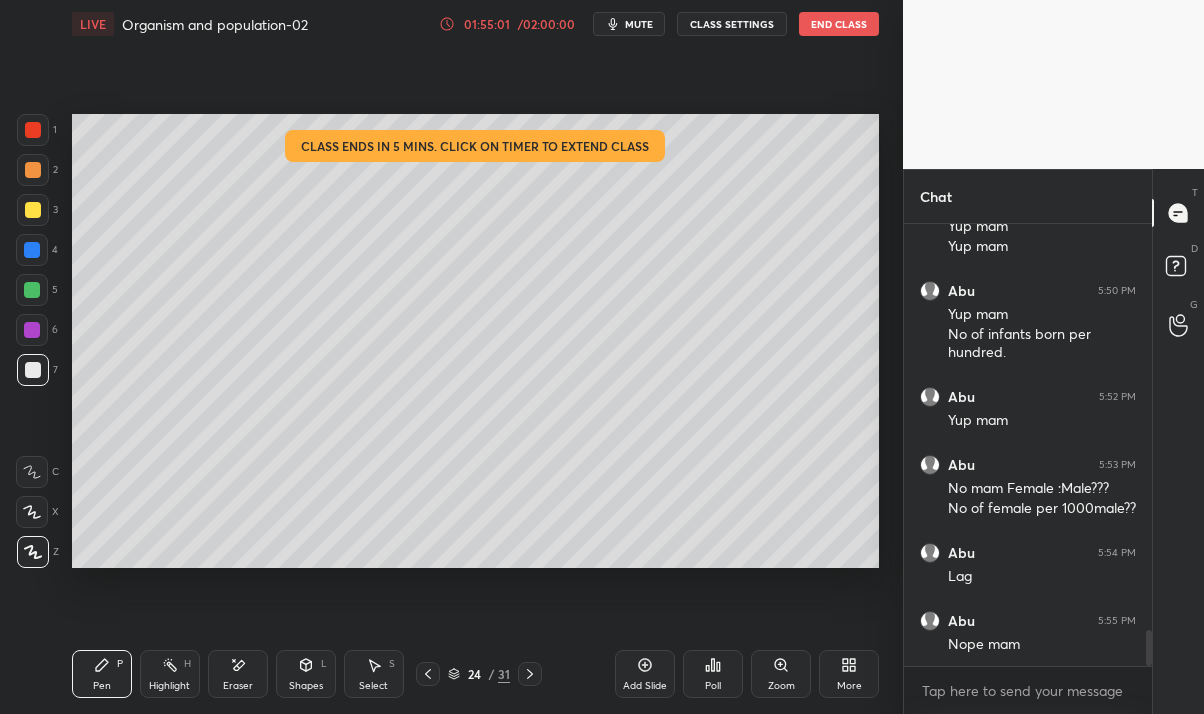 click on "01:55:01" at bounding box center (487, 24) 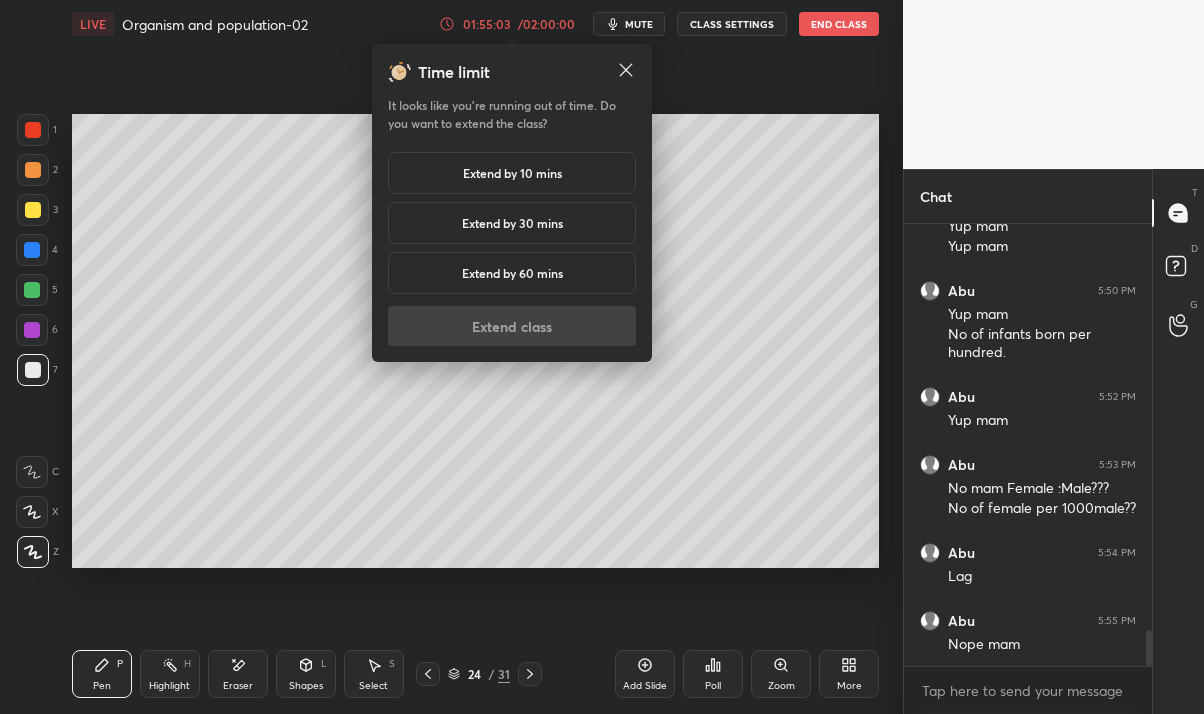 click on "Extend by 30 mins" at bounding box center (512, 223) 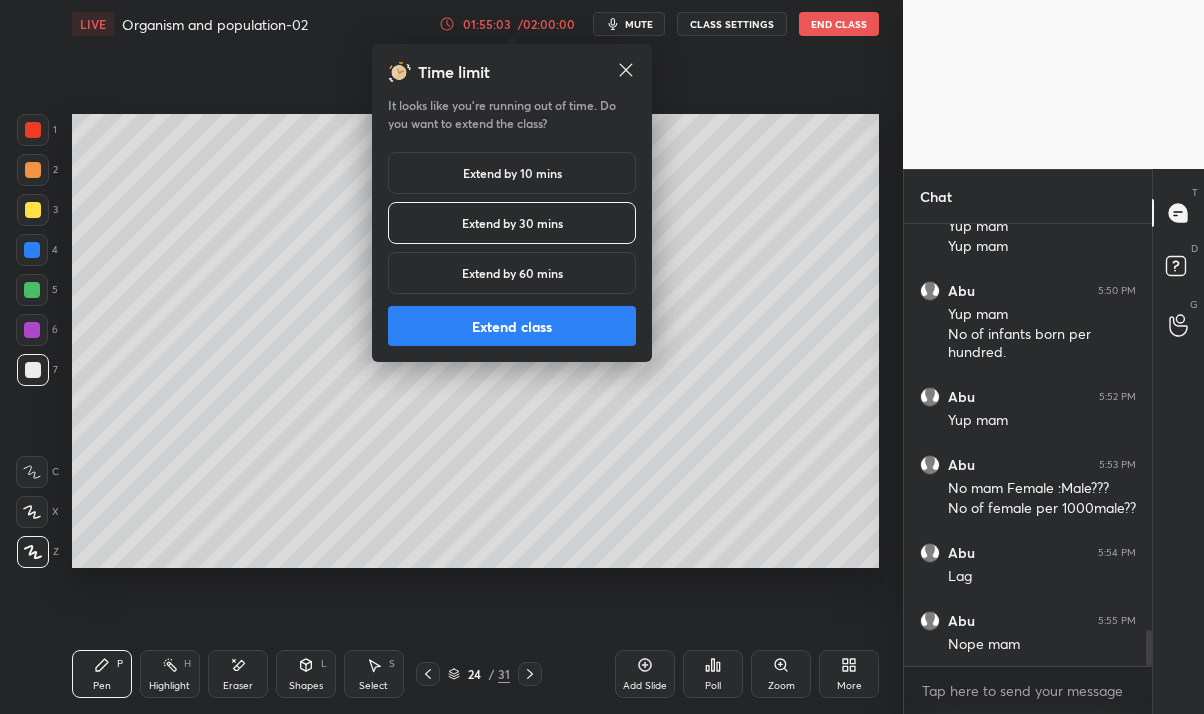 click on "Extend class" at bounding box center [512, 326] 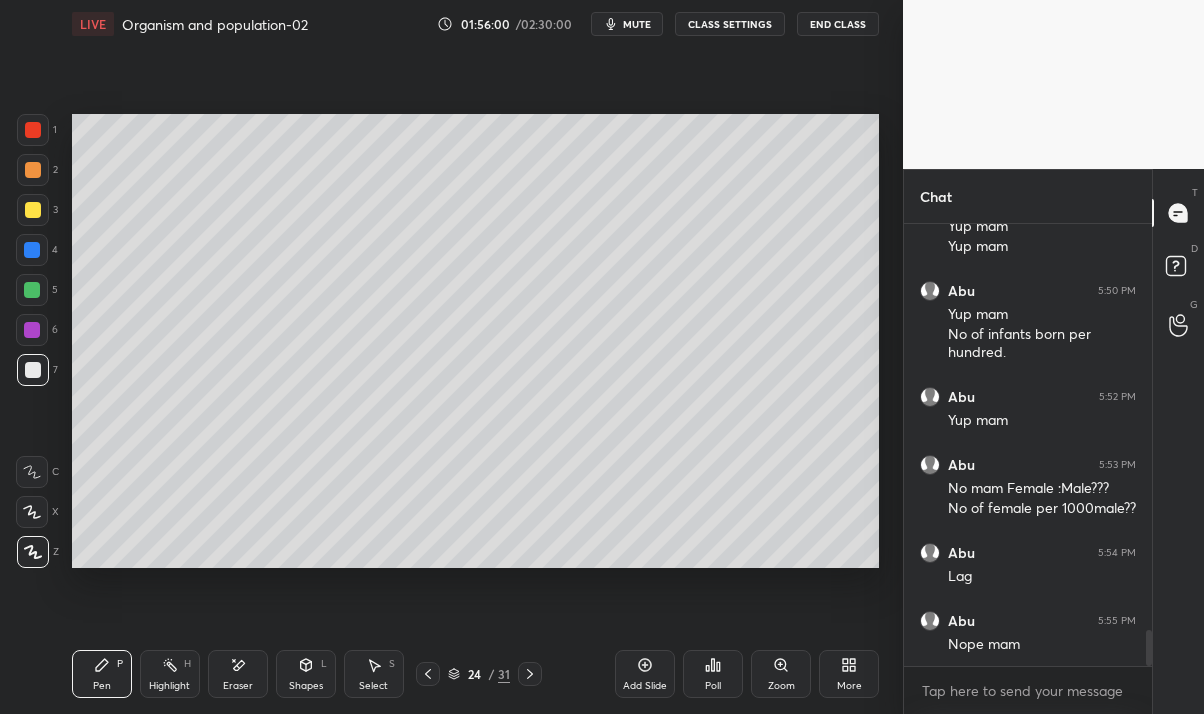 click on "Eraser" at bounding box center [238, 686] 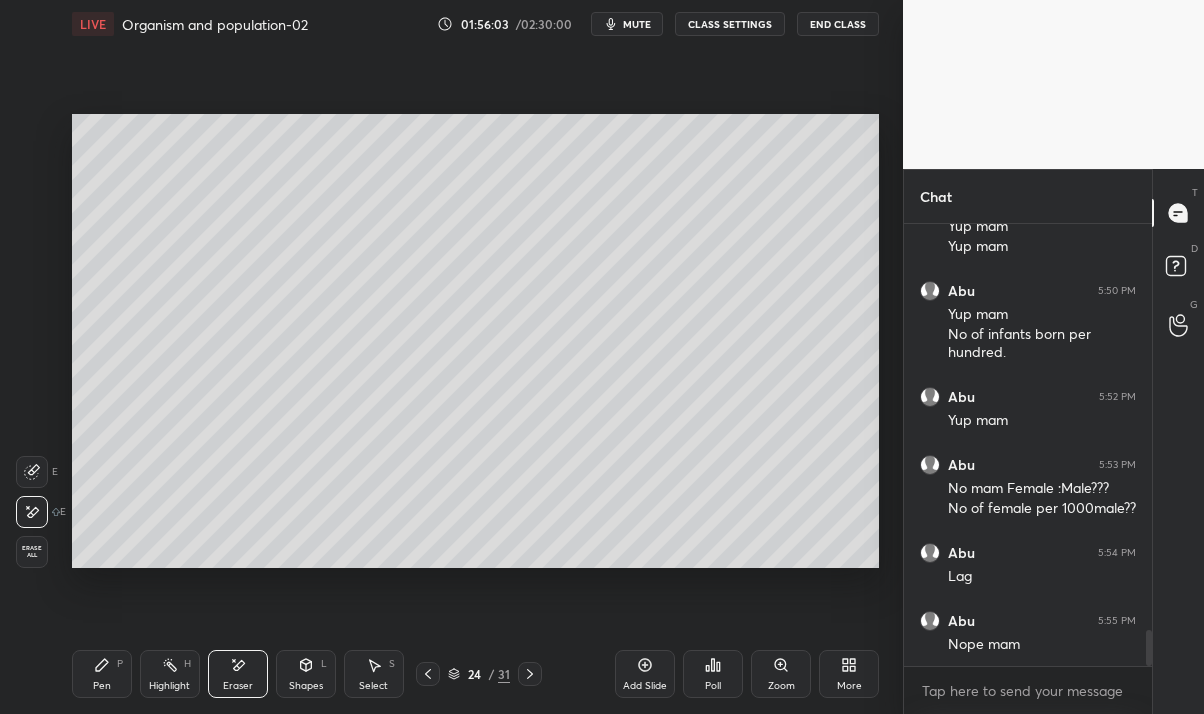 click on "Pen P" at bounding box center (102, 674) 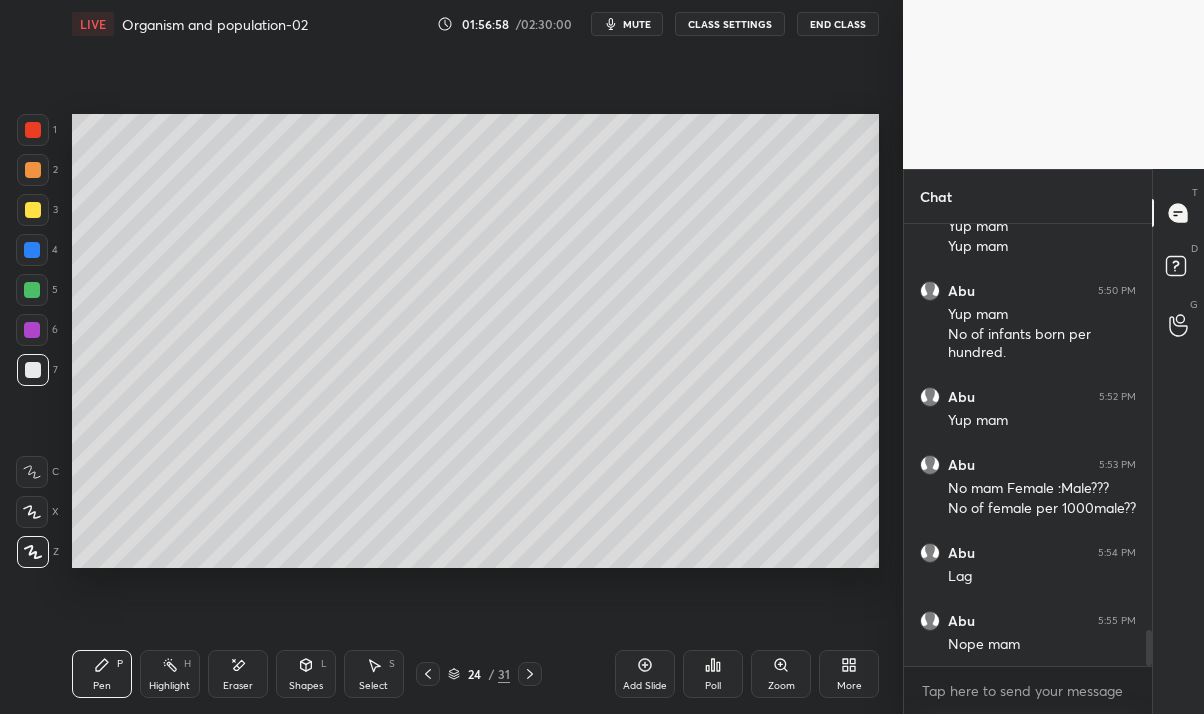 click on "Shapes" at bounding box center [306, 686] 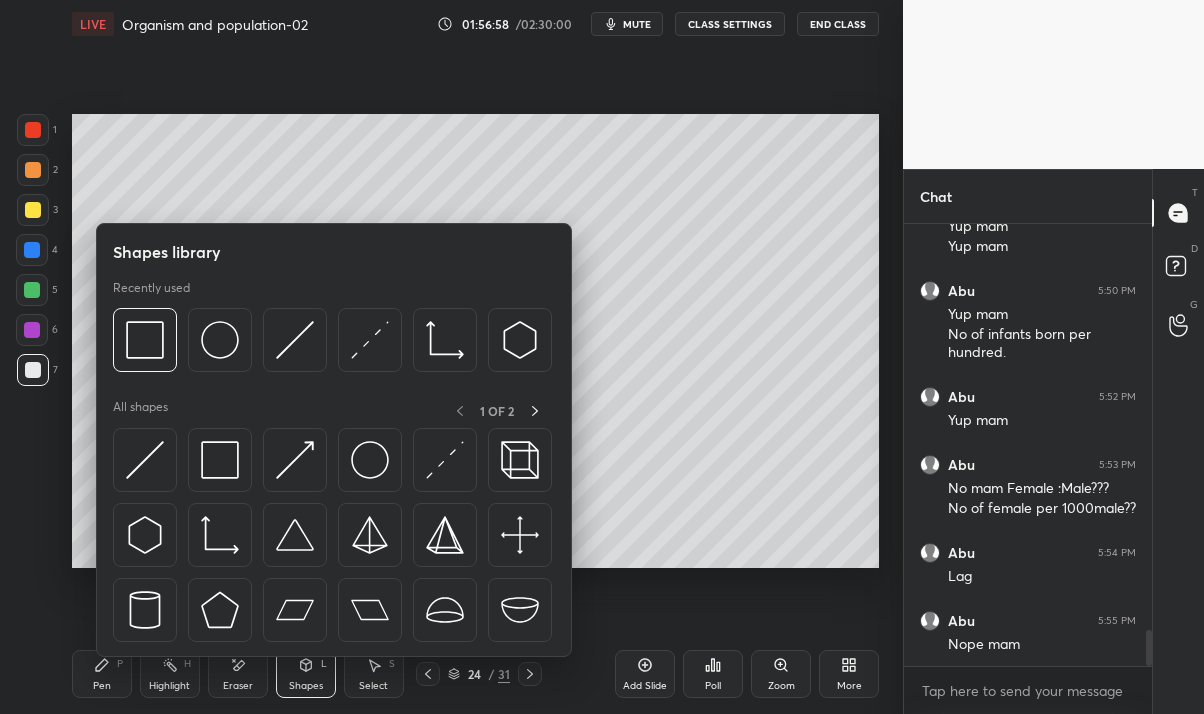 click at bounding box center (32, 290) 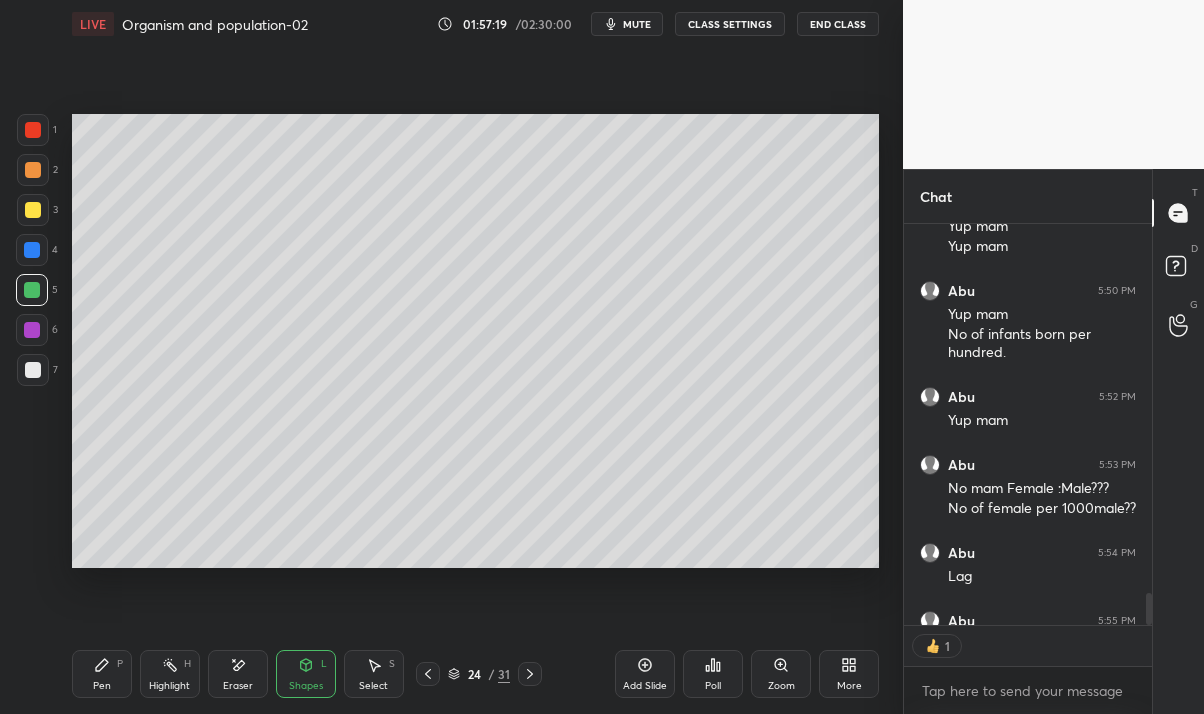 scroll, scrollTop: 394, scrollLeft: 242, axis: both 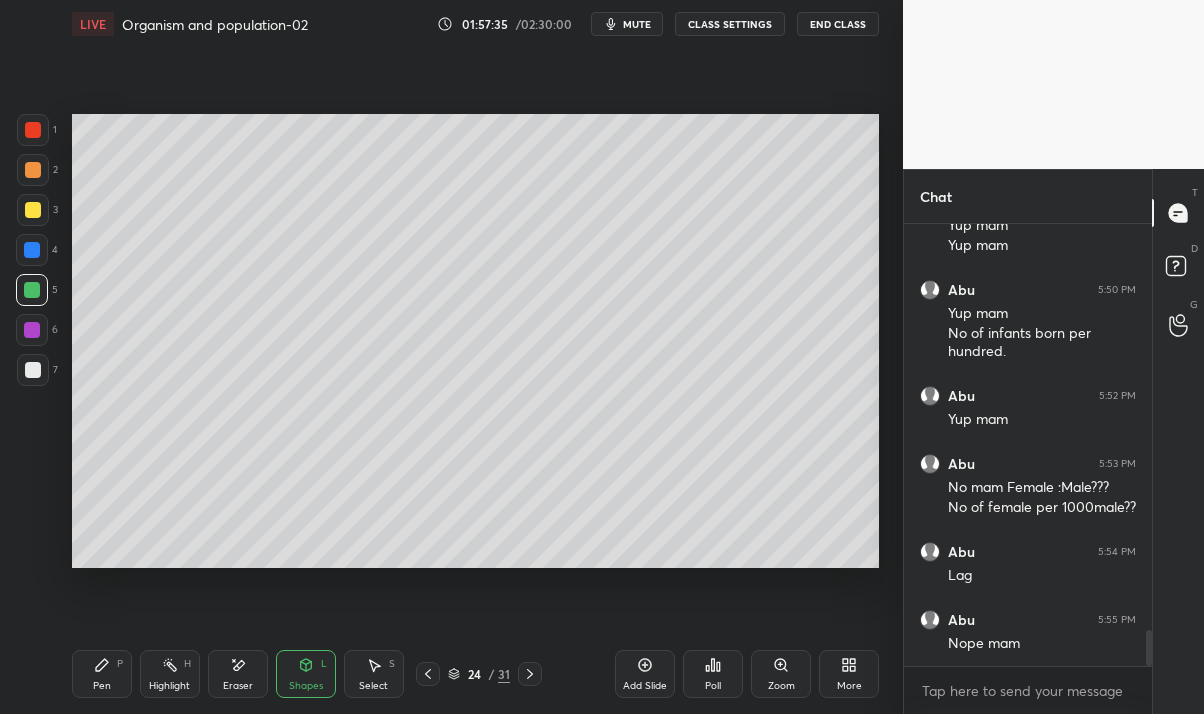 click on "Add Slide" at bounding box center [645, 686] 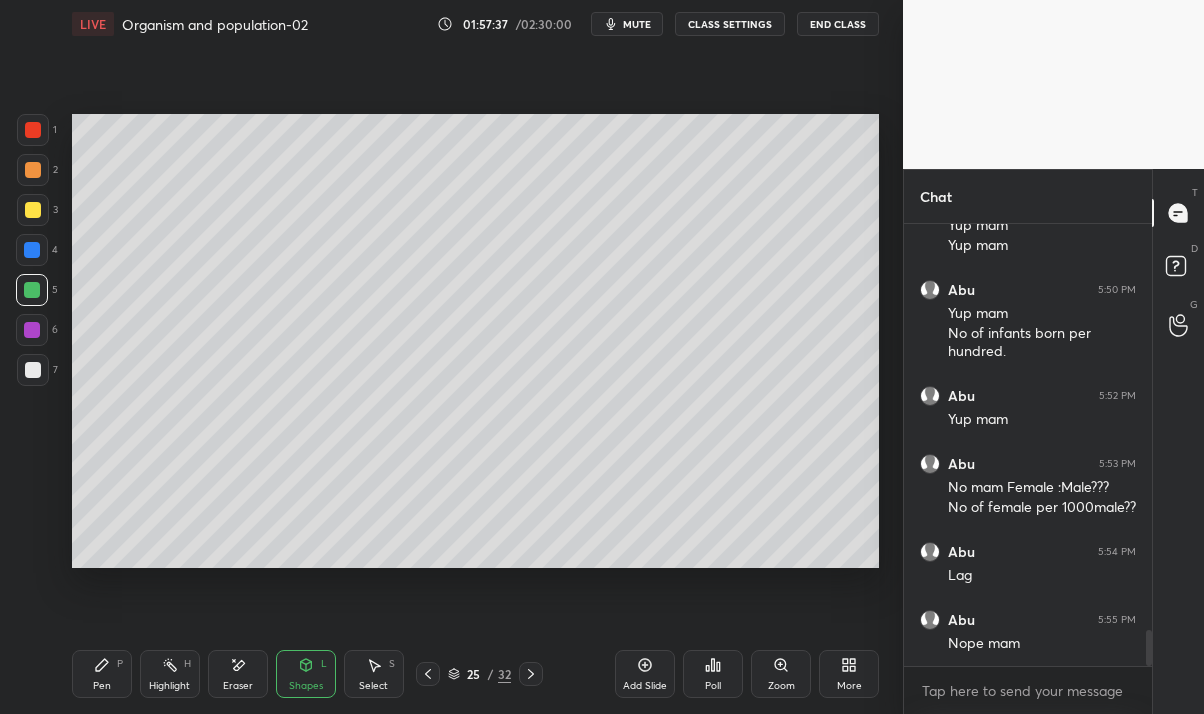 click 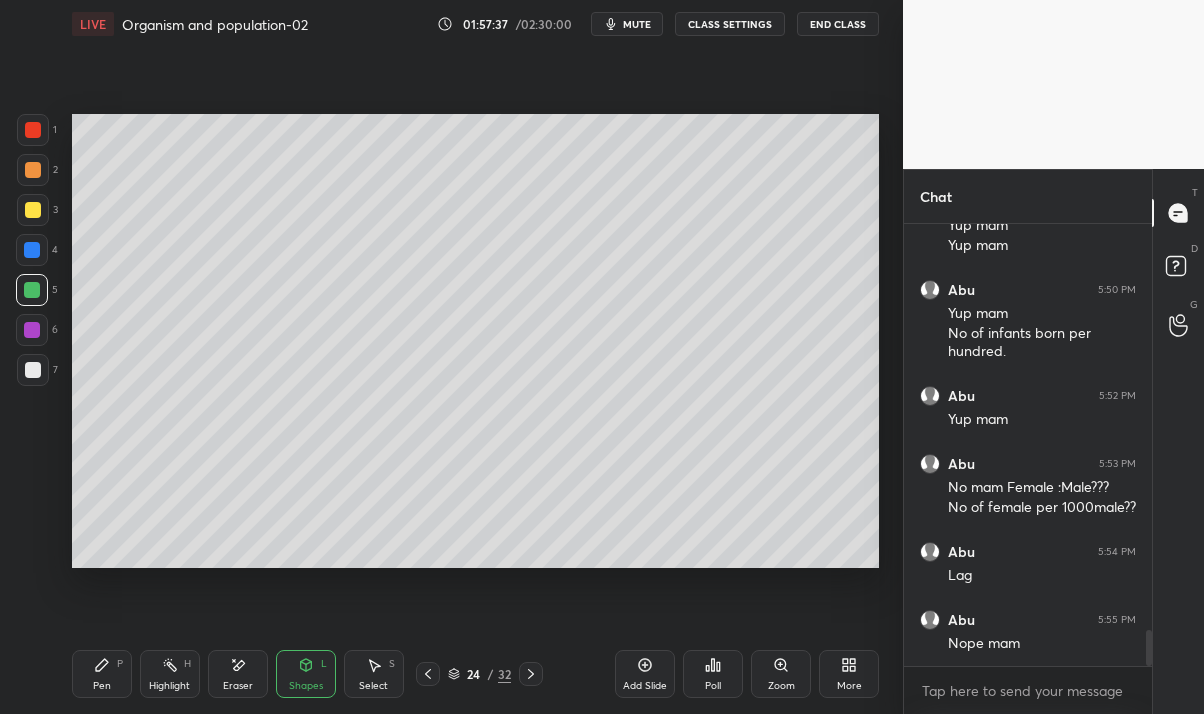 click 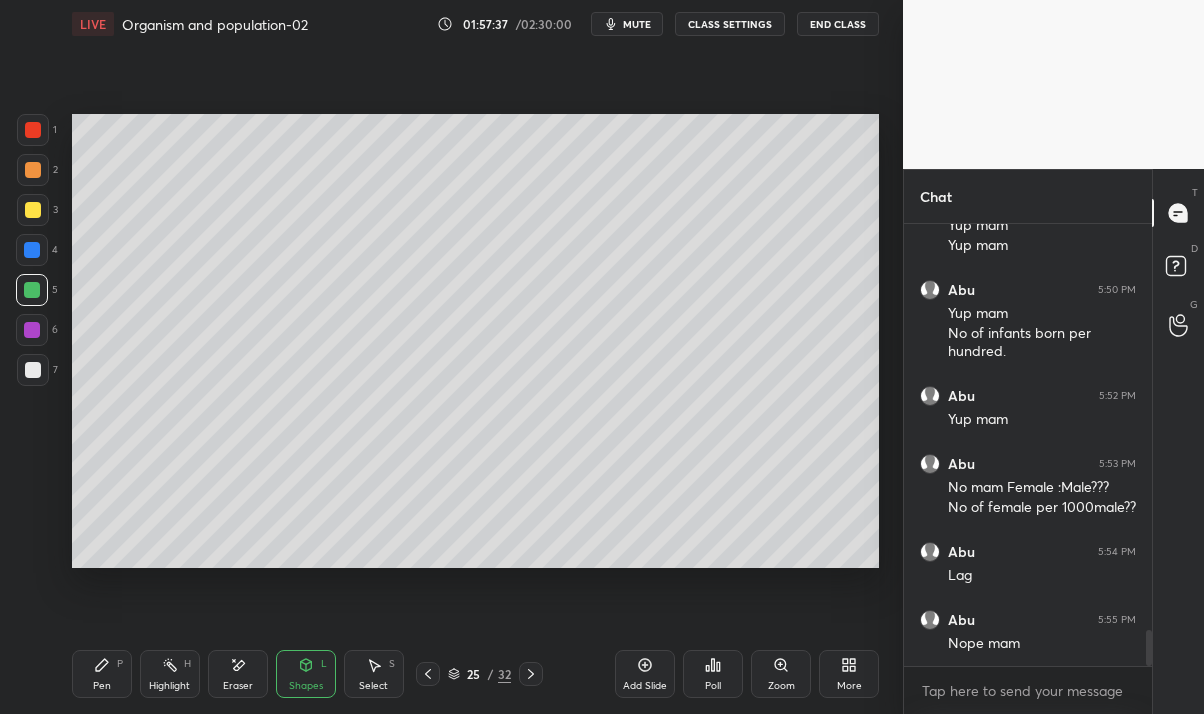 click 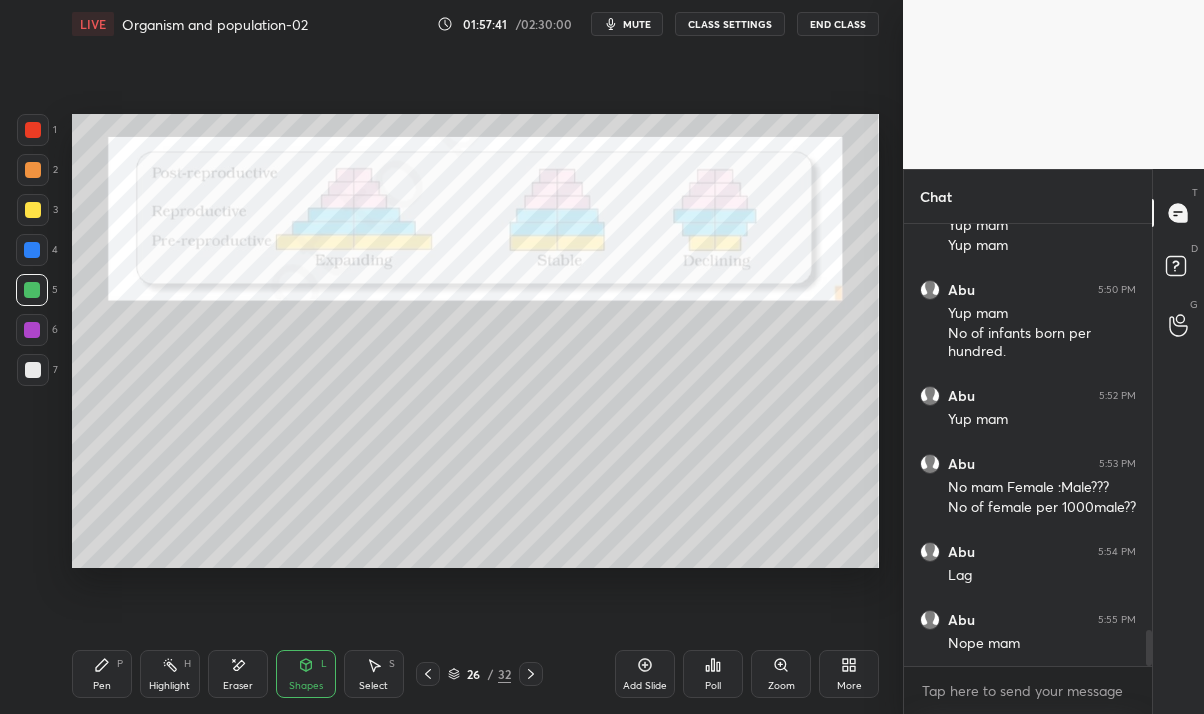 click at bounding box center [32, 250] 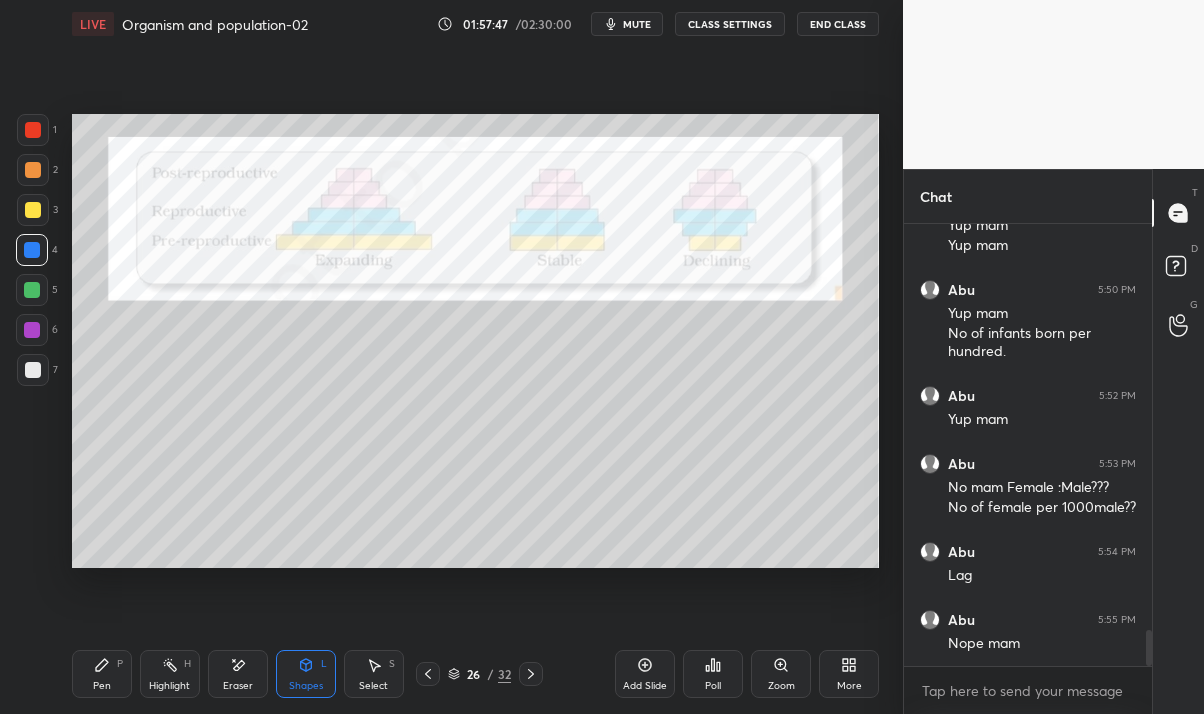 click on "Pen P" at bounding box center (102, 674) 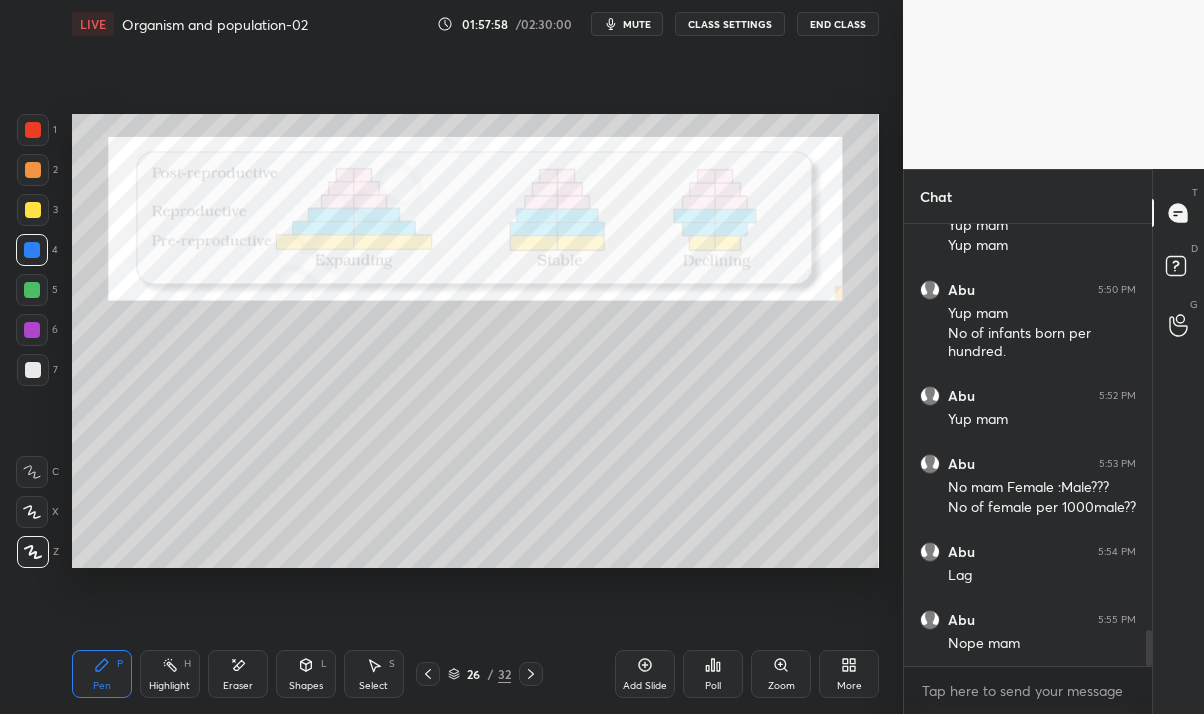 click at bounding box center [33, 130] 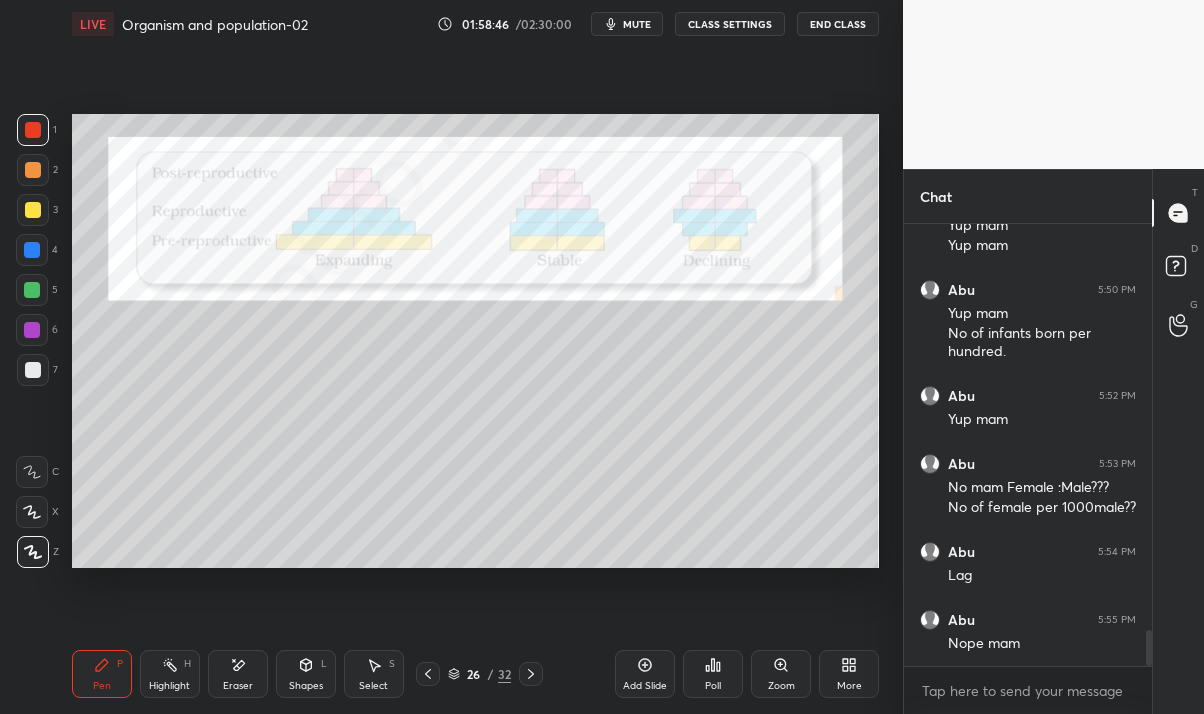 click on "Eraser" at bounding box center (238, 686) 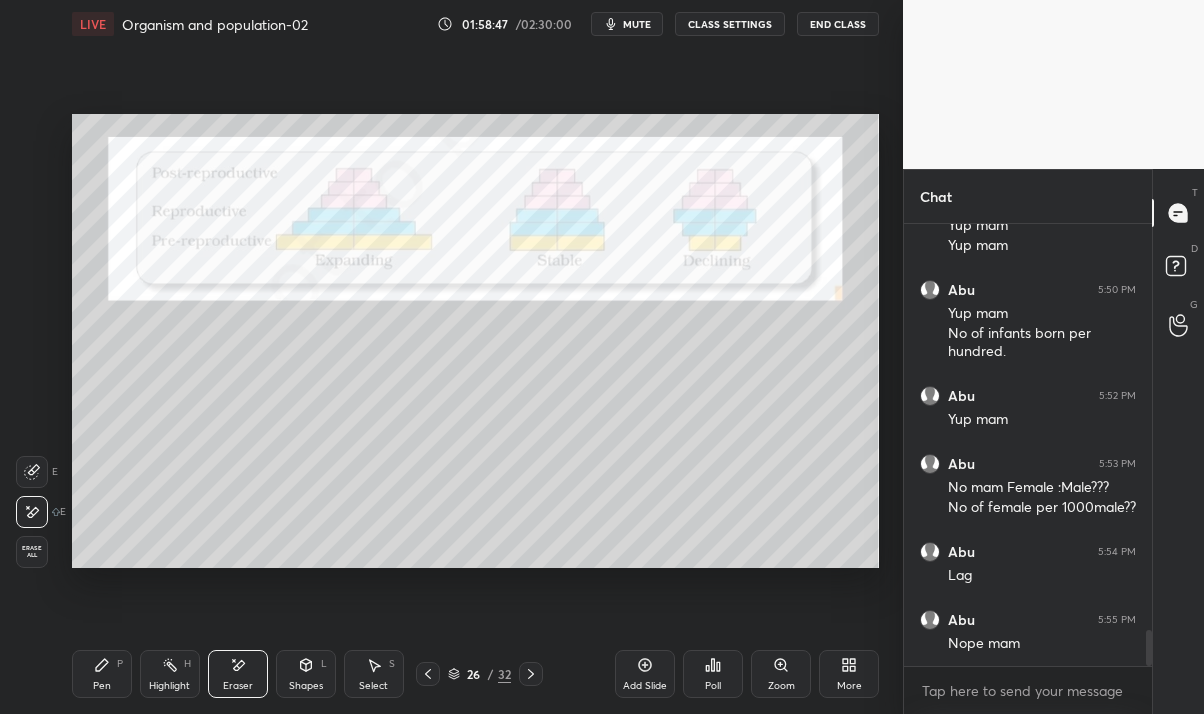 click on "Pen P" at bounding box center [102, 674] 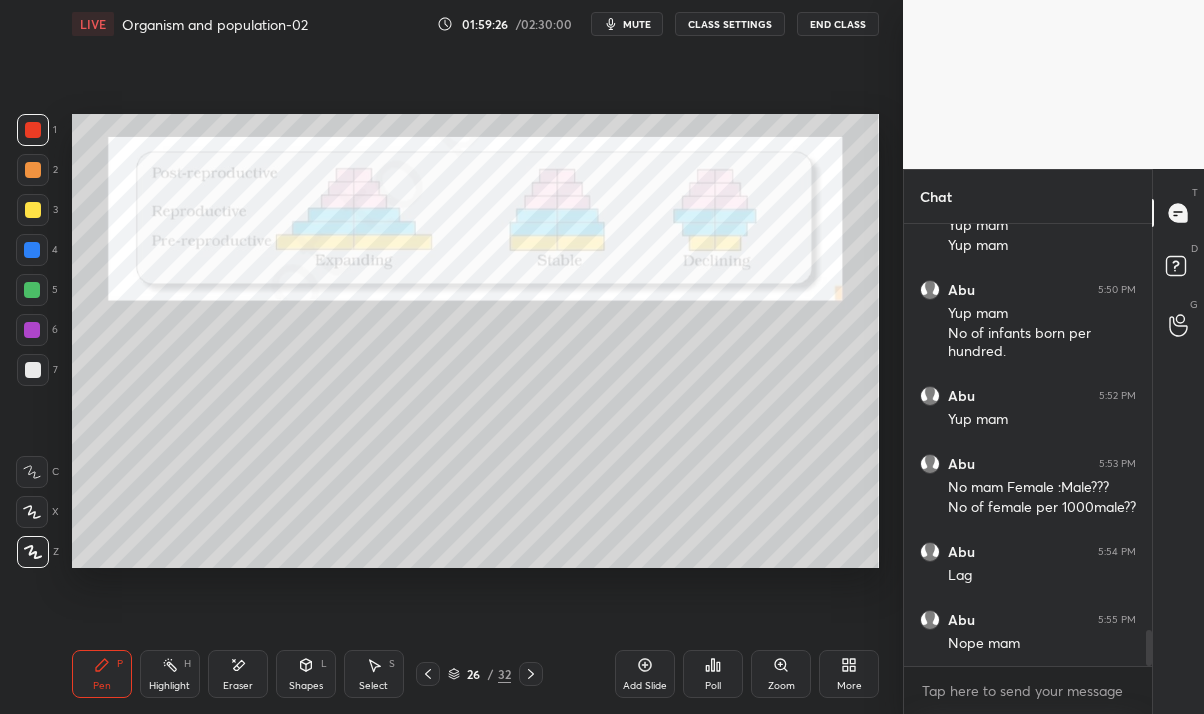 click on "Eraser" at bounding box center (238, 674) 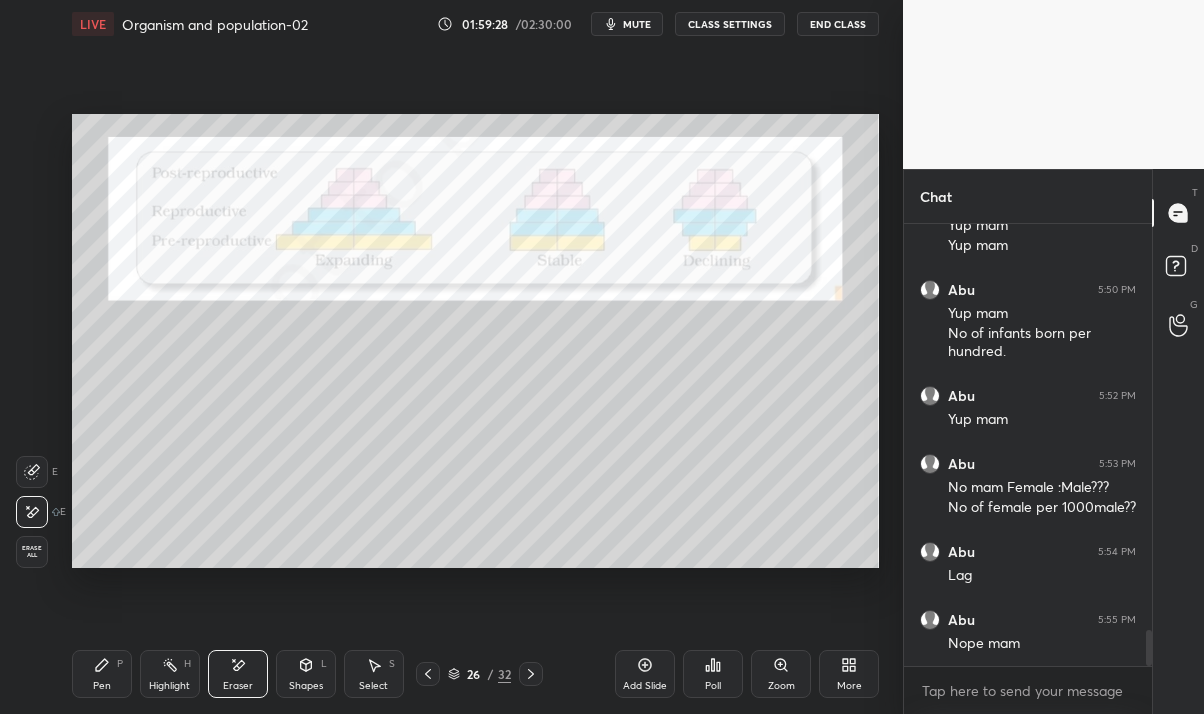 click on "Pen P" at bounding box center (102, 674) 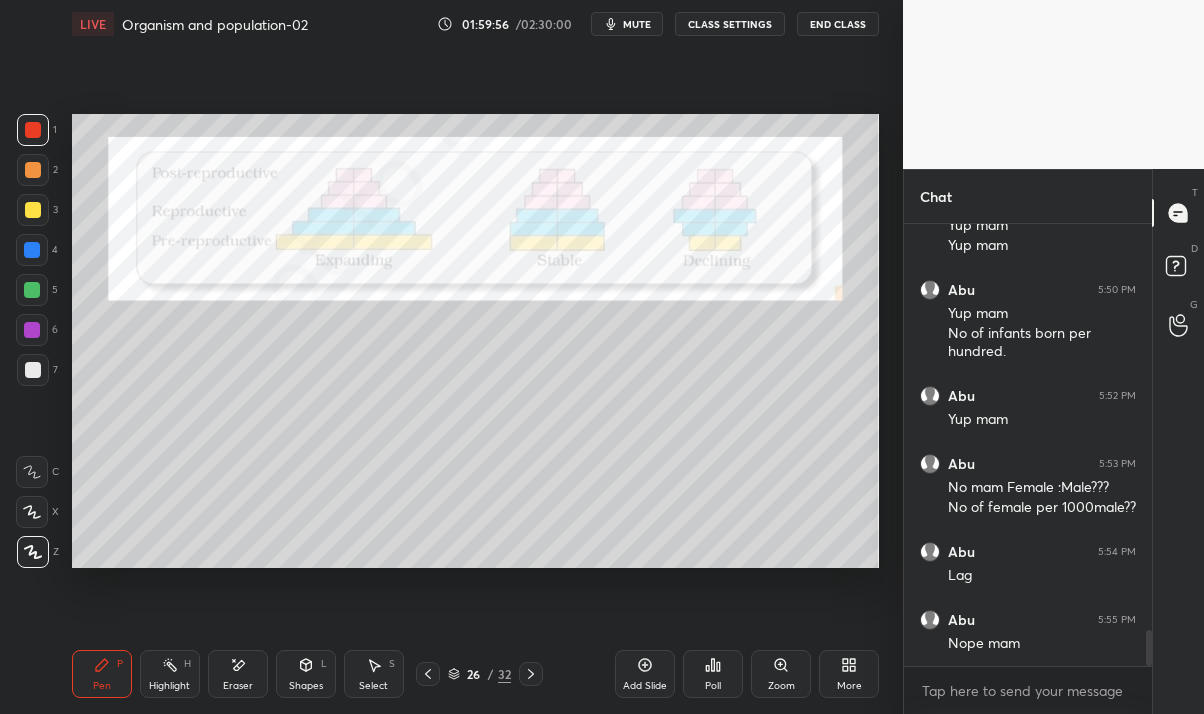 click 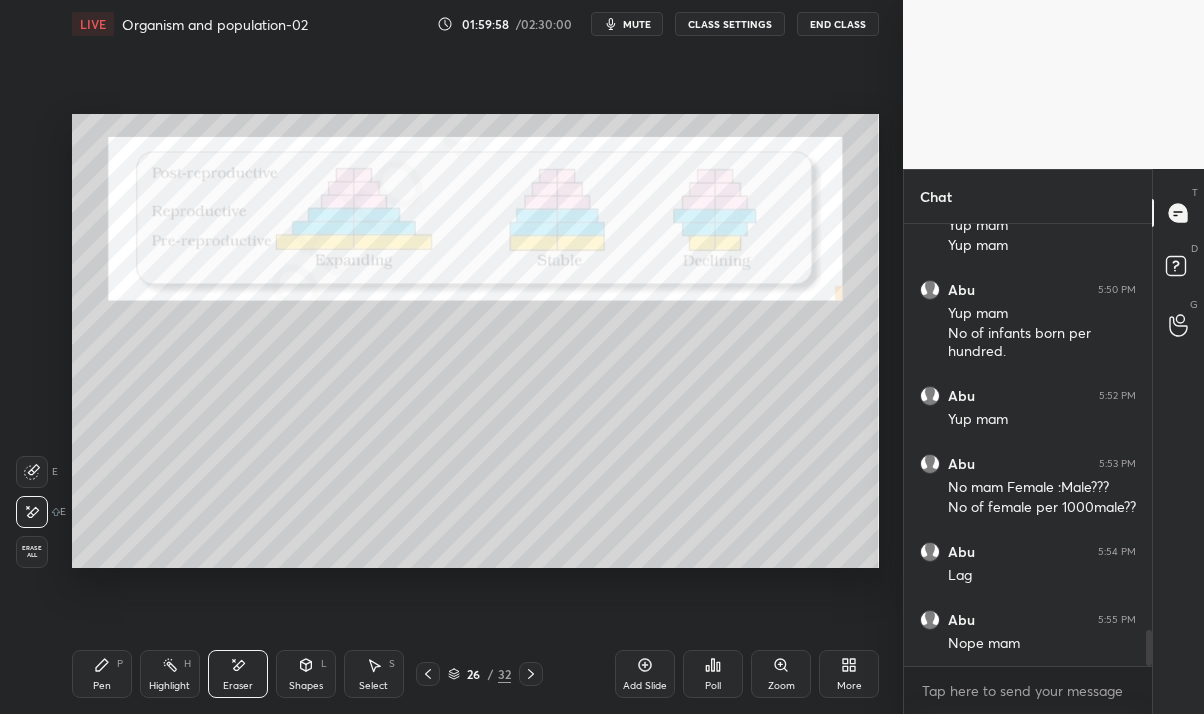 click on "Pen P" at bounding box center [102, 674] 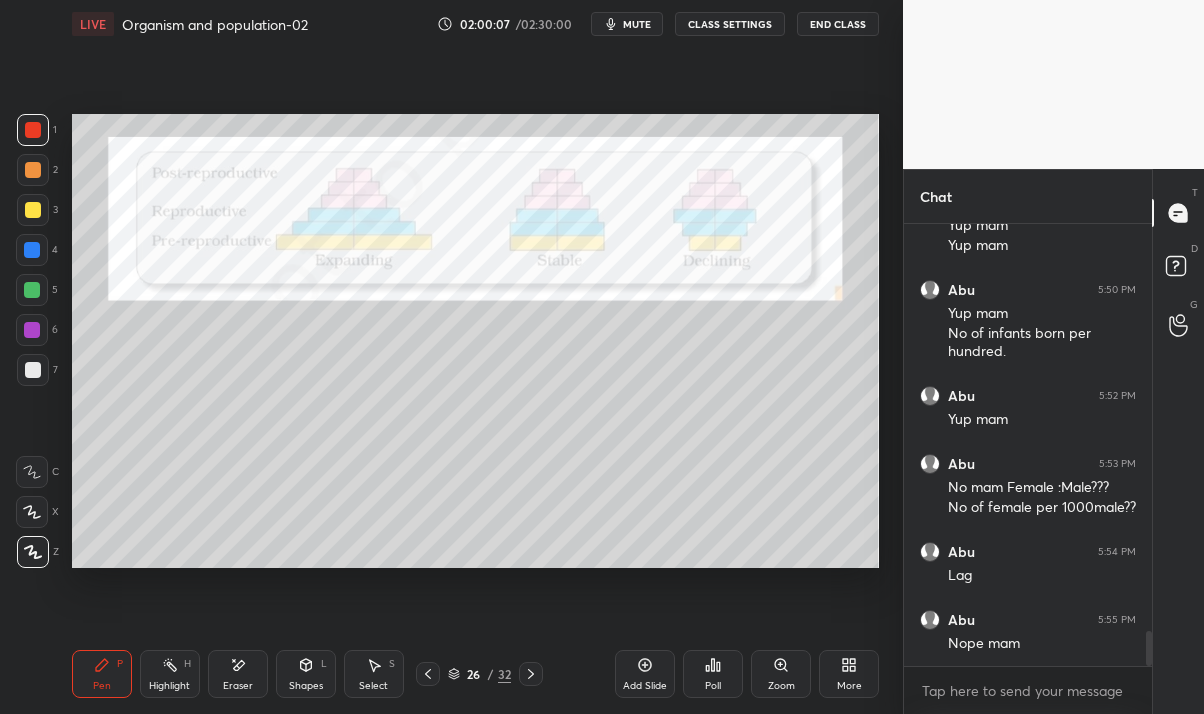scroll, scrollTop: 5102, scrollLeft: 0, axis: vertical 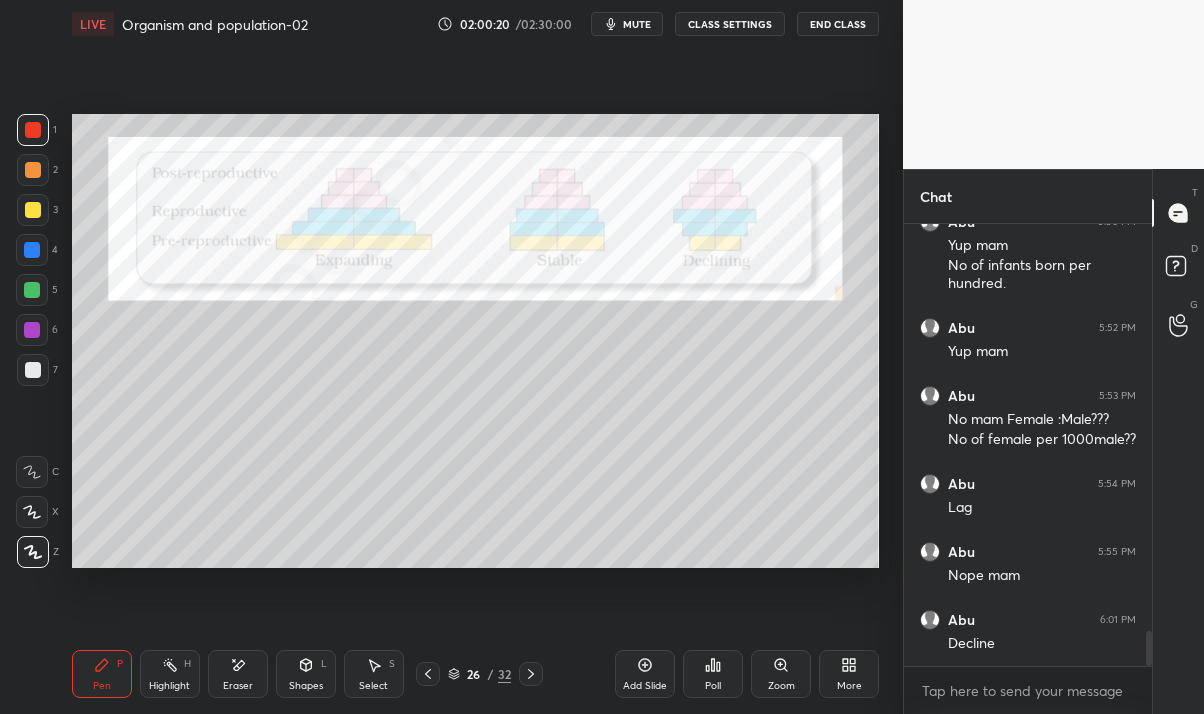 click 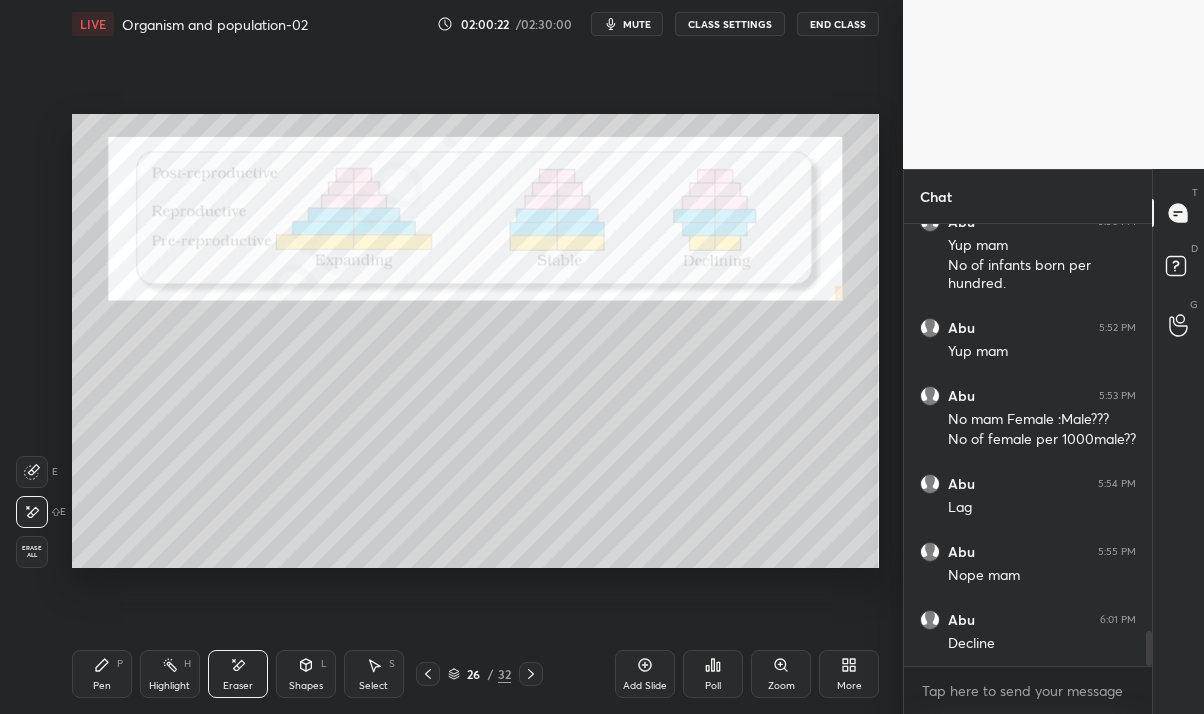 click on "Pen" at bounding box center [102, 686] 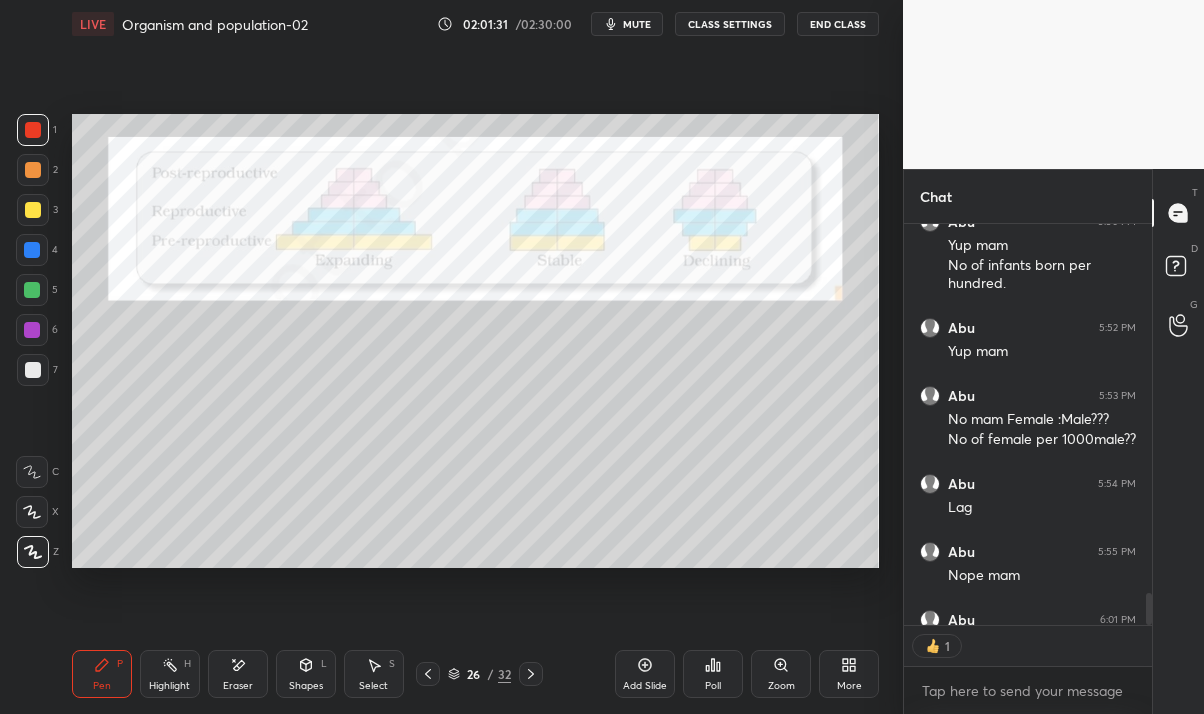scroll, scrollTop: 394, scrollLeft: 242, axis: both 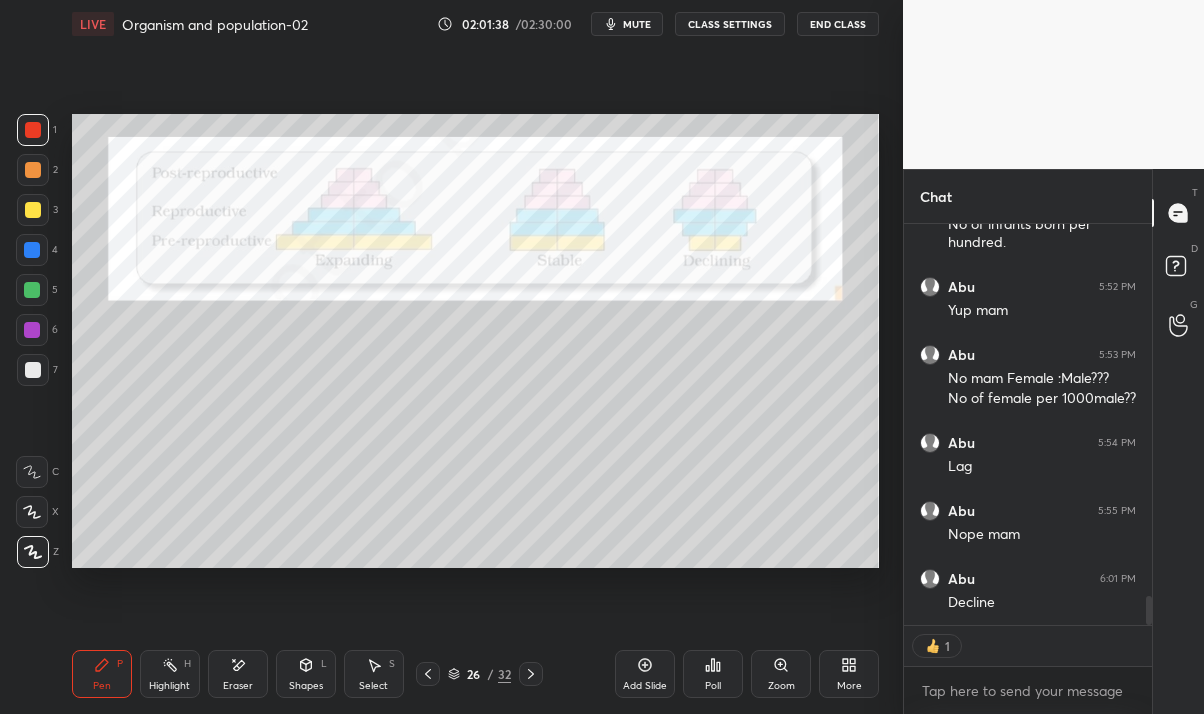 click at bounding box center (33, 370) 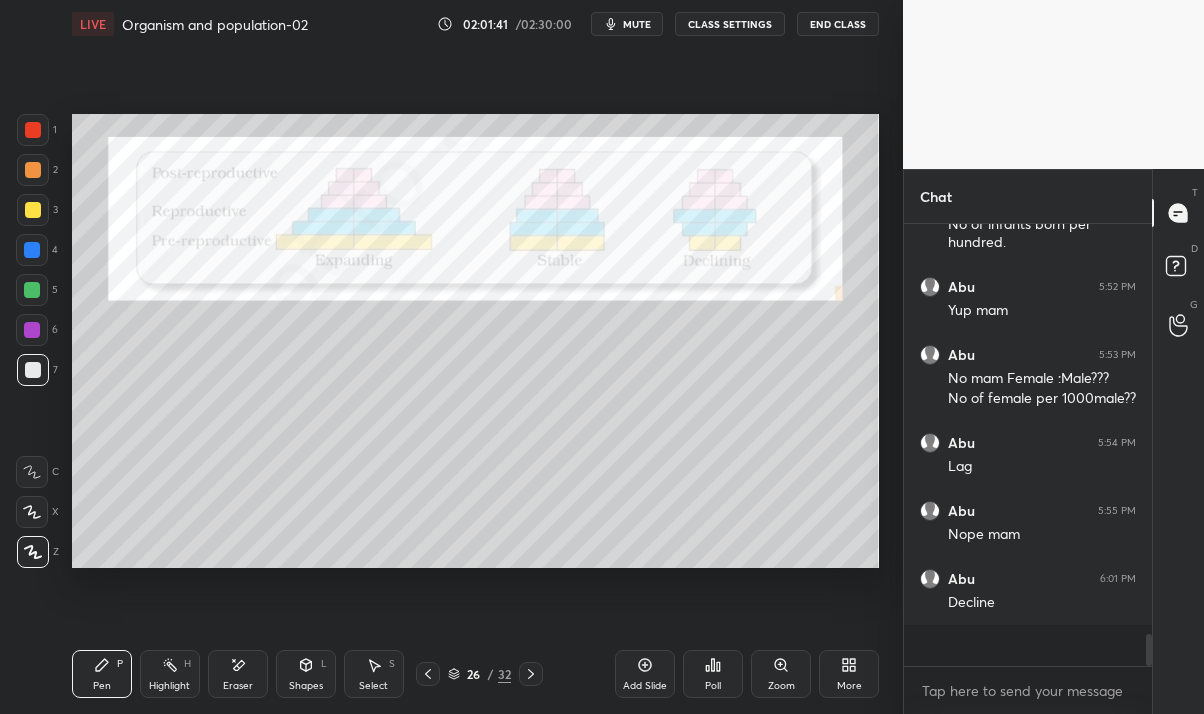 scroll, scrollTop: 7, scrollLeft: 6, axis: both 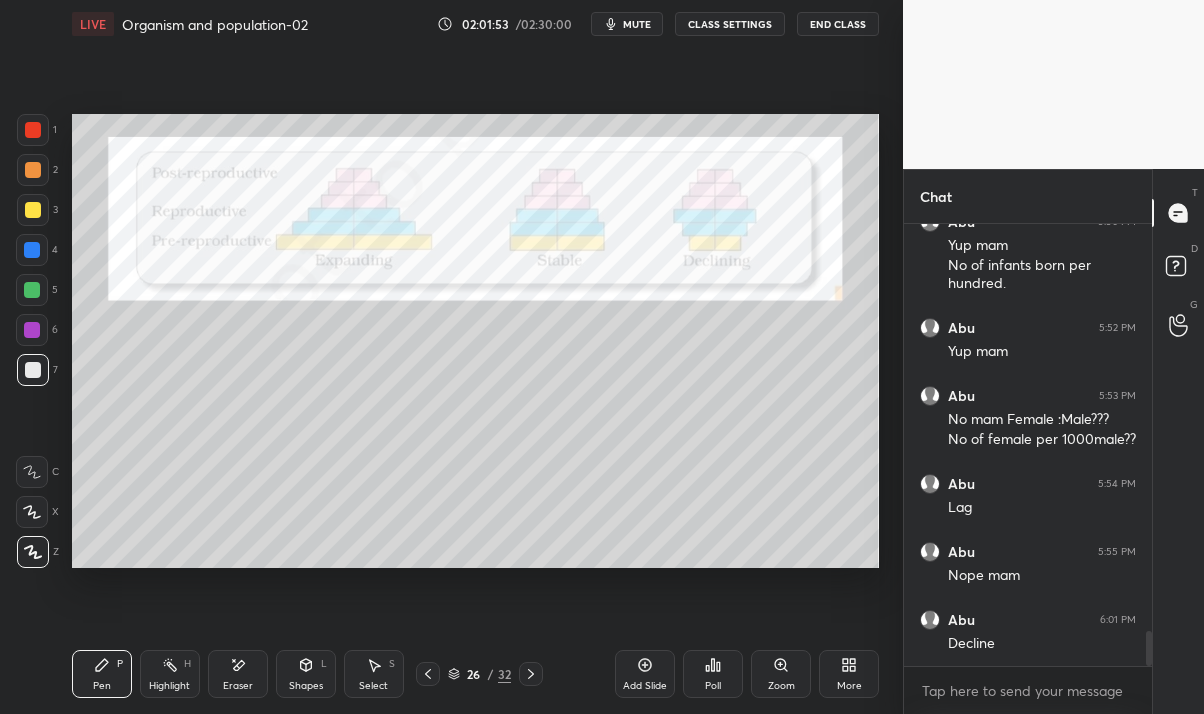 click at bounding box center [428, 674] 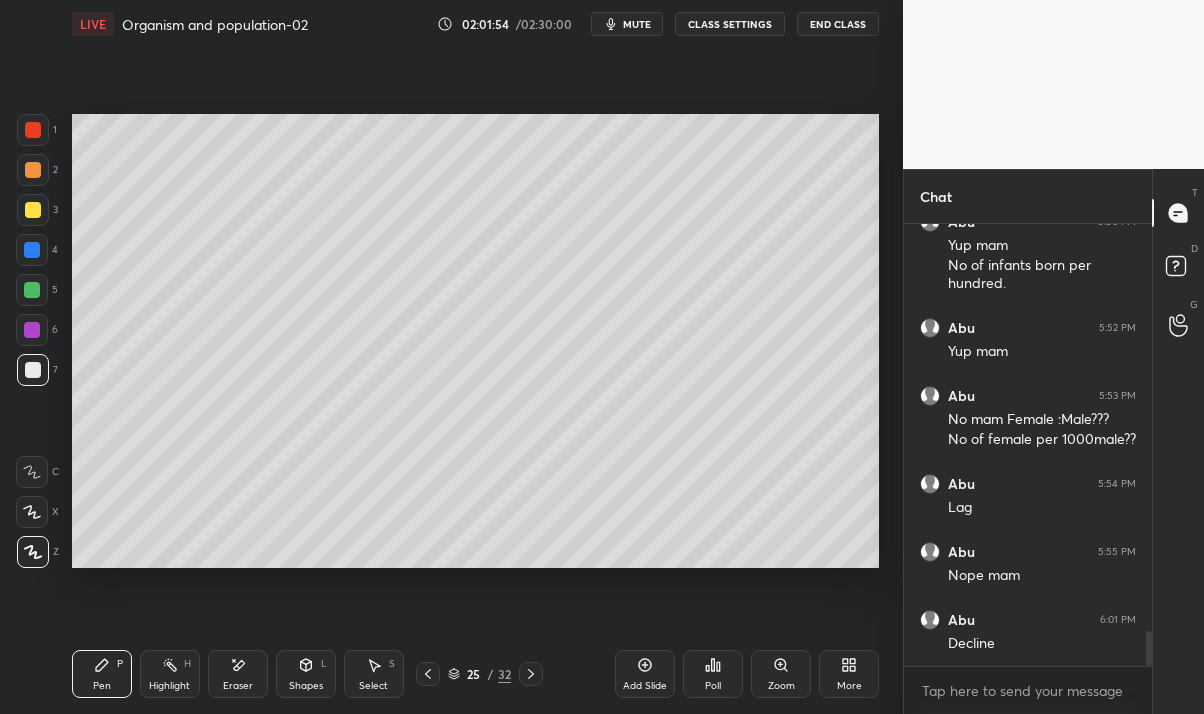 click 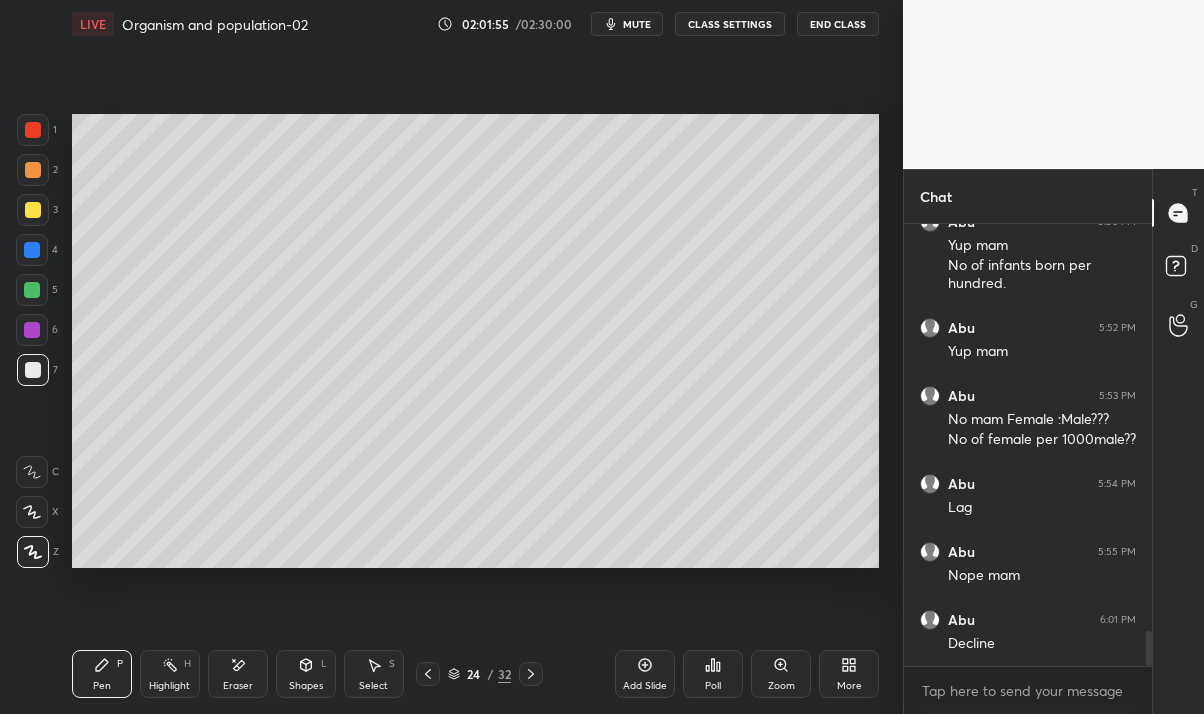click 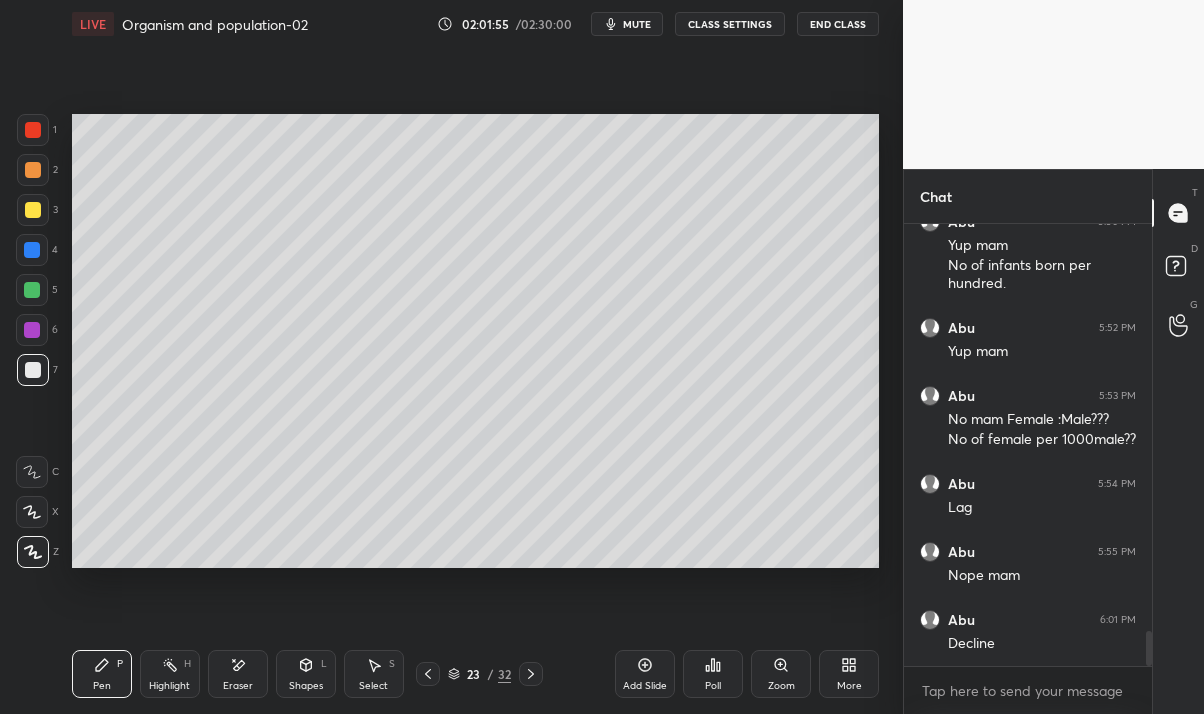 click 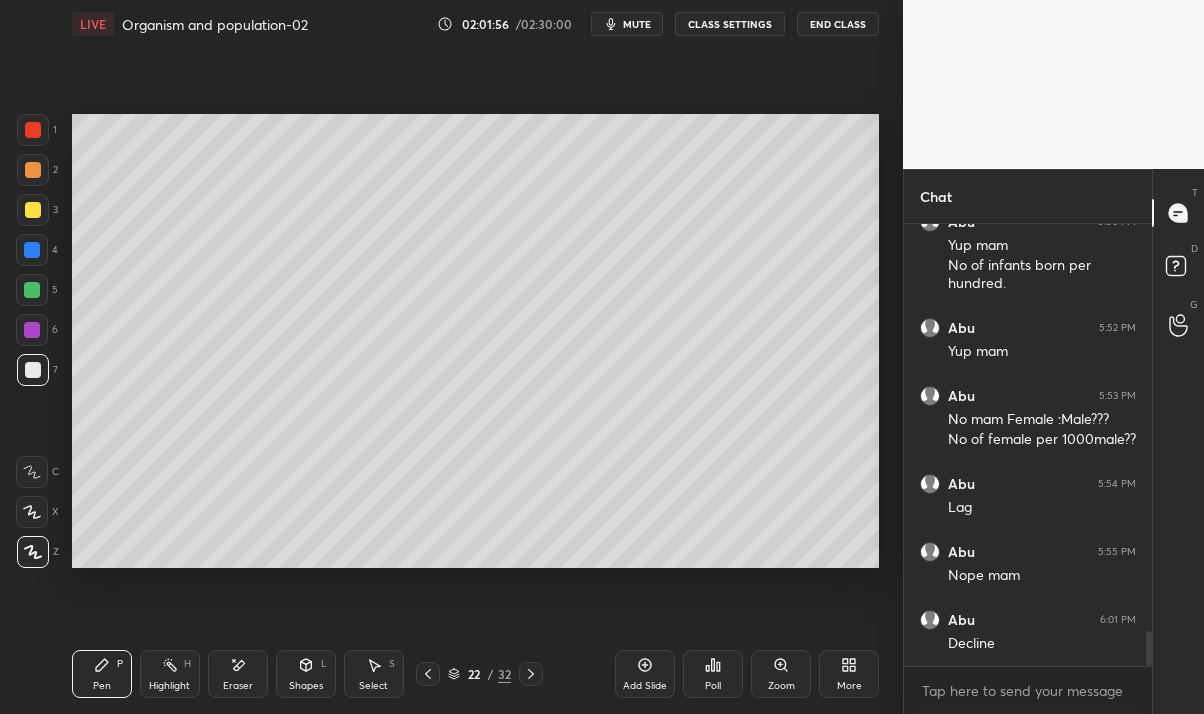 click 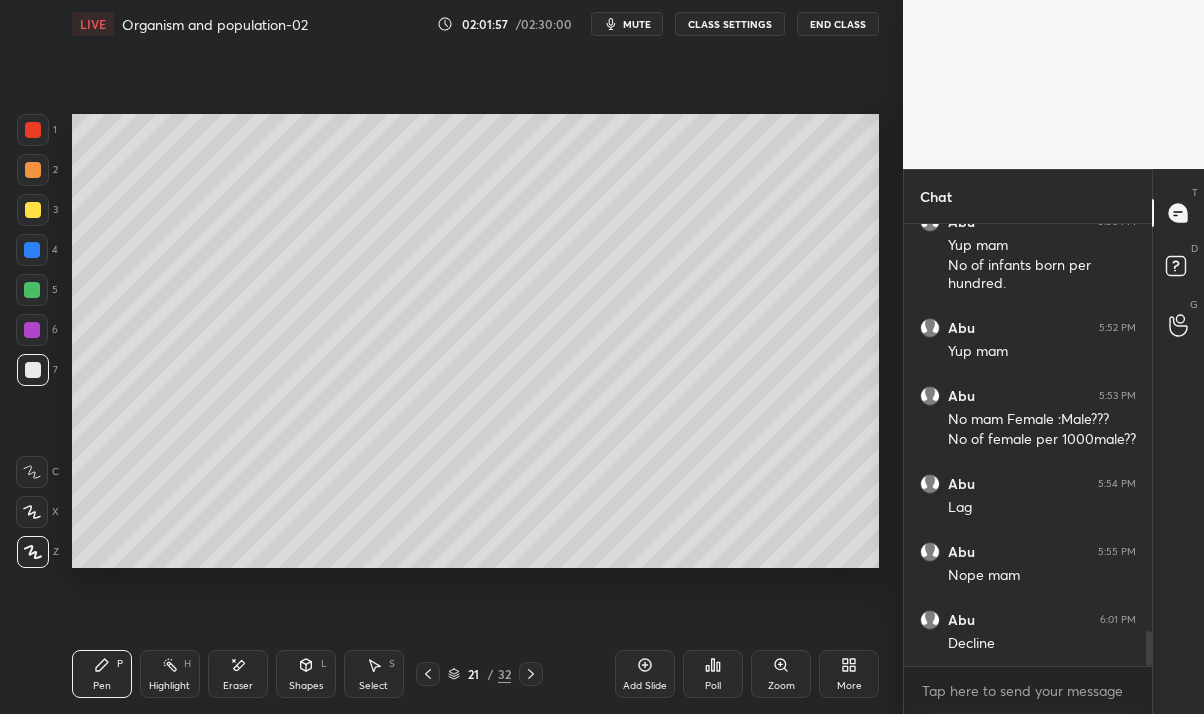 click 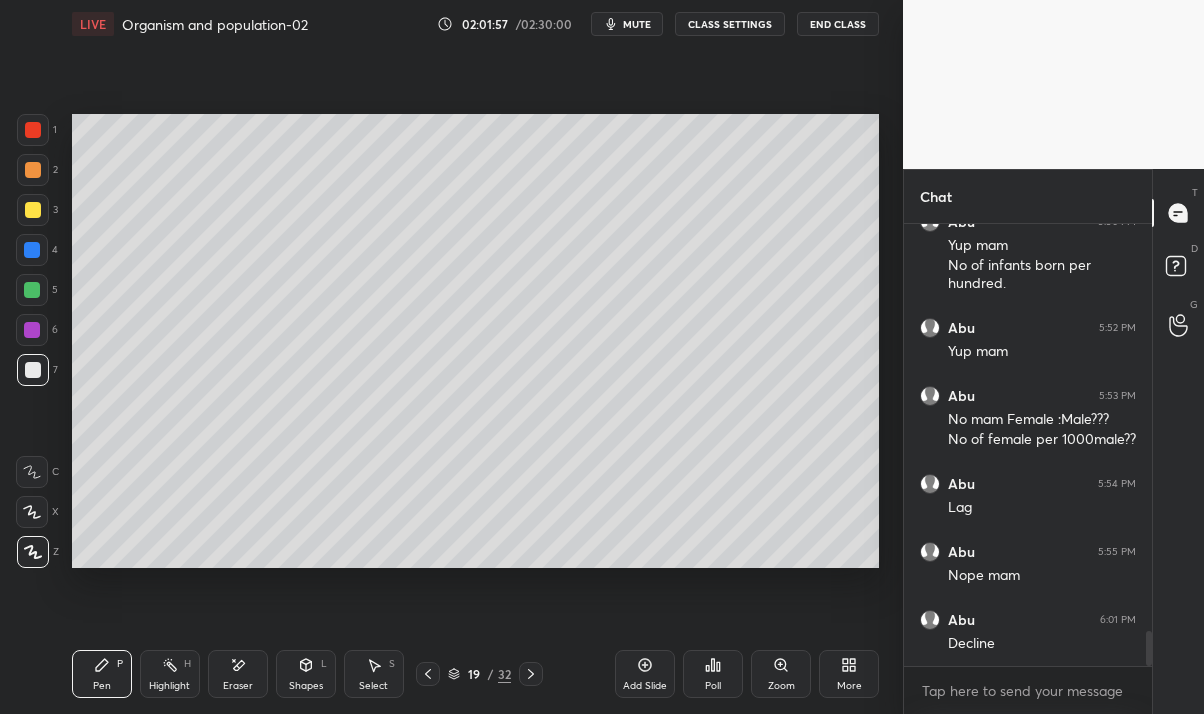 click 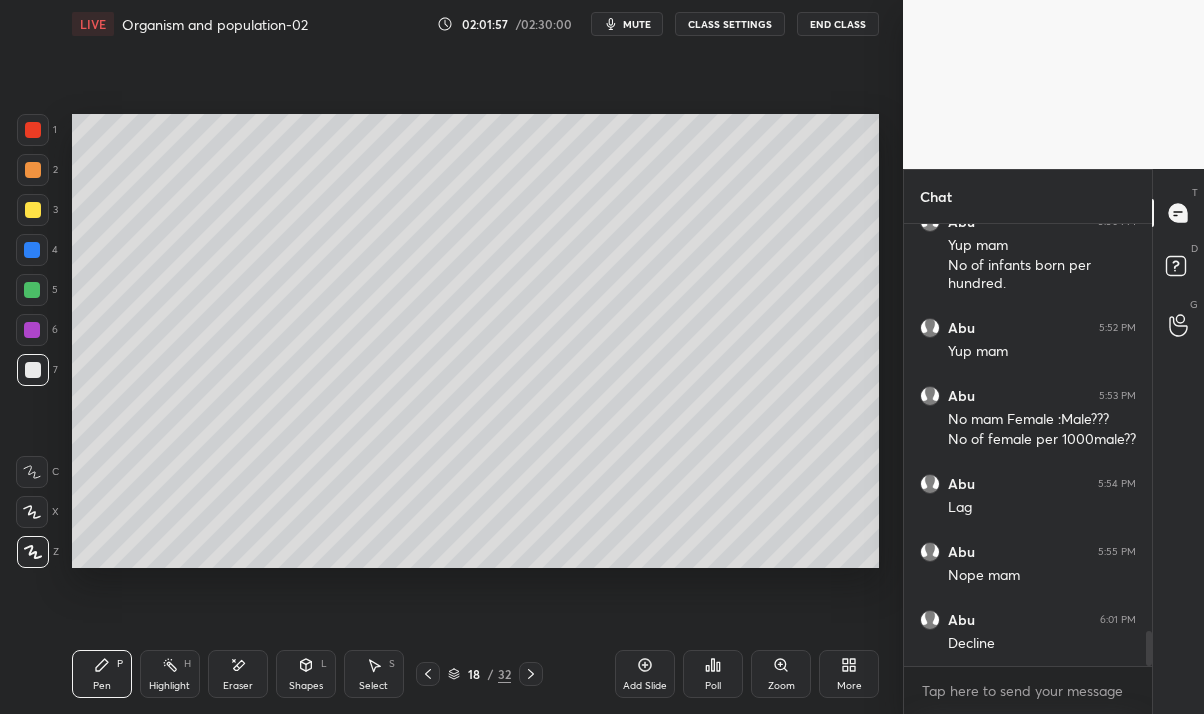 click 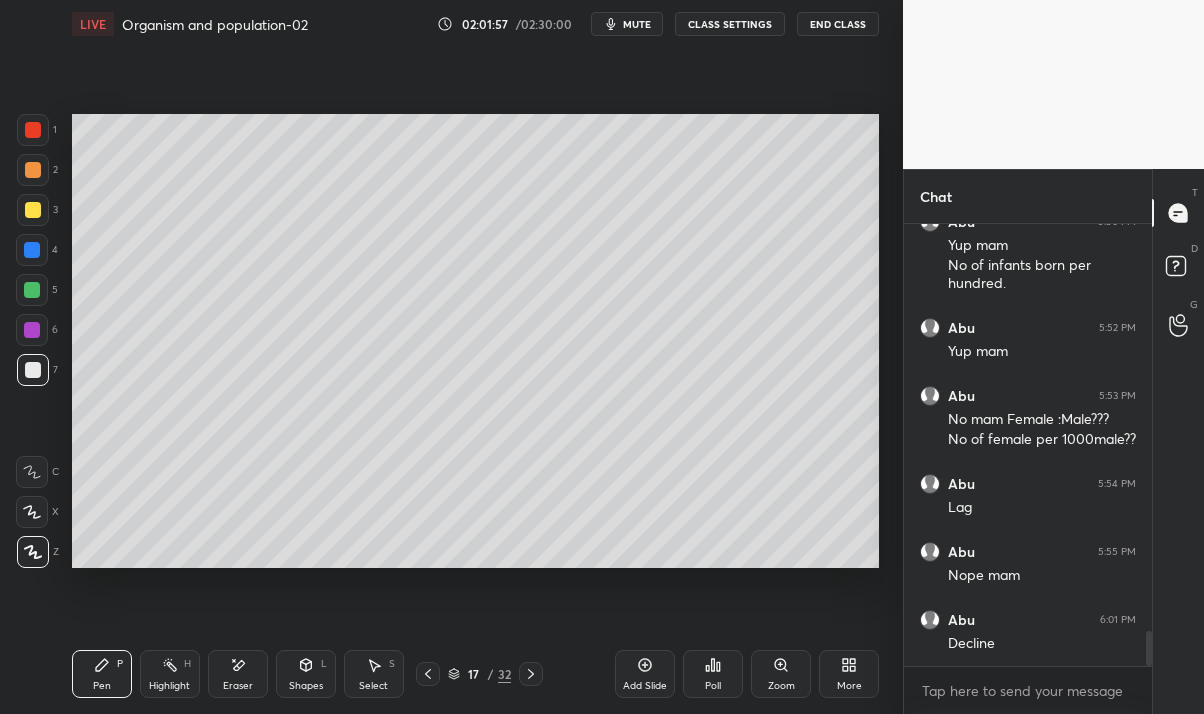 click 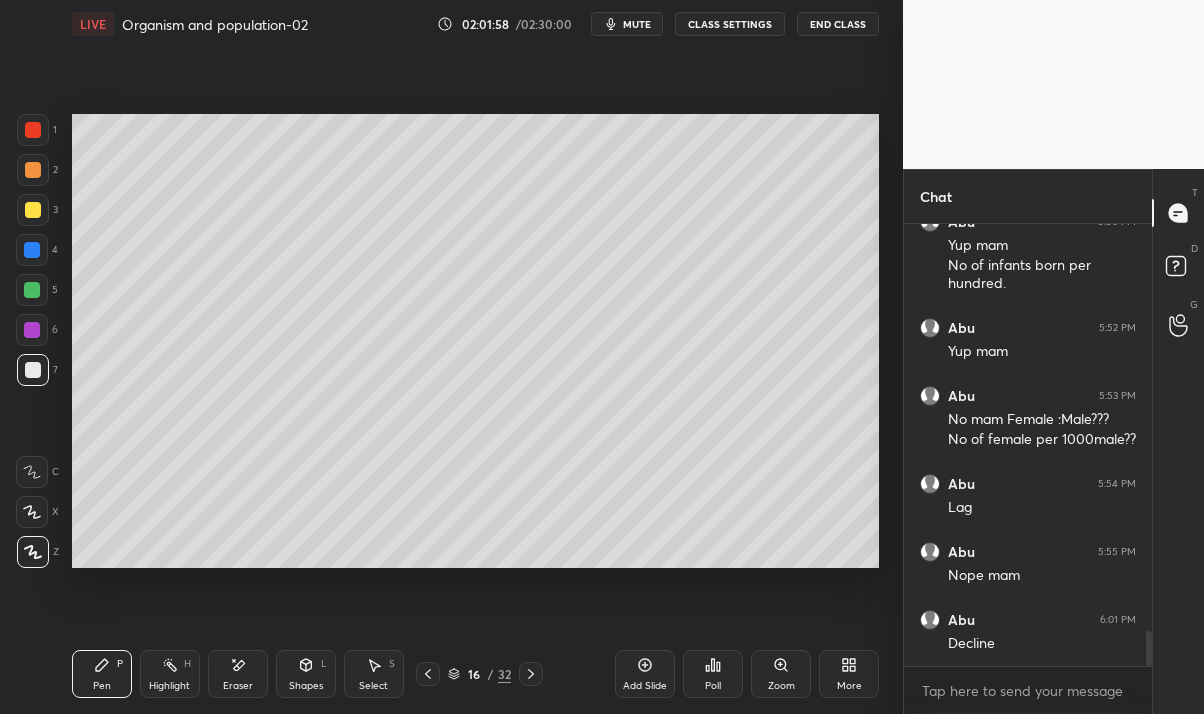 click 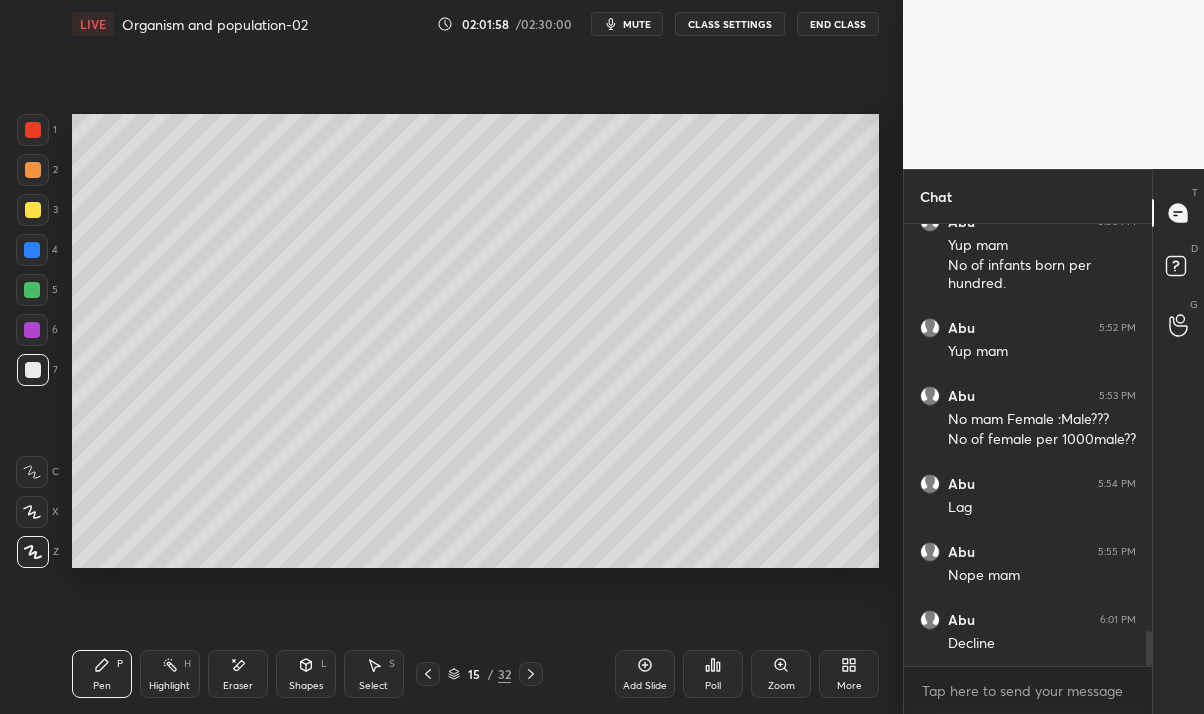 click at bounding box center (428, 674) 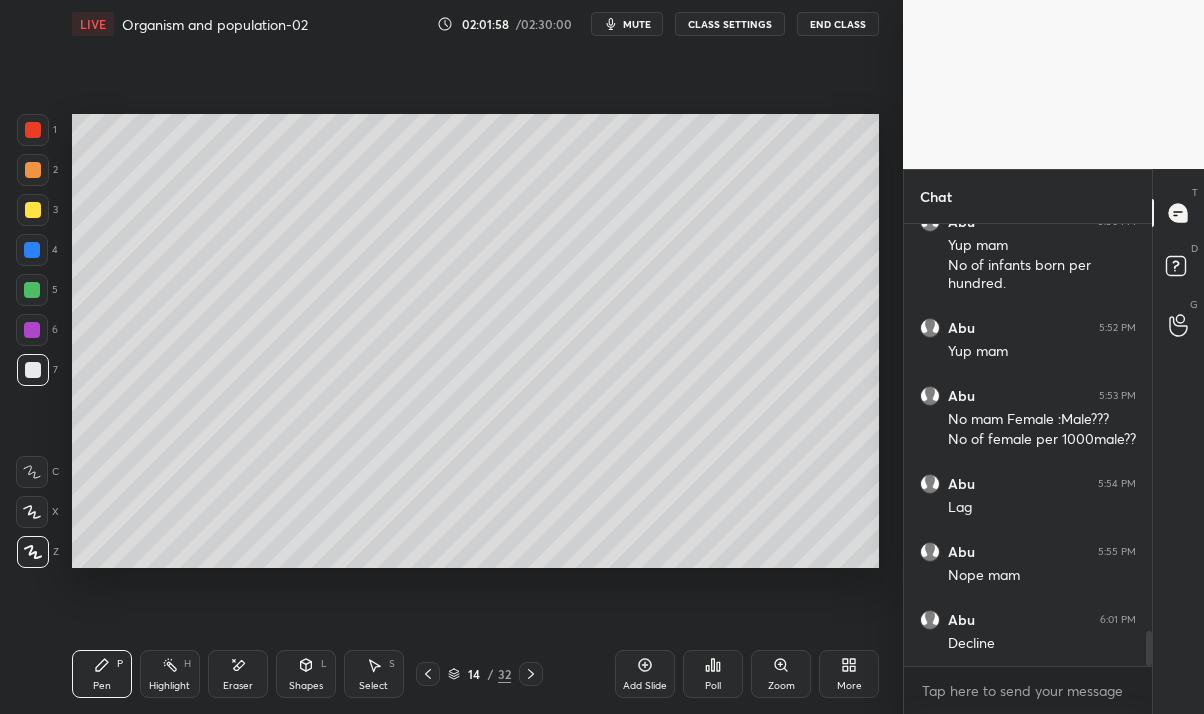 click on "14 / 32" at bounding box center [479, 674] 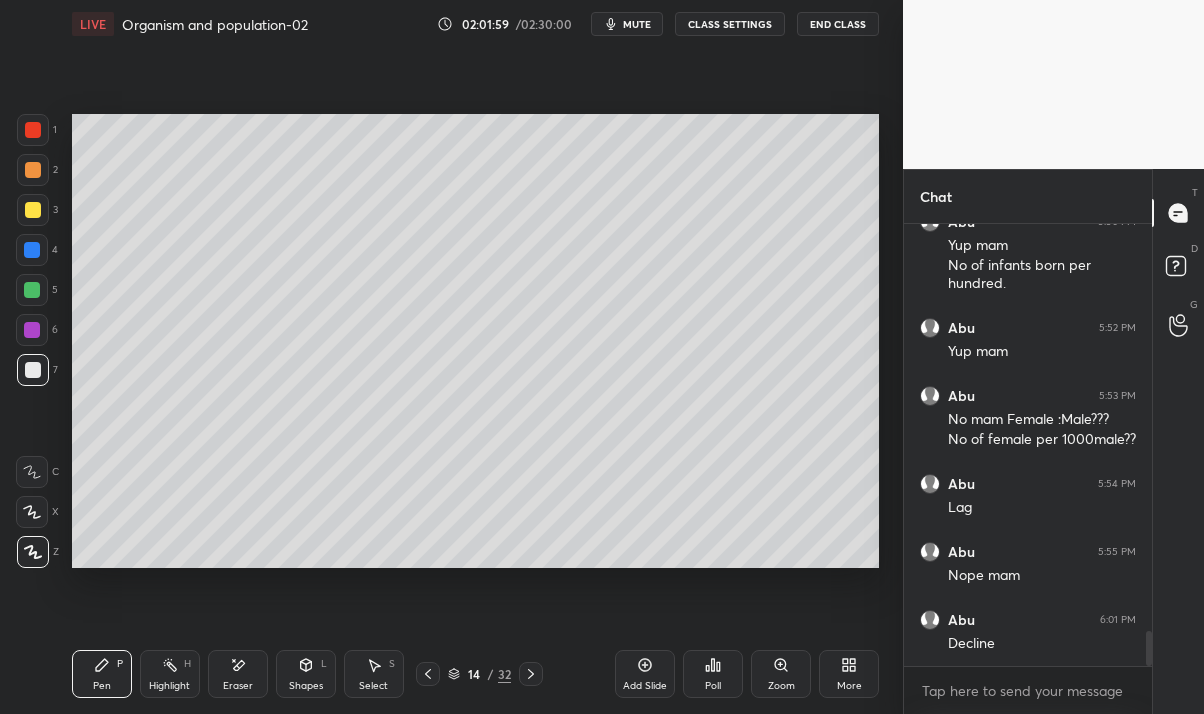click on "14 / 32" at bounding box center (479, 674) 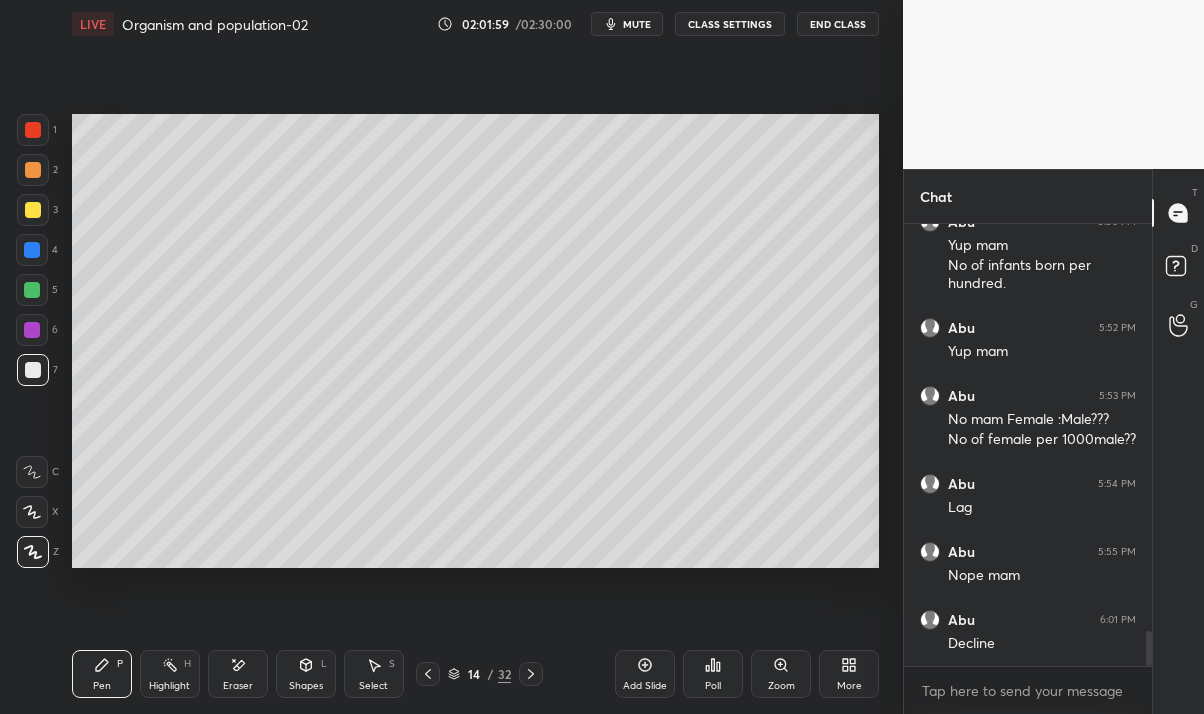 click 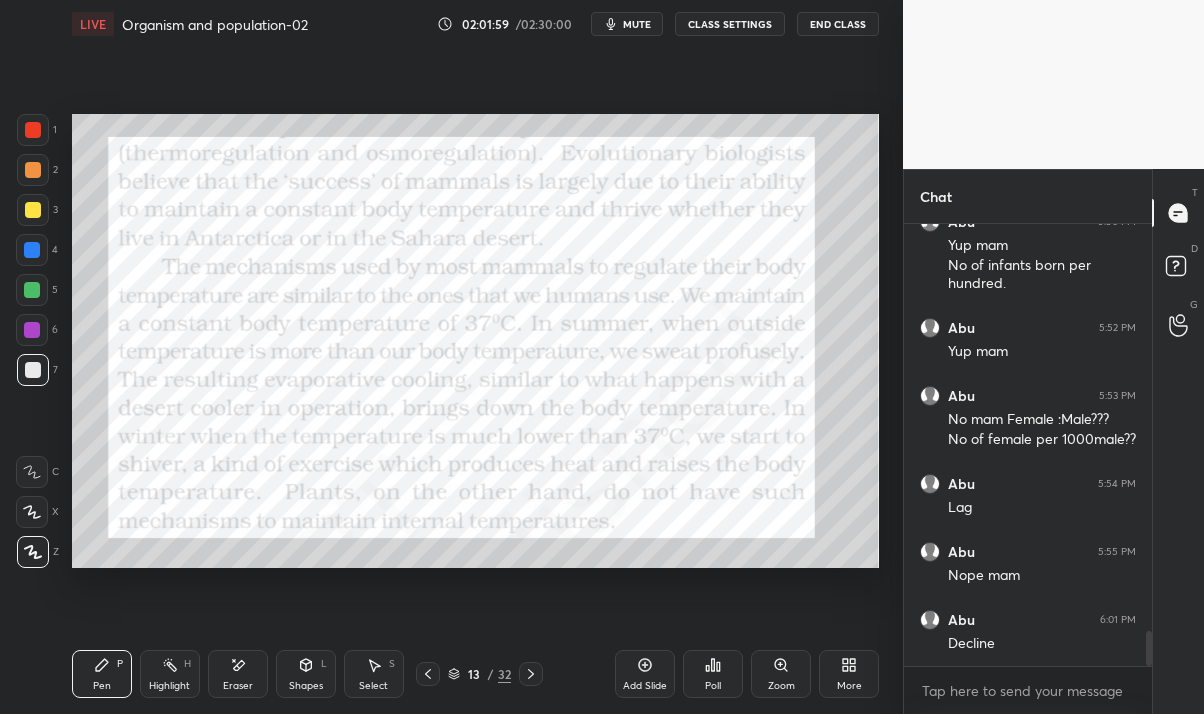 scroll, scrollTop: 5188, scrollLeft: 0, axis: vertical 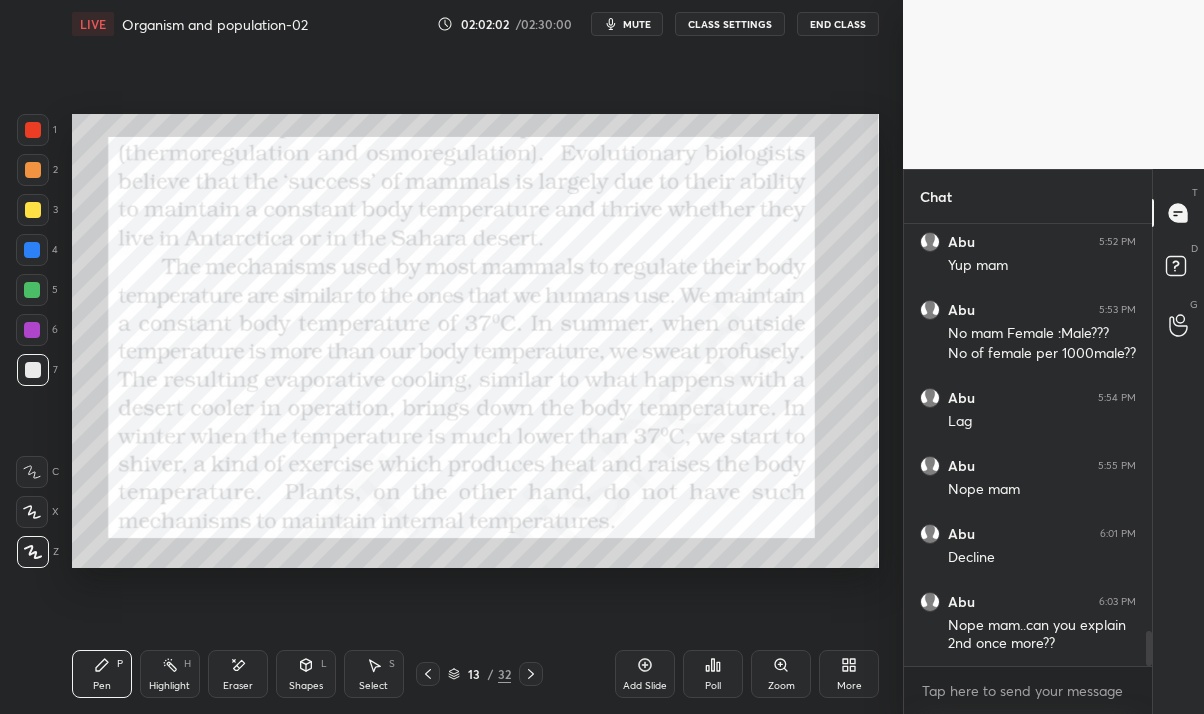 click 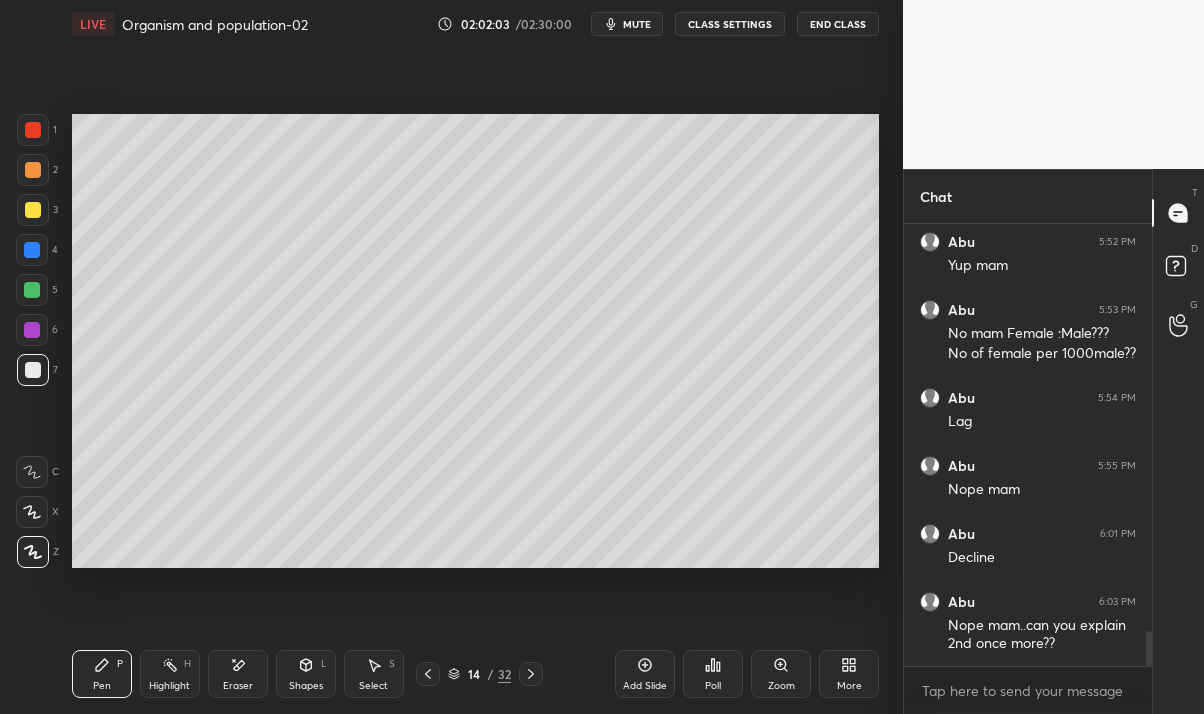 click 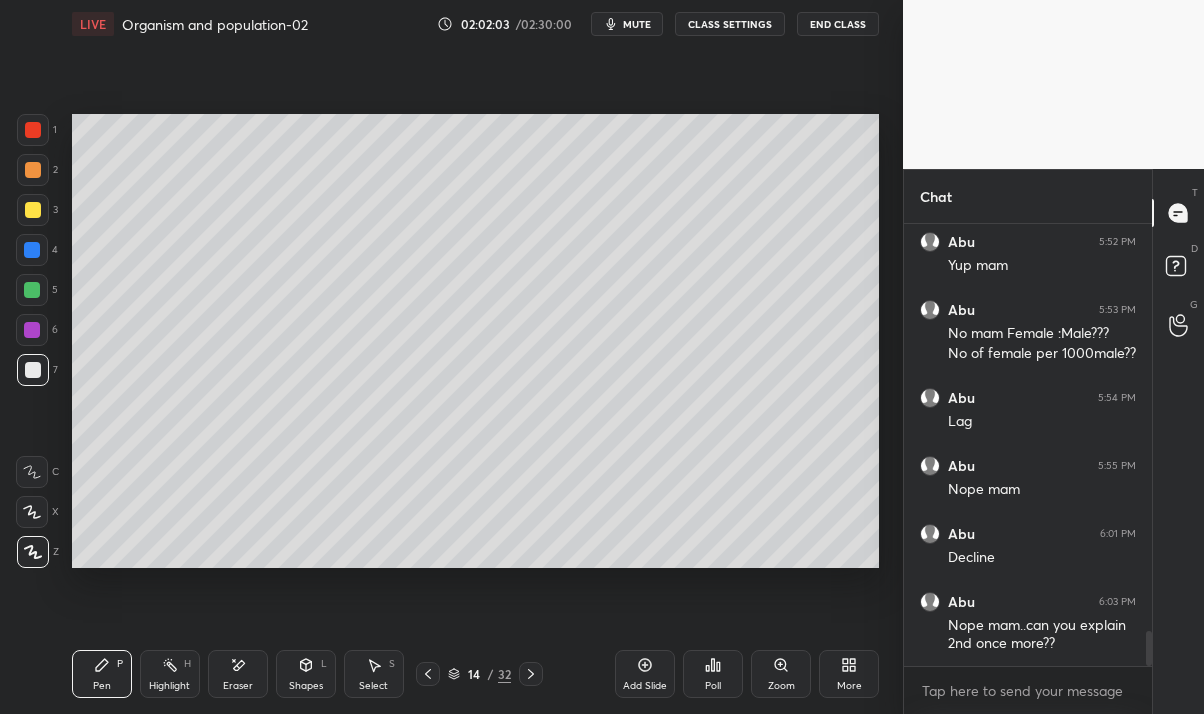 click 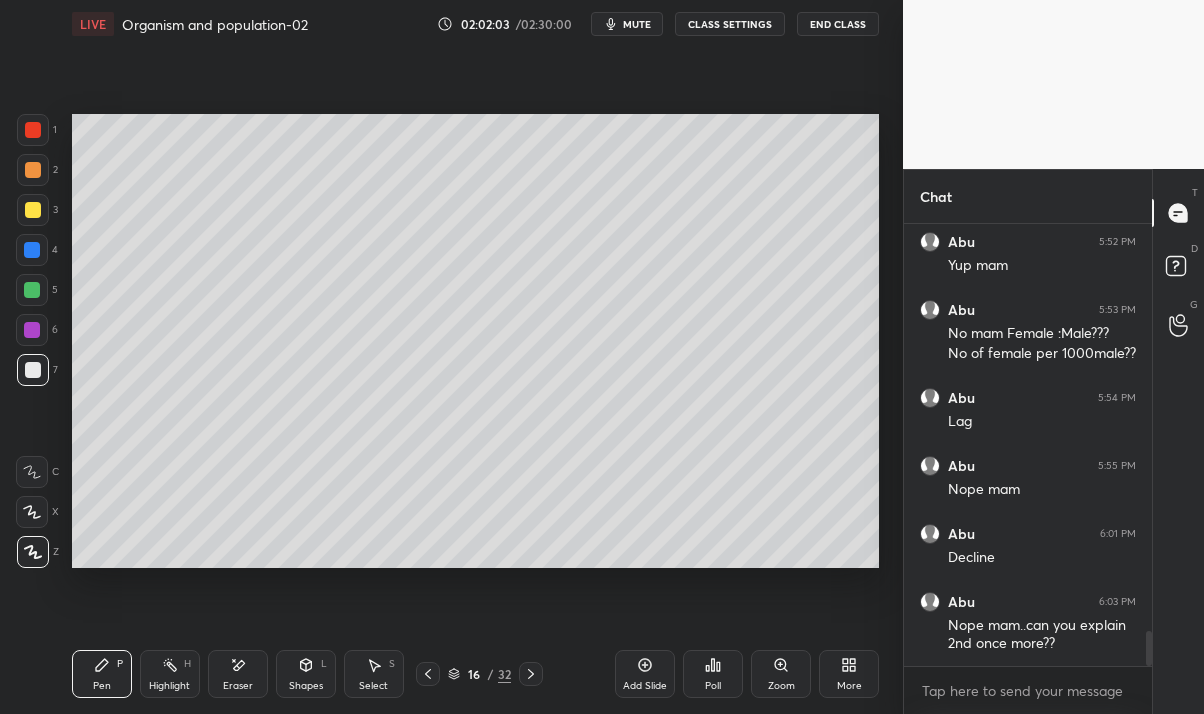 click 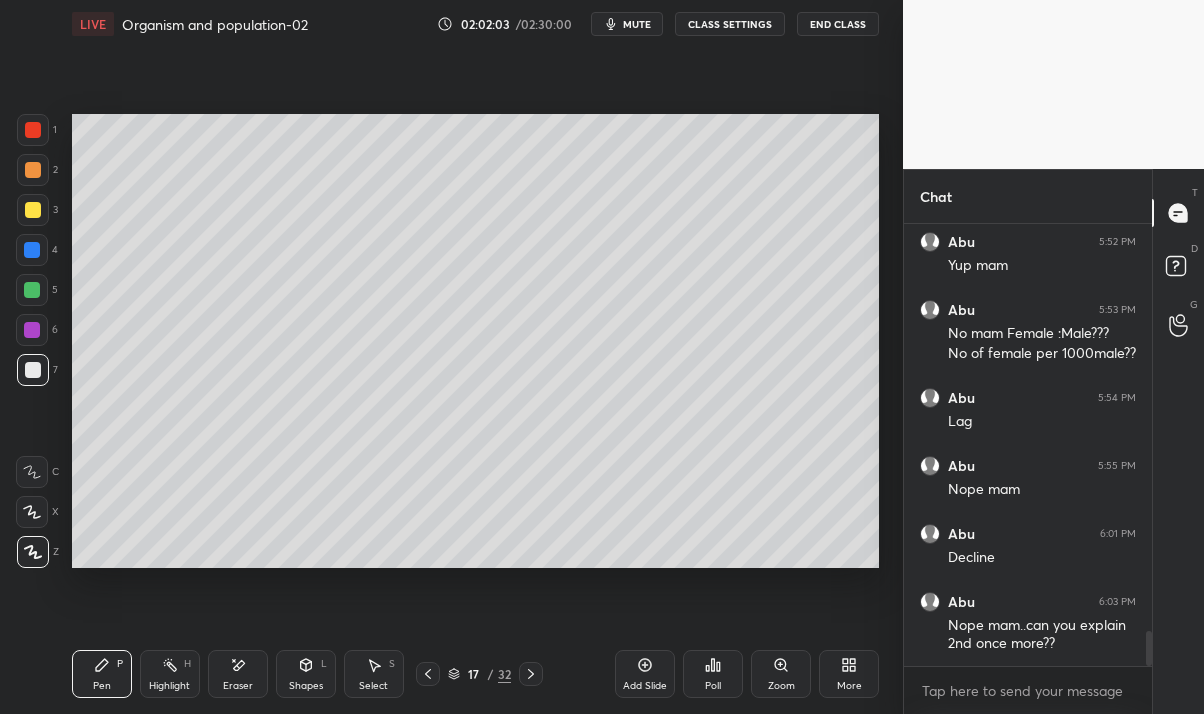 click 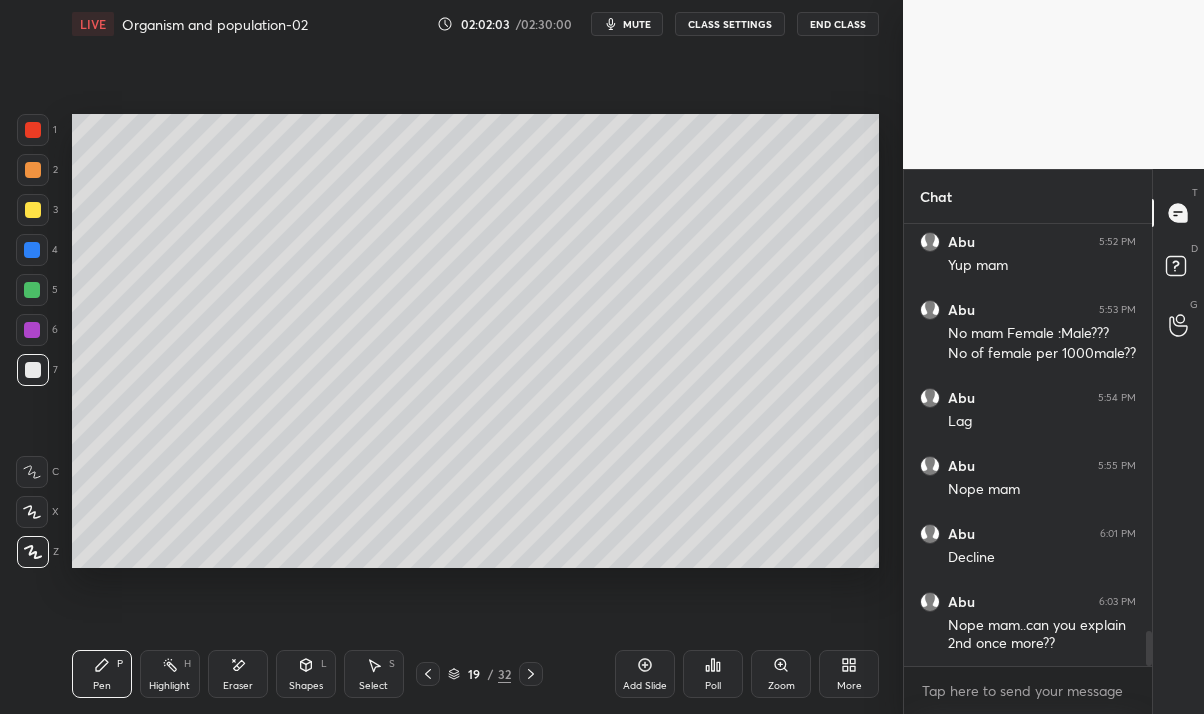 click 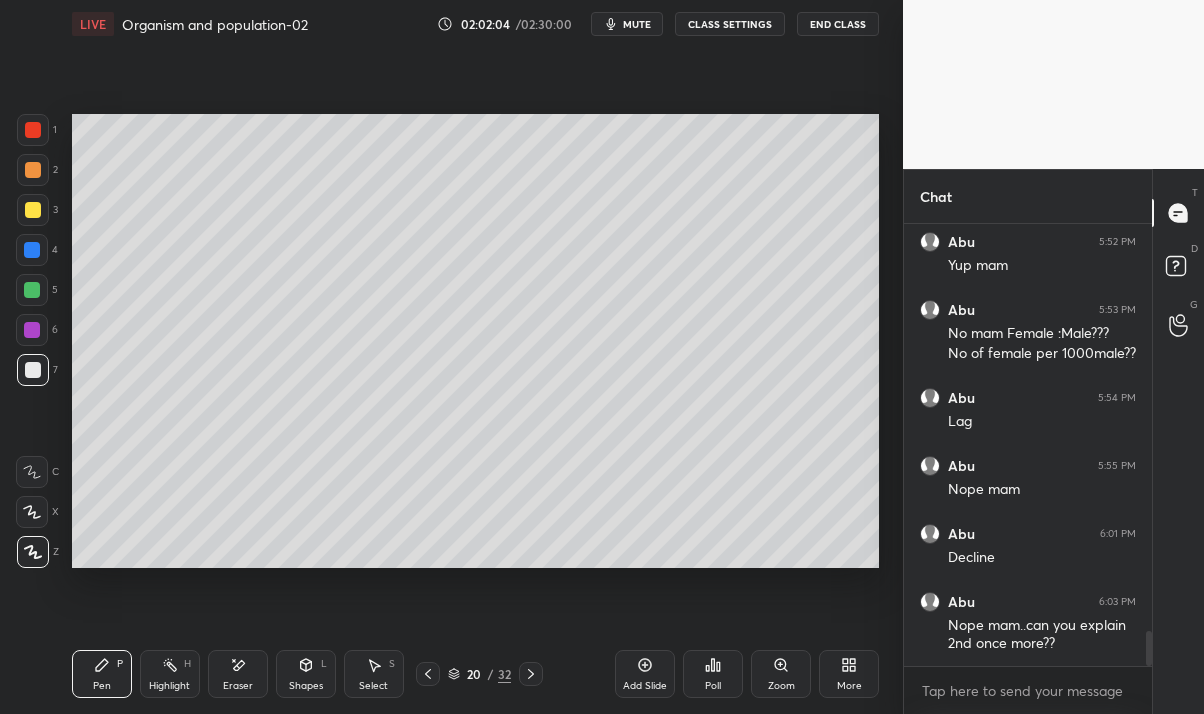 click 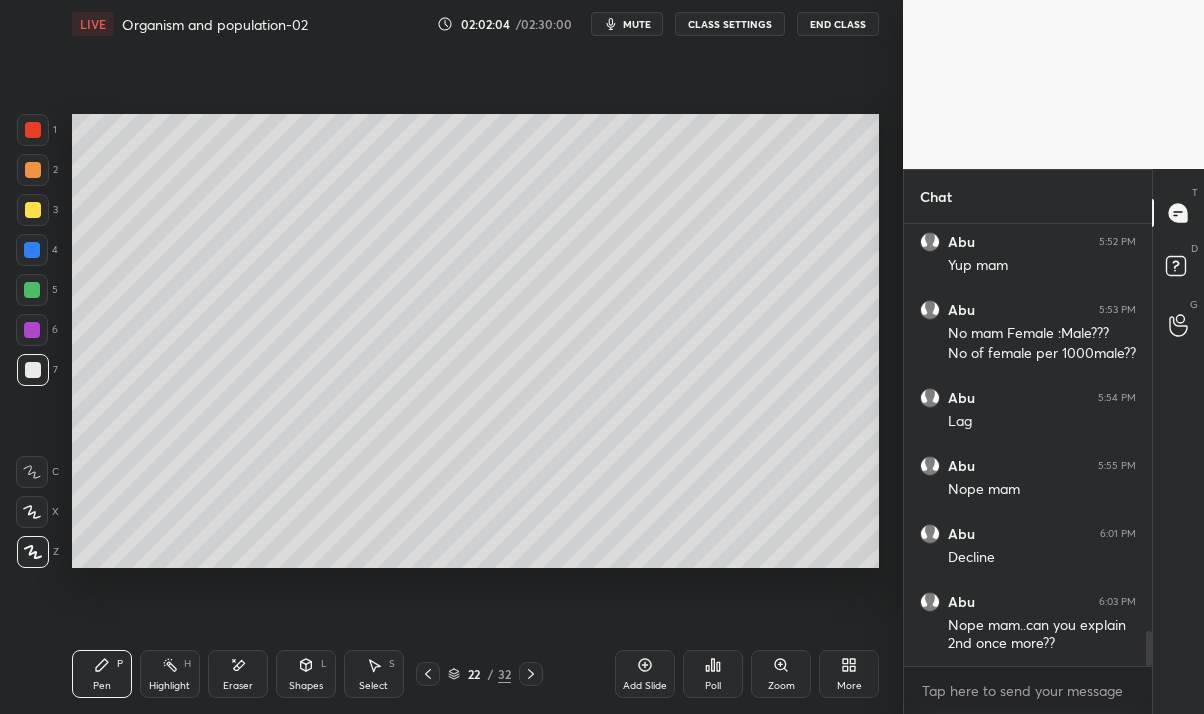 click 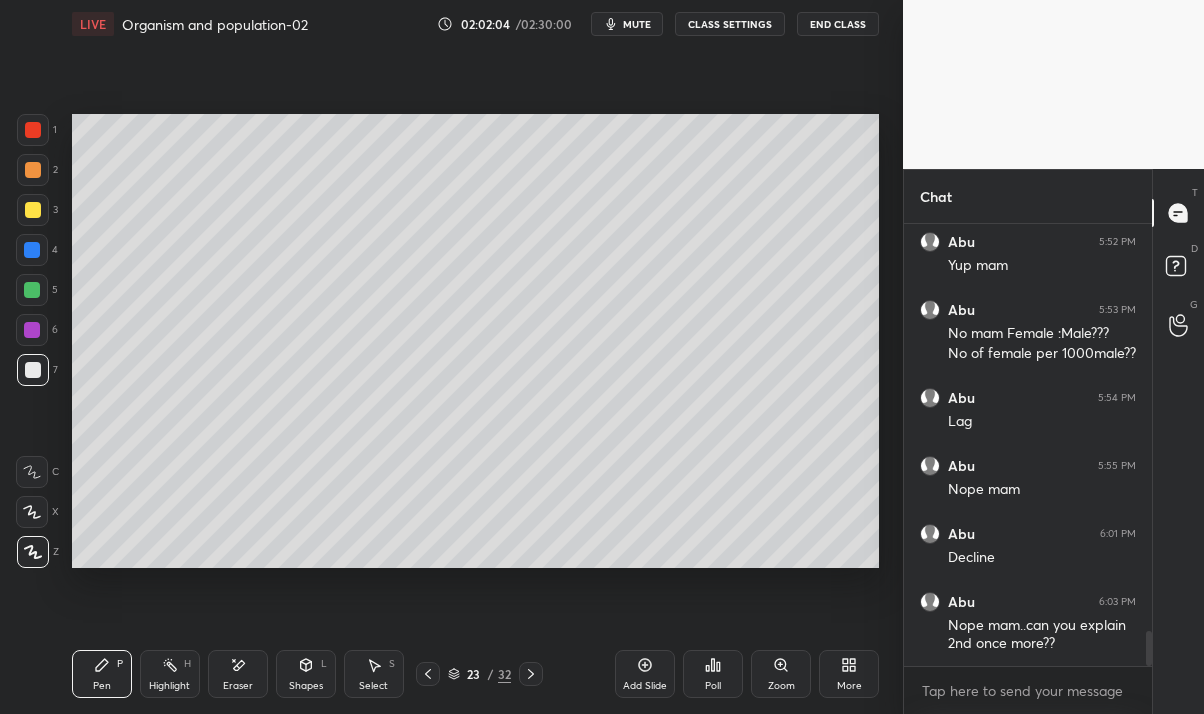 click 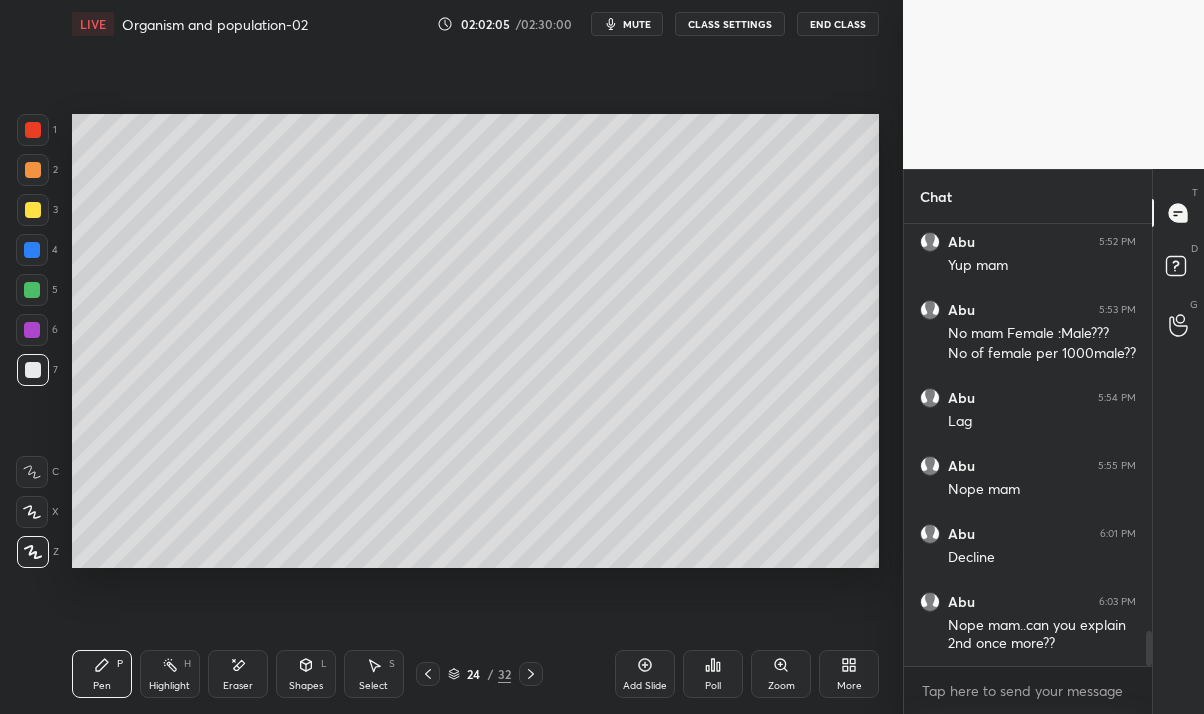 click 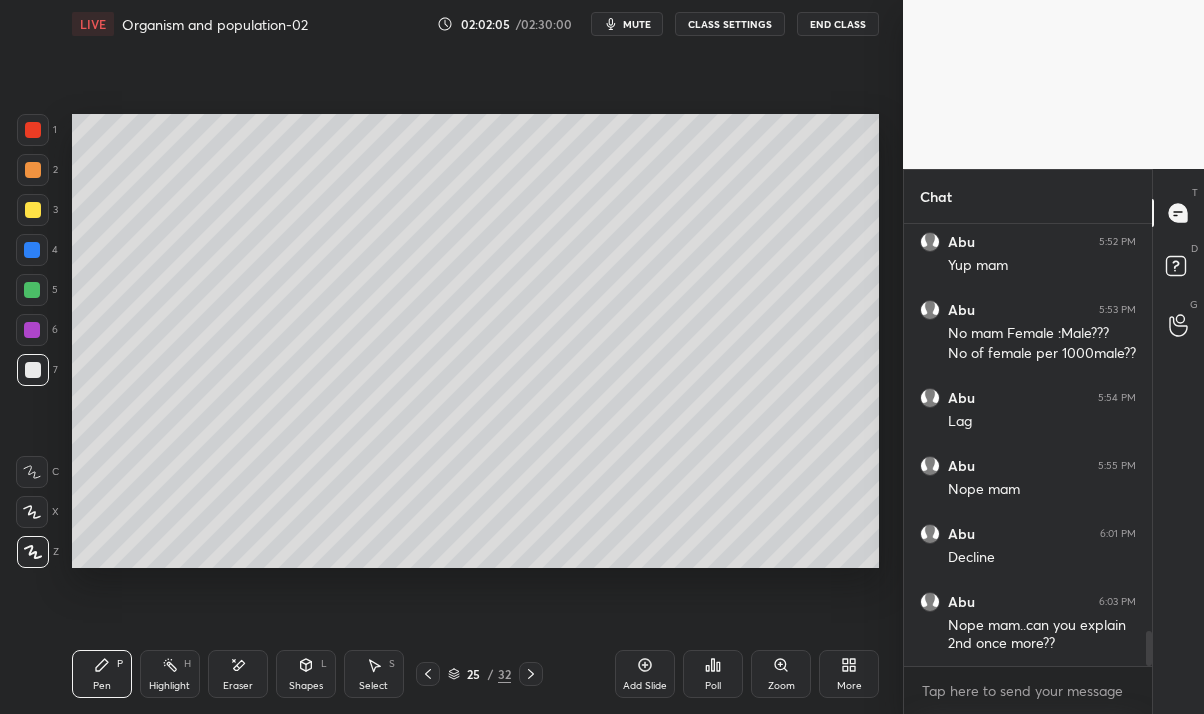 click 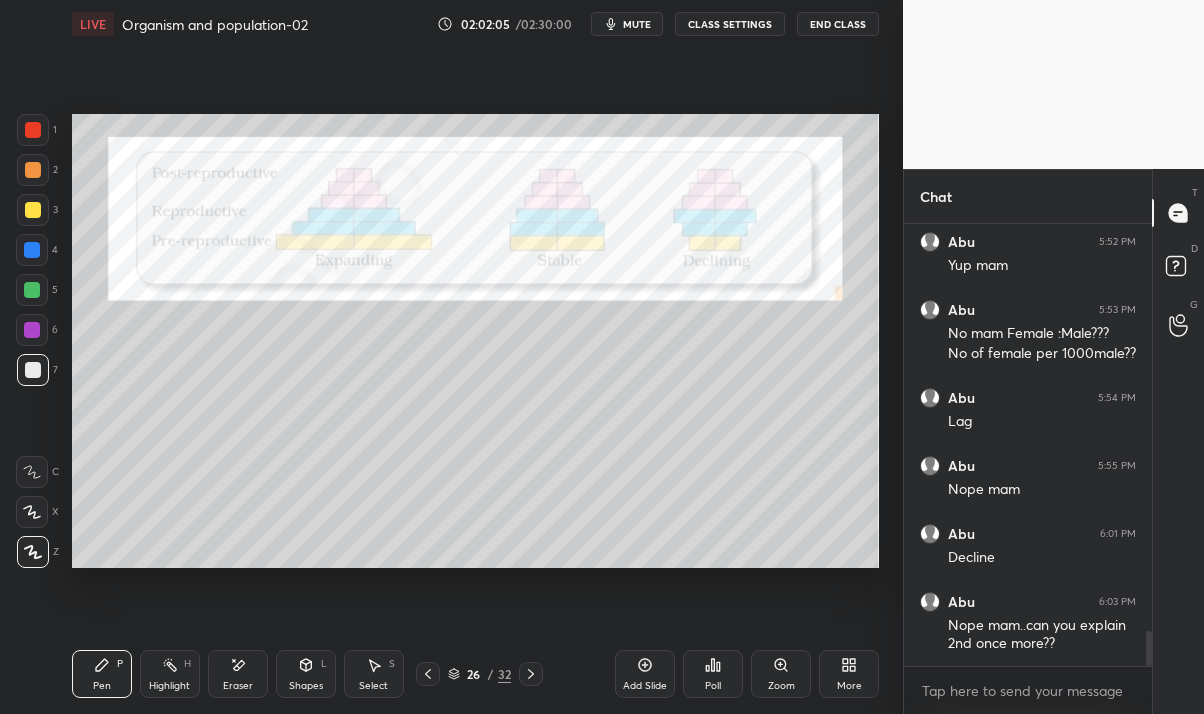click 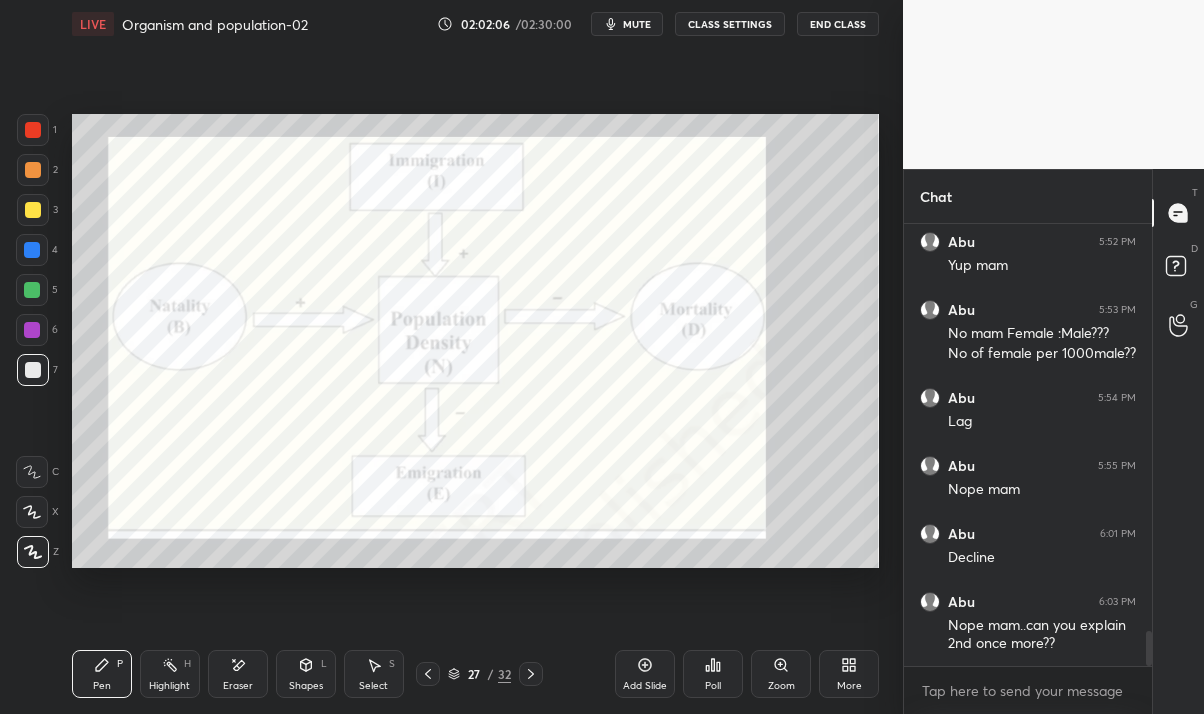 click 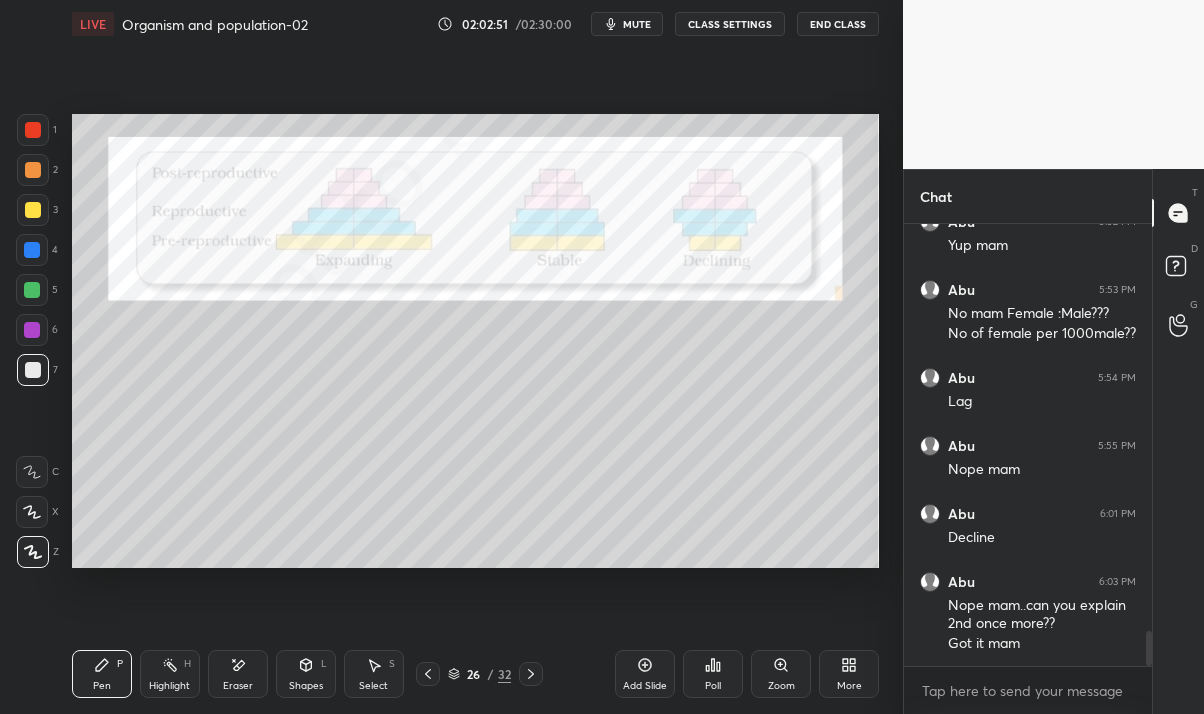 scroll, scrollTop: 5228, scrollLeft: 0, axis: vertical 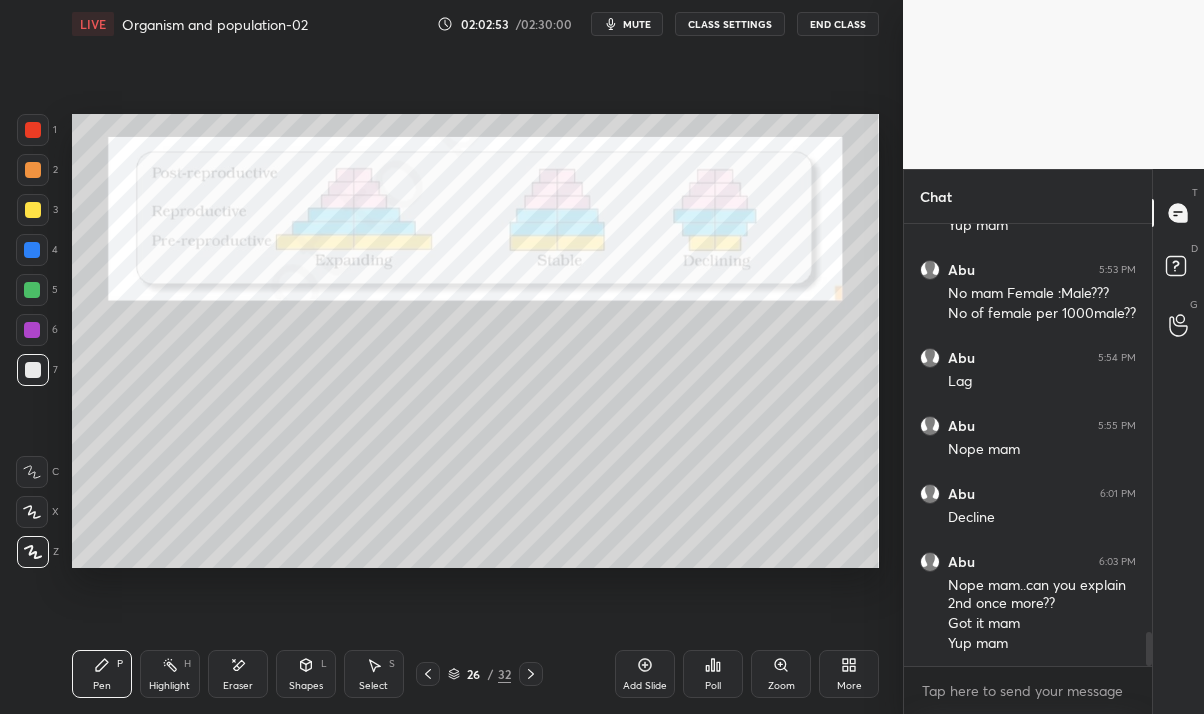 click on "Add Slide" at bounding box center [645, 674] 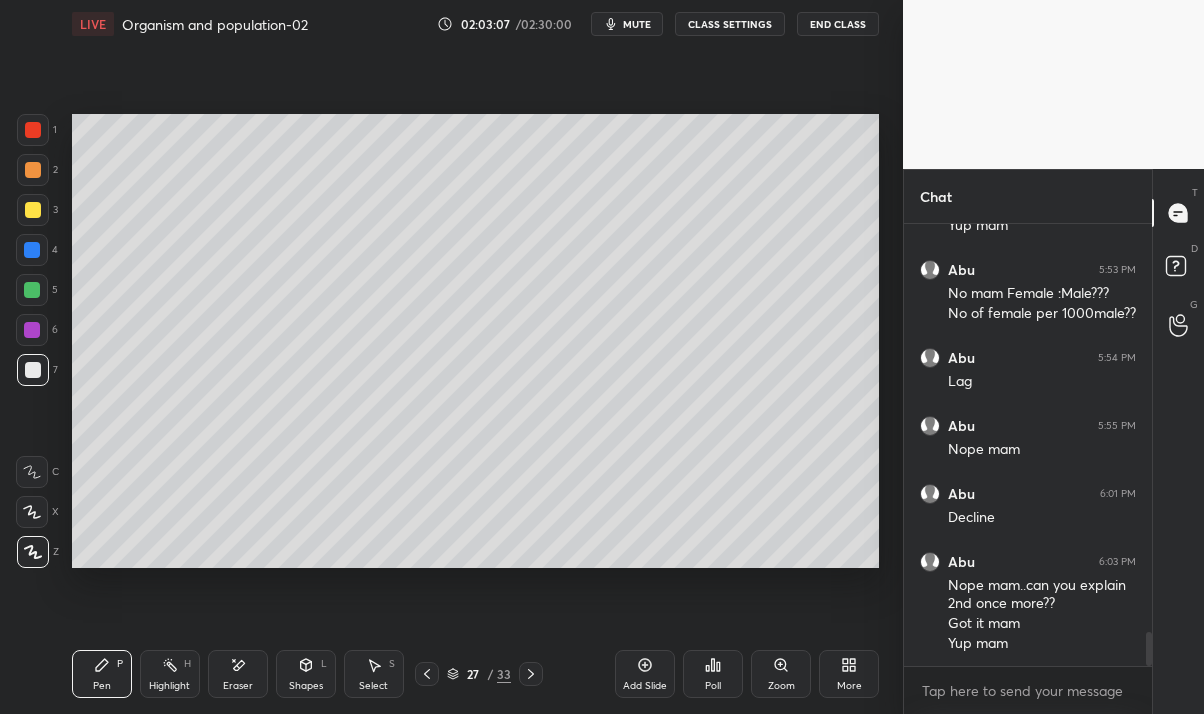 click at bounding box center [32, 330] 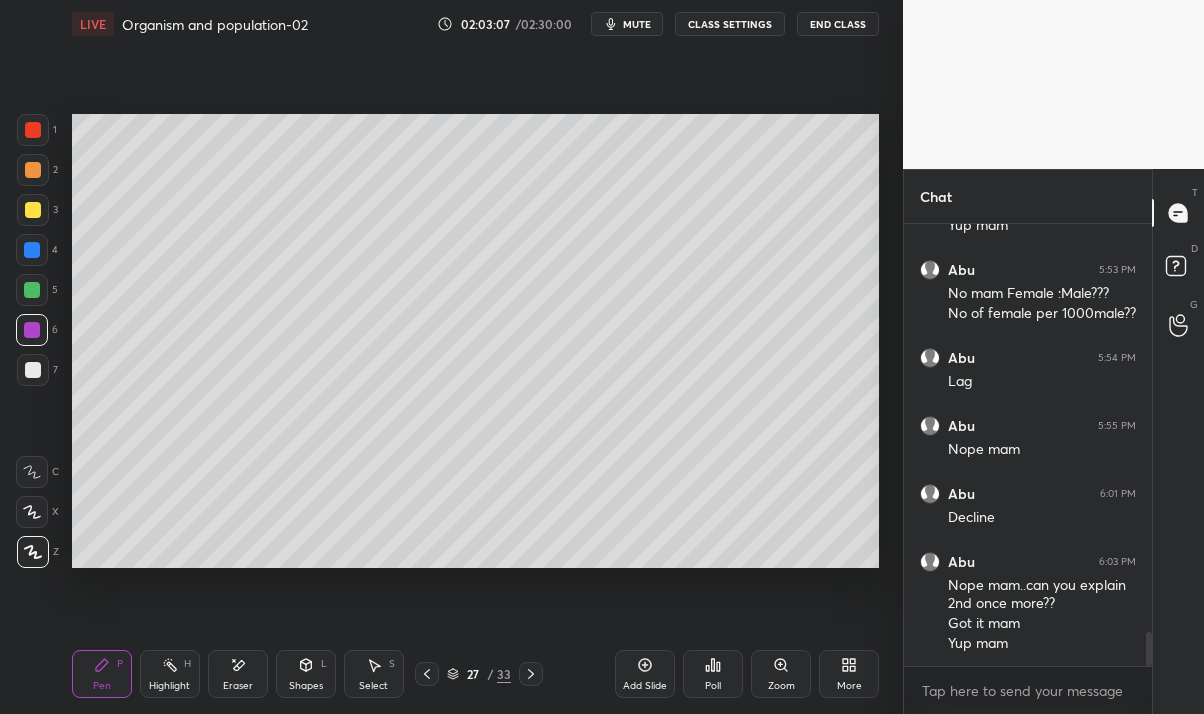 click at bounding box center [33, 210] 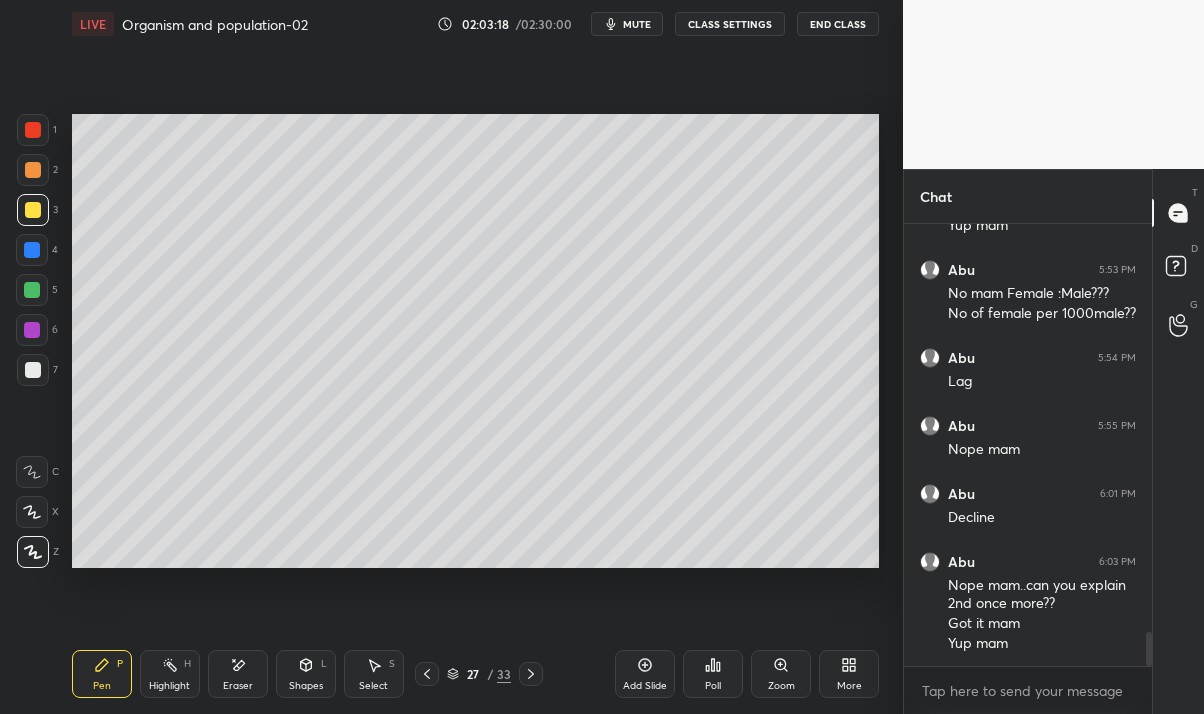 click on "Eraser" at bounding box center [238, 674] 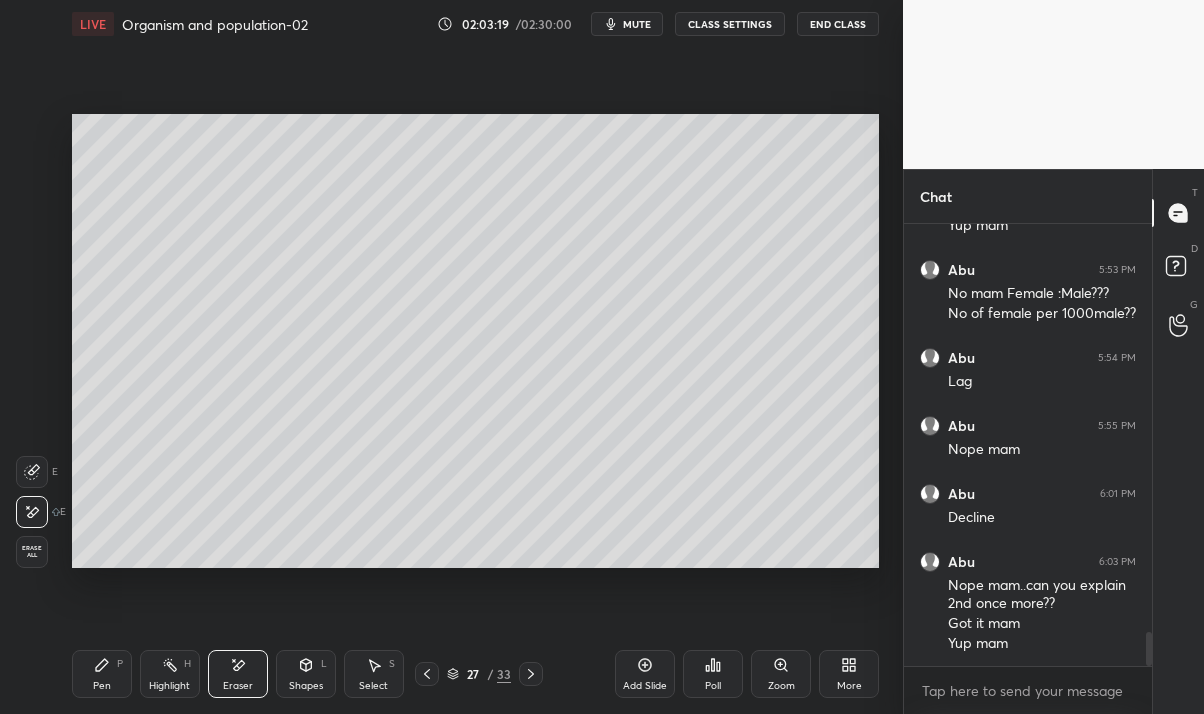 click on "Pen P" at bounding box center (102, 674) 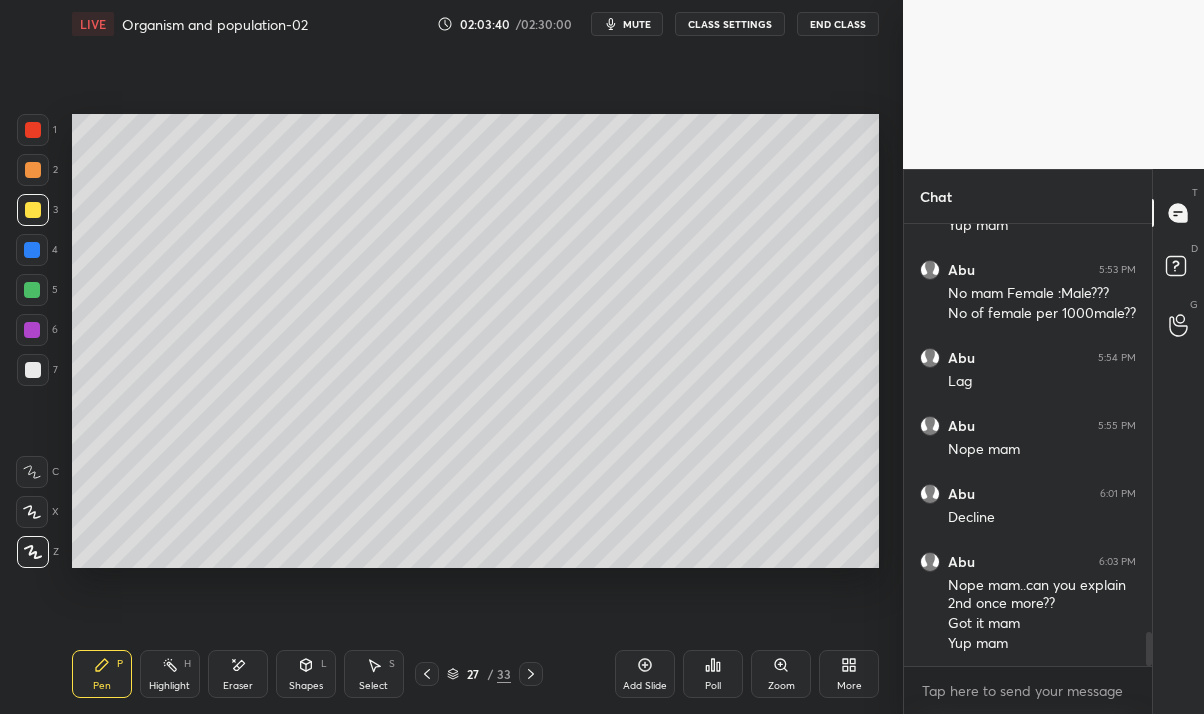 scroll, scrollTop: 5296, scrollLeft: 0, axis: vertical 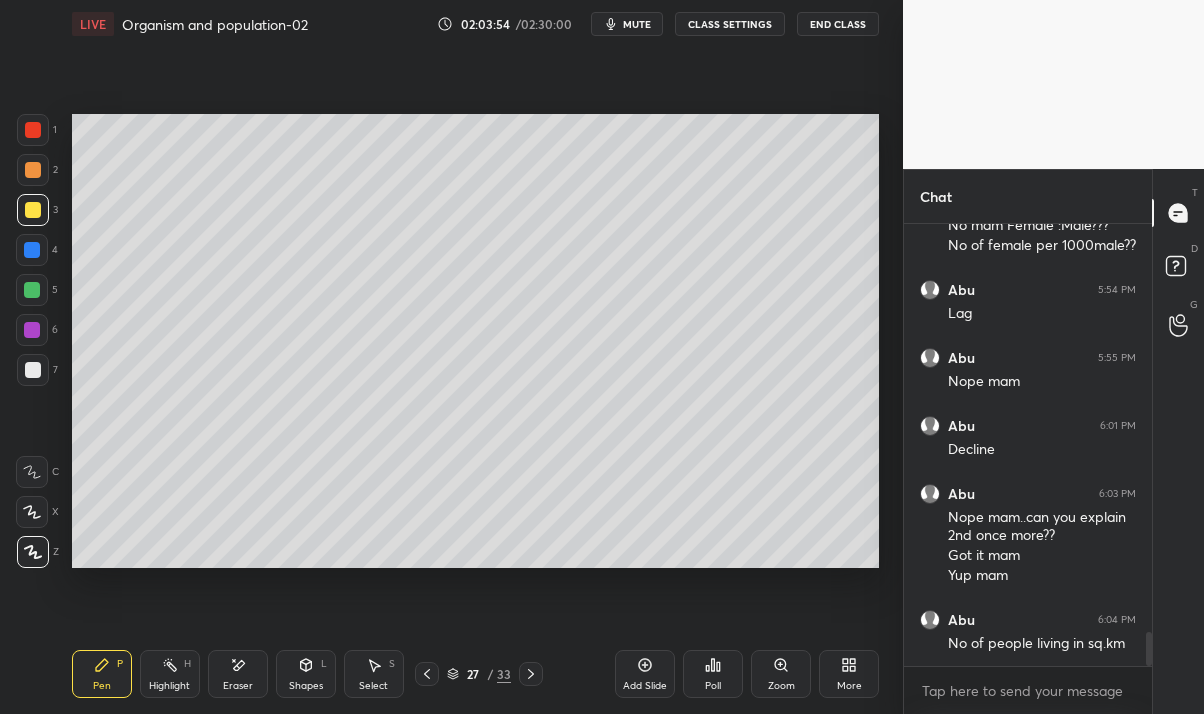 click at bounding box center [32, 250] 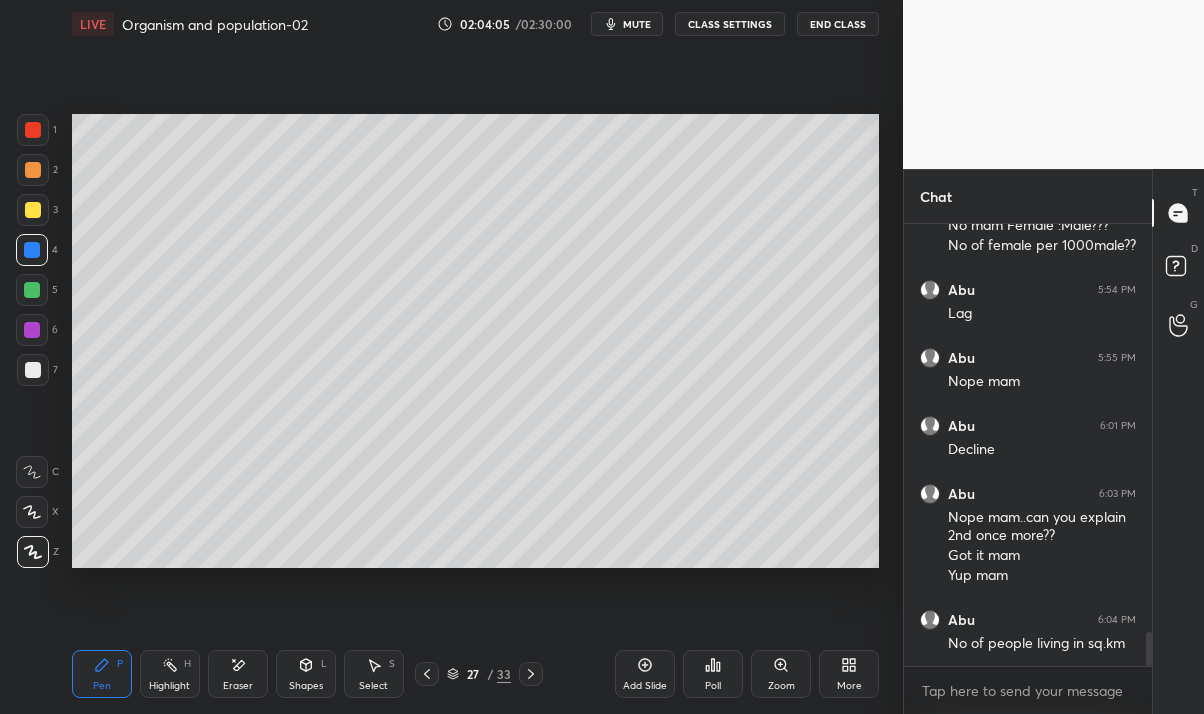 click at bounding box center [33, 370] 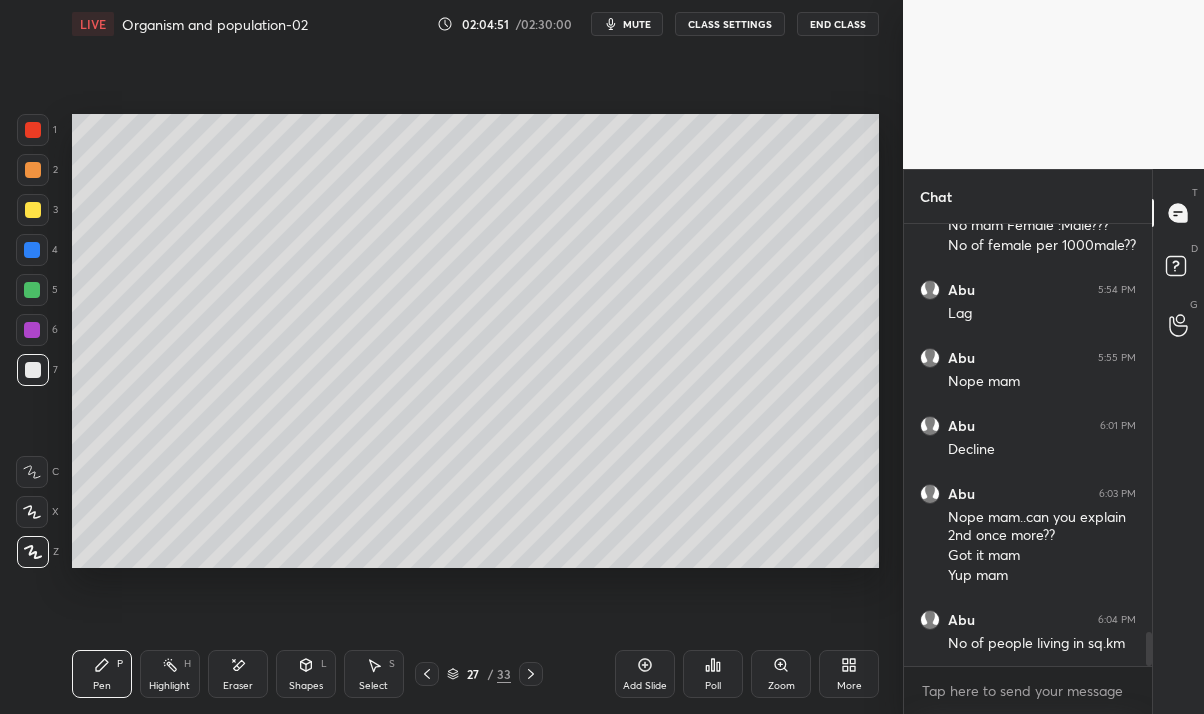 click on "Pen P Highlight H Eraser Shapes L Select S 27 / 33 Add Slide Poll Zoom More" at bounding box center [476, 674] 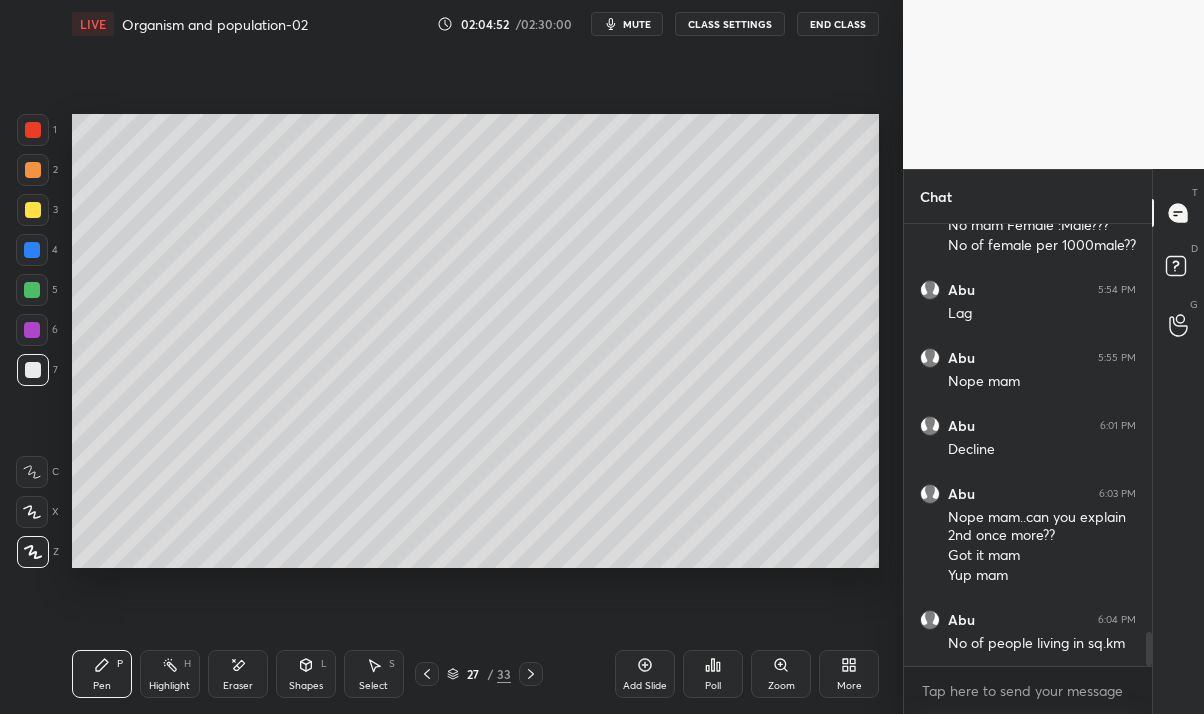 click 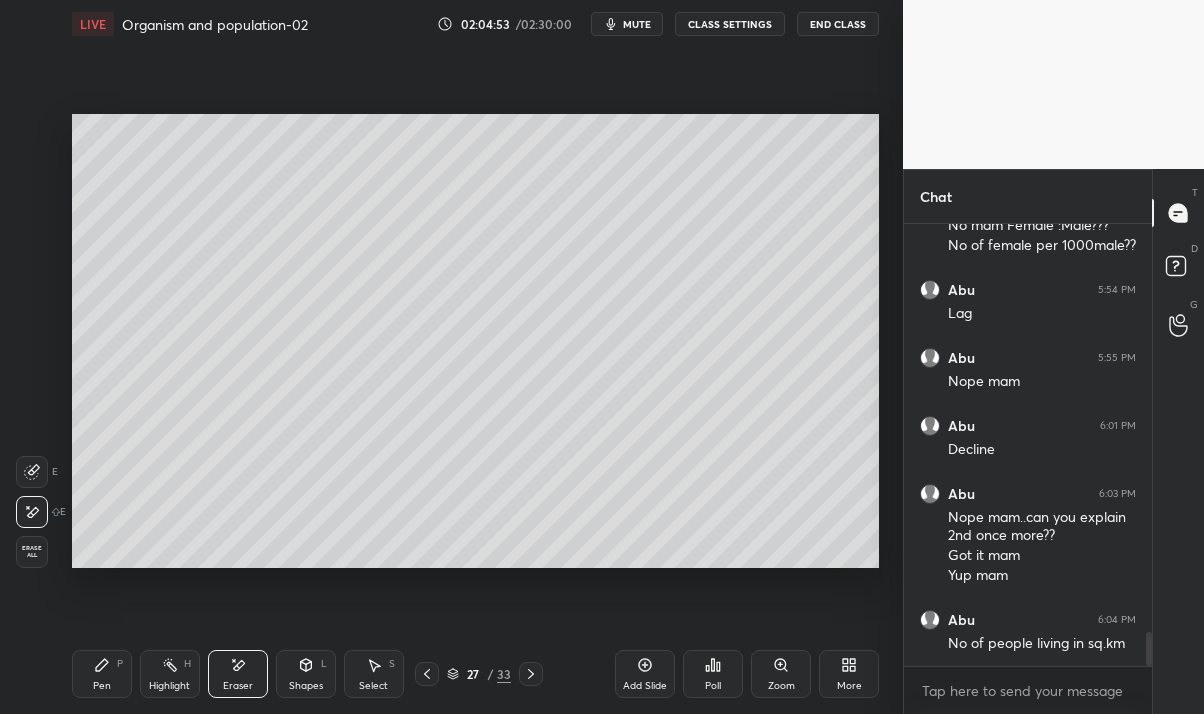 click on "Pen P" at bounding box center (102, 674) 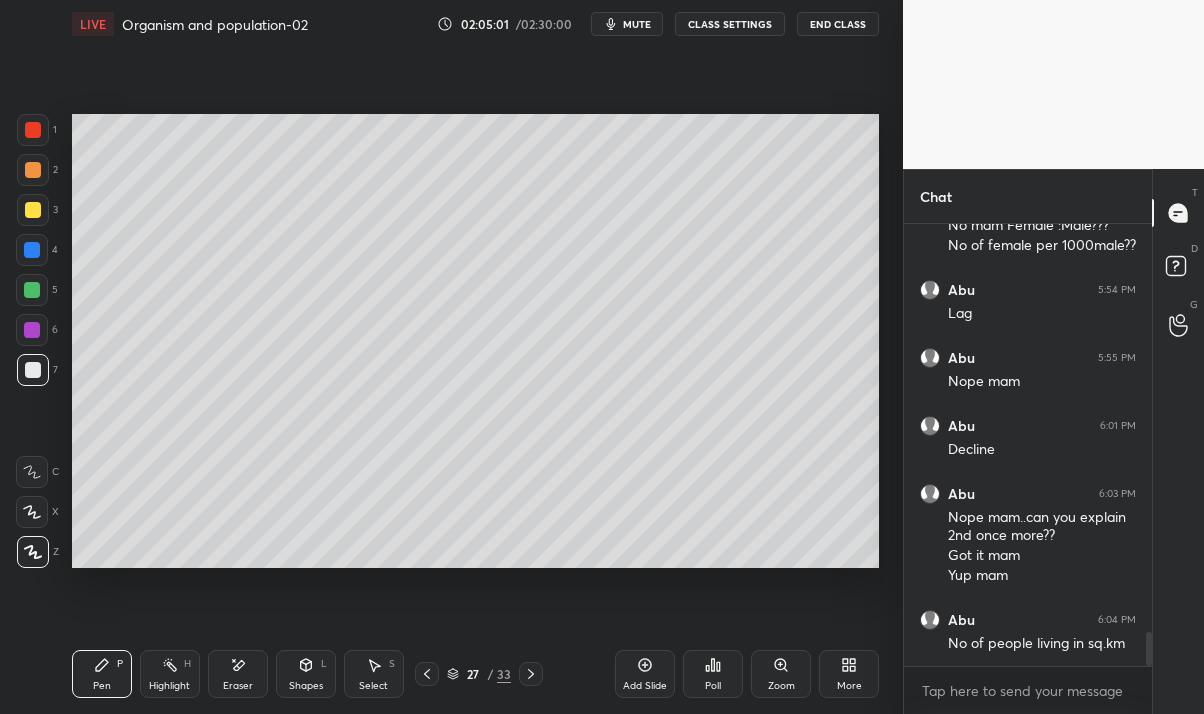 click on "Eraser" at bounding box center [238, 686] 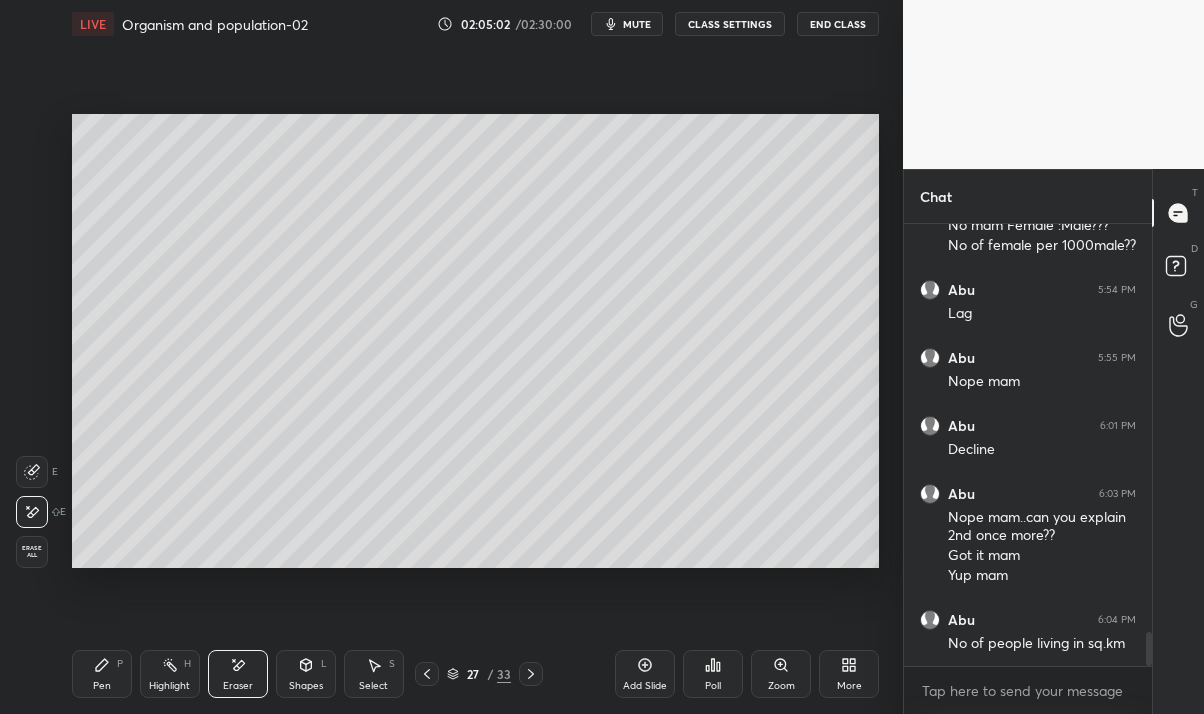 click on "Pen P" at bounding box center (102, 674) 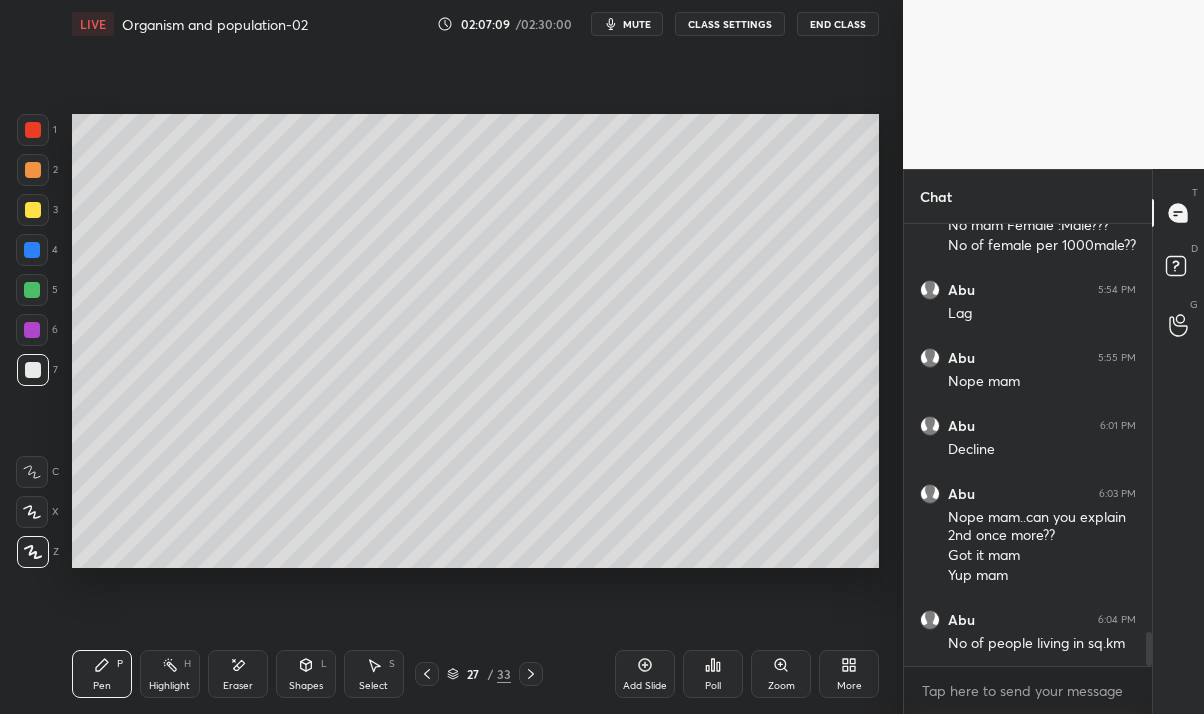 scroll, scrollTop: 5364, scrollLeft: 0, axis: vertical 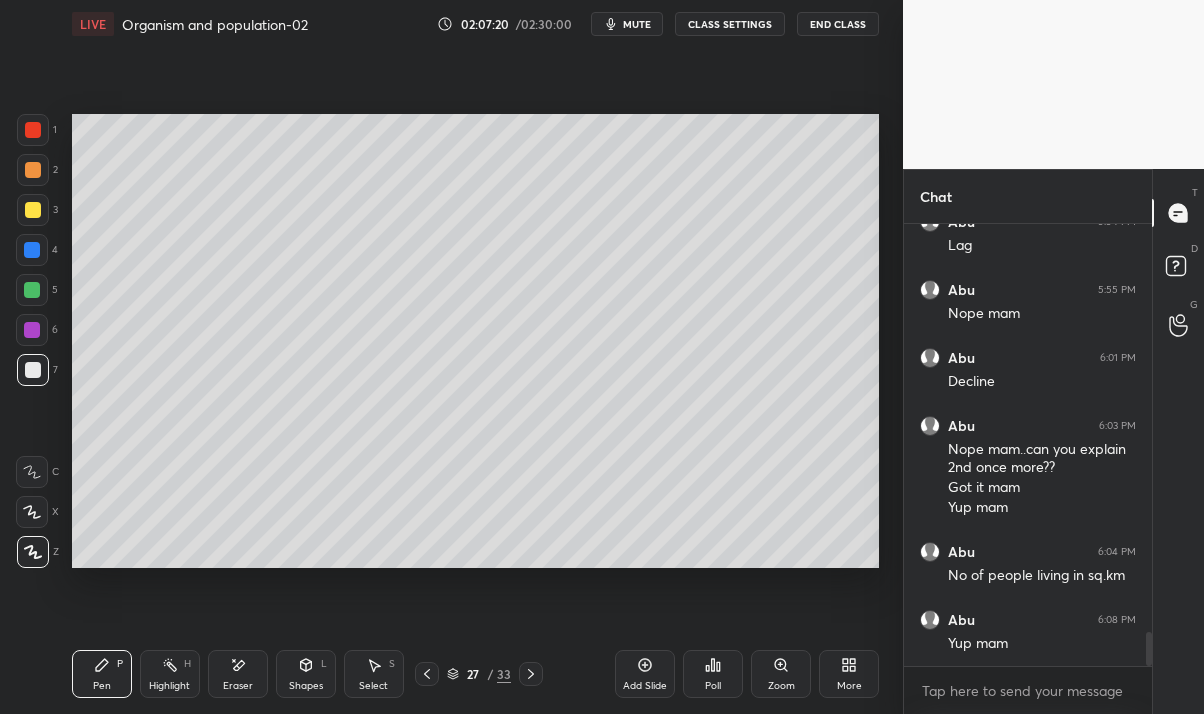 click at bounding box center [32, 250] 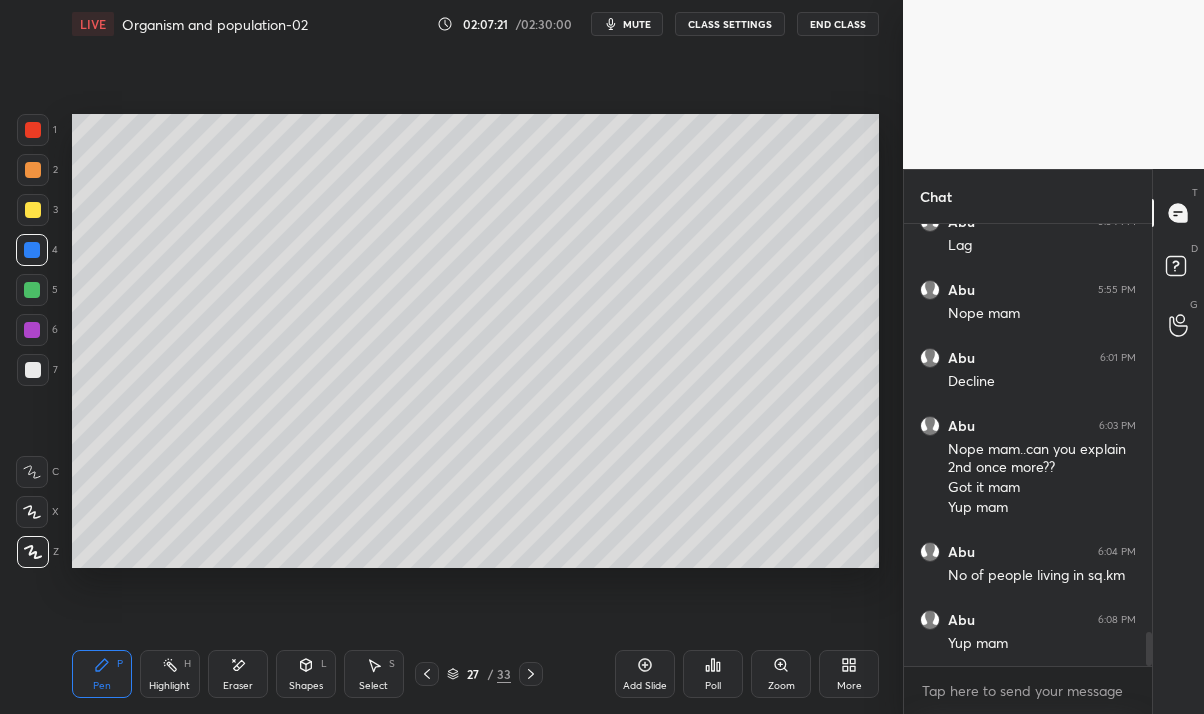 click on "Add Slide" at bounding box center (645, 686) 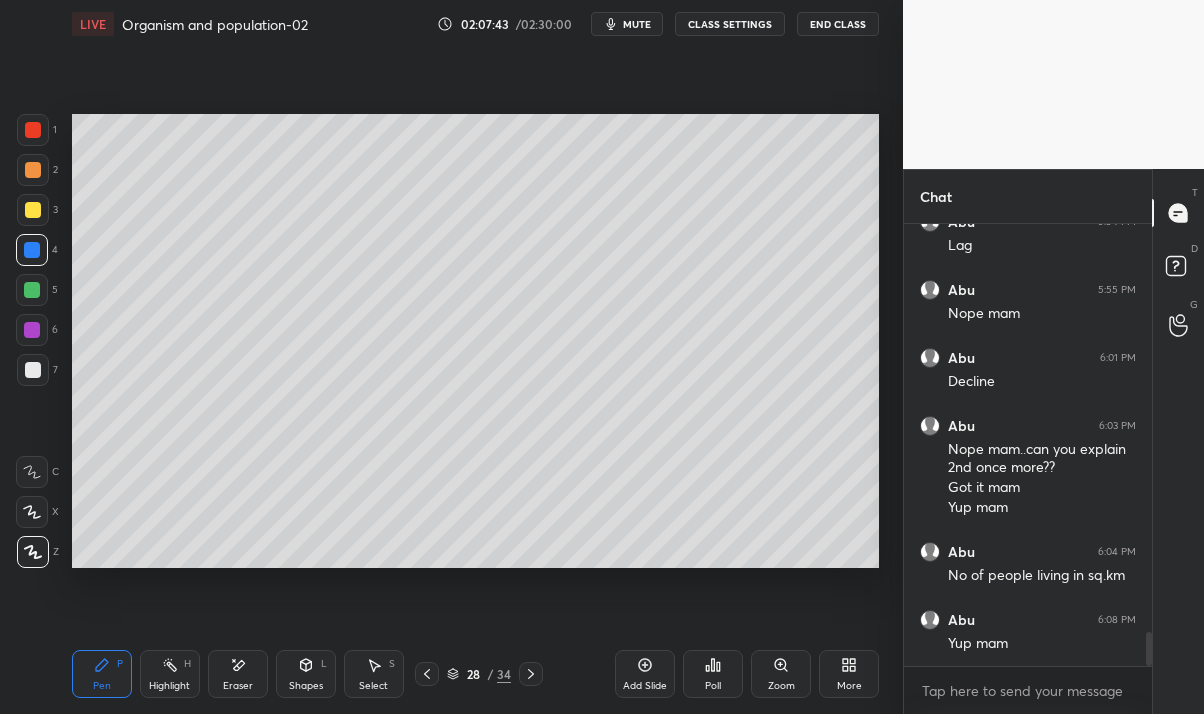 click at bounding box center (33, 210) 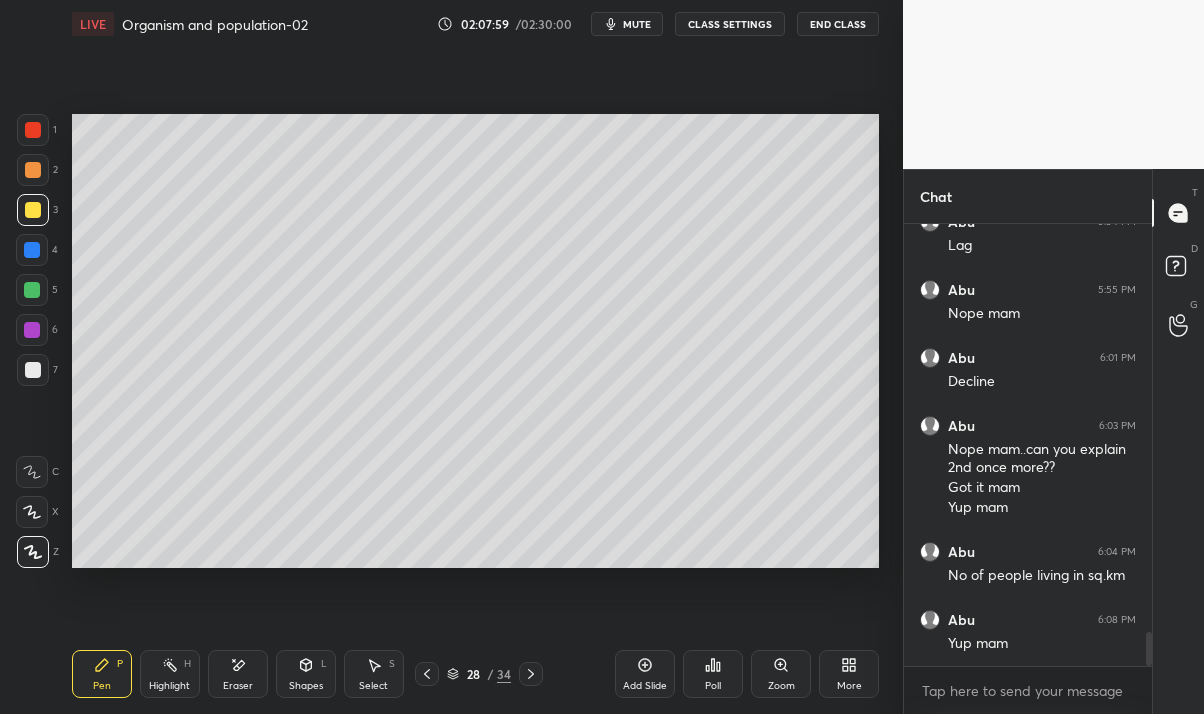 click on "Shapes" at bounding box center [306, 686] 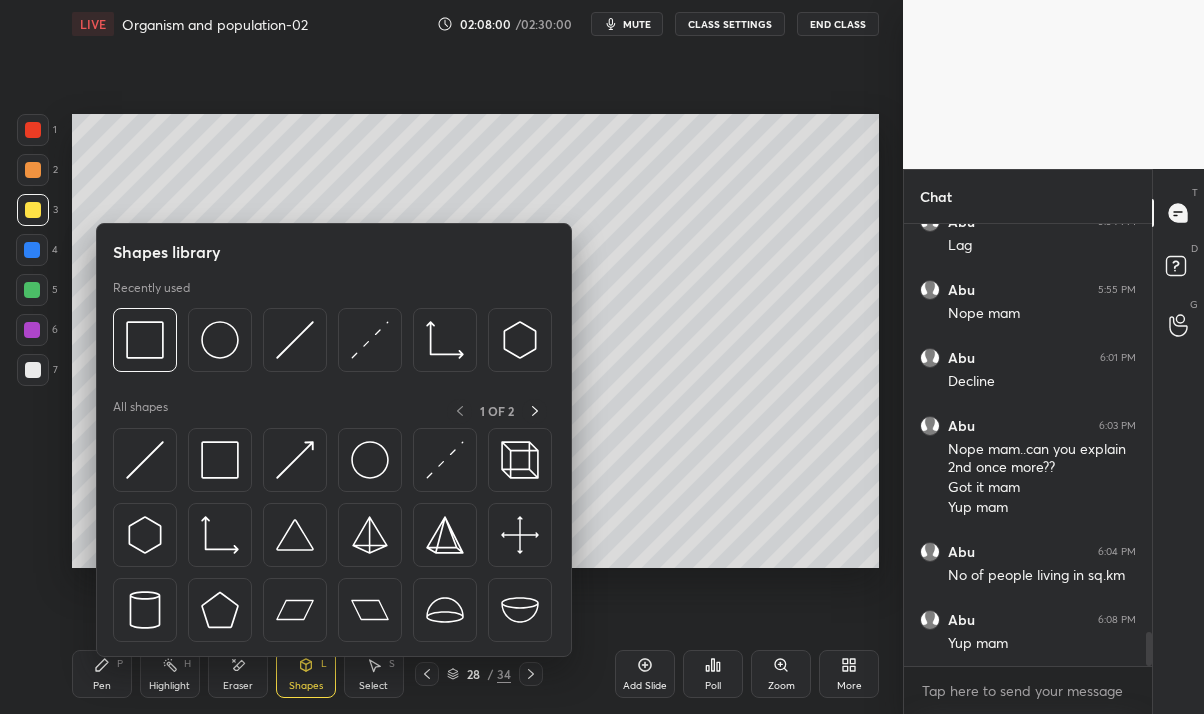 click 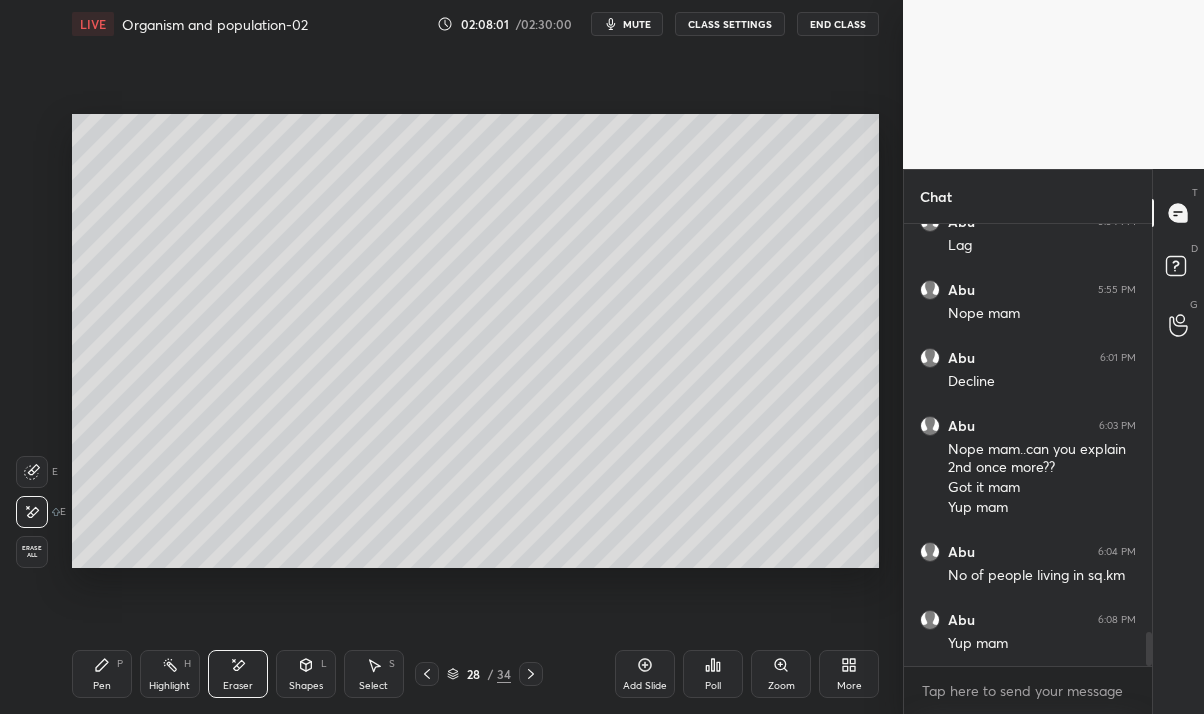 click 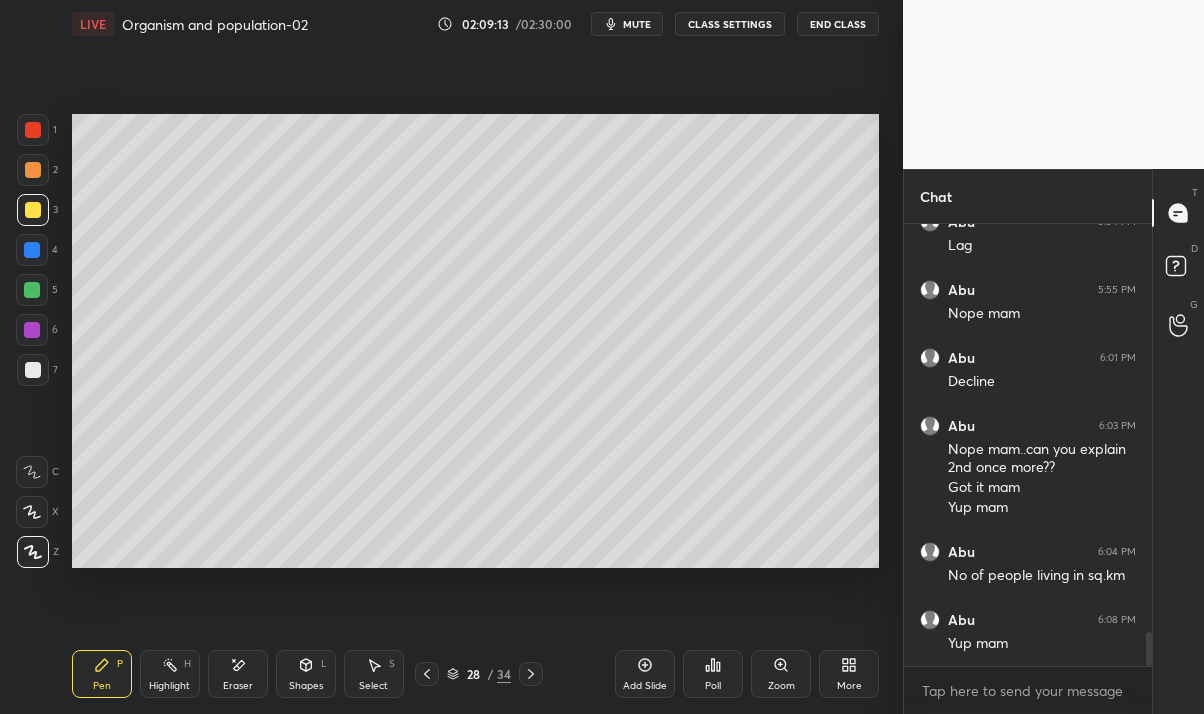 click on "1 2 3 4 5 6 7 C X Z E E Erase all   H H" at bounding box center [32, 341] 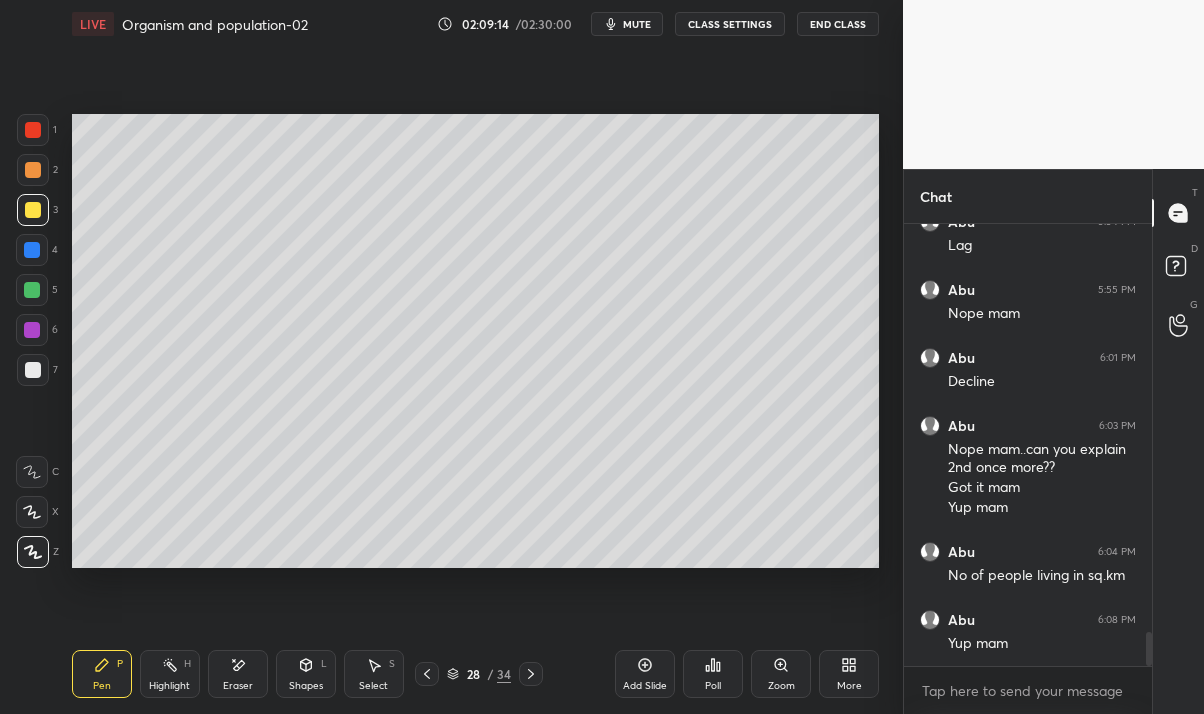 click at bounding box center (32, 250) 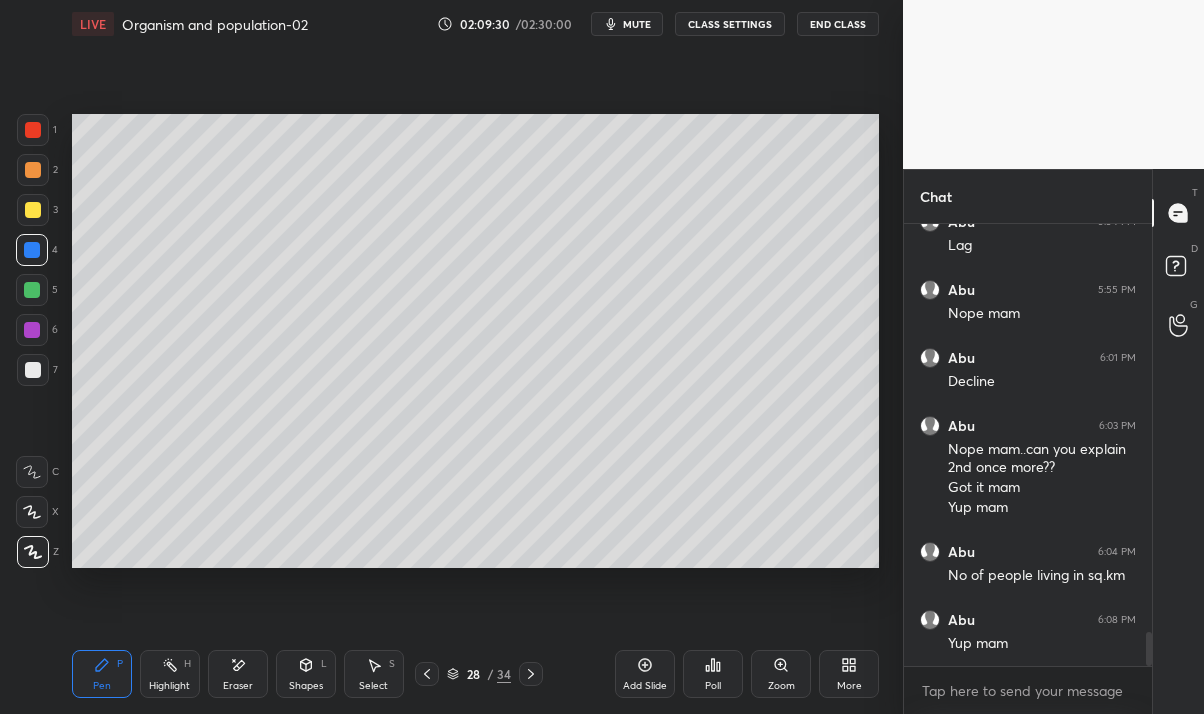 click on "1 2 3 4 5 6 7 C X Z E E Erase all   H H" at bounding box center [32, 341] 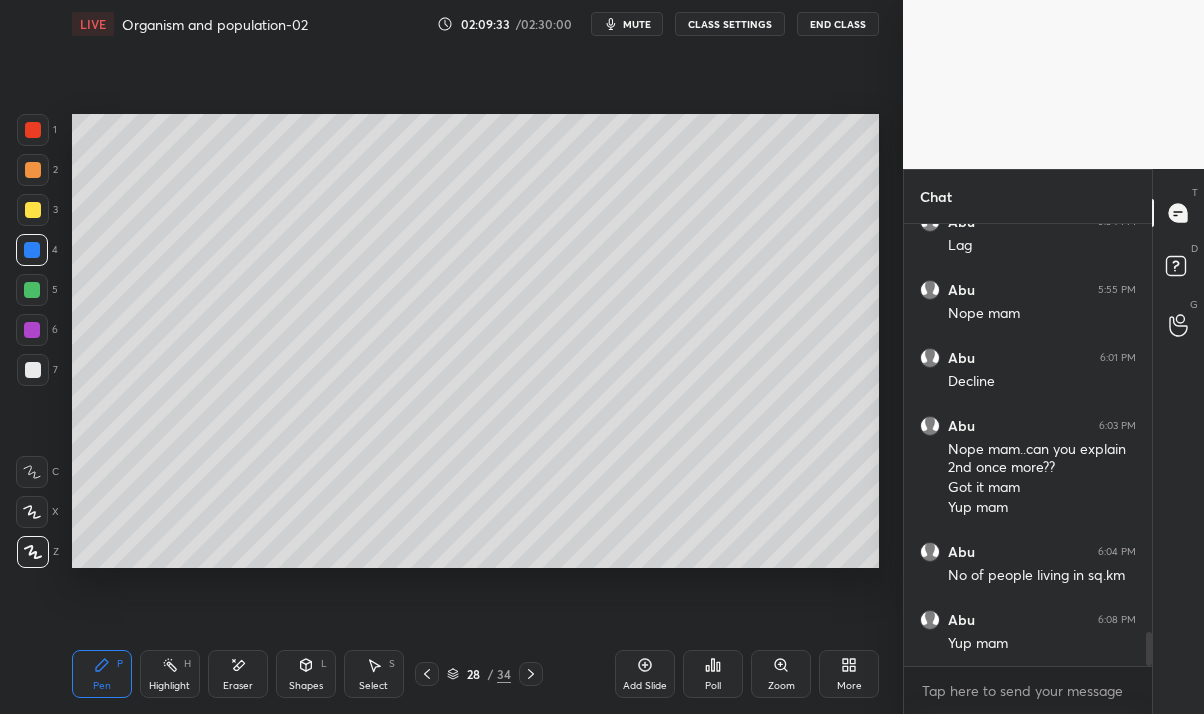 click on "Eraser" at bounding box center (238, 686) 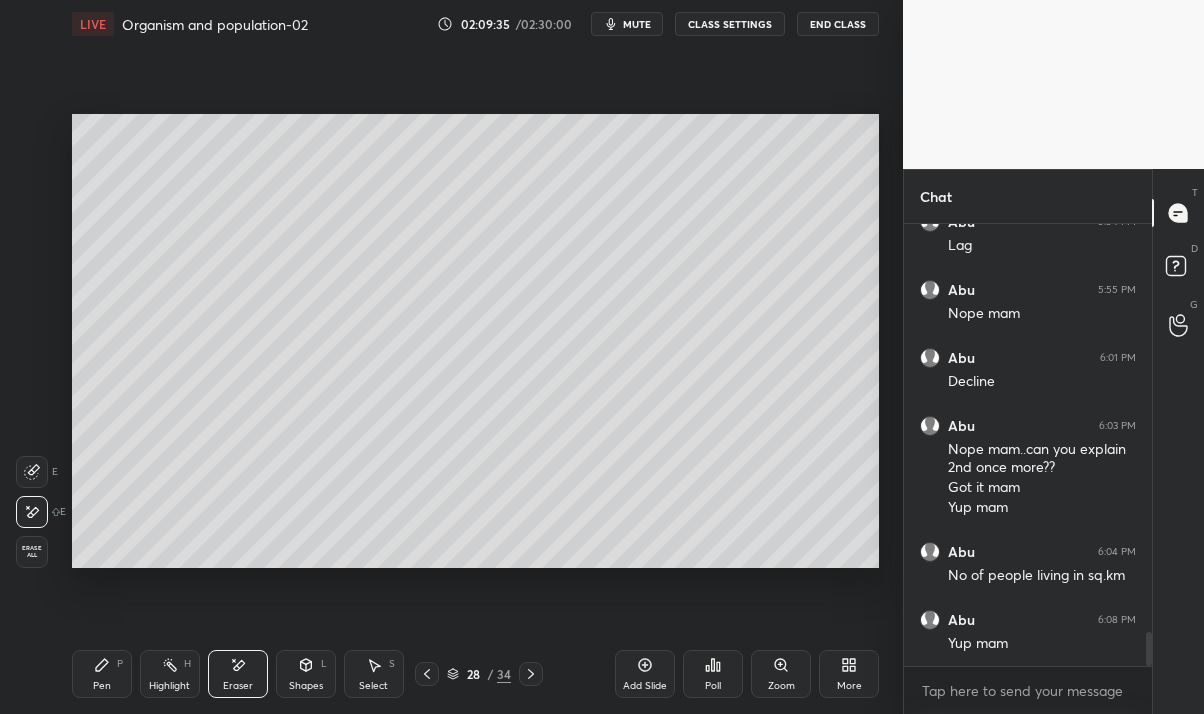 click on "Pen P" at bounding box center (102, 674) 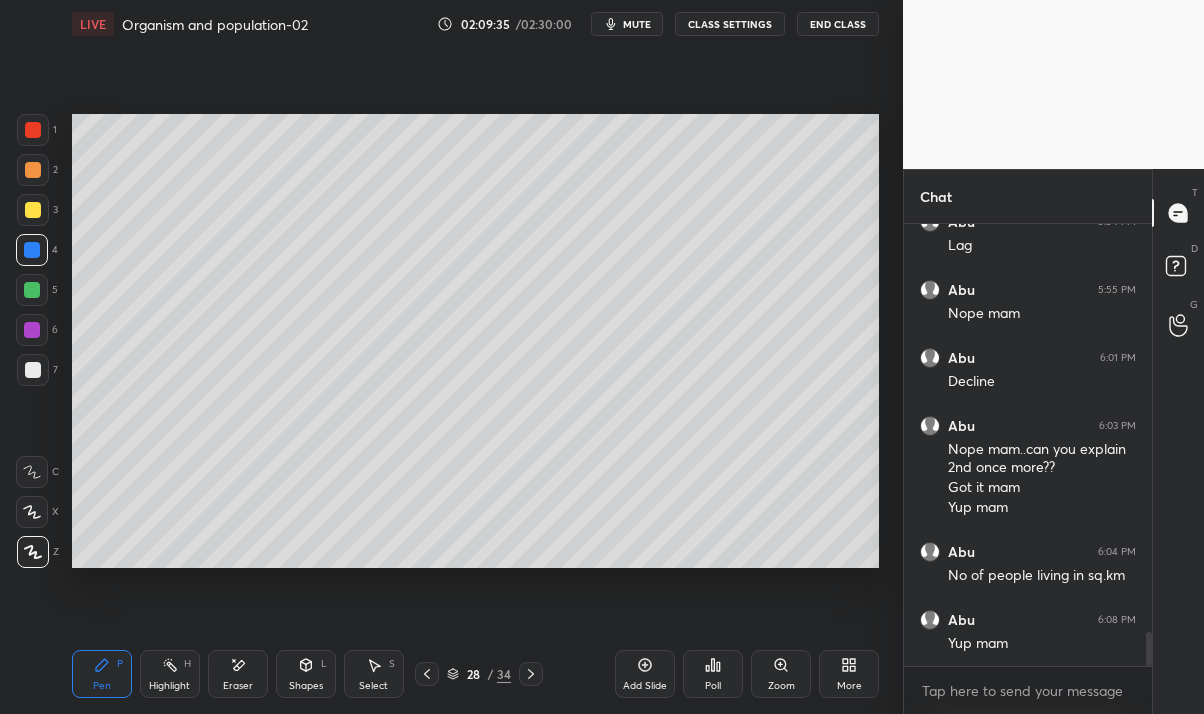 click at bounding box center (33, 210) 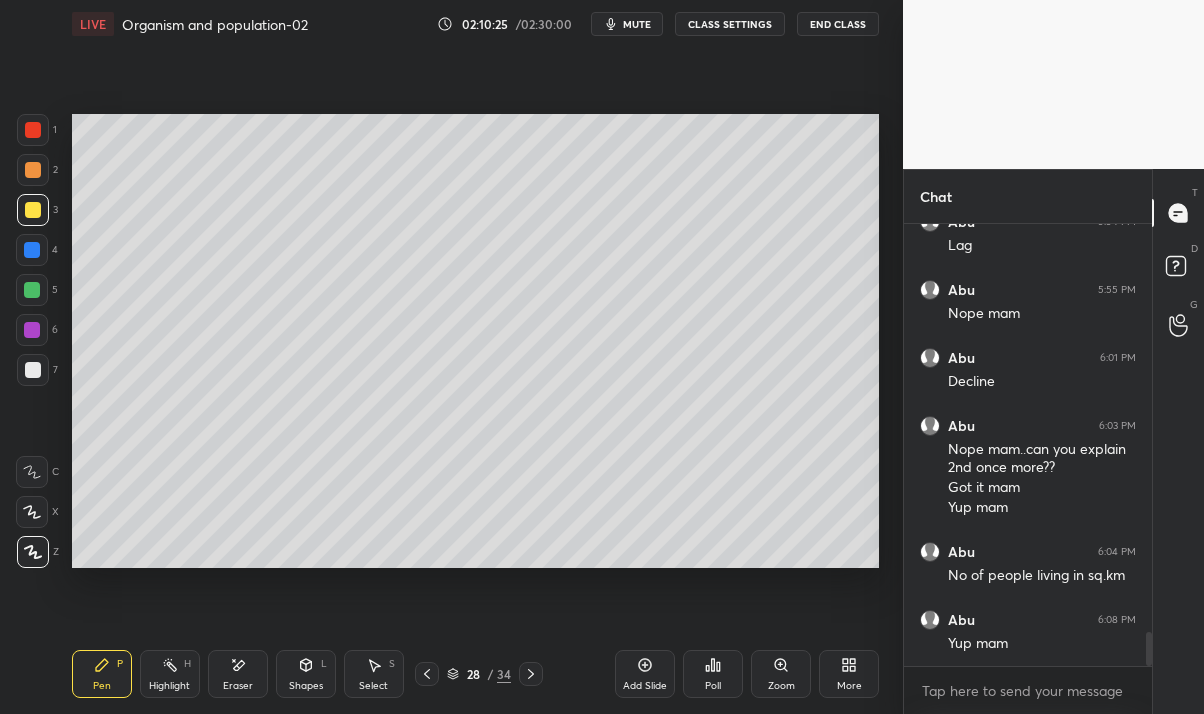click on "Eraser" at bounding box center (238, 686) 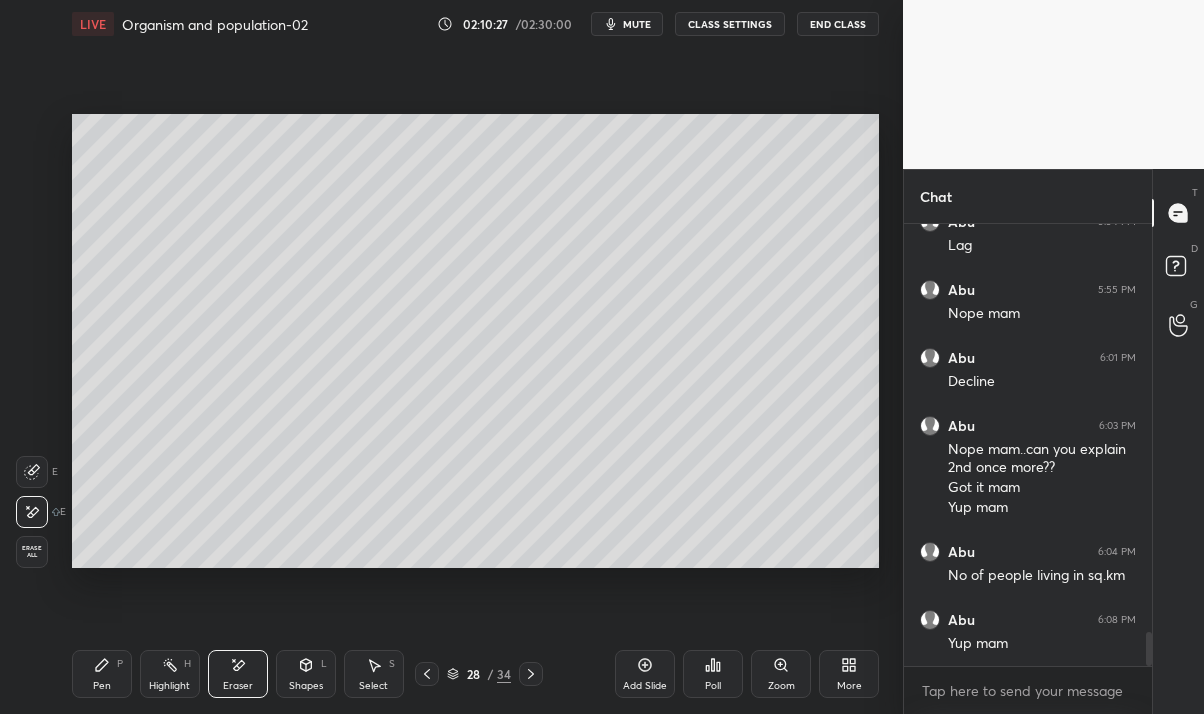 click on "Pen" at bounding box center (102, 686) 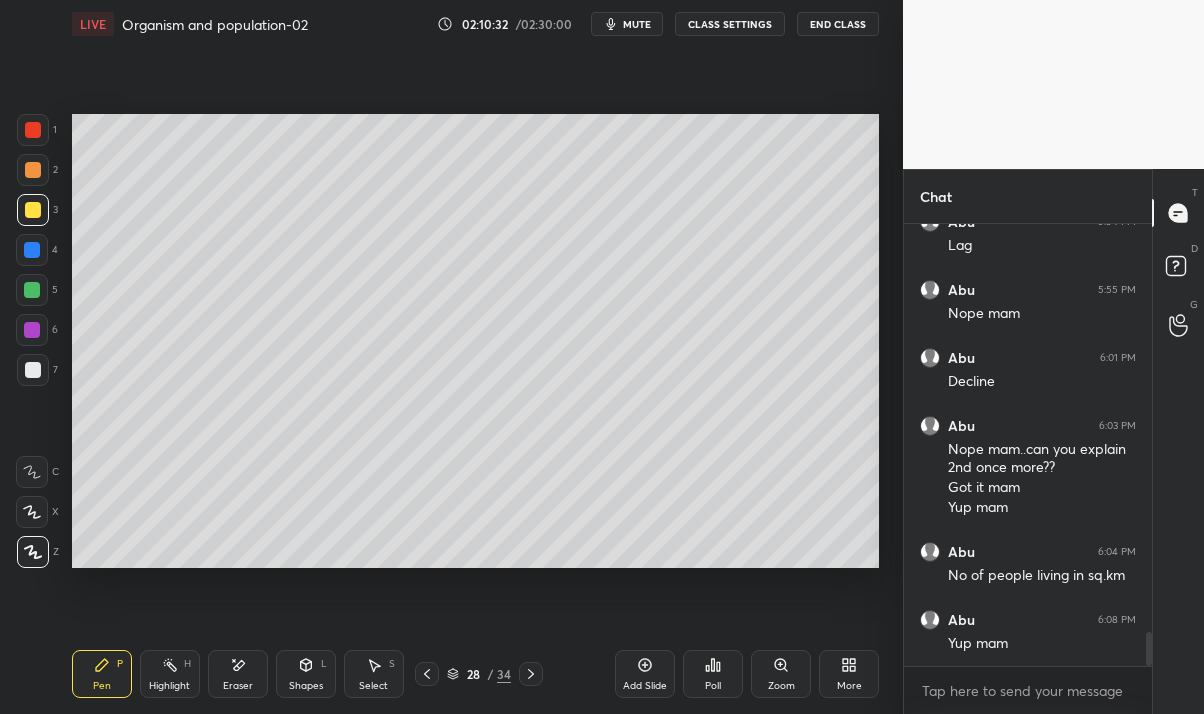 click on "Eraser" at bounding box center (238, 686) 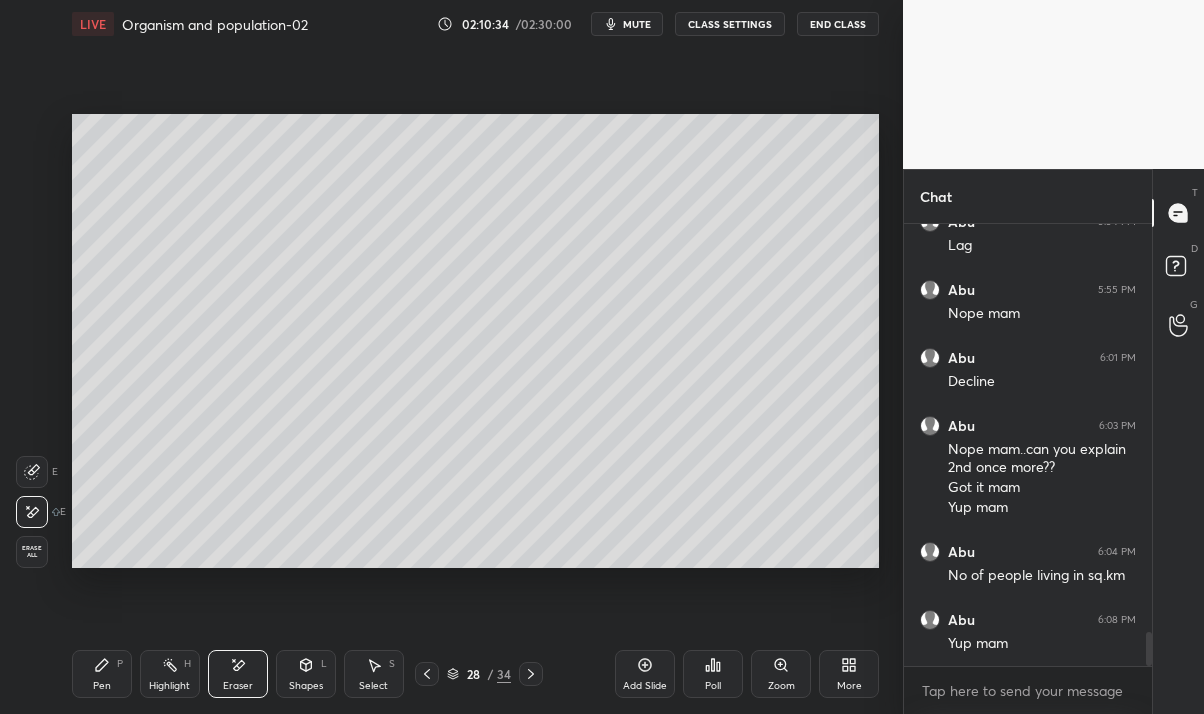 click on "Pen P" at bounding box center (102, 674) 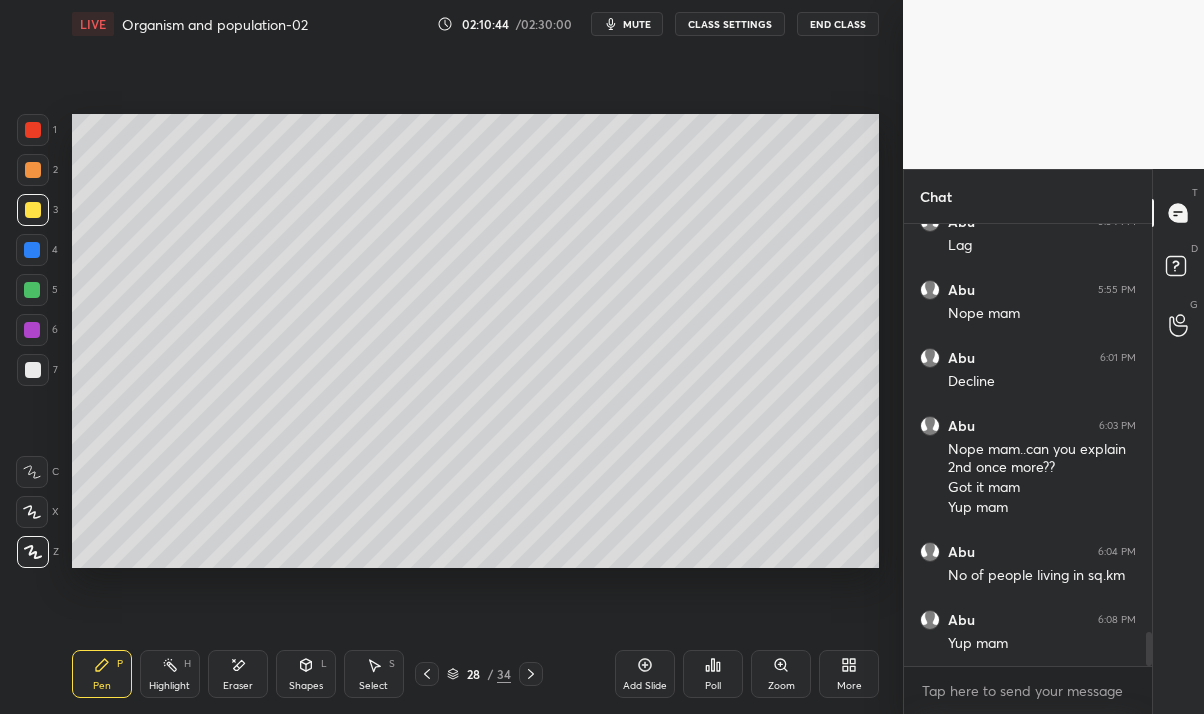 click on "Eraser" at bounding box center [238, 686] 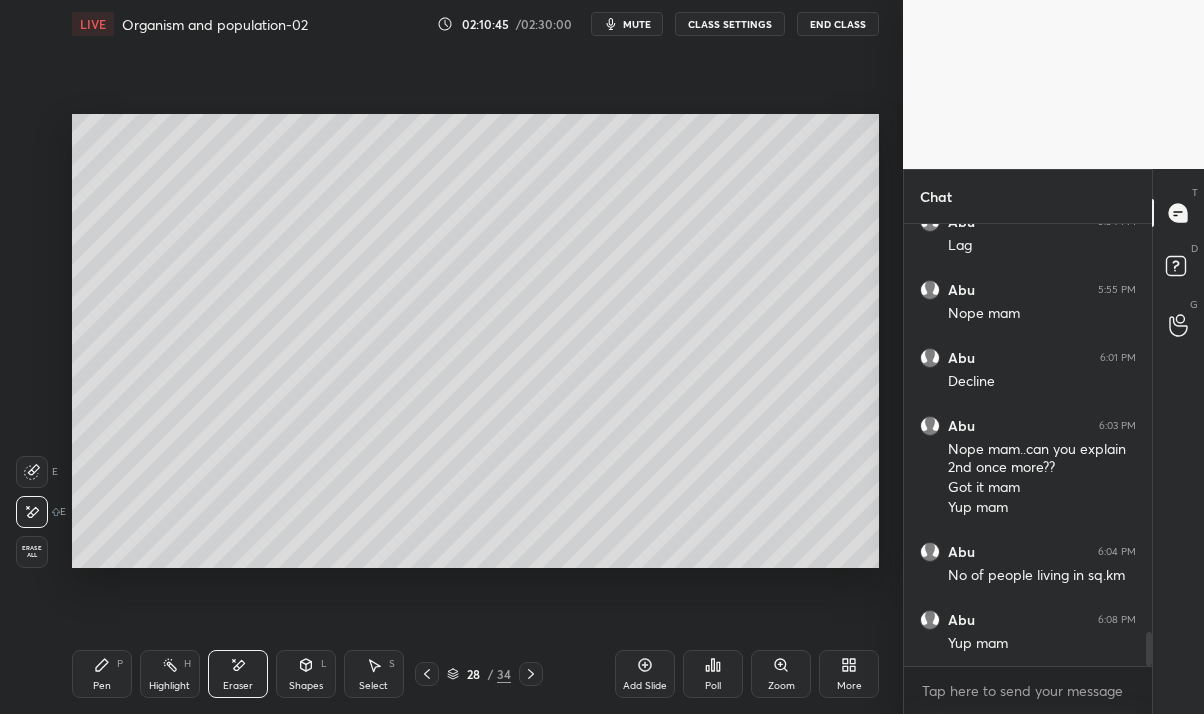 click on "Pen" at bounding box center [102, 686] 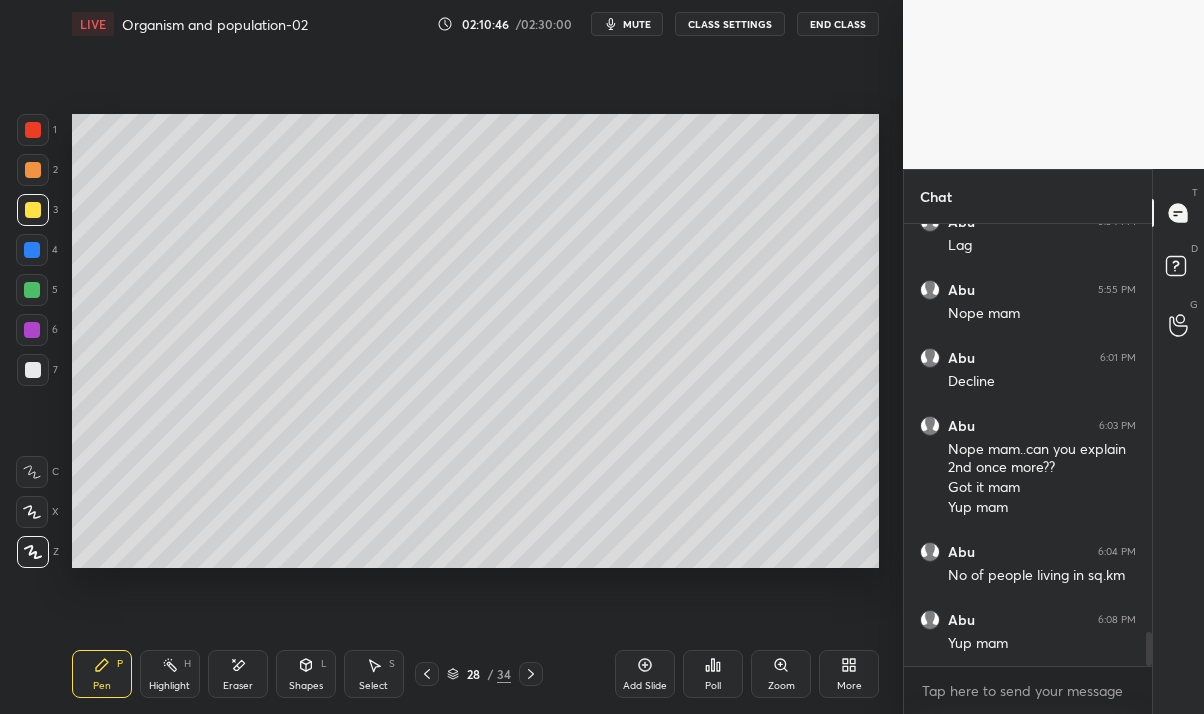 click at bounding box center (32, 250) 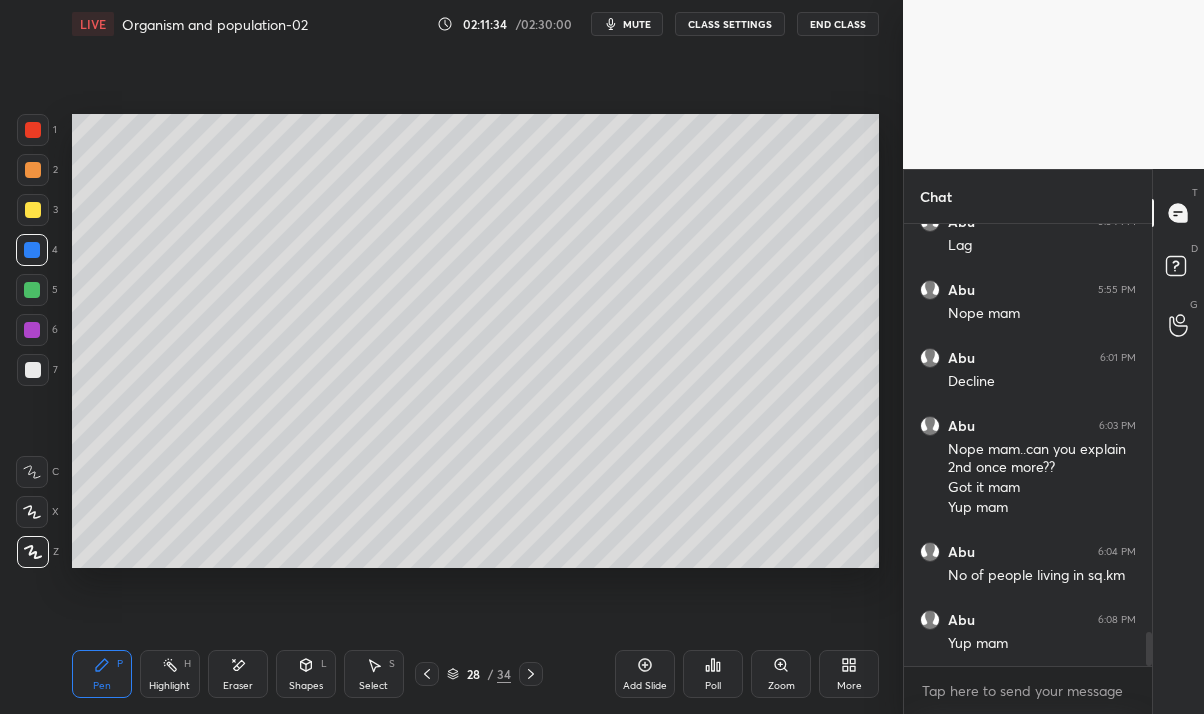 scroll, scrollTop: 5449, scrollLeft: 0, axis: vertical 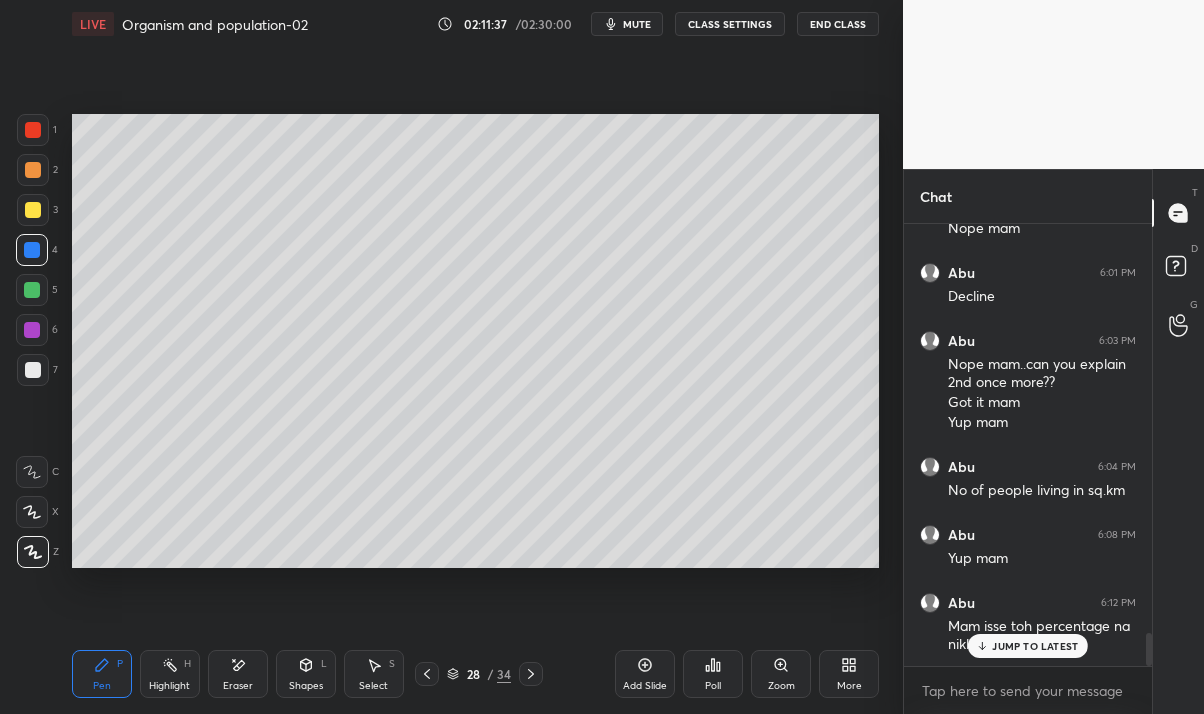 click on "JUMP TO LATEST" at bounding box center [1035, 646] 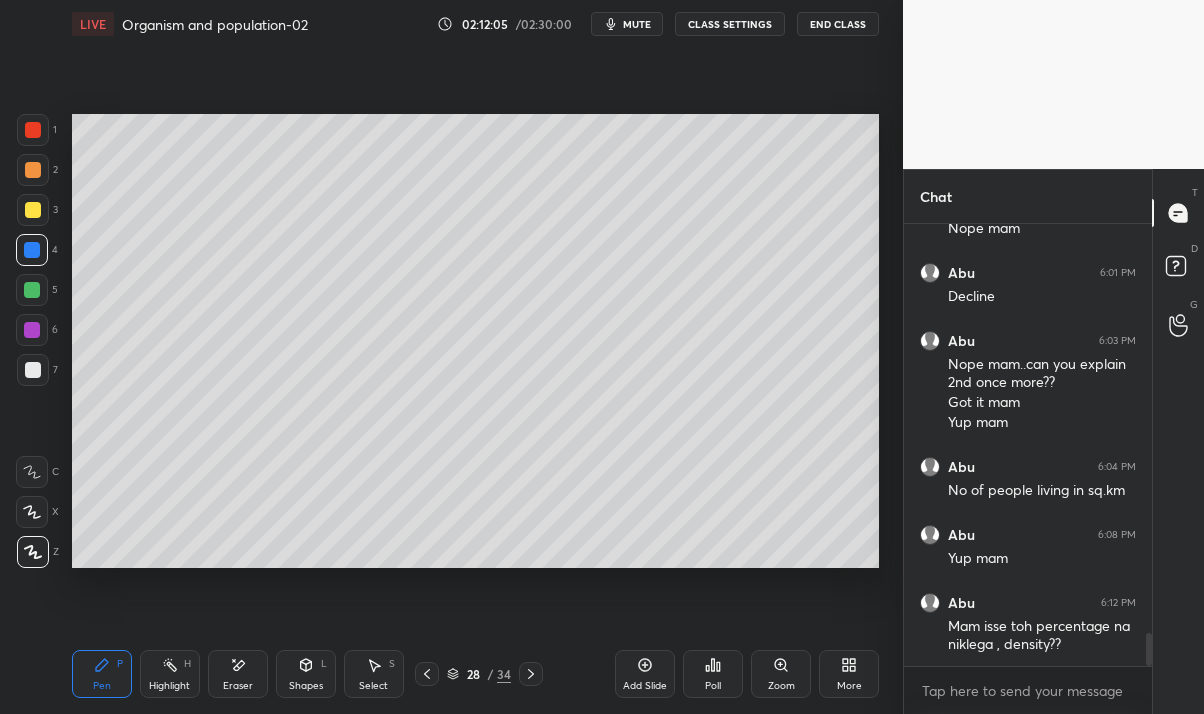 scroll, scrollTop: 5536, scrollLeft: 0, axis: vertical 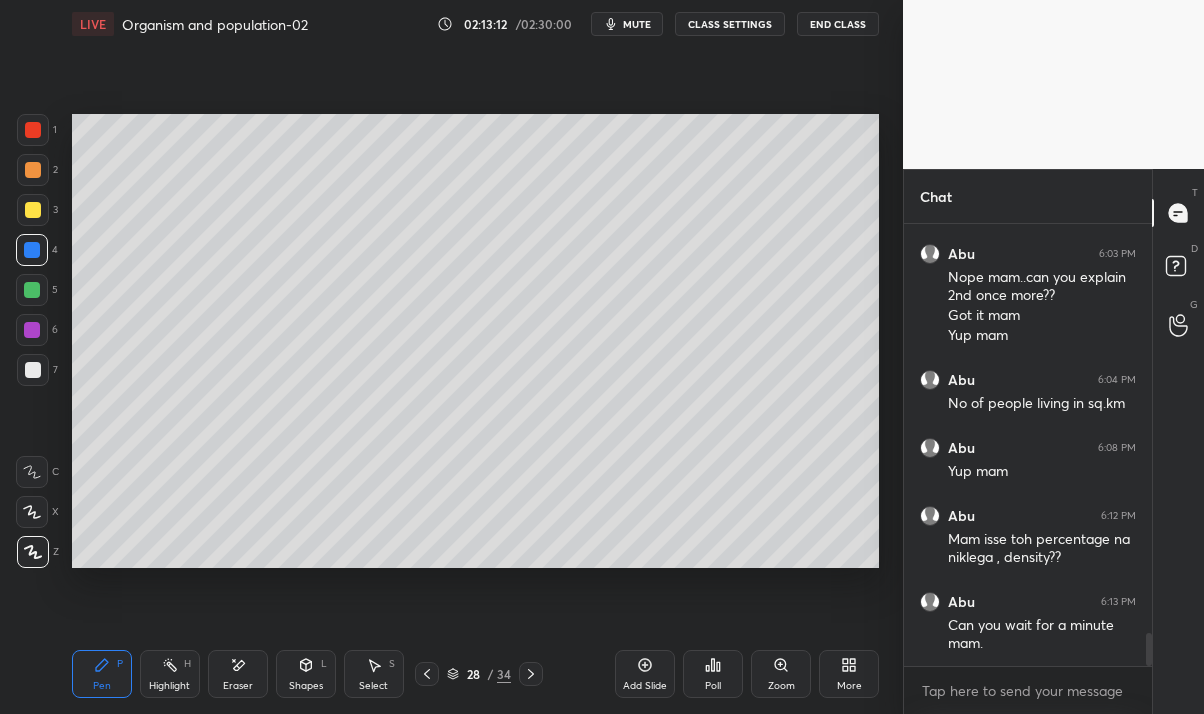 click on "/" at bounding box center (490, 674) 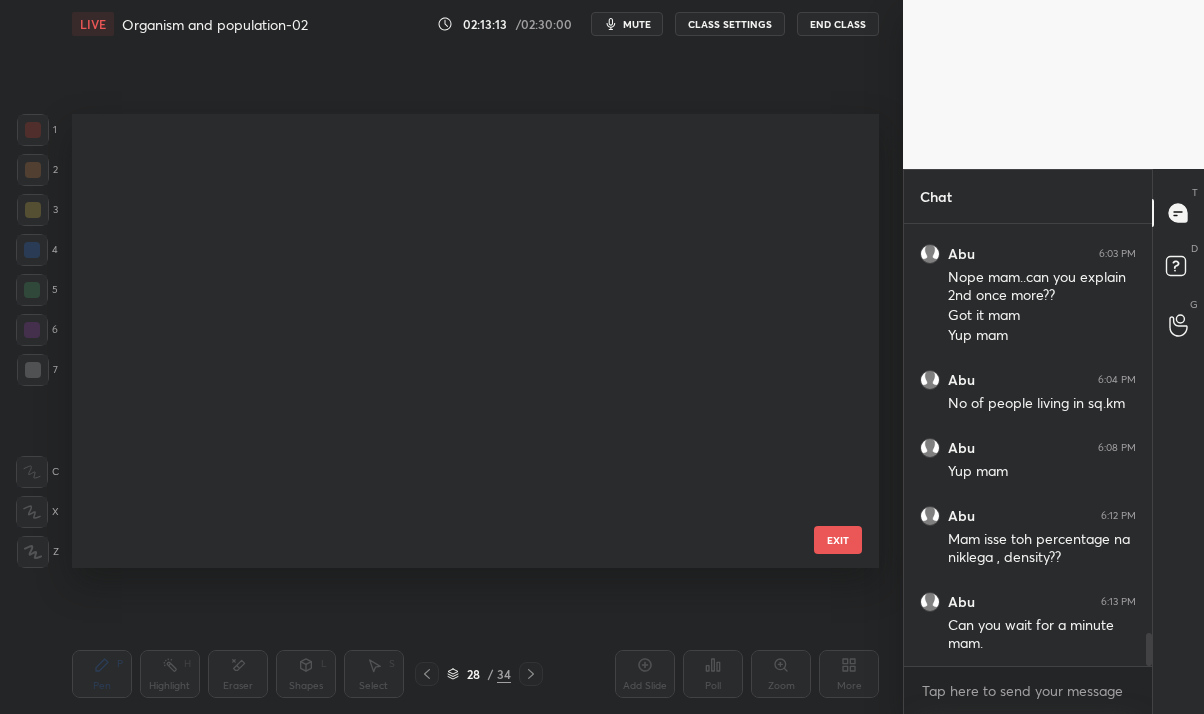 scroll, scrollTop: 911, scrollLeft: 0, axis: vertical 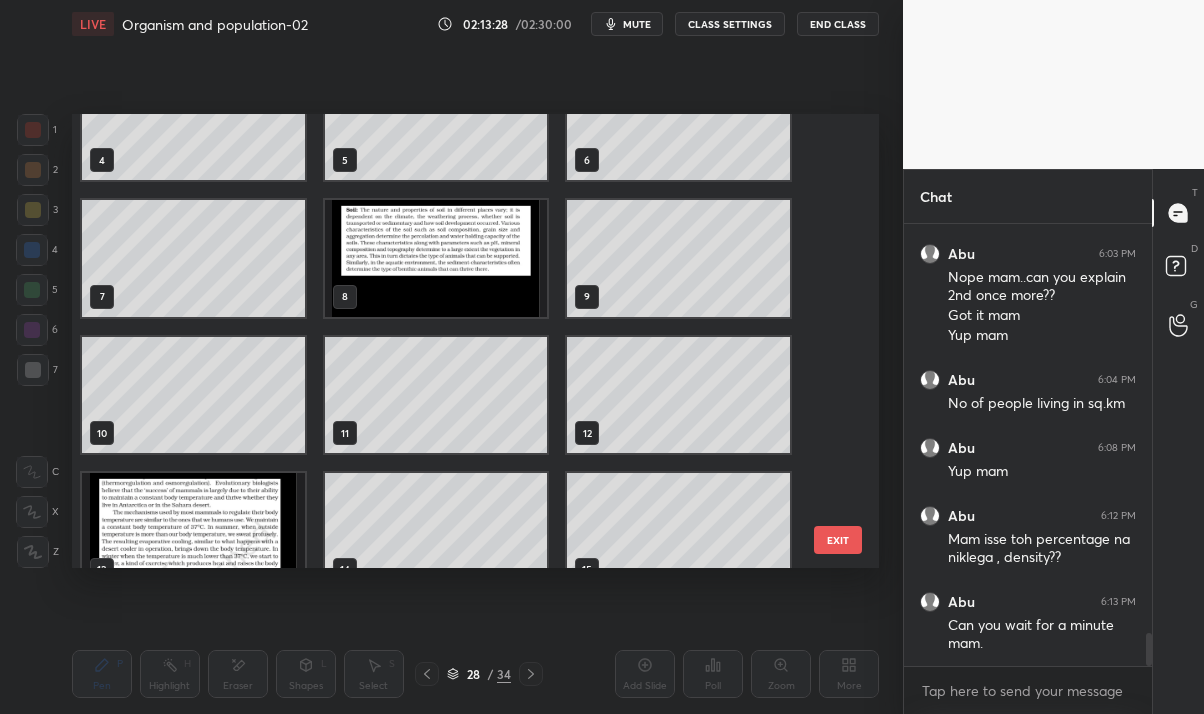 click on "EXIT" at bounding box center [838, 540] 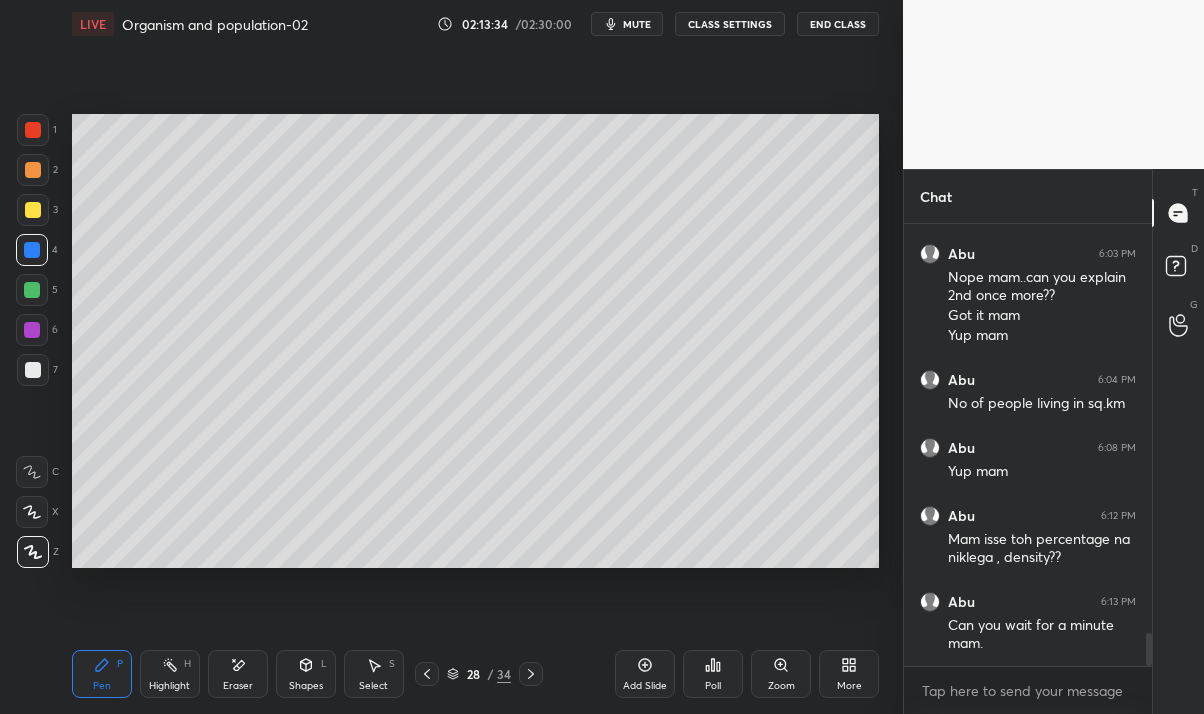 click 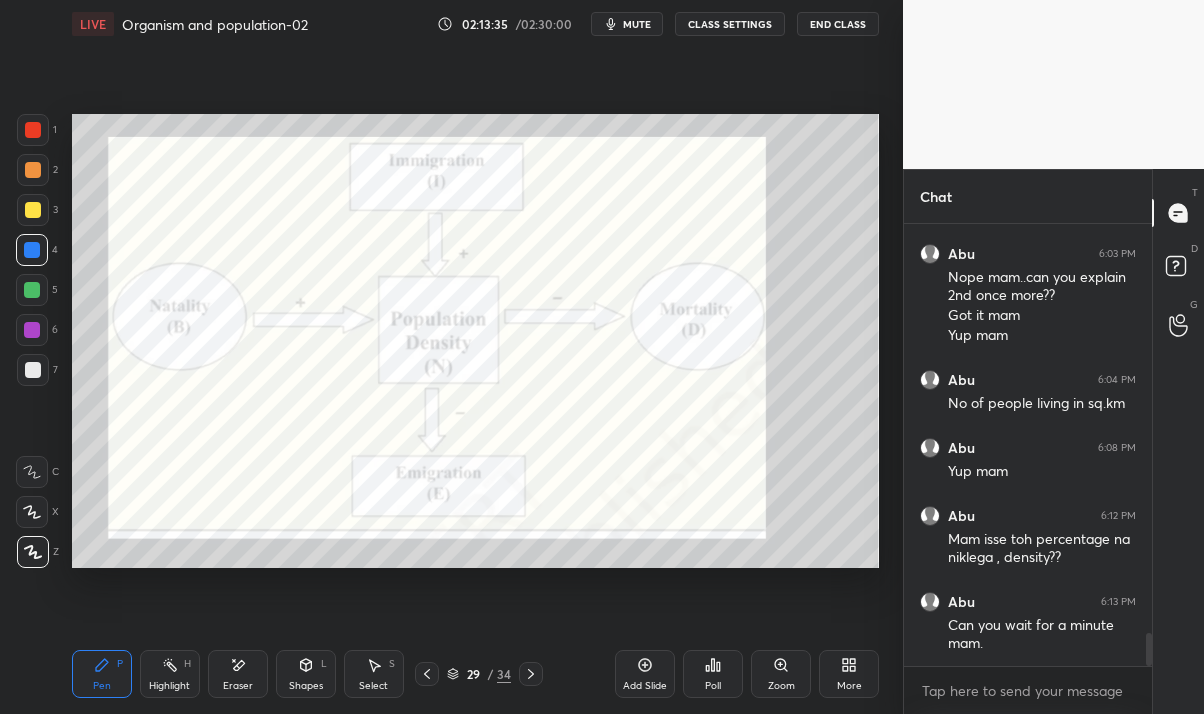 click 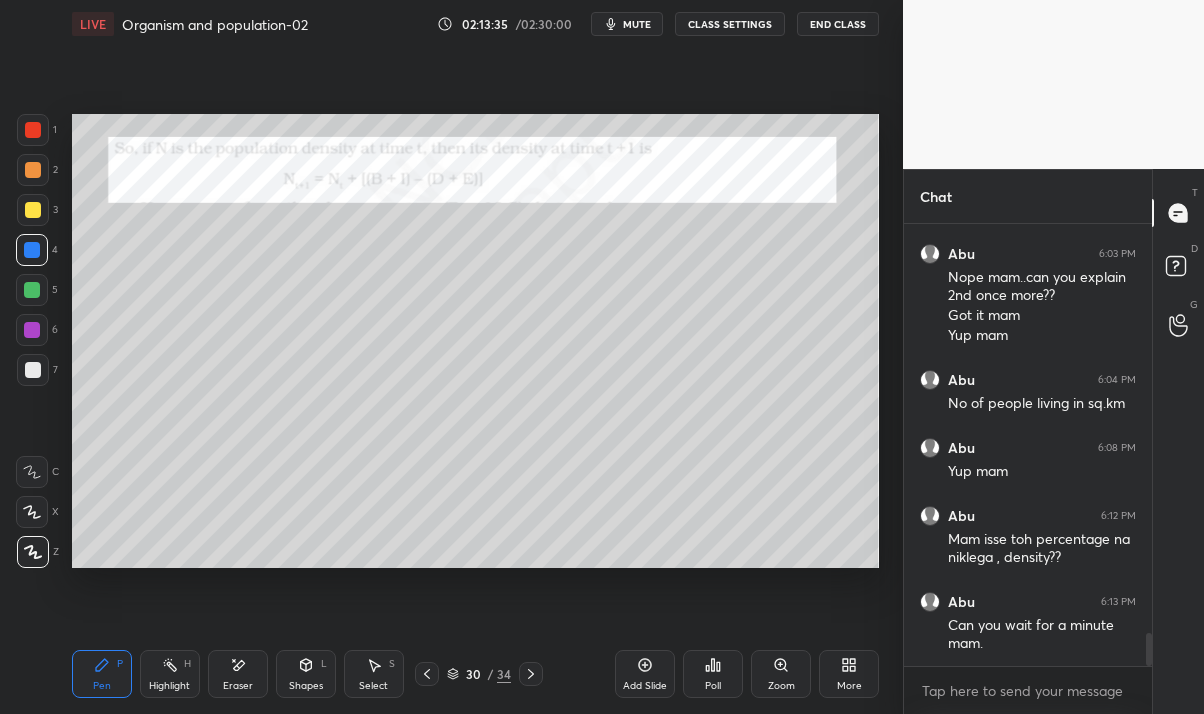 click 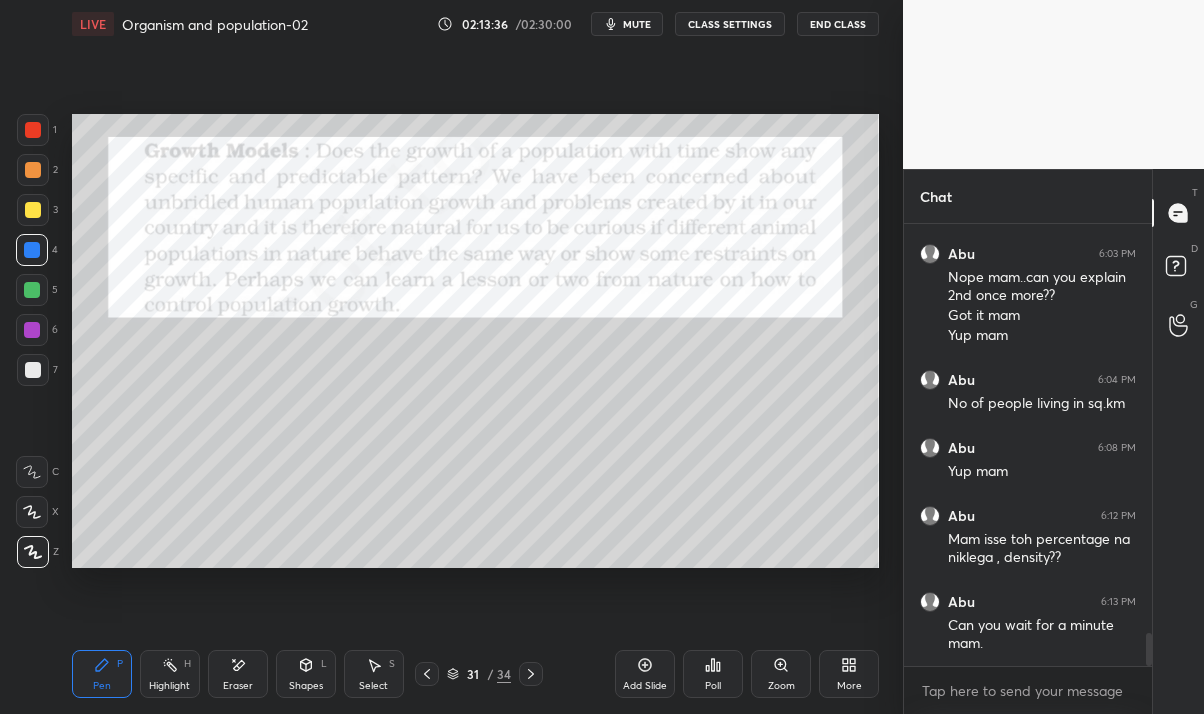click 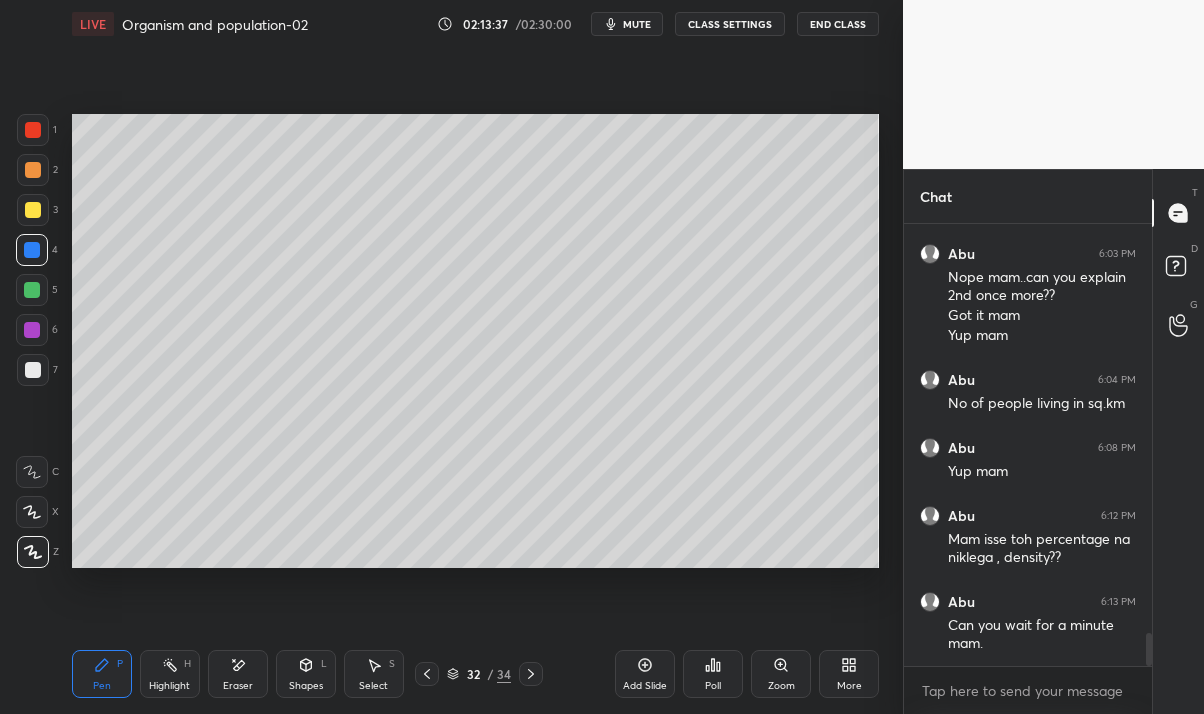 click 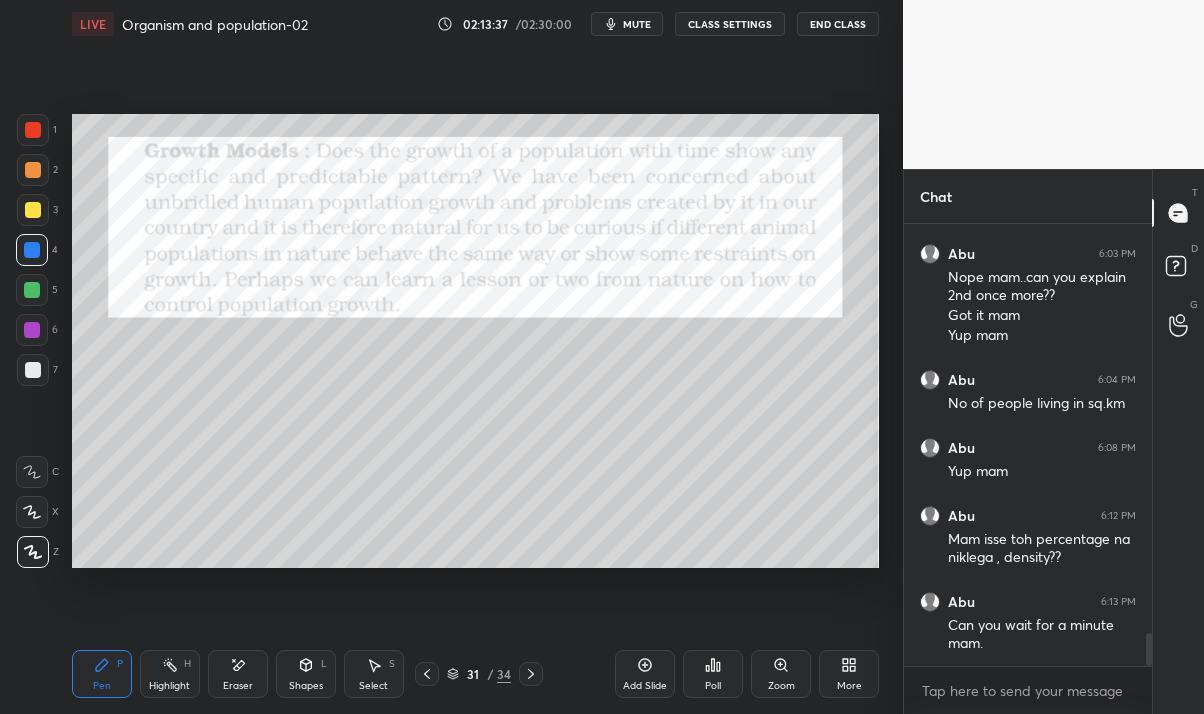 click 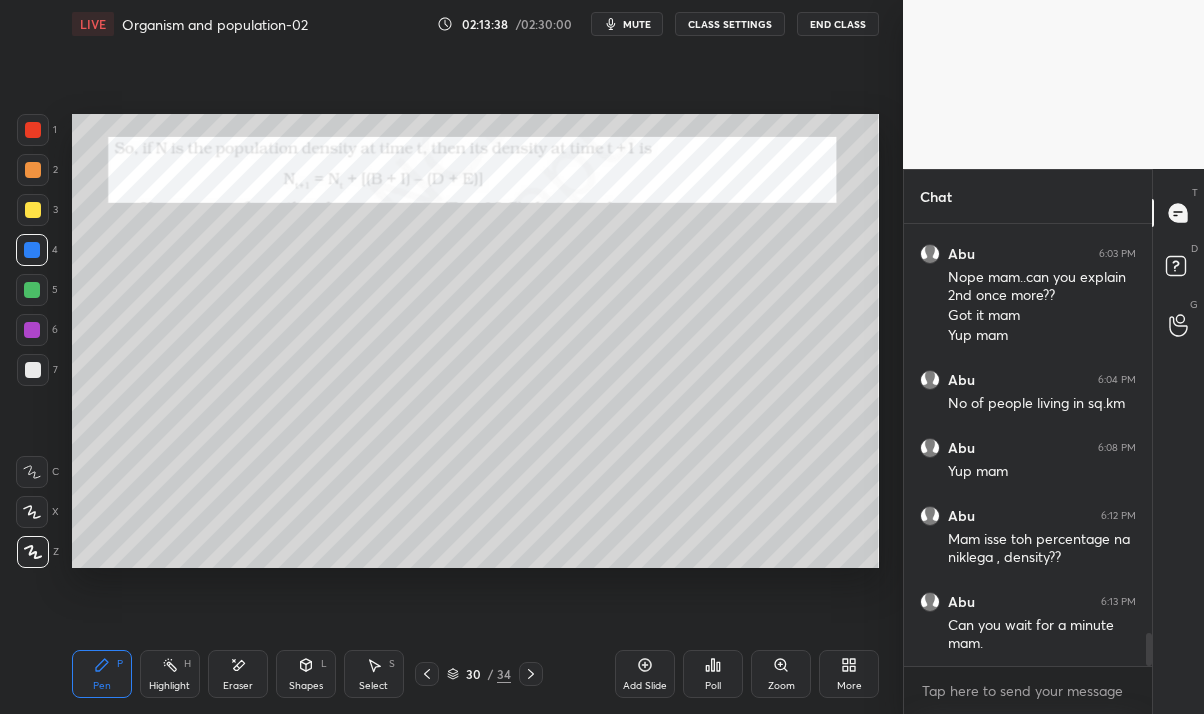 click 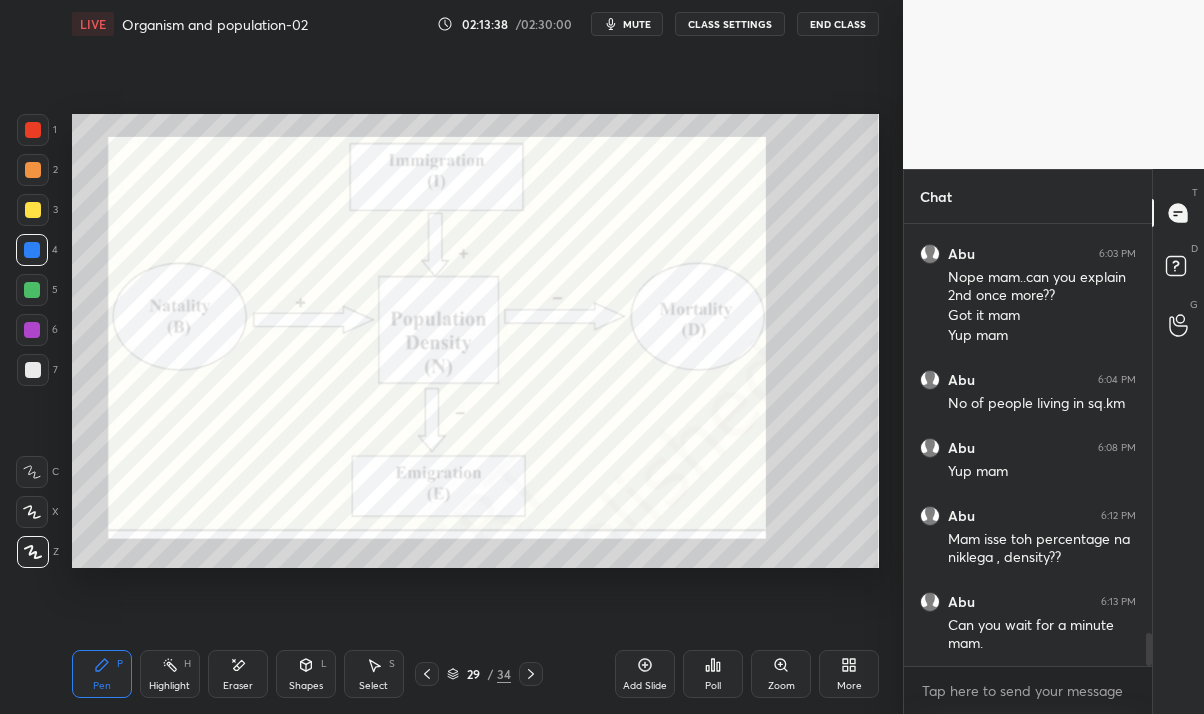 click 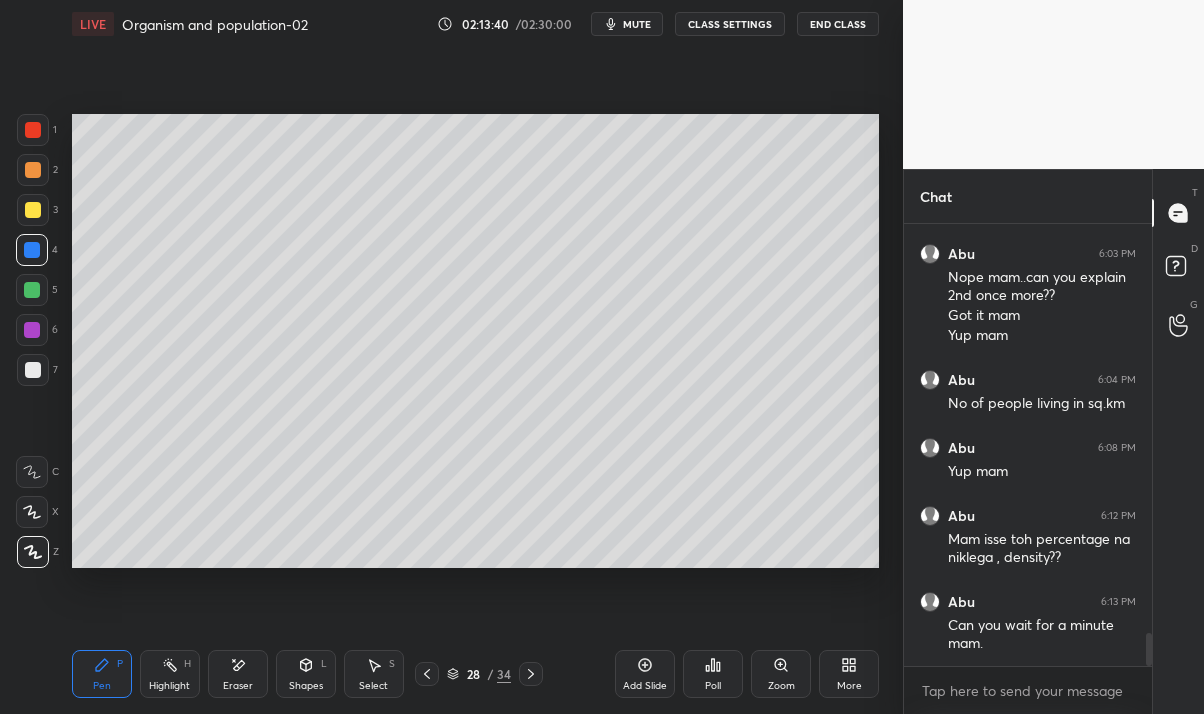 click 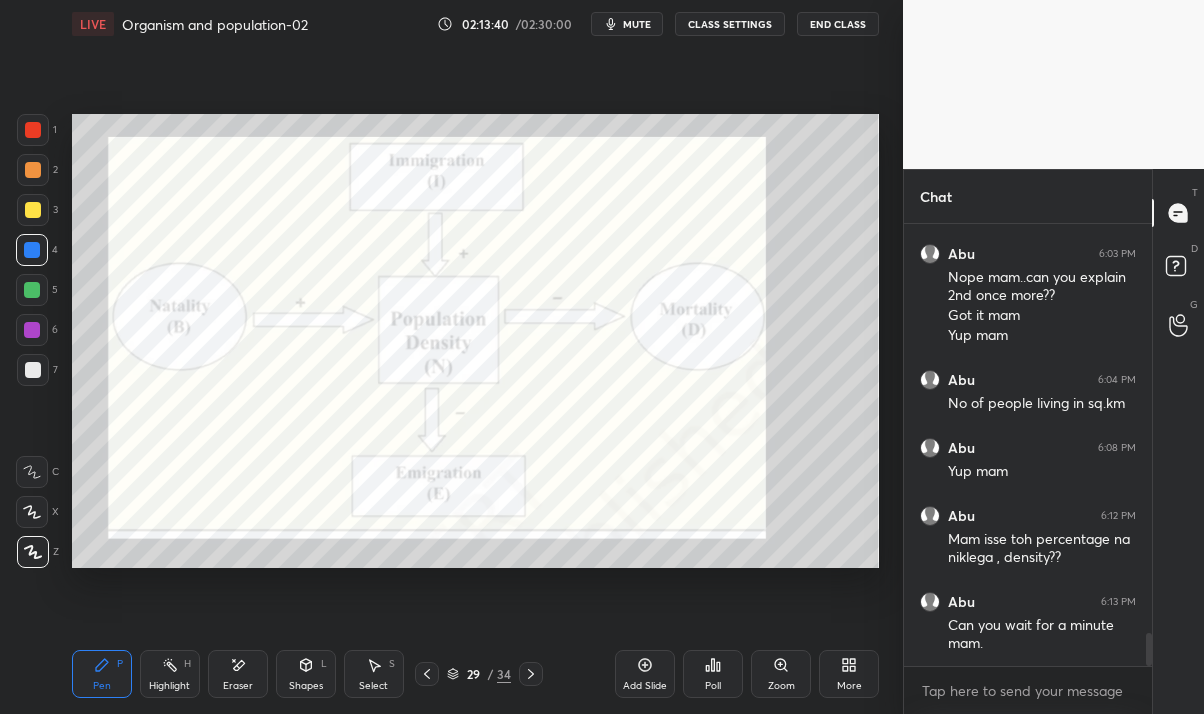 click 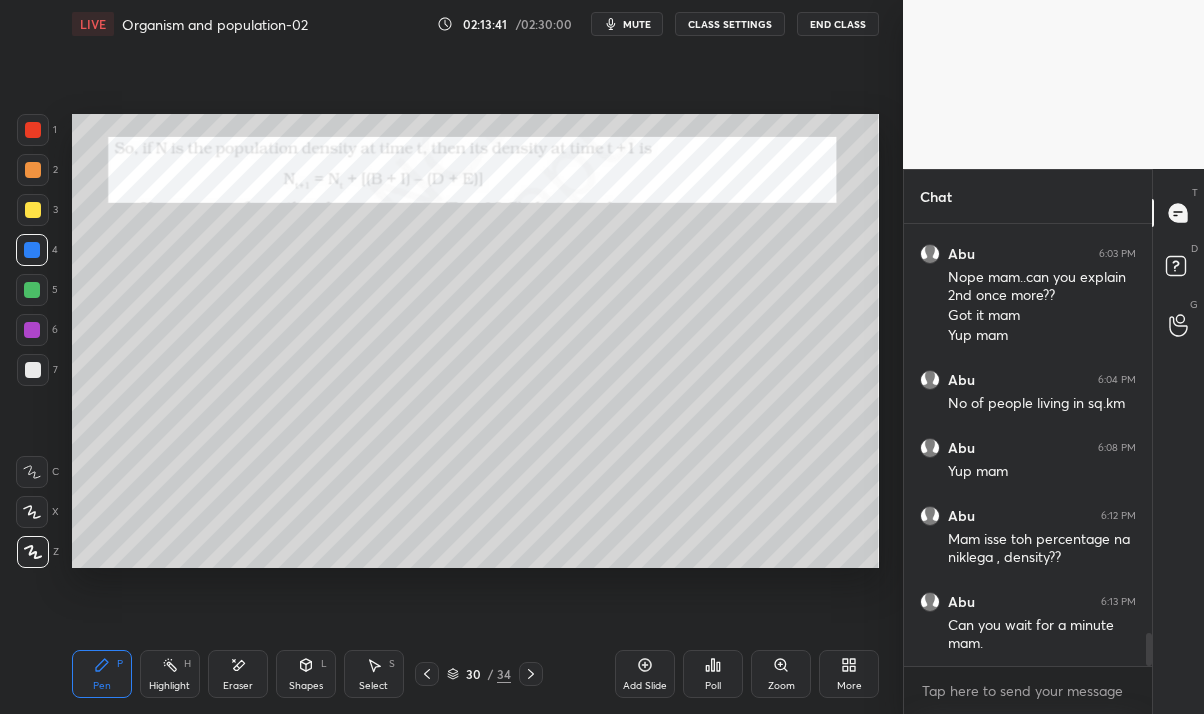 click 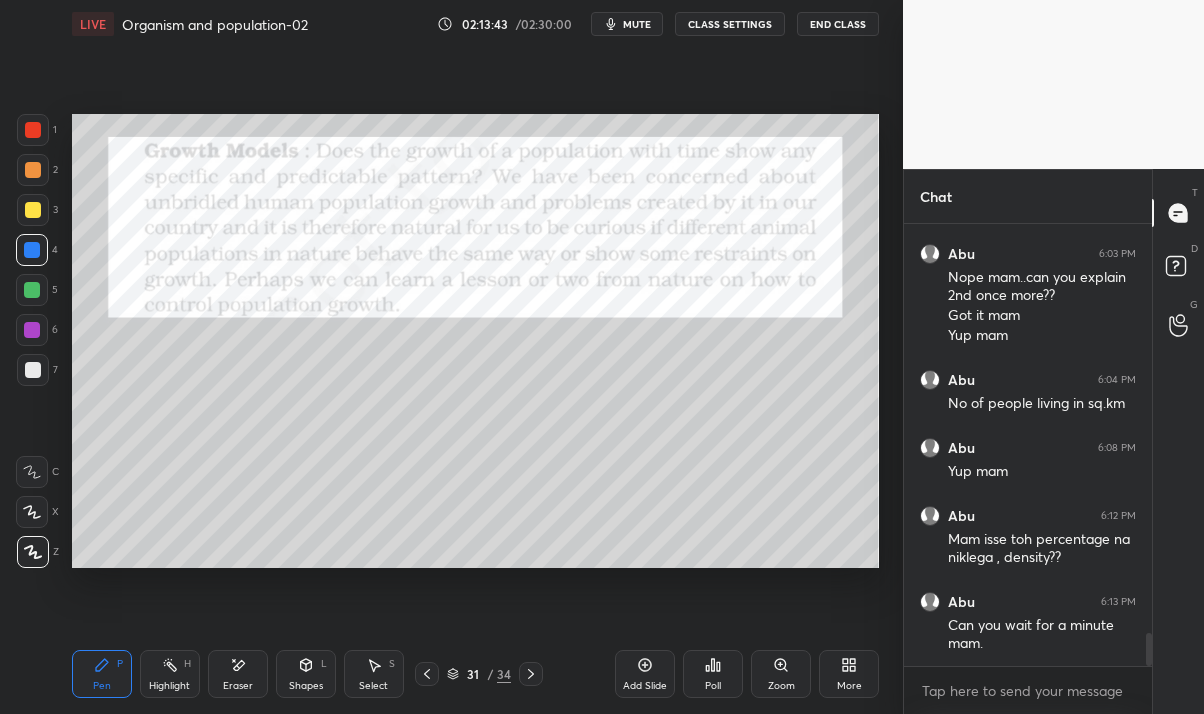 click 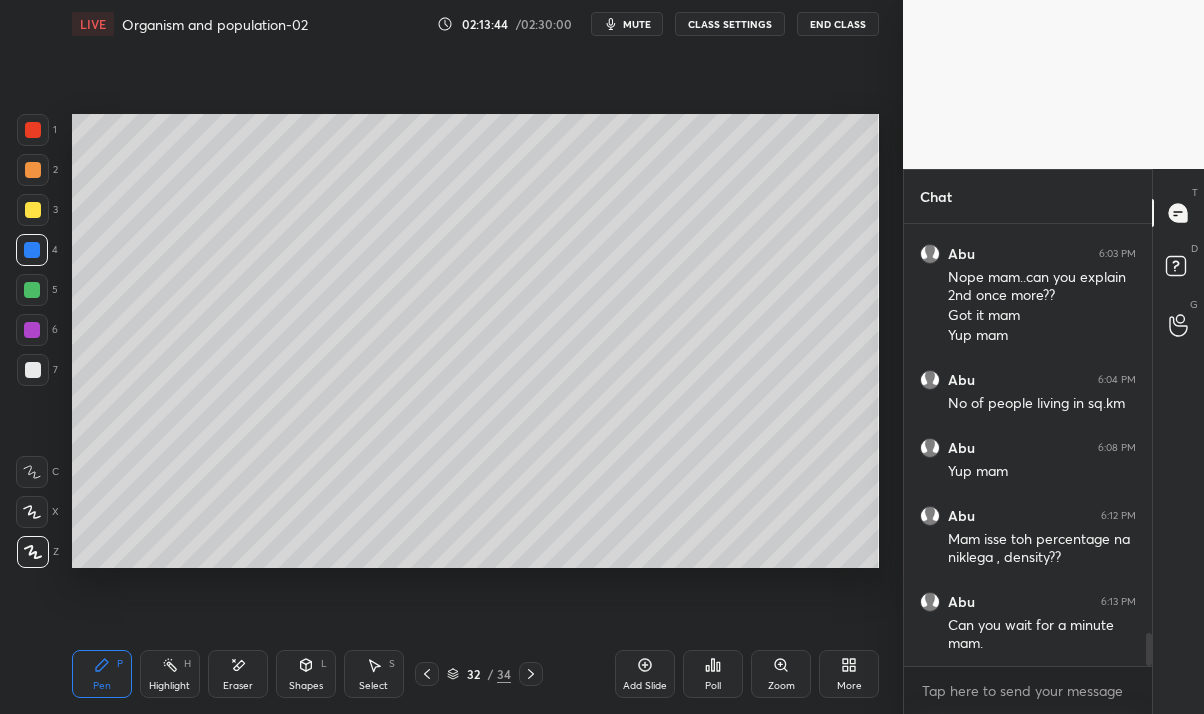 click 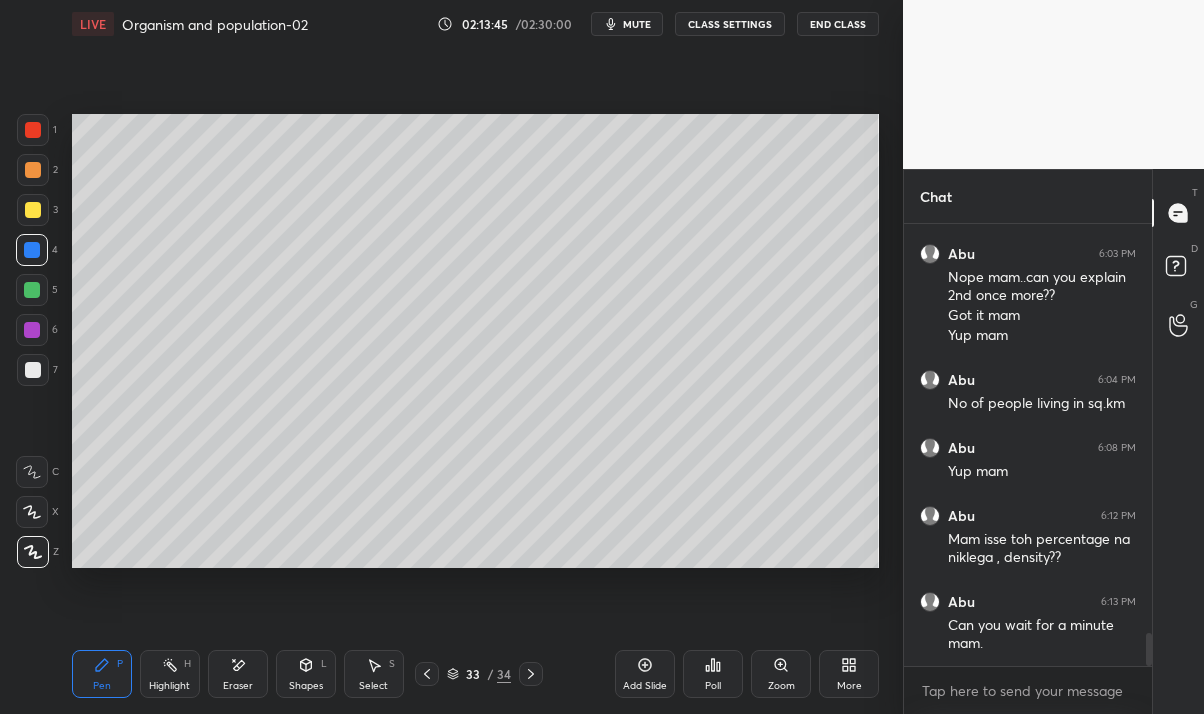 click 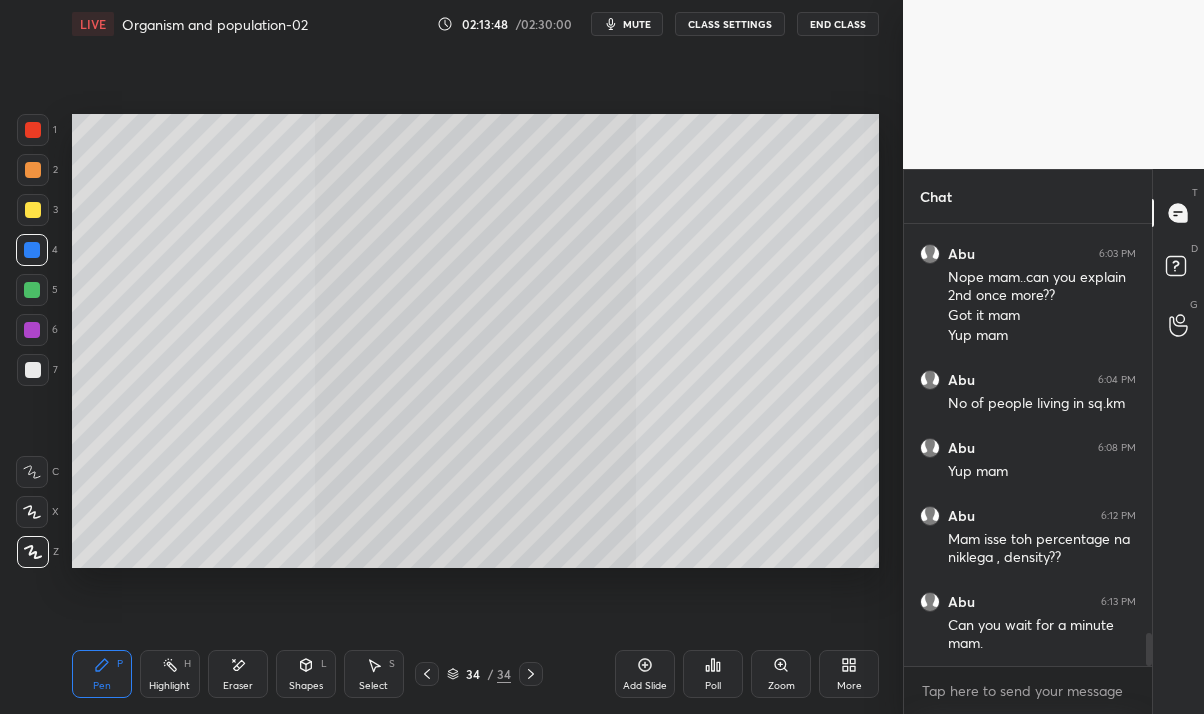 click 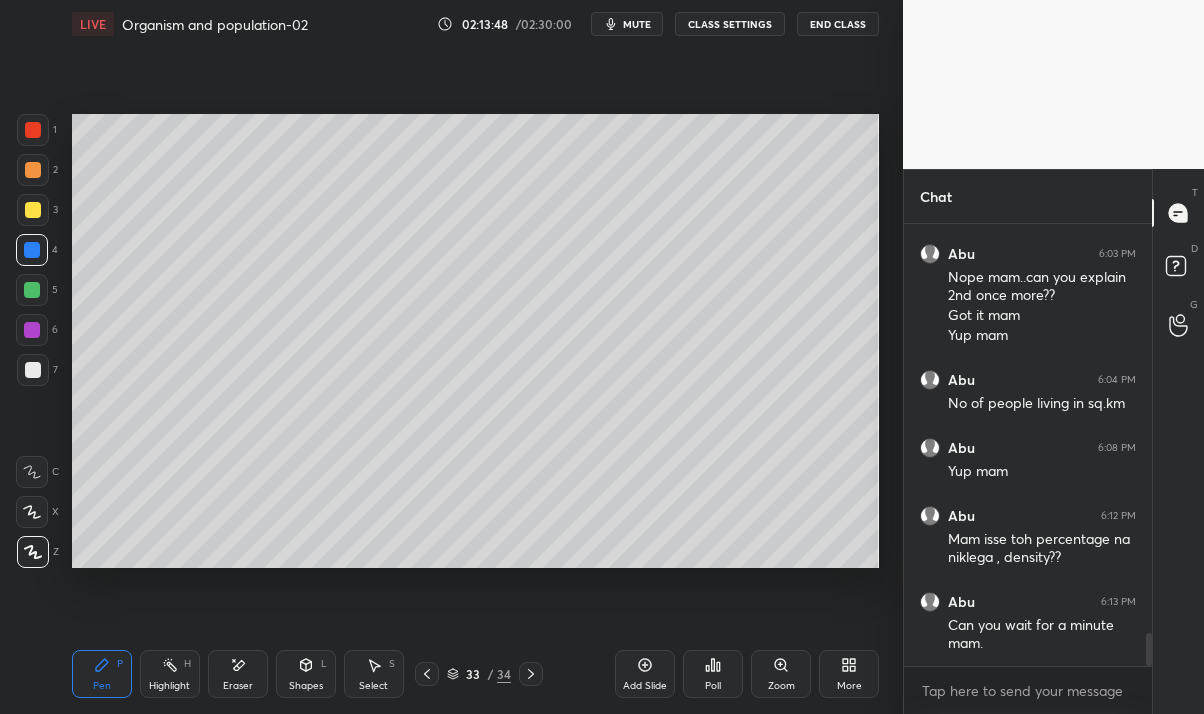 click 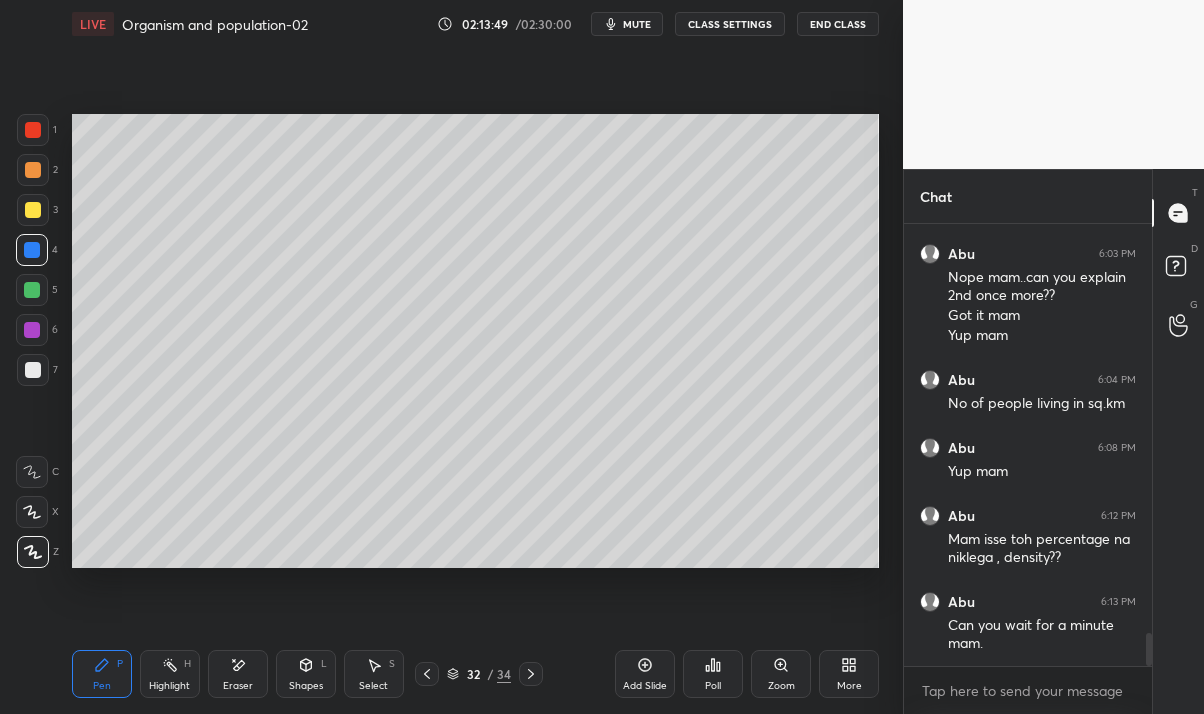 click 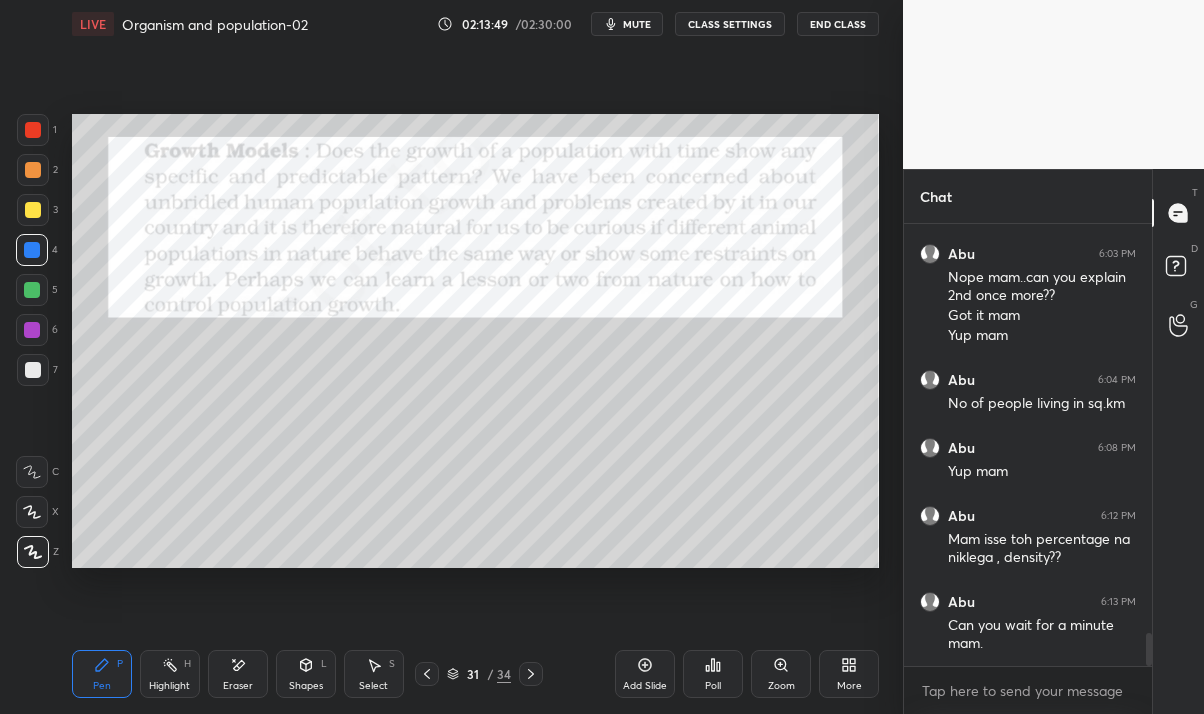 click 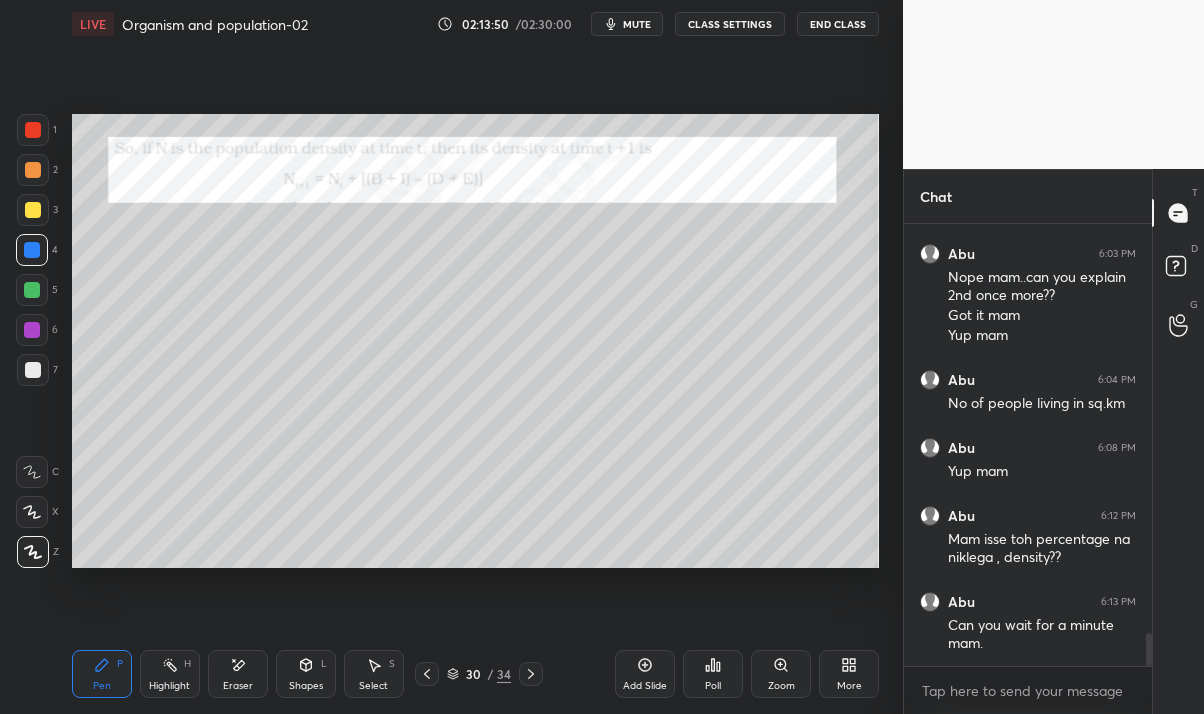 click 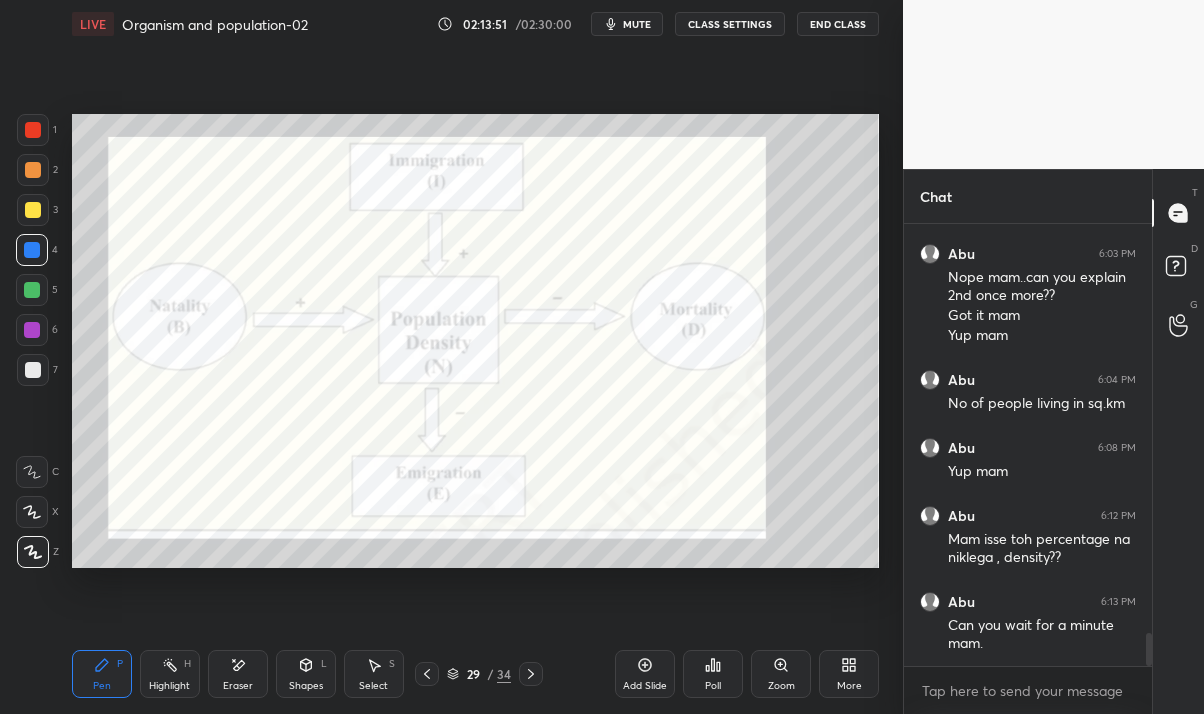 click 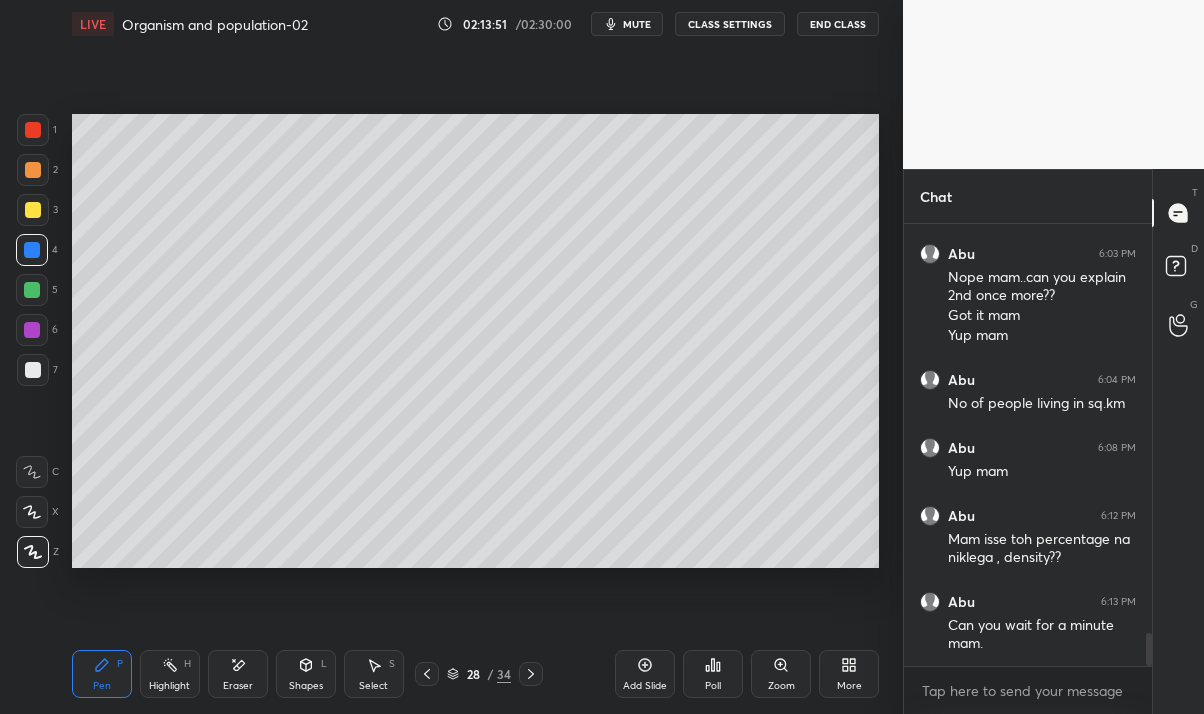 click 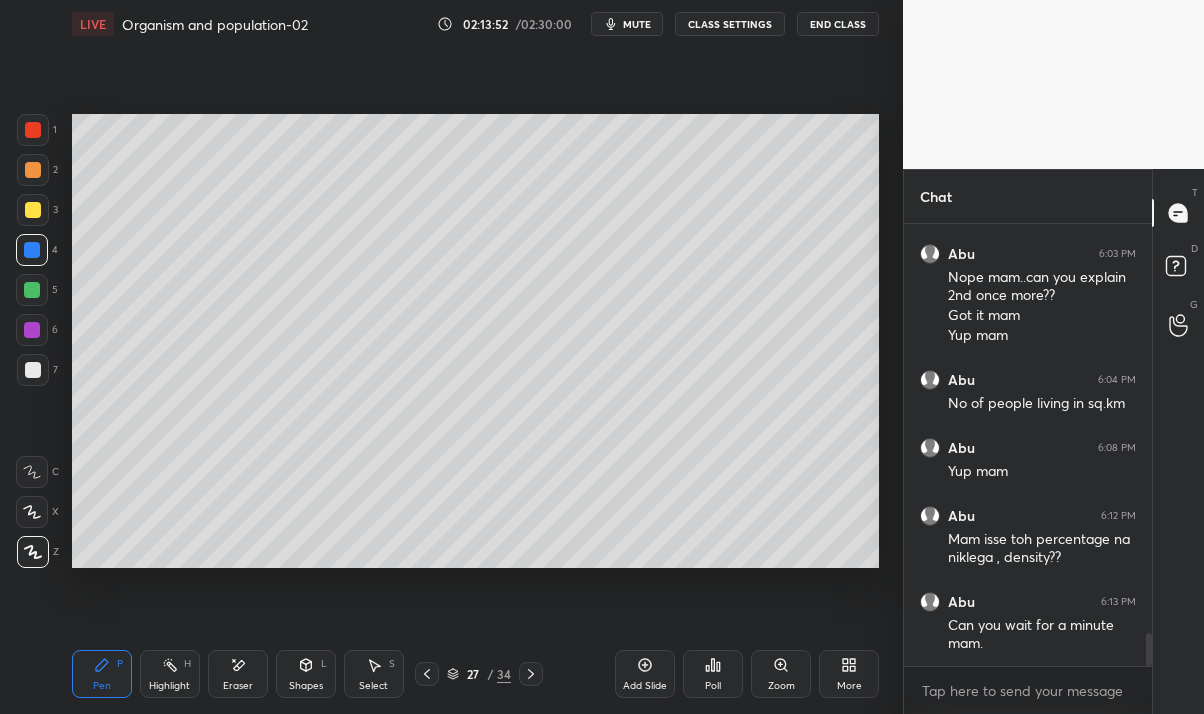 click 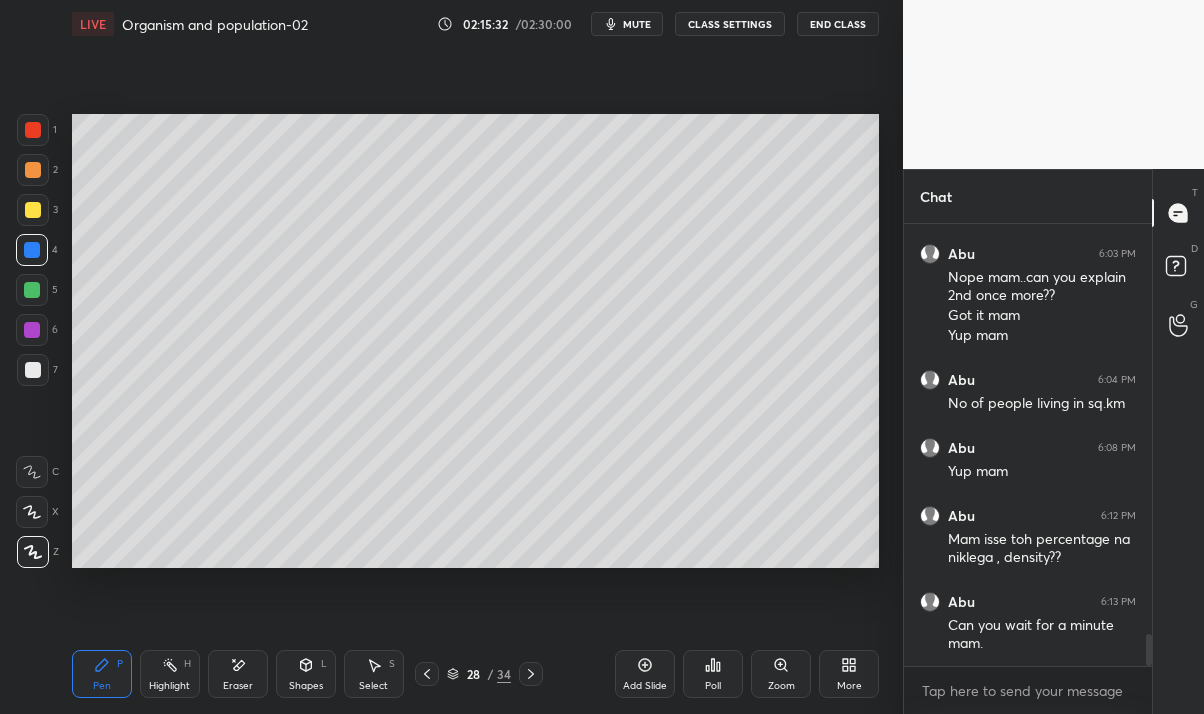 scroll, scrollTop: 5604, scrollLeft: 0, axis: vertical 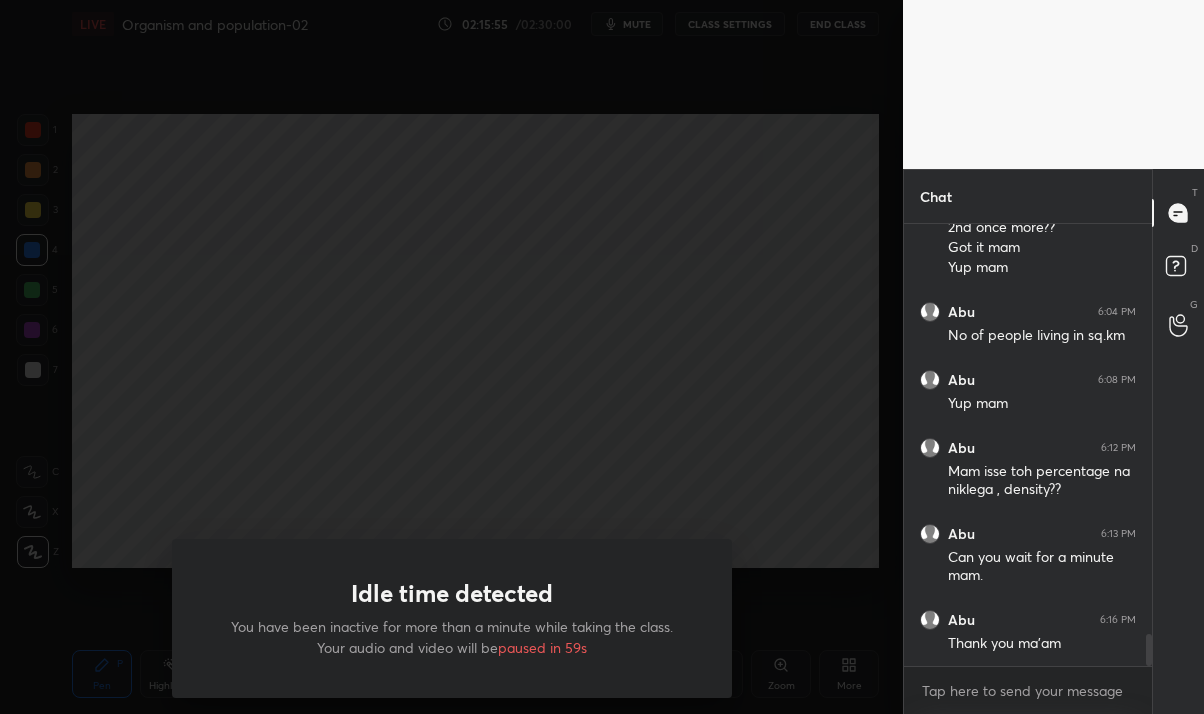 click on "Idle time detected You have been inactive for more than a minute while taking the class. Your audio and video will be  paused in 59s" at bounding box center [451, 357] 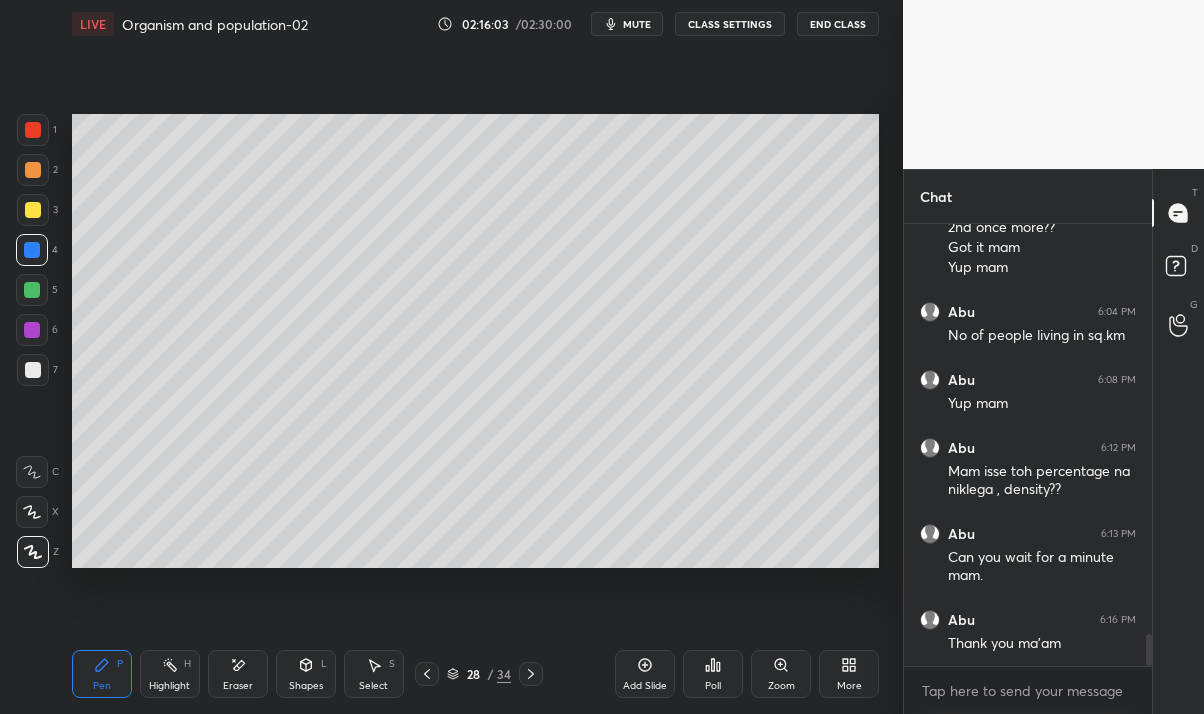 scroll, scrollTop: 5672, scrollLeft: 0, axis: vertical 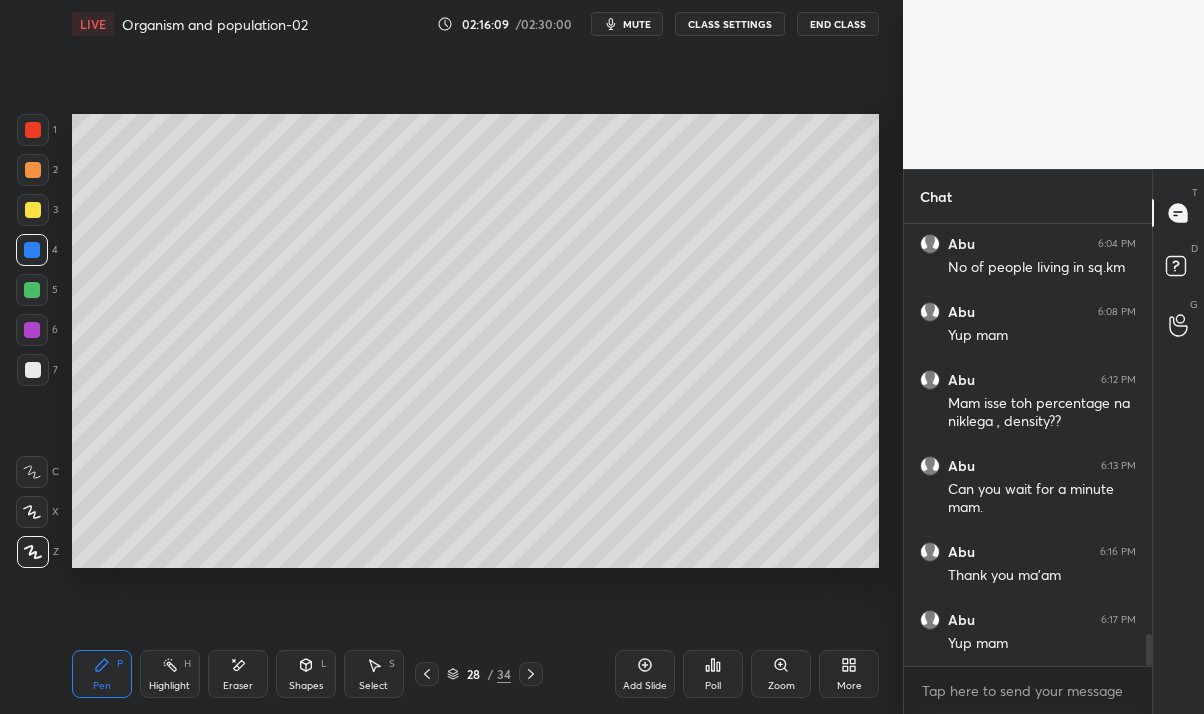 click on "Eraser" at bounding box center [238, 686] 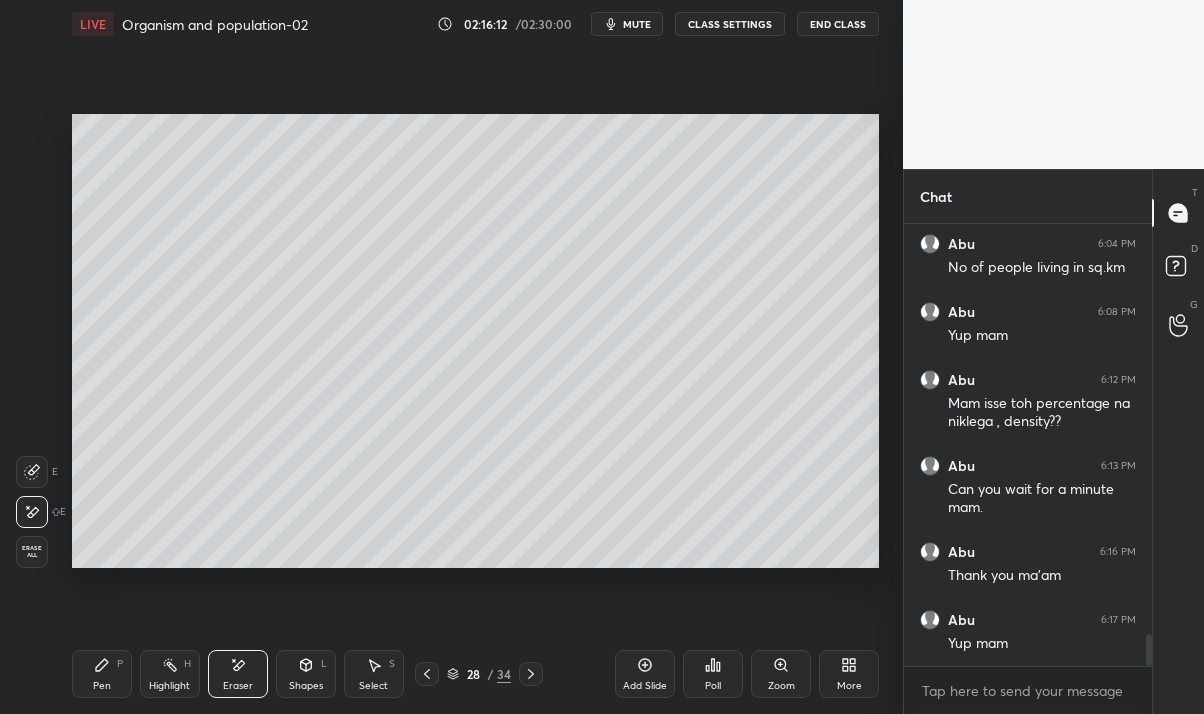 click on "Pen P" at bounding box center (102, 674) 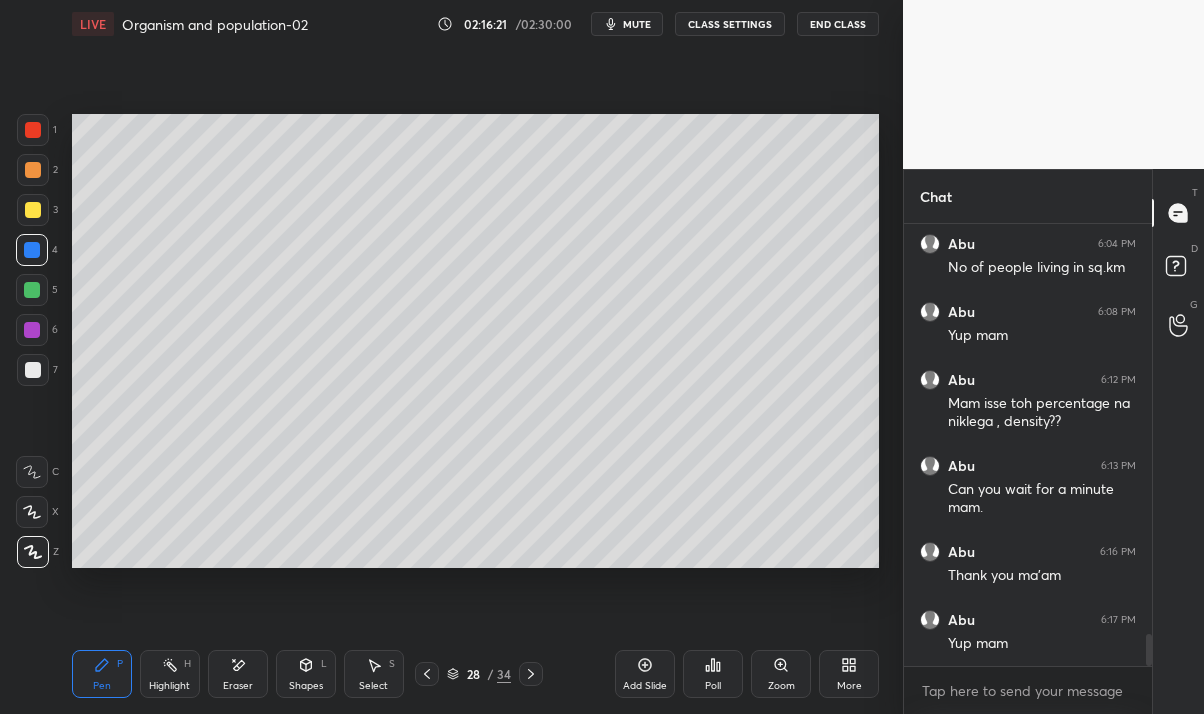click on "Add Slide" at bounding box center [645, 674] 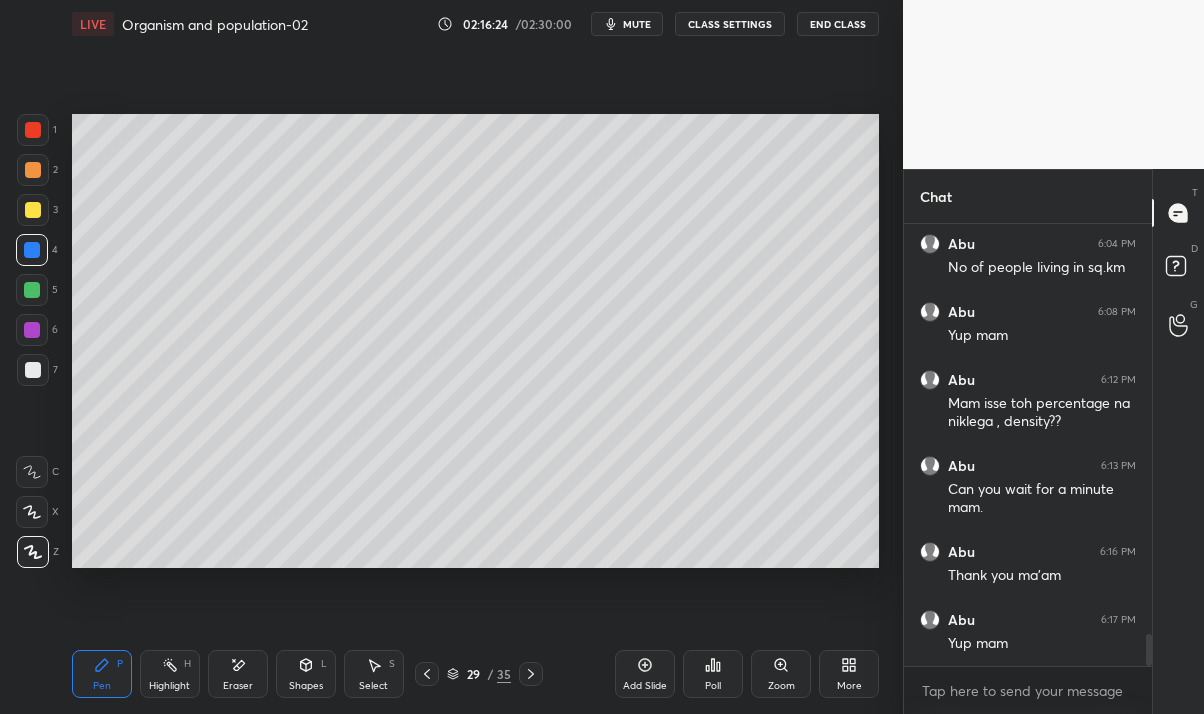 click 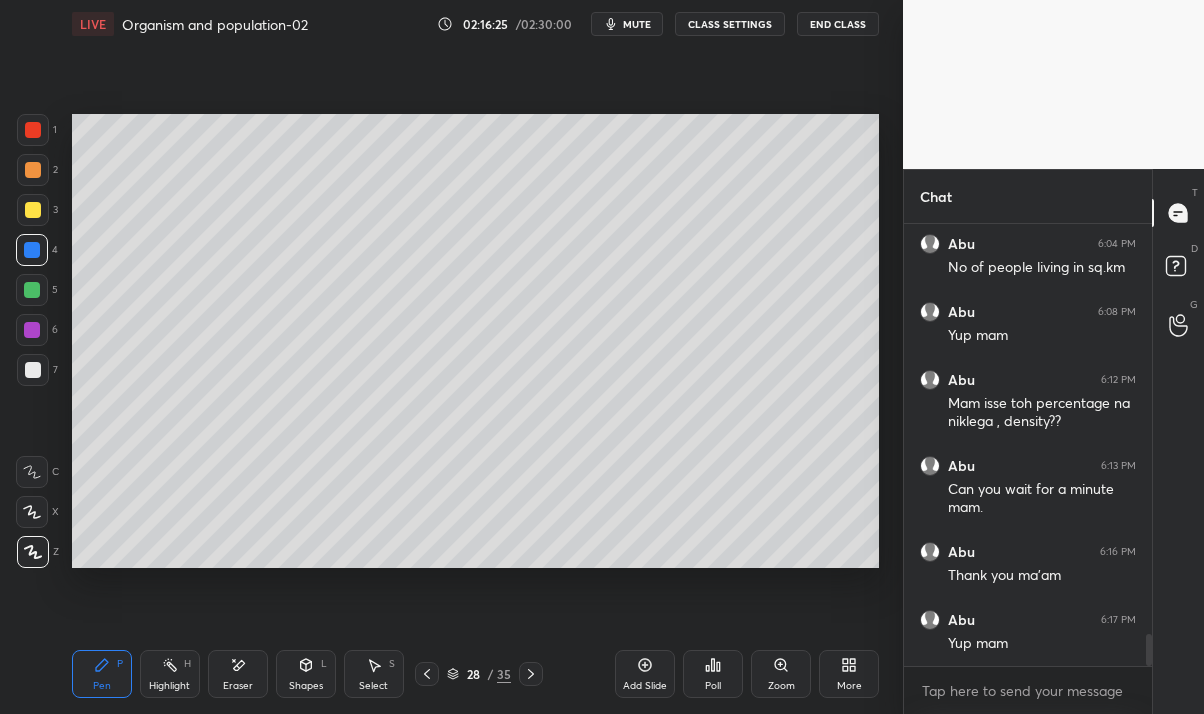 click 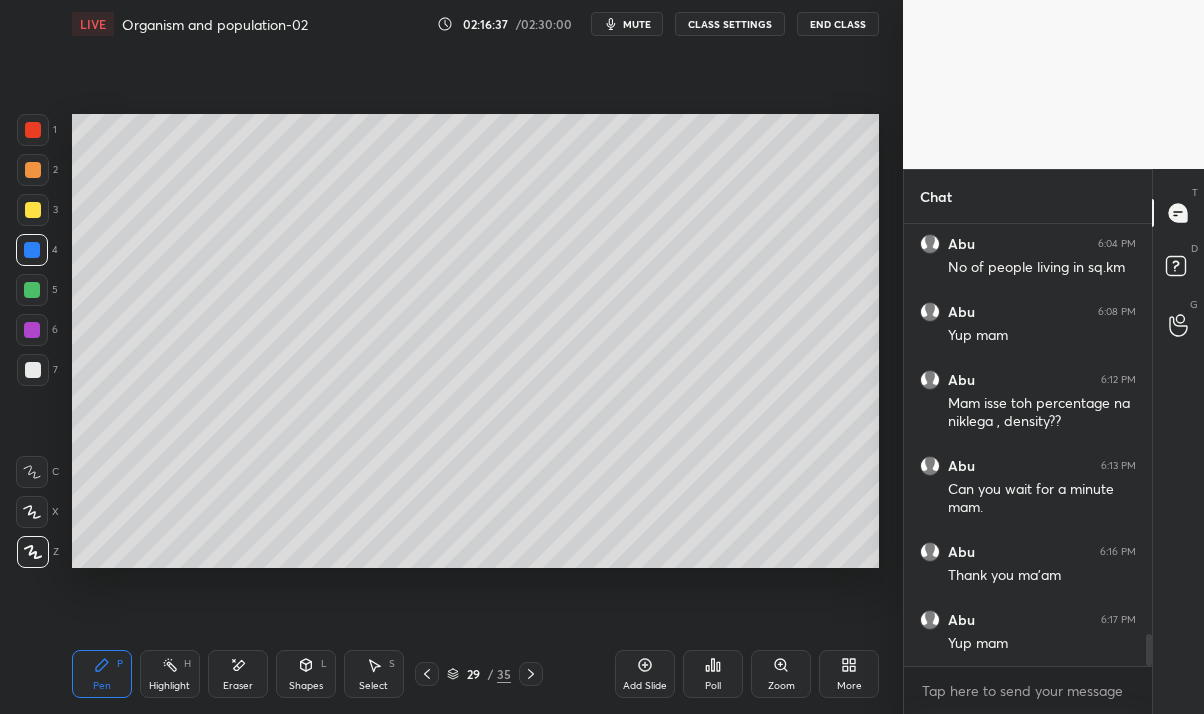click on "Eraser" at bounding box center (238, 686) 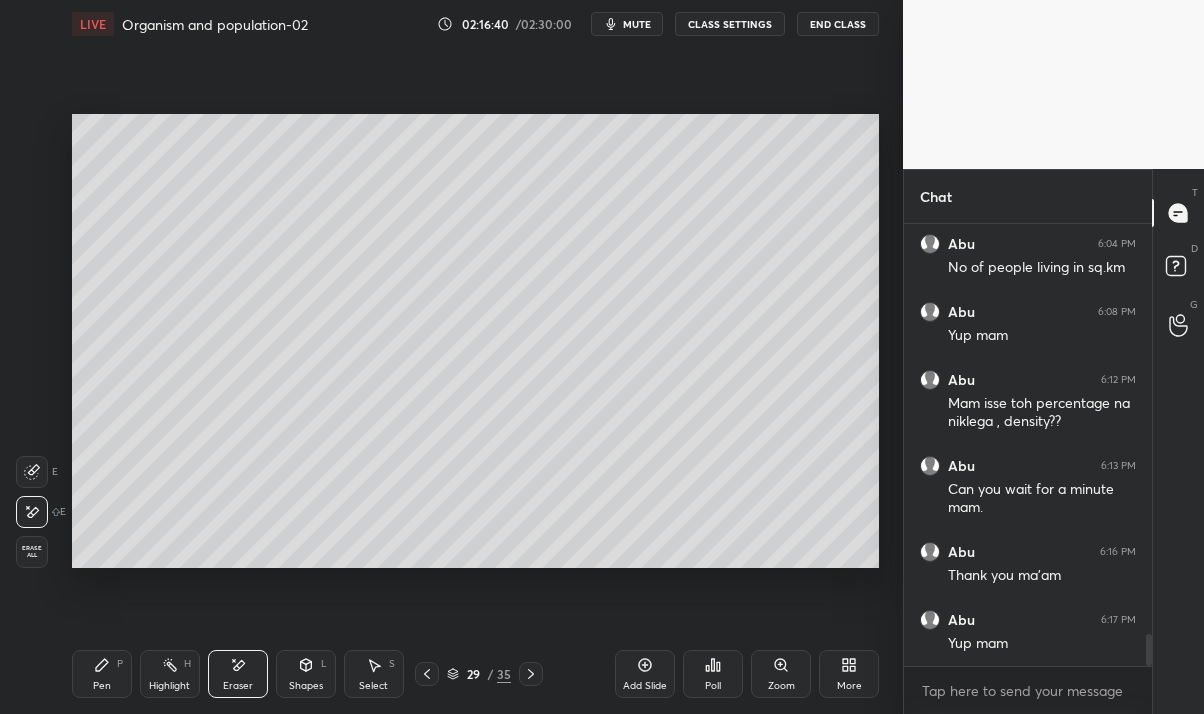 click on "Pen P" at bounding box center [102, 674] 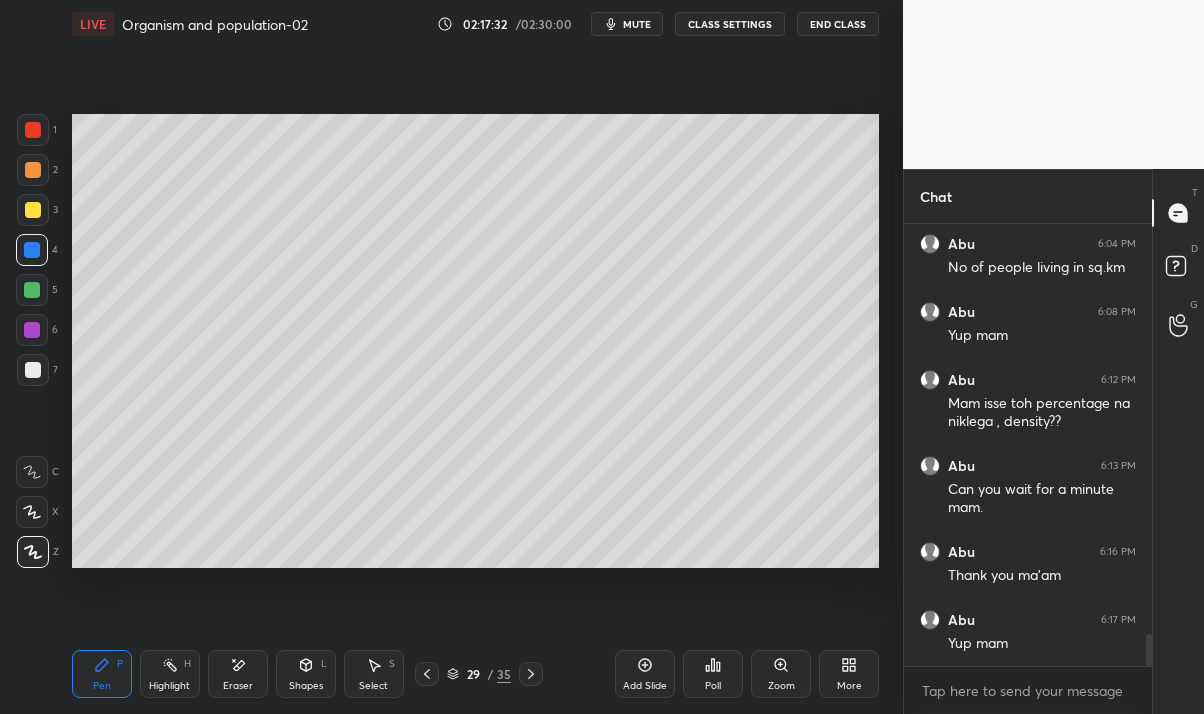 click at bounding box center (33, 210) 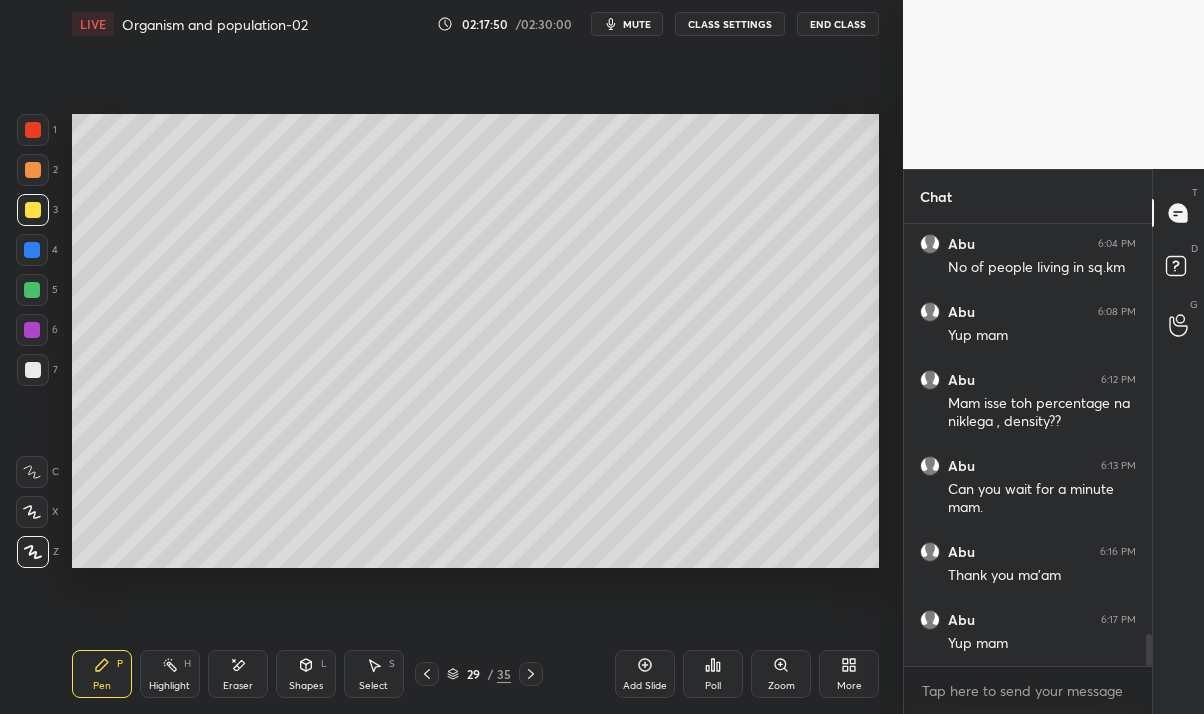 click on "Eraser" at bounding box center [238, 686] 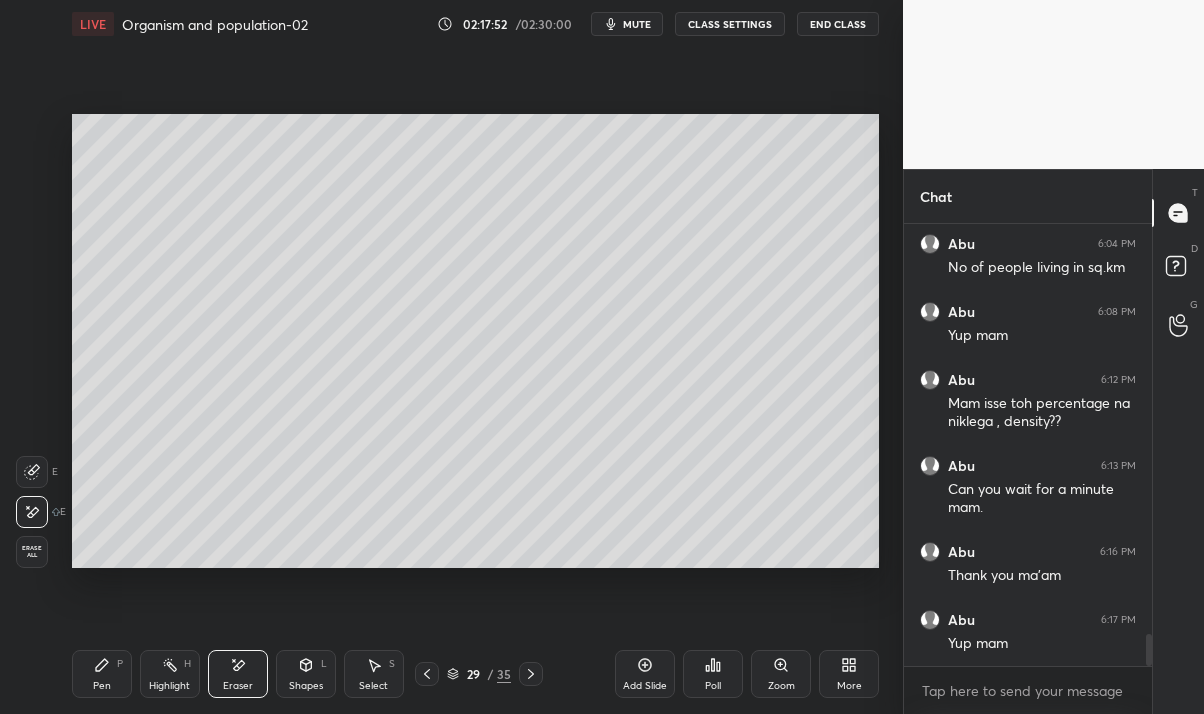 click on "Pen" at bounding box center [102, 686] 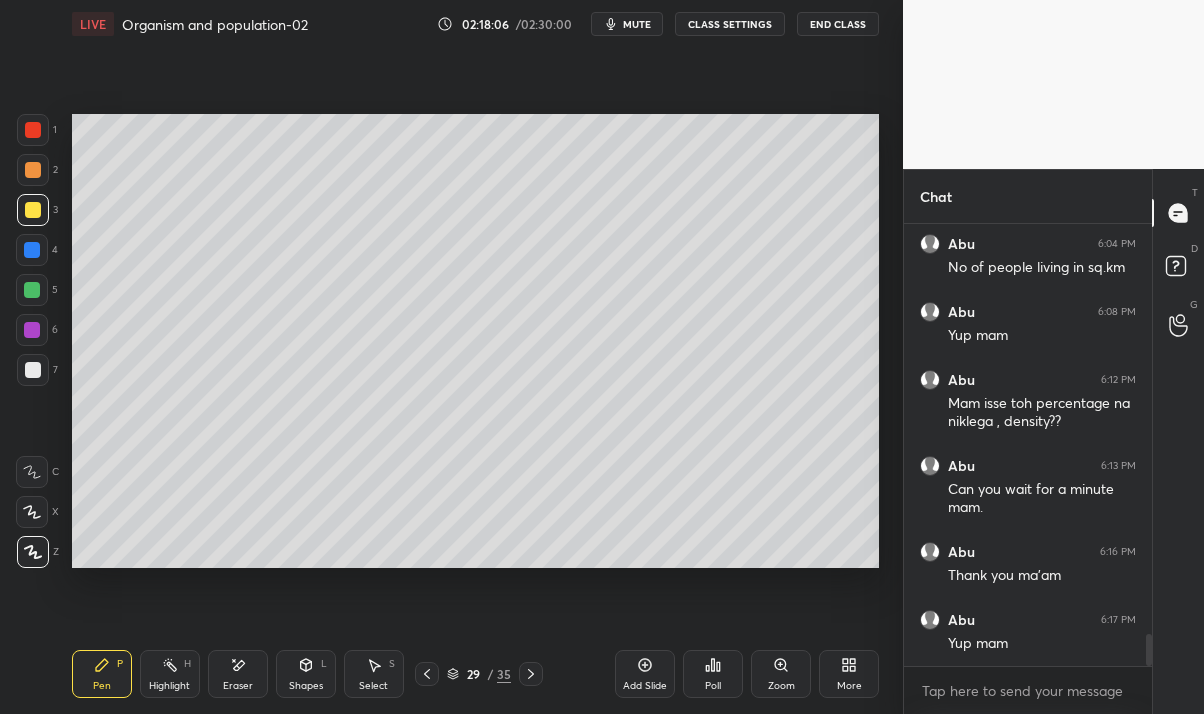 click on "Eraser" at bounding box center (238, 674) 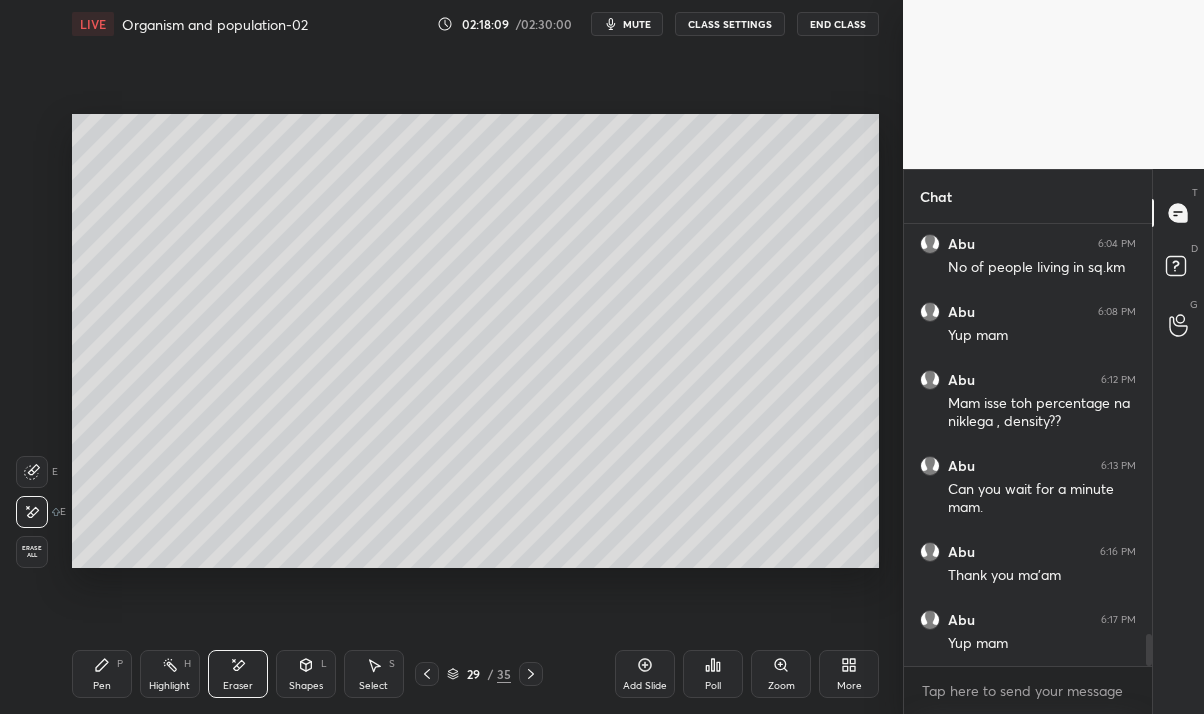 click 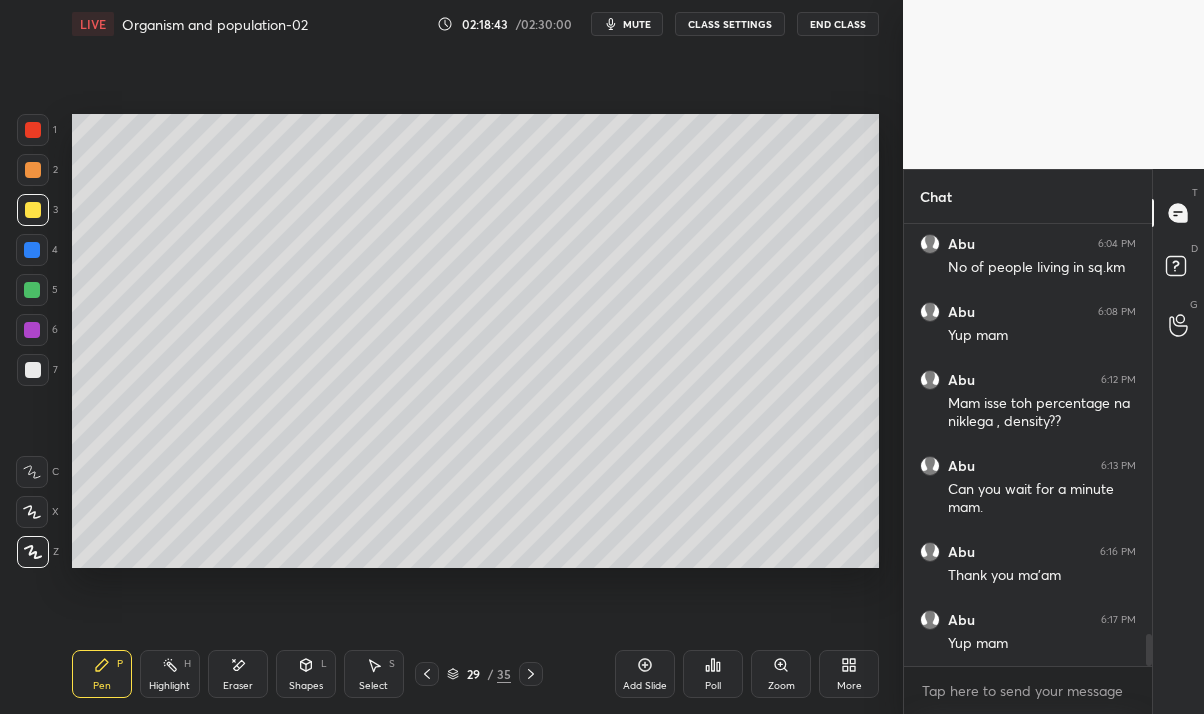 click at bounding box center (32, 250) 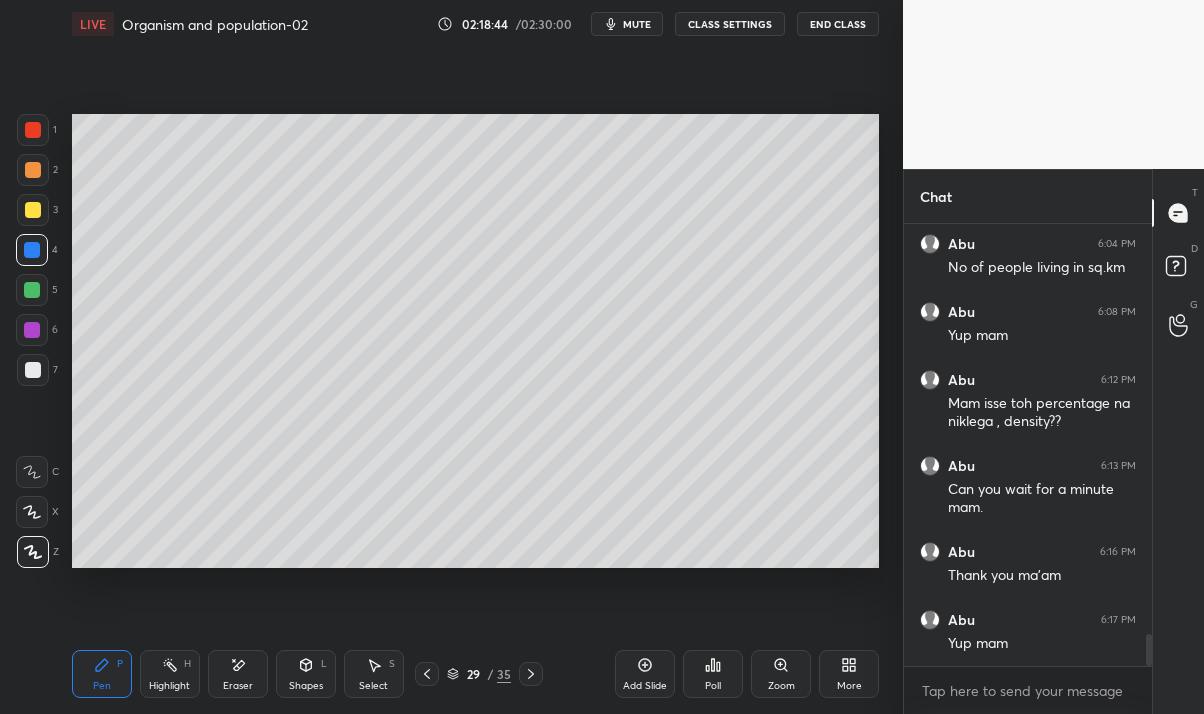 click at bounding box center (32, 290) 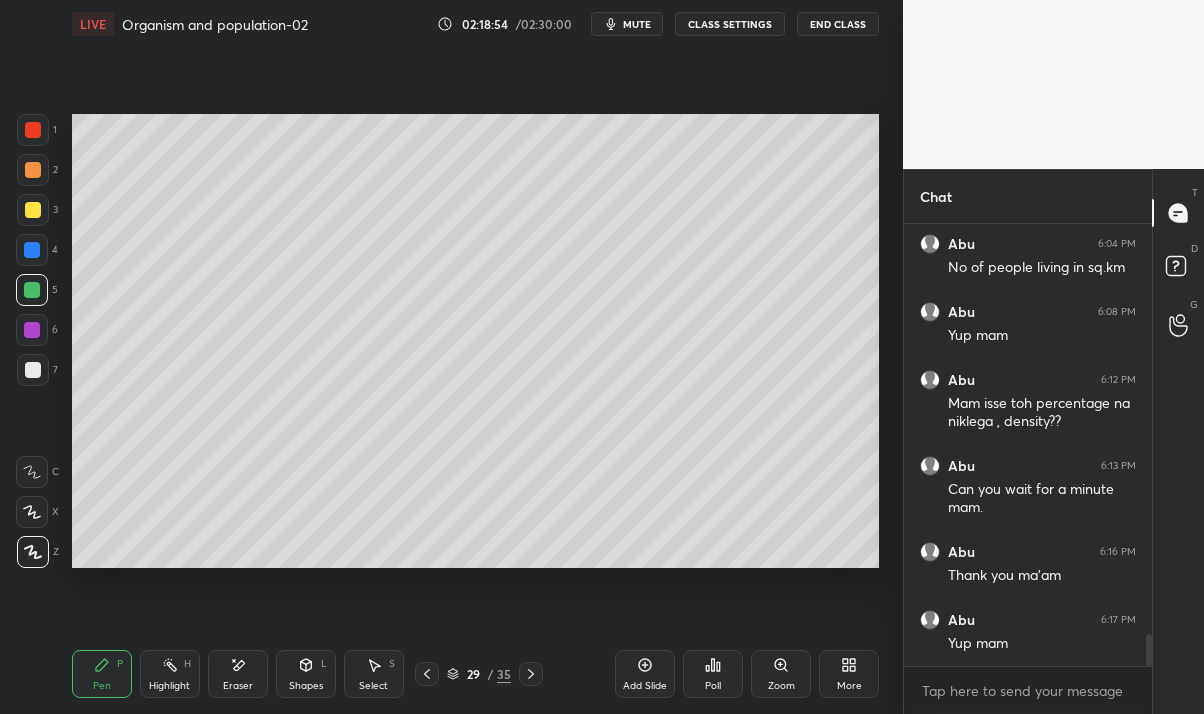 click on "Eraser" at bounding box center (238, 686) 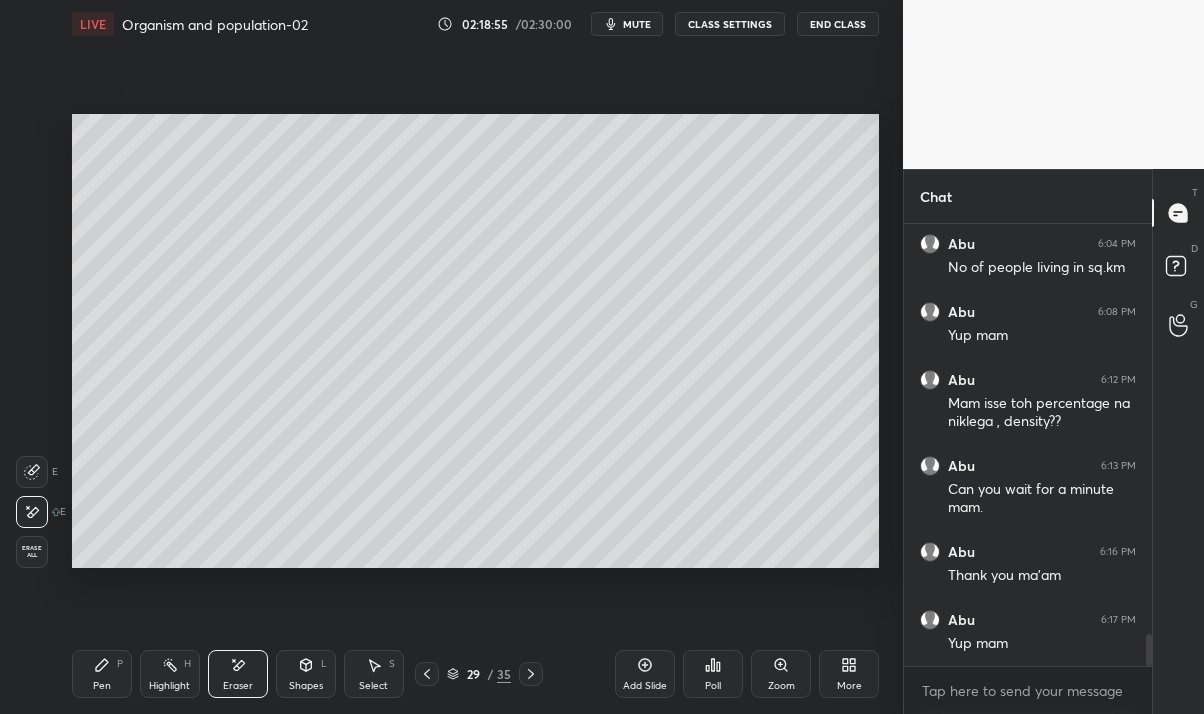 click on "Pen" at bounding box center [102, 686] 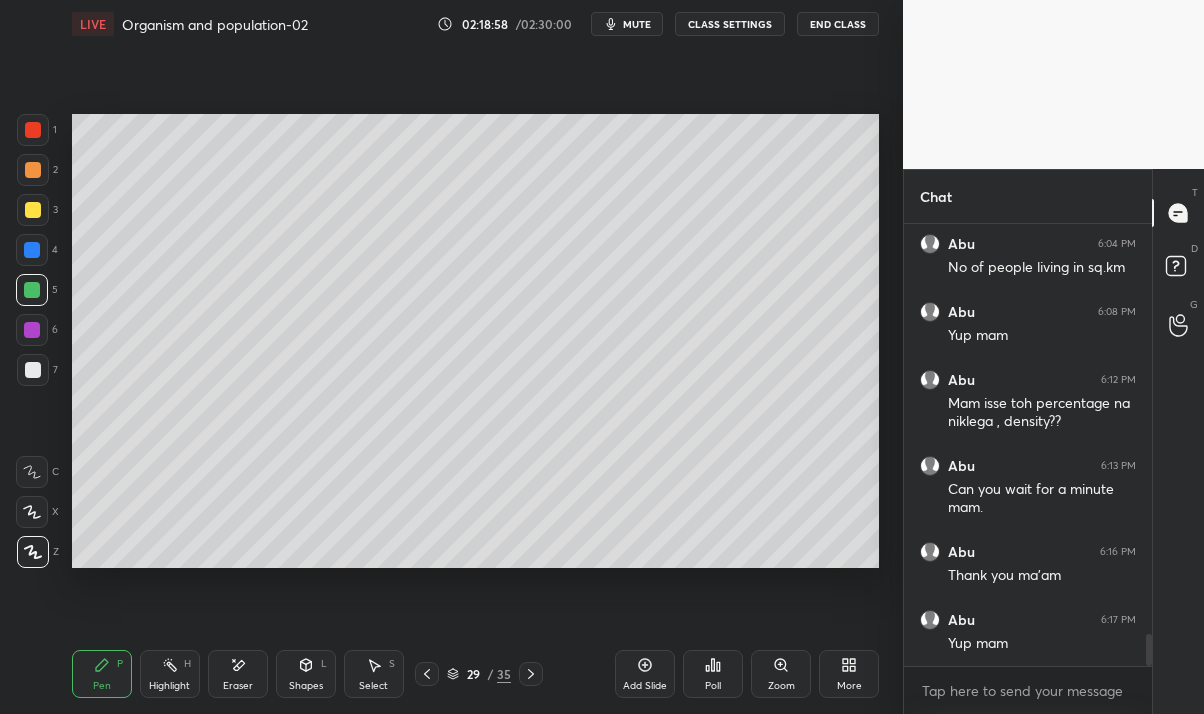 scroll, scrollTop: 5740, scrollLeft: 0, axis: vertical 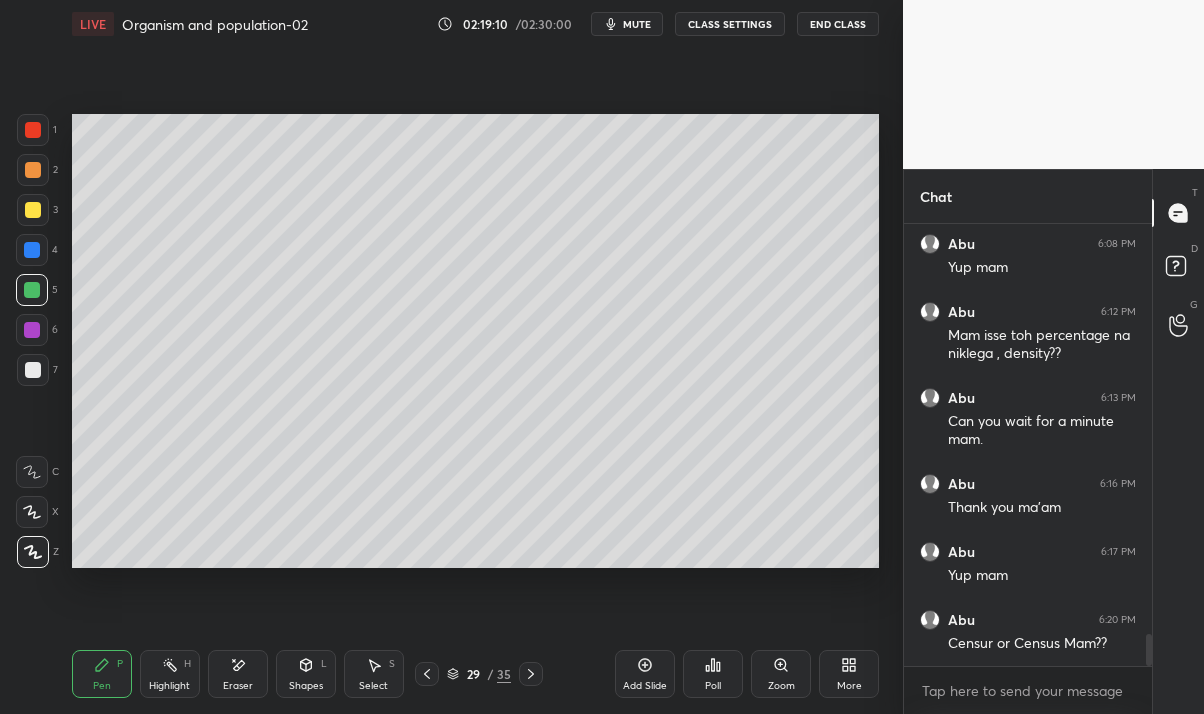 click at bounding box center [33, 210] 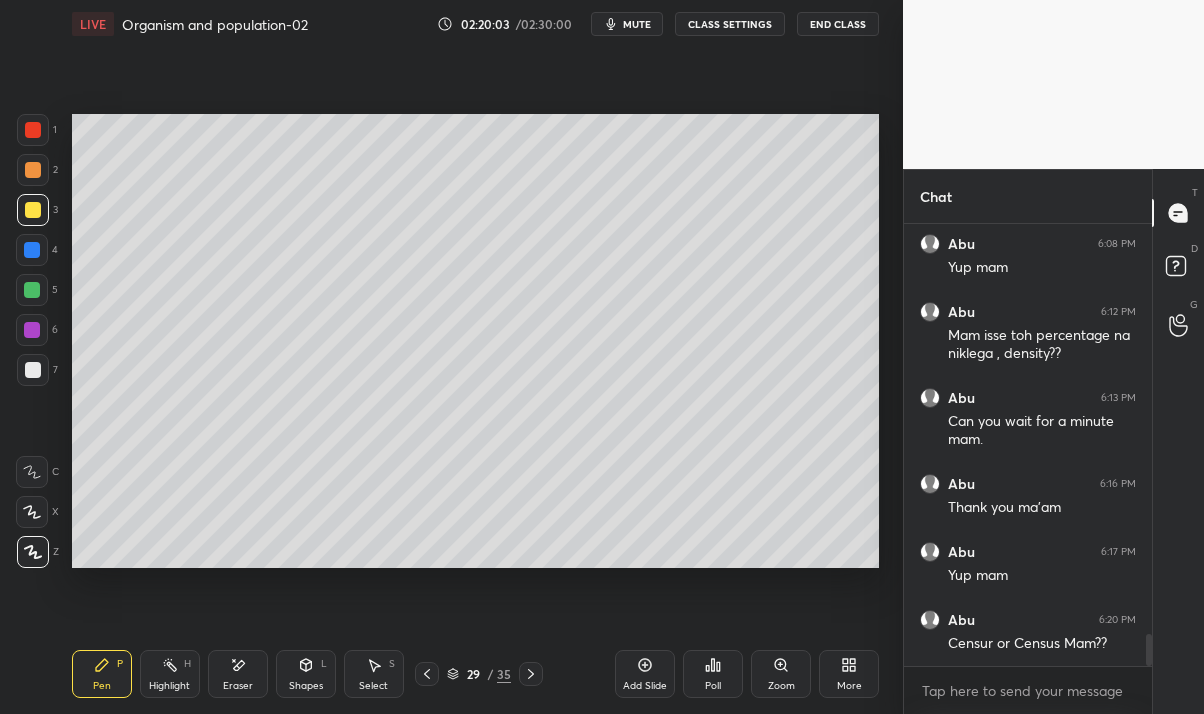 click on "Eraser" at bounding box center [238, 686] 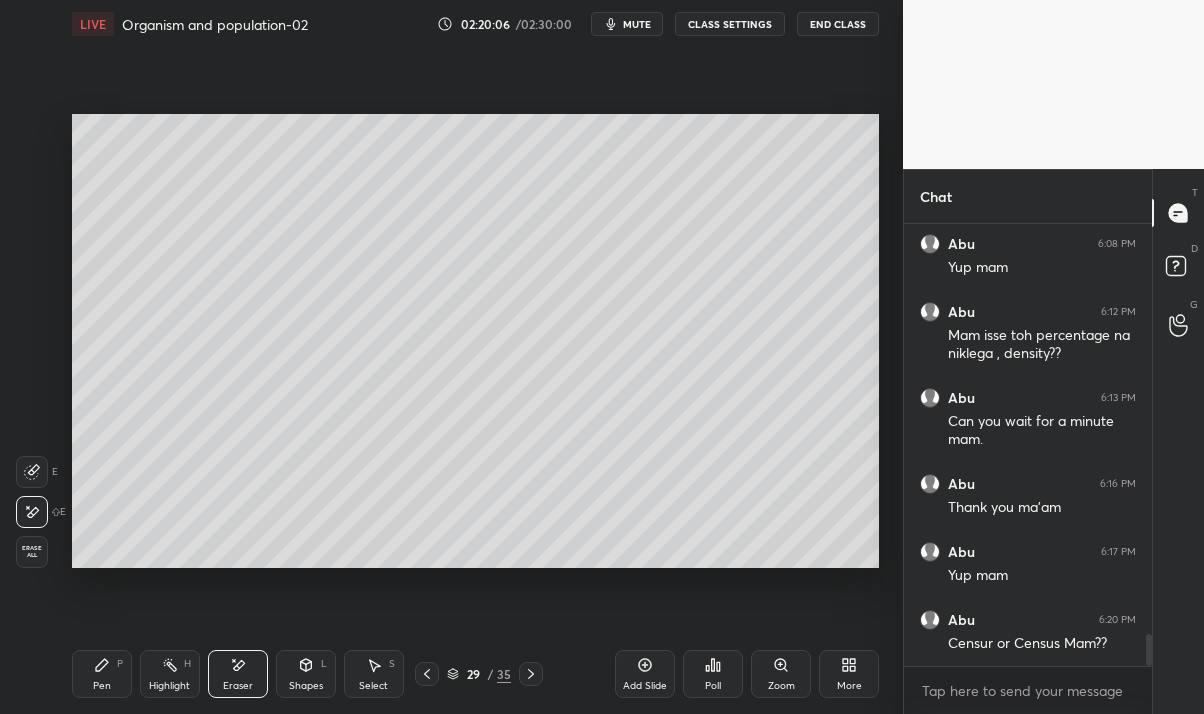 click 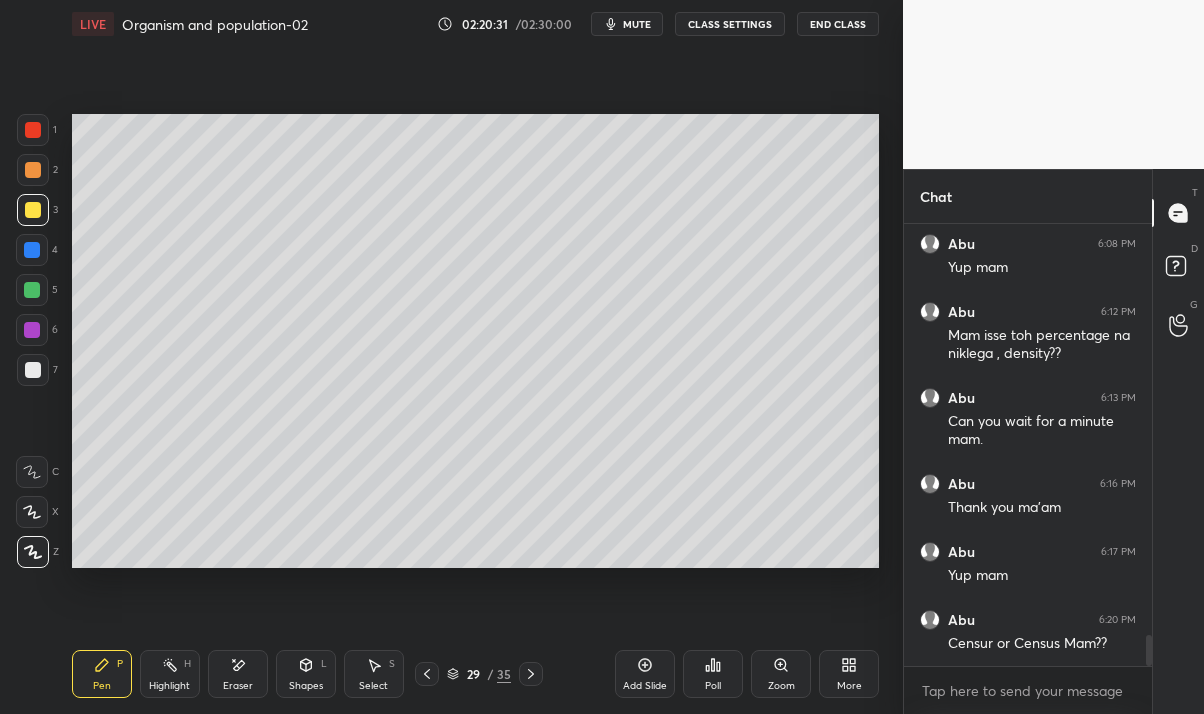scroll, scrollTop: 5808, scrollLeft: 0, axis: vertical 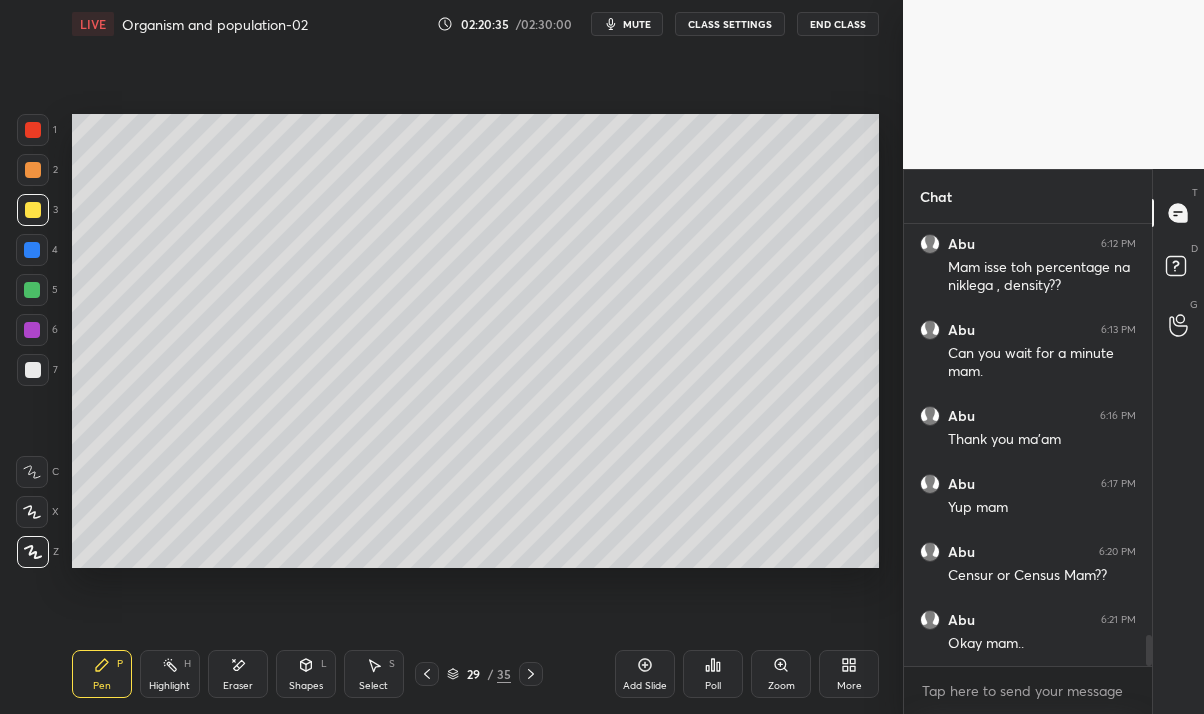 click 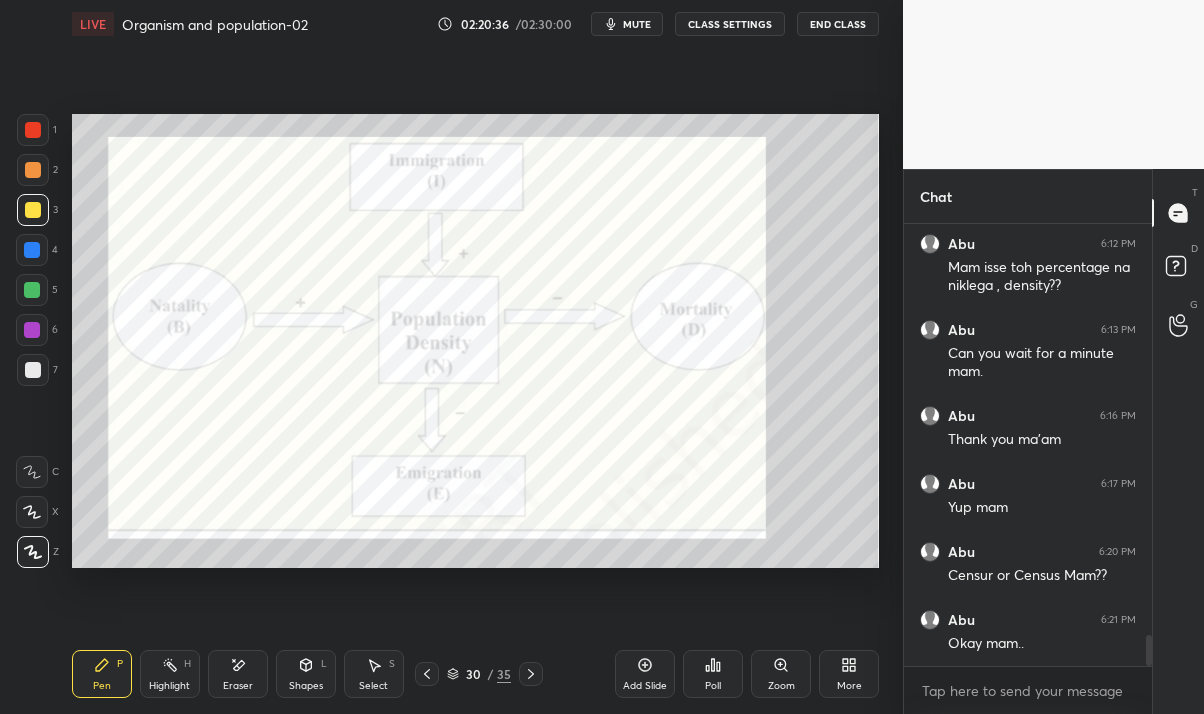 click 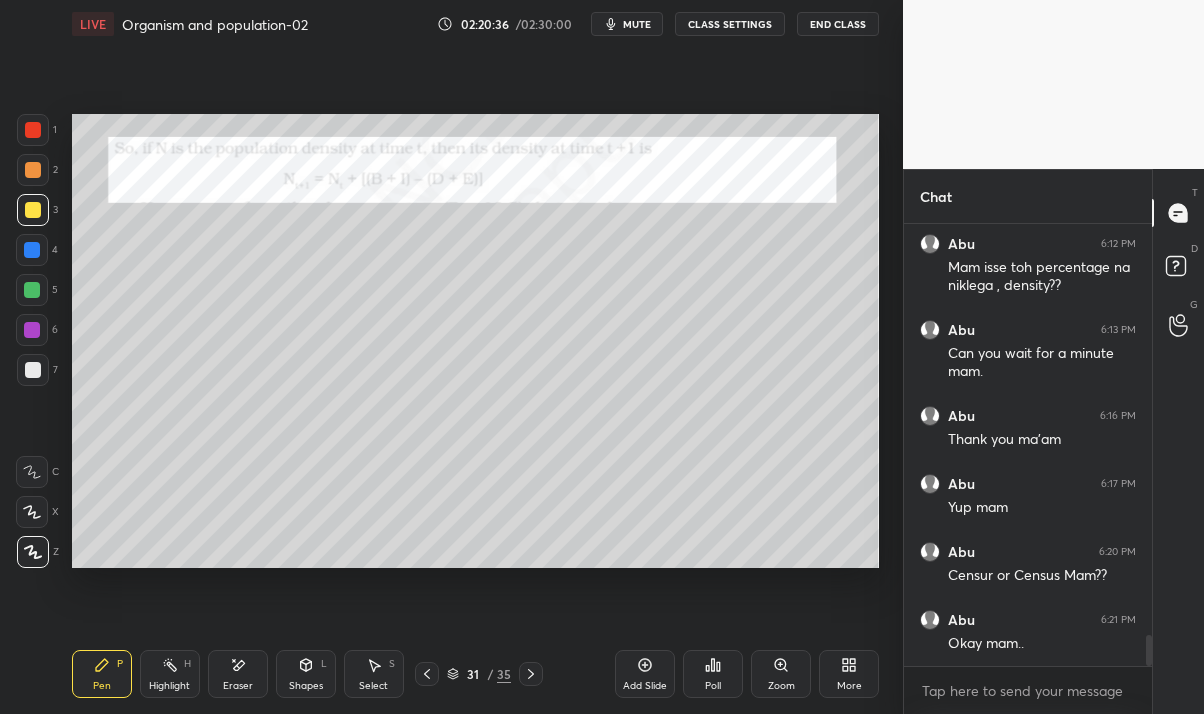 click 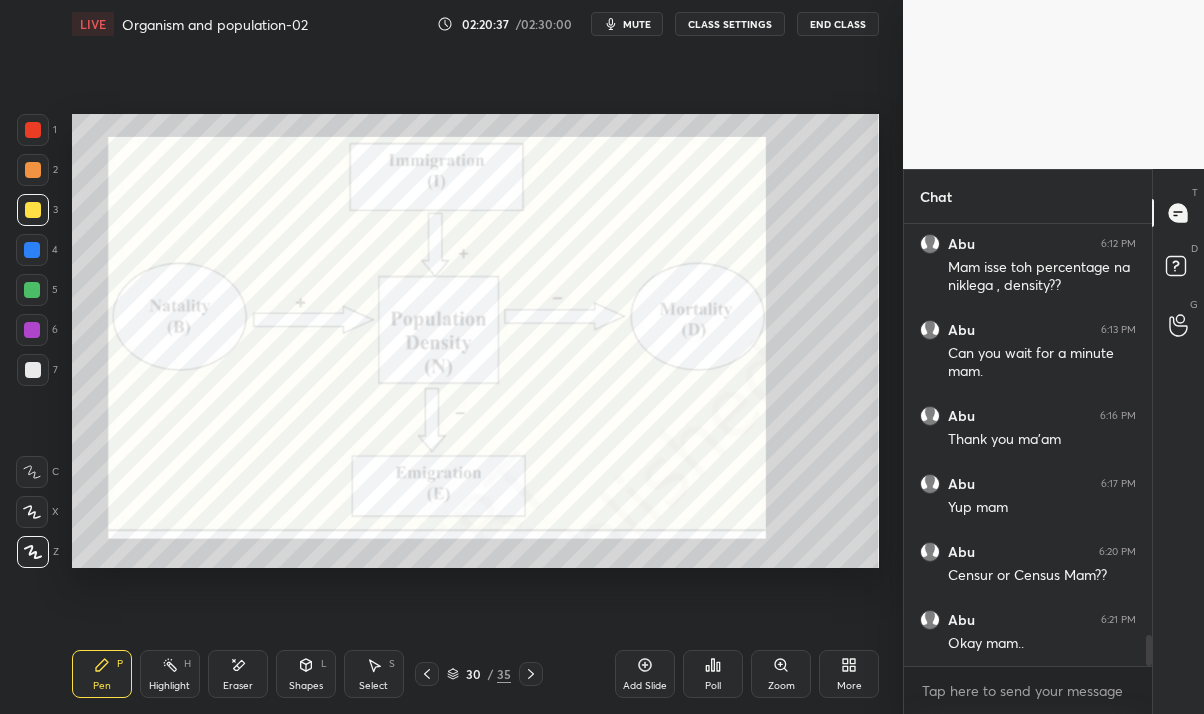 click on "Eraser" at bounding box center (238, 686) 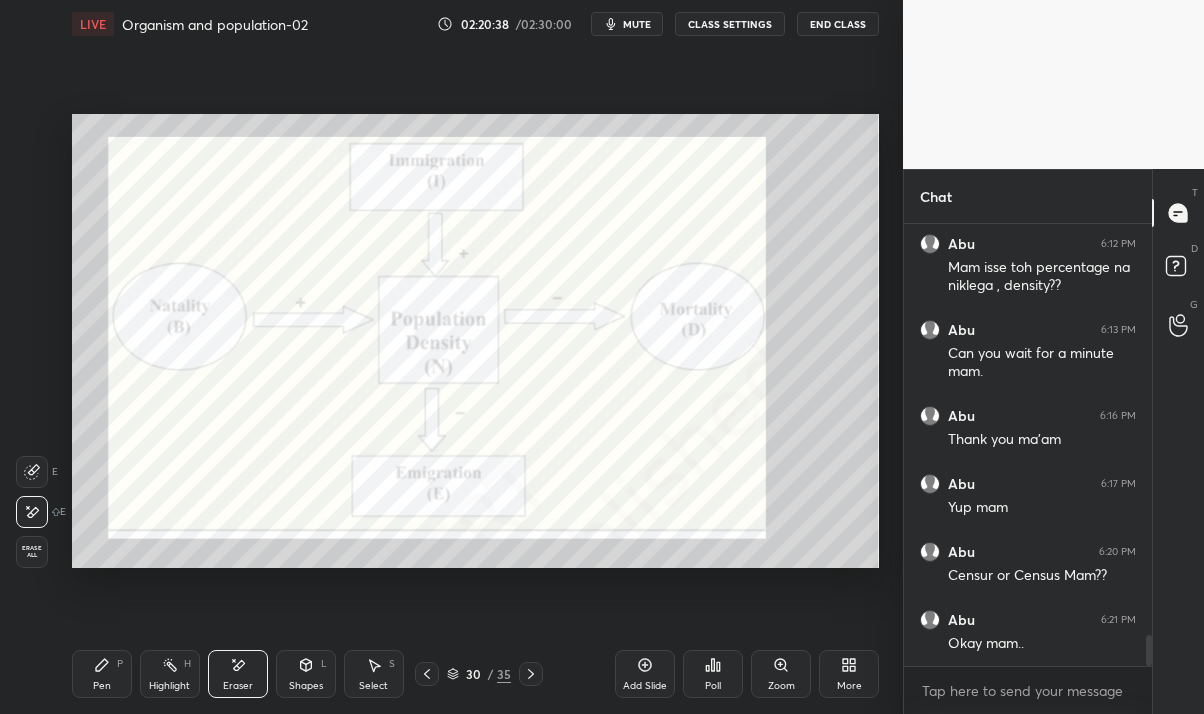 click on "Pen P" at bounding box center [102, 674] 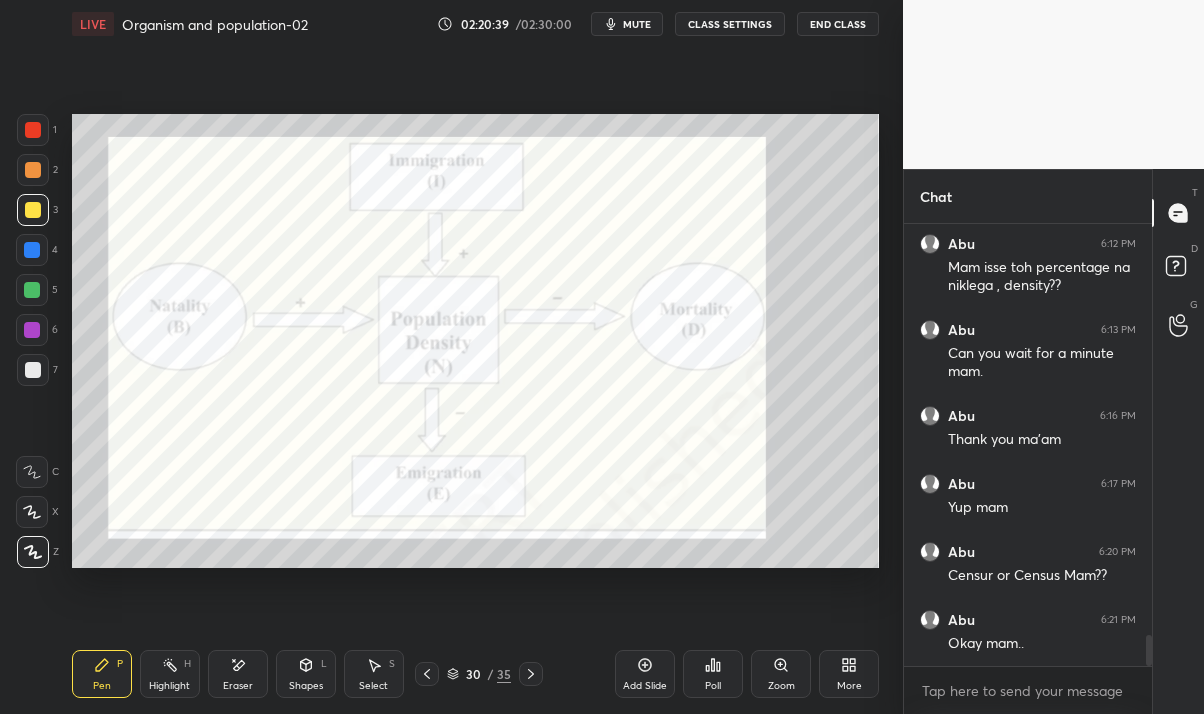 click at bounding box center (32, 330) 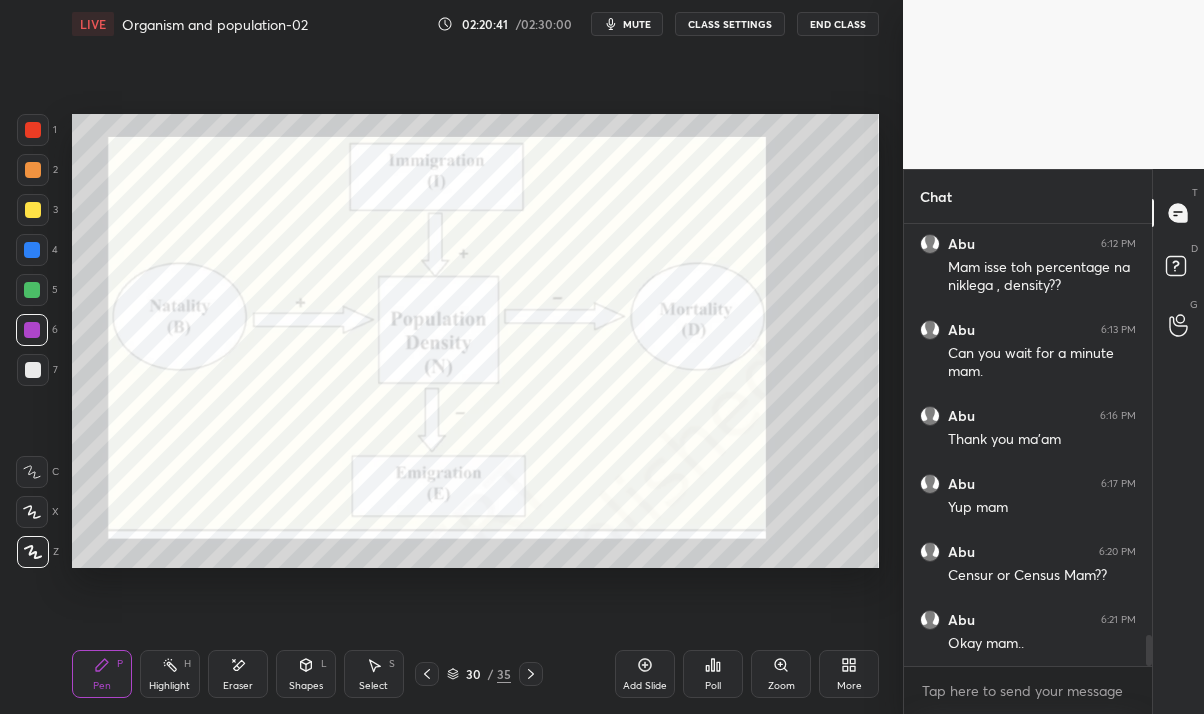 click 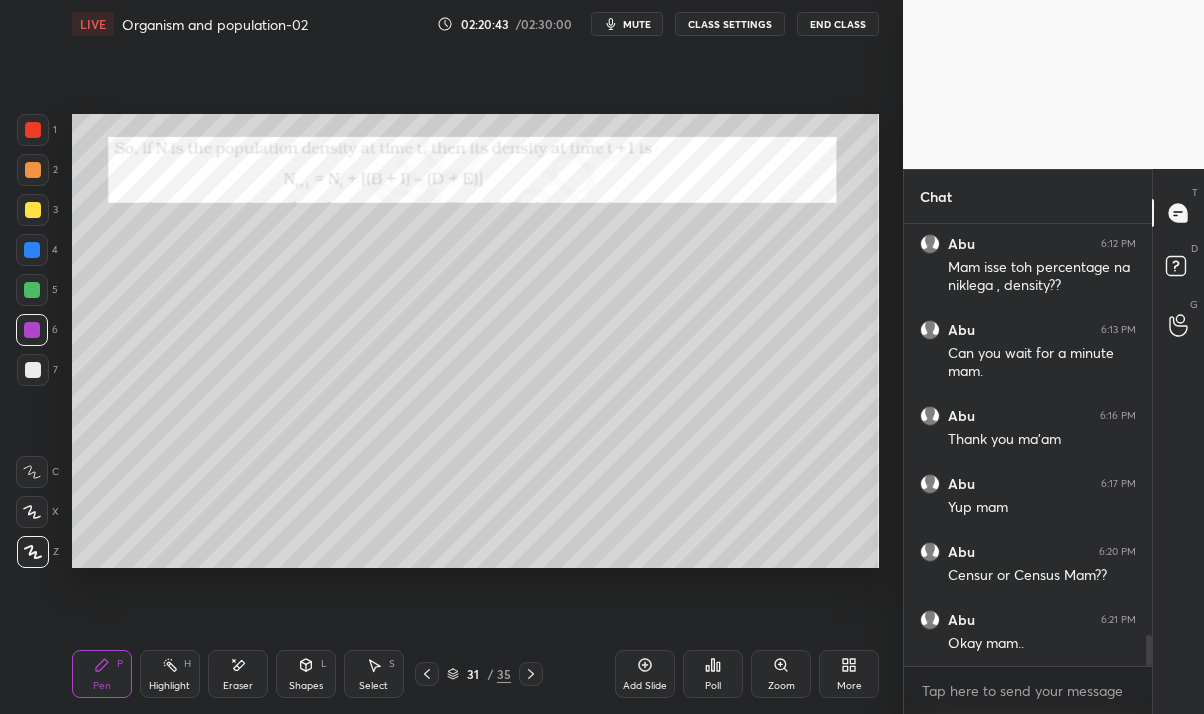 click 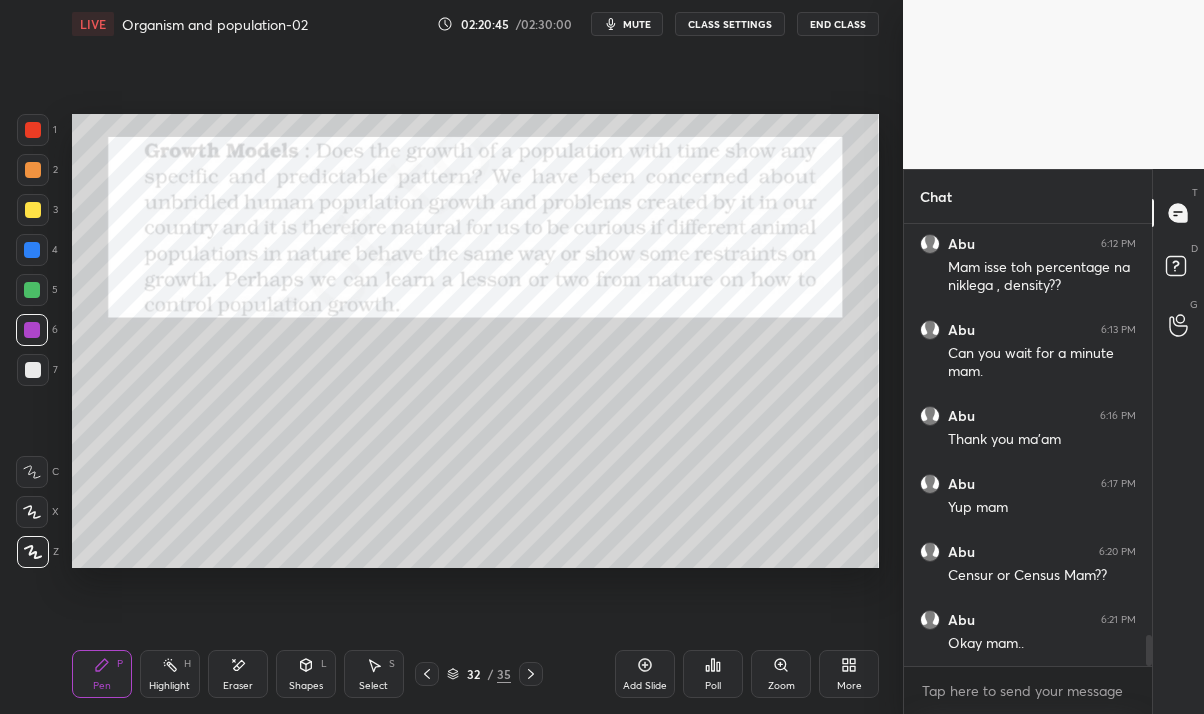 click 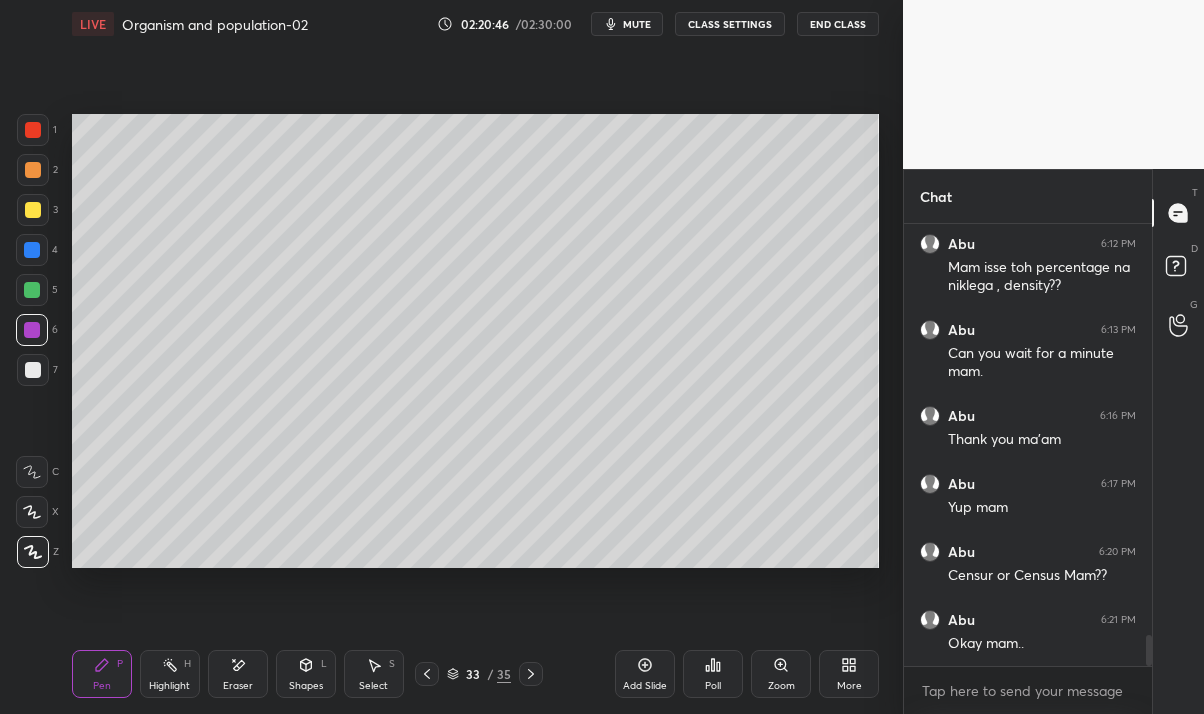 click 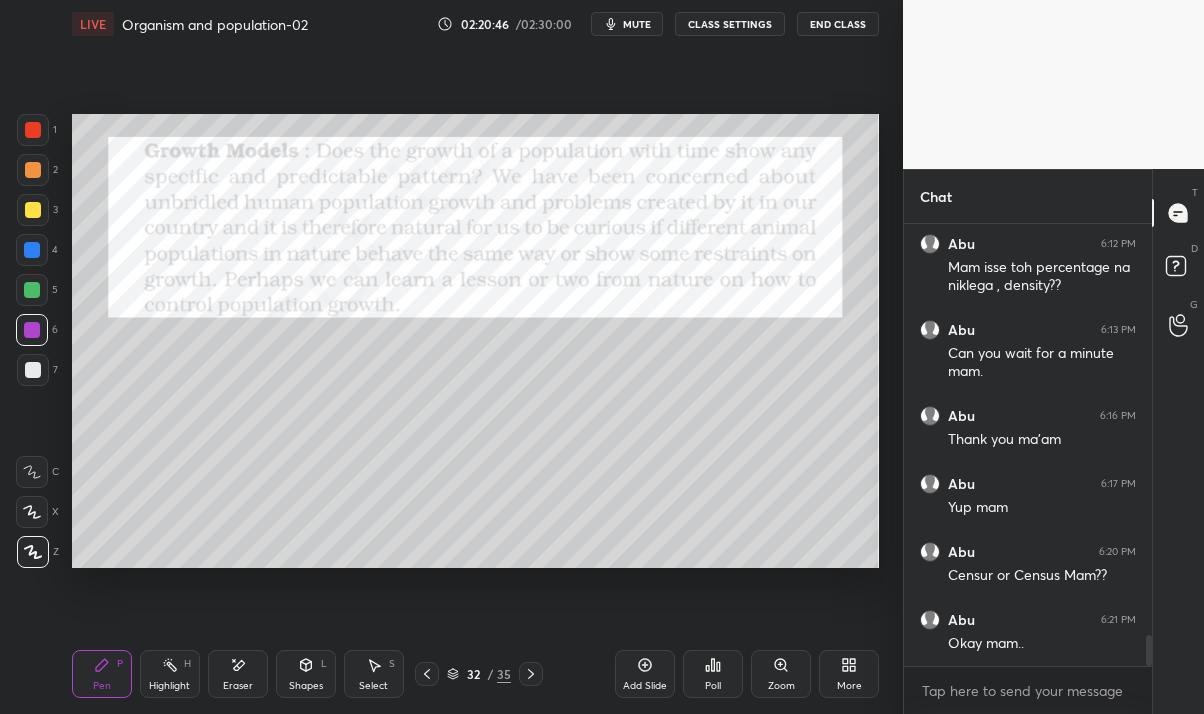 click at bounding box center [427, 674] 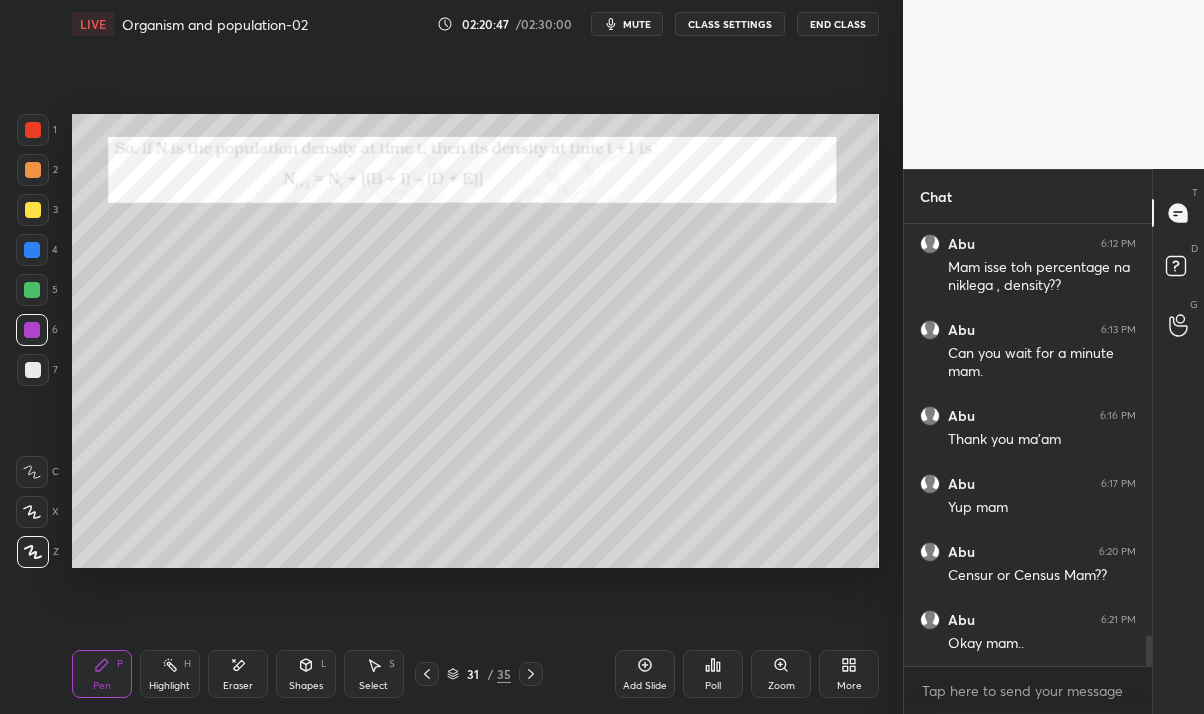 click 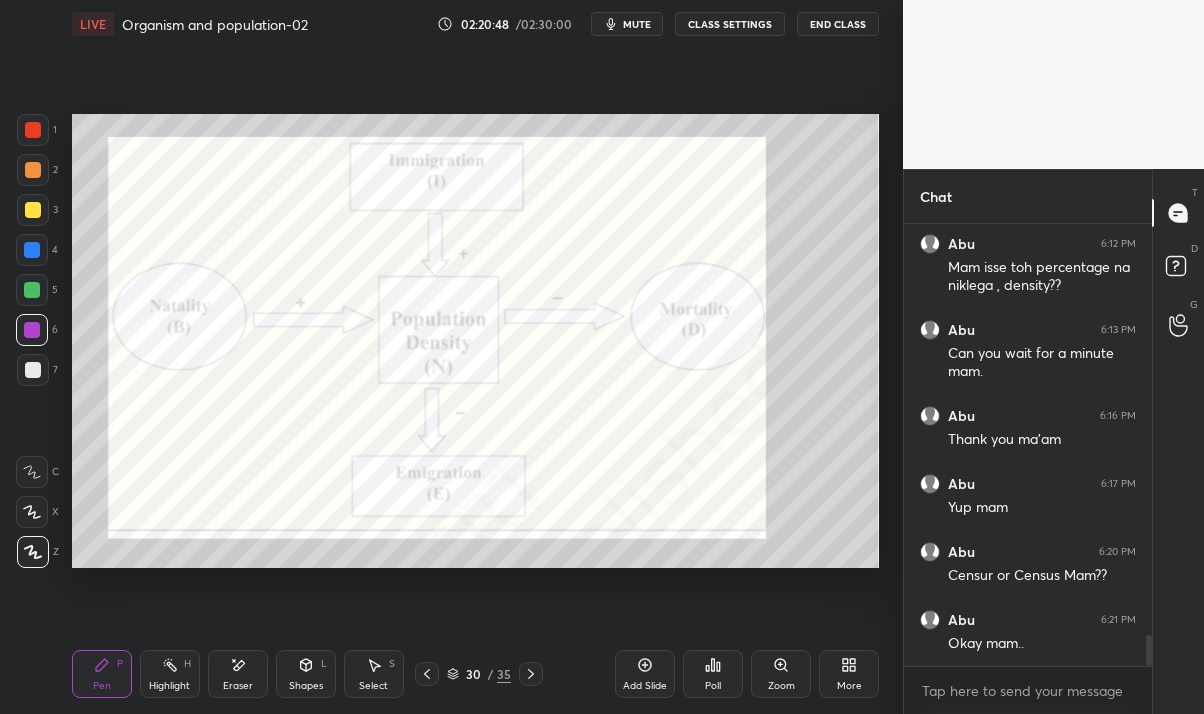 click 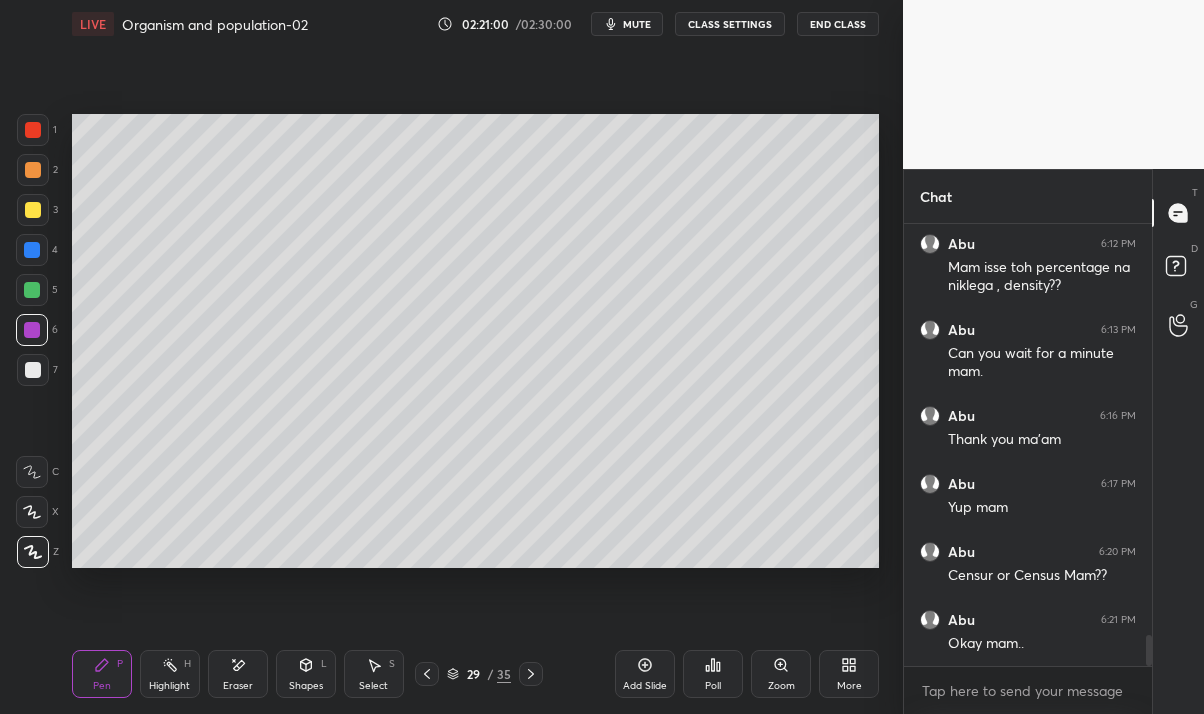 scroll, scrollTop: 5876, scrollLeft: 0, axis: vertical 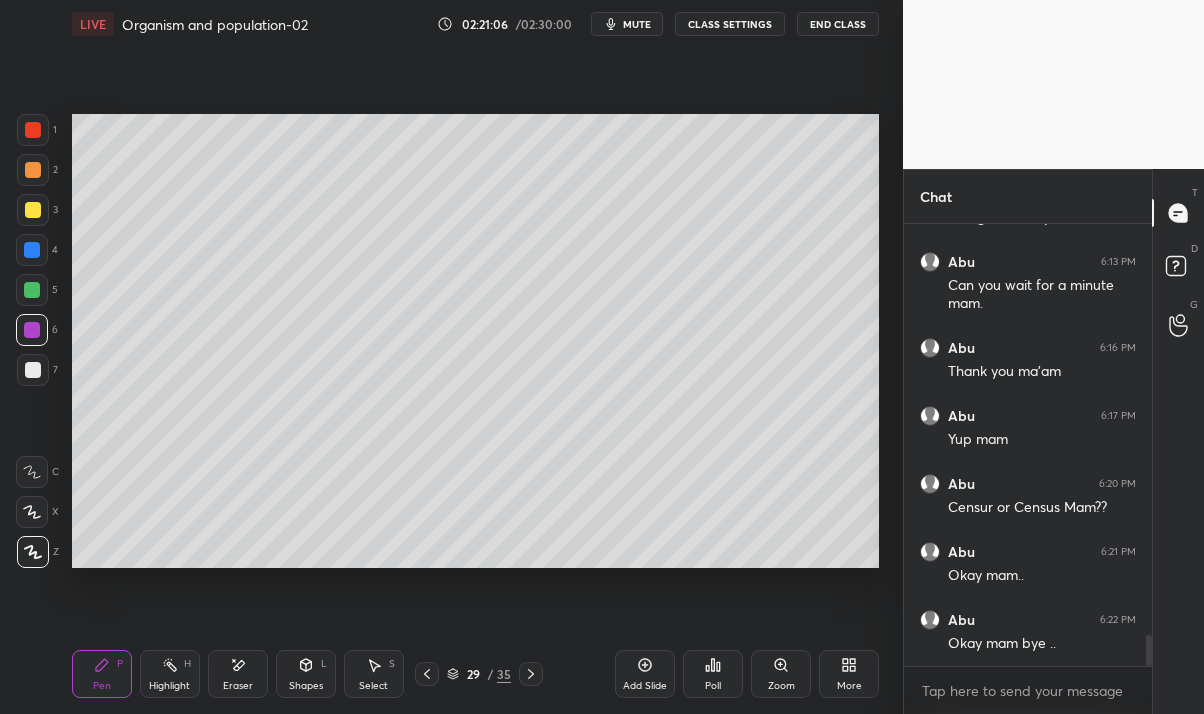 click on "End Class" at bounding box center (838, 24) 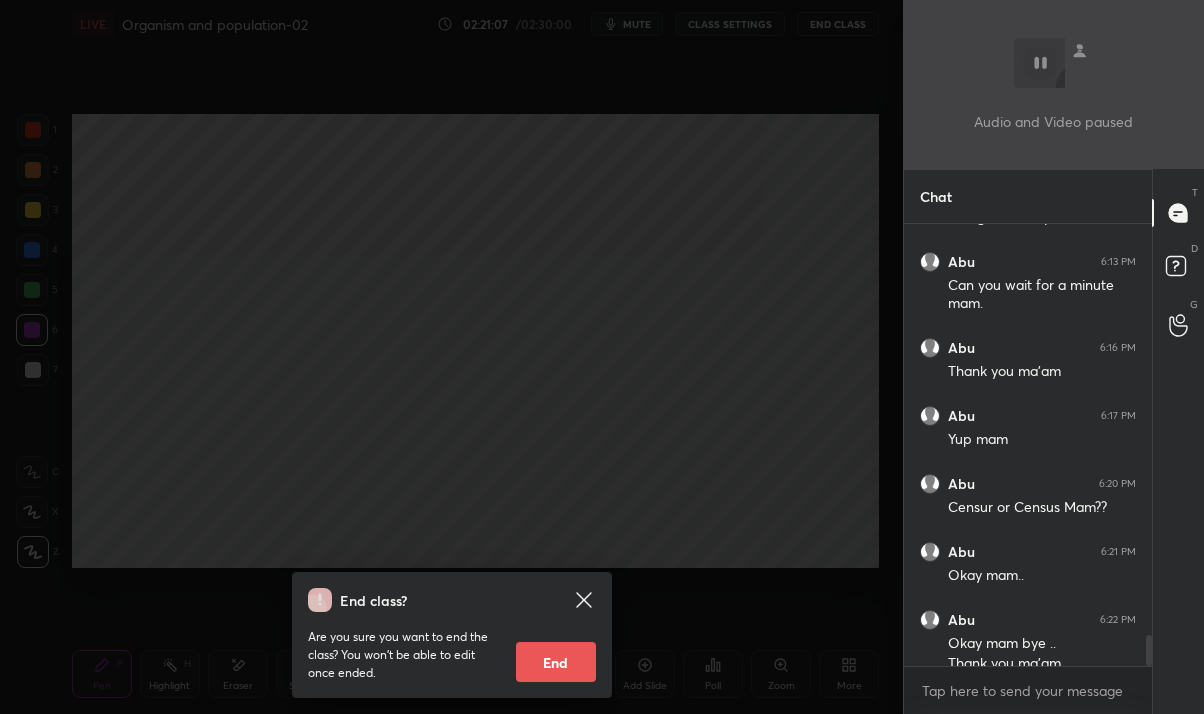 scroll, scrollTop: 5896, scrollLeft: 0, axis: vertical 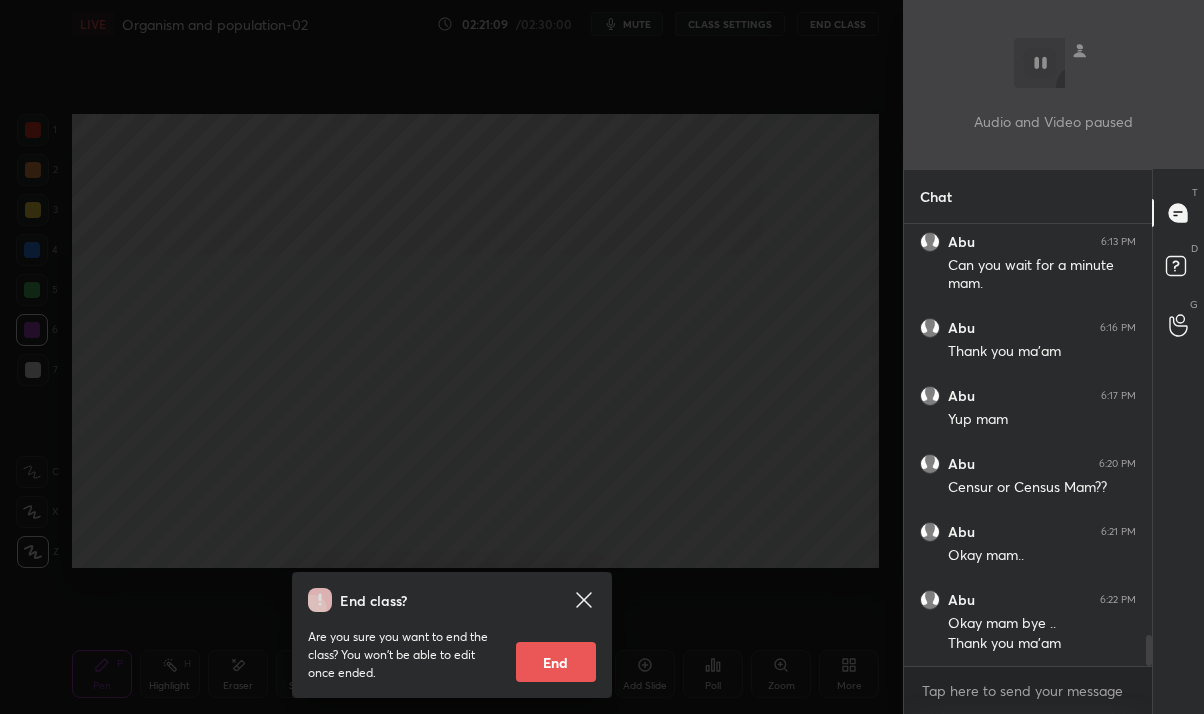 click 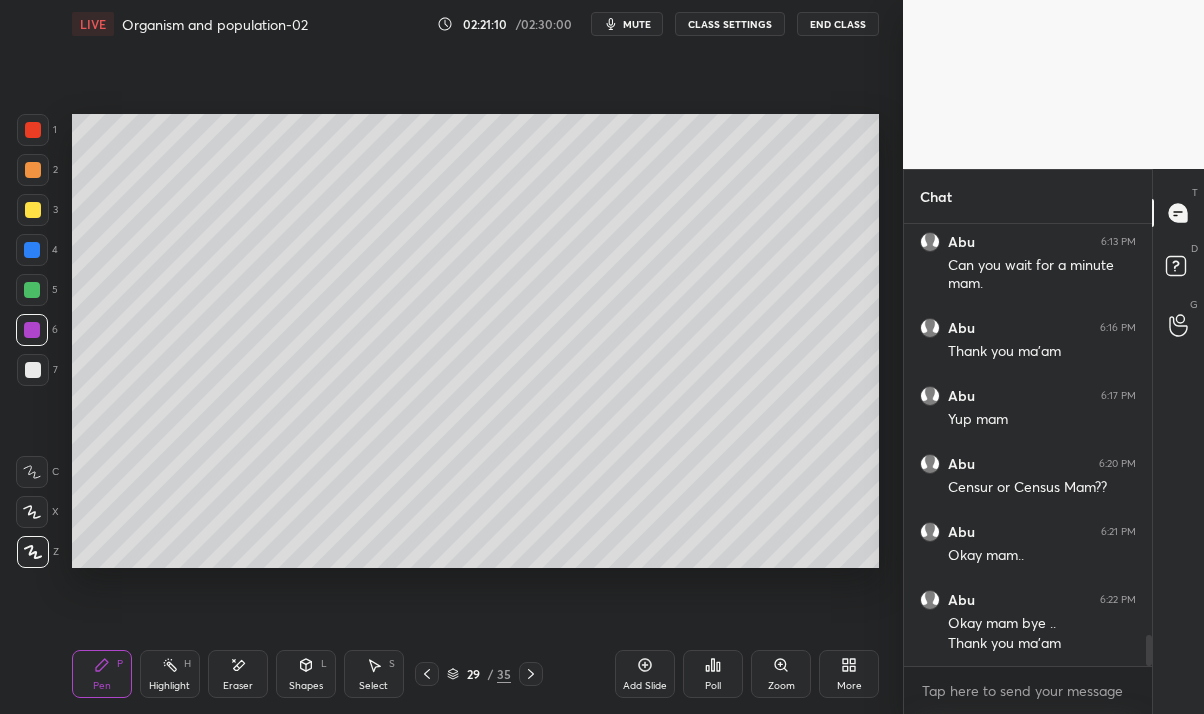 click on "End Class" at bounding box center (838, 24) 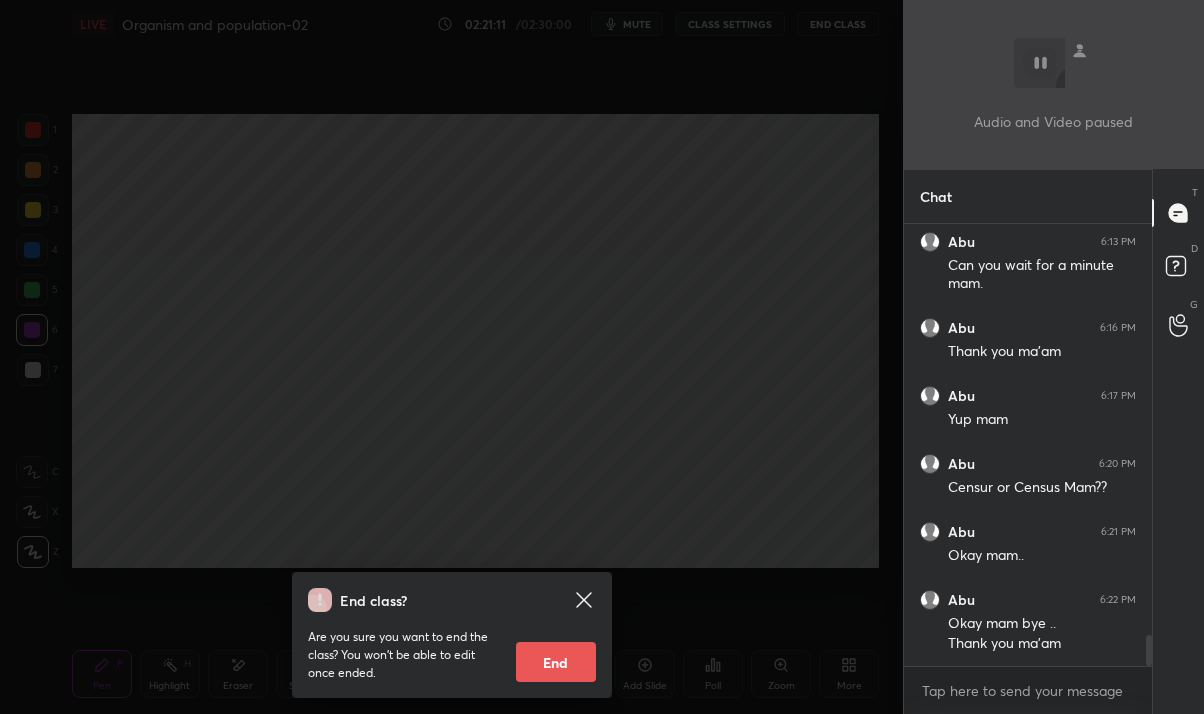 click on "End" at bounding box center [556, 662] 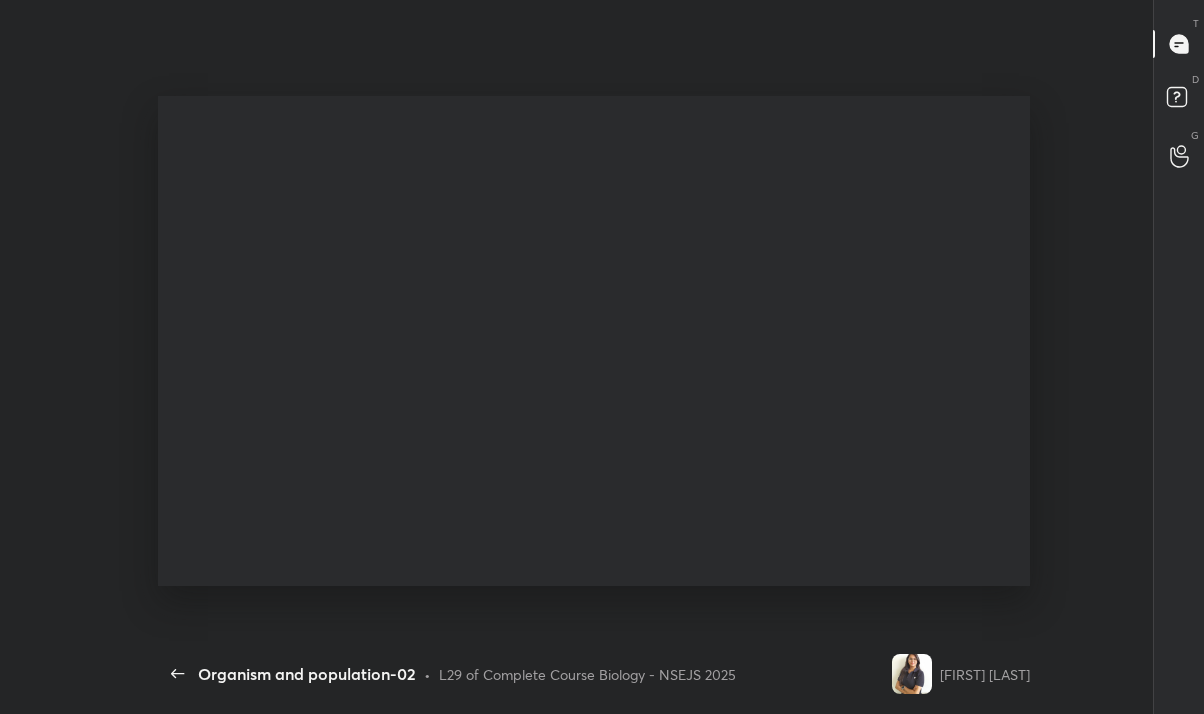 scroll, scrollTop: 99414, scrollLeft: 98842, axis: both 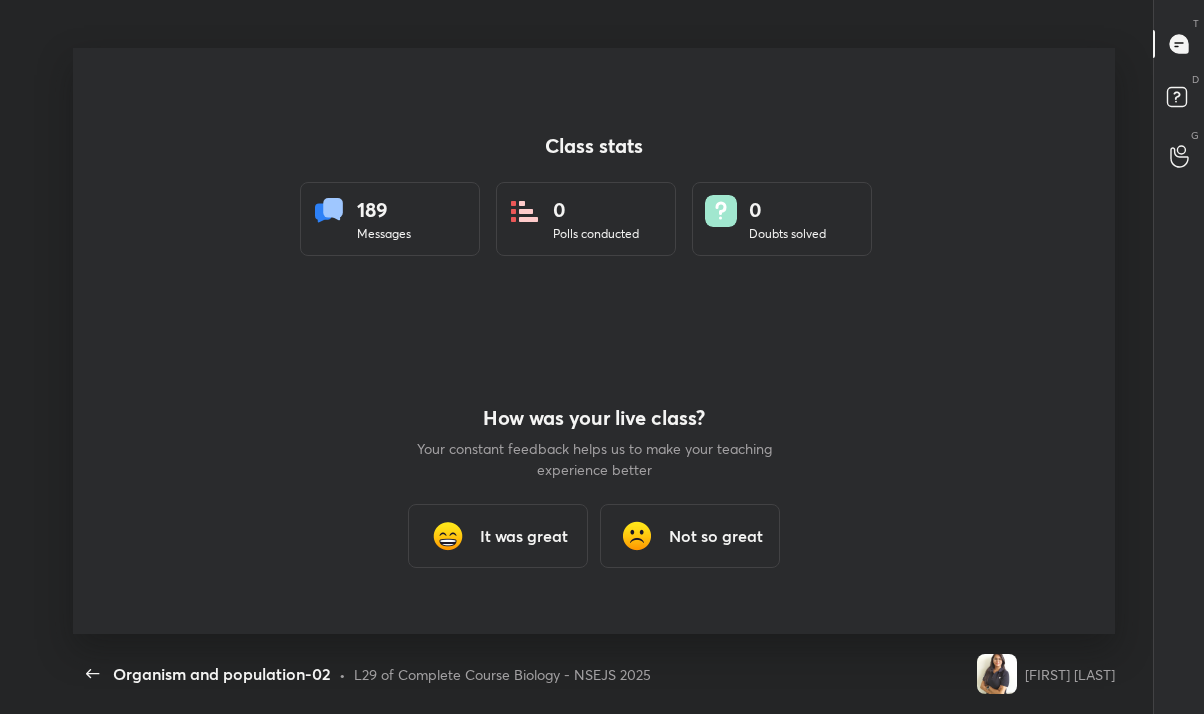 click 